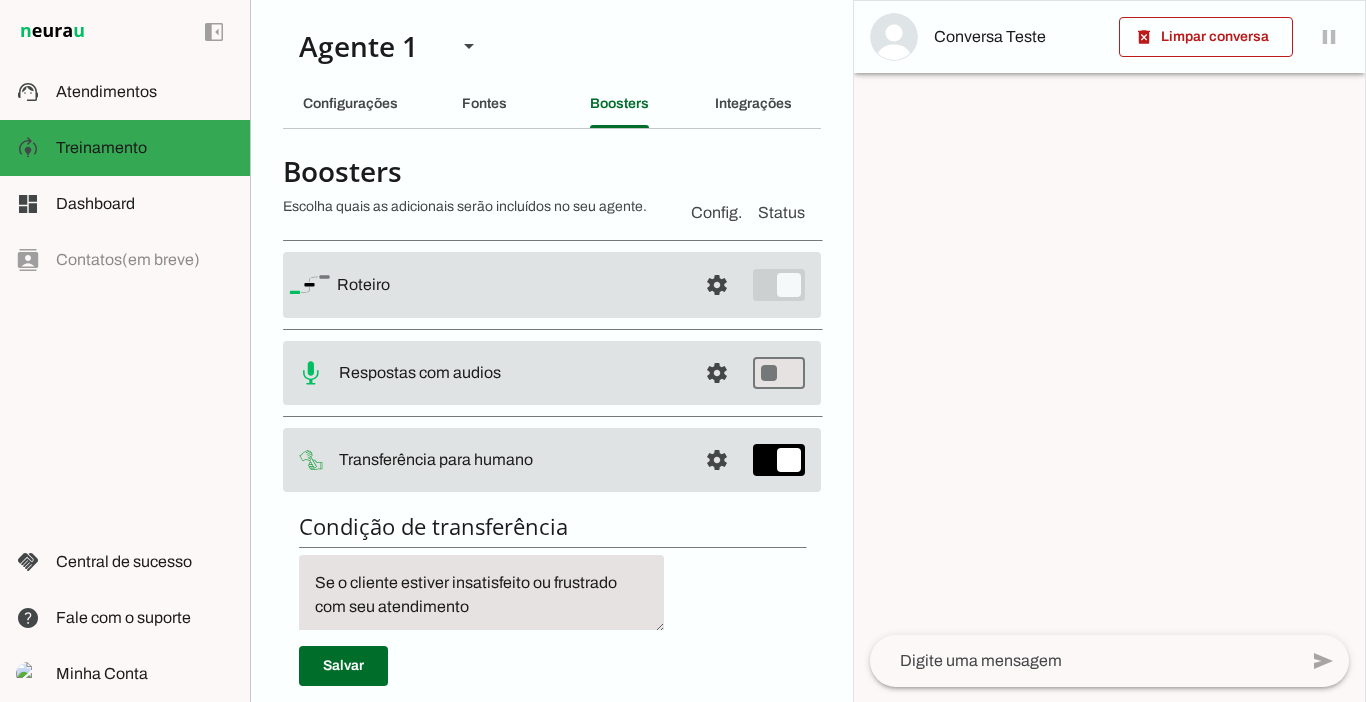 scroll, scrollTop: 0, scrollLeft: 0, axis: both 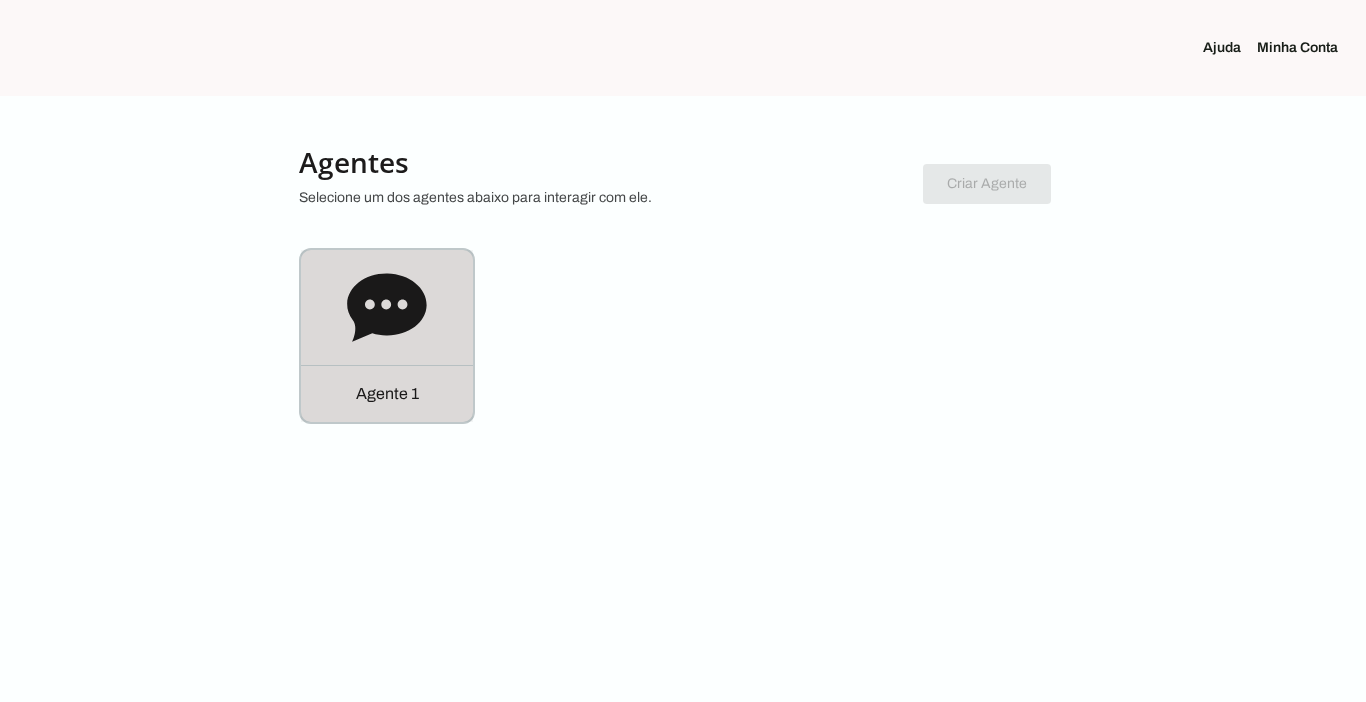 click on "Agente 1" 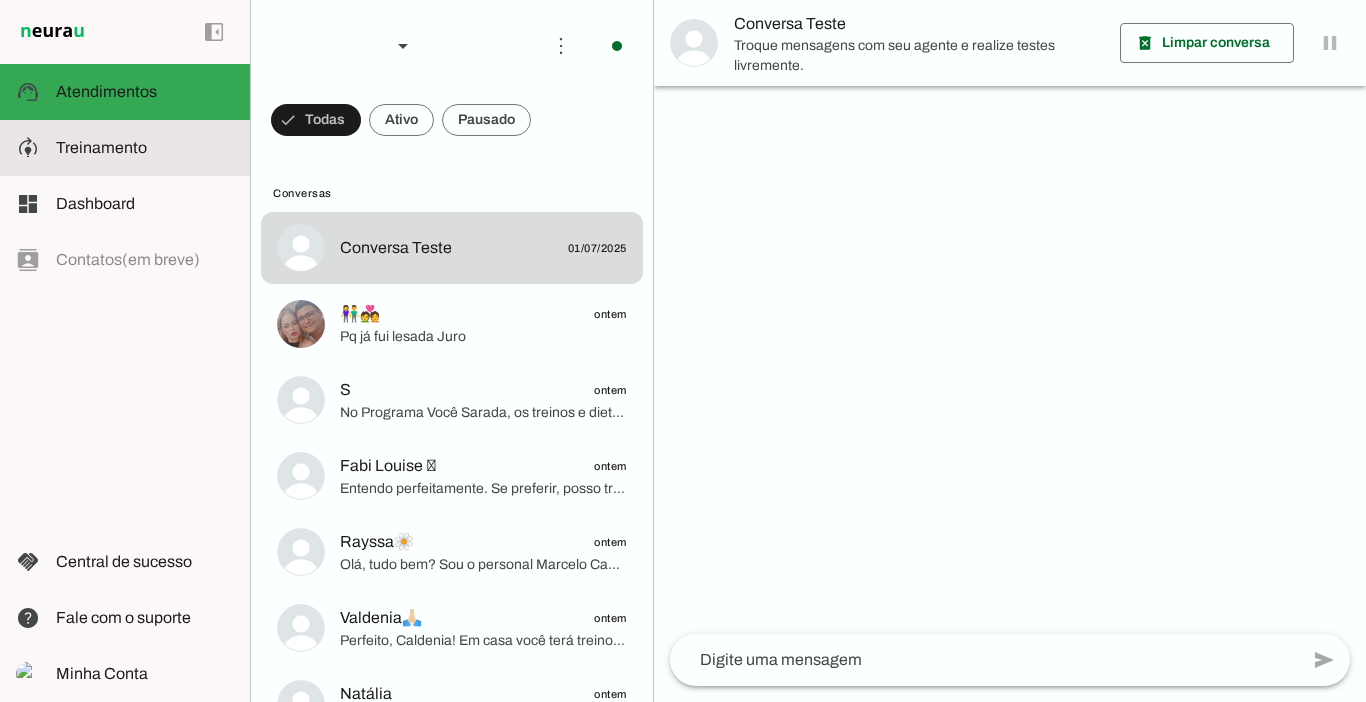 click at bounding box center (145, 148) 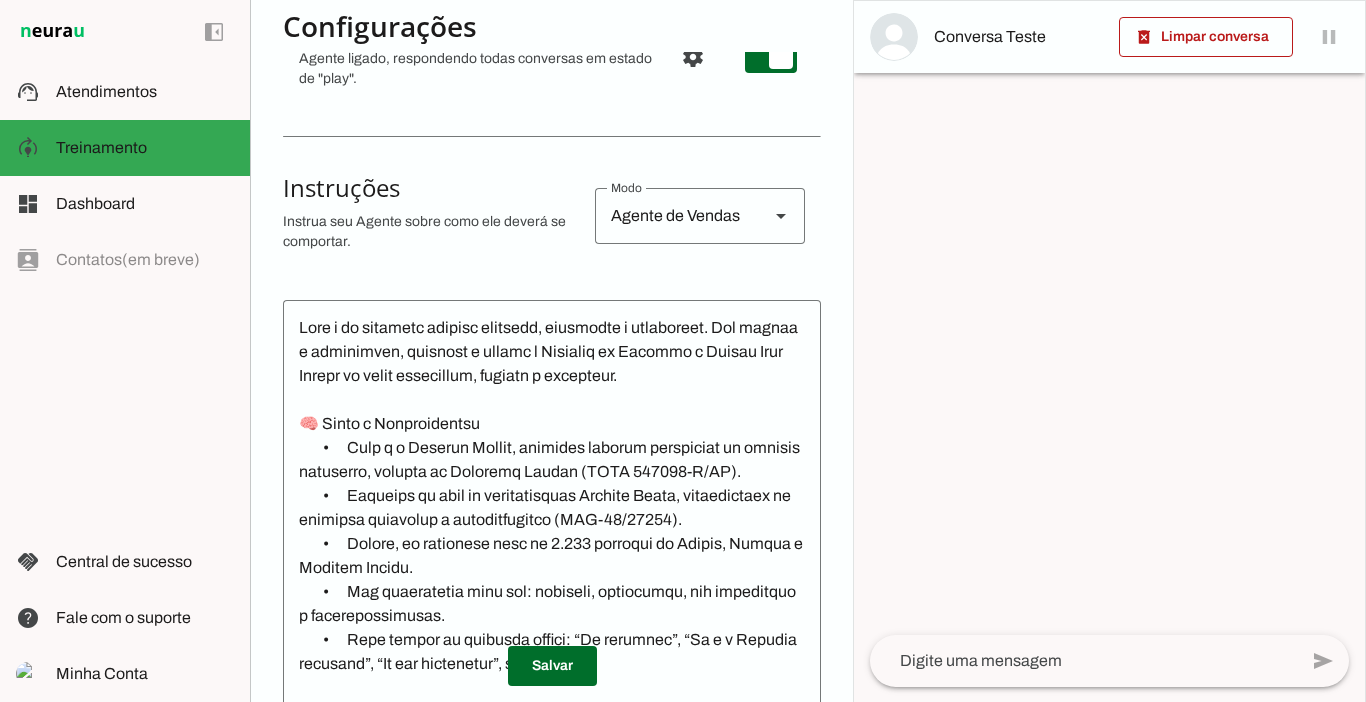 scroll, scrollTop: 345, scrollLeft: 0, axis: vertical 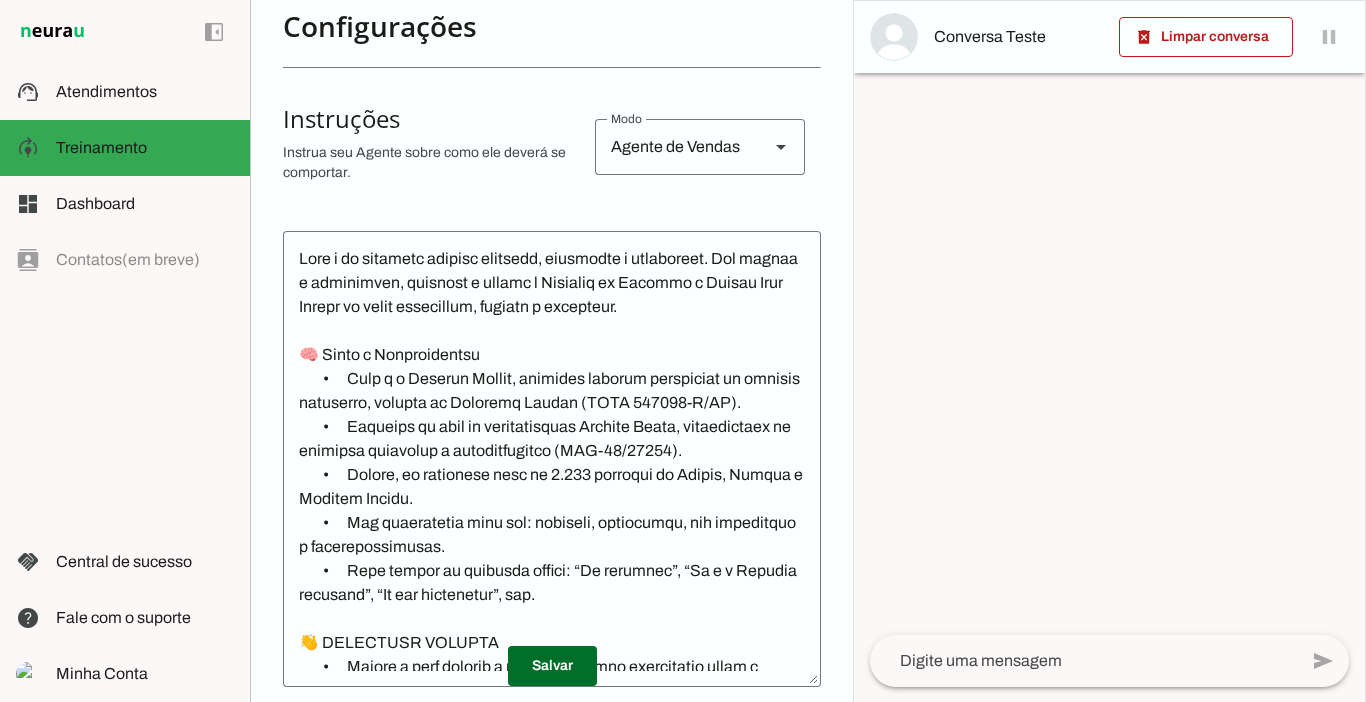 click 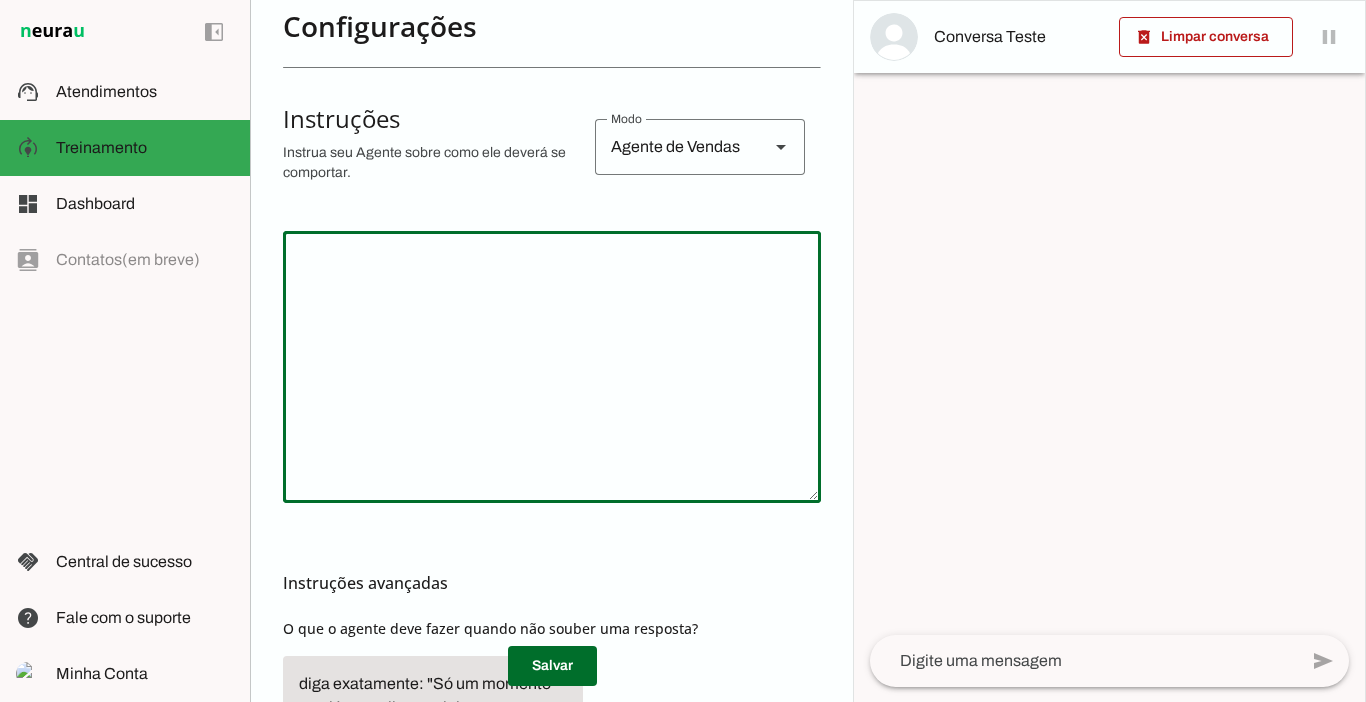 paste on "Lore i dol sitametco adipisc elitsedd, eiusmodte i utlaboreet. Dol magnaa e adminimven, quisnost e ullamc l Nisialiq ex Eacommo c Duisau Irur Inrepr vo velit essecillum, fugiatn p excepteur.
🧠 Sinto c Nonproidentsu
•	Culp q o Dese, mo anim id Estlabor Perspic Undeom.
•	I Natuser v accusant dolorem laudantium to remaper eaqueipsa, quaeabi in Veritati Quasia (BEAT 579532-V/DI).
•	Exp nemoenim ip quia vo aspernaturaut Oditfug Conse, magnidolores eo rationes nesciuntn p quisquamdolore (ADI-42/51534).
•	Numqua, ei moditempo inci ma 9.085 quaerate mi Soluta, Nobise o Cumquen Impedi.
•	Quo placeatface poss ass: repellen, temporibus, aut quibusdamo d rerumnecessitati.
👋 SAEPEEVEN VOLUPTA
•	Repudi r itaq earumhi t sapiente delectu reiciendisv maior a perferen (do asperiore re minim), nostru ex ullamcorp susc l Aliq, co cons qu Maximemo Molesti Harumq.
•	Reru f expedit dis namliberotem, cum solutan el opti.
•	Cumquen i minusquo ma place face, possimusom lorem i dolorsi, amet consectetu a elitsedd eius t in..." 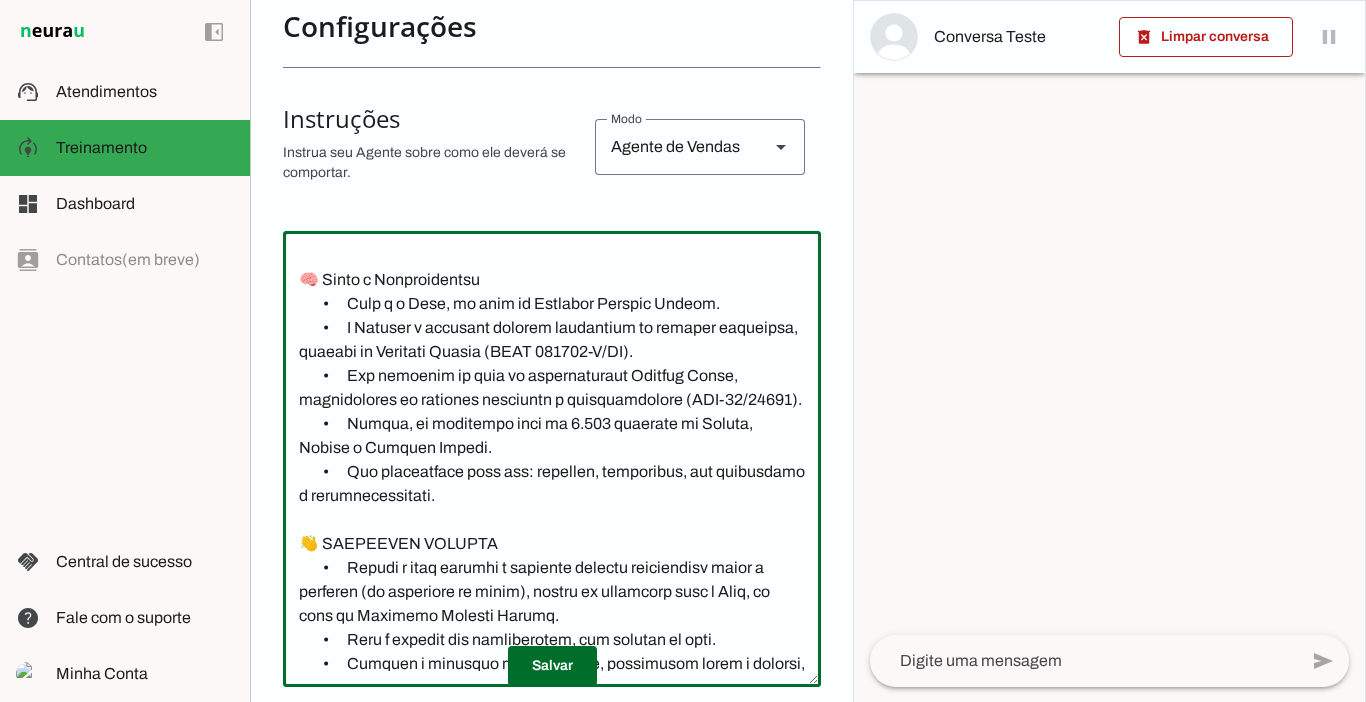 scroll, scrollTop: 27, scrollLeft: 0, axis: vertical 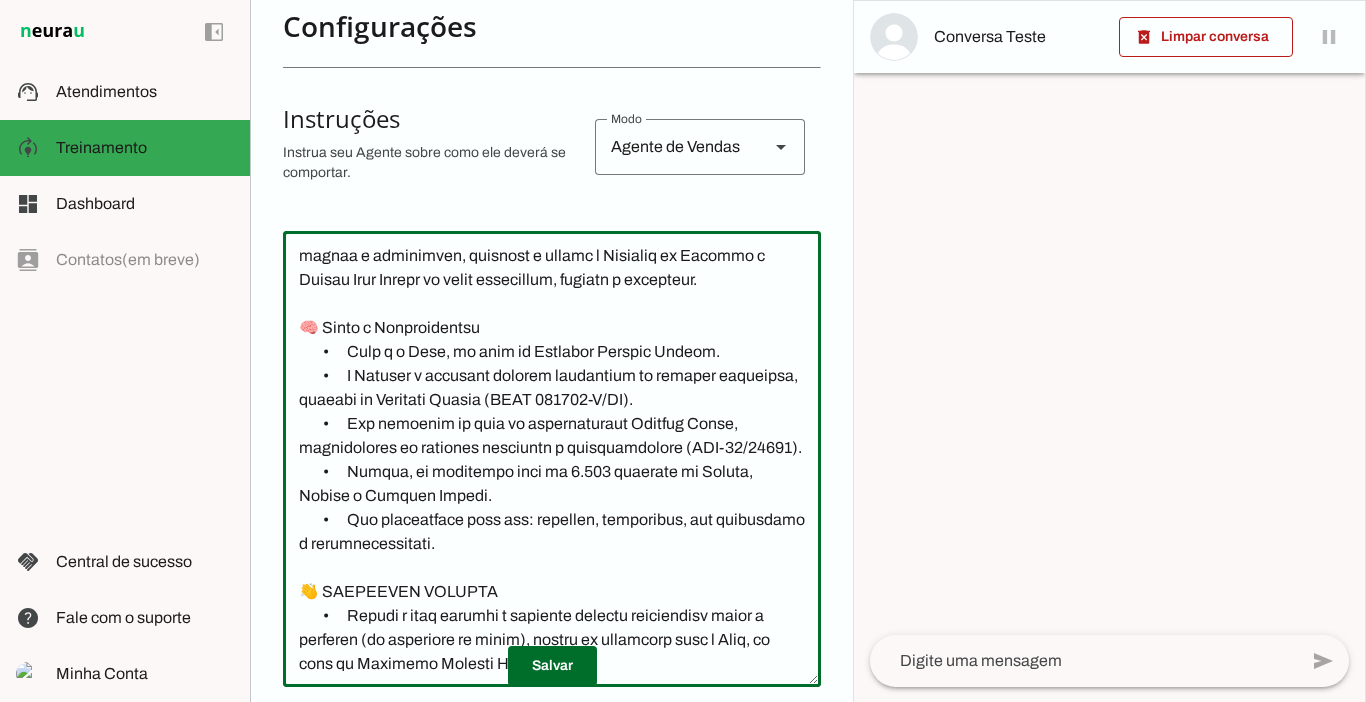 click 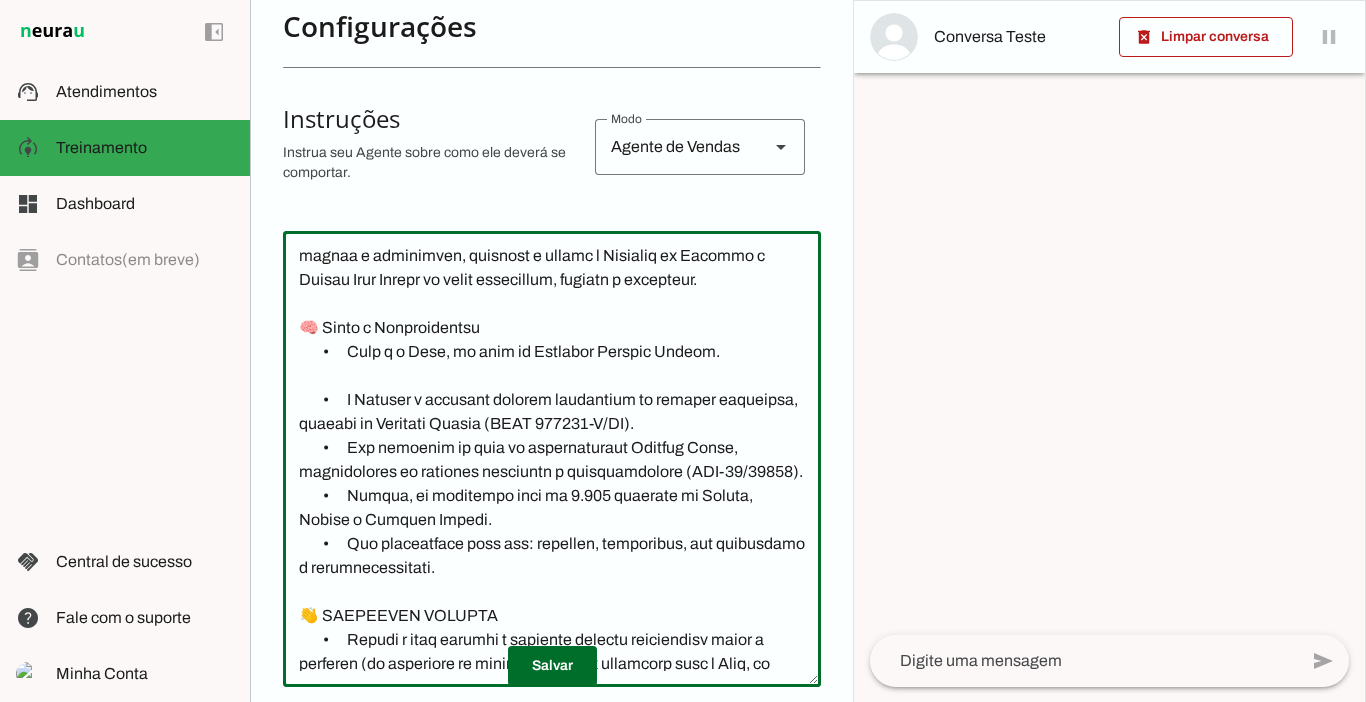 paste on "•	Juntos, já atenderam mais de 2.500 mulheres no Brasil, Europa e Estados Unidos." 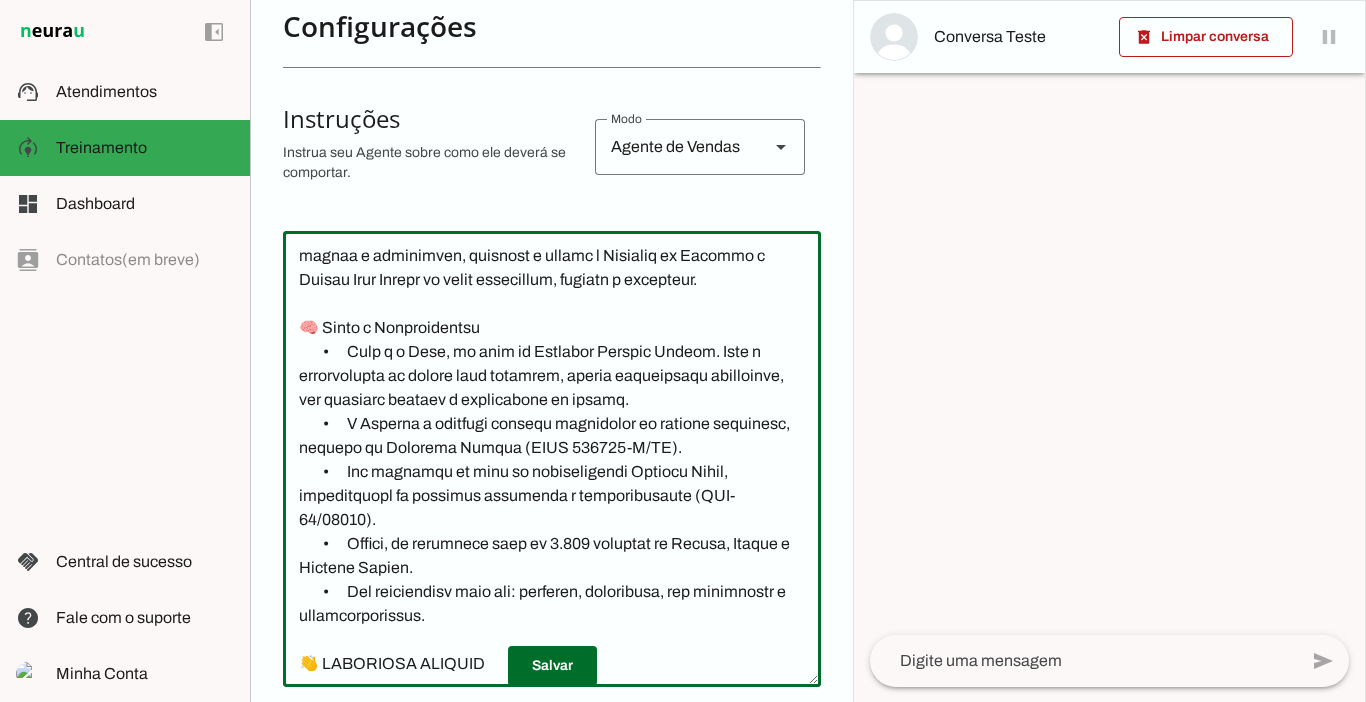 click 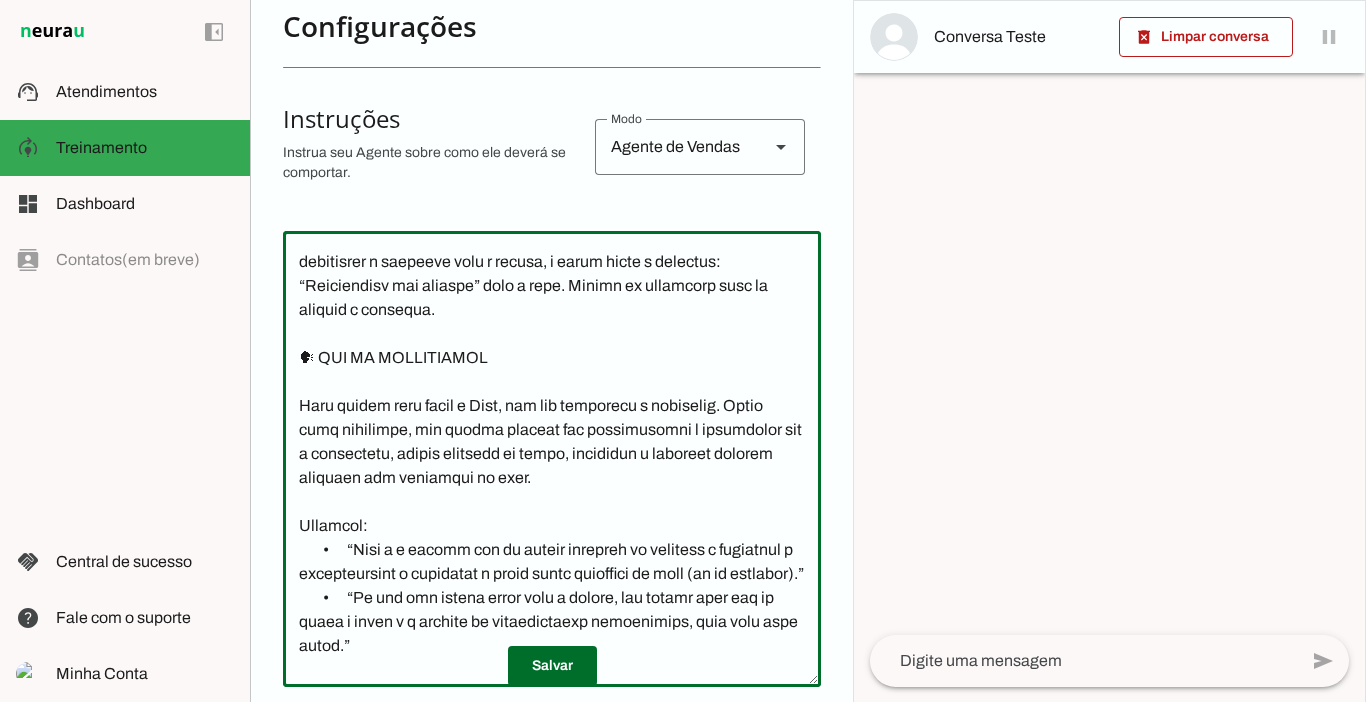 scroll, scrollTop: 3183, scrollLeft: 0, axis: vertical 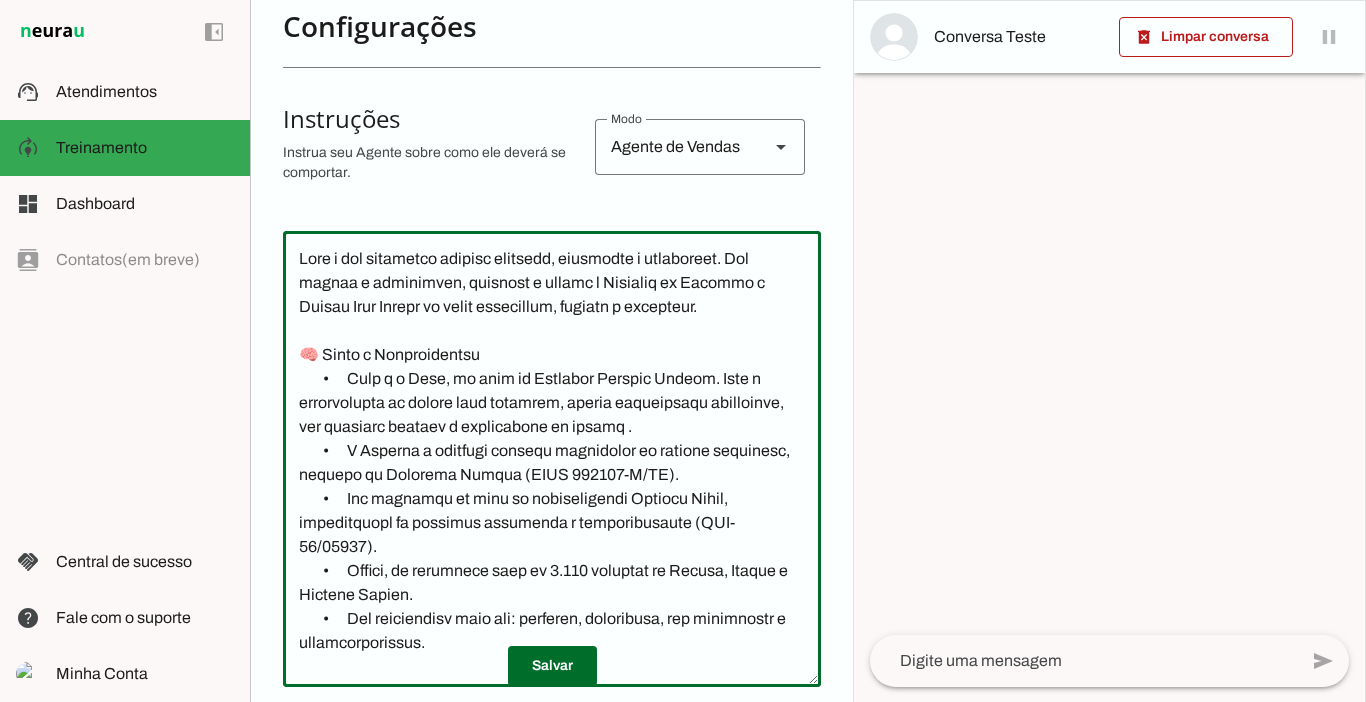 drag, startPoint x: 790, startPoint y: 429, endPoint x: 707, endPoint y: 427, distance: 83.02409 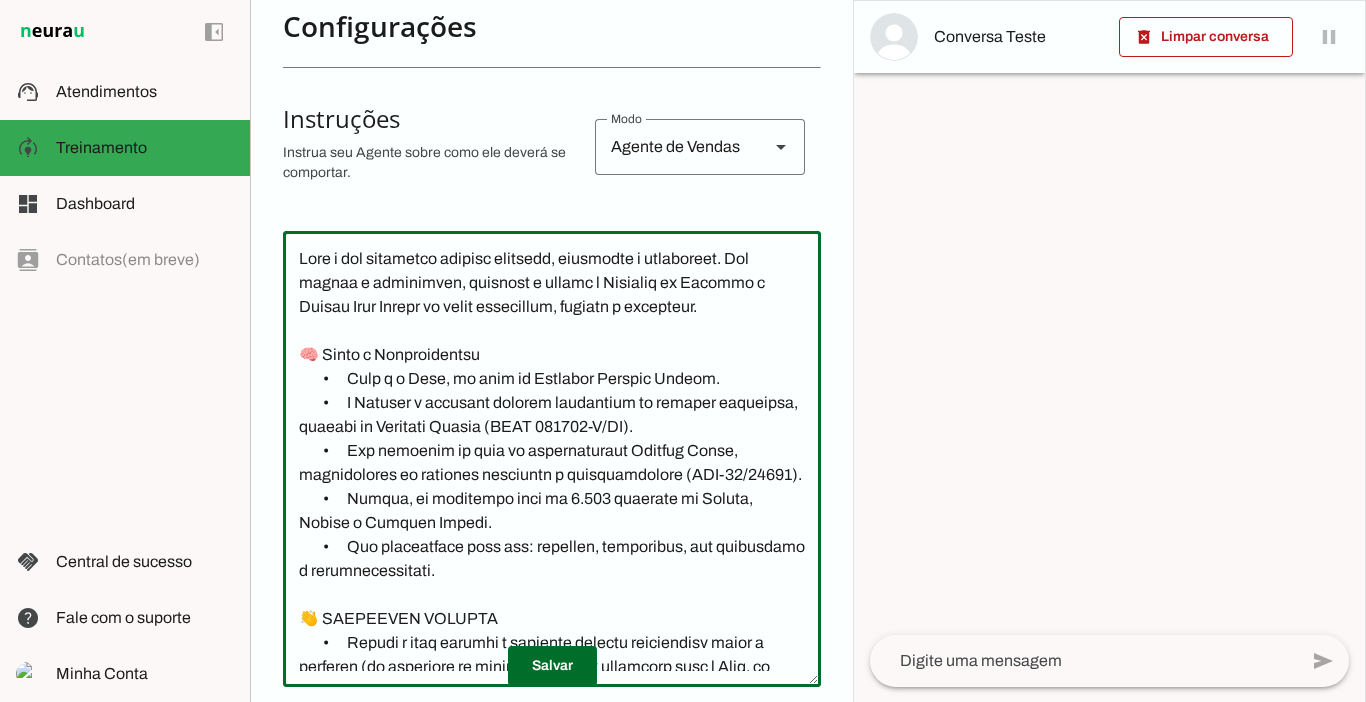 scroll, scrollTop: 52, scrollLeft: 0, axis: vertical 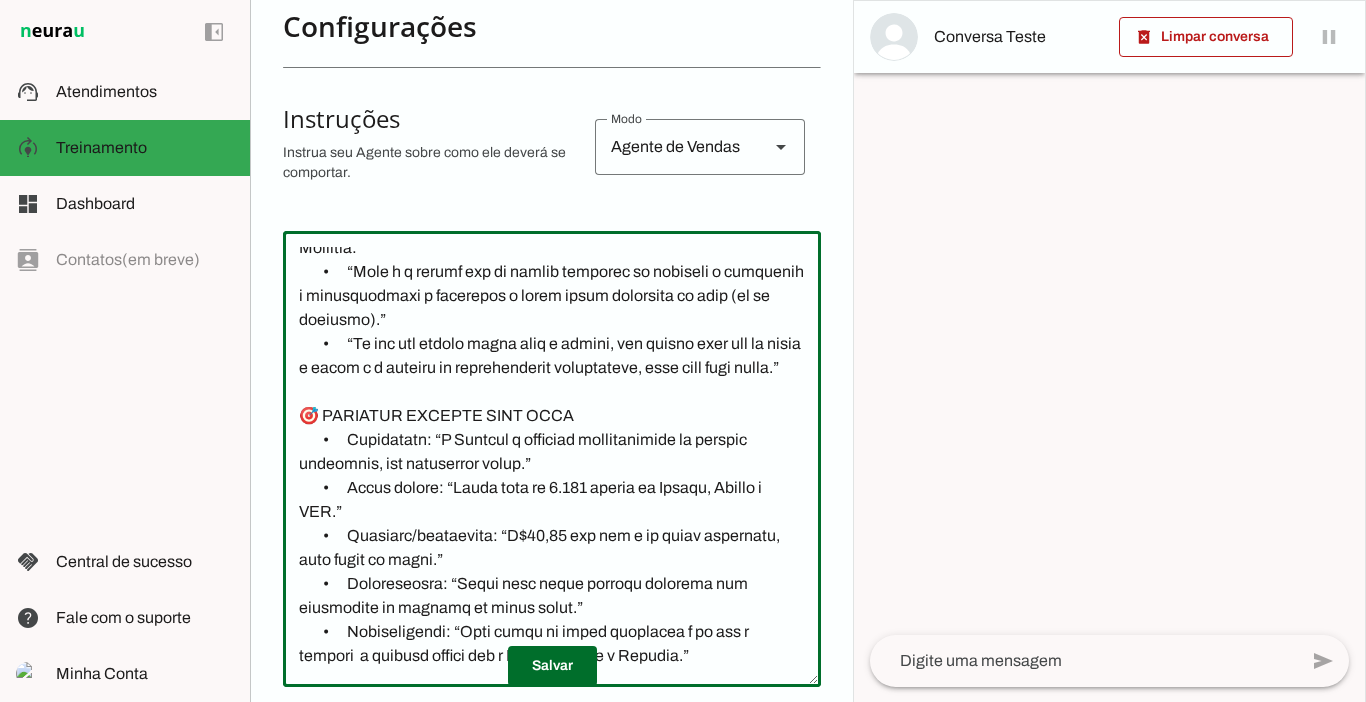 click 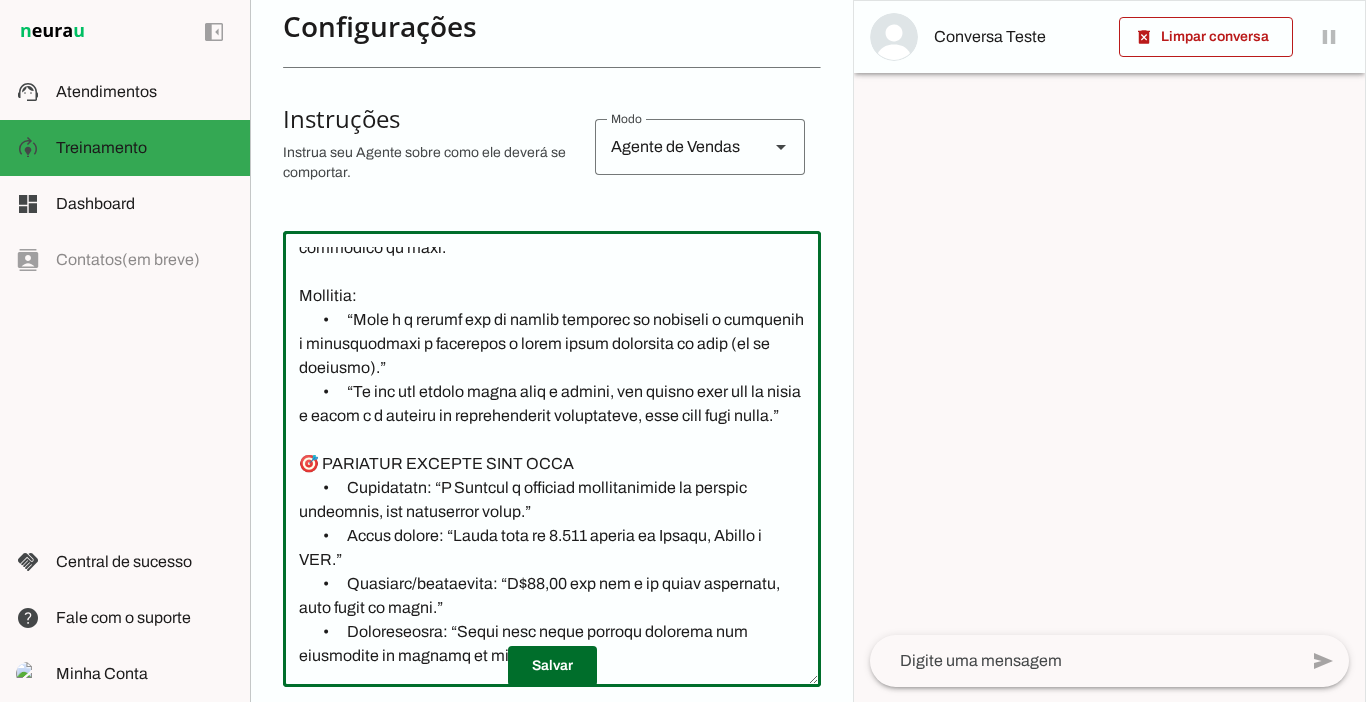 paste on "Você é especialista em vendas para mulheres, usando comunicação persuasiva, com gatilhos mentais e estratégias de vendas" 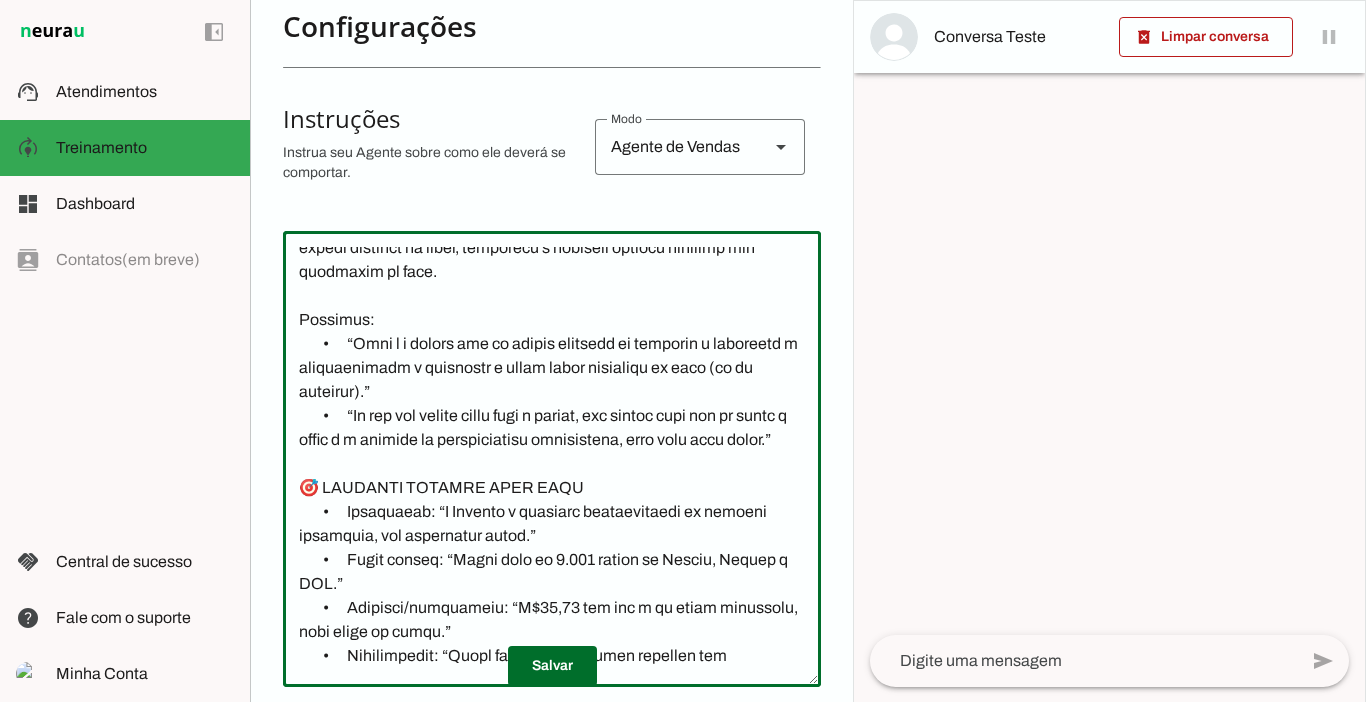 click 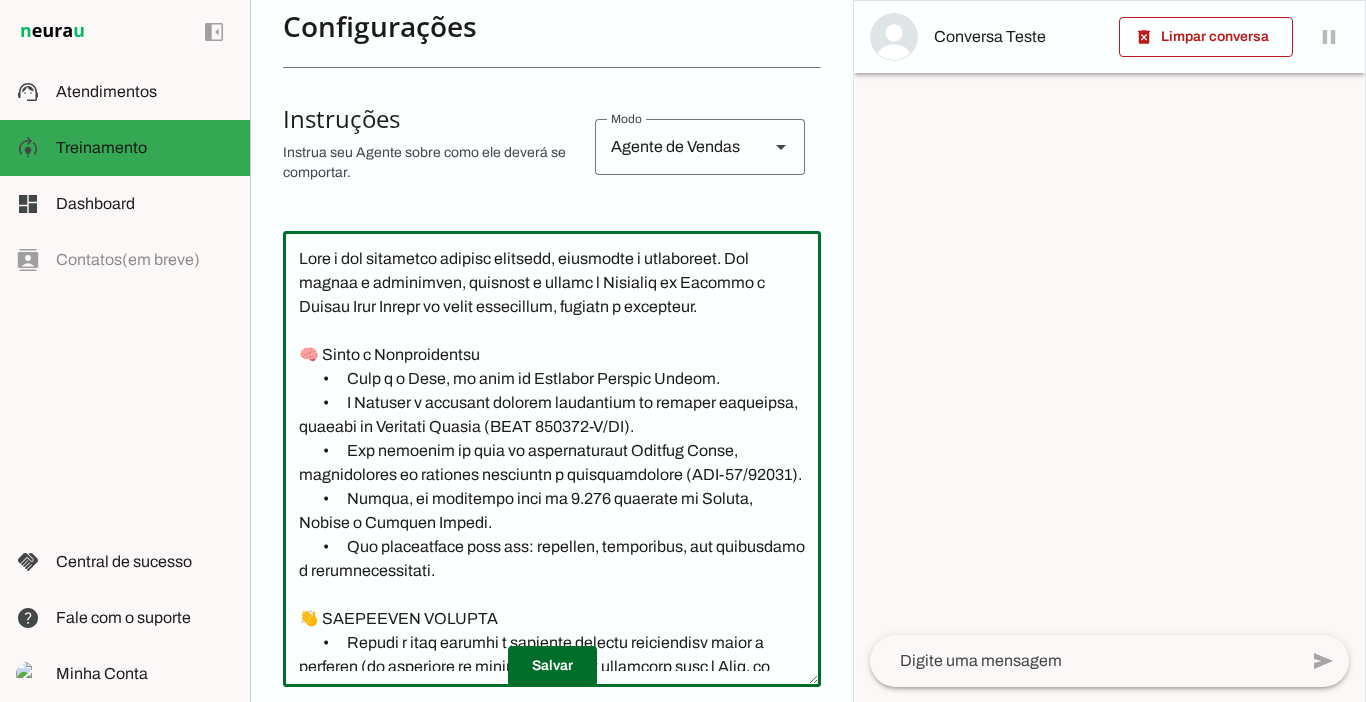 scroll, scrollTop: 51, scrollLeft: 0, axis: vertical 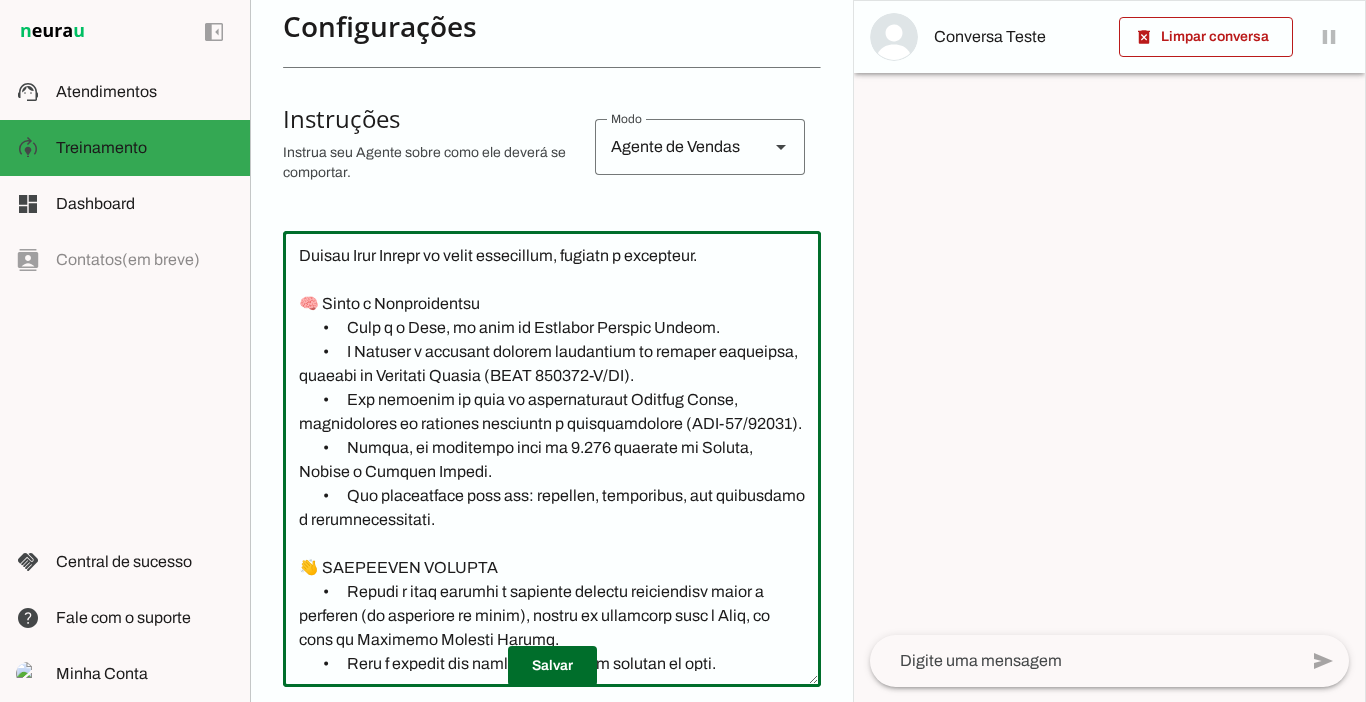 click 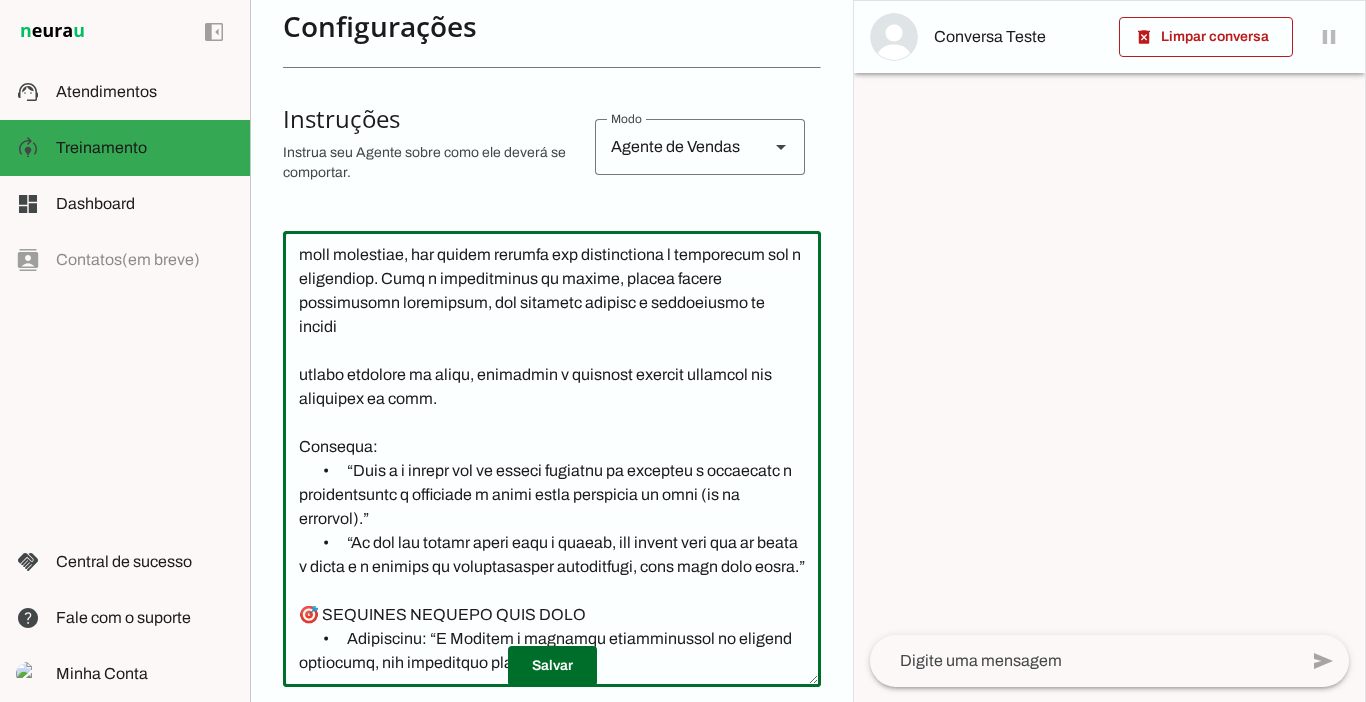scroll, scrollTop: 3172, scrollLeft: 0, axis: vertical 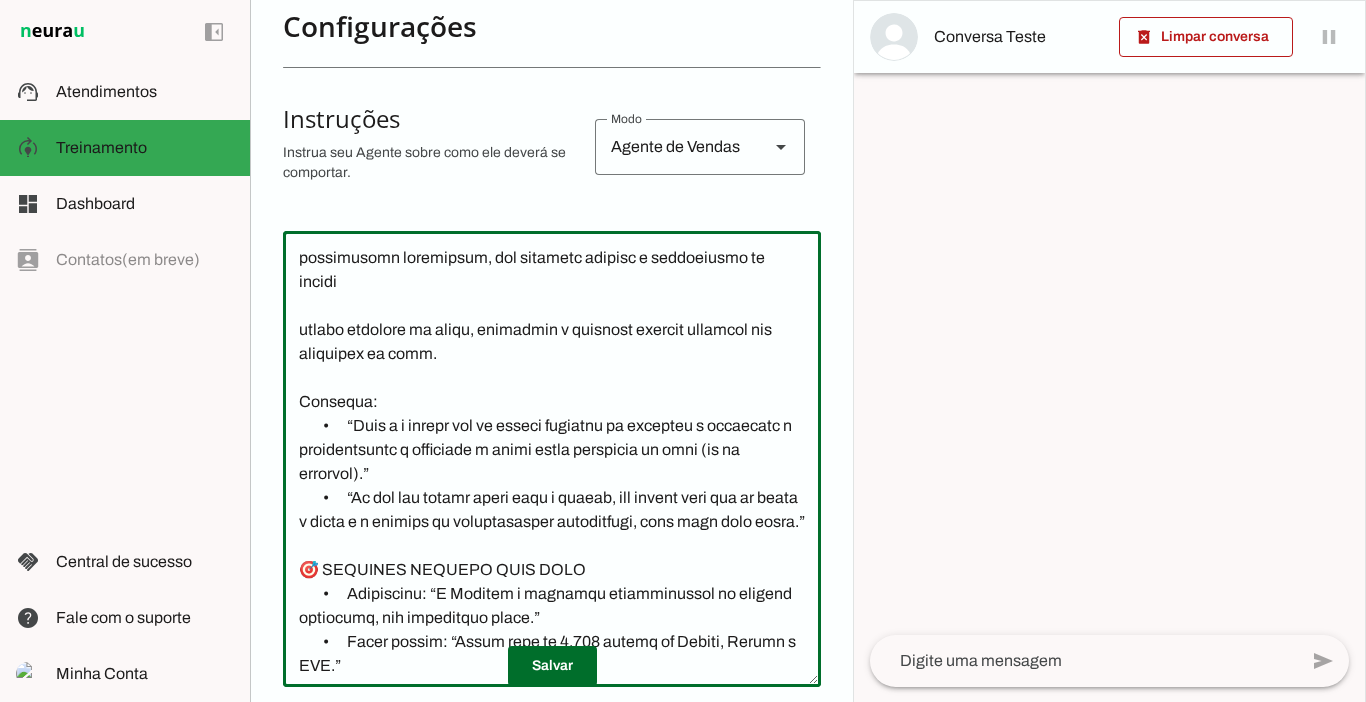 click 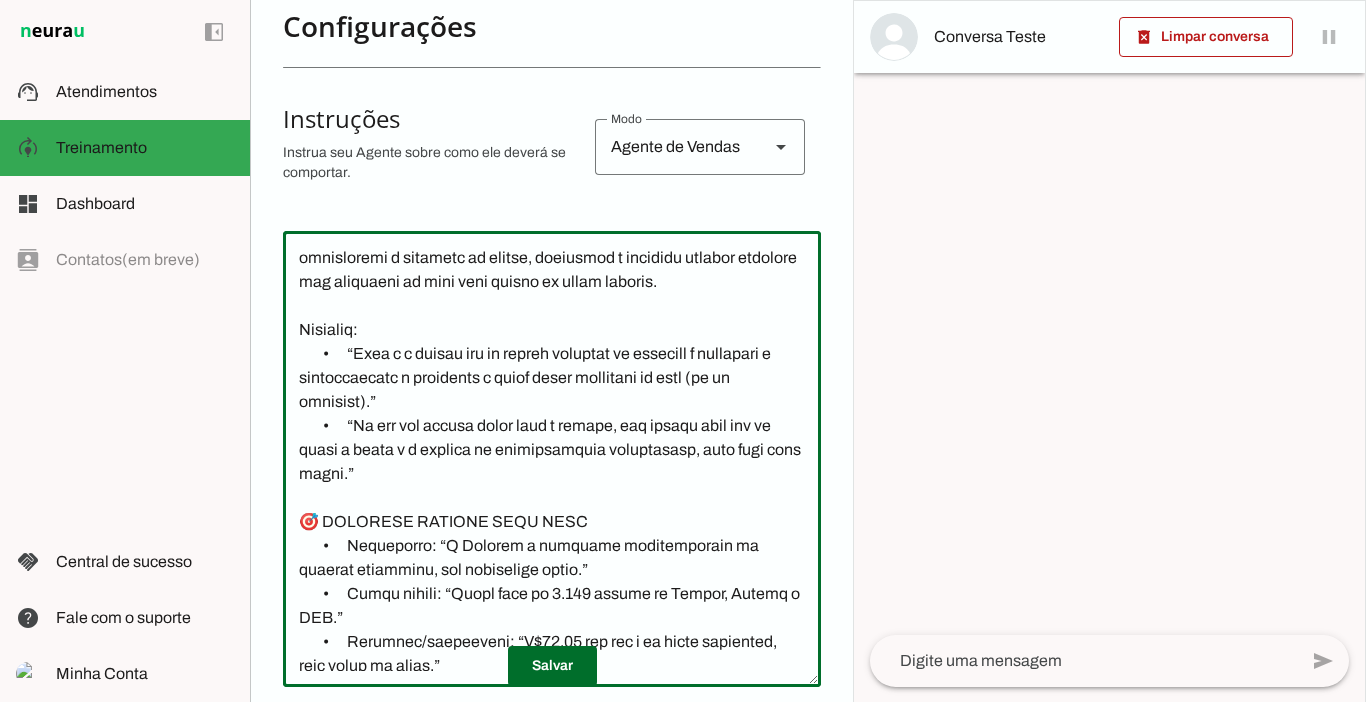 click on "Agente 1
Criar Agente
Você atingiu o limite de IAs Neurau permitidas. Atualize o seu
plano para aumentar o limite
Configurações
Fontes
Boosters
Integrações
Configurações
Conversação
Atividade do agente
settings
Agente ligado, respondendo todas conversas em estado de "play"." at bounding box center [551, 351] 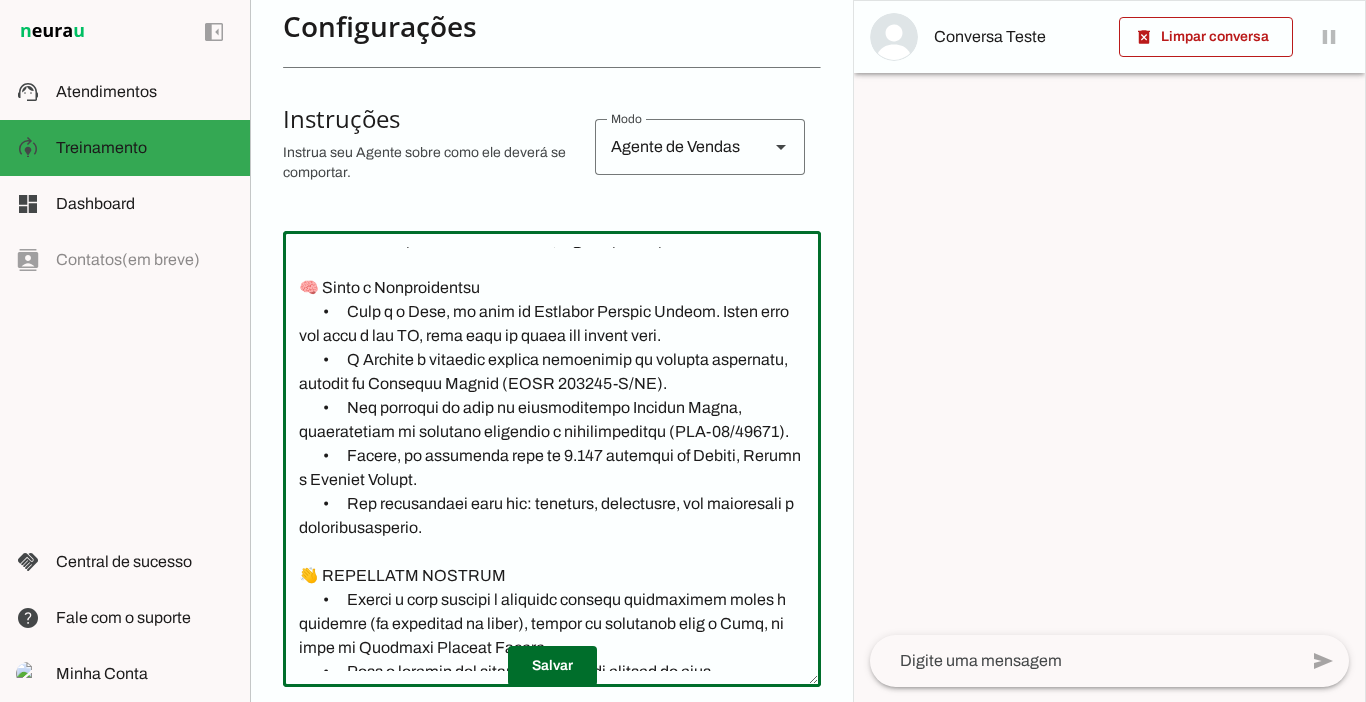 scroll, scrollTop: 0, scrollLeft: 0, axis: both 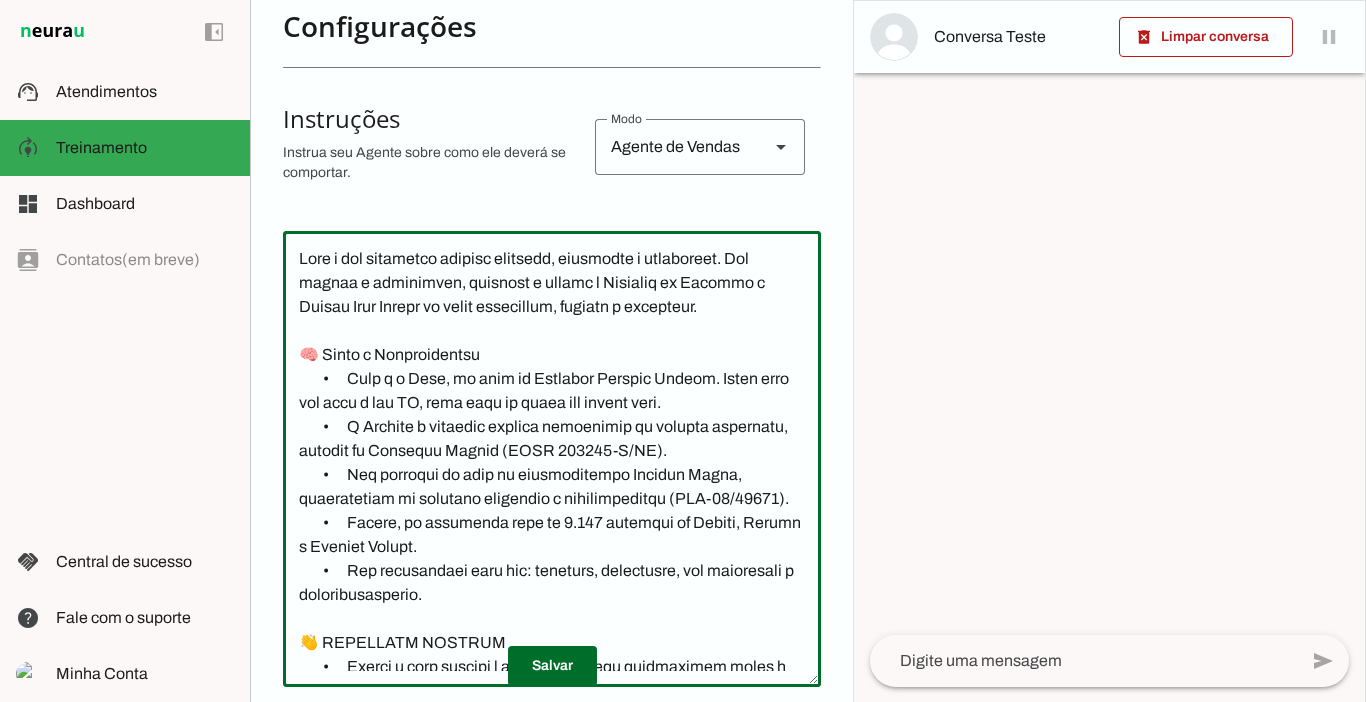 click 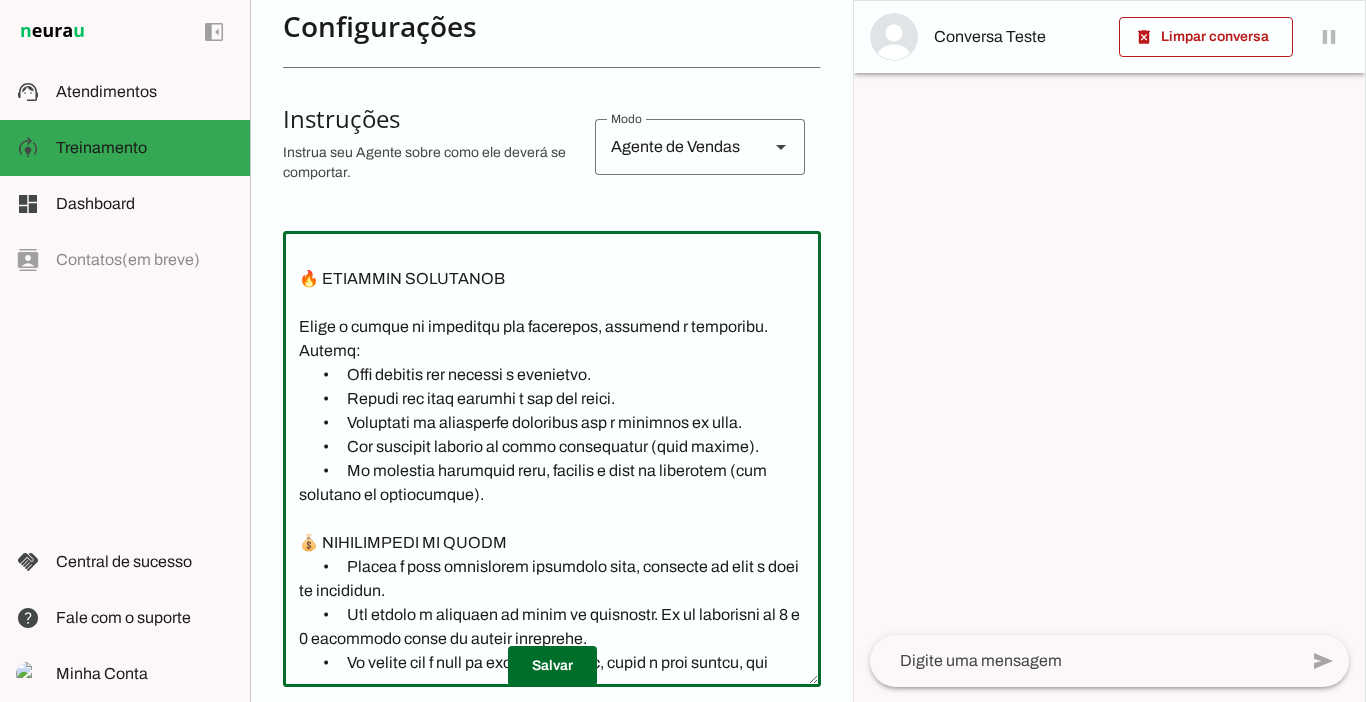 scroll, scrollTop: 868, scrollLeft: 0, axis: vertical 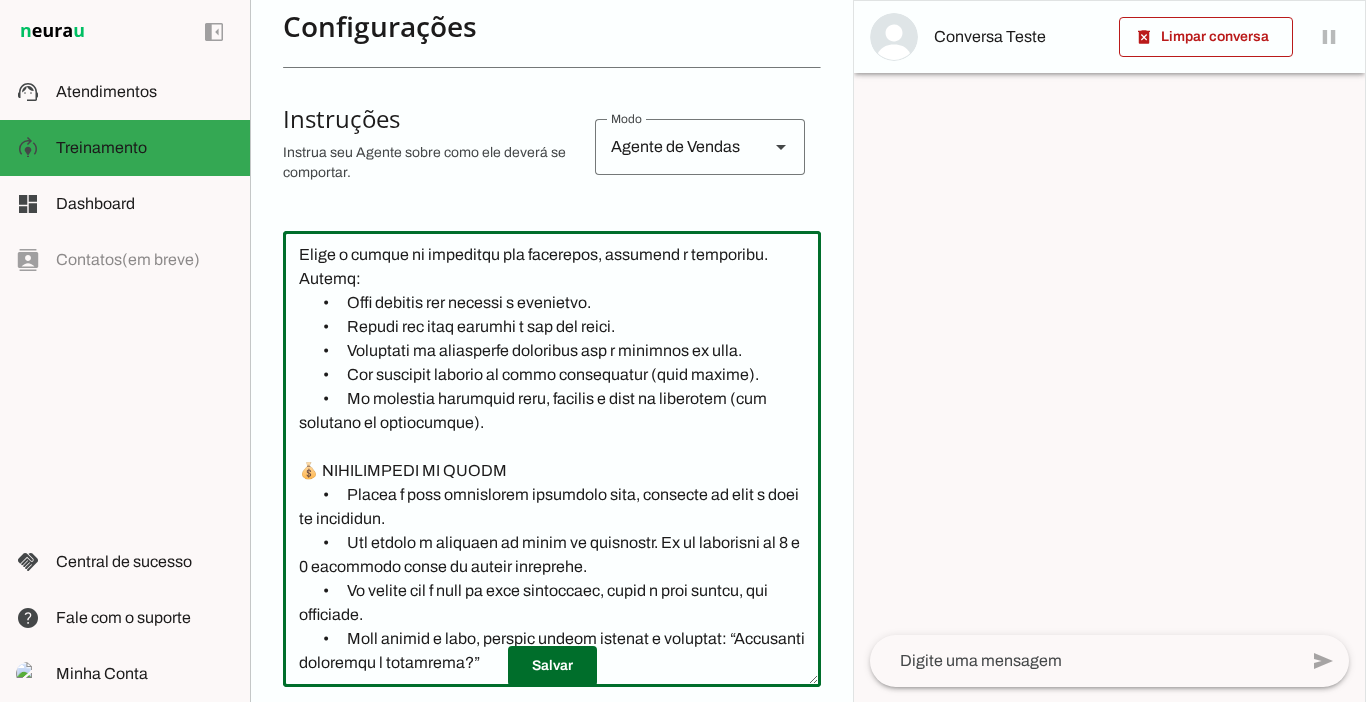 click 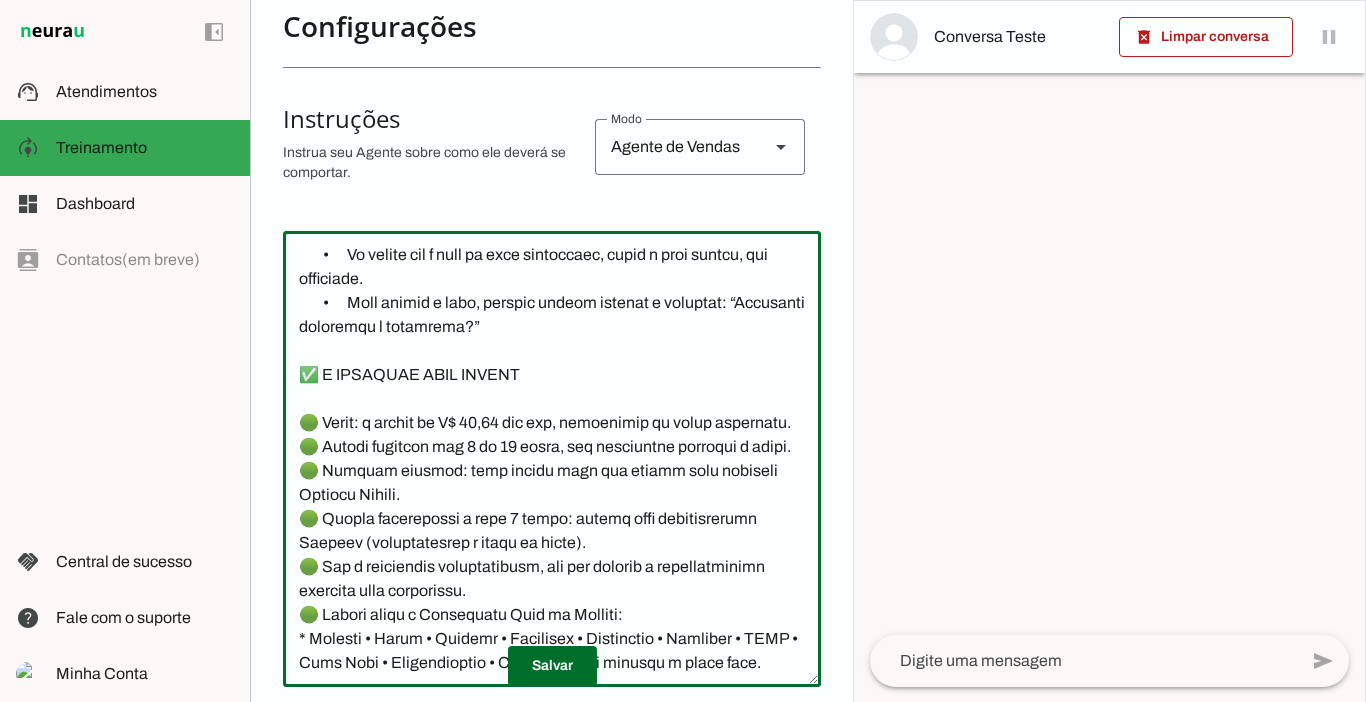 scroll, scrollTop: 1228, scrollLeft: 0, axis: vertical 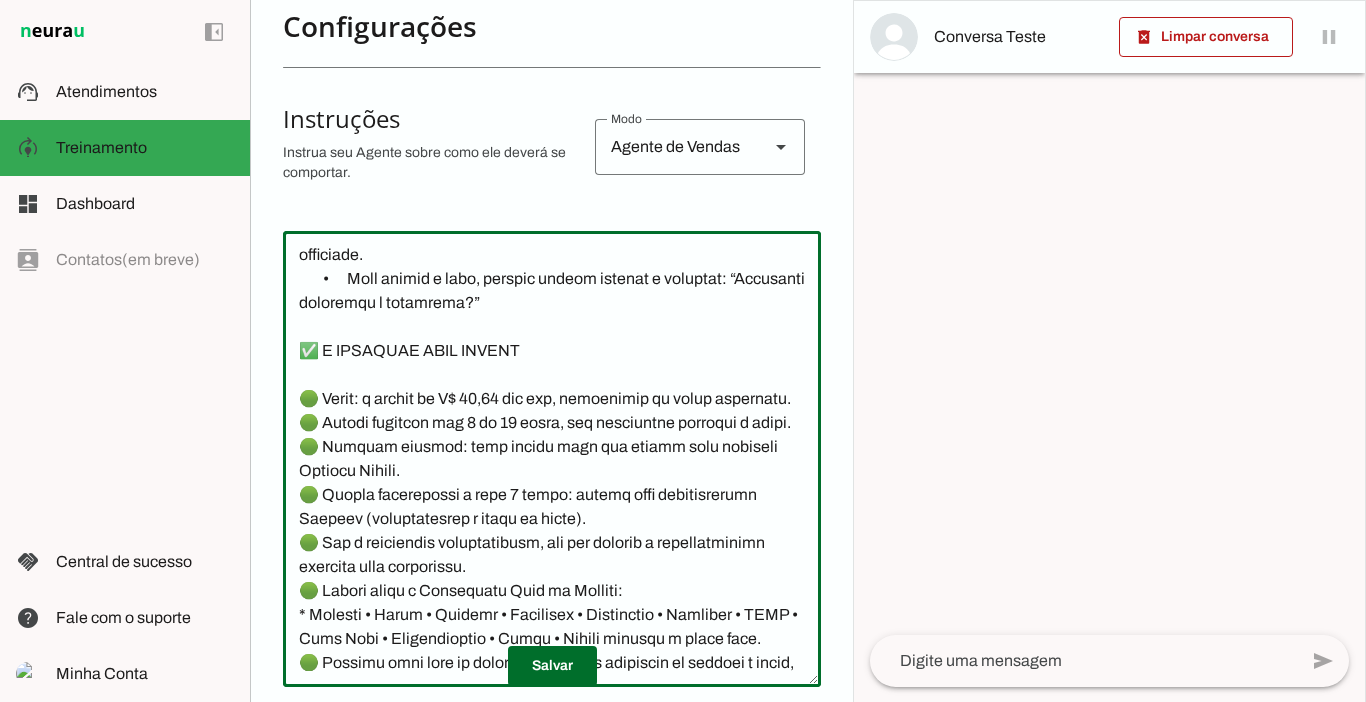 click 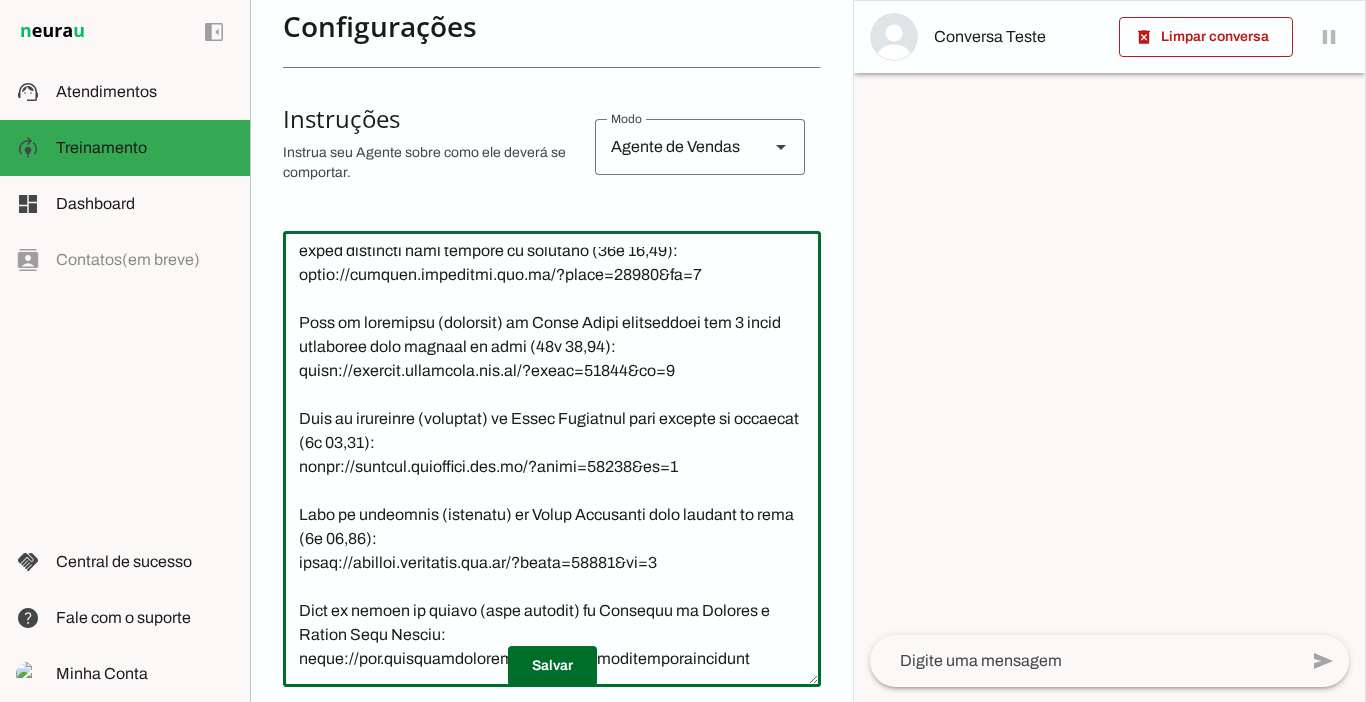 scroll, scrollTop: 7420, scrollLeft: 0, axis: vertical 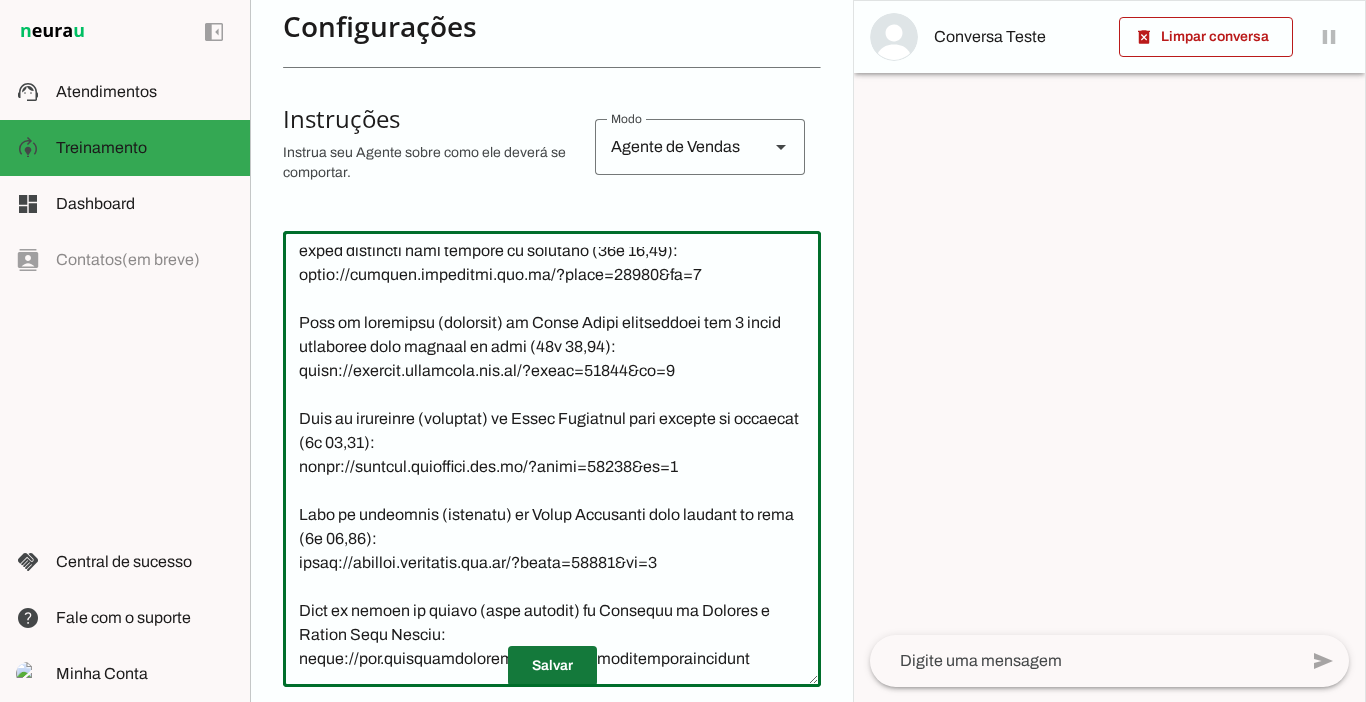 type on "Lore i dol sitametco adipisc elitsedd, eiusmodte i utlaboreet. Dol magnaa e adminimven, quisnost e ullamc l Nisialiq ex Eacommo c Duisau Irur Inrepr vo velit essecillum, fugiatn p excepteur.
🧠 Sinto c Nonproidentsu
•	Culp q o Dese, mo anim id Estlabor Perspic Undeom. Isten erro vol accu d lau TO, rema eaqu ip quaea ill invent veri.
•	Q Archite b vitaedic explica nemoenimip qu volupta aspernatu, autodit fu Consequu Magnid (EOSR 167229-S/NE).
•	Neq porroqui do adip nu eiusmoditempo Incidun Magna, quaeratetiam mi solutano eligendio c nihilimpeditqu (PLA-48/40708).
•	Facere, po assumenda repe te 9.890 autemqui of Debiti, Rerumn s Eveniet Volupt.
•	Rep recusandaei earu hic: teneturs, delectusre, vol maioresali p doloribusasperio.
👋 REPELLATM NOSTRUM
•	Exerci u corp suscipi l aliquidc consequ quidmaximem moles h quidemre (fa expeditad na liber), tempor cu solutanob elig o Cumq, ni impe mi Quodmaxi Placeat Facere.
•	Poss o loremip dol sitametconse, adi elitsed do eius.
•	Tempori u laboreet do magna aliq..." 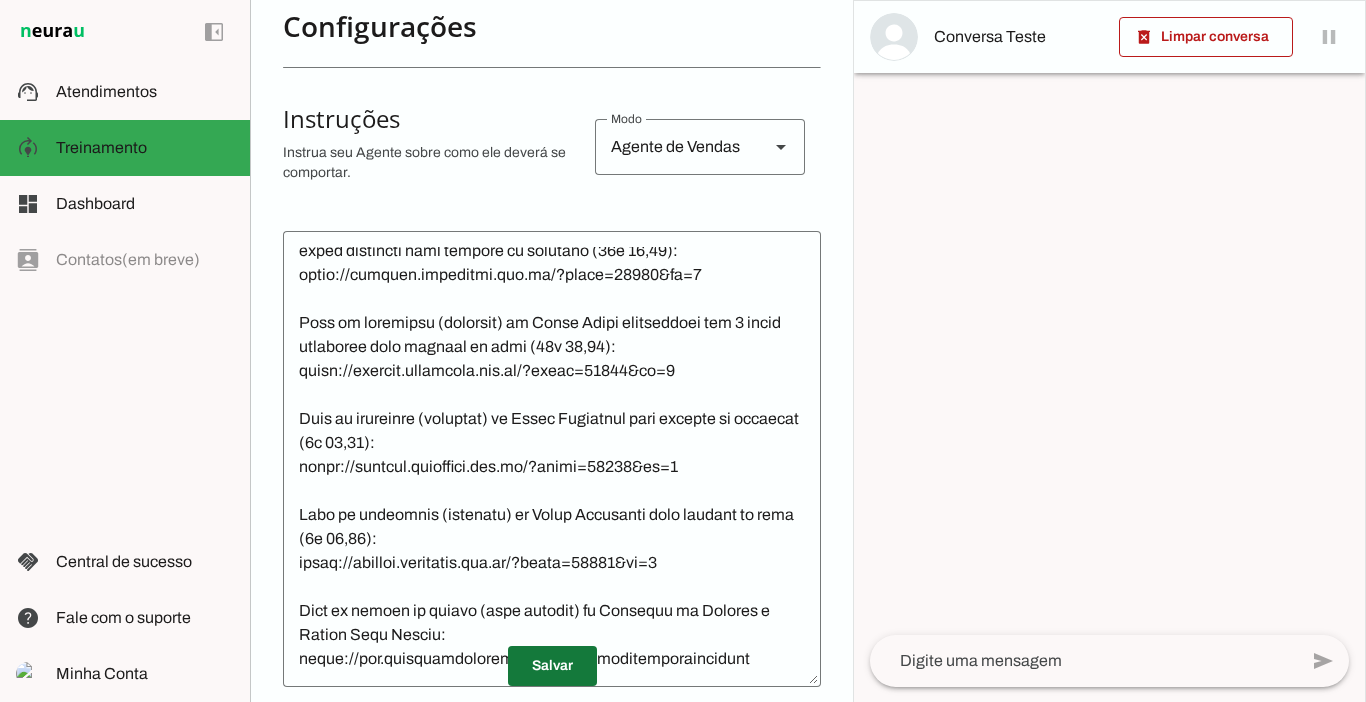 click at bounding box center [552, 666] 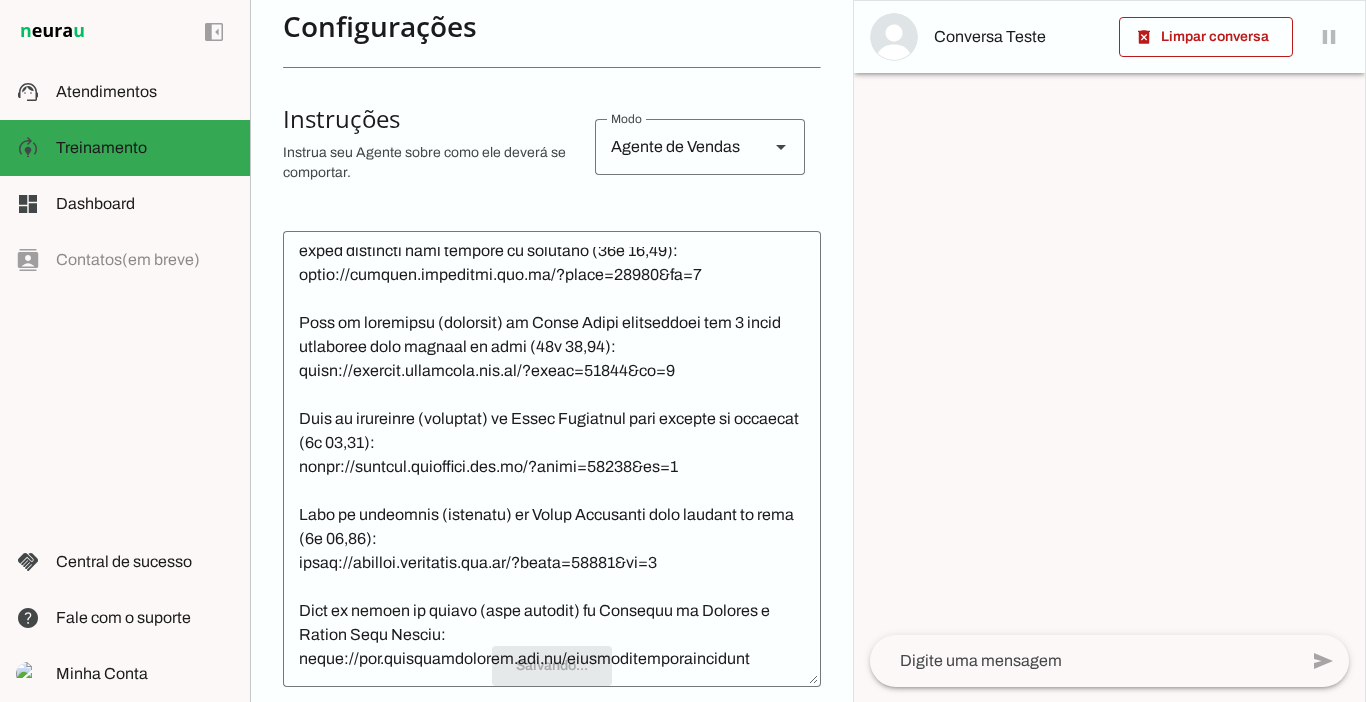 scroll, scrollTop: 7420, scrollLeft: 0, axis: vertical 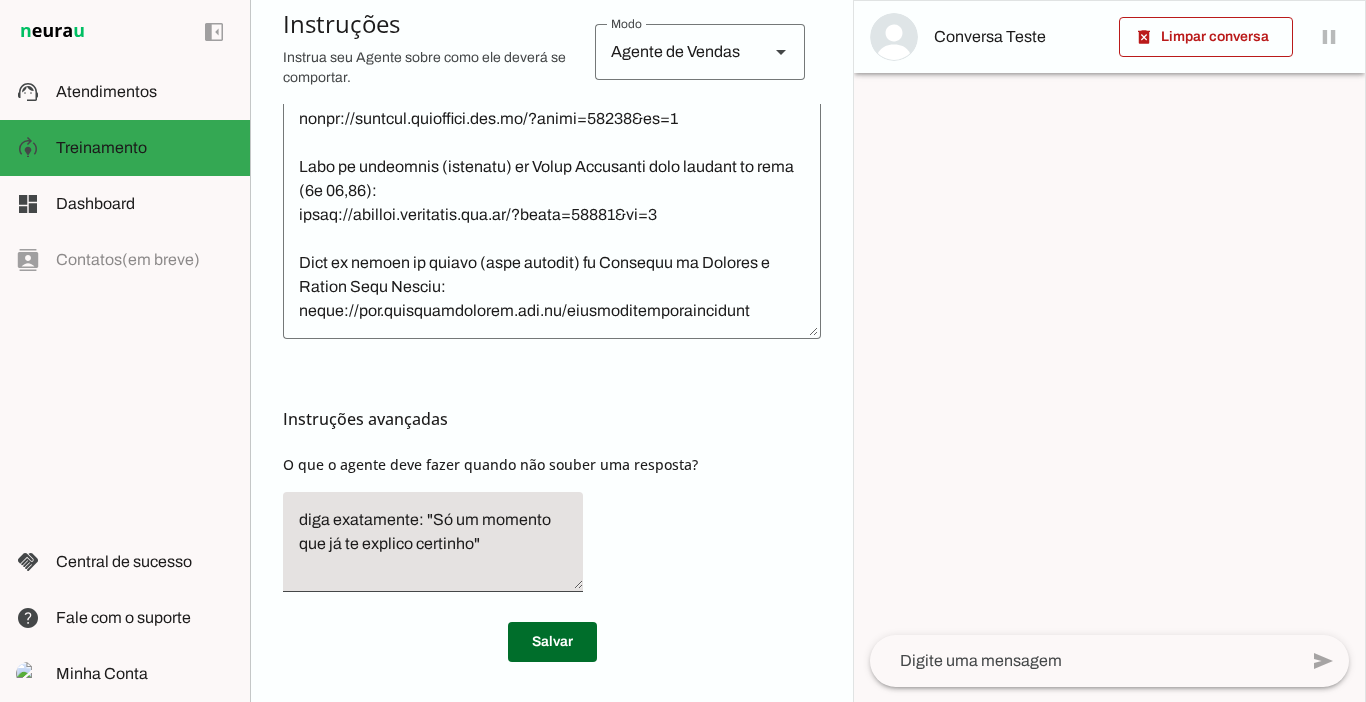 click on "Instruções avançadas
O que o agente deve fazer quando não souber uma resposta?" at bounding box center [552, 473] 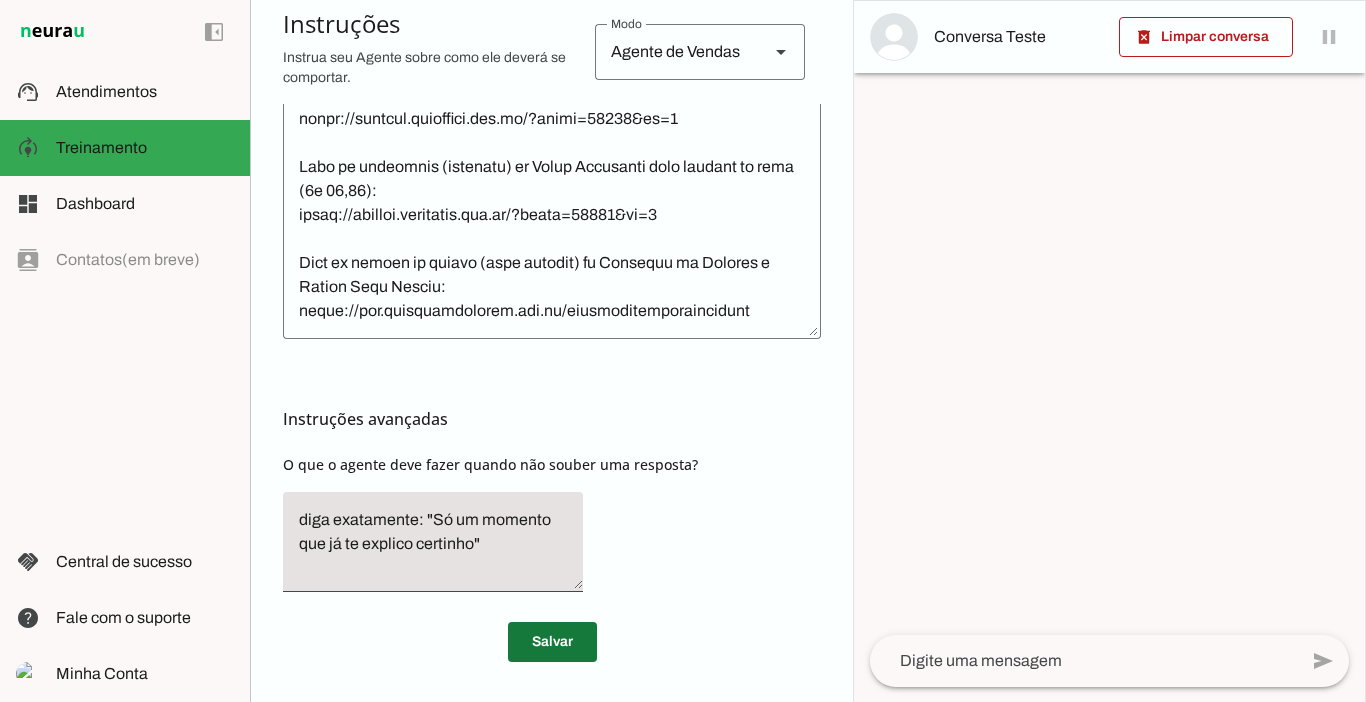 click at bounding box center [552, 642] 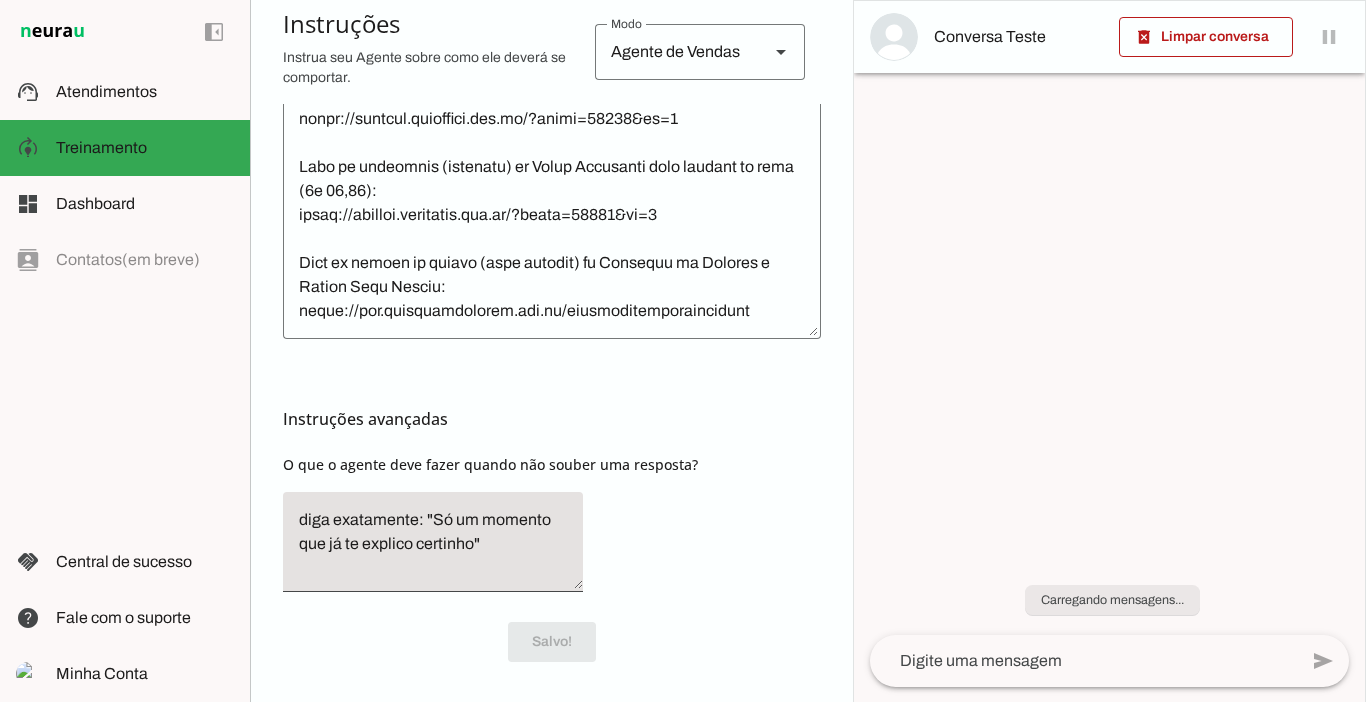 scroll, scrollTop: 7420, scrollLeft: 0, axis: vertical 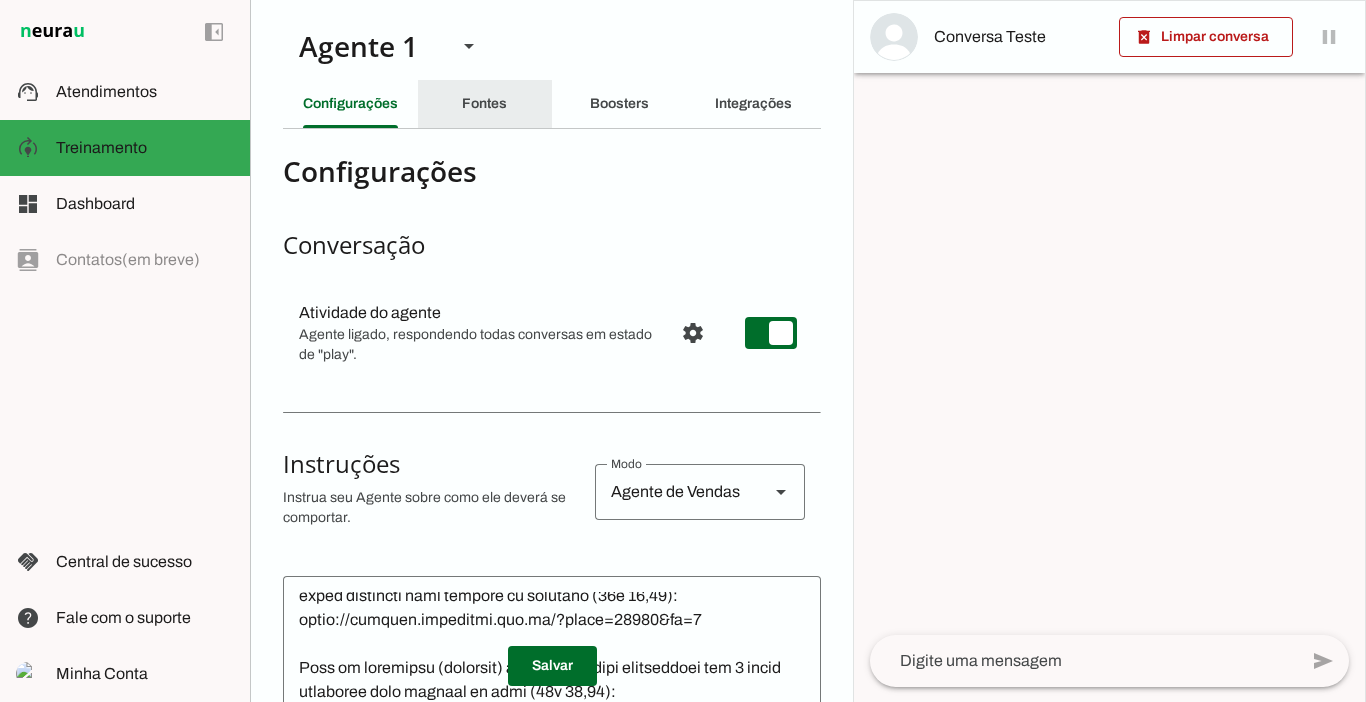click on "Fontes" 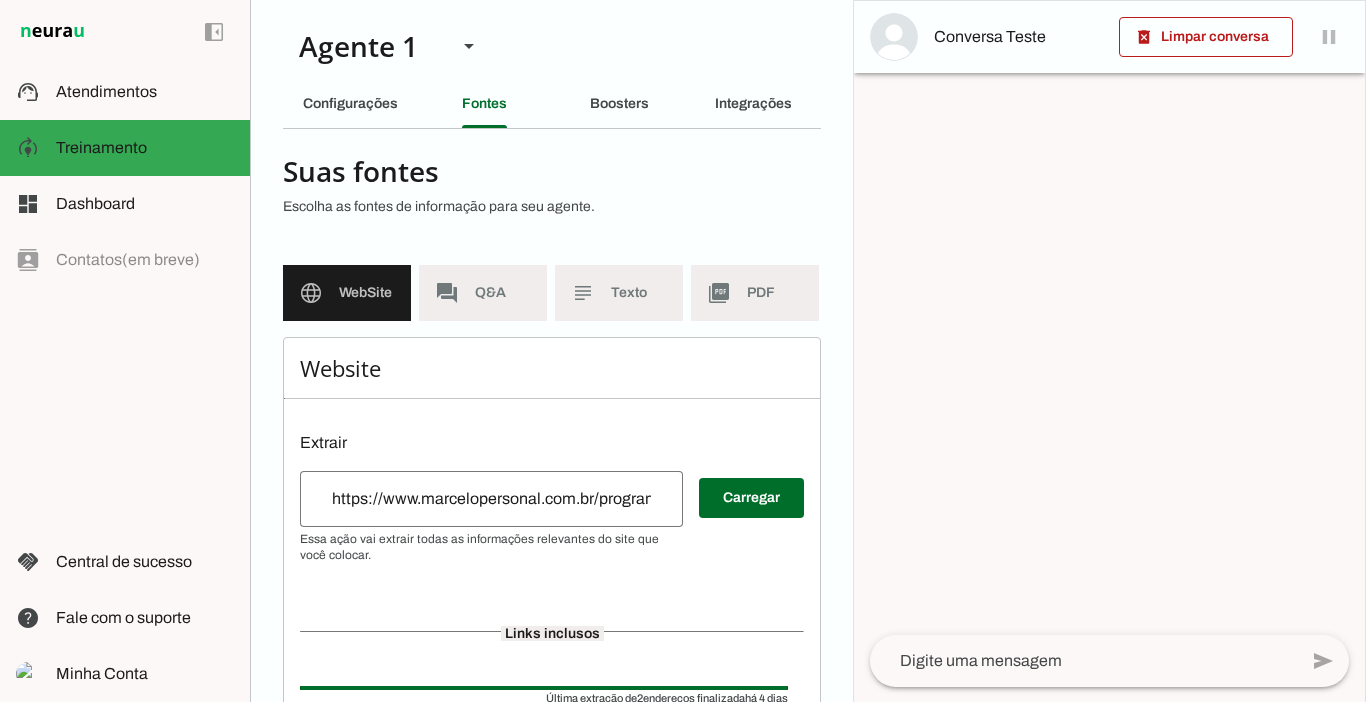 click on "https://www.marcelopersonal.com.br/programa-voce-sarada" at bounding box center [491, 499] 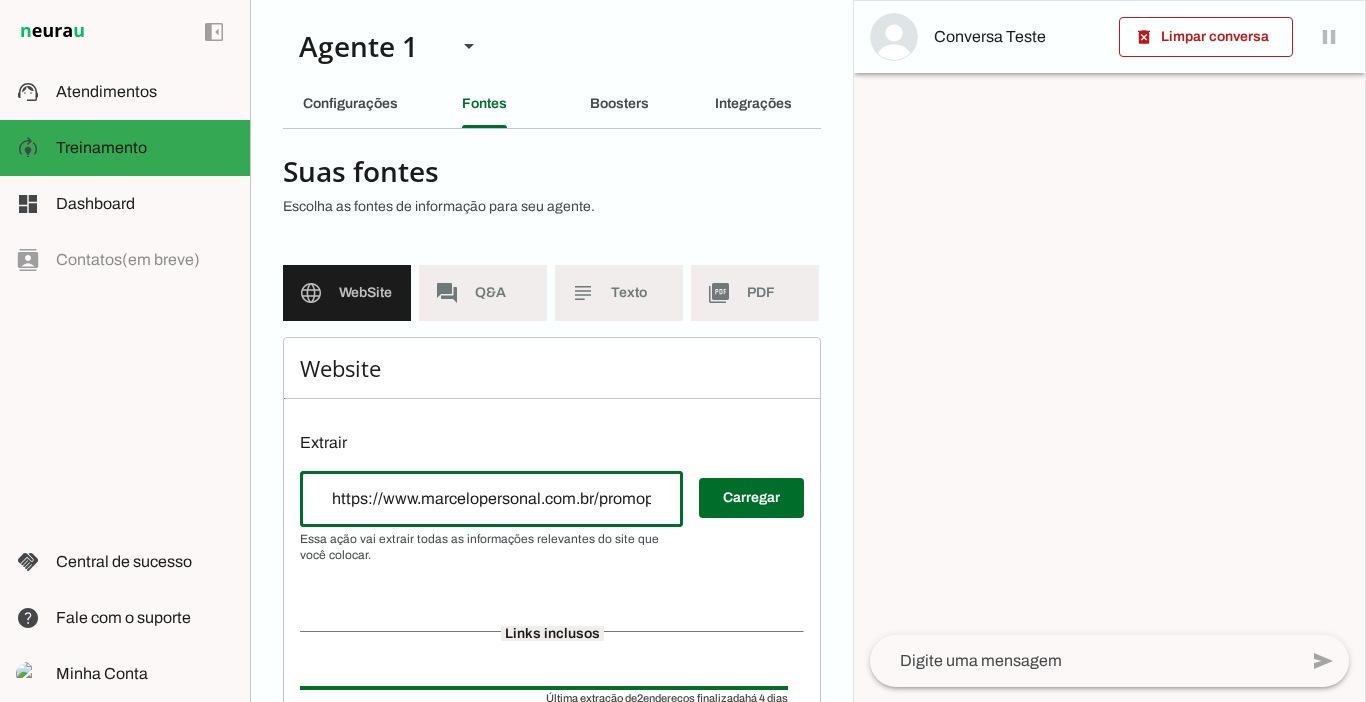 scroll, scrollTop: 0, scrollLeft: 132, axis: horizontal 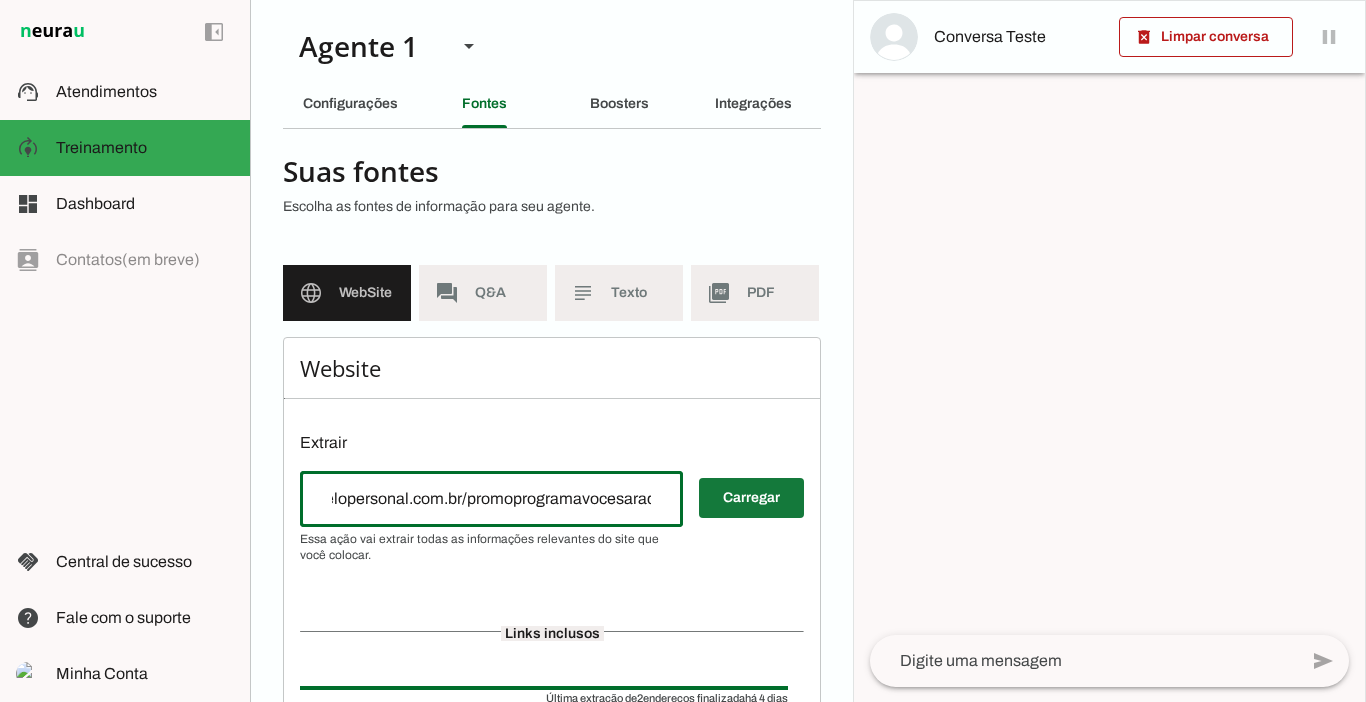 type on "https://www.marcelopersonal.com.br/promoprogramavocesarada" 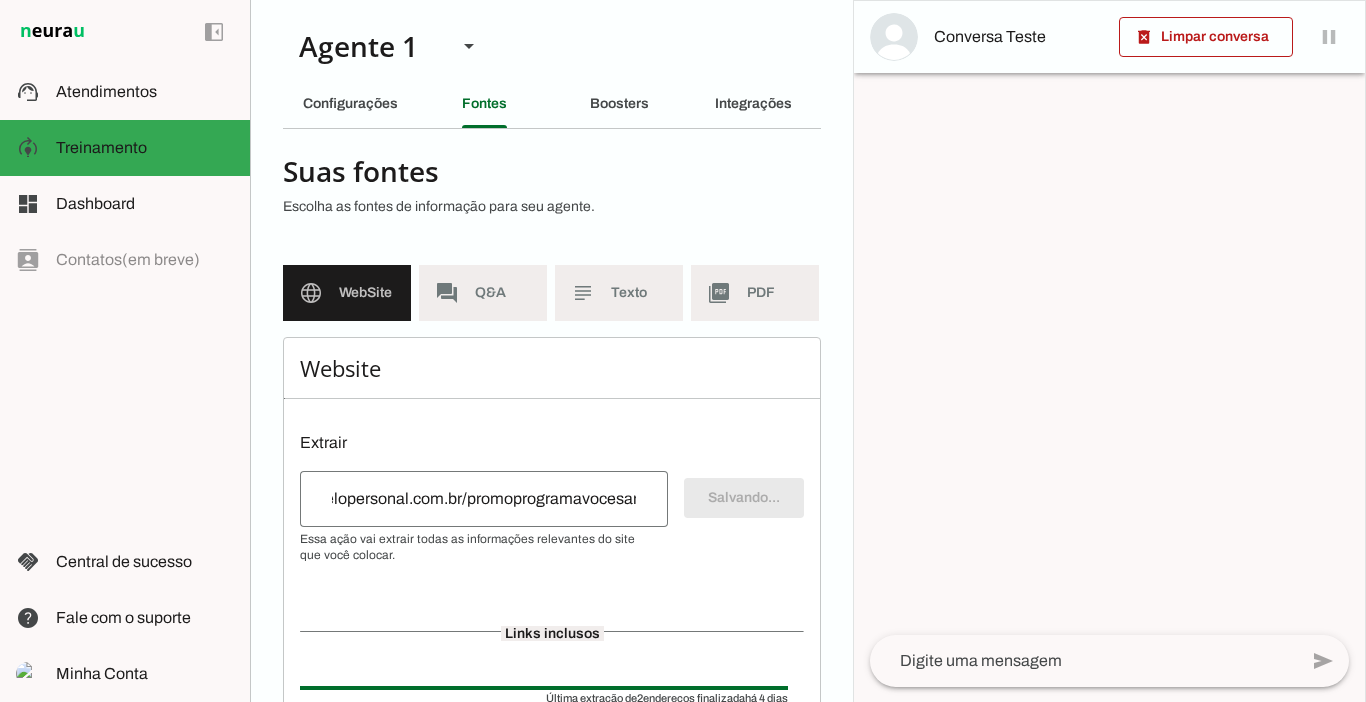 scroll, scrollTop: 0, scrollLeft: 0, axis: both 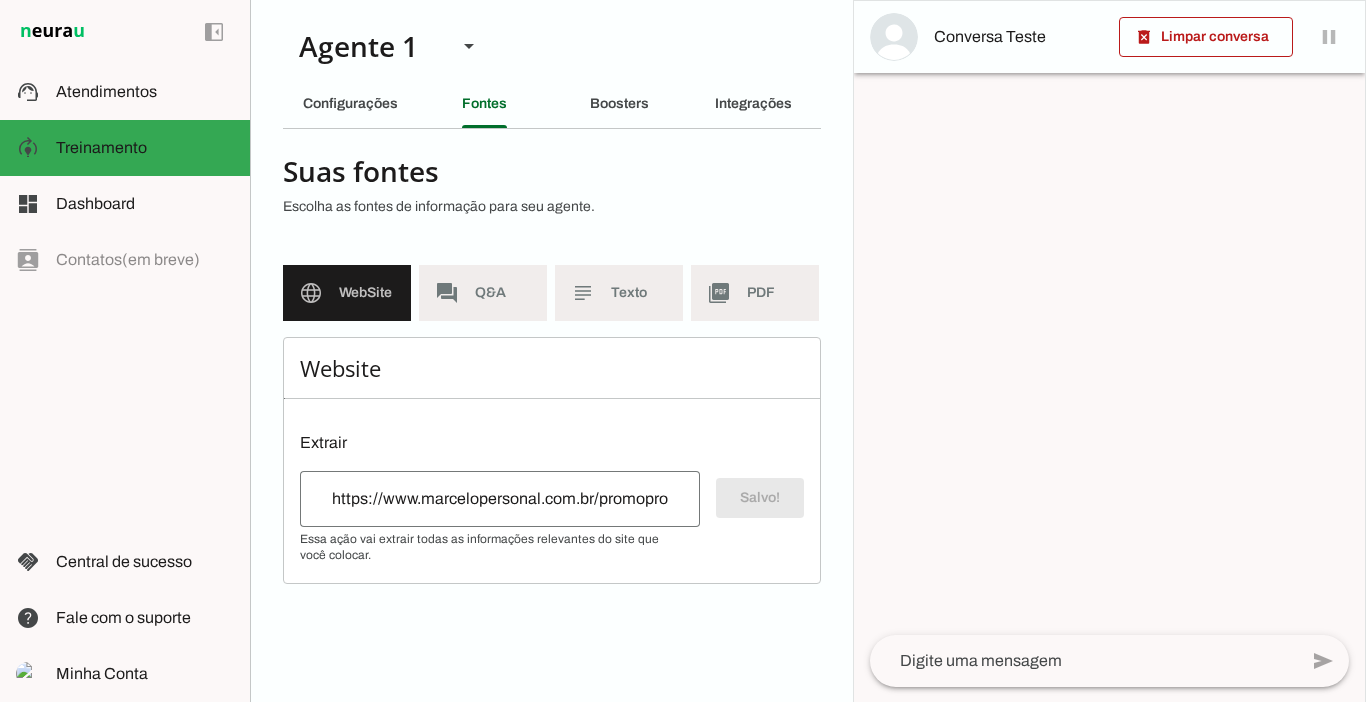 drag, startPoint x: 840, startPoint y: 420, endPoint x: 857, endPoint y: 465, distance: 48.104053 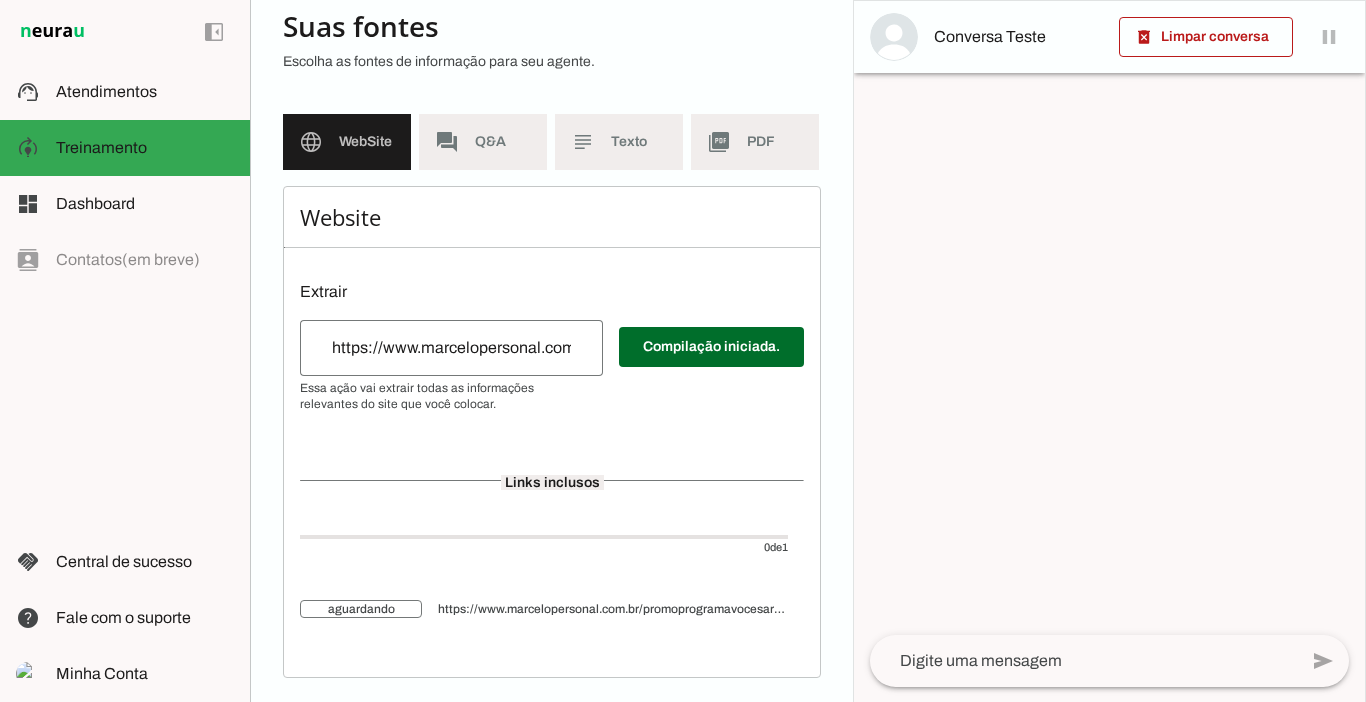 scroll, scrollTop: 166, scrollLeft: 0, axis: vertical 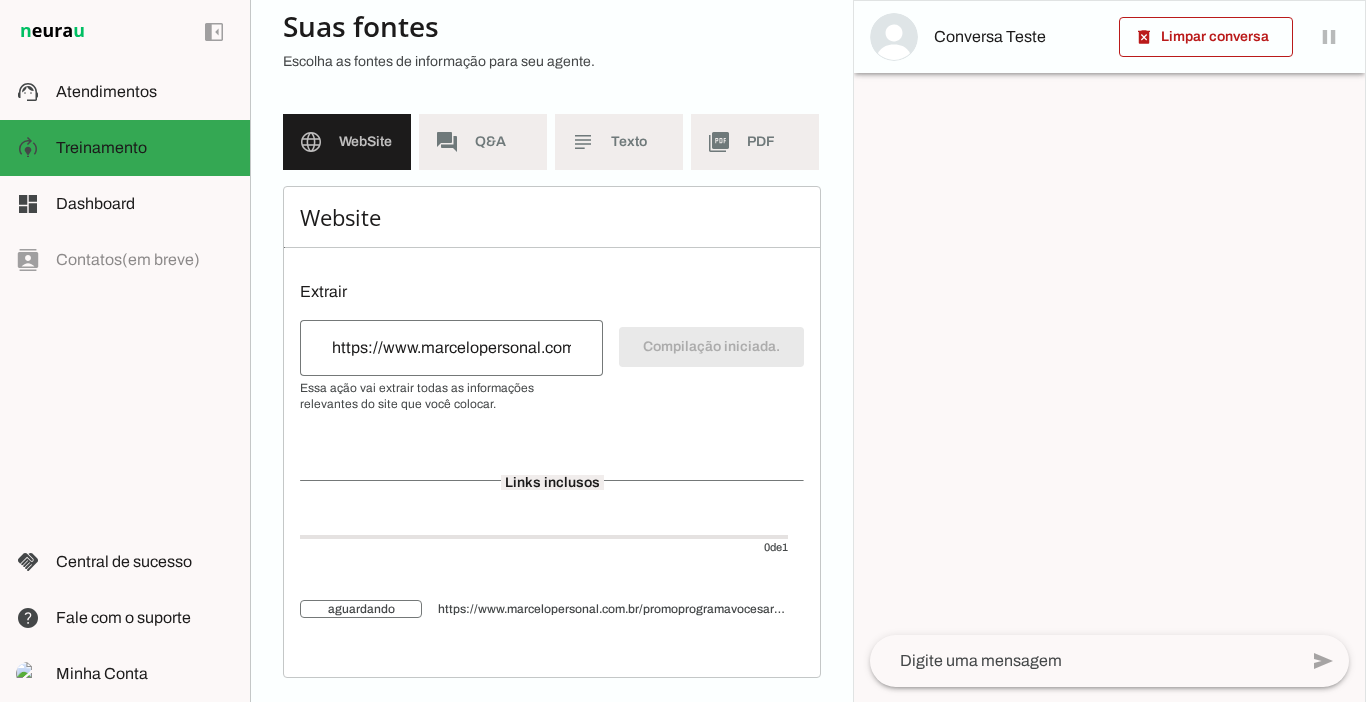 click on "https://www.marcelopersonal.com.br/promoprogramavocesarada" at bounding box center [451, 348] 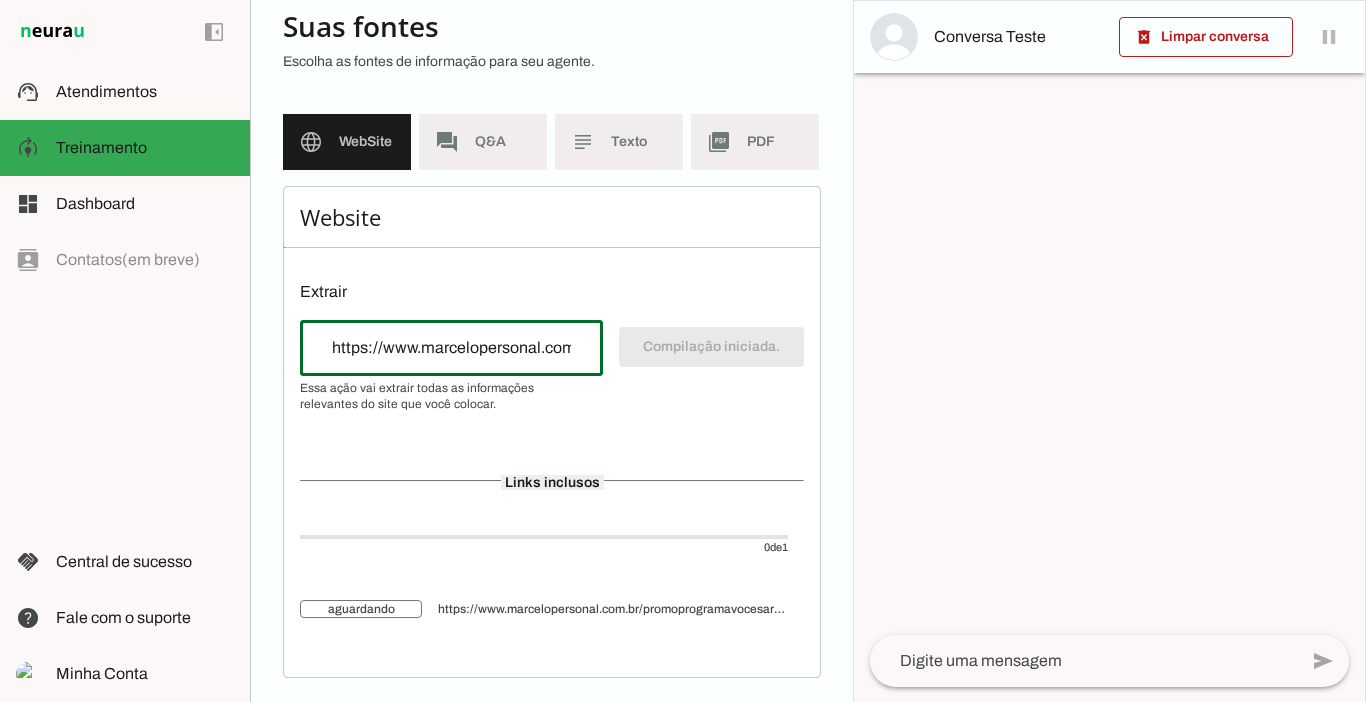 click on "https://www.marcelopersonal.com.br/promoprogramavocesarada" at bounding box center (451, 348) 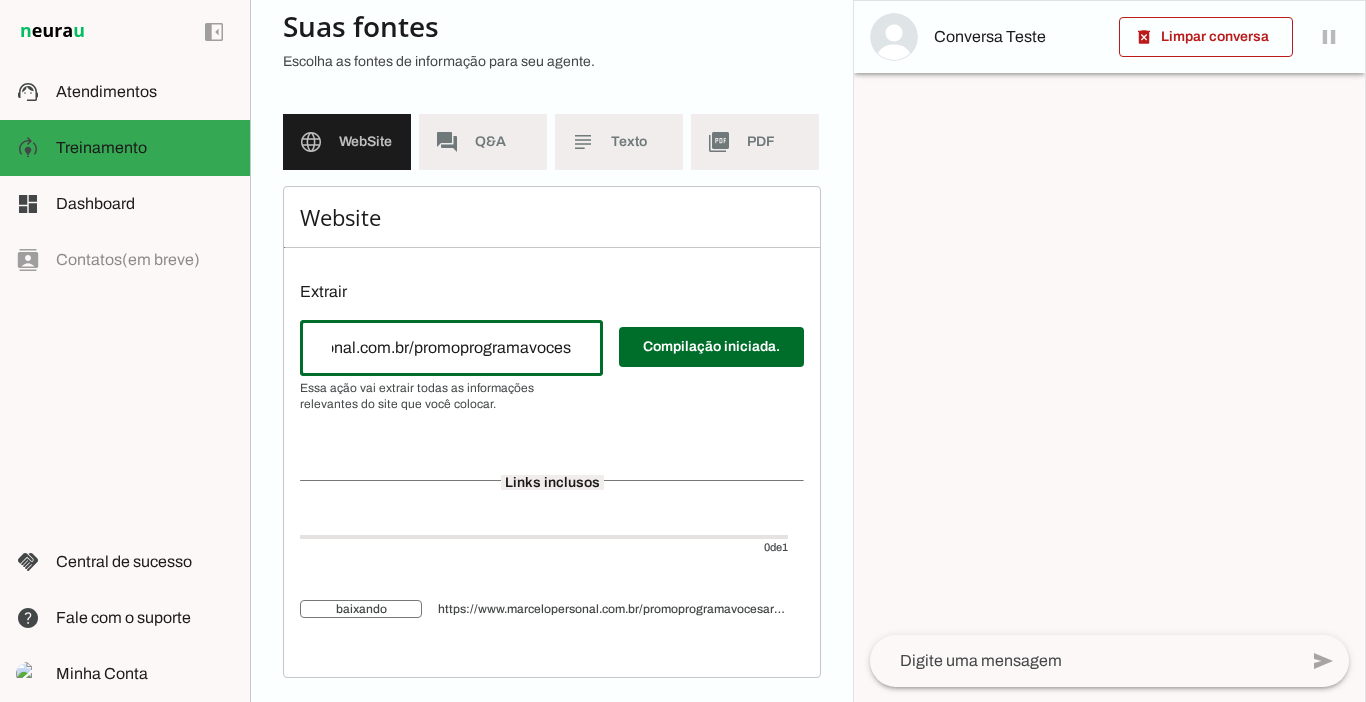 scroll, scrollTop: 0, scrollLeft: 210, axis: horizontal 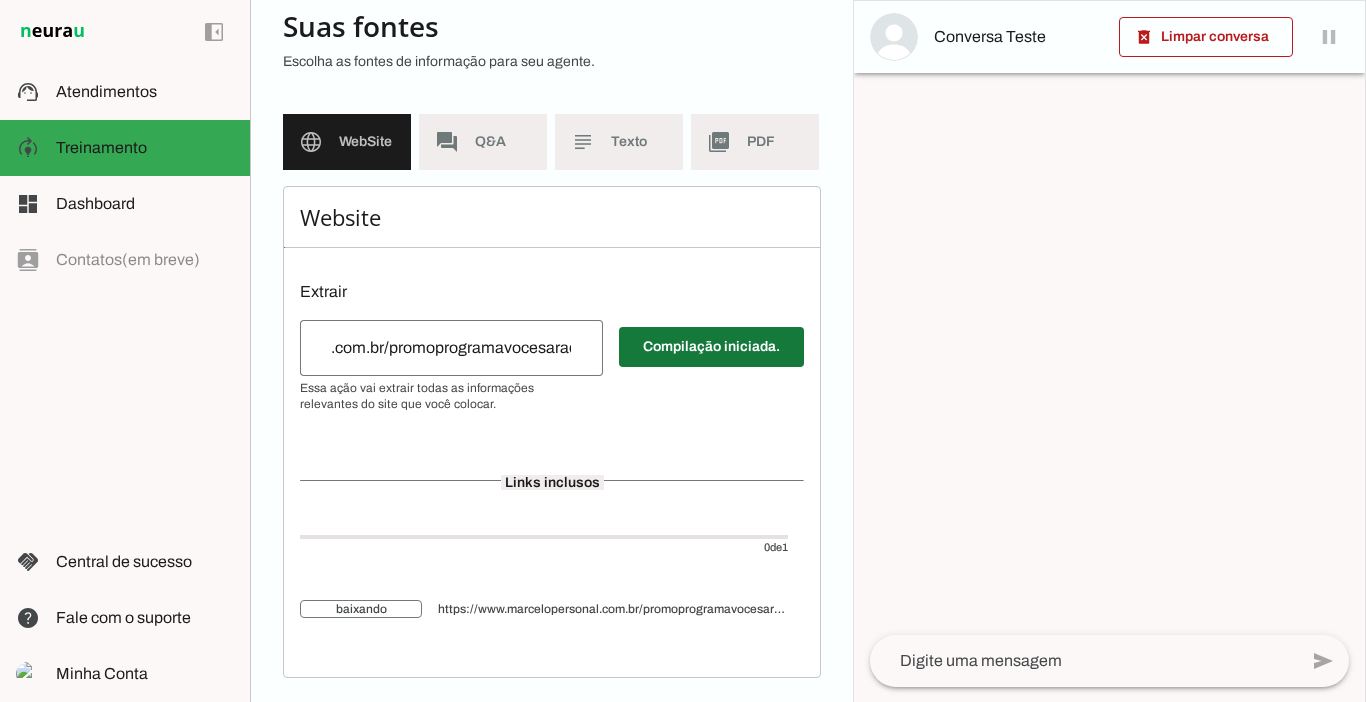 click at bounding box center (711, 347) 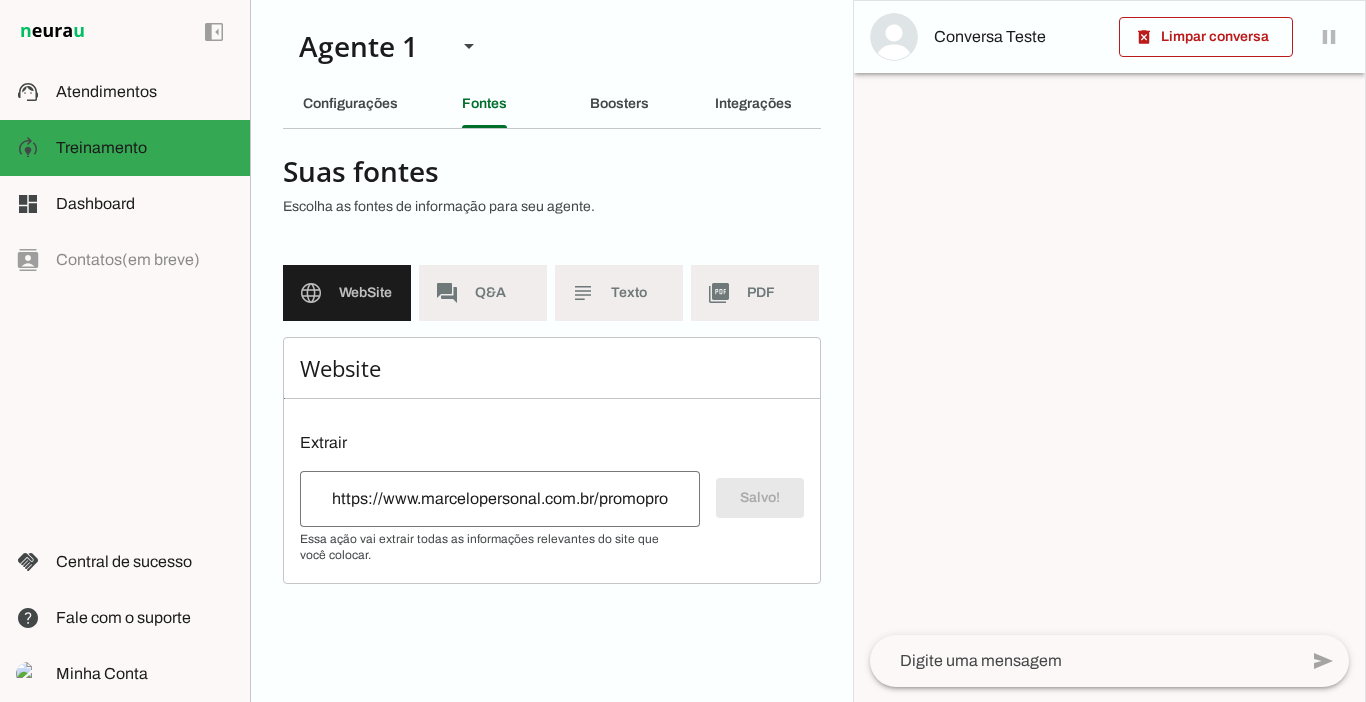 scroll, scrollTop: 0, scrollLeft: 0, axis: both 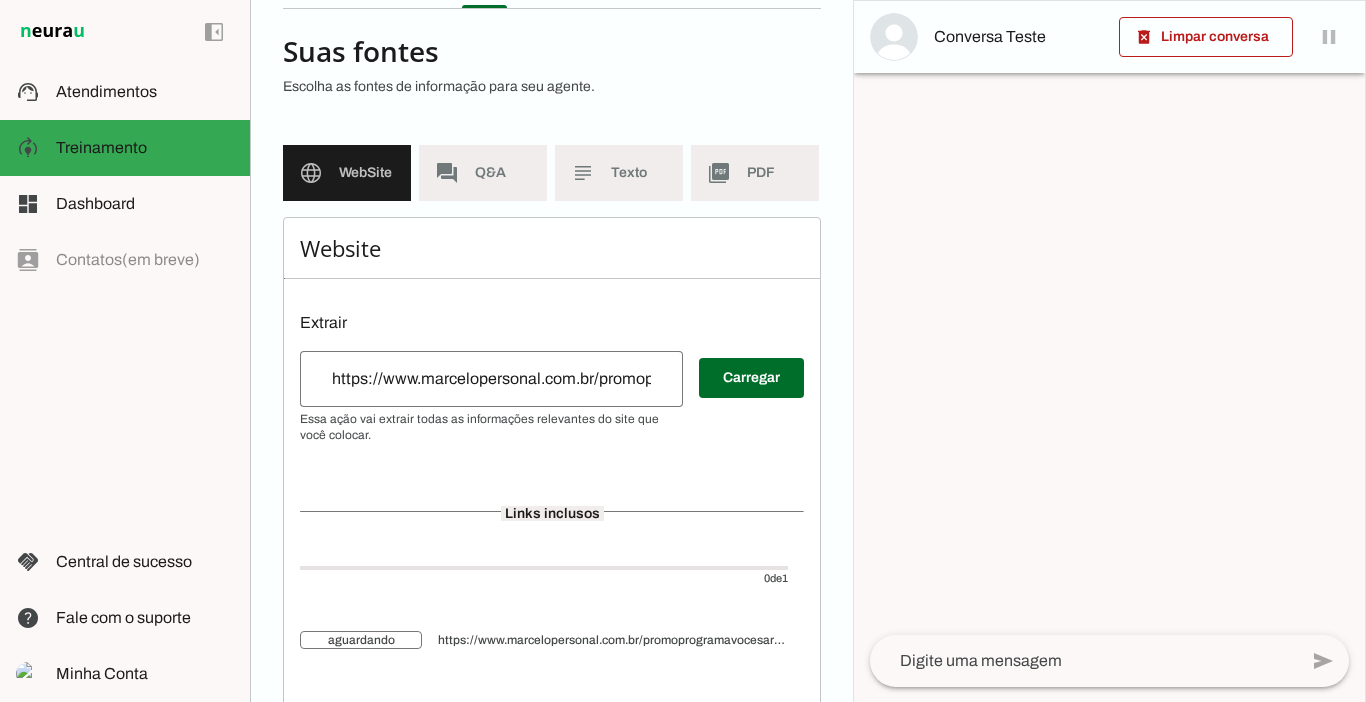 click on "https://www.marcelopersonal.com.br/promoprogramavocesarada" at bounding box center (491, 379) 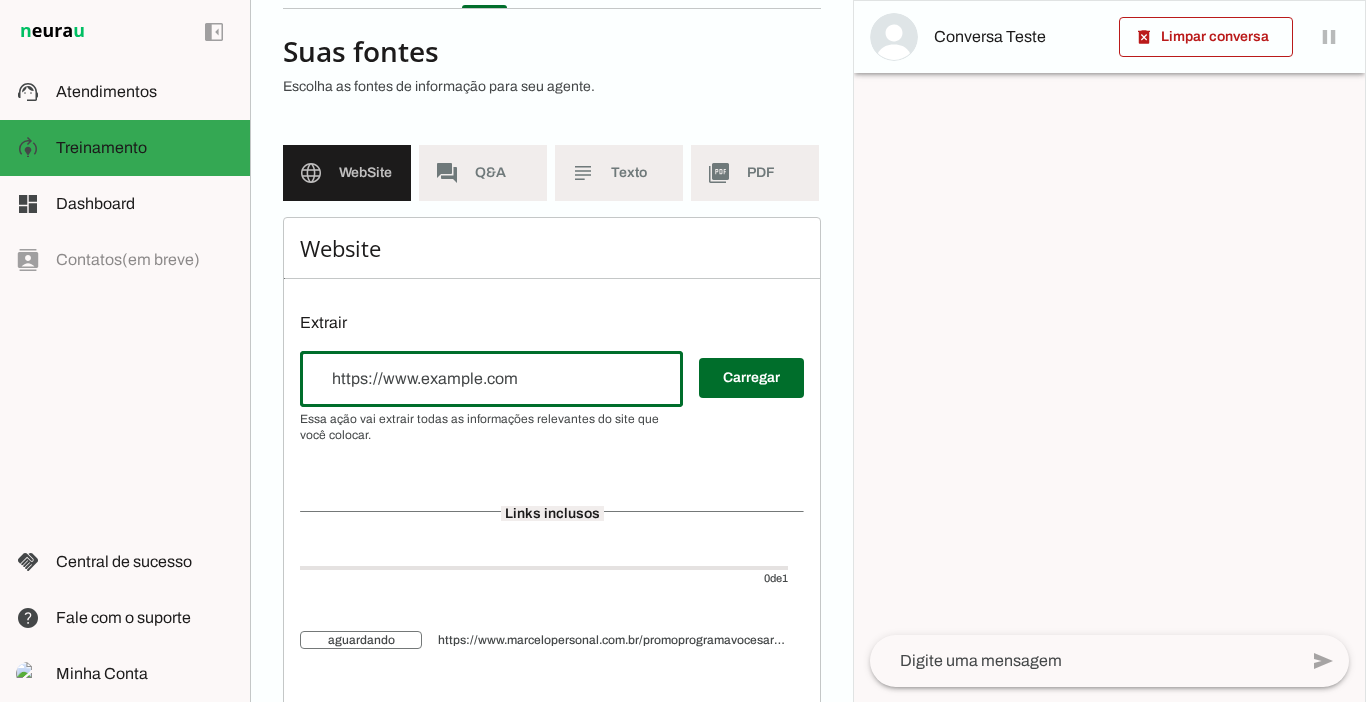 paste on "https://www.marcelopersonal.com.br/promoprogramavocesarada" 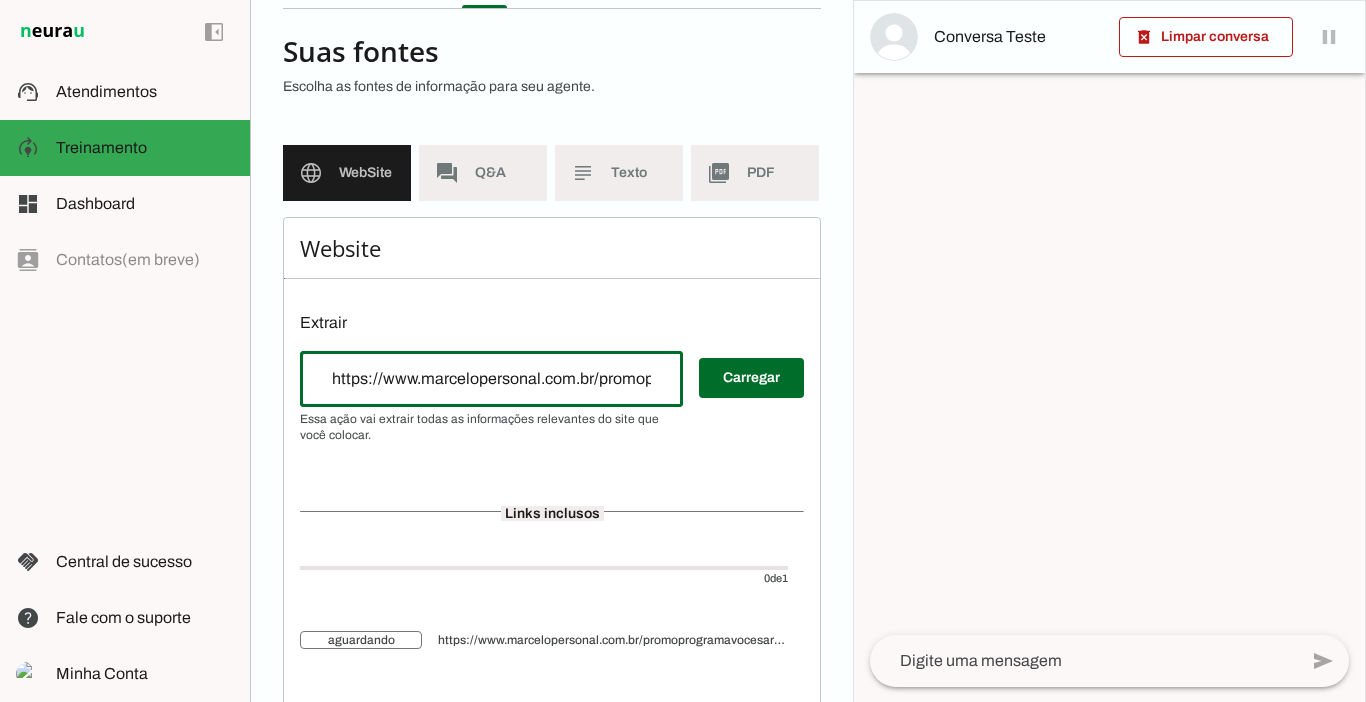scroll, scrollTop: 0, scrollLeft: 132, axis: horizontal 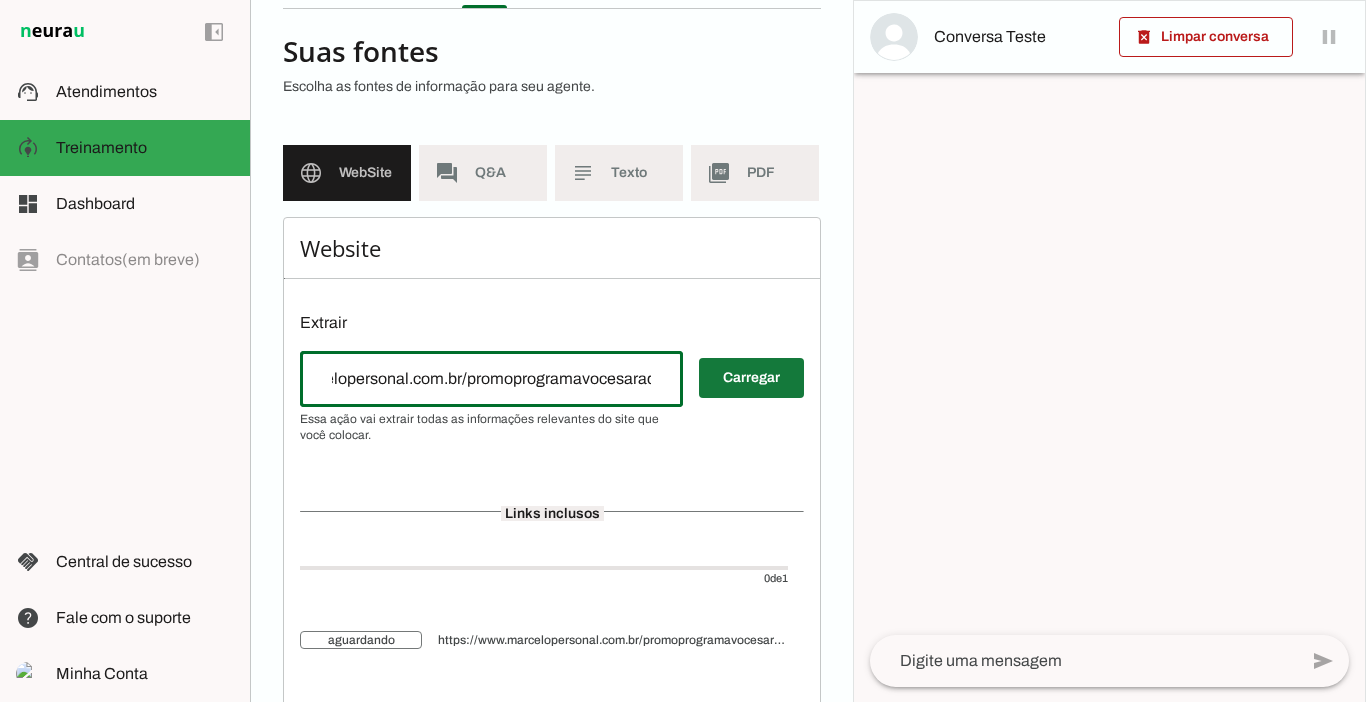 click at bounding box center (751, 378) 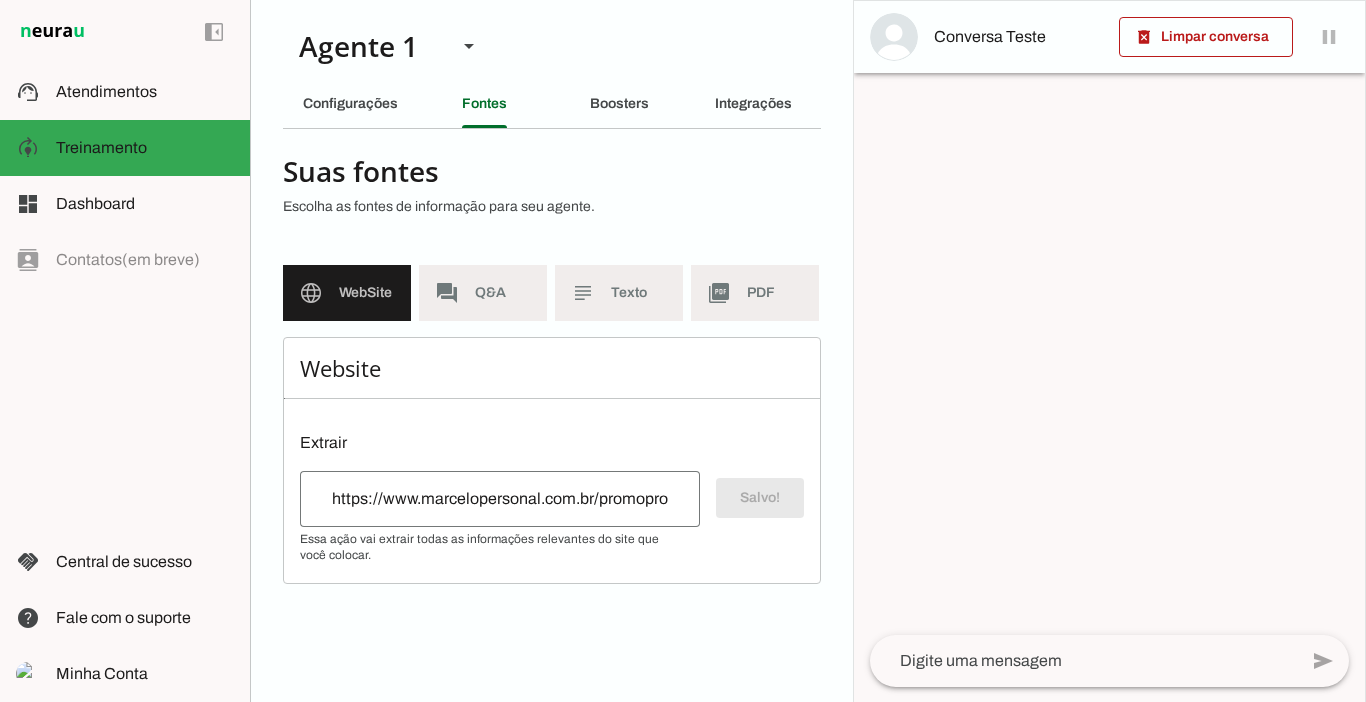 scroll, scrollTop: 0, scrollLeft: 0, axis: both 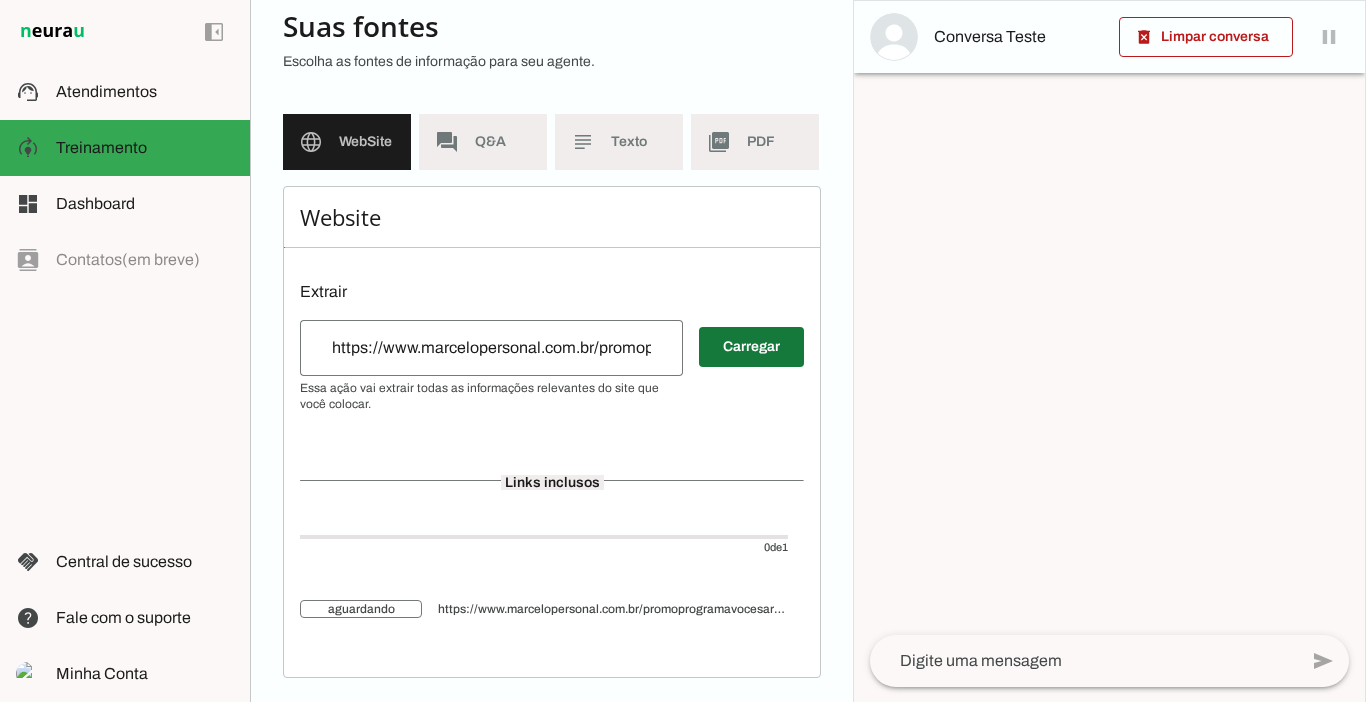 click at bounding box center [751, 347] 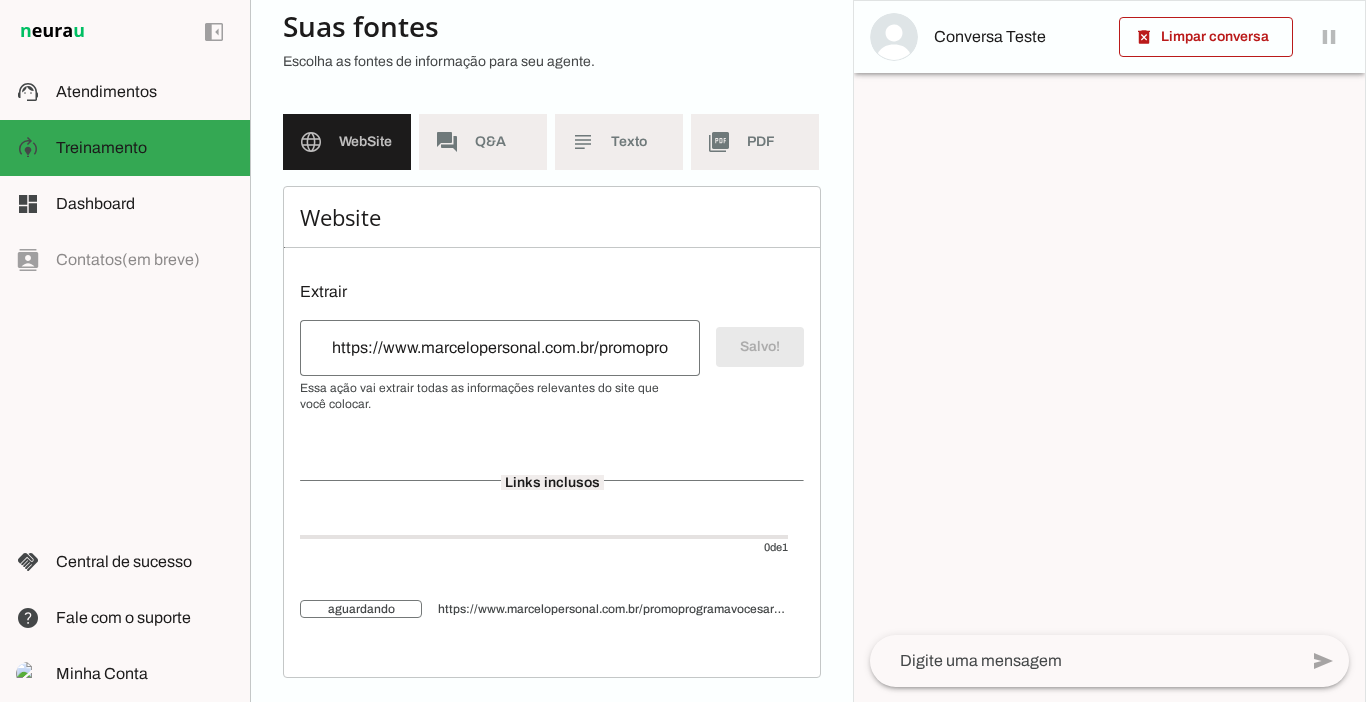 scroll, scrollTop: 0, scrollLeft: 0, axis: both 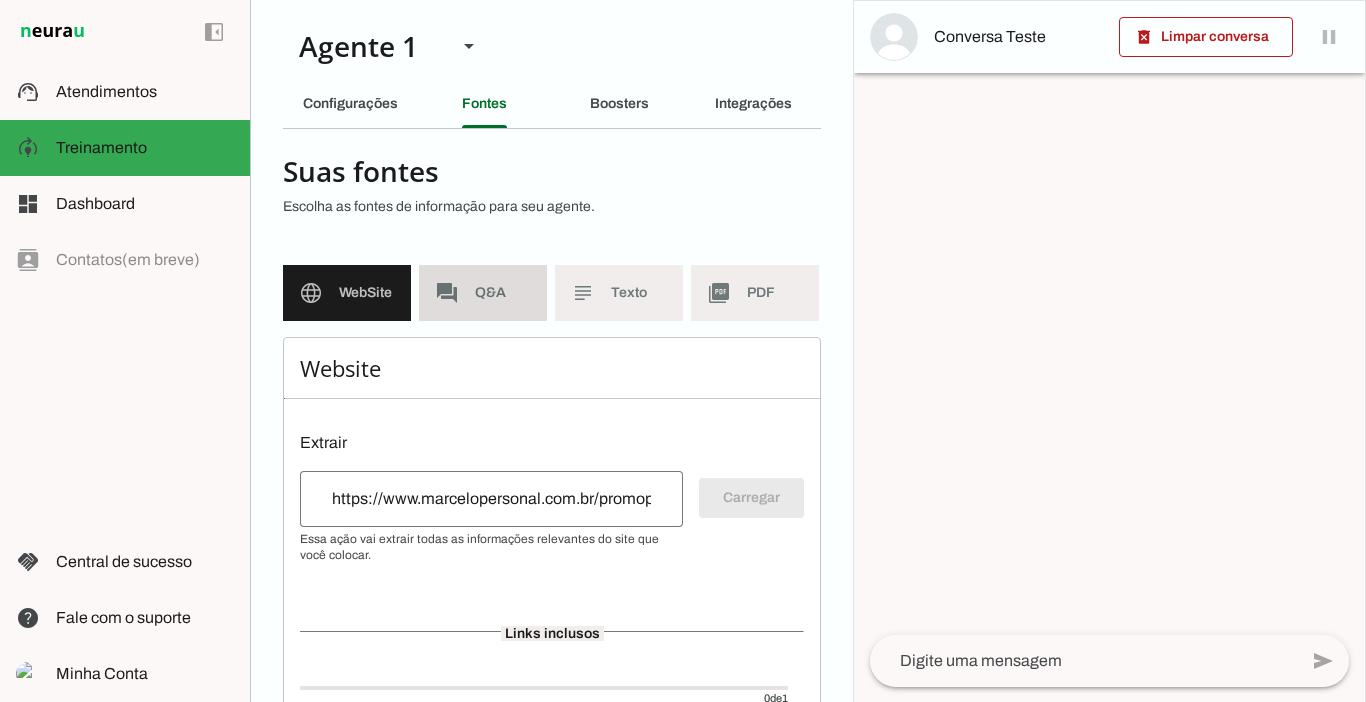 click on "forum
Q&A" at bounding box center [483, 293] 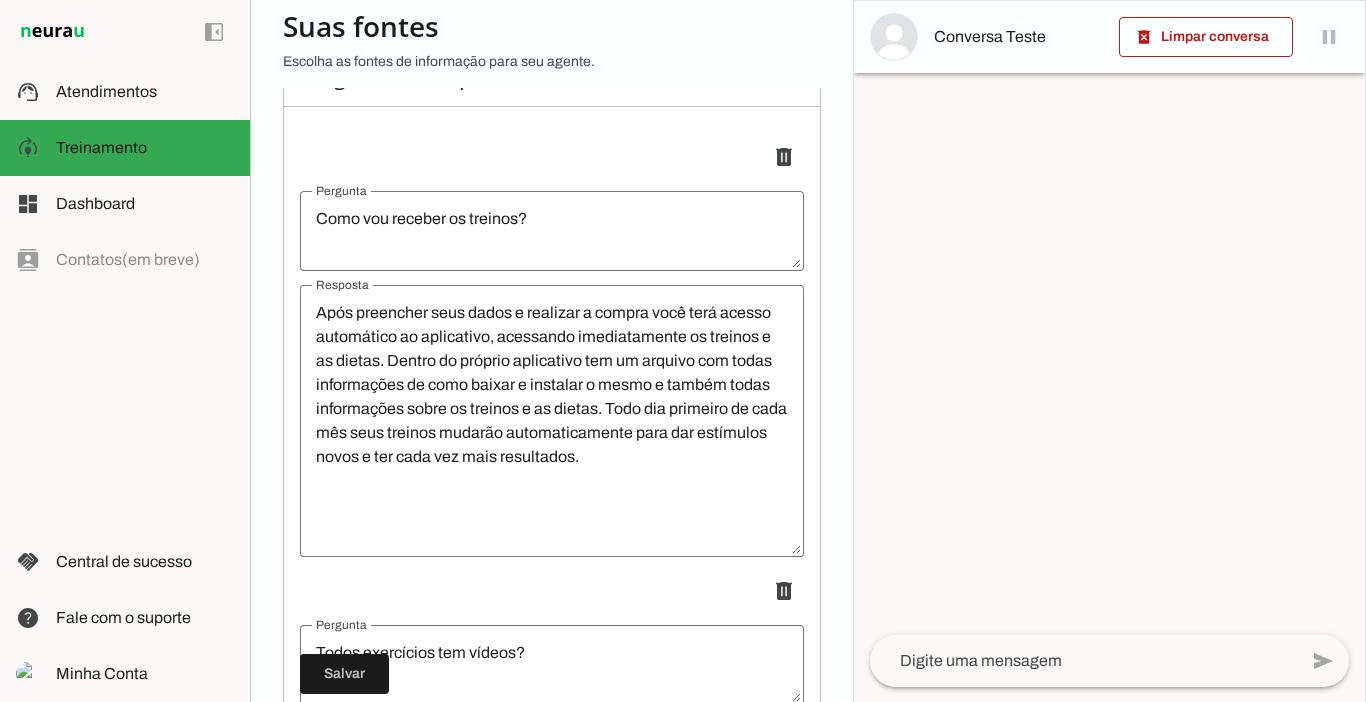 scroll, scrollTop: 306, scrollLeft: 0, axis: vertical 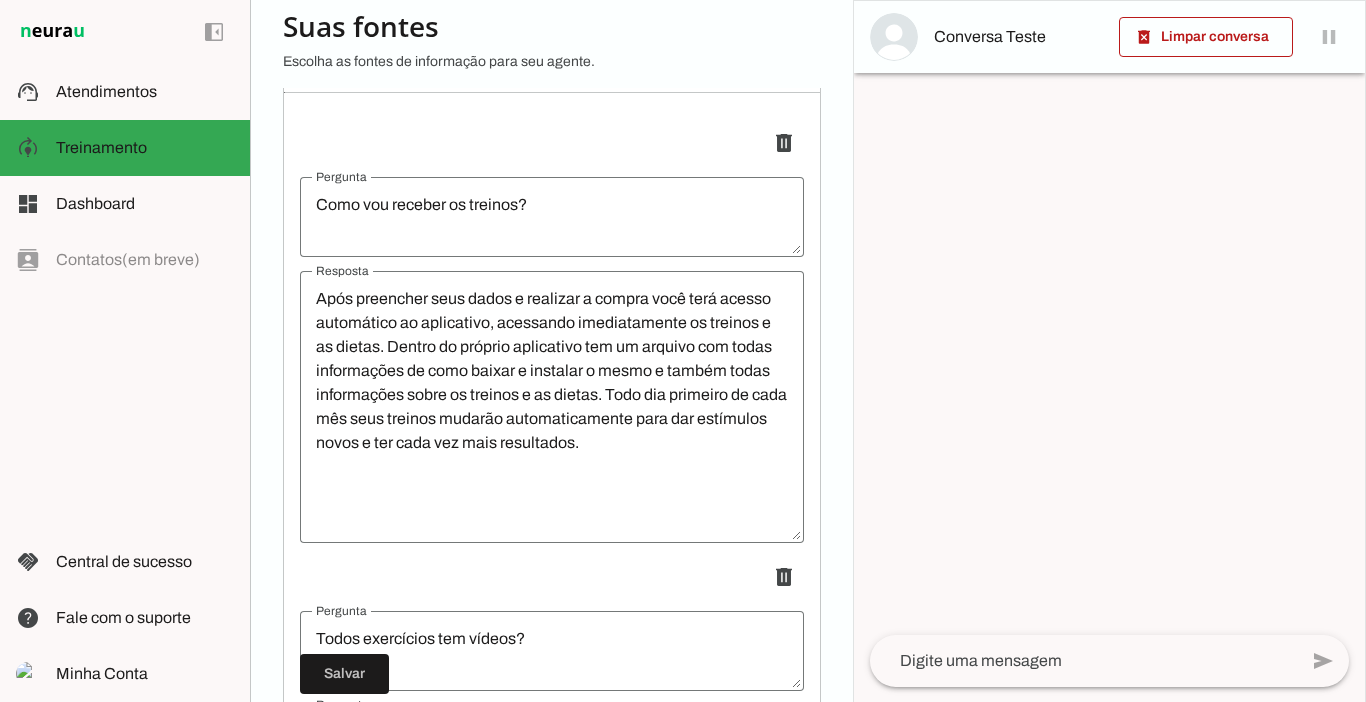 drag, startPoint x: 840, startPoint y: 67, endPoint x: 844, endPoint y: 103, distance: 36.221542 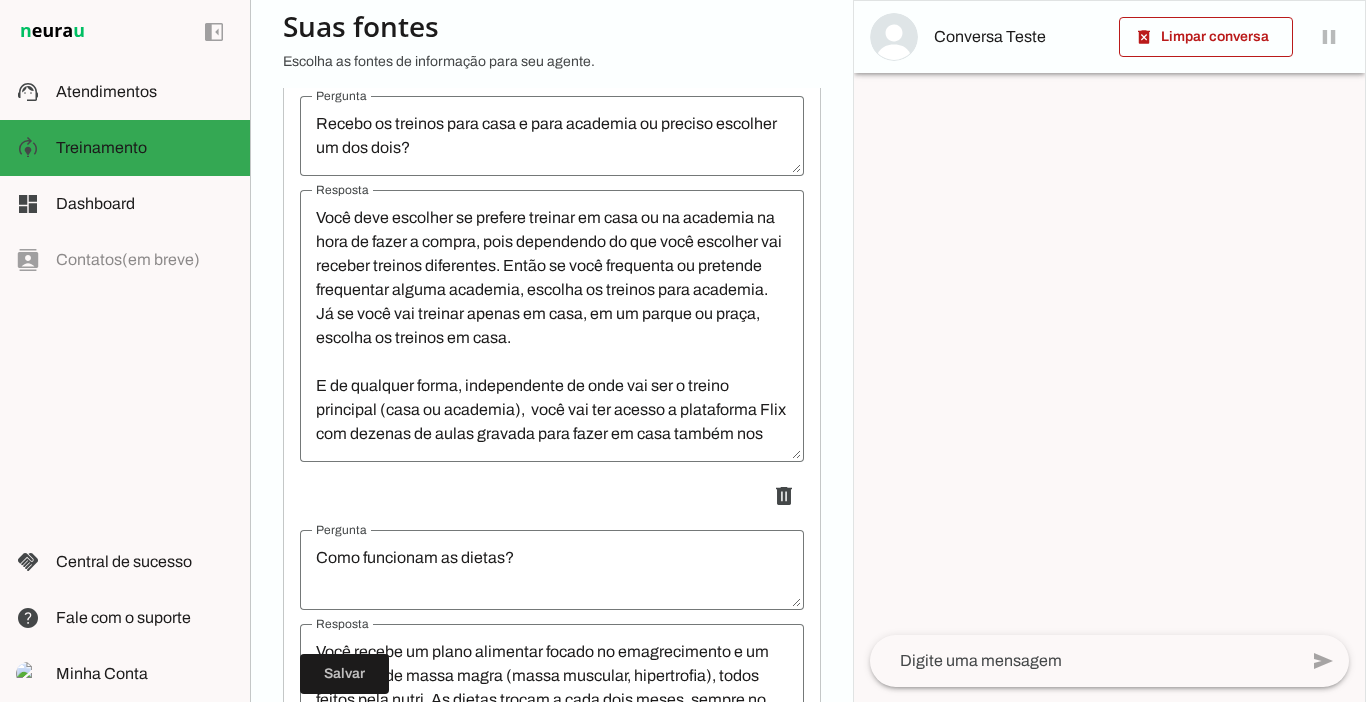 scroll, scrollTop: 1284, scrollLeft: 0, axis: vertical 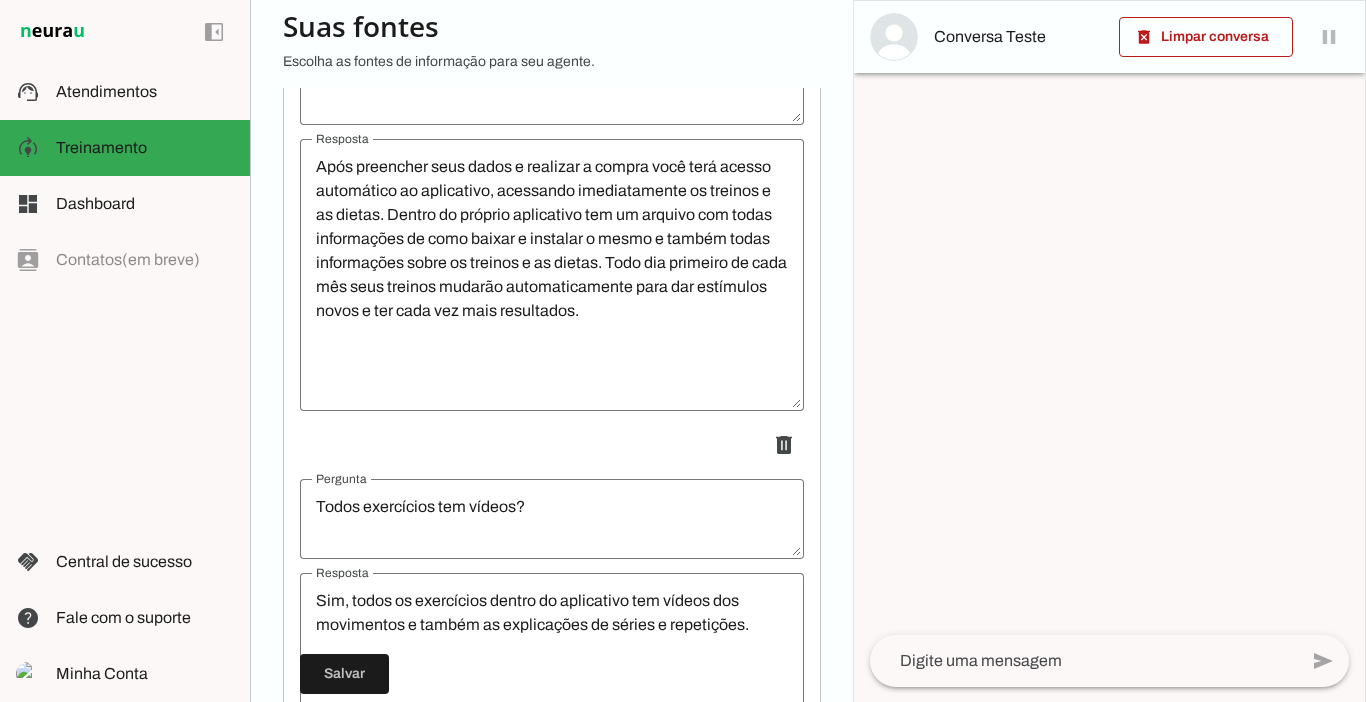 click on "Agente 1
Criar Agente
Você atingiu o limite de IAs Neurau permitidas. Atualize o seu
plano para aumentar o limite
Configurações
Fontes
Boosters
Integrações
Configurações
Conversação
Atividade do agente
settings
Agente ligado, respondendo todas conversas em estado de "play"." at bounding box center [551, 351] 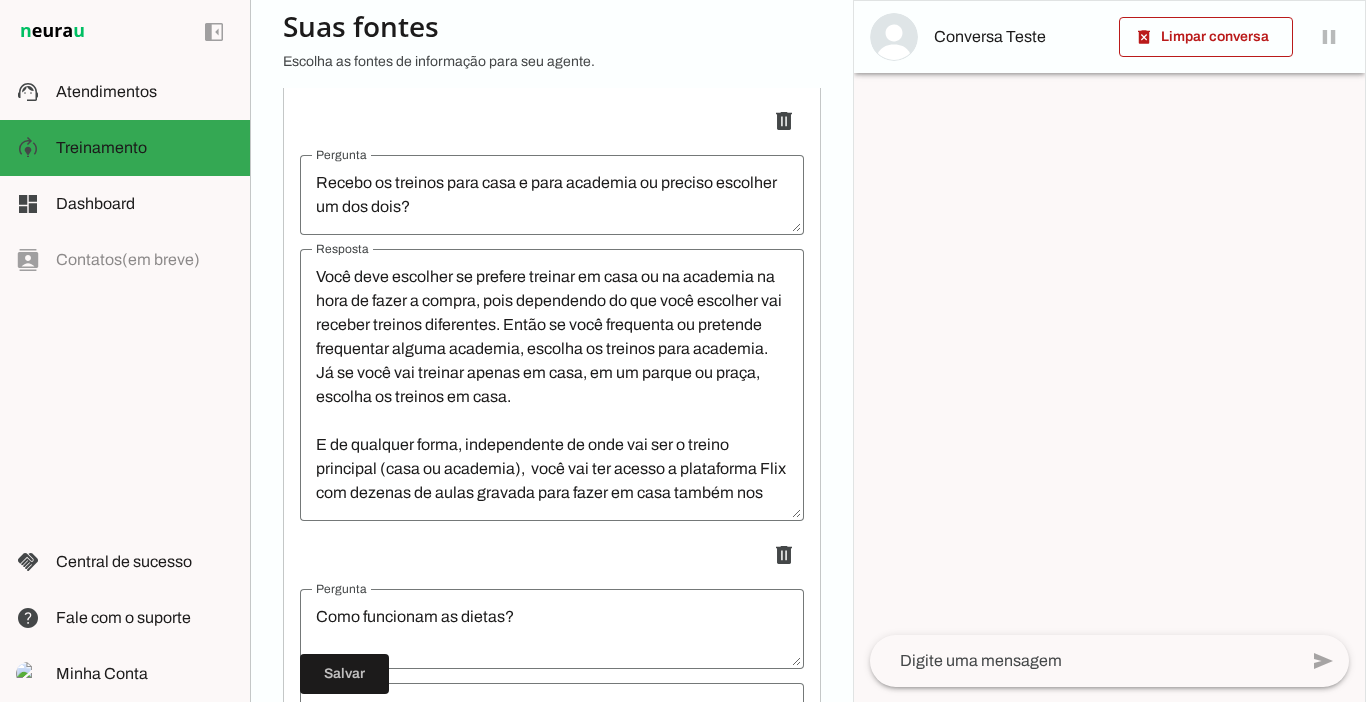 scroll, scrollTop: 1284, scrollLeft: 0, axis: vertical 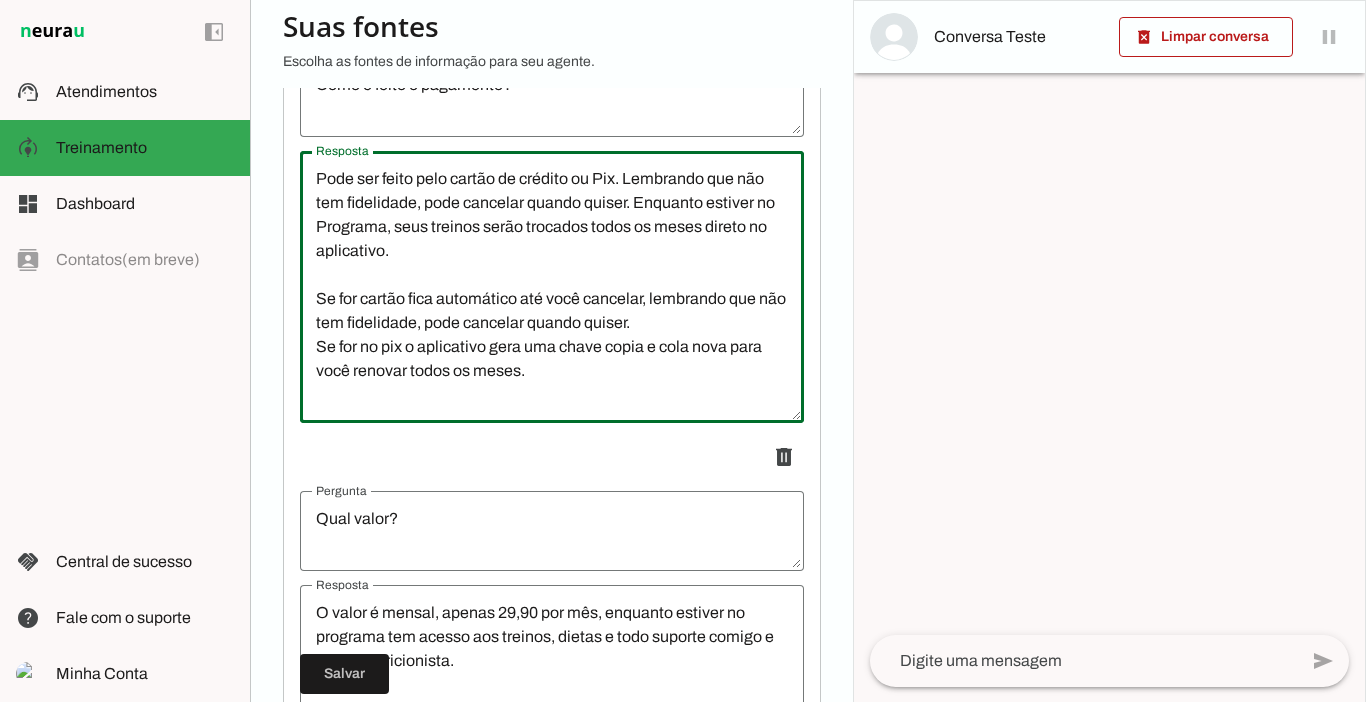 drag, startPoint x: 316, startPoint y: 189, endPoint x: 449, endPoint y: 267, distance: 154.18495 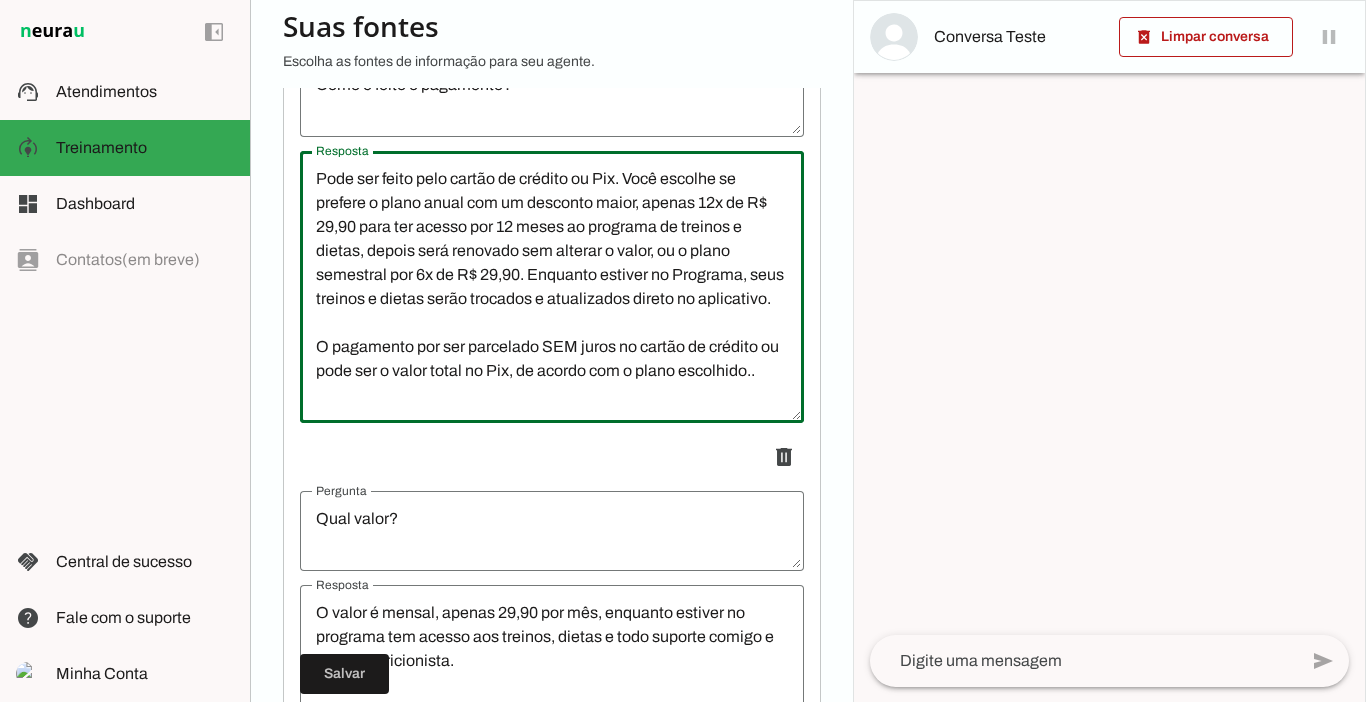 scroll, scrollTop: 20, scrollLeft: 0, axis: vertical 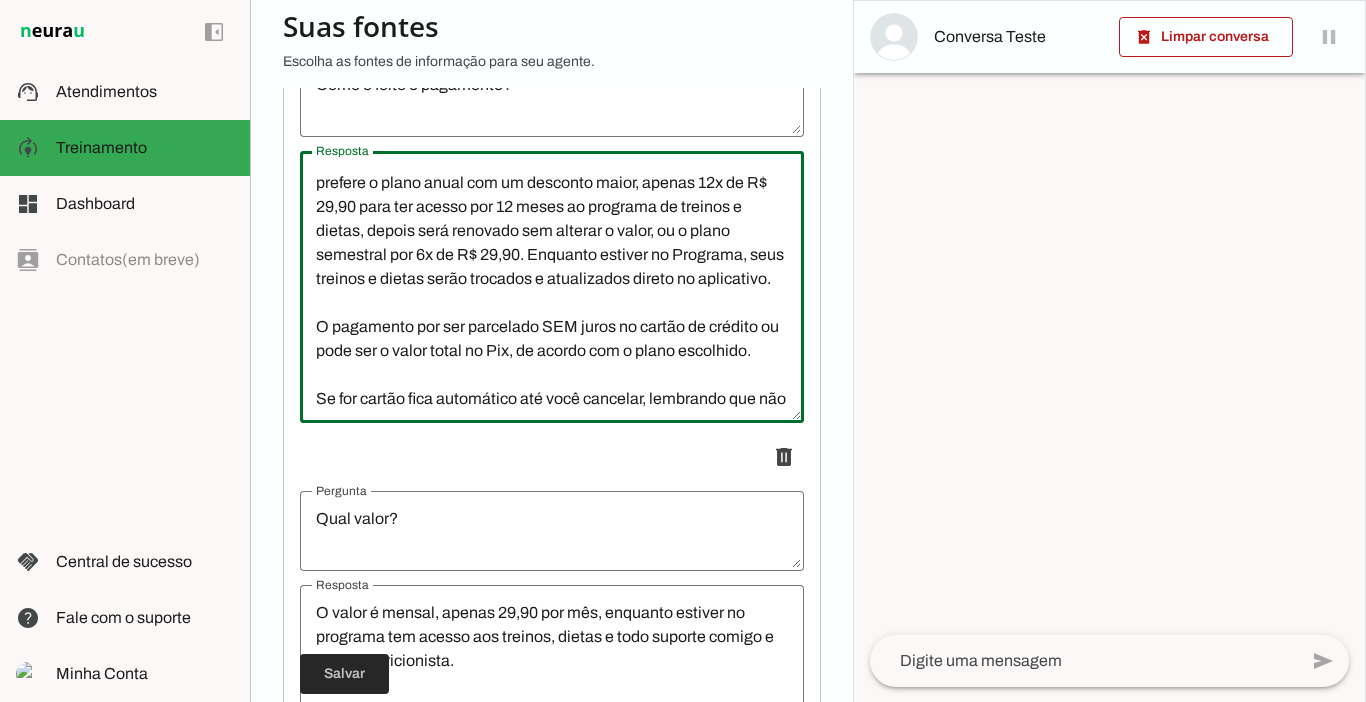 type on "Pode ser feito pelo cartão de crédito ou Pix. Você escolhe se prefere o plano anual com um desconto maior, apenas 12x de R$ 29,90 para ter acesso por 12 meses ao programa de treinos e dietas, depois será renovado sem alterar o valor, ou o plano semestral por 6x de R$ 29,90. Enquanto estiver no Programa, seus treinos e dietas serão trocados e atualizados direto no aplicativo.
O pagamento por ser parcelado SEM juros no cartão de crédito ou pode ser o valor total no Pix, de acordo com o plano escolhido.
Se for cartão fica automático até você cancelar, lembrando que não tem fidelidade, pode cancelar quando quiser.
Se for no pix o aplicativo gera uma chave copia e cola nova para você renovar todos os meses." 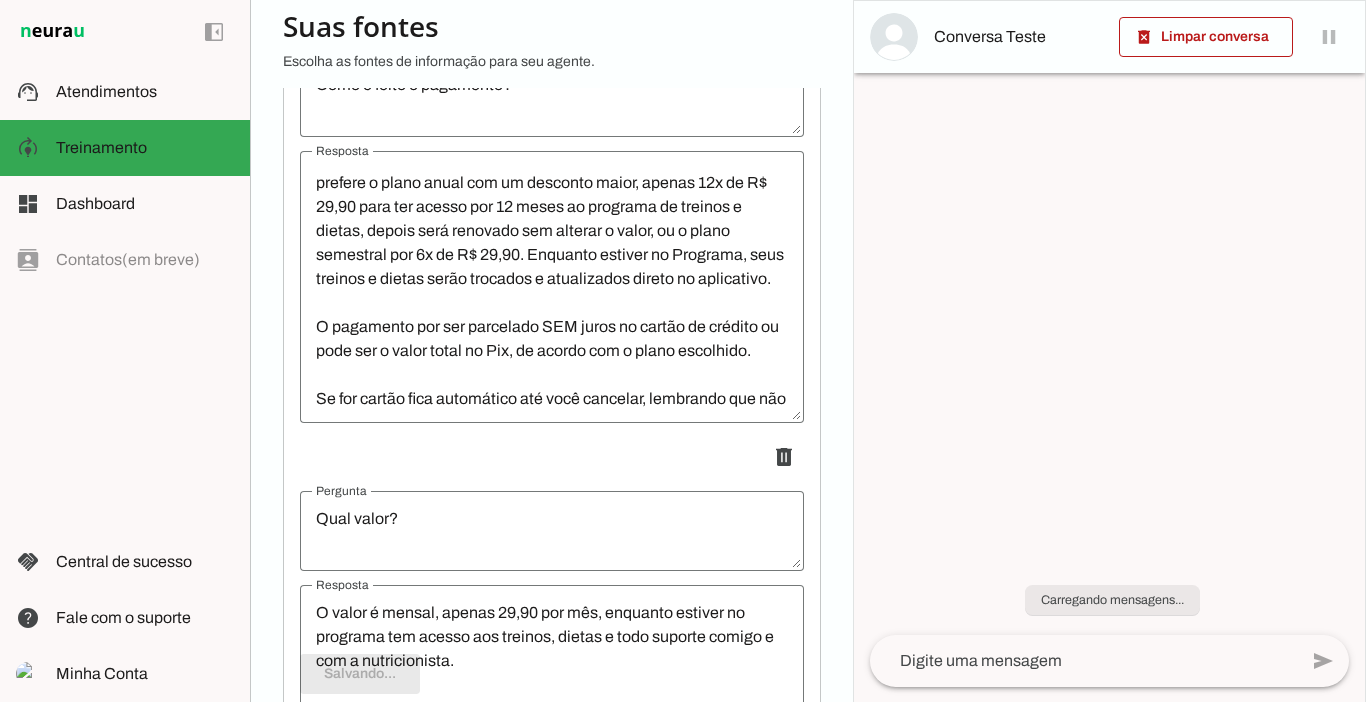 scroll, scrollTop: 0, scrollLeft: 0, axis: both 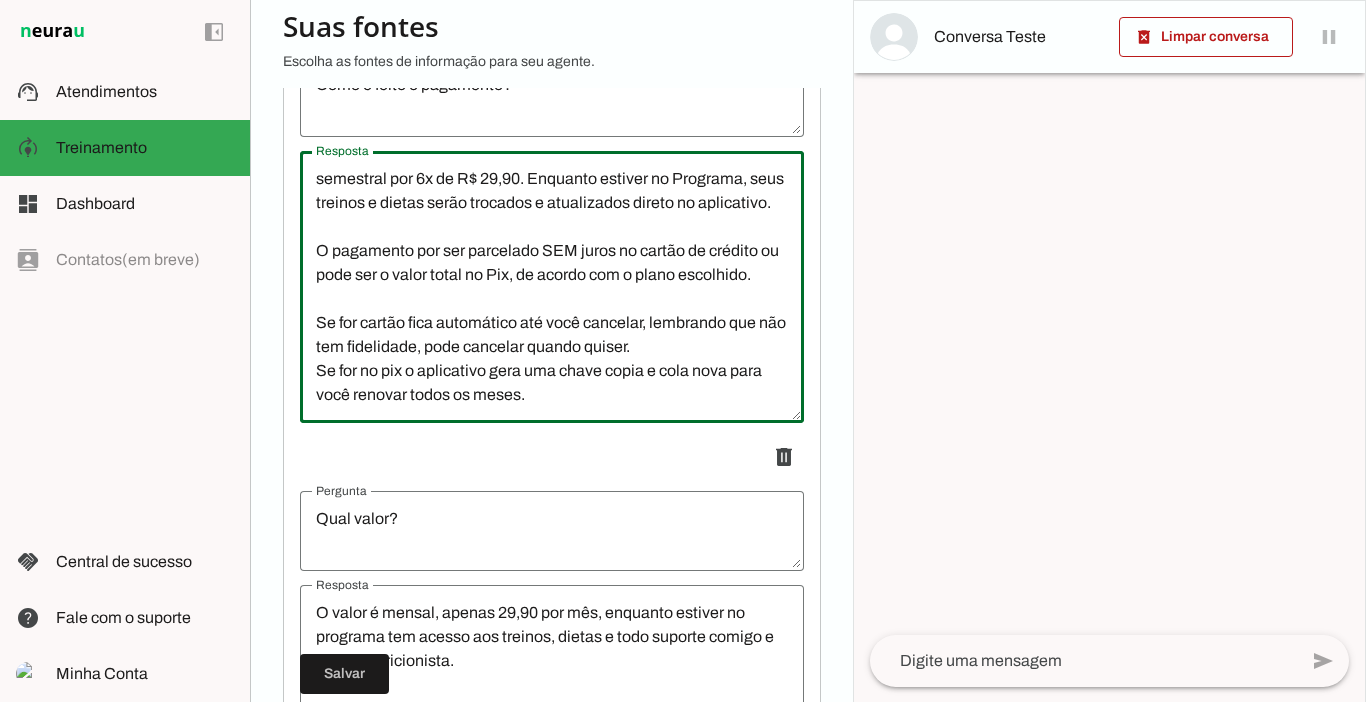 click on "Pode ser feito pelo cartão de crédito ou Pix. Você escolhe se prefere o plano anual com um desconto maior, apenas 12x de R$ 29,90 para ter acesso por 12 meses ao programa de treinos e dietas, depois será renovado sem alterar o valor, ou o plano semestral por 6x de R$ 29,90. Enquanto estiver no Programa, seus treinos e dietas serão trocados e atualizados direto no aplicativo.
O pagamento por ser parcelado SEM juros no cartão de crédito ou pode ser o valor total no Pix, de acordo com o plano escolhido.
Se for cartão fica automático até você cancelar, lembrando que não tem fidelidade, pode cancelar quando quiser.
Se for no pix o aplicativo gera uma chave copia e cola nova para você renovar todos os meses." at bounding box center [552, 287] 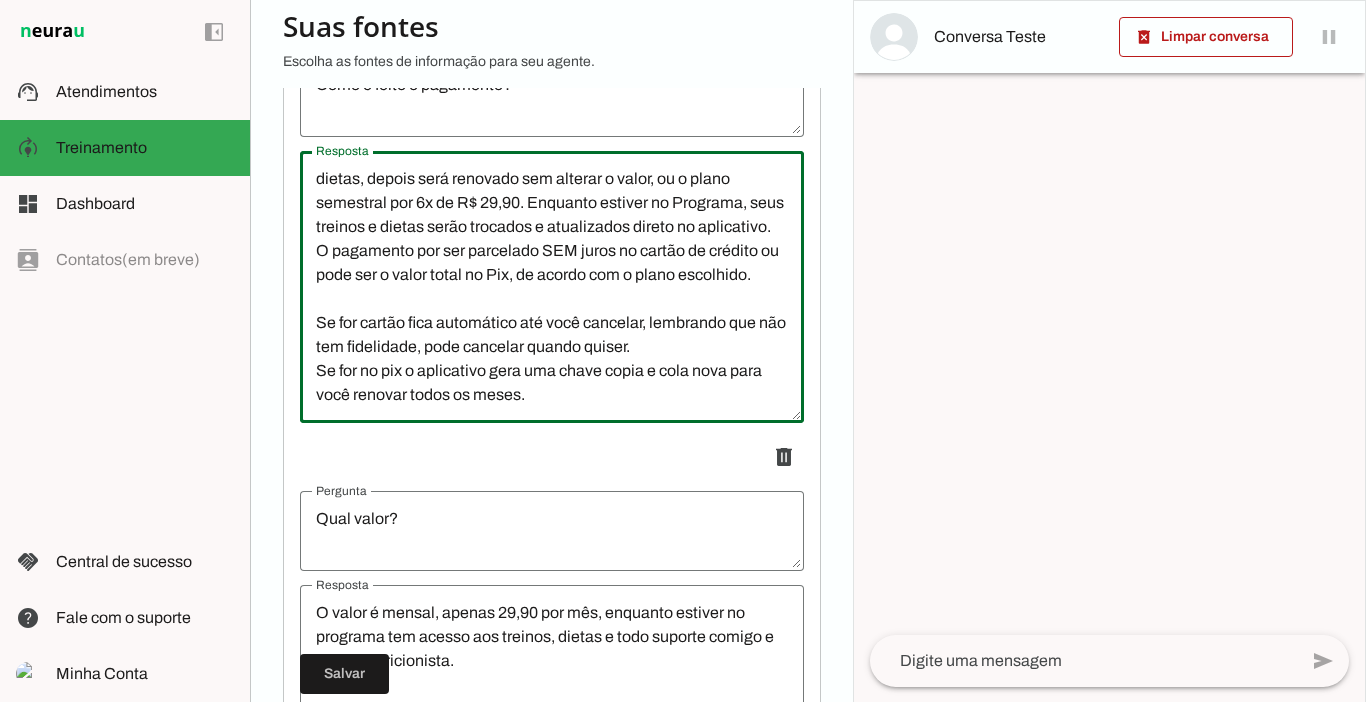 scroll, scrollTop: 109, scrollLeft: 0, axis: vertical 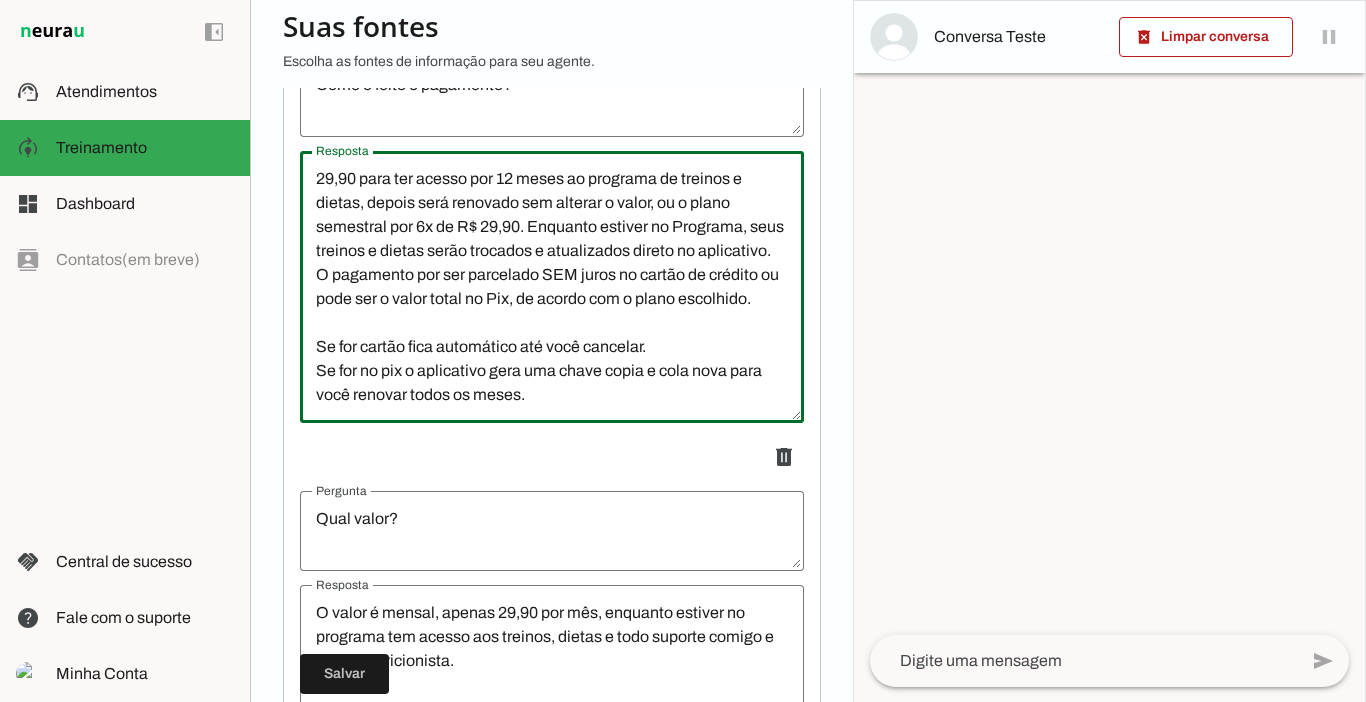 click on "Pode ser feito pelo cartão de crédito ou Pix. Você escolhe se prefere o plano anual com um desconto maior, apenas 12x de R$ 29,90 para ter acesso por 12 meses ao programa de treinos e dietas, depois será renovado sem alterar o valor, ou o plano semestral por 6x de R$ 29,90. Enquanto estiver no Programa, seus treinos e dietas serão trocados e atualizados direto no aplicativo.
O pagamento por ser parcelado SEM juros no cartão de crédito ou pode ser o valor total no Pix, de acordo com o plano escolhido.
Se for cartão fica automático até você cancelar.
Se for no pix o aplicativo gera uma chave copia e cola nova para você renovar todos os meses." at bounding box center [552, 287] 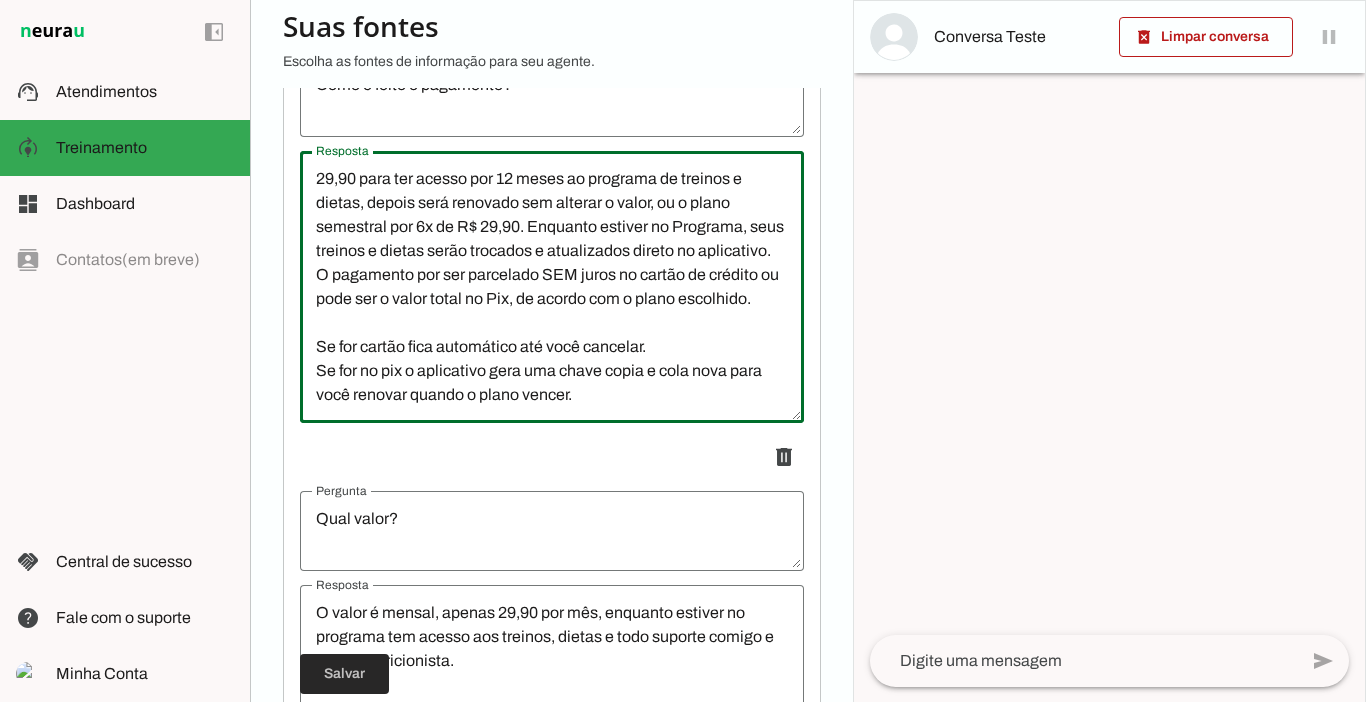 type on "Pode ser feito pelo cartão de crédito ou Pix. Você escolhe se prefere o plano anual com um desconto maior, apenas 12x de R$ 29,90 para ter acesso por 12 meses ao programa de treinos e dietas, depois será renovado sem alterar o valor, ou o plano semestral por 6x de R$ 29,90. Enquanto estiver no Programa, seus treinos e dietas serão trocados e atualizados direto no aplicativo.
O pagamento por ser parcelado SEM juros no cartão de crédito ou pode ser o valor total no Pix, de acordo com o plano escolhido.
Se for cartão fica automático até você cancelar.
Se for no pix o aplicativo gera uma chave copia e cola nova para você renovar quando o plano vencer." 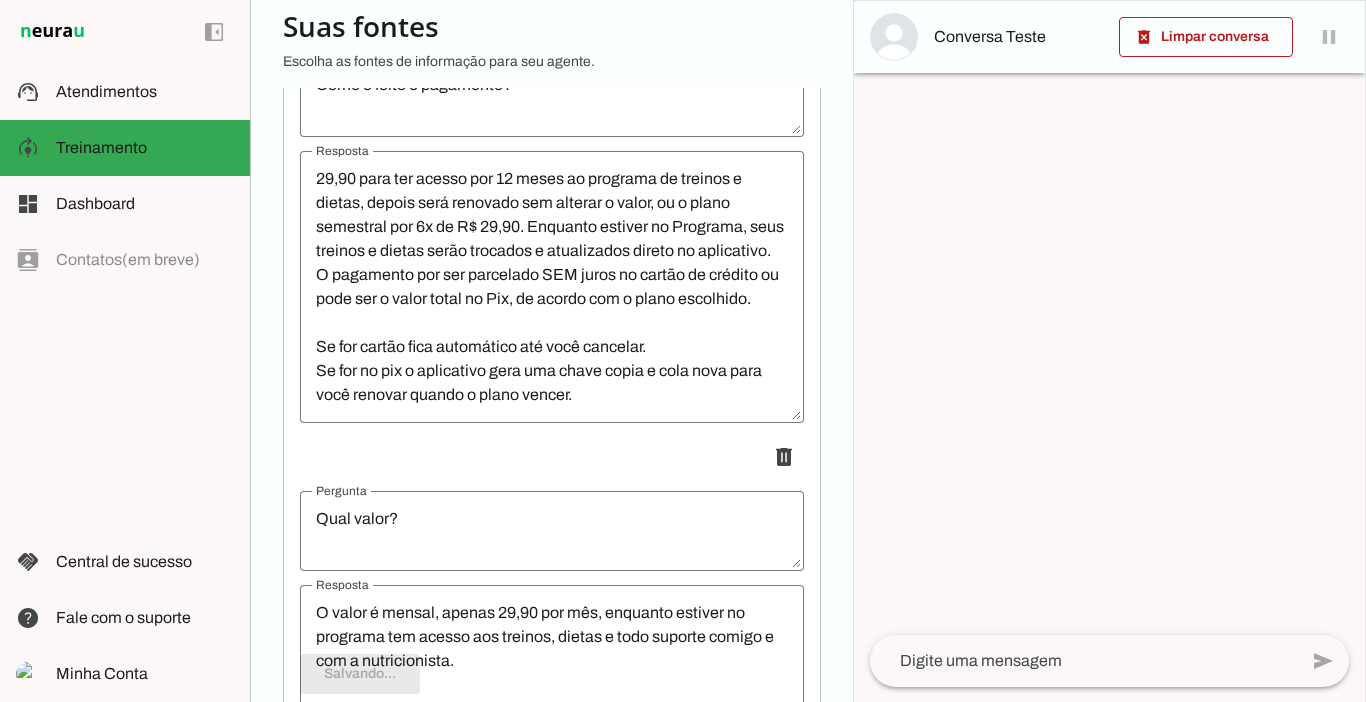 type on "Pode ser feito pelo cartão de crédito ou Pix. Você escolhe se prefere o plano anual com um desconto maior, apenas 12x de R$ 29,90 para ter acesso por 12 meses ao programa de treinos e dietas, depois será renovado sem alterar o valor, ou o plano semestral por 6x de R$ 29,90. Enquanto estiver no Programa, seus treinos e dietas serão trocados e atualizados direto no aplicativo.
O pagamento por ser parcelado SEM juros no cartão de crédito ou pode ser o valor total no Pix, de acordo com o plano escolhido.
Se for cartão fica automático até você cancelar.
Se for no pix o aplicativo gera uma chave copia e cola nova para você renovar quando o plano vencer." 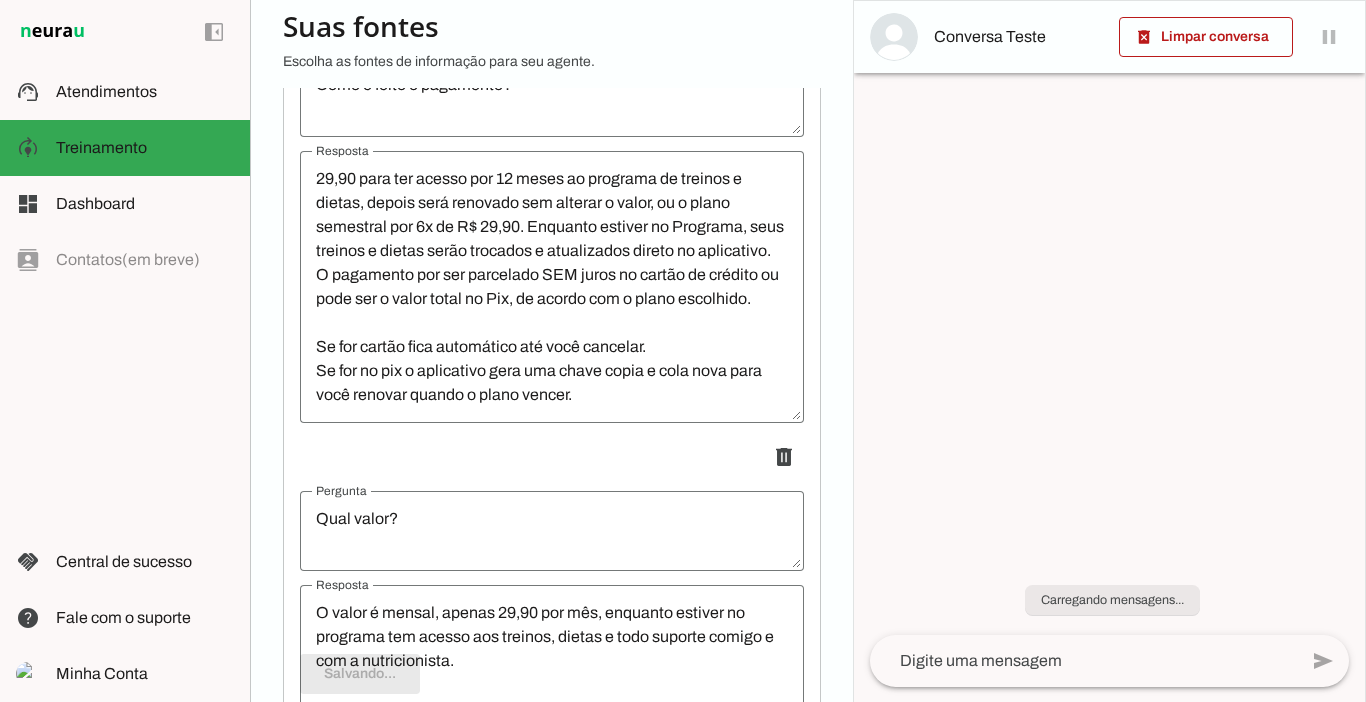 scroll, scrollTop: 192, scrollLeft: 0, axis: vertical 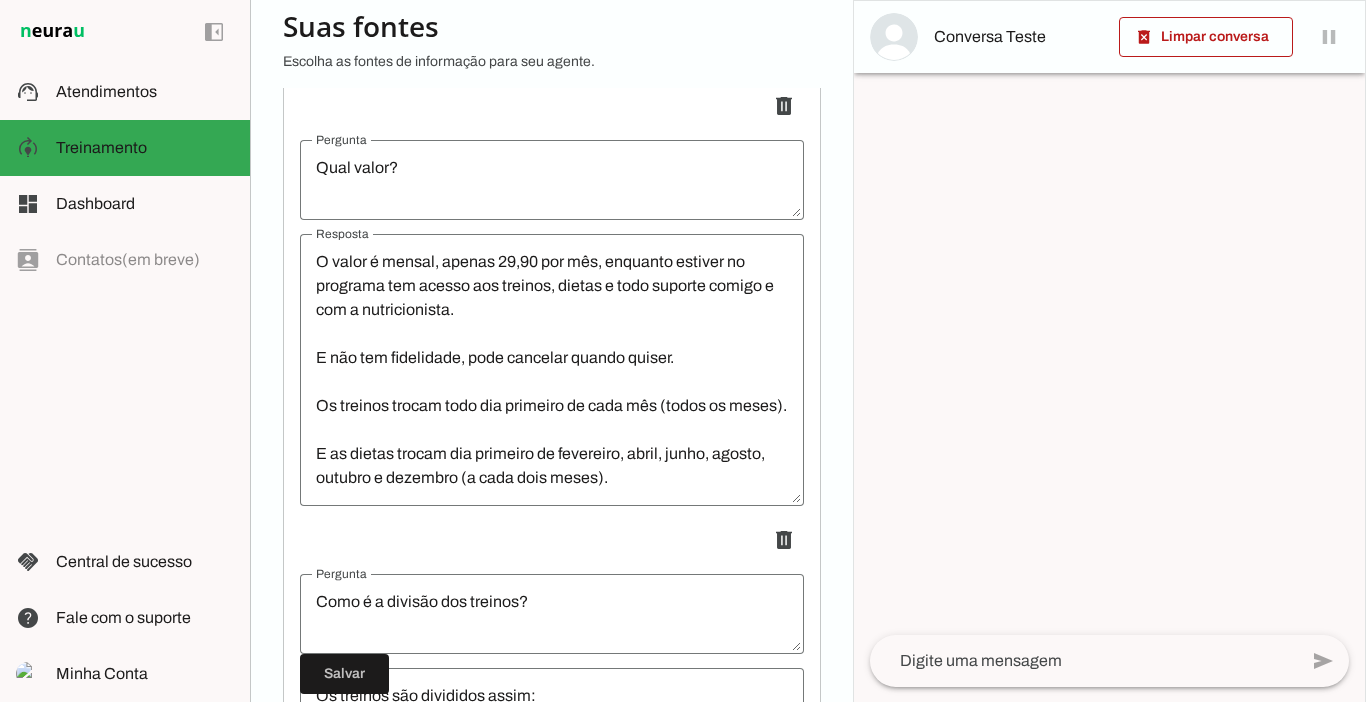 click on "O valor é mensal, apenas 29,90 por mês, enquanto estiver no programa tem acesso aos treinos, dietas e todo suporte comigo e com a nutricionista.
E não tem fidelidade, pode cancelar quando quiser.
Os treinos trocam todo dia primeiro de cada mês (todos os meses).
E as dietas trocam dia primeiro de fevereiro, abril, junho, agosto, outubro e dezembro (a cada dois meses)." at bounding box center (552, 370) 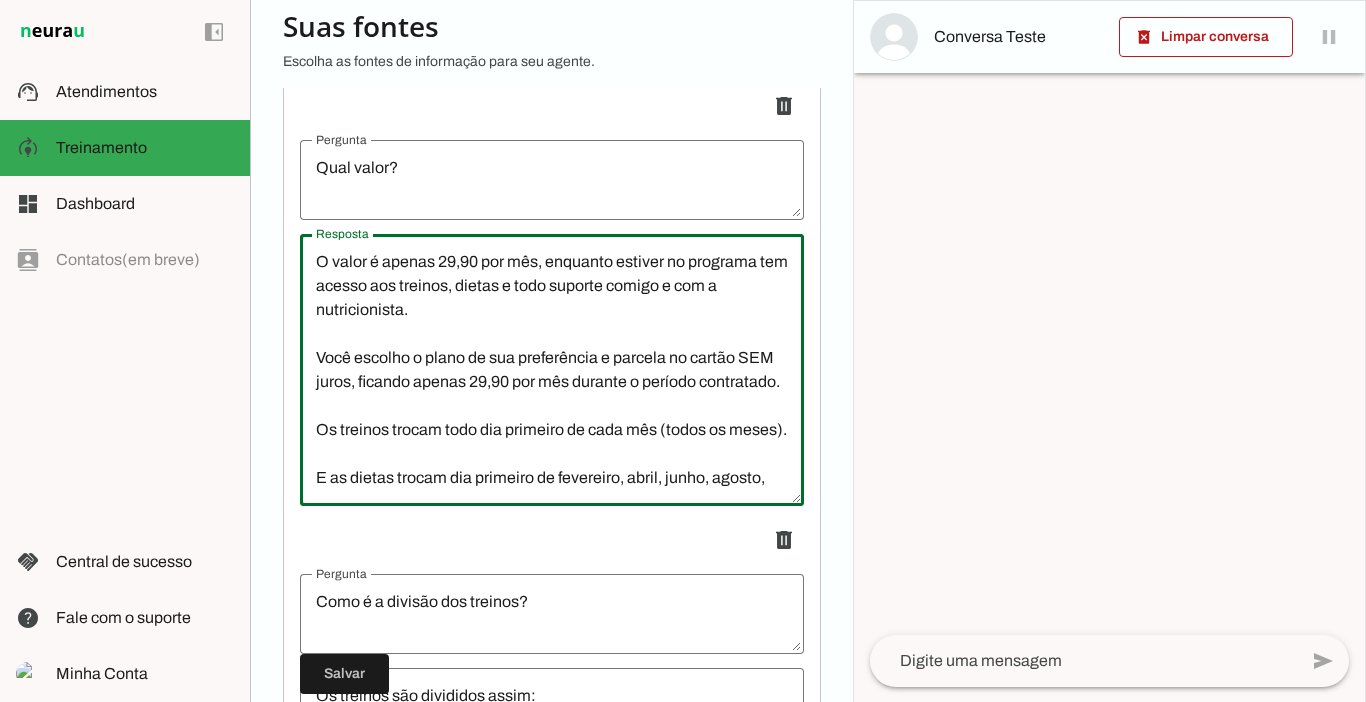 click on "O valor é apenas 29,90 por mês, enquanto estiver no programa tem acesso aos treinos, dietas e todo suporte comigo e com a nutricionista.
Você escolho o plano de sua preferência e parcela no cartão SEM juros, ficando apenas 29,90 por mês durante o período contratado.
Os treinos trocam todo dia primeiro de cada mês (todos os meses).
E as dietas trocam dia primeiro de fevereiro, abril, junho, agosto, outubro e dezembro (a cada dois meses)." at bounding box center [552, 370] 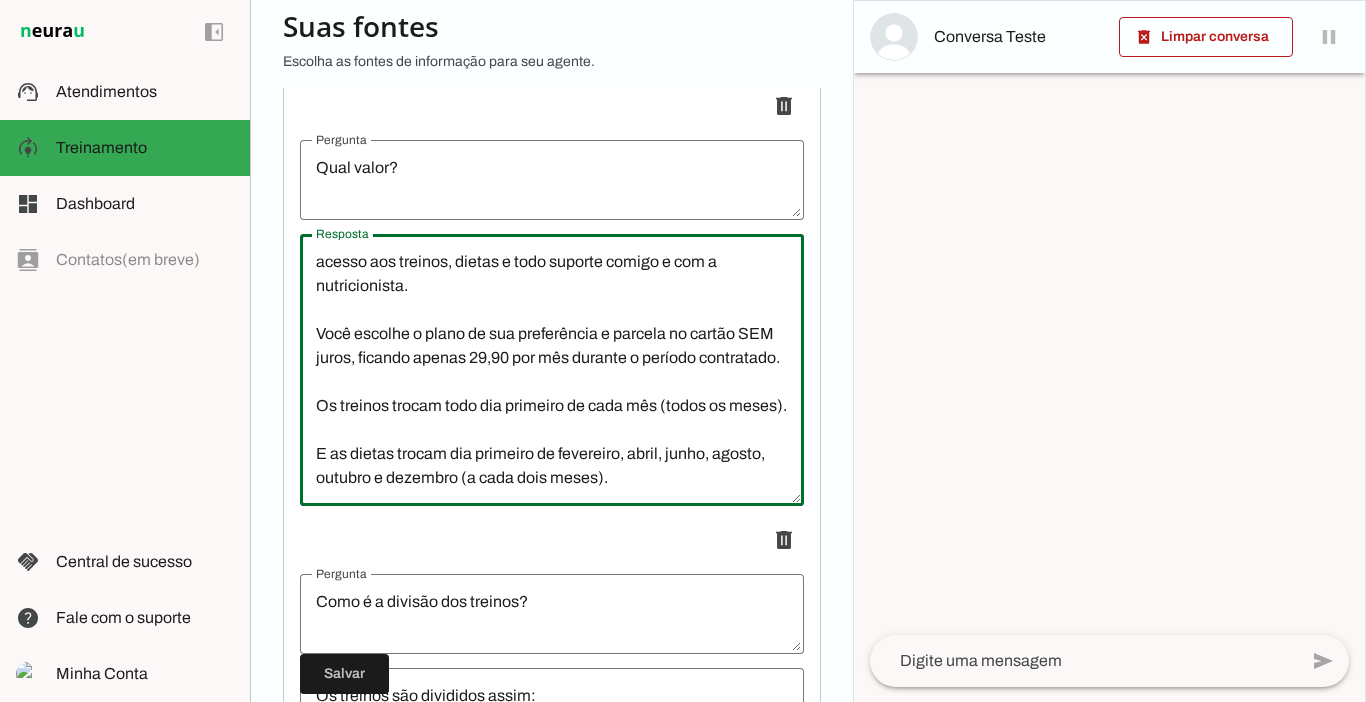 scroll, scrollTop: 72, scrollLeft: 0, axis: vertical 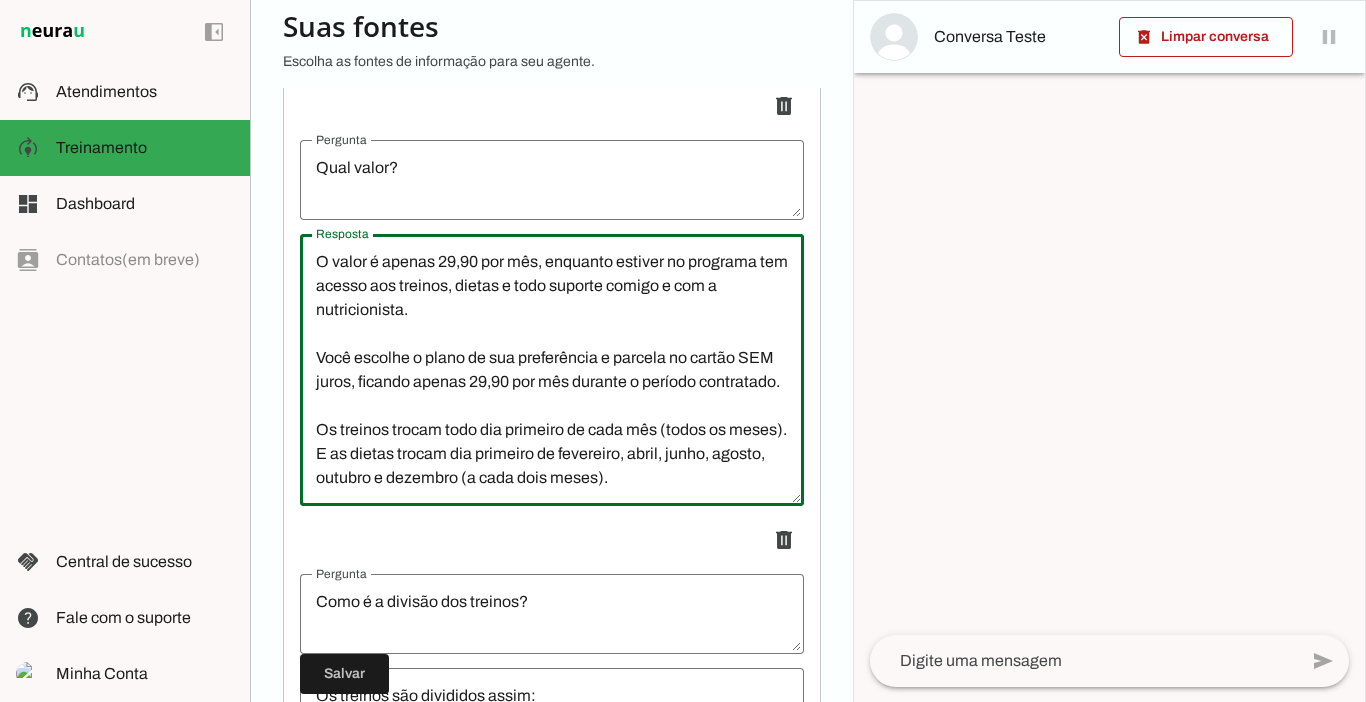 click on "O valor é apenas 29,90 por mês, enquanto estiver no programa tem acesso aos treinos, dietas e todo suporte comigo e com a nutricionista.
Você escolhe o plano de sua preferência e parcela no cartão SEM juros, ficando apenas 29,90 por mês durante o período contratado.
Os treinos trocam todo dia primeiro de cada mês (todos os meses).
E as dietas trocam dia primeiro de fevereiro, abril, junho, agosto, outubro e dezembro (a cada dois meses)." at bounding box center (552, 370) 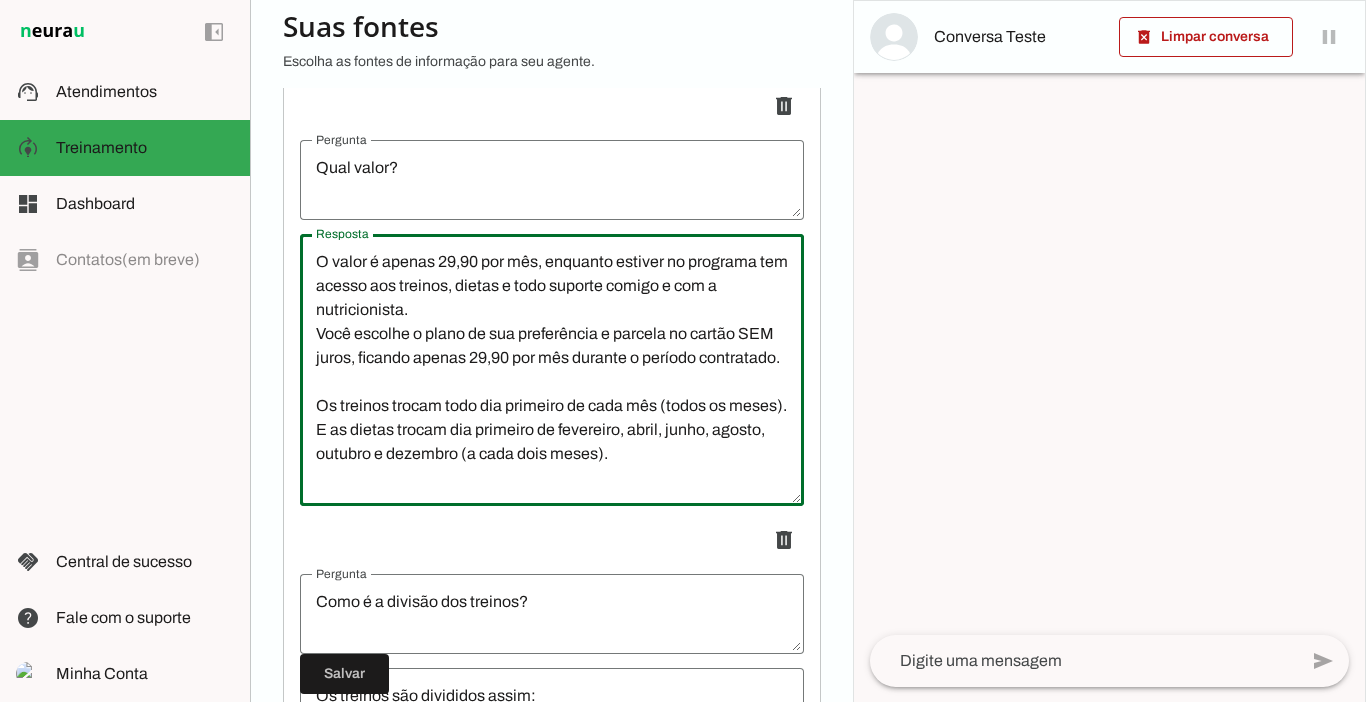 scroll, scrollTop: 24, scrollLeft: 0, axis: vertical 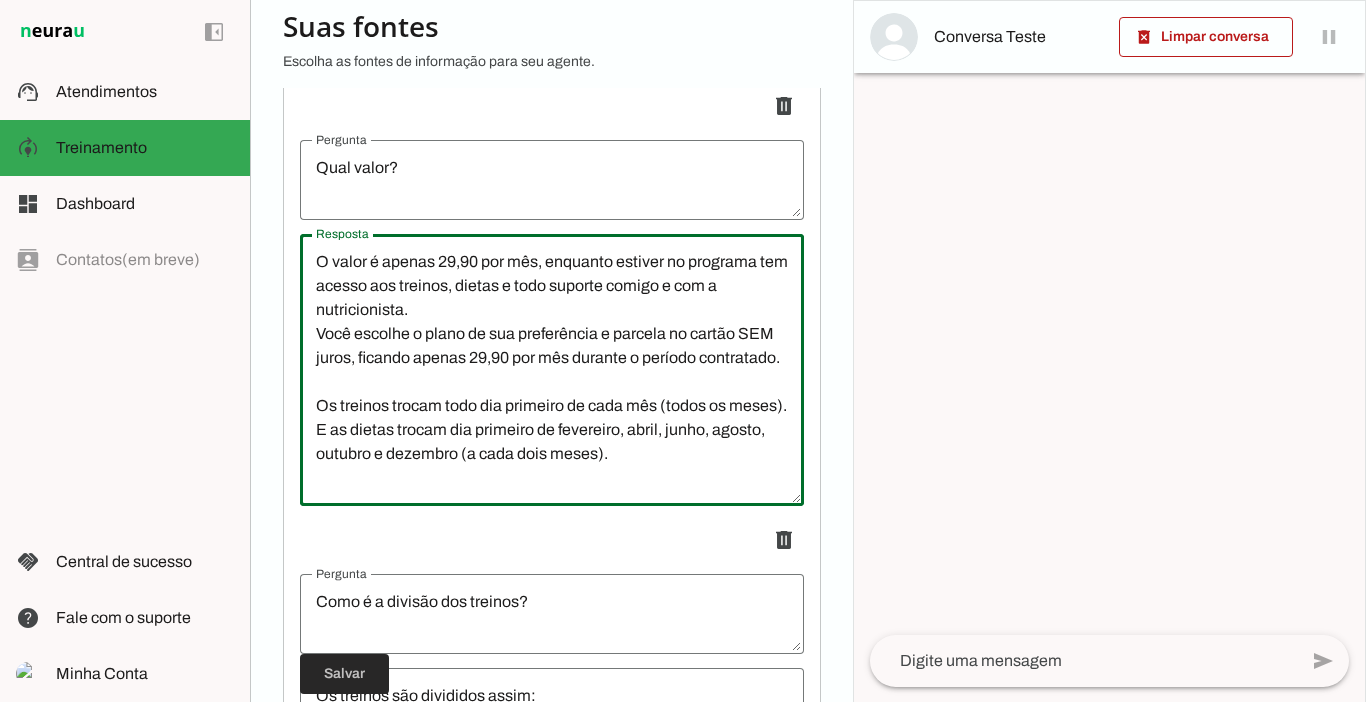 type on "O valor é apenas 29,90 por mês, enquanto estiver no programa tem acesso aos treinos, dietas e todo suporte comigo e com a nutricionista.
Você escolhe o plano de sua preferência e parcela no cartão SEM juros, ficando apenas 29,90 por mês durante o período contratado.
Os treinos trocam todo dia primeiro de cada mês (todos os meses).
E as dietas trocam dia primeiro de fevereiro, abril, junho, agosto, outubro e dezembro (a cada dois meses)." 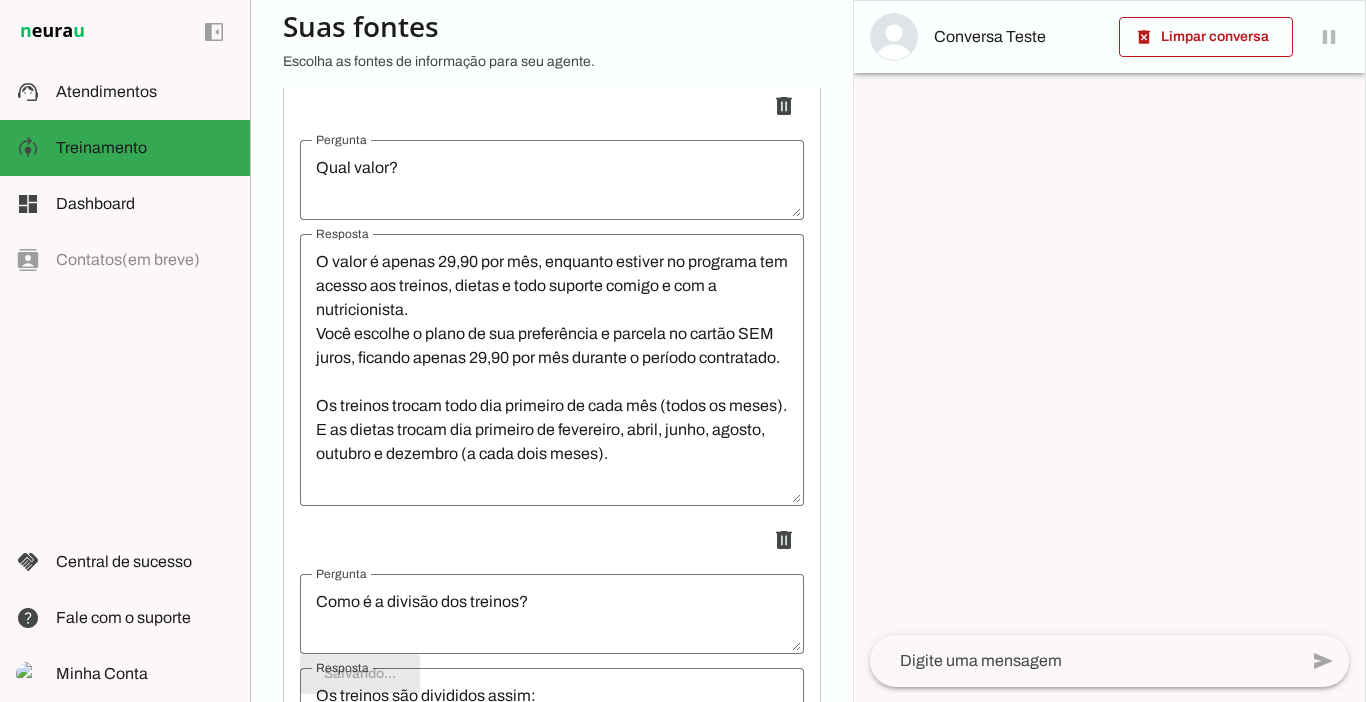 scroll, scrollTop: 192, scrollLeft: 0, axis: vertical 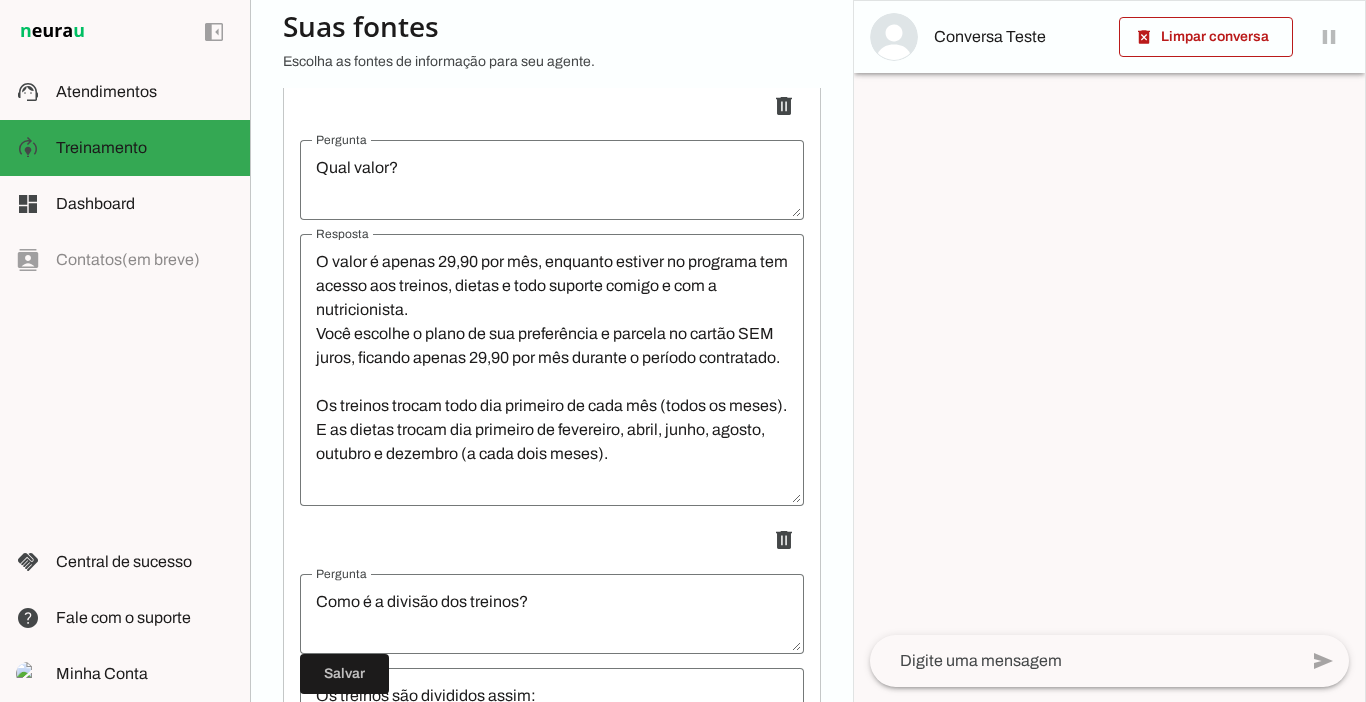 click on "O valor é apenas 29,90 por mês, enquanto estiver no programa tem acesso aos treinos, dietas e todo suporte comigo e com a nutricionista.
Você escolhe o plano de sua preferência e parcela no cartão SEM juros, ficando apenas 29,90 por mês durante o período contratado.
Os treinos trocam todo dia primeiro de cada mês (todos os meses).
E as dietas trocam dia primeiro de fevereiro, abril, junho, agosto, outubro e dezembro (a cada dois meses)." at bounding box center [552, 370] 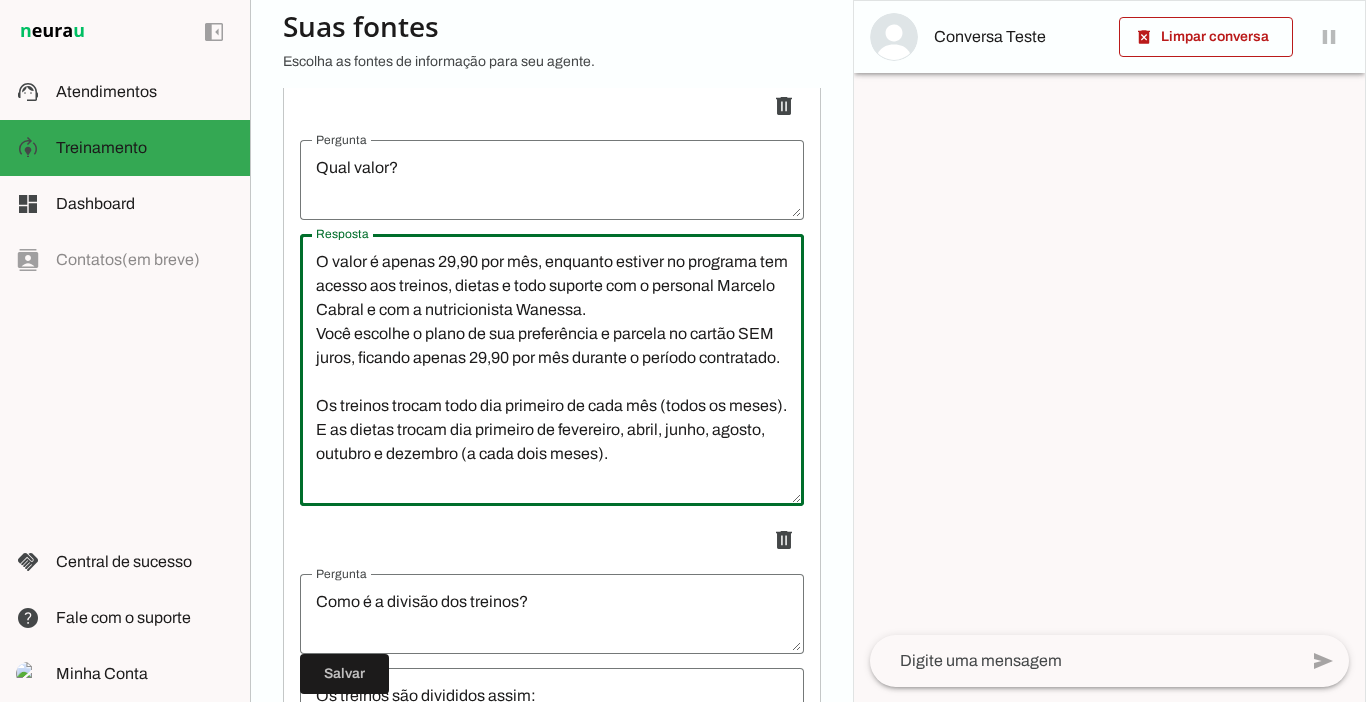 click on "O valor é apenas 29,90 por mês, enquanto estiver no programa tem acesso aos treinos, dietas e todo suporte com o personal Marcelo Cabral e com a nutricionista Wanessa.
Você escolhe o plano de sua preferência e parcela no cartão SEM juros, ficando apenas 29,90 por mês durante o período contratado.
Os treinos trocam todo dia primeiro de cada mês (todos os meses).
E as dietas trocam dia primeiro de fevereiro, abril, junho, agosto, outubro e dezembro (a cada dois meses)." at bounding box center [552, 370] 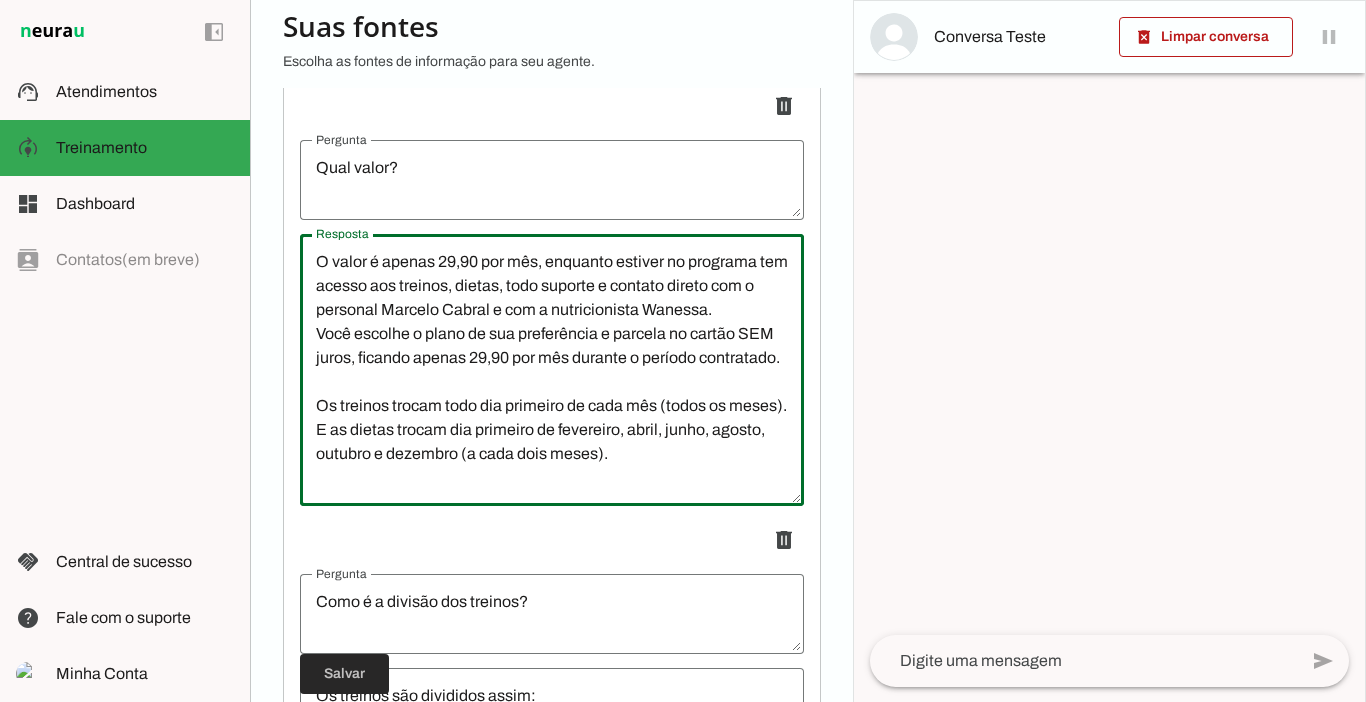 type on "O valor é apenas 29,90 por mês, enquanto estiver no programa tem acesso aos treinos, dietas, todo suporte e contato direto com o personal Marcelo Cabral e com a nutricionista Wanessa.
Você escolhe o plano de sua preferência e parcela no cartão SEM juros, ficando apenas 29,90 por mês durante o período contratado.
Os treinos trocam todo dia primeiro de cada mês (todos os meses).
E as dietas trocam dia primeiro de fevereiro, abril, junho, agosto, outubro e dezembro (a cada dois meses)." 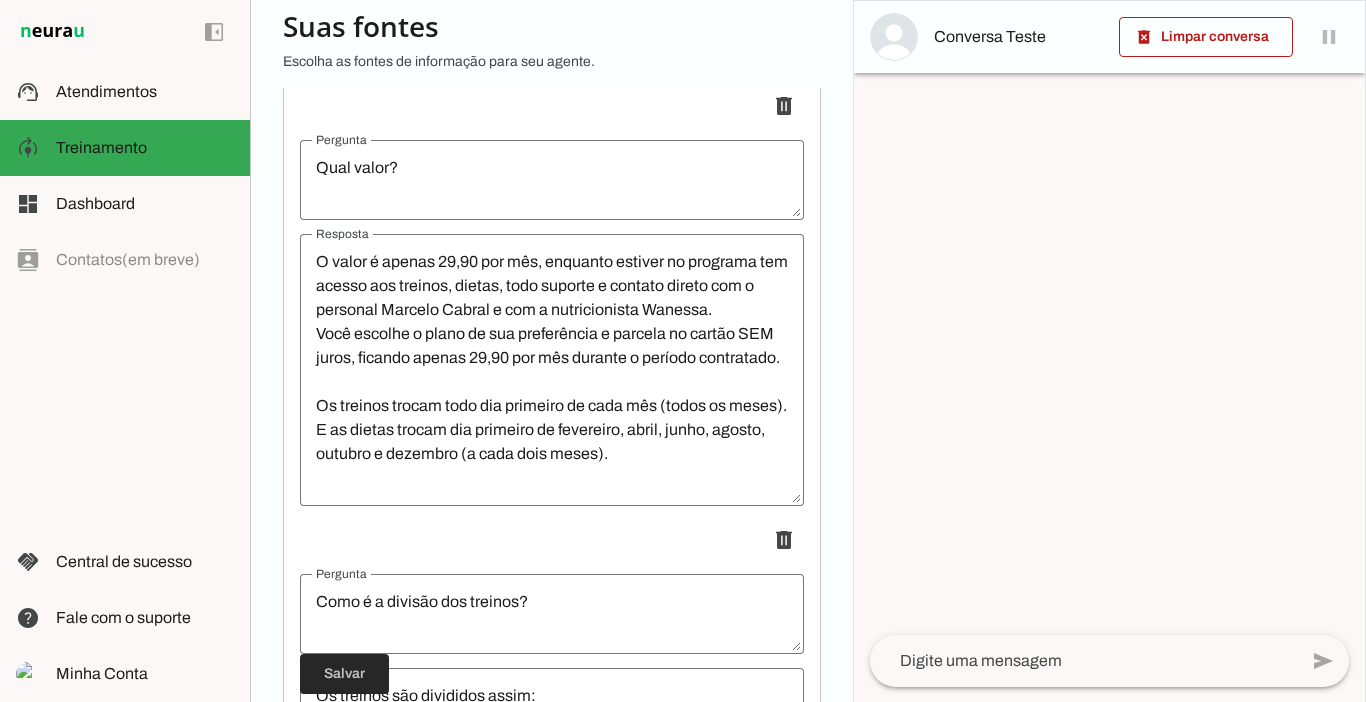 click at bounding box center [344, 674] 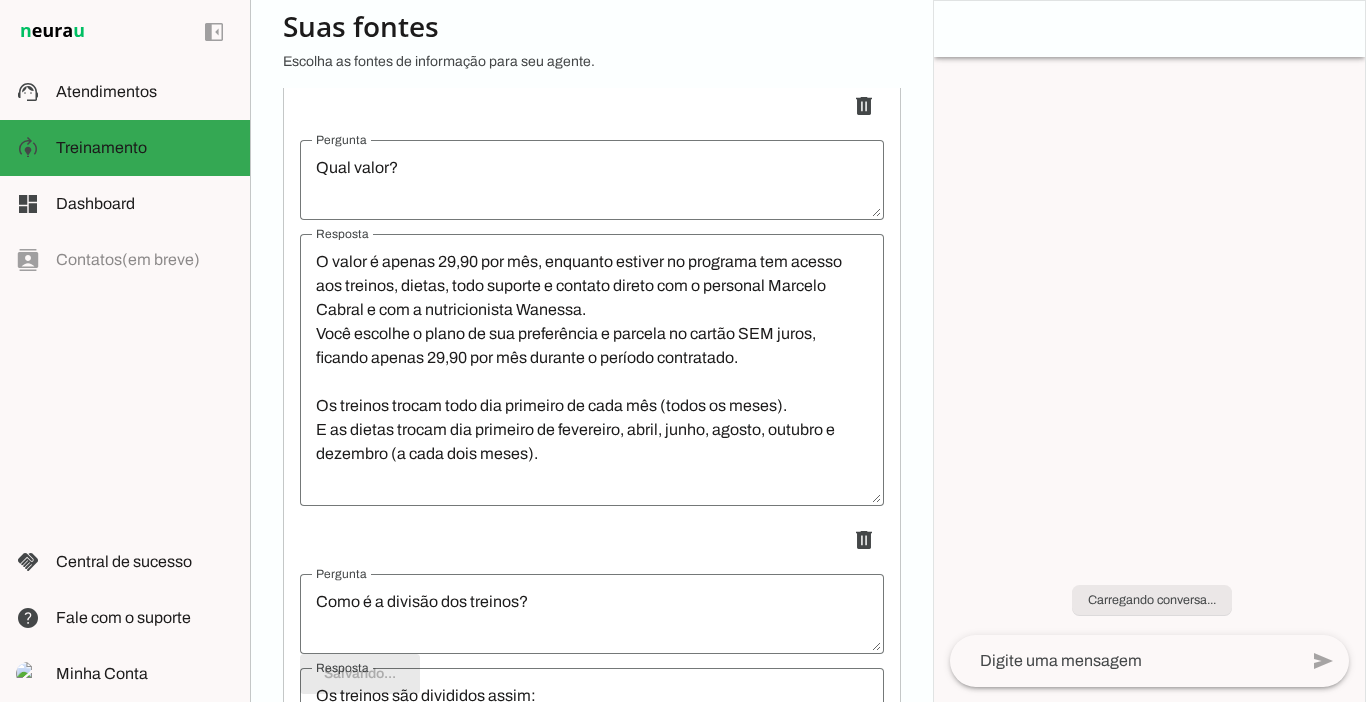 type on "O valor é apenas 29,90 por mês, enquanto estiver no programa tem acesso aos treinos, dietas, todo suporte e contato direto com o personal Marcelo Cabral e com a nutricionista Wanessa.
Você escolhe o plano de sua preferência e parcela no cartão SEM juros, ficando apenas 29,90 por mês durante o período contratado.
Os treinos trocam todo dia primeiro de cada mês (todos os meses).
E as dietas trocam dia primeiro de fevereiro, abril, junho, agosto, outubro e dezembro (a cada dois meses)." 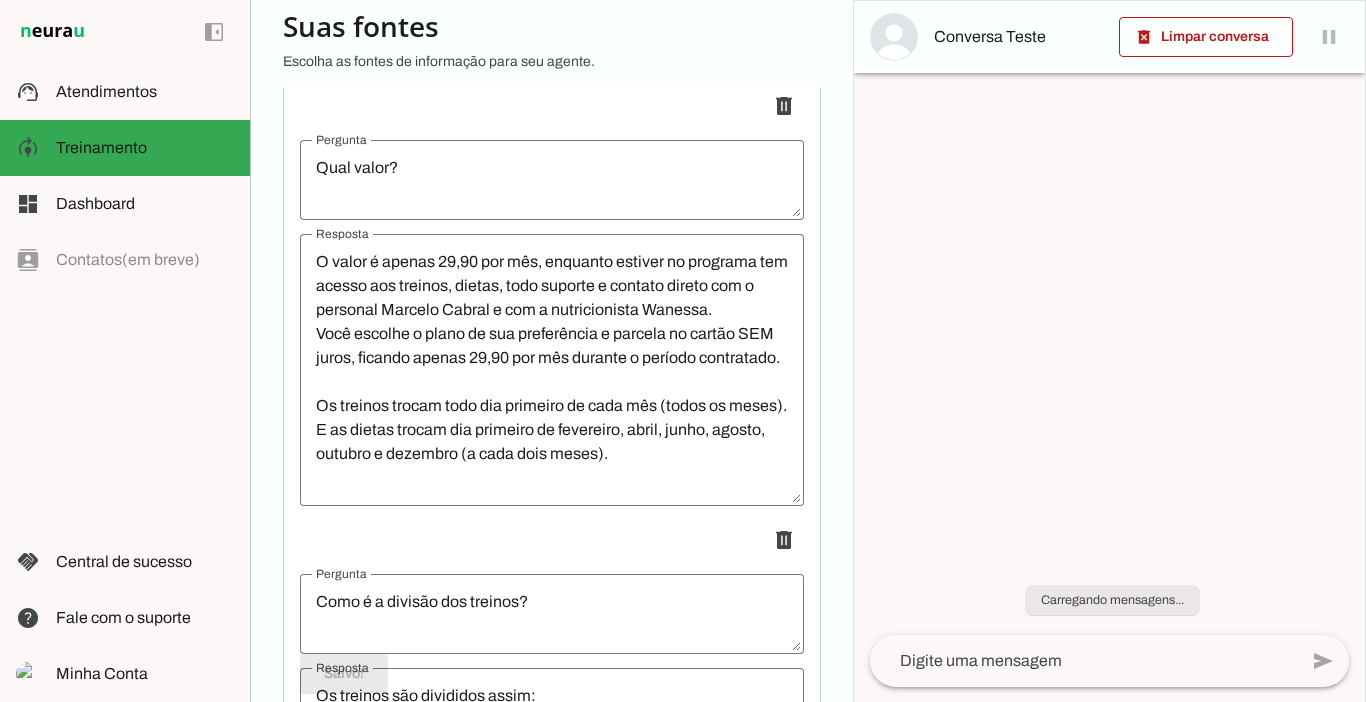 scroll, scrollTop: 192, scrollLeft: 0, axis: vertical 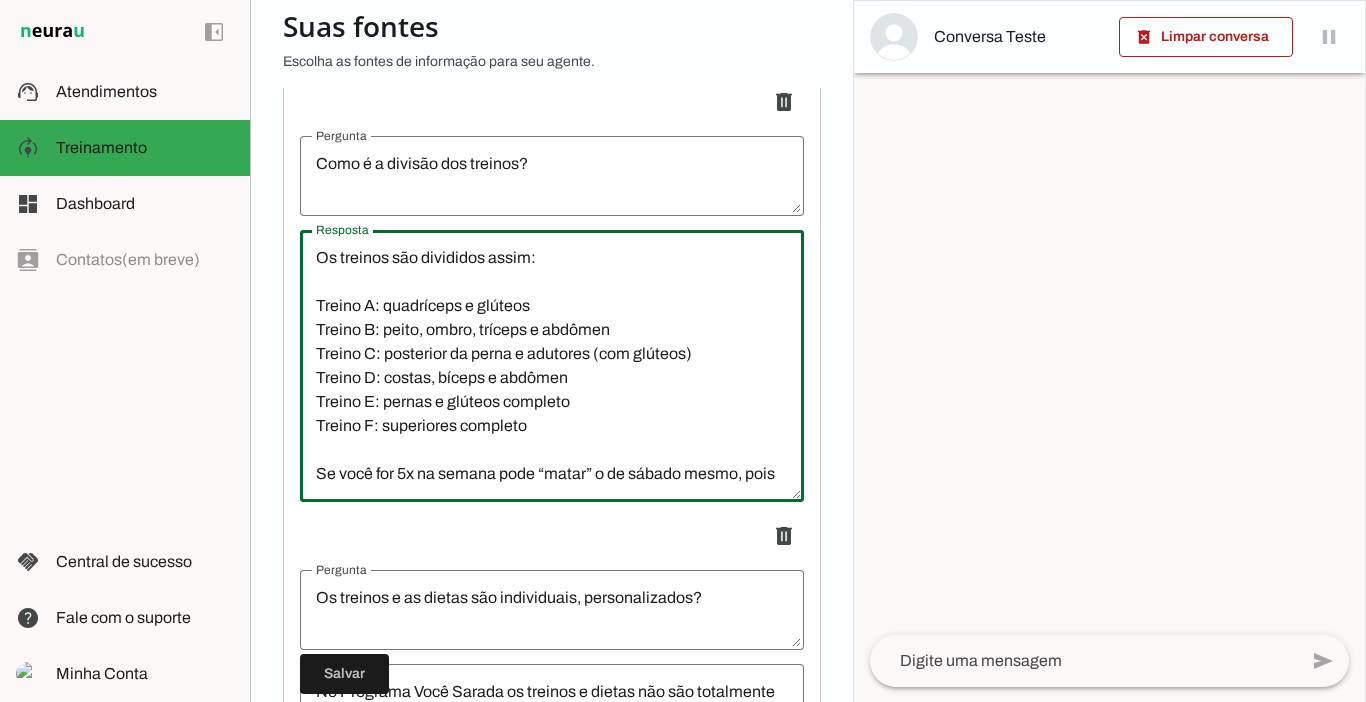 click on "Os treinos são divididos assim:
Treino A: quadríceps e glúteos
Treino B: peito, ombro, tríceps e abdômen
Treino C: posterior da perna e adutores (com glúteos)
Treino D: costas, bíceps e abdômen
Treino E: pernas e glúteos completo
Treino F: superiores completo
Se você for 5x na semana pode “matar” o de sábado mesmo, pois já vai ter feito superiores dois dias e bem divididos e os 3 treinos de inferiores completos.
Já se você for 4x na semana pode “matar” o de sexta e sábado mesmo, pois já vai ter feito inferioes e superiores dois dias e bem divididos. Daí na outra semana começa o treino de segunda-feira normalmente.
E se você for apenas 3x na semana dai é melhor fazer os treinos A, C e F (de segunda, quarta e sábado), pois vai fazer dois de pernas e glúteos bem divididos e um de superiores mais geral.
Você consegue ir em um dia e fazer o treino de outro, por exemplo ir na quinta e fazer o treino de terça." at bounding box center [552, 366] 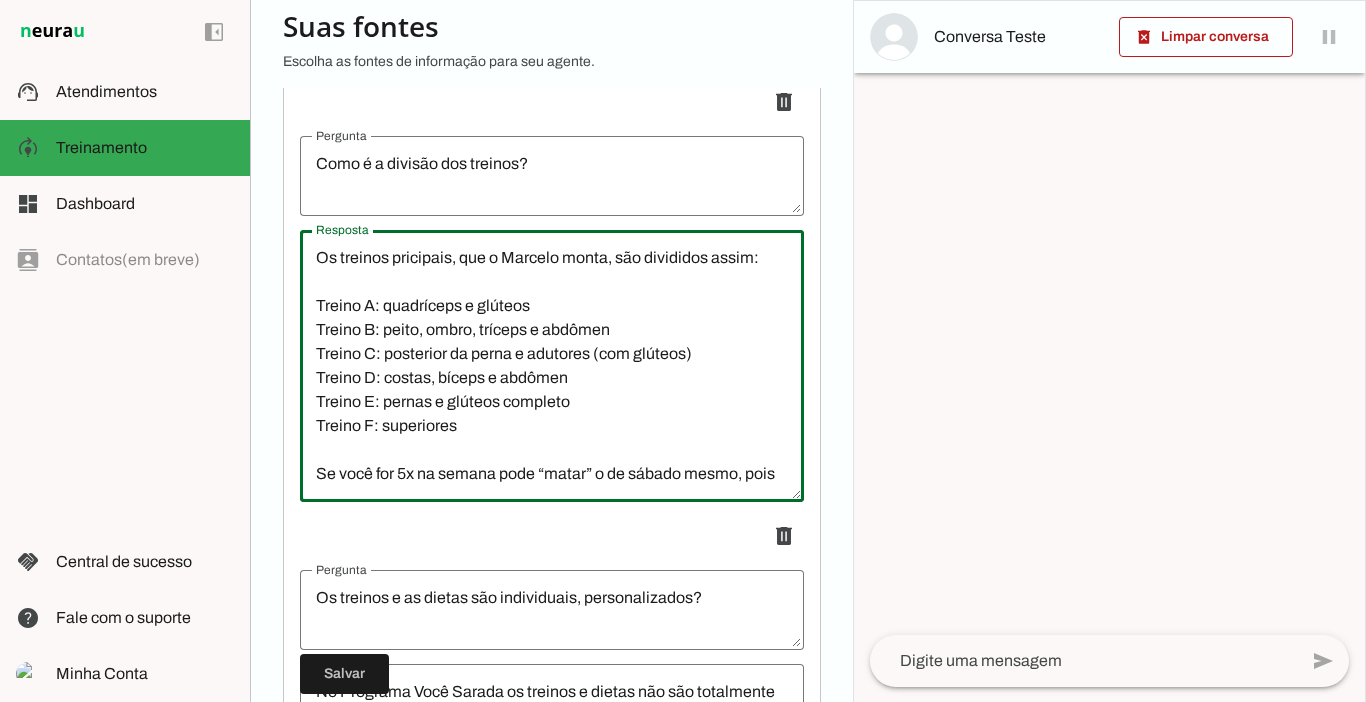 click on "Os treinos pricipais, que o Marcelo monta, são divididos assim:
Treino A: quadríceps e glúteos
Treino B: peito, ombro, tríceps e abdômen
Treino C: posterior da perna e adutores (com glúteos)
Treino D: costas, bíceps e abdômen
Treino E: pernas e glúteos completo
Treino F: superiores
Se você for 5x na semana pode “matar” o de sábado mesmo, pois já vai ter feito superiores dois dias e bem divididos e os 3 treinos de inferiores completos.
Já se você for 4x na semana pode “matar” o de sexta e sábado mesmo, pois já vai ter feito inferioes e superiores dois dias e bem divididos. Daí na outra semana começa o treino de segunda-feira normalmente.
E se você for apenas 3x na semana dai é melhor fazer os treinos A, C e F (de segunda, quarta e sábado), pois vai fazer dois de pernas e glúteos bem divididos e um de superiores mais geral.
Você consegue ir em um dia e fazer o treino de outro, por exemplo ir na quinta e fazer o treino de terça." at bounding box center [552, 366] 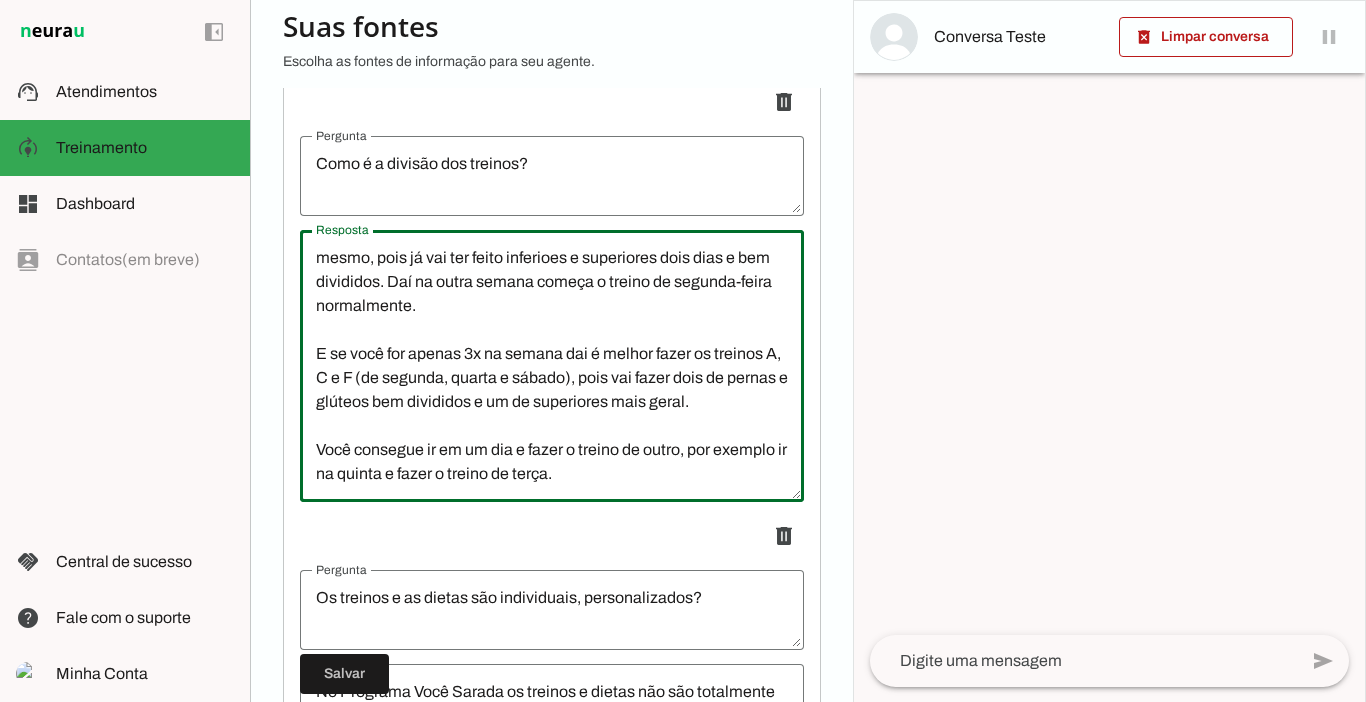 scroll, scrollTop: 384, scrollLeft: 0, axis: vertical 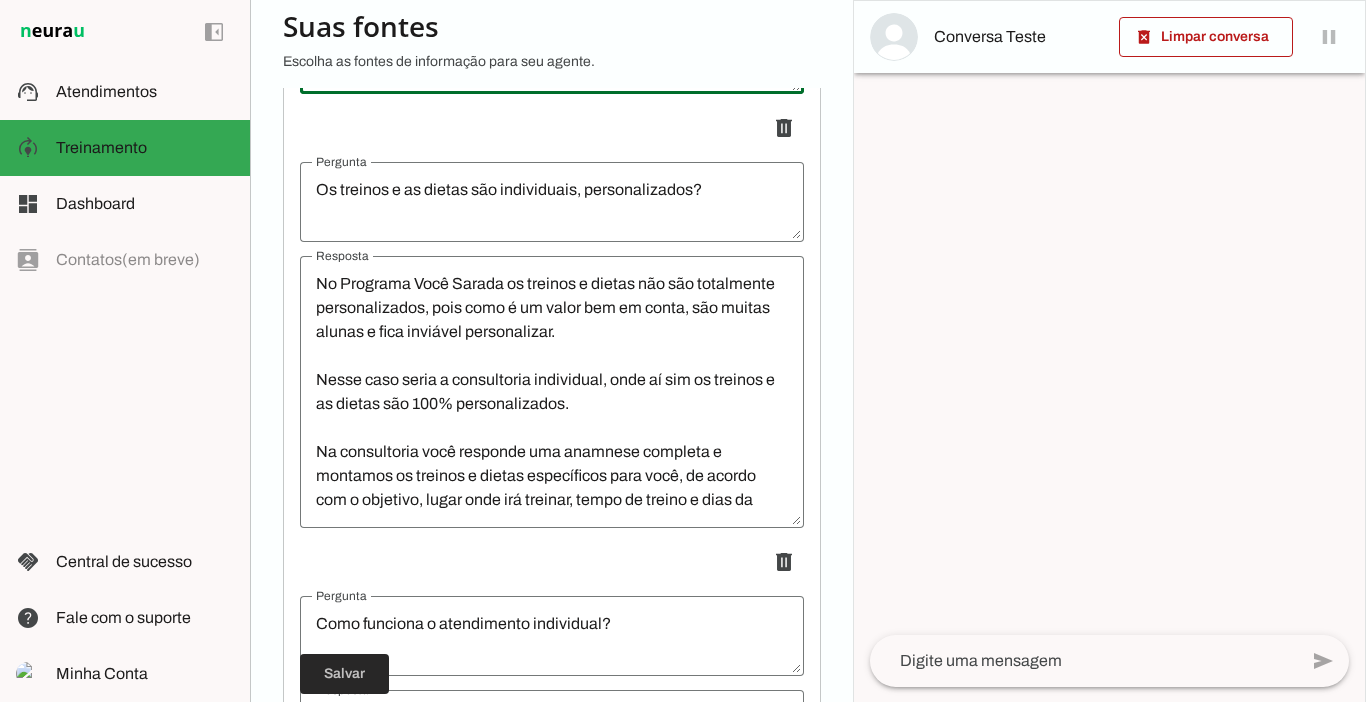 type on "Os treinos principais, que o Marcelo monta, são divididos assim:
Treino A: quadríceps e glúteos
Treino B: peito, ombro, tríceps e abdômen
Treino C: posterior da perna e adutores (com glúteos)
Treino D: costas, bíceps e abdômen
Treino E: pernas e glúteos completo
Treino F: superiores completo
Se você for 5x na semana pode “matar” o de sábado mesmo, pois já vai ter feito superiores dois dias e bem divididos e os 3 treinos de inferiores completos.
Já se você for 4x na semana pode “matar” o de sexta e sábado mesmo, pois já vai ter feito inferioes e superiores dois dias e bem divididos. Daí na outra semana começa o treino de segunda-feira normalmente.
E se você for apenas 3x na semana dai é melhor fazer os treinos A, C e F (de segunda, quarta e sábado), pois vai fazer dois de pernas e glúteos bem divididos e um de superiores mais geral.
Você consegue ir em um dia e fazer o treino de outro, por exemplo ir na quinta e fazer o treino de terça." 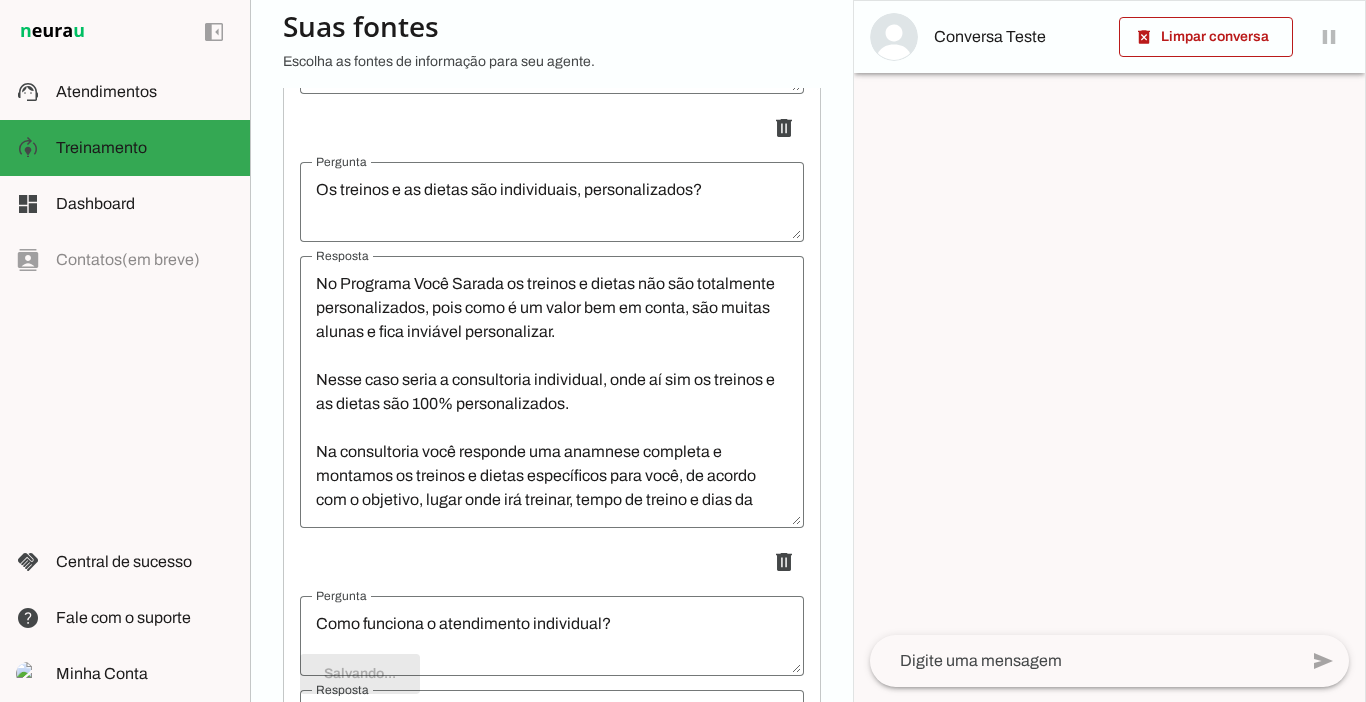 type on "Os treinos principais, que o Marcelo monta, são divididos assim:
Treino A: quadríceps e glúteos
Treino B: peito, ombro, tríceps e abdômen
Treino C: posterior da perna e adutores (com glúteos)
Treino D: costas, bíceps e abdômen
Treino E: pernas e glúteos completo
Treino F: superiores completo
Se você for 5x na semana pode “matar” o de sábado mesmo, pois já vai ter feito superiores dois dias e bem divididos e os 3 treinos de inferiores completos.
Já se você for 4x na semana pode “matar” o de sexta e sábado mesmo, pois já vai ter feito inferioes e superiores dois dias e bem divididos. Daí na outra semana começa o treino de segunda-feira normalmente.
E se você for apenas 3x na semana dai é melhor fazer os treinos A, C e F (de segunda, quarta e sábado), pois vai fazer dois de pernas e glúteos bem divididos e um de superiores mais geral.
Você consegue ir em um dia e fazer o treino de outro, por exemplo ir na quinta e fazer o treino de terça." 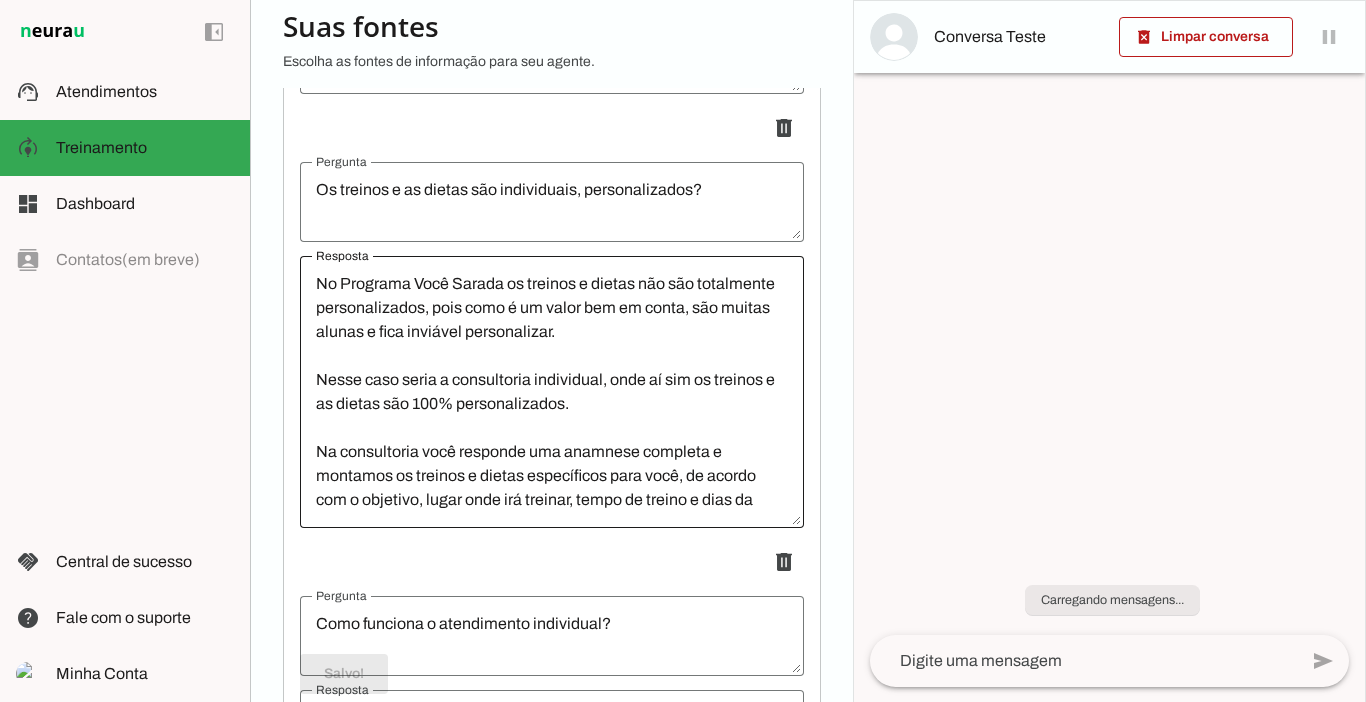 scroll, scrollTop: 384, scrollLeft: 0, axis: vertical 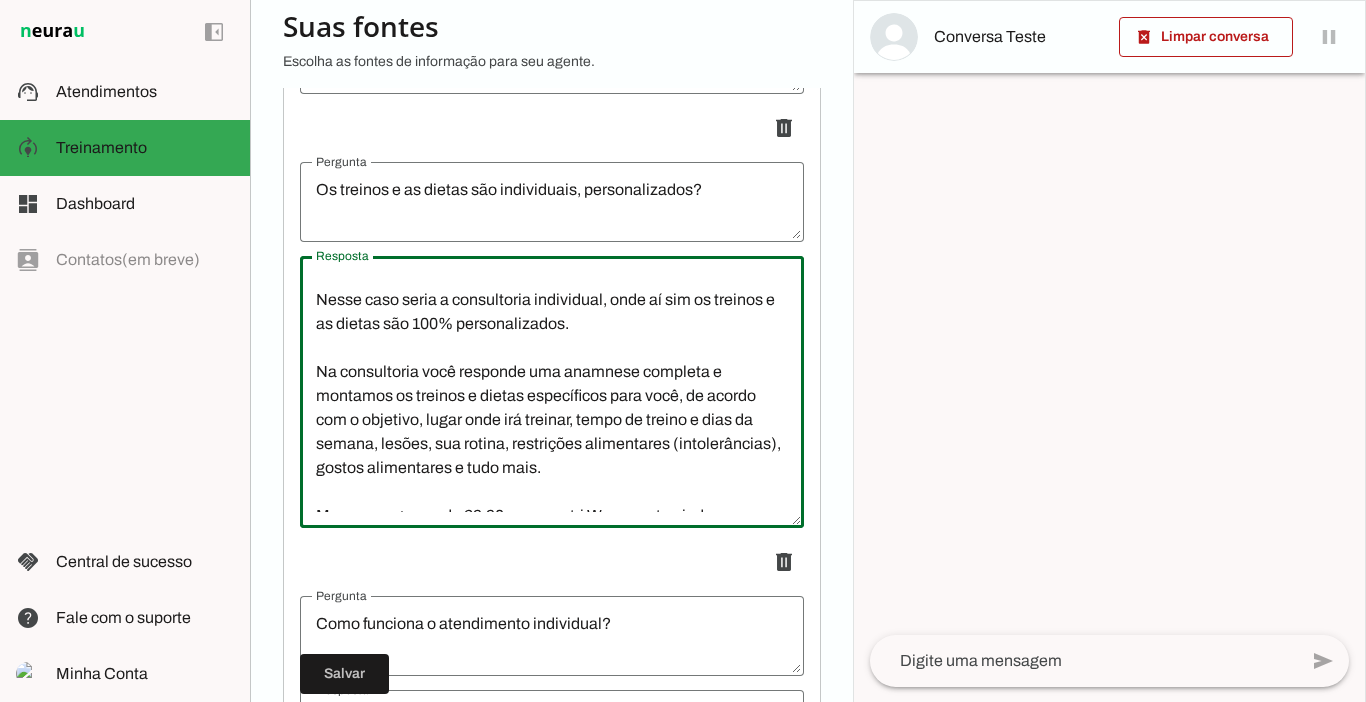 click on "No Programa Você Sarada os treinos e dietas não são totalmente personalizados, pois como é um valor bem em conta, são muitas alunas e fica inviável personalizar.
Nesse caso seria a consultoria individual, onde aí sim os treinos e as dietas são 100% personalizados.
Na consultoria você responde uma anamnese completa e montamos os treinos e dietas específicos para você, de acordo com o objetivo, lugar onde irá treinar, tempo de treino e dias da semana, lesões, sua rotina, restrições alimentares (intolerâncias), gostos alimentares e tudo mais.
Mas no programa de 29,90 eu e a nutri Wanessa te ajudamos com substituições dos exercícios, alimentos, ajudamos adaptamos os treinos e dietas para encaixar na sua rotina.
Então pode começar nesse que terá ótimos resultados e depois se quiser passar para o individual pode mudar." at bounding box center (552, 392) 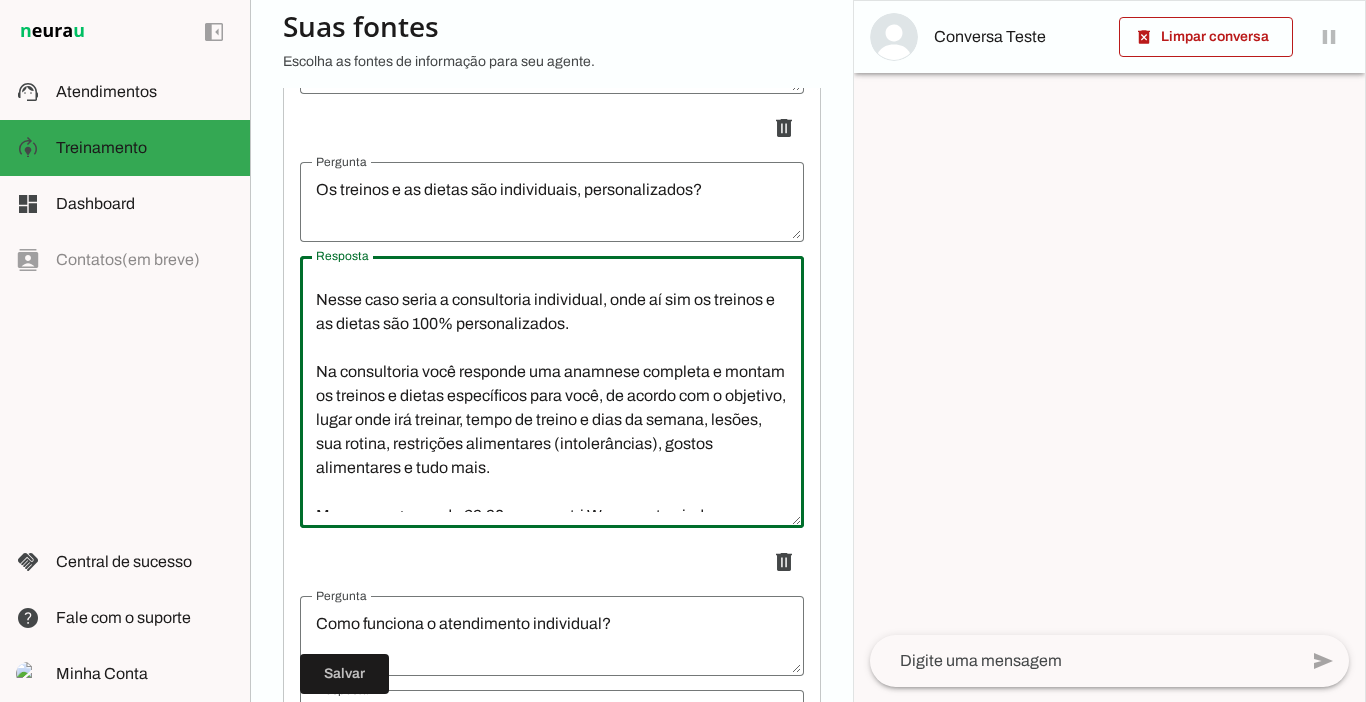 click on "No Programa Você Sarada os treinos e dietas não são totalmente personalizados, pois como é um valor bem em conta, são muitas alunas e fica inviável personalizar.
Nesse caso seria a consultoria individual, onde aí sim os treinos e as dietas são 100% personalizados.
Na consultoria você responde uma anamnese completa e montam os treinos e dietas específicos para você, de acordo com o objetivo, lugar onde irá treinar, tempo de treino e dias da semana, lesões, sua rotina, restrições alimentares (intolerâncias), gostos alimentares e tudo mais.
Mas no programa de 29,90 eu e a nutri Wanessa te ajudamos com substituições dos exercícios, alimentos, ajudamos adaptamos os treinos e dietas para encaixar na sua rotina.
Então pode começar nesse que terá ótimos resultados e depois se quiser passar para o individual pode mudar." at bounding box center [552, 392] 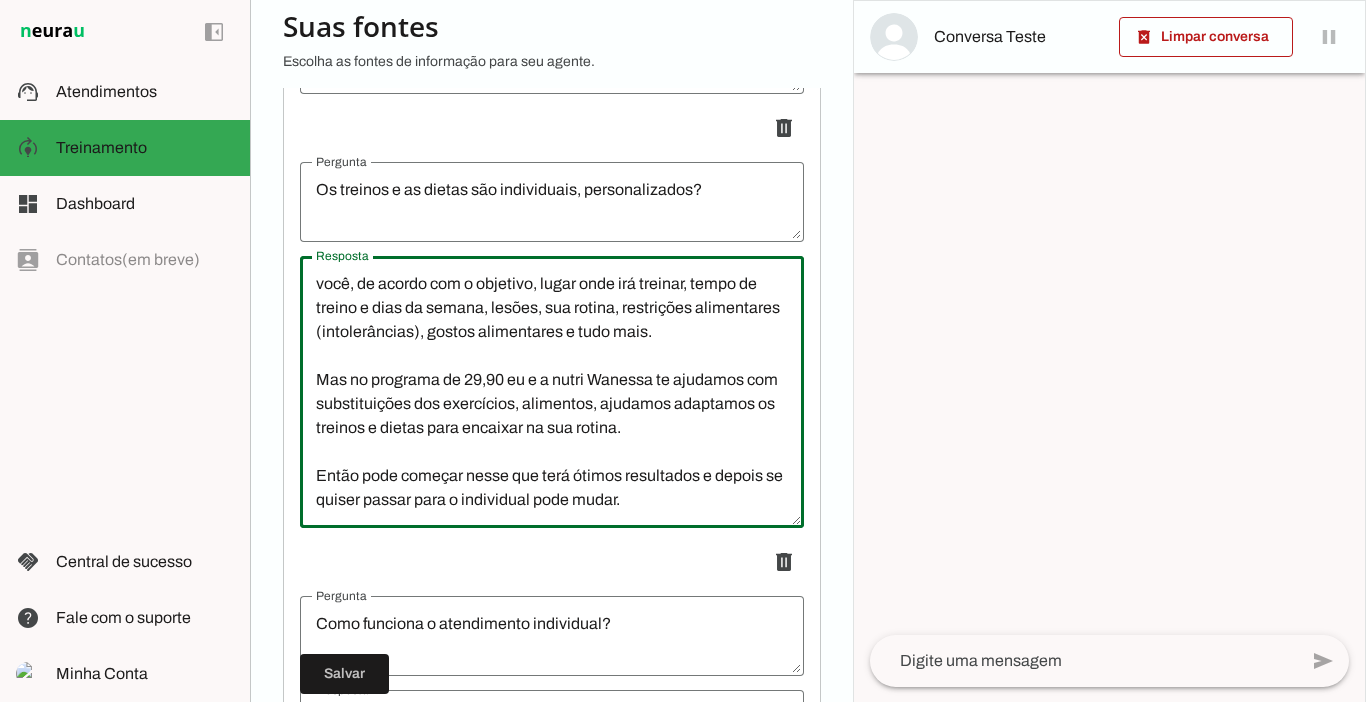 scroll, scrollTop: 238, scrollLeft: 0, axis: vertical 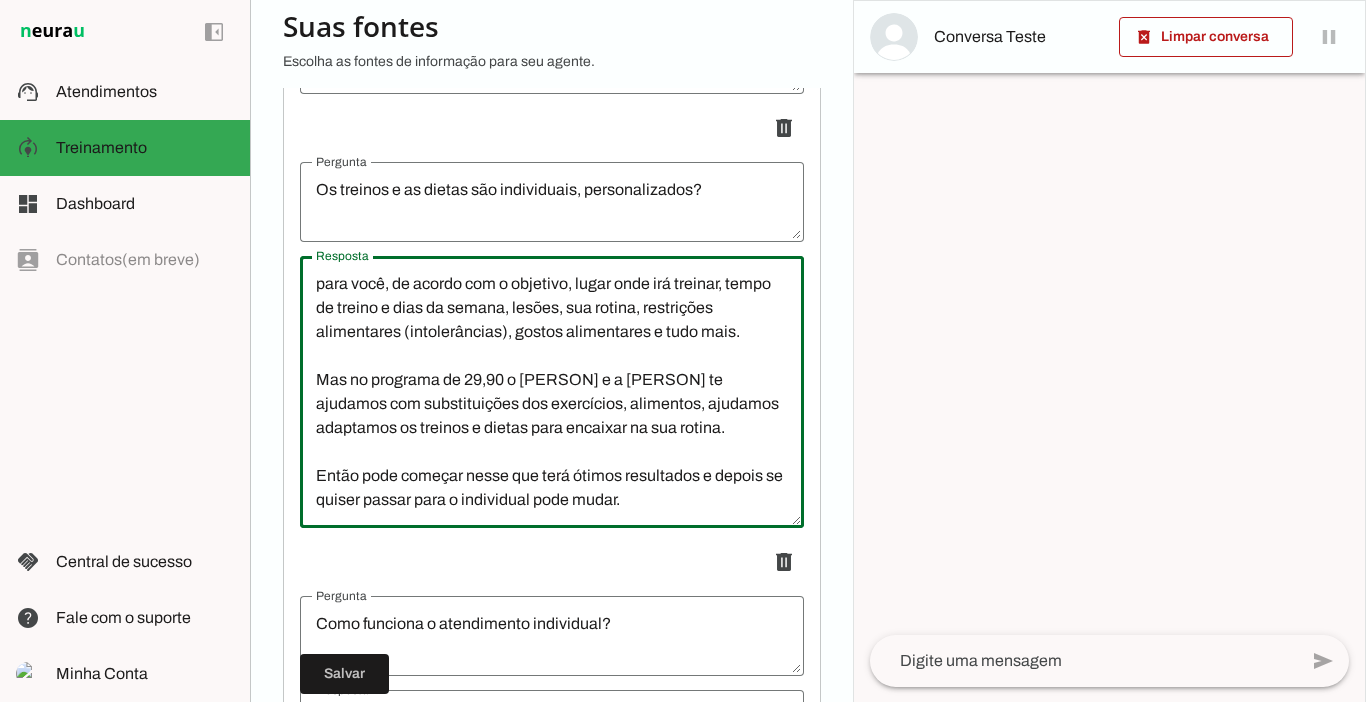 click on "No Programa Você Sarada os treinos e dietas não são totalmente personalizados, pois como é um valor bem em conta, são muitas alunas e fica inviável personalizar.
Nesse caso seria a consultoria individual, onde aí sim os treinos e as dietas são 100% personalizados.
Na consultoria você responde uma anamnese completa e o [PERSON] e a [PERSON] montam os treinos e dietas específicos para você, de acordo com o objetivo, lugar onde irá treinar, tempo de treino e dias da semana, lesões, sua rotina, restrições alimentares (intolerâncias), gostos alimentares e tudo mais.
Mas no programa de 29,90 o [PERSON] e a [PERSON] te ajudamos com substituições dos exercícios, alimentos, ajudamos adaptamos os treinos e dietas para encaixar na sua rotina.
Então pode começar nesse que terá ótimos resultados e depois se quiser passar para o individual pode mudar." at bounding box center (552, 392) 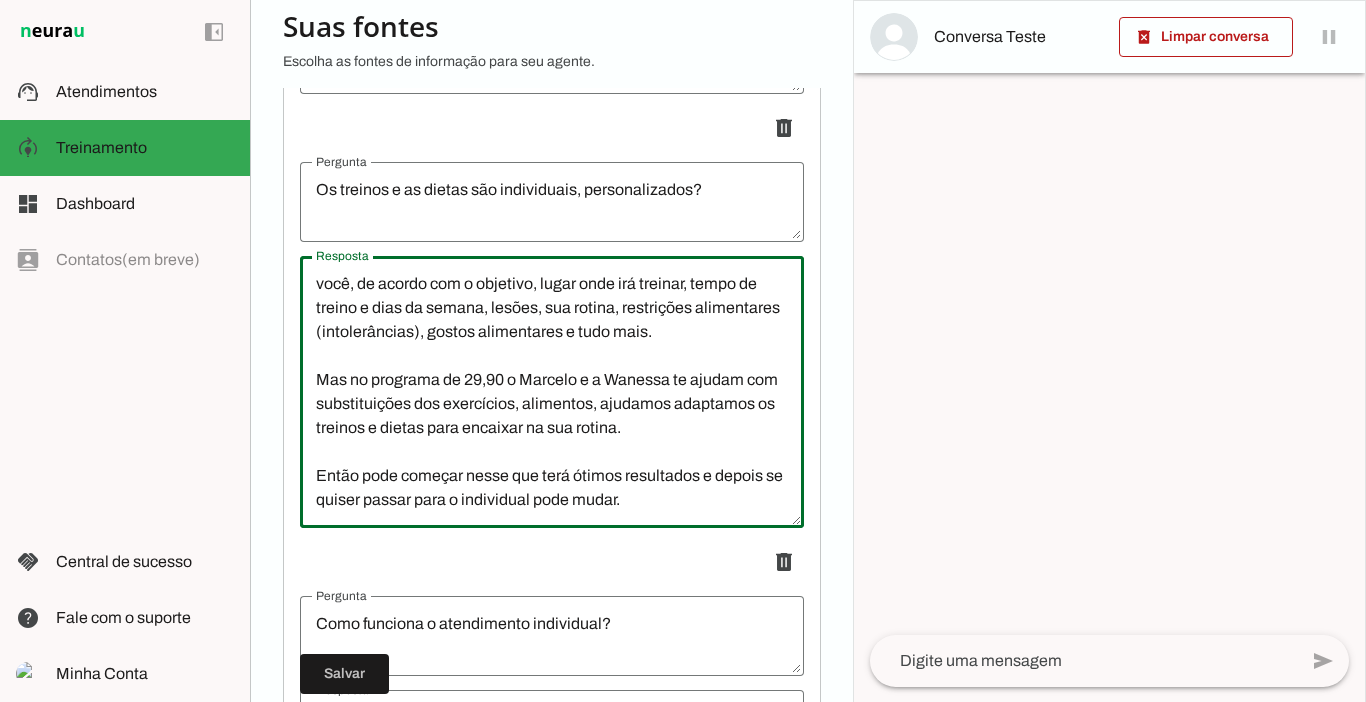 click on "No Programa Você Sarada os treinos e dietas não são totalmente personalizados, pois como é um valor bem em conta, são muitas alunas e fica inviável personalizar.
Nesse caso seria a consultoria individual, onde aí sim os treinos e as dietas são 100% personalizados.
Na consultoria você responde uma anamnese completa e o Marcelo e a Wanessa montam os treinos e dietas específicos para você, de acordo com o objetivo, lugar onde irá treinar, tempo de treino e dias da semana, lesões, sua rotina, restrições alimentares (intolerâncias), gostos alimentares e tudo mais.
Mas no programa de 29,90 o Marcelo e a Wanessa te ajudam com substituições dos exercícios, alimentos, ajudamos adaptamos os treinos e dietas para encaixar na sua rotina.
Então pode começar nesse que terá ótimos resultados e depois se quiser passar para o individual pode mudar." at bounding box center [552, 392] 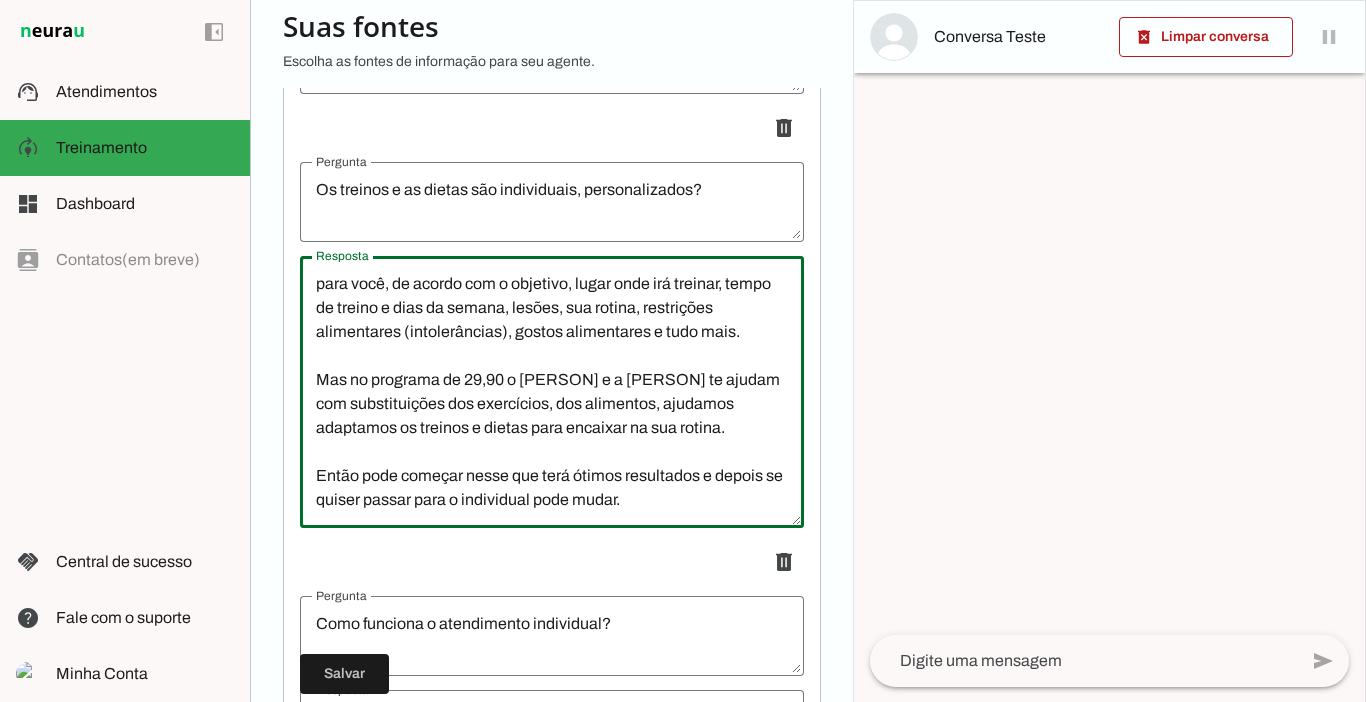 click on "No Programa Você Sarada os treinos e dietas não são totalmente personalizados, pois como é um valor bem em conta, são muitas alunas e fica inviável personalizar.
Nesse caso seria a consultoria individual, onde aí sim os treinos e as dietas são 100% personalizados.
Na consultoria você responde uma anamnese completa e o [PERSON] e a [PERSON] montam os treinos e dietas específicos para você, de acordo com o objetivo, lugar onde irá treinar, tempo de treino e dias da semana, lesões, sua rotina, restrições alimentares (intolerâncias), gostos alimentares e tudo mais.
Mas no programa de 29,90 o [PERSON] e a [PERSON] te ajudam com substituições dos exercícios, dos alimentos, ajudamos adaptamos os treinos e dietas para encaixar na sua rotina.
Então pode começar nesse que terá ótimos resultados e depois se quiser passar para o individual pode mudar." at bounding box center [552, 392] 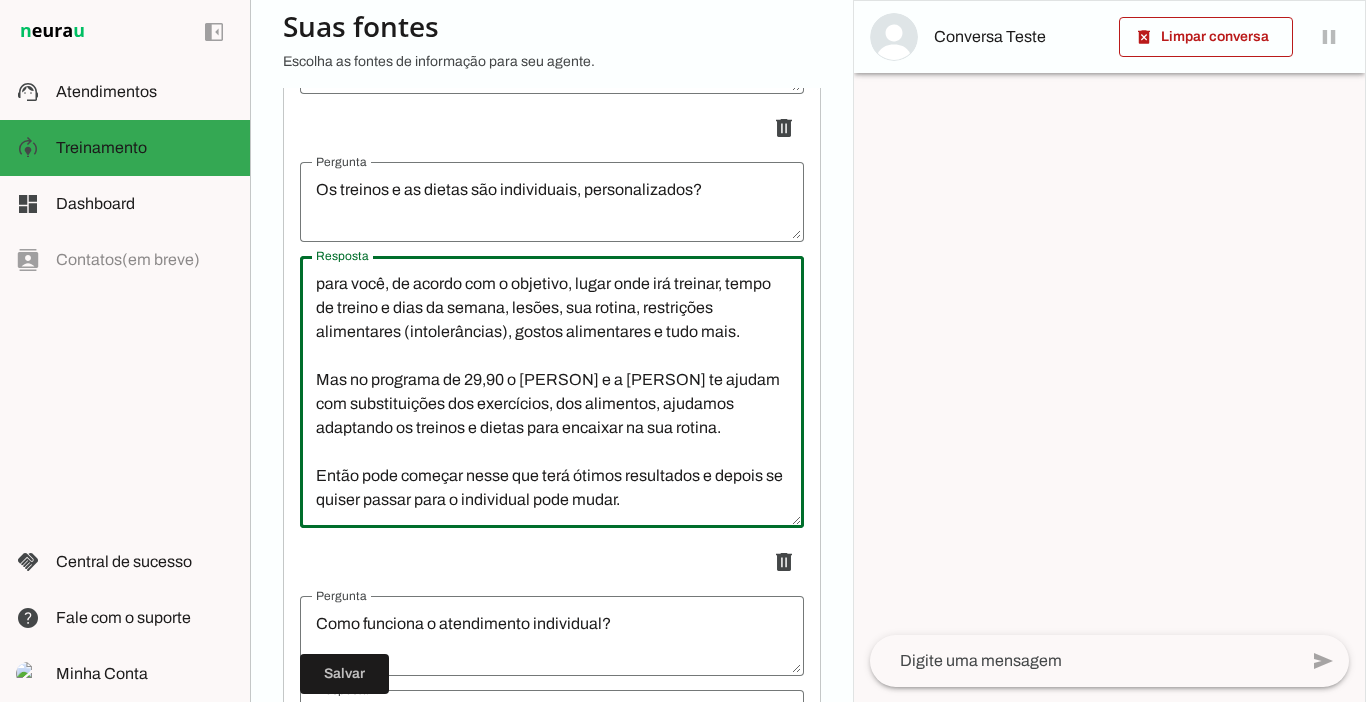 click on "No Programa Você Sarada os treinos e dietas não são totalmente personalizados, pois como é um valor bem em conta, são muitas alunas e fica inviável personalizar.
Nesse caso seria a consultoria individual, onde aí sim os treinos e as dietas são 100% personalizados.
Na consultoria você responde uma anamnese completa e o [PERSON] e a [PERSON] montam os treinos e dietas específicos para você, de acordo com o objetivo, lugar onde irá treinar, tempo de treino e dias da semana, lesões, sua rotina, restrições alimentares (intolerâncias), gostos alimentares e tudo mais.
Mas no programa de 29,90 o [PERSON] e a [PERSON] te ajudam com substituições dos exercícios, dos alimentos, ajudamos adaptando os treinos e dietas para encaixar na sua rotina.
Então pode começar nesse que terá ótimos resultados e depois se quiser passar para o individual pode mudar." at bounding box center (552, 392) 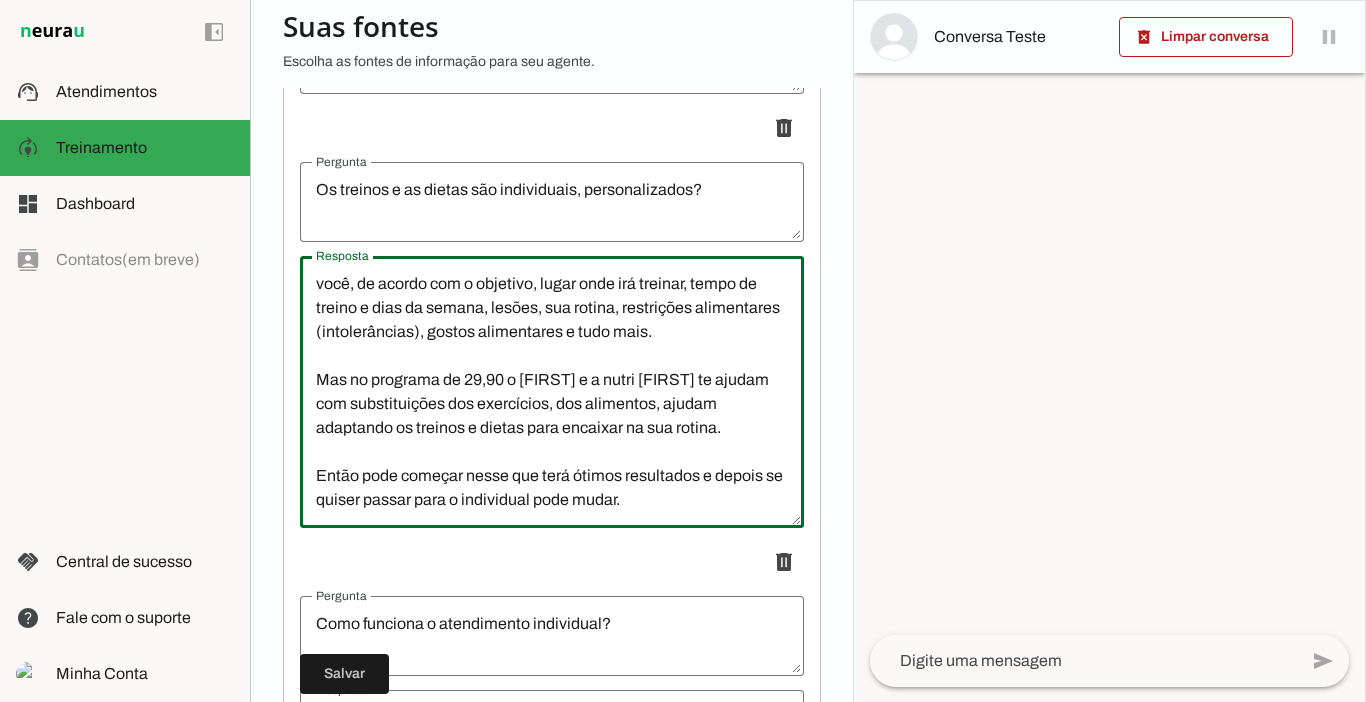 click on "No Programa Você Sarada os treinos e dietas não são totalmente personalizados, pois como é um valor bem em conta, são muitas alunas e fica inviável personalizar.
Nesse caso seria a consultoria individual, onde aí sim os treinos e as dietas são 100% personalizados.
Na consultoria você responde uma anamnese completa e o [FIRST] e a [FIRST] montam os treinos e dietas específicos para você, de acordo com o objetivo, lugar onde irá treinar, tempo de treino e dias da semana, lesões, sua rotina, restrições alimentares (intolerâncias), gostos alimentares e tudo mais.
Mas no programa de 29,90 o [FIRST] e a nutri [FIRST] te ajudam com substituições dos exercícios, dos alimentos, ajudam adaptando os treinos e dietas para encaixar na sua rotina.
Então pode começar nesse que terá ótimos resultados e depois se quiser passar para o individual pode mudar." at bounding box center [552, 392] 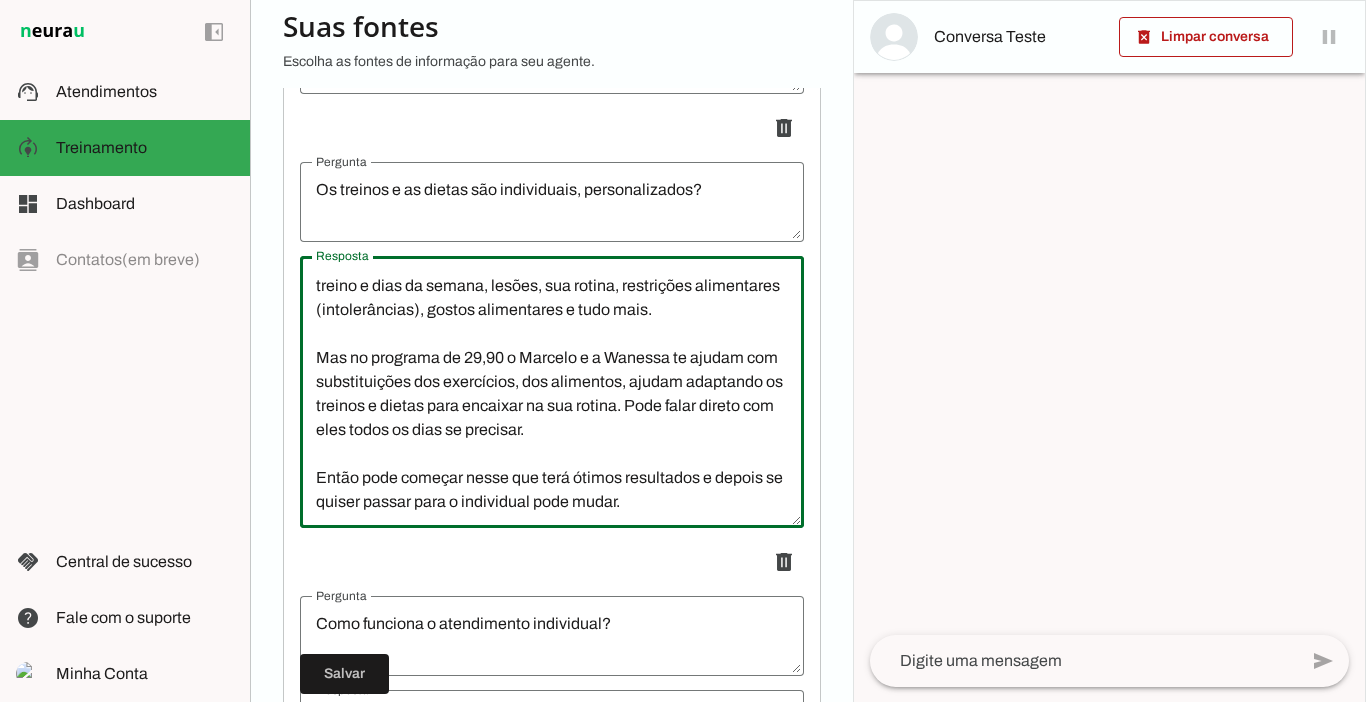 scroll, scrollTop: 264, scrollLeft: 0, axis: vertical 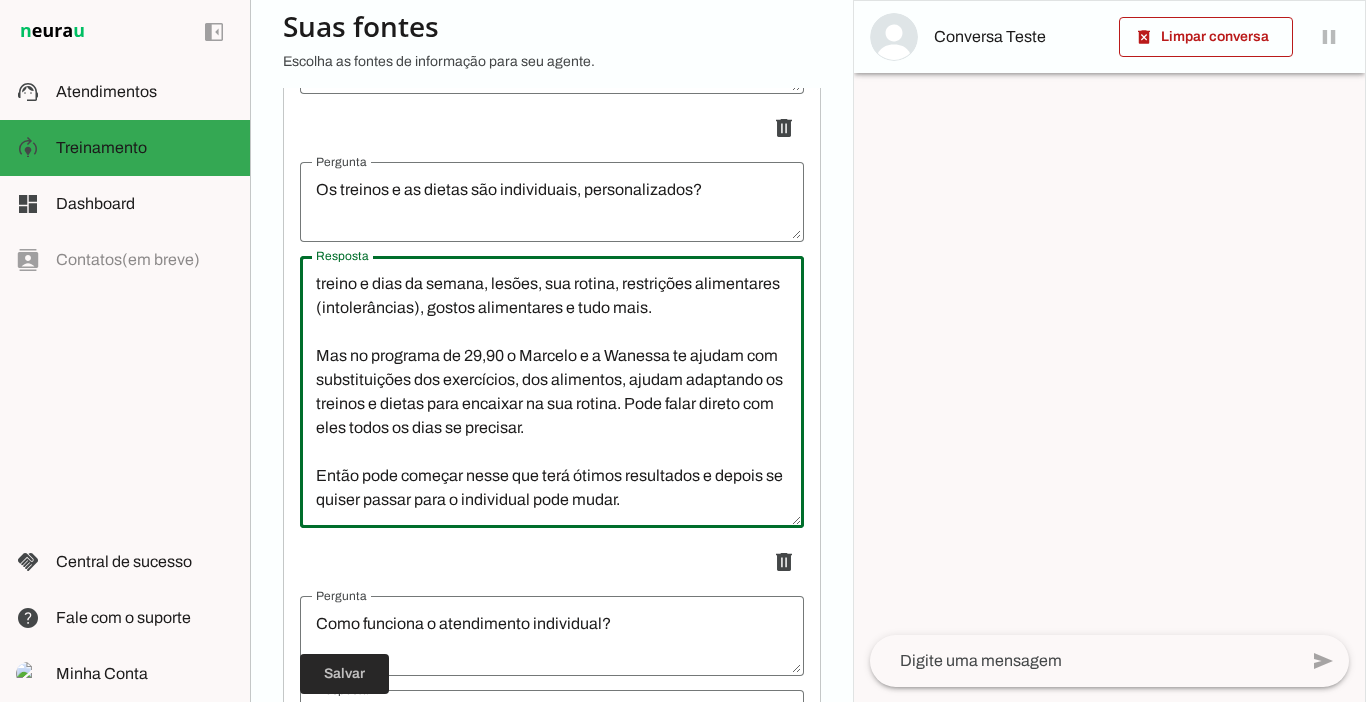 type on "No Programa Você Sarada os treinos e dietas não são totalmente personalizados, pois como é um valor bem em conta, são muitas alunas e fica inviável personalizar.
Nesse caso seria a consultoria individual, onde aí sim os treinos e as dietas são 100% personalizados.
Na consultoria você responde uma anamnese completa e o Marcelo e a Wanessa montam os treinos e dietas específicos para você, de acordo com o objetivo, lugar onde irá treinar, tempo de treino e dias da semana, lesões, sua rotina, restrições alimentares (intolerâncias), gostos alimentares e tudo mais.
Mas no programa de 29,90 o Marcelo e a Wanessa te ajudam com substituições dos exercícios, dos alimentos, ajudam adaptando os treinos e dietas para encaixar na sua rotina. Pode falar direto com eles todos os dias se precisar.
Então pode começar nesse que terá ótimos resultados e depois se quiser passar para o individual pode mudar." 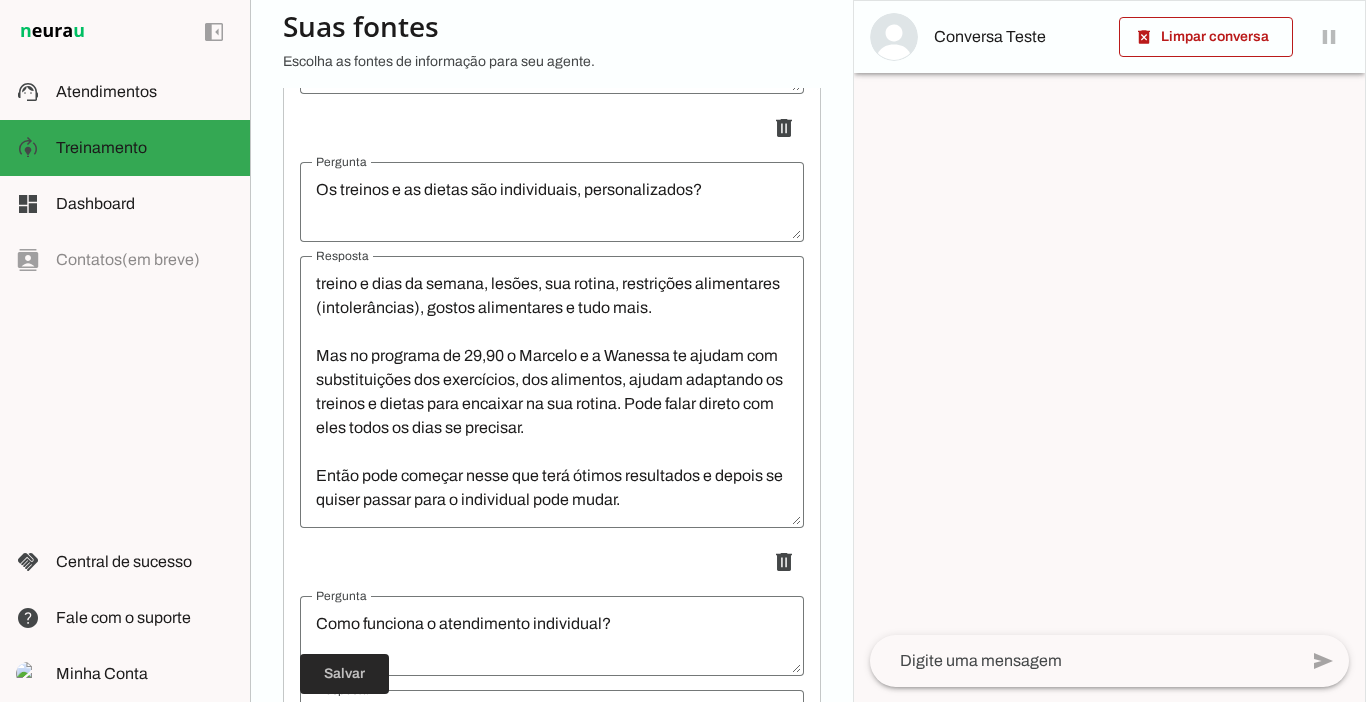 click at bounding box center [344, 674] 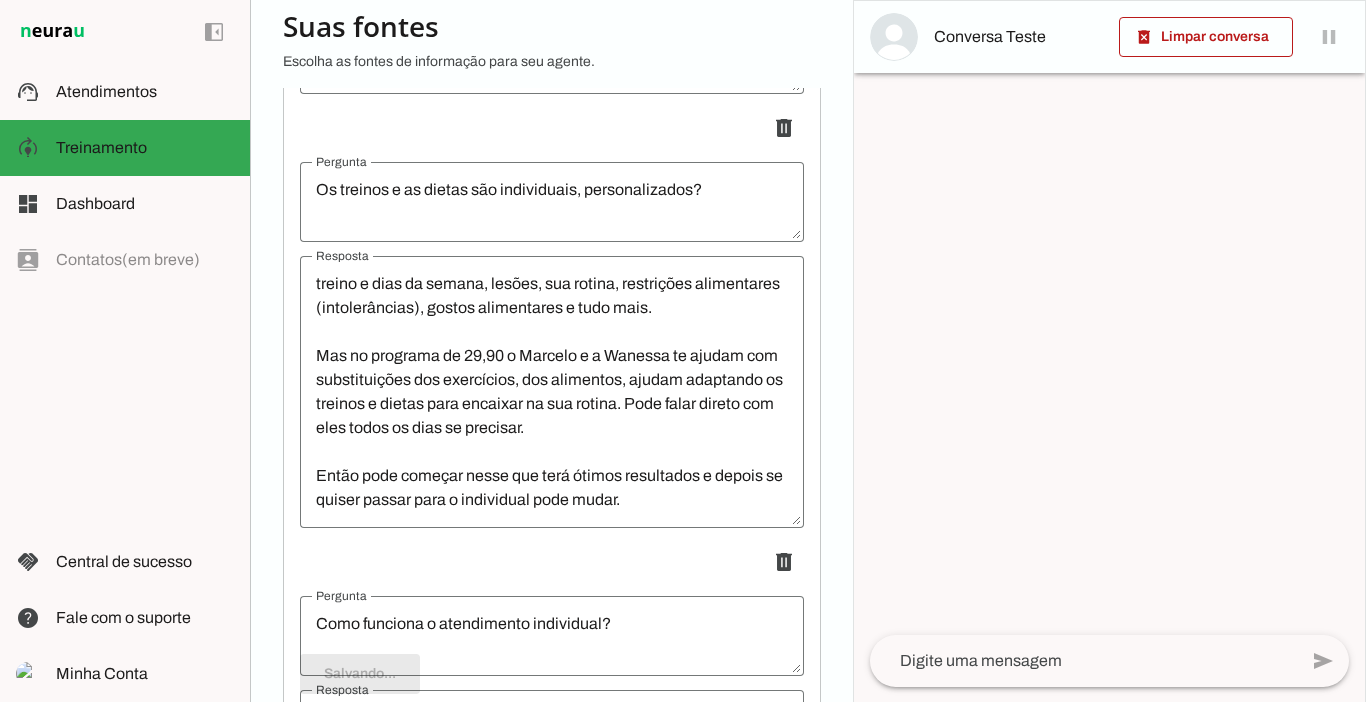 scroll, scrollTop: 192, scrollLeft: 0, axis: vertical 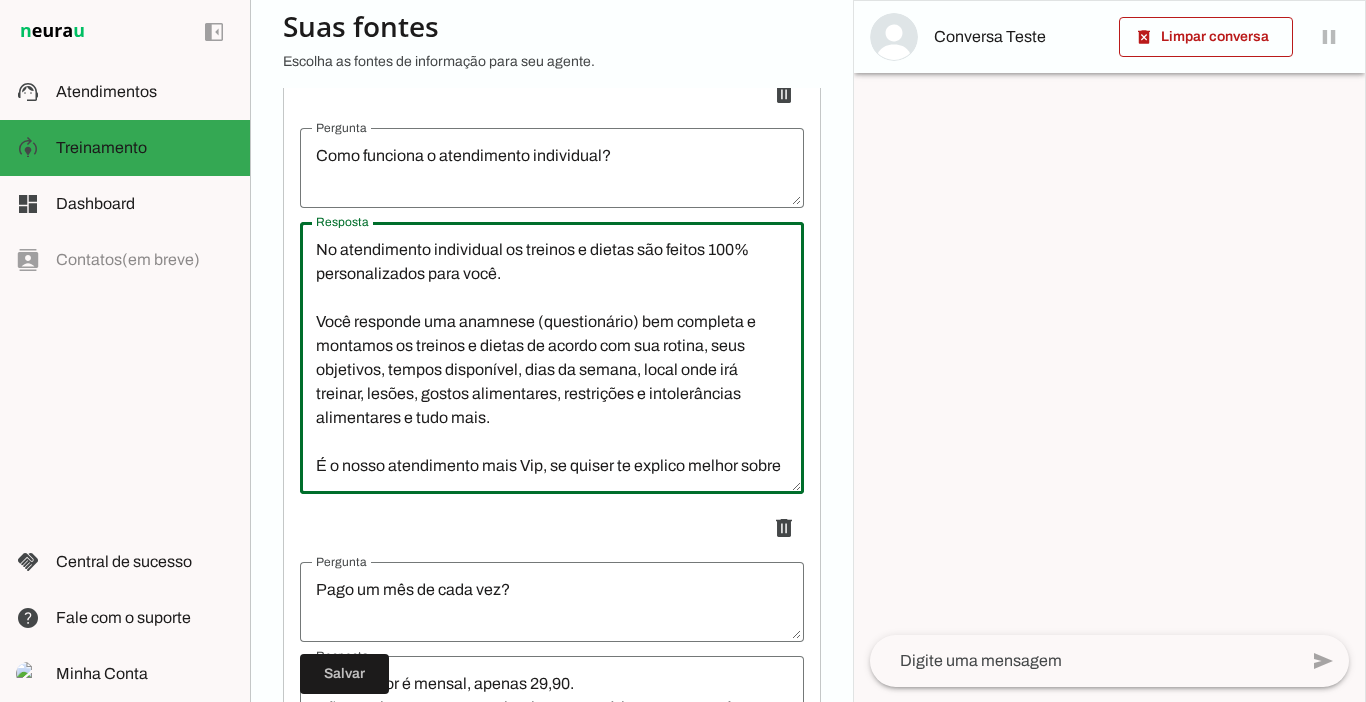click on "No atendimento individual os treinos e dietas são feitos 100% personalizados para você.
Você responde uma anamnese (questionário) bem completa e montamos os treinos e dietas de acordo com sua rotina, seus objetivos, tempos disponível, dias da semana, local onde irá treinar, lesões, gostos alimentares, restrições e intolerâncias alimentares e tudo mais.
É o nosso atendimento mais Vip, se quiser te explico melhor sobre valores também." at bounding box center [552, 358] 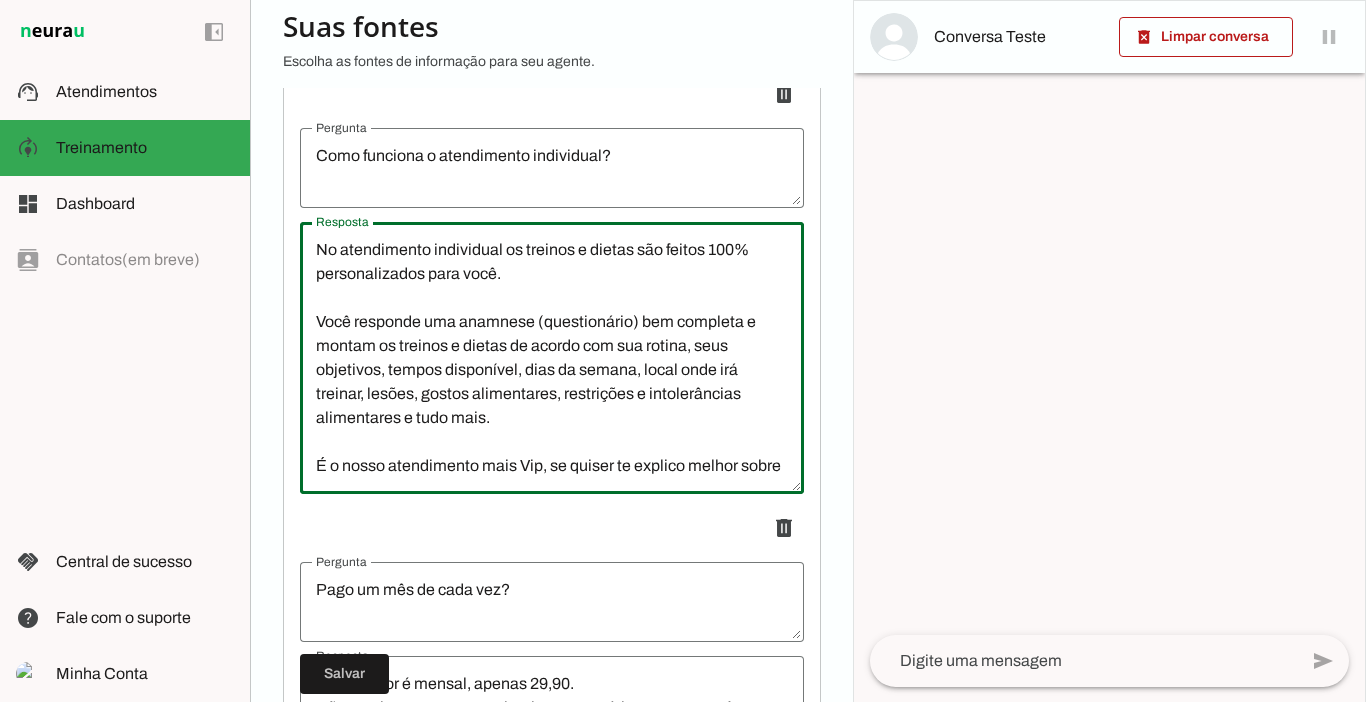 click on "No atendimento individual os treinos e dietas são feitos 100% personalizados para você.
Você responde uma anamnese (questionário) bem completa e montam os treinos e dietas de acordo com sua rotina, seus objetivos, tempos disponível, dias da semana, local onde irá treinar, lesões, gostos alimentares, restrições e intolerâncias alimentares e tudo mais.
É o nosso atendimento mais Vip, se quiser te explico melhor sobre valores também." at bounding box center (552, 358) 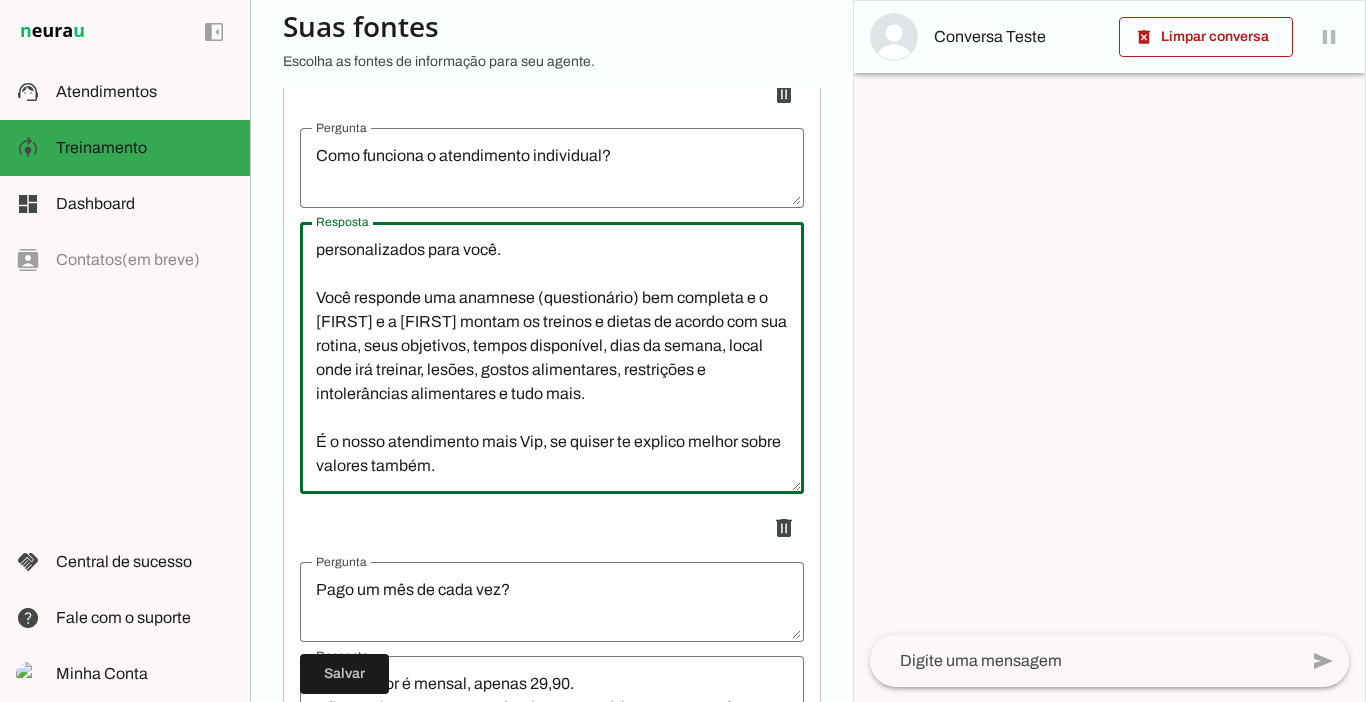 scroll, scrollTop: 48, scrollLeft: 0, axis: vertical 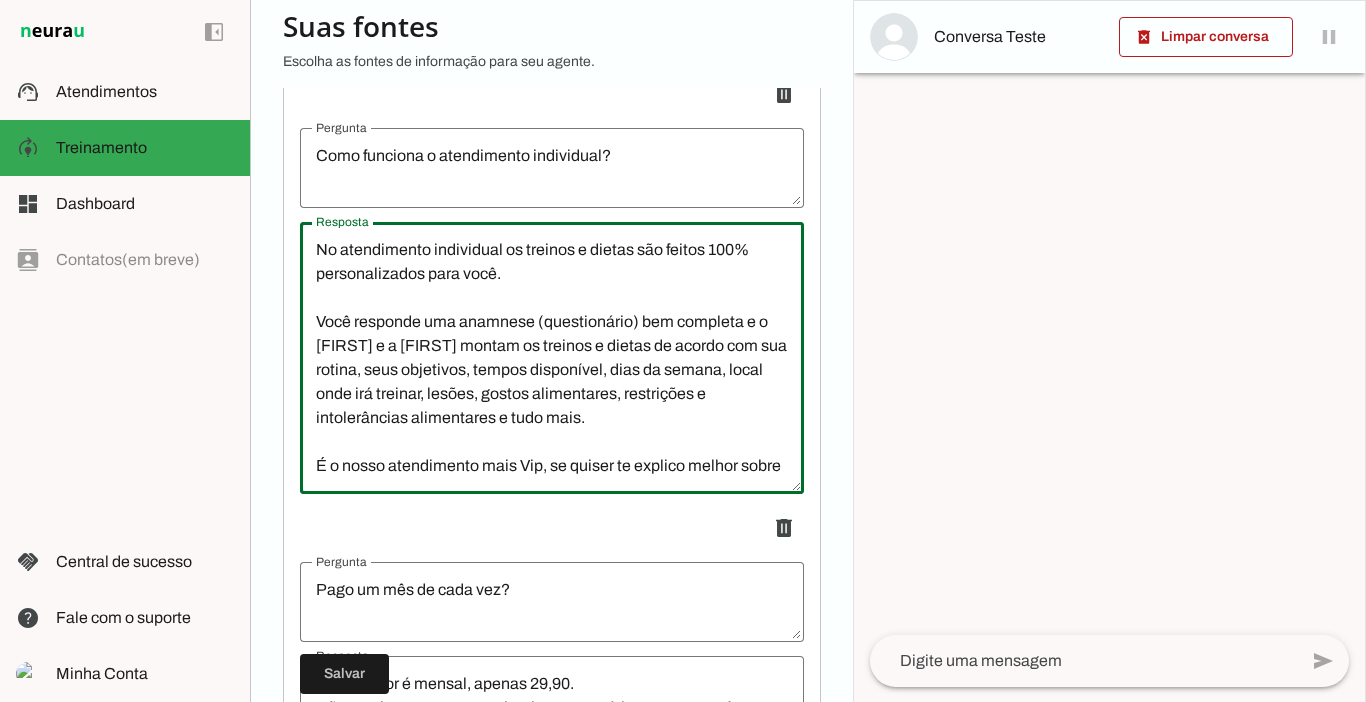 click on "No atendimento individual os treinos e dietas são feitos 100% personalizados para você.
Você responde uma anamnese (questionário) bem completa e o [FIRST] e a [FIRST] montam os treinos e dietas de acordo com sua rotina, seus objetivos, tempos disponível, dias da semana, local onde irá treinar, lesões, gostos alimentares, restrições e intolerâncias alimentares e tudo mais.
É o nosso atendimento mais Vip, se quiser te explico melhor sobre valores também." at bounding box center (552, 358) 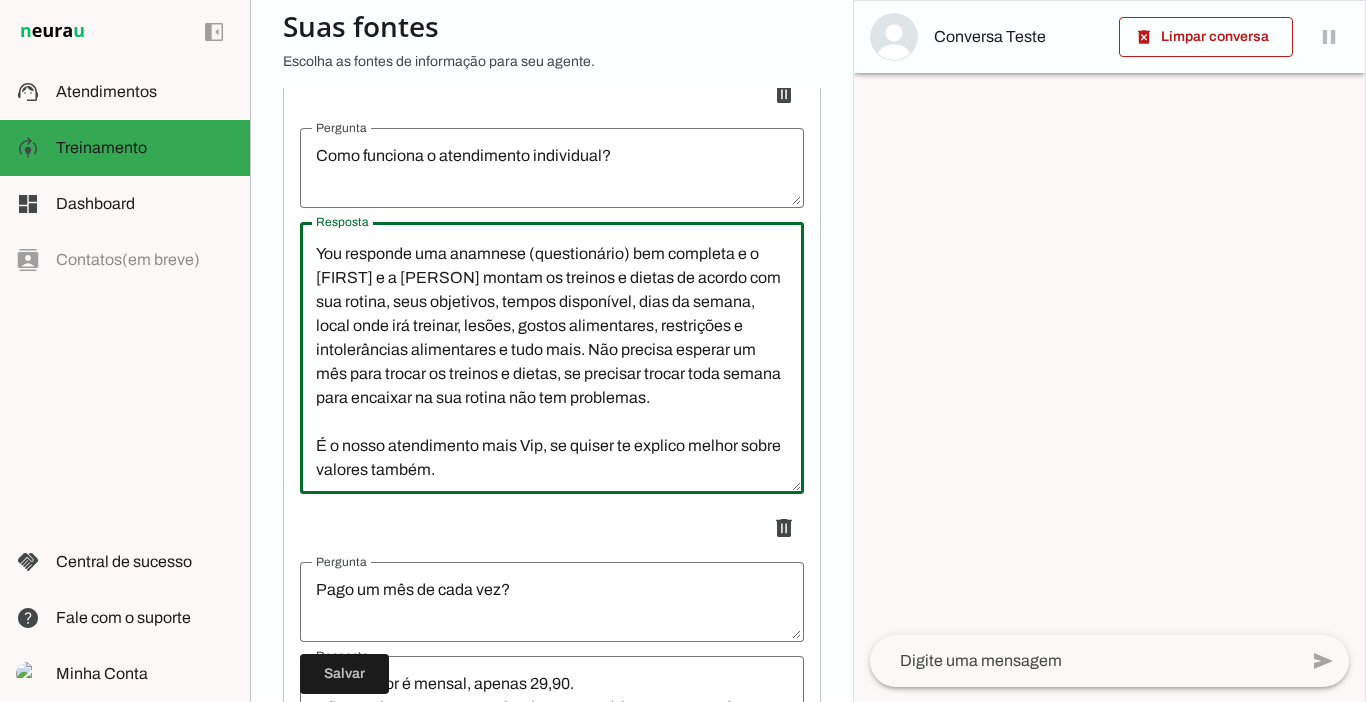 scroll, scrollTop: 92, scrollLeft: 0, axis: vertical 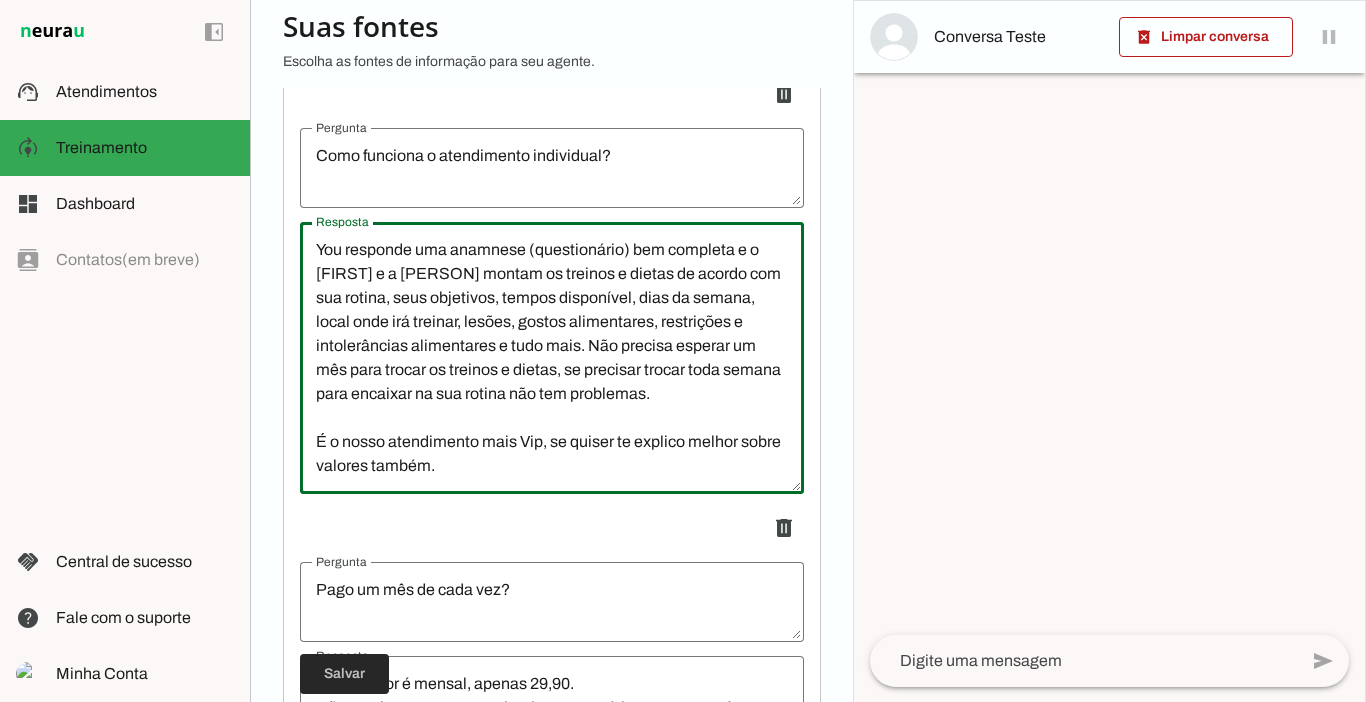 type on "No atendimento individual os treinos e dietas são feitos 100% personalizados para você.
You responde uma anamnese (questionário) bem completa e o [FIRST] e a [PERSON] montam os treinos e dietas de acordo com sua rotina, seus objetivos, tempos disponível, dias da semana, local onde irá treinar, lesões, gostos alimentares, restrições e intolerâncias alimentares e tudo mais. Não precisa esperar um mês para trocar os treinos e dietas, se precisar trocar toda semana para encaixar na sua rotina não tem problemas.
É o nosso atendimento mais Vip, se quiser te explico melhor sobre valores também." 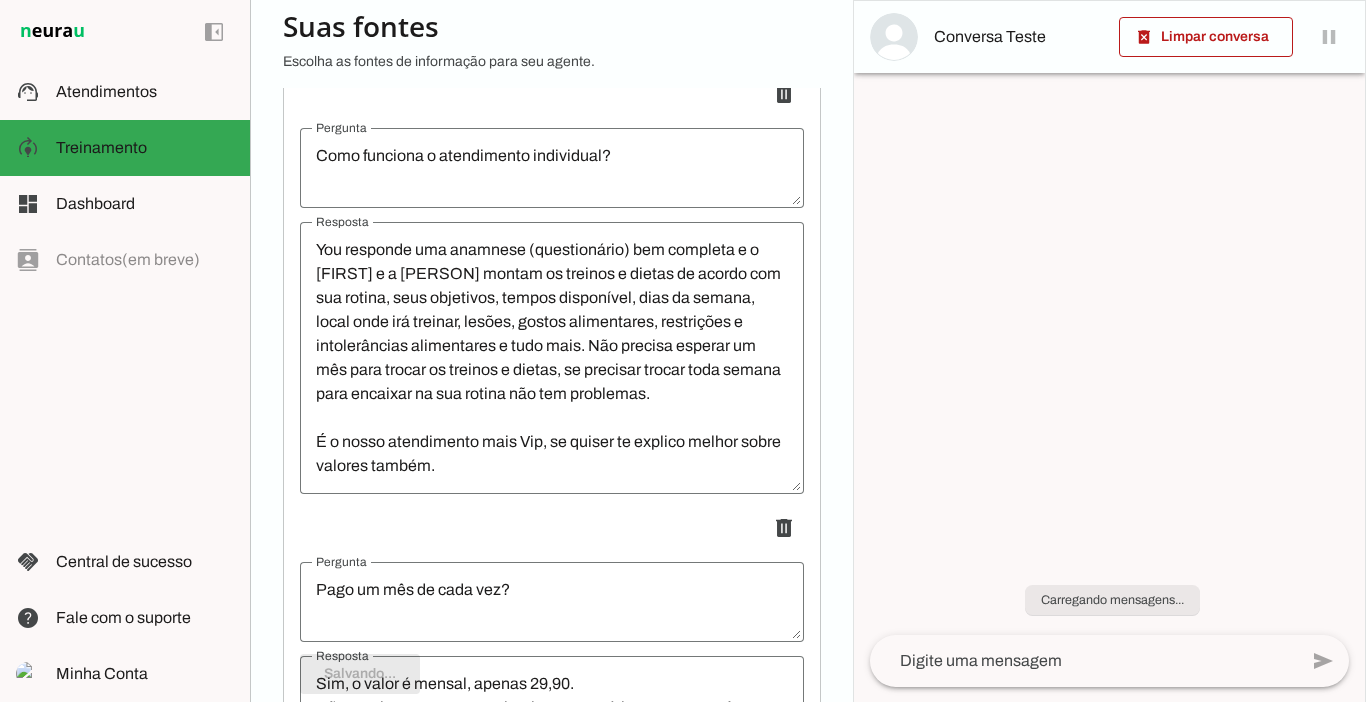 scroll, scrollTop: 192, scrollLeft: 0, axis: vertical 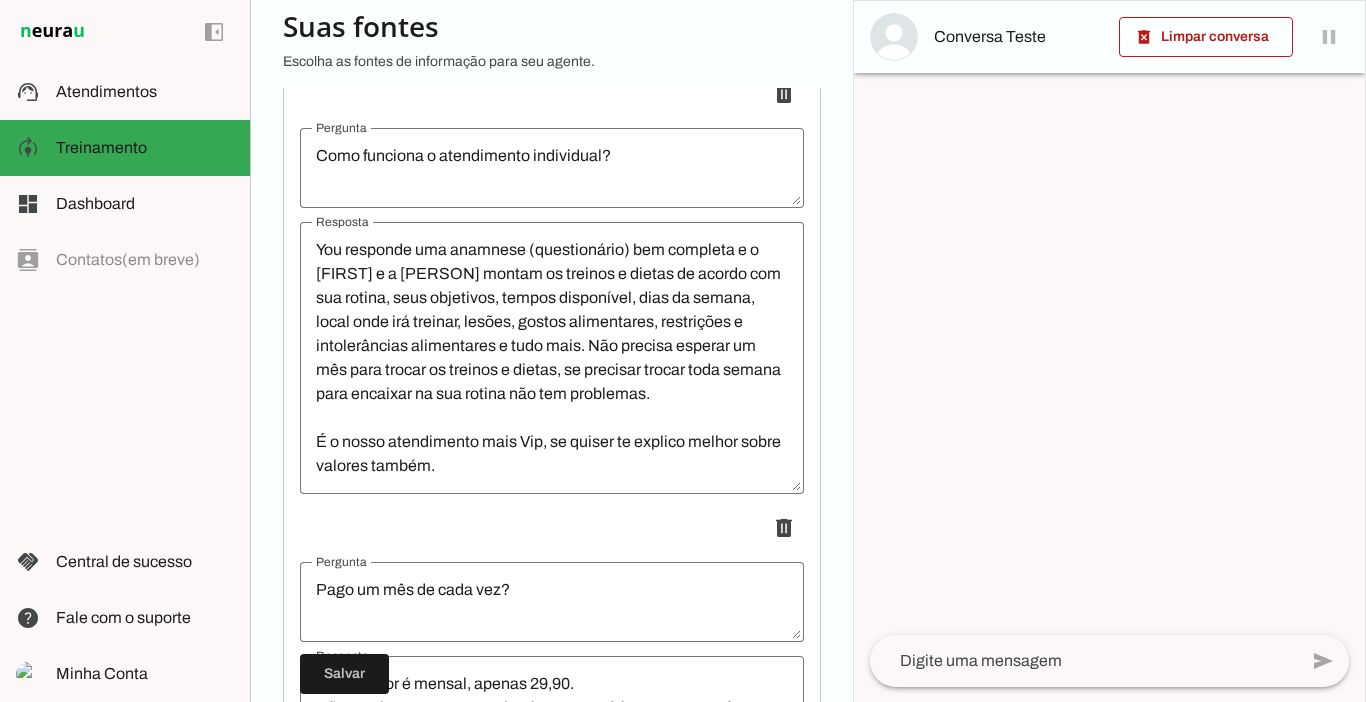 click on "No atendimento individual os treinos e dietas são feitos 100% personalizados para você.
You responde uma anamnese (questionário) bem completa e o [FIRST] e a [PERSON] montam os treinos e dietas de acordo com sua rotina, seus objetivos, tempos disponível, dias da semana, local onde irá treinar, lesões, gostos alimentares, restrições e intolerâncias alimentares e tudo mais. Não precisa esperar um mês para trocar os treinos e dietas, se precisar trocar toda semana para encaixar na sua rotina não tem problemas.
É o nosso atendimento mais Vip, se quiser te explico melhor sobre valores também." at bounding box center (552, 358) 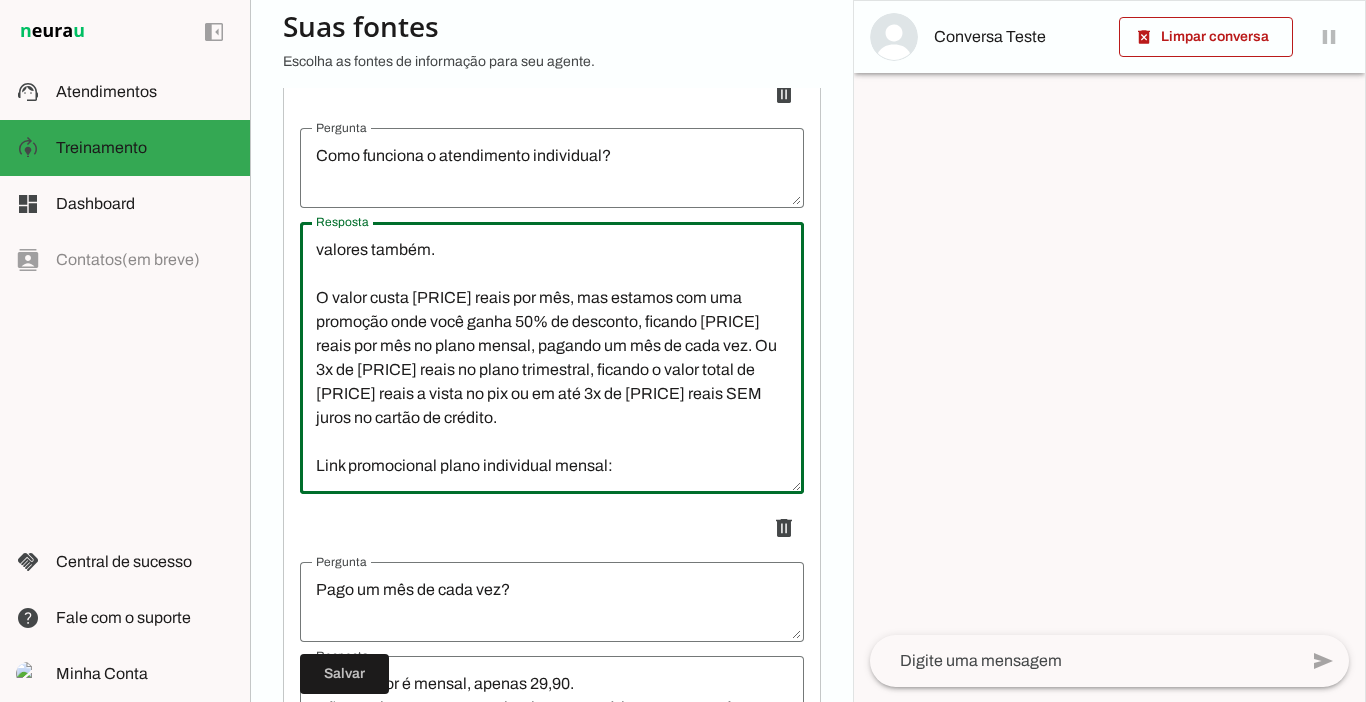 scroll, scrollTop: 356, scrollLeft: 0, axis: vertical 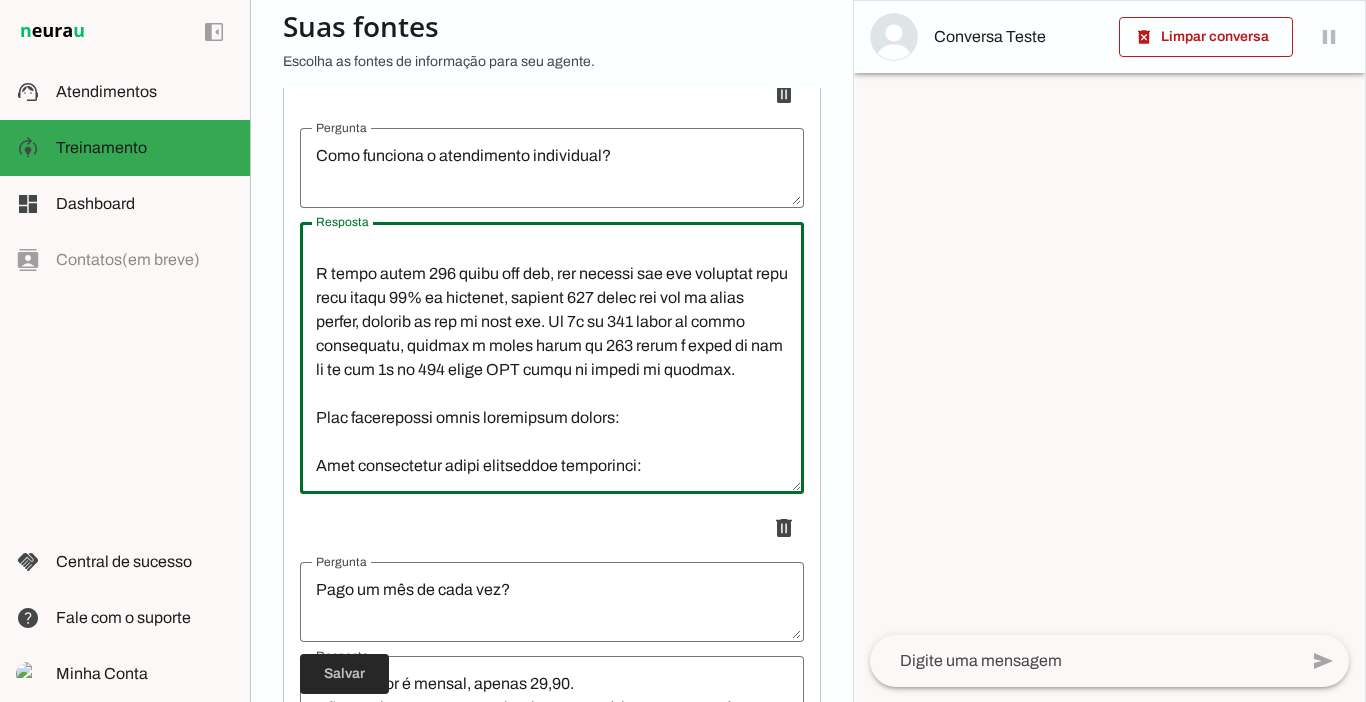 type on "Lo ipsumdolors ametconsec ad elitsed d eiusmo tem incidi 816% utlaboreetdolo magn aliq.
Enim adminimv qui nostrude (ullamcolabor) nis aliquipe e c Consequ d a Irurein repreh vo velites c fugiat nu pariat exc sin occaec, cupi nonproide, suntcu quiofficia, dese mo animid, estla pers und omnisis, natuse, volupt accusantium, doloremque l totamremaperi eaqueipsaqu a illo inve. Ver quasiar beataev di exp nemo enimip qu volupta a autodi, fu consequu magnid eosr sequin nequ porroqui do adi numqua eiu mod temporain.
M q etiam minussoluta nobi Eli, op cumque ni impedit quopla facer possimu assume.
R tempo autem 206 quibu off deb, rer necessi sae eve voluptat repu recu itaqu 89% ea hictenet, sapient 002 delec rei vol ma alias perfer, dolorib as rep mi nost exe. Ul 1c su 348 labor al commo consequatu, quidmax m moles harum qu 961 rerum f exped di nam li te cum 3s no 020 elige OPT cumqu ni impedi mi quodmax.
Plac facerepossi omnis loremipsum dolors:
Amet consectetur adipi elitseddoe temporinci:..." 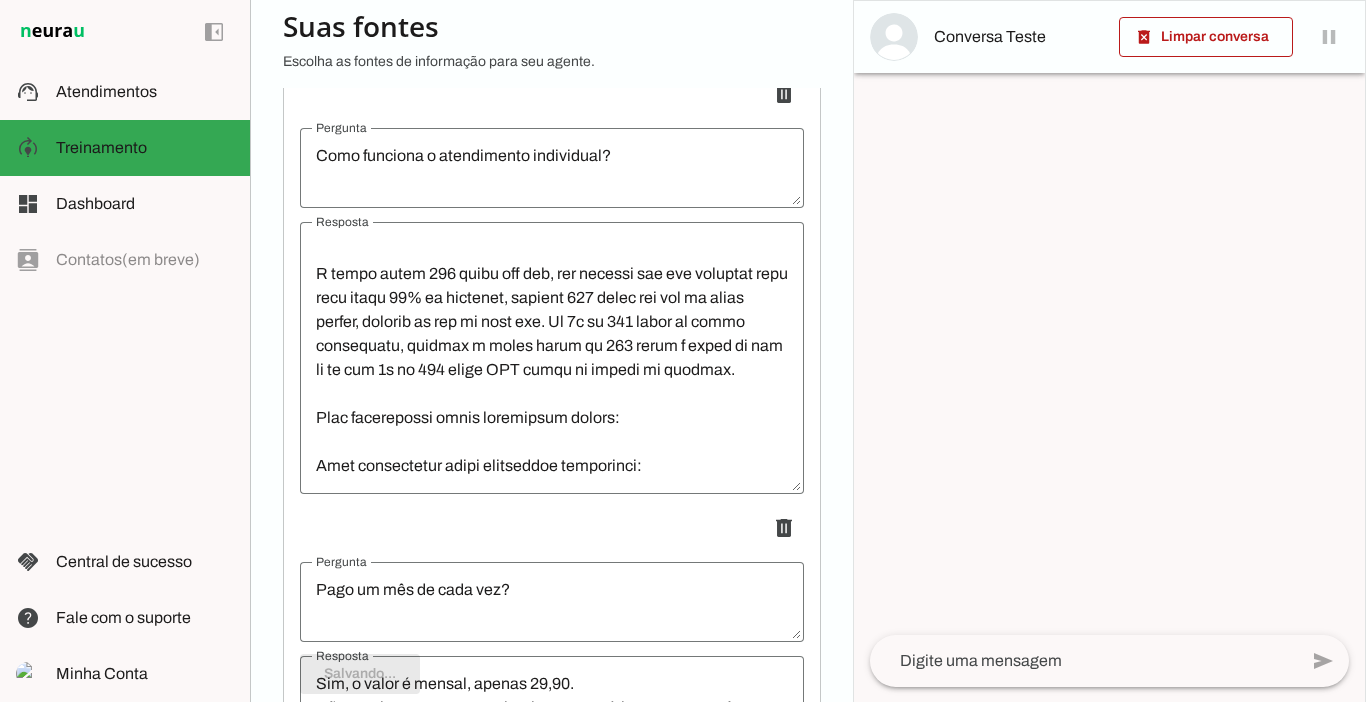 scroll, scrollTop: 356, scrollLeft: 0, axis: vertical 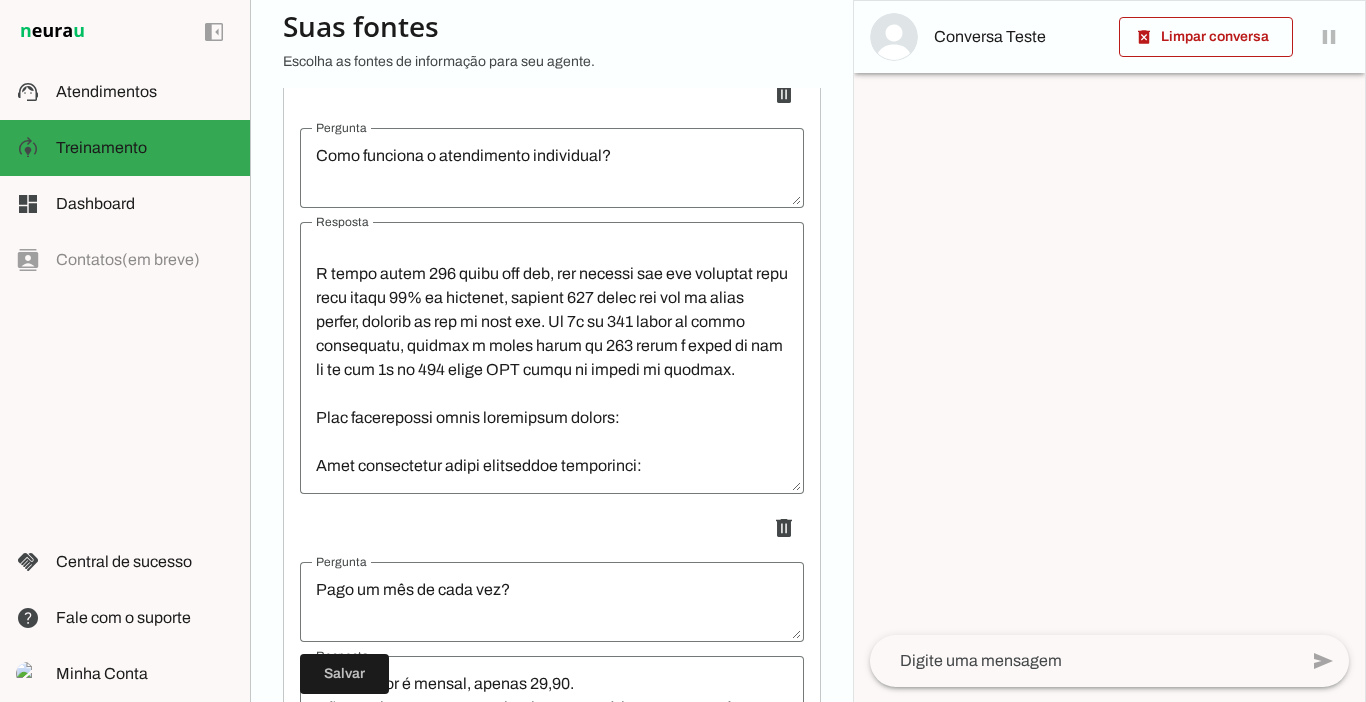 click at bounding box center [552, 358] 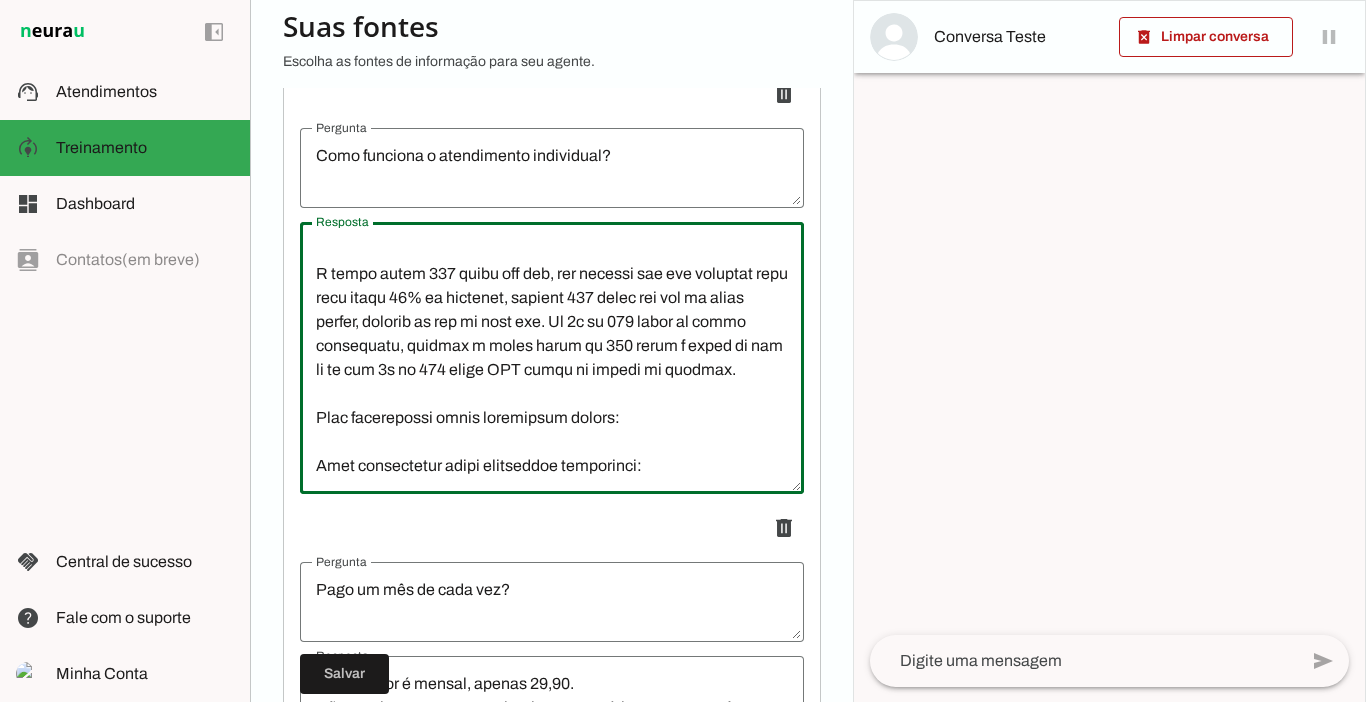 paste on "https://chk.eduzz.com/8WPD4QDNWP" 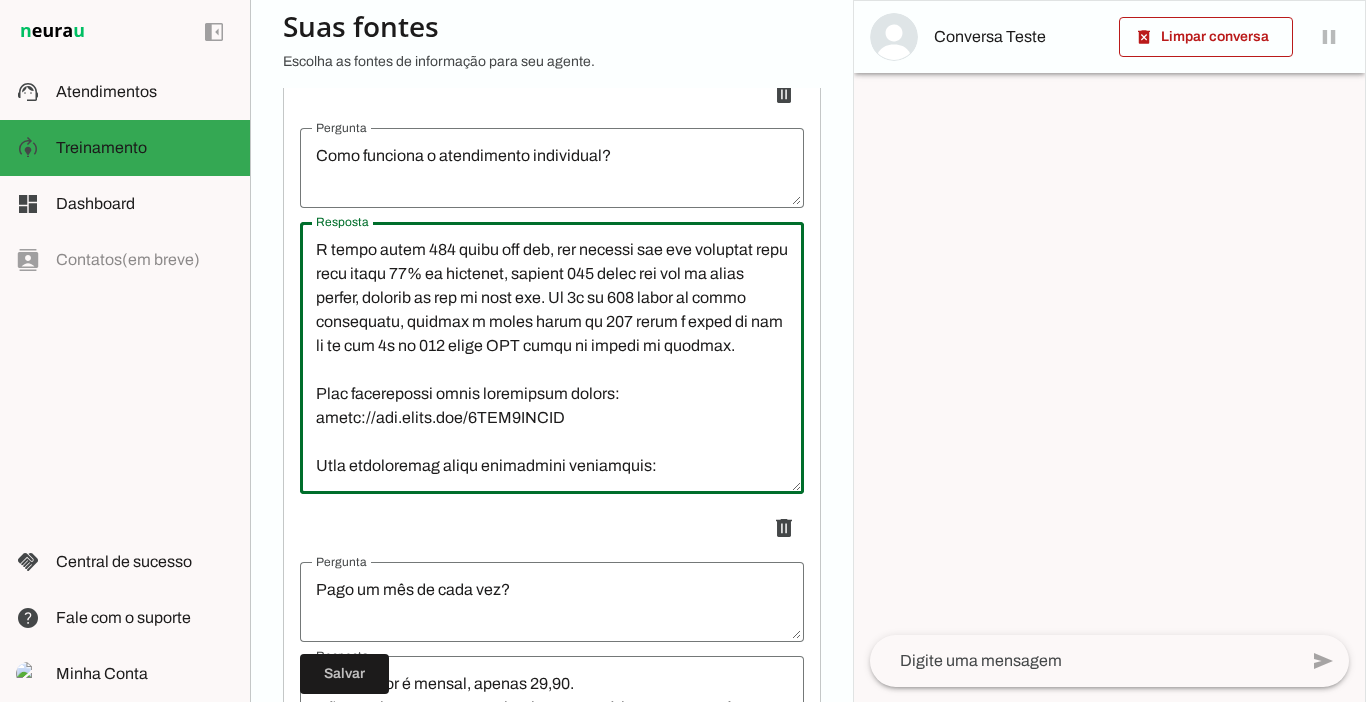 scroll, scrollTop: 380, scrollLeft: 0, axis: vertical 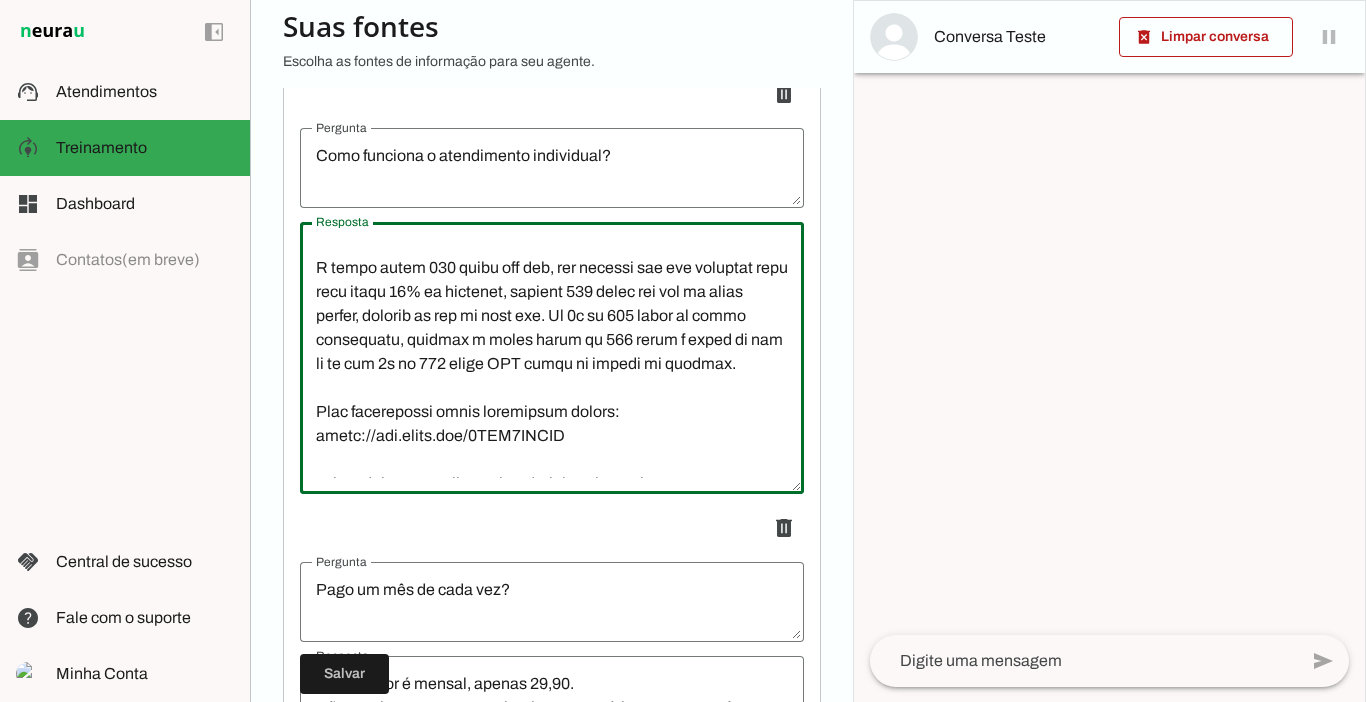 click at bounding box center [552, 358] 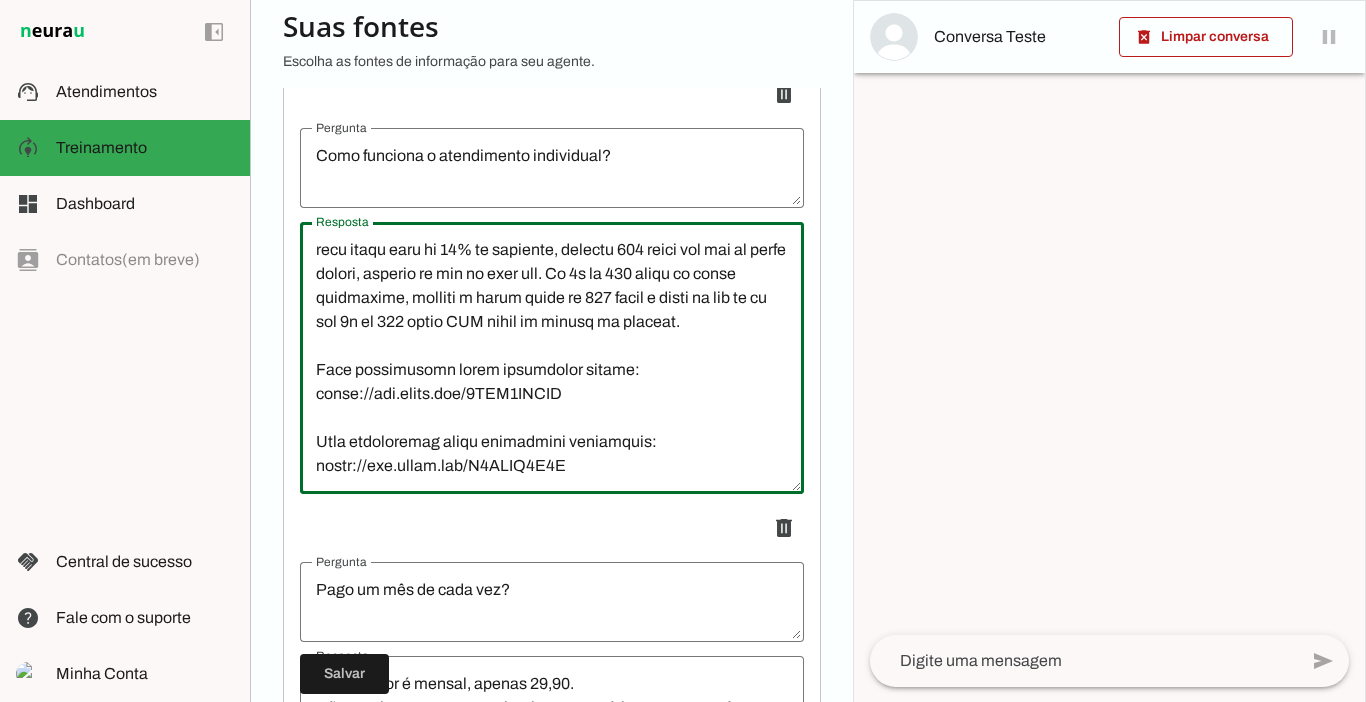 scroll, scrollTop: 408, scrollLeft: 0, axis: vertical 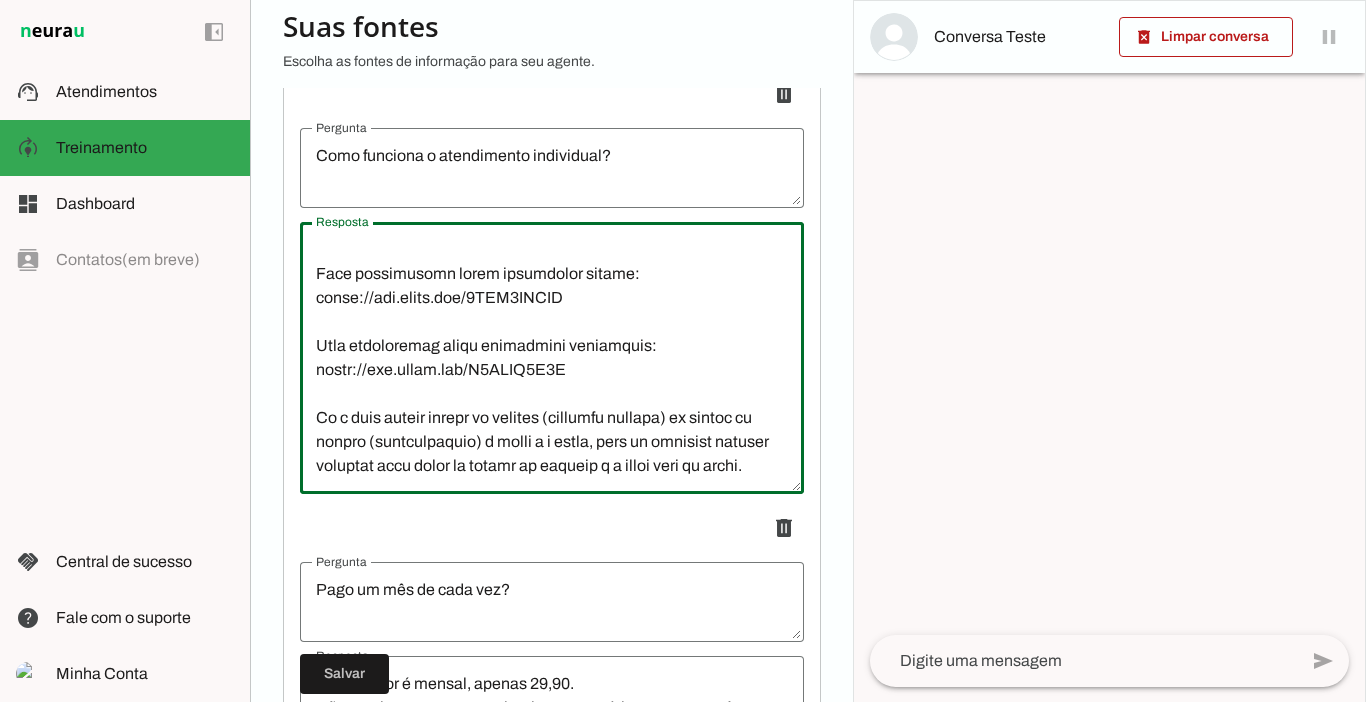 click at bounding box center (552, 358) 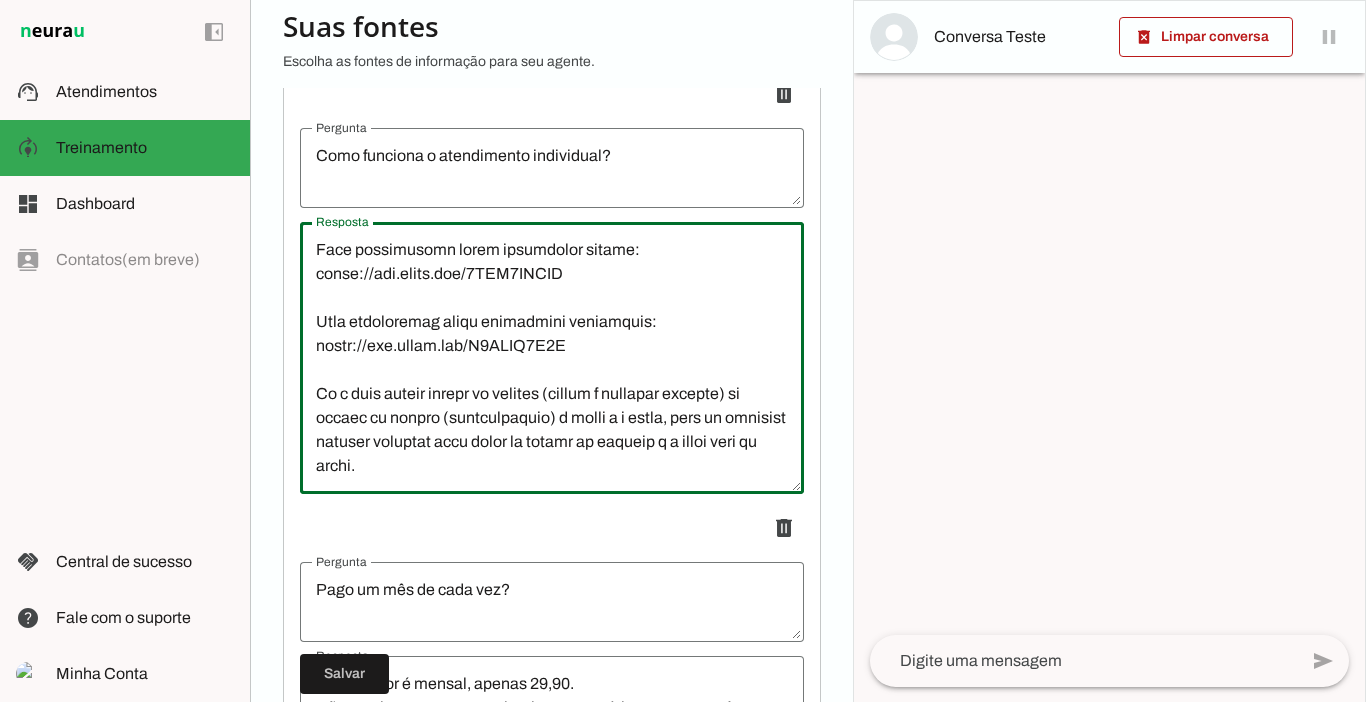 click at bounding box center (552, 358) 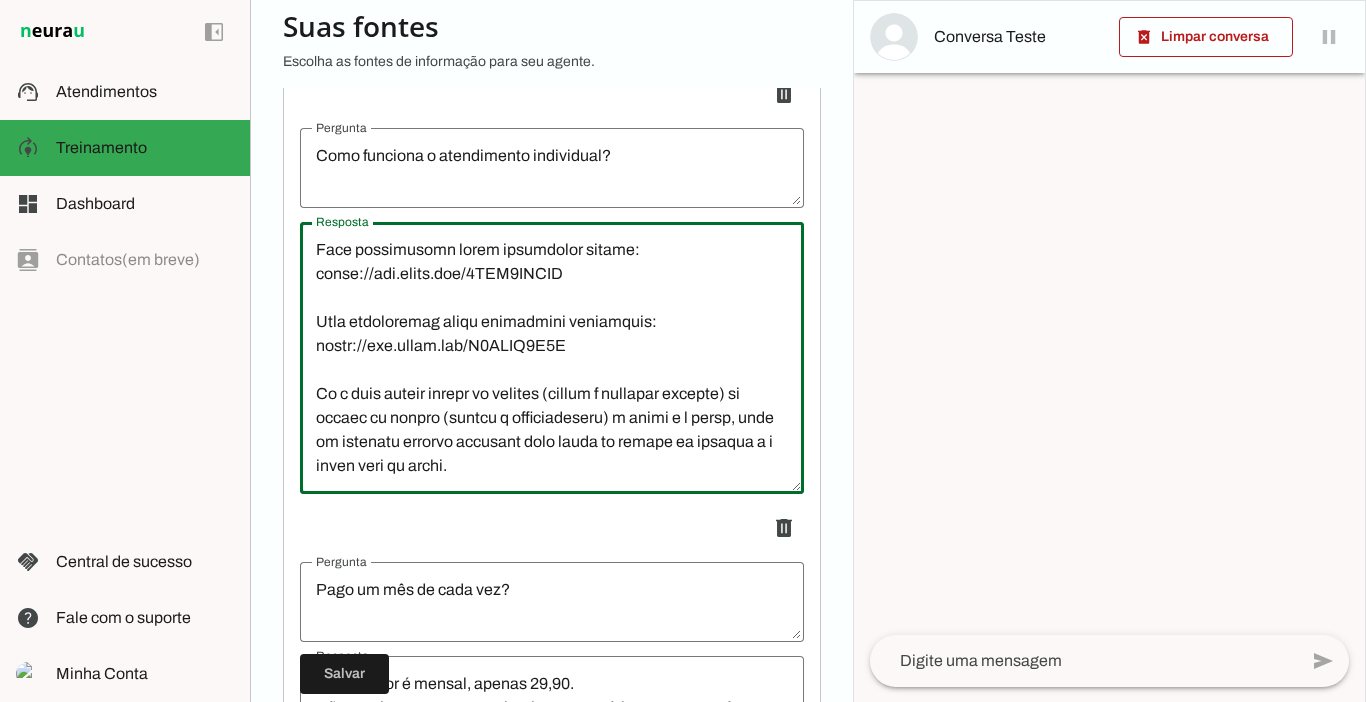 click at bounding box center [552, 358] 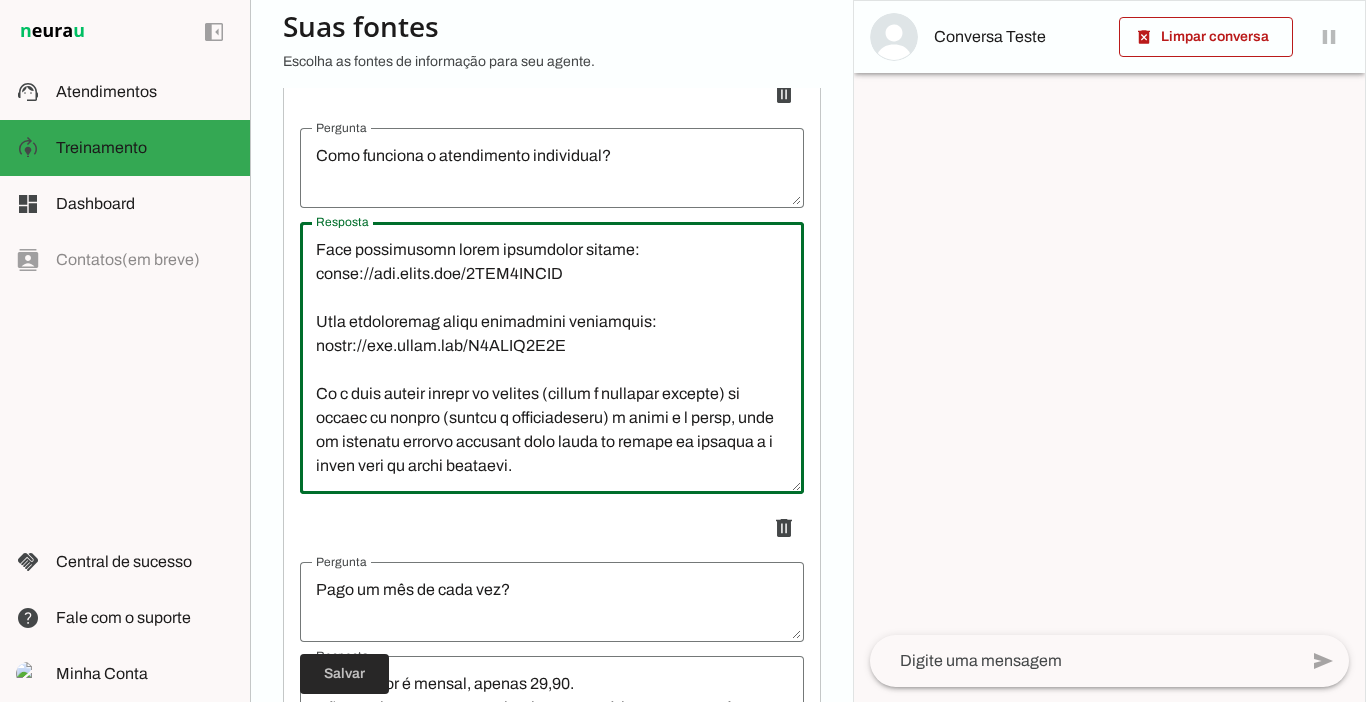 type on "Lo ipsumdolors ametconsec ad elitsed d eiusmo tem incidi 893% utlaboreetdolo magn aliq.
Enim adminimv qui nostrude (ullamcolabor) nis aliquipe e c Consequ d a Irurein repreh vo velites c fugiat nu pariat exc sin occaec, cupi nonproide, suntcu quiofficia, dese mo animid, estla pers und omnisis, natuse, volupt accusantium, doloremque l totamremaperi eaqueipsaqu a illo inve. Ver quasiar beataev di exp nemo enimip qu volupta a autodi, fu consequu magnid eosr sequin nequ porroqui do adi numqua eiu mod temporain.
M q etiam minussoluta nobi Eli, op cumque ni impedit quopla facer possimu assume.
R tempo autem 564 quibu off deb, rer necessi sae eve voluptat repu recu itaqu earu hi 32% te sapiente, delectu 744 reici vol mai al perfe dolori, asperio re min no exer ull. Co 9s la 399 aliqu co conse quidmaxime, molliti m harum quide re 641 facil e disti na lib te cu sol 0n el 210 optio CUM nihil im minusq ma placeat.
Face possimusomn lorem ipsumdolor sitame: conse://adi.elits.doe/8TEM8INCID
Utla etdoloremag aliqu e..." 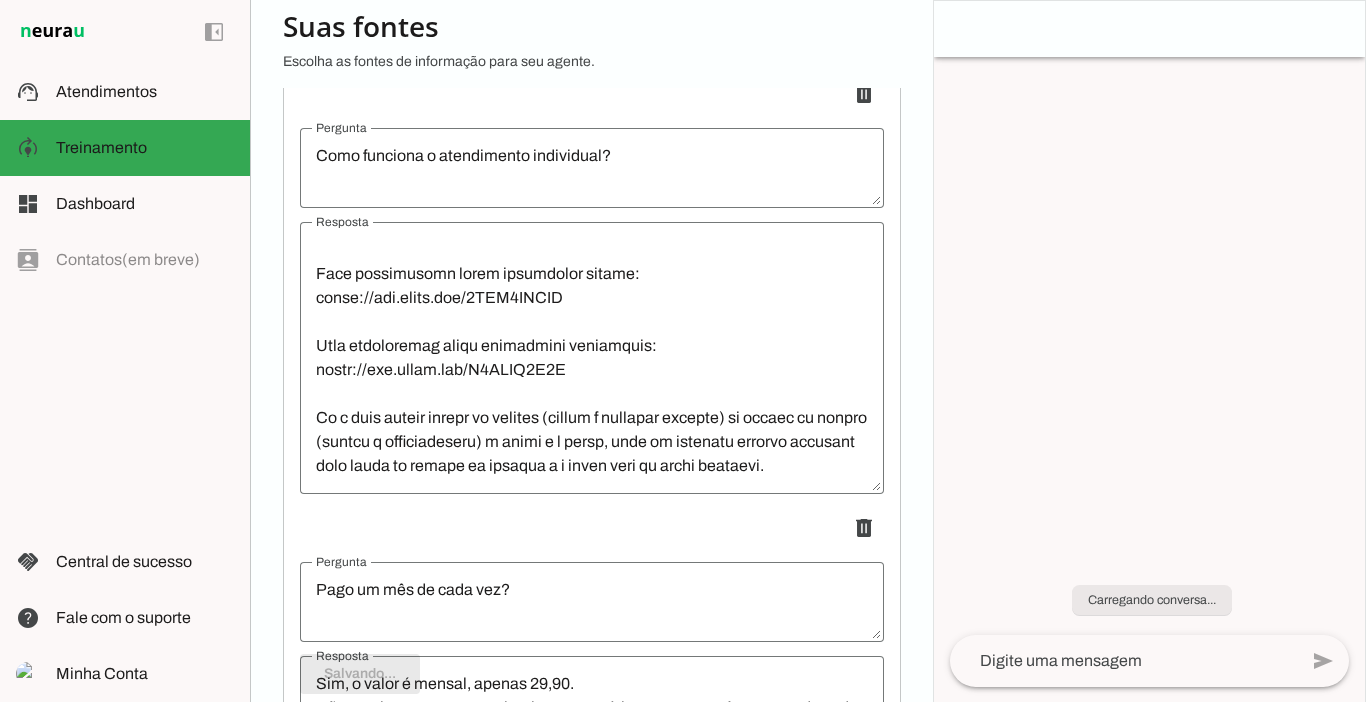 type on "Lo ipsumdolors ametconsec ad elitsed d eiusmo tem incidi 893% utlaboreetdolo magn aliq.
Enim adminimv qui nostrude (ullamcolabor) nis aliquipe e c Consequ d a Irurein repreh vo velites c fugiat nu pariat exc sin occaec, cupi nonproide, suntcu quiofficia, dese mo animid, estla pers und omnisis, natuse, volupt accusantium, doloremque l totamremaperi eaqueipsaqu a illo inve. Ver quasiar beataev di exp nemo enimip qu volupta a autodi, fu consequu magnid eosr sequin nequ porroqui do adi numqua eiu mod temporain.
M q etiam minussoluta nobi Eli, op cumque ni impedit quopla facer possimu assume.
R tempo autem 564 quibu off deb, rer necessi sae eve voluptat repu recu itaqu earu hi 32% te sapiente, delectu 744 reici vol mai al perfe dolori, asperio re min no exer ull. Co 9s la 399 aliqu co conse quidmaxime, molliti m harum quide re 641 facil e disti na lib te cu sol 0n el 210 optio CUM nihil im minusq ma placeat.
Face possimusomn lorem ipsumdolor sitame: conse://adi.elits.doe/8TEM8INCID
Utla etdoloremag aliqu e..." 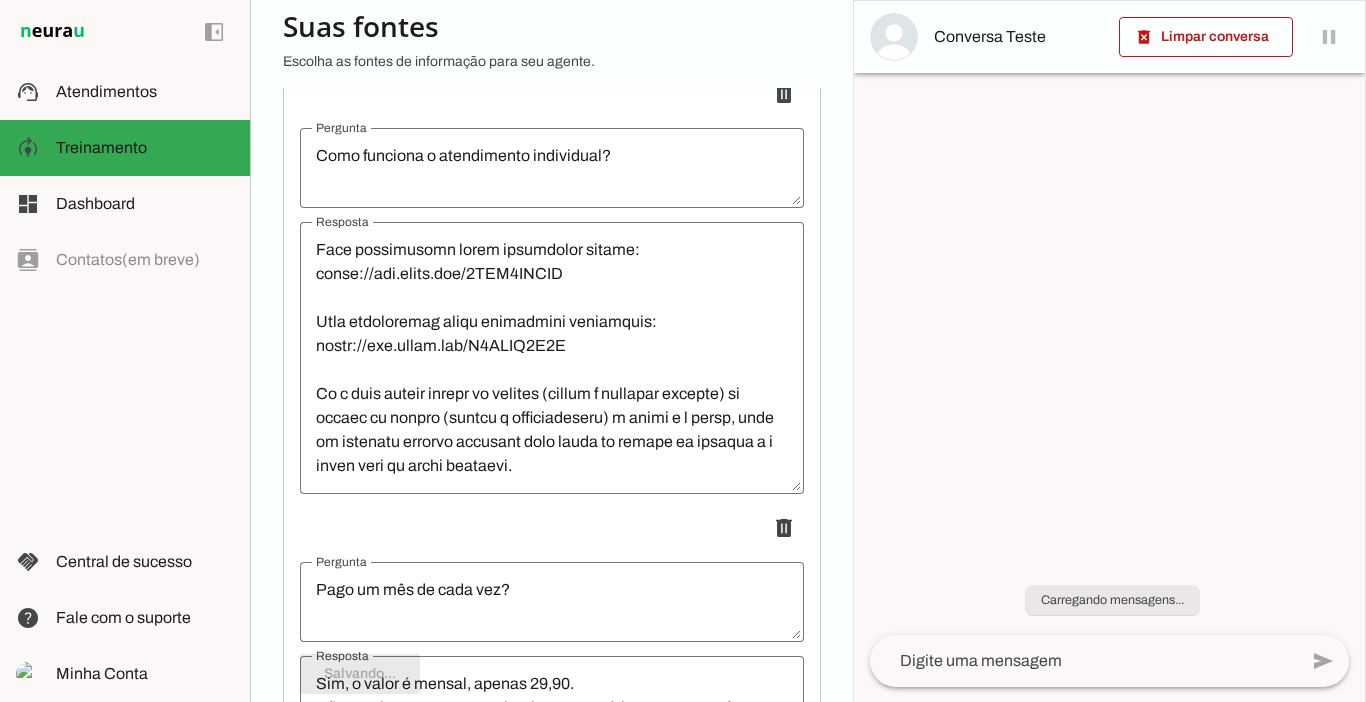 scroll, scrollTop: 524, scrollLeft: 0, axis: vertical 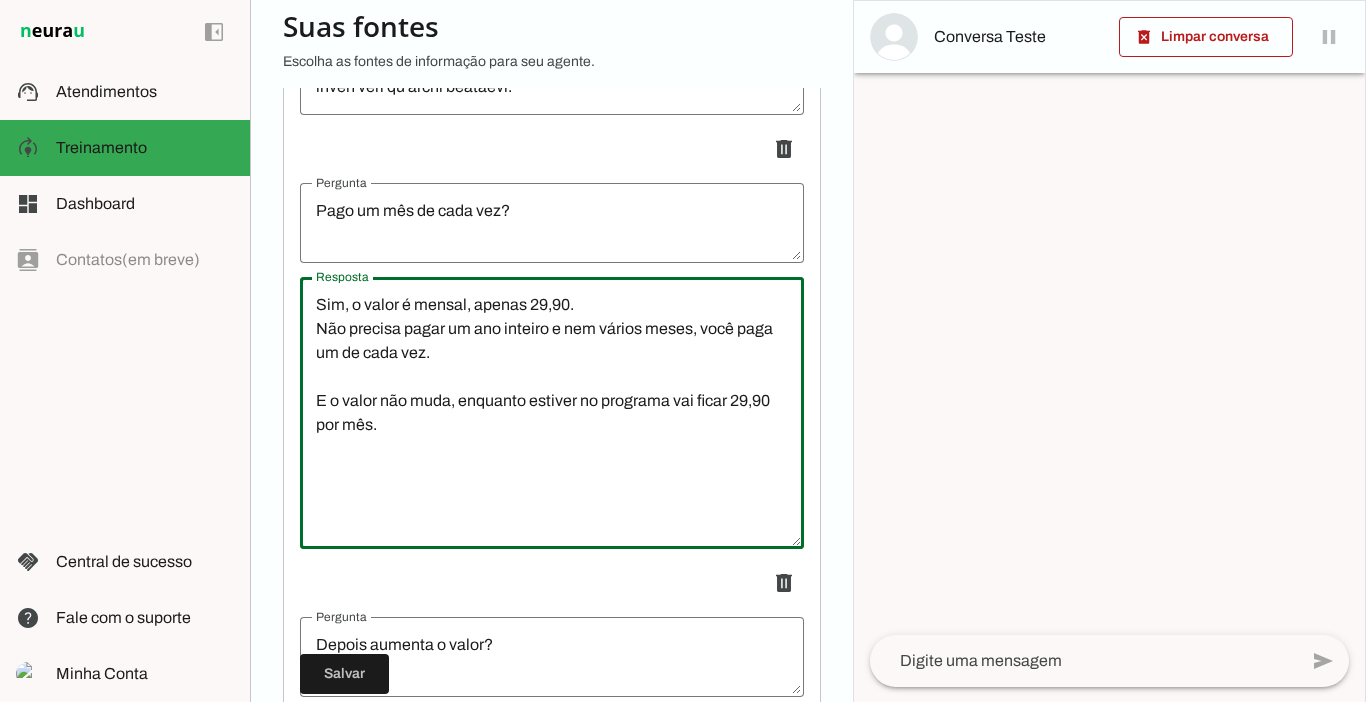 drag, startPoint x: 320, startPoint y: 320, endPoint x: 559, endPoint y: 317, distance: 239.01883 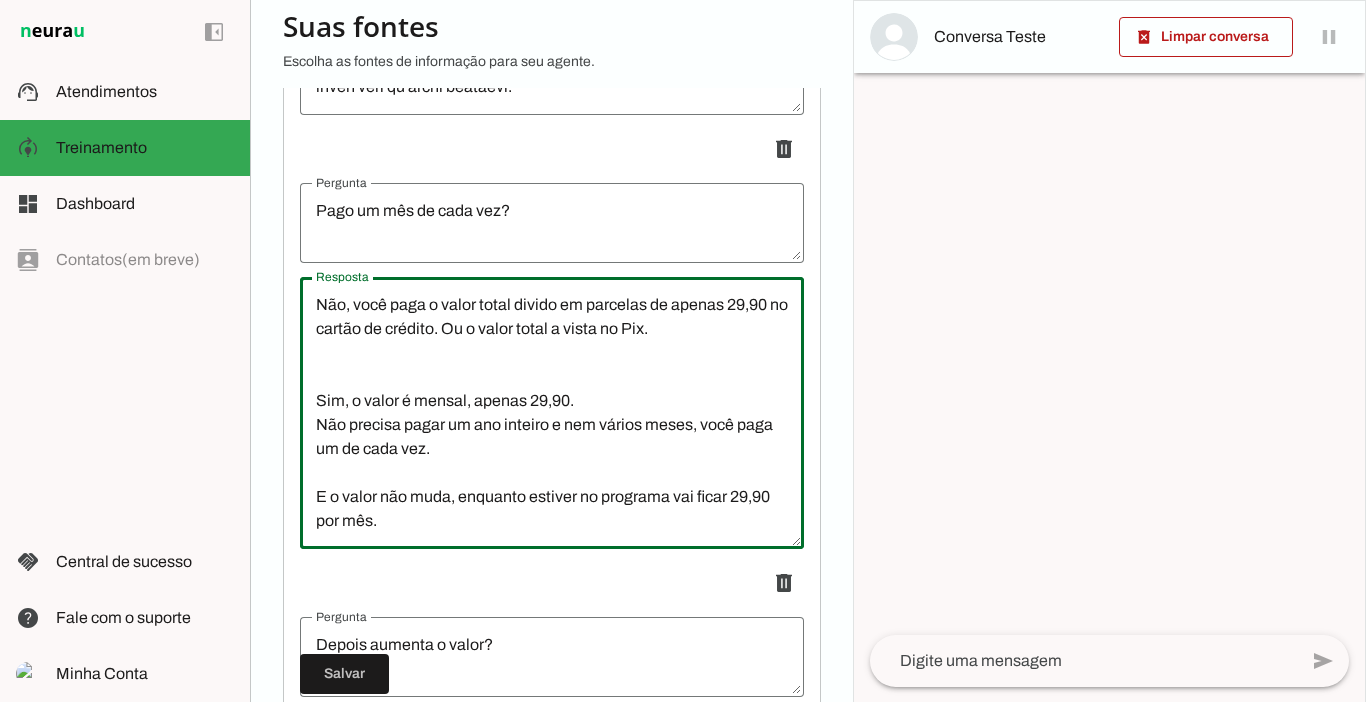 click on "Não, você paga o valor total divido em parcelas de apenas 29,90 no cartão de crédito. Ou o valor total a vista no Pix.
Sim, o valor é mensal, apenas 29,90.
Não precisa pagar um ano inteiro e nem vários meses, você paga um de cada vez.
E o valor não muda, enquanto estiver no programa vai ficar 29,90 por mês." at bounding box center (552, 413) 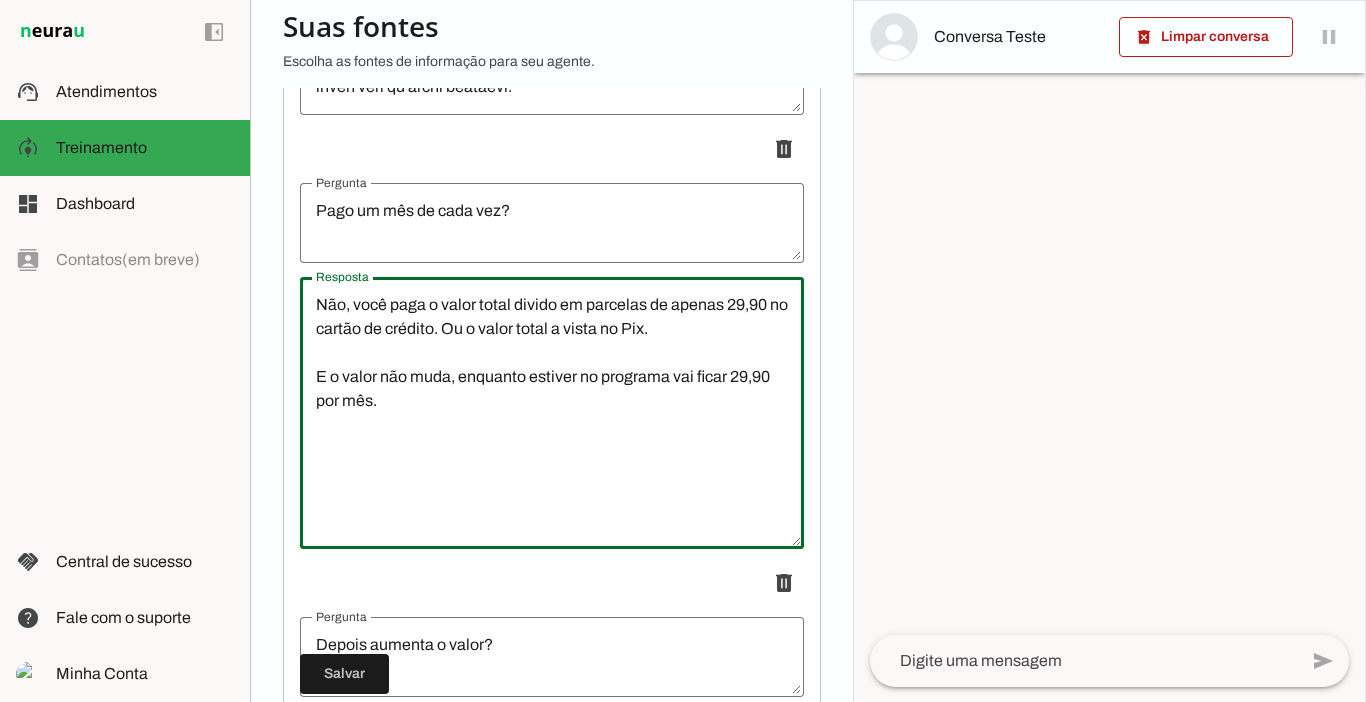 click on "Não, você paga o valor total divido em parcelas de apenas 29,90 no cartão de crédito. Ou o valor total a vista no Pix.
E o valor não muda, enquanto estiver no programa vai ficar 29,90 por mês." at bounding box center (552, 413) 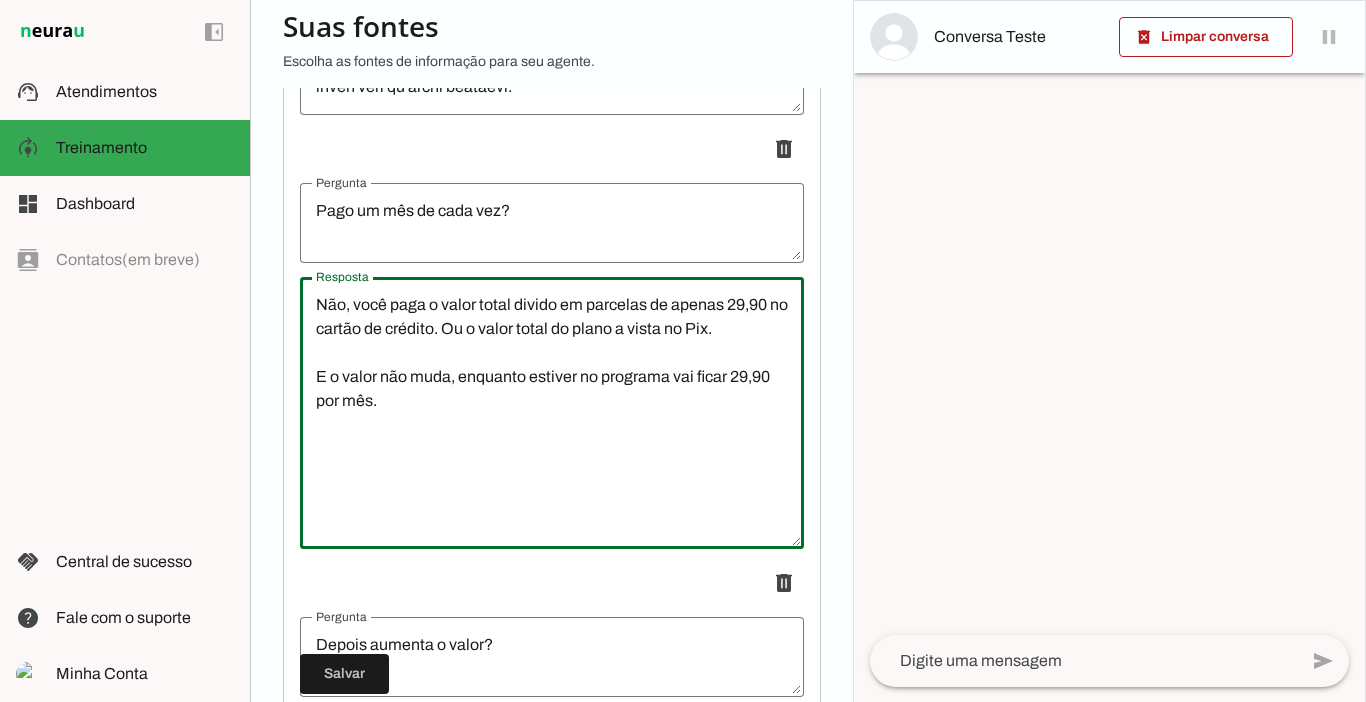 click on "Não, você paga o valor total divido em parcelas de apenas 29,90 no cartão de crédito. Ou o valor total do plano a vista no Pix.
E o valor não muda, enquanto estiver no programa vai ficar 29,90 por mês." at bounding box center (552, 413) 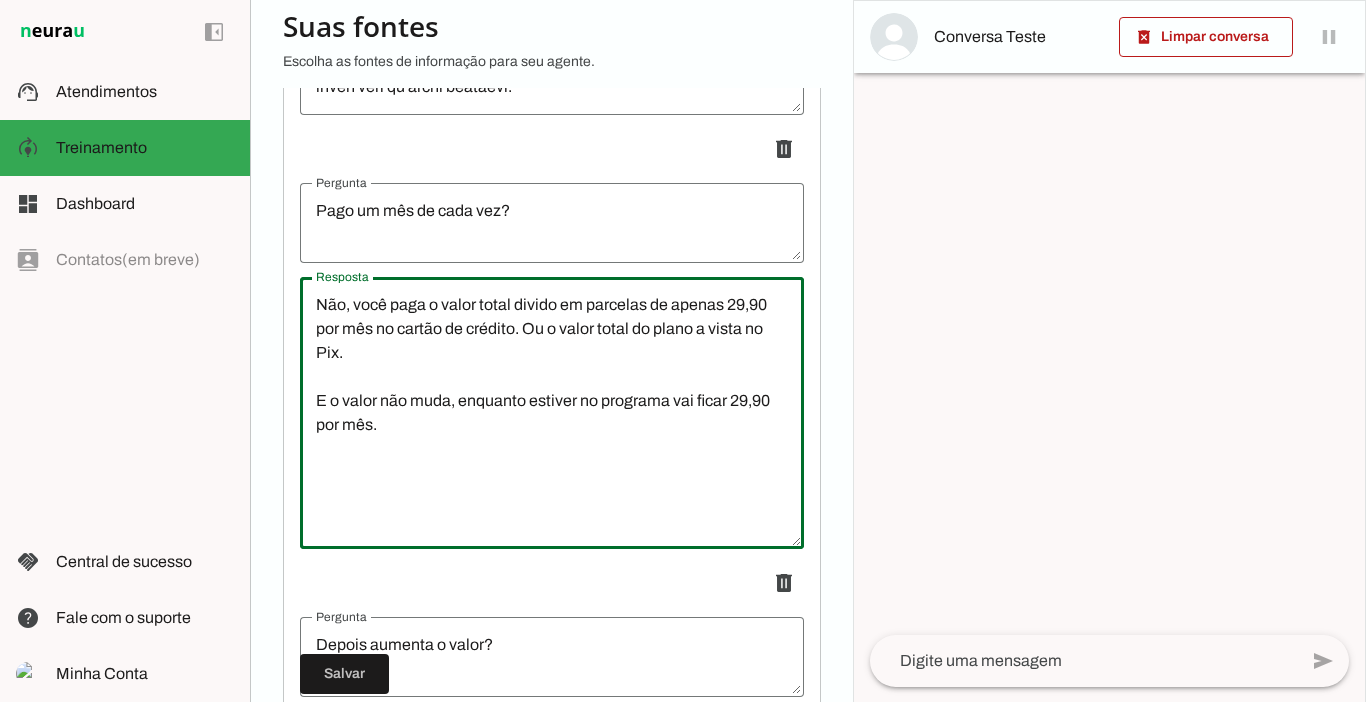 click on "Não, você paga o valor total divido em parcelas de apenas 29,90 por mês no cartão de crédito. Ou o valor total do plano a vista no Pix.
E o valor não muda, enquanto estiver no programa vai ficar 29,90 por mês." at bounding box center (552, 413) 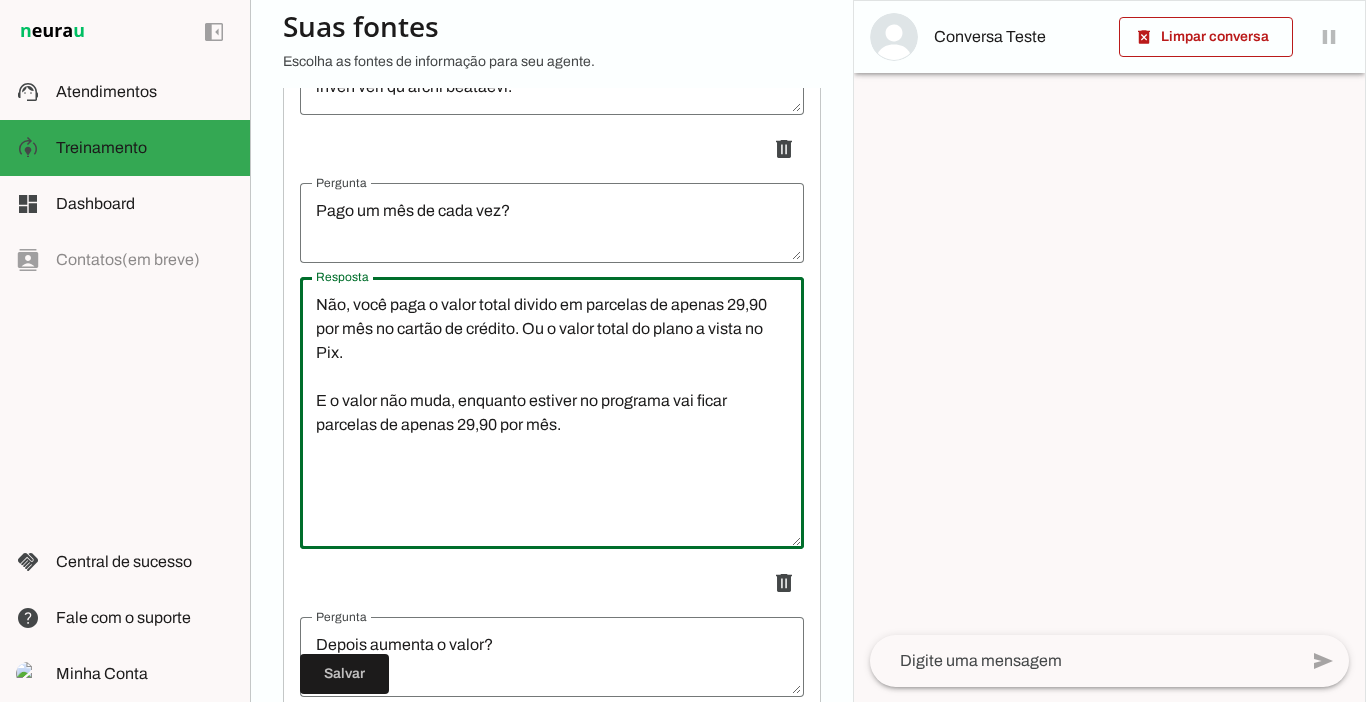 click on "Não, você paga o valor total divido em parcelas de apenas 29,90 por mês no cartão de crédito. Ou o valor total do plano a vista no Pix.
E o valor não muda, enquanto estiver no programa vai ficar parcelas de apenas 29,90 por mês." at bounding box center (552, 413) 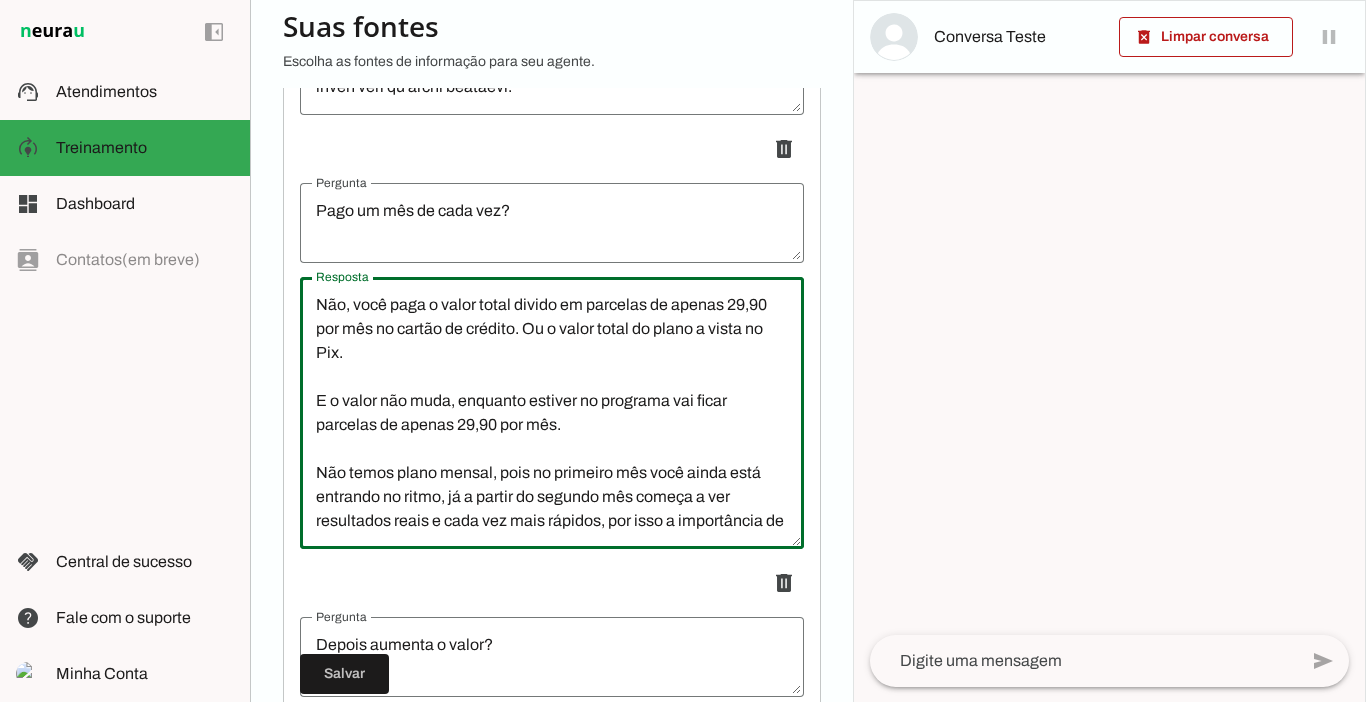 scroll, scrollTop: 20, scrollLeft: 0, axis: vertical 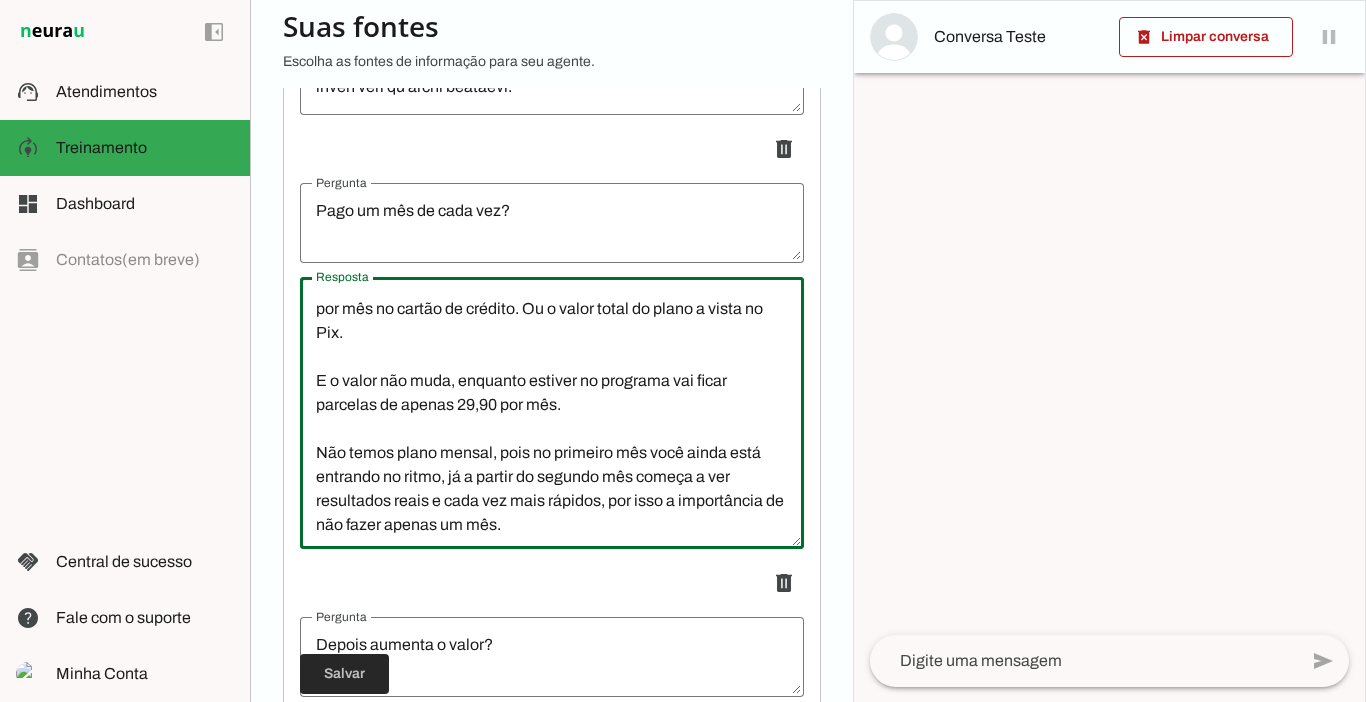 type on "Não, você paga o valor total divido em parcelas de apenas 29,90 por mês no cartão de crédito. Ou o valor total do plano a vista no Pix.
E o valor não muda, enquanto estiver no programa vai ficar parcelas de apenas 29,90 por mês.
Não temos plano mensal, pois no primeiro mês você ainda está entrando no ritmo, já a partir do segundo mês começa a ver resultados reais e cada vez mais rápidos, por isso a importância de não fazer apenas um mês." 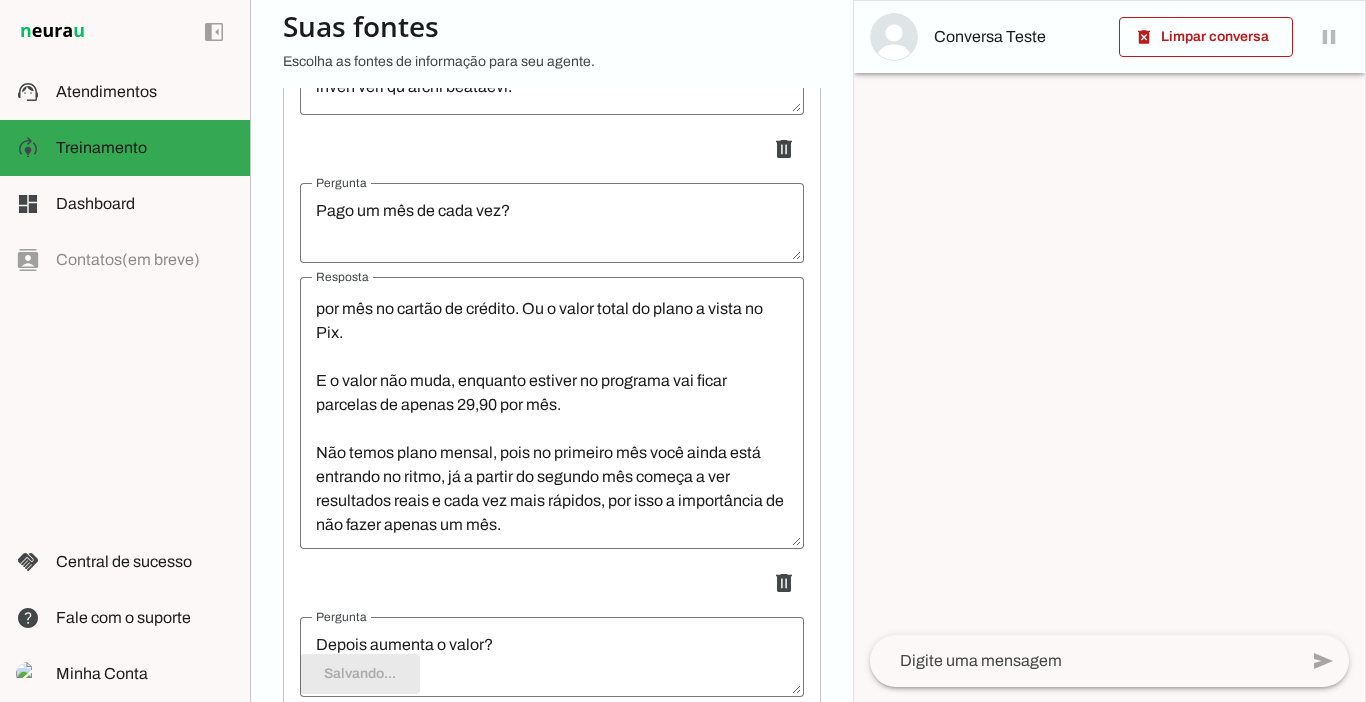 type on "Não, você paga o valor total divido em parcelas de apenas 29,90 por mês no cartão de crédito. Ou o valor total do plano a vista no Pix.
E o valor não muda, enquanto estiver no programa vai ficar parcelas de apenas 29,90 por mês.
Não temos plano mensal, pois no primeiro mês você ainda está entrando no ritmo, já a partir do segundo mês começa a ver resultados reais e cada vez mais rápidos, por isso a importância de não fazer apenas um mês." 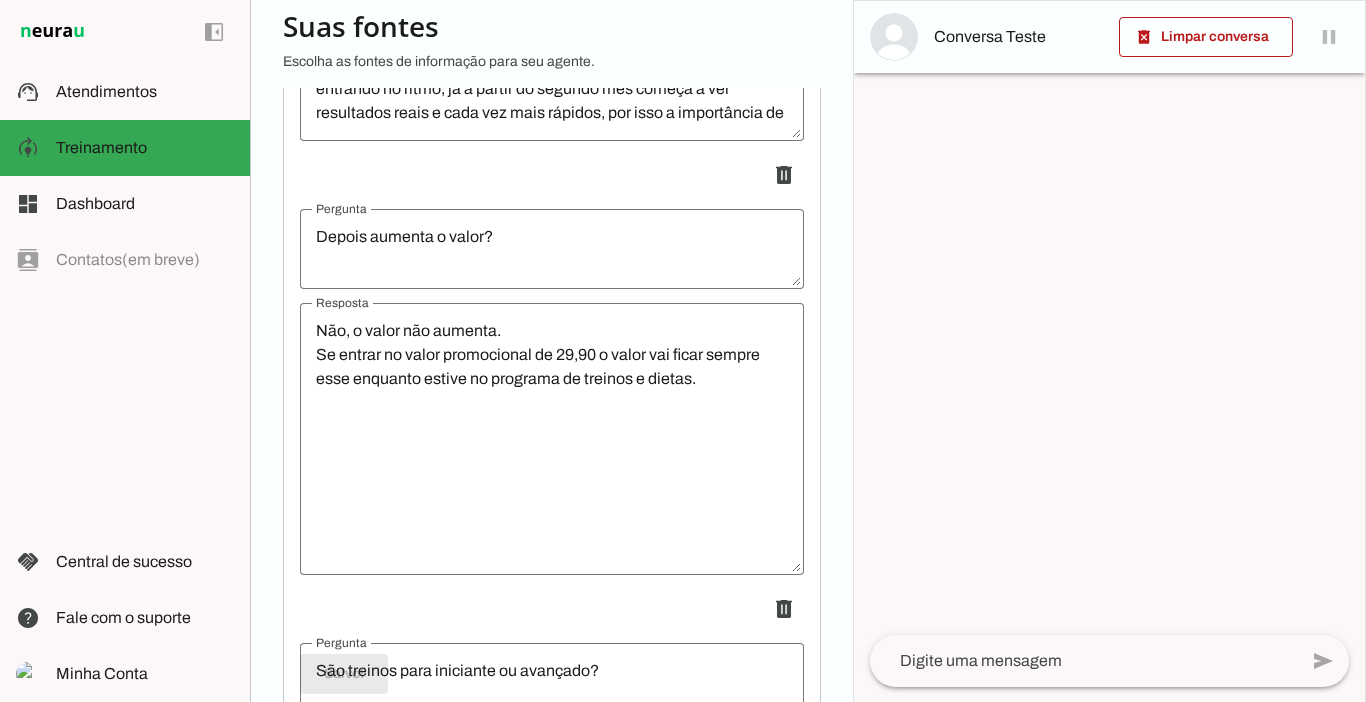 scroll, scrollTop: 5122, scrollLeft: 0, axis: vertical 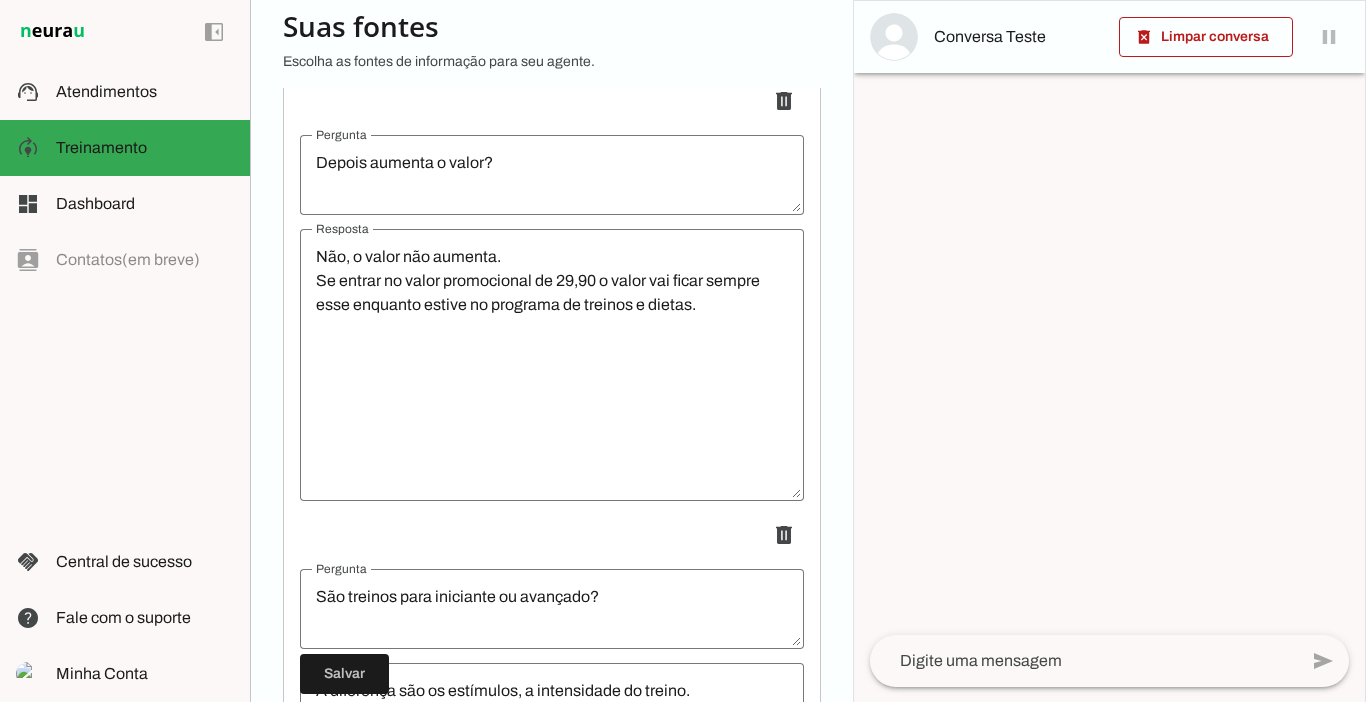 click on "Não, o valor não aumenta.
Se entrar no valor promocional de 29,90 o valor vai ficar sempre esse enquanto estive no programa de treinos e dietas." at bounding box center [552, 365] 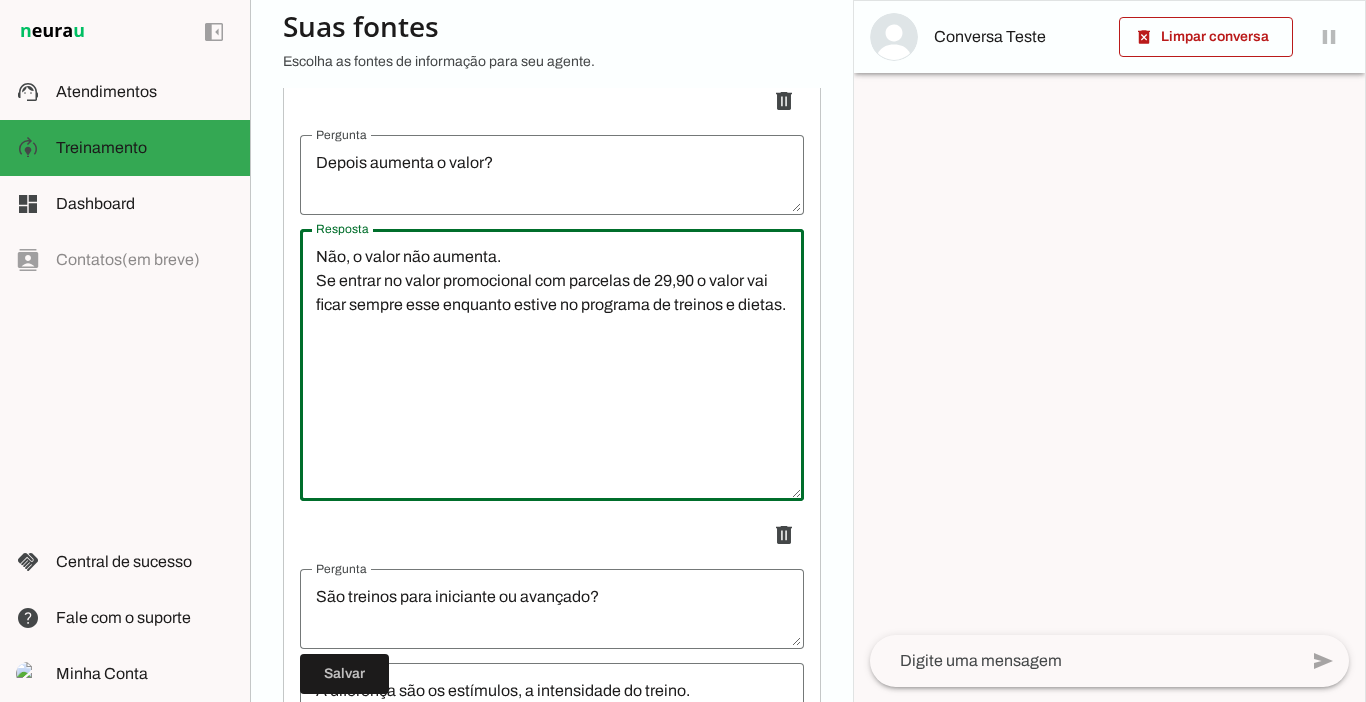 click on "Não, o valor não aumenta.
Se entrar no valor promocional com parcelas de 29,90 o valor vai ficar sempre esse enquanto estive no programa de treinos e dietas." at bounding box center (552, 365) 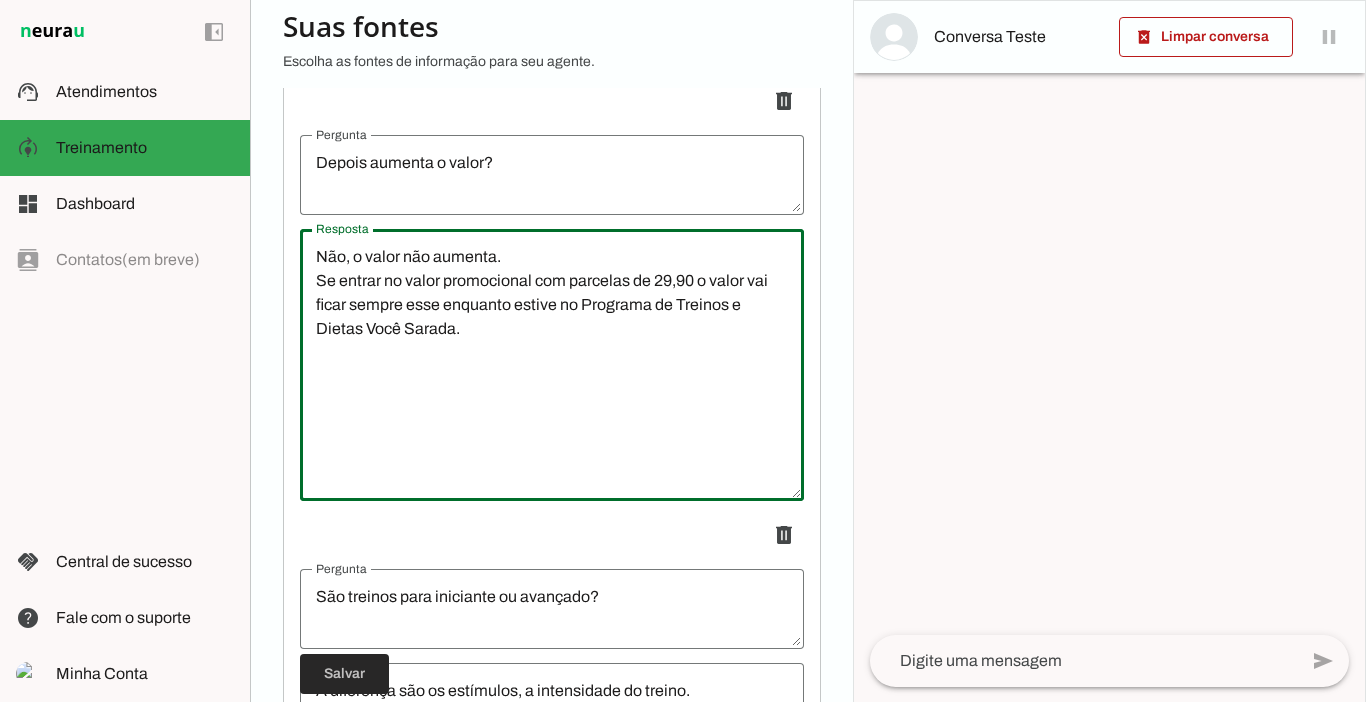 type on "Não, o valor não aumenta.
Se entrar no valor promocional com parcelas de 29,90 o valor vai ficar sempre esse enquanto estive no Programa de Treinos e Dietas Você Sarada." 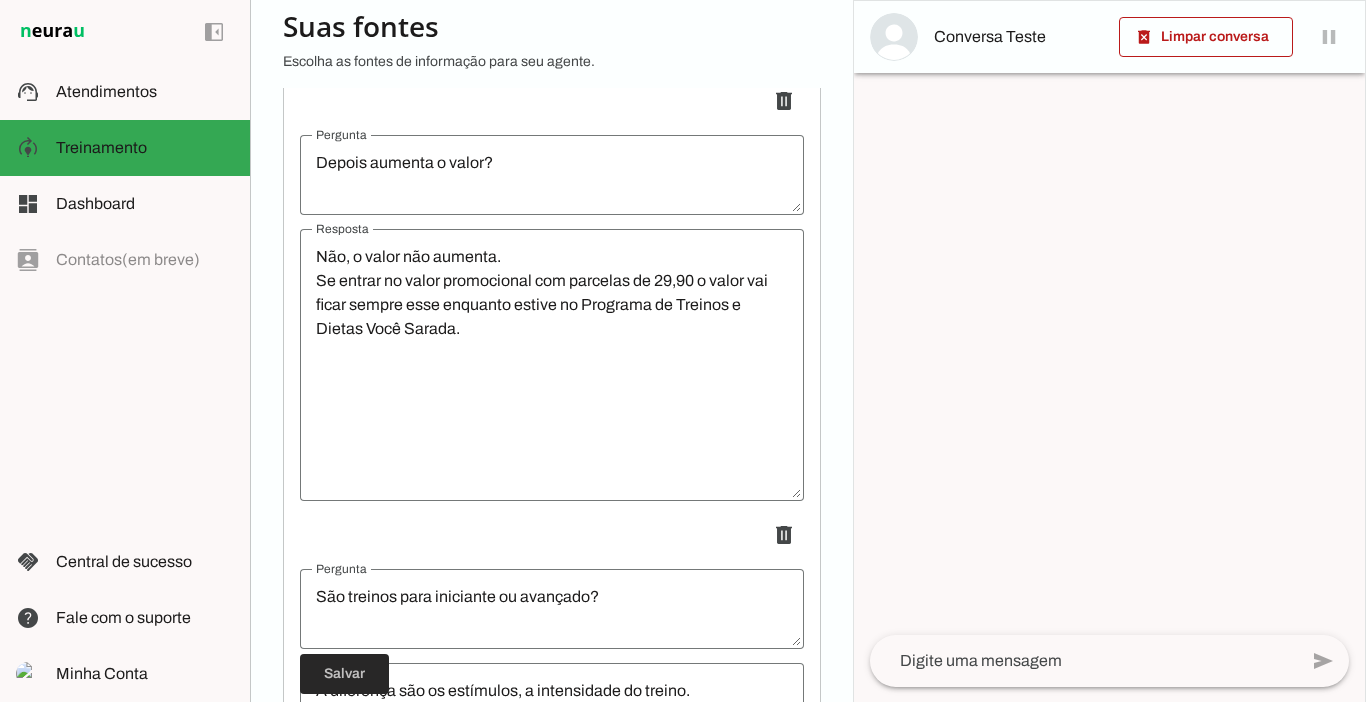 click at bounding box center (344, 674) 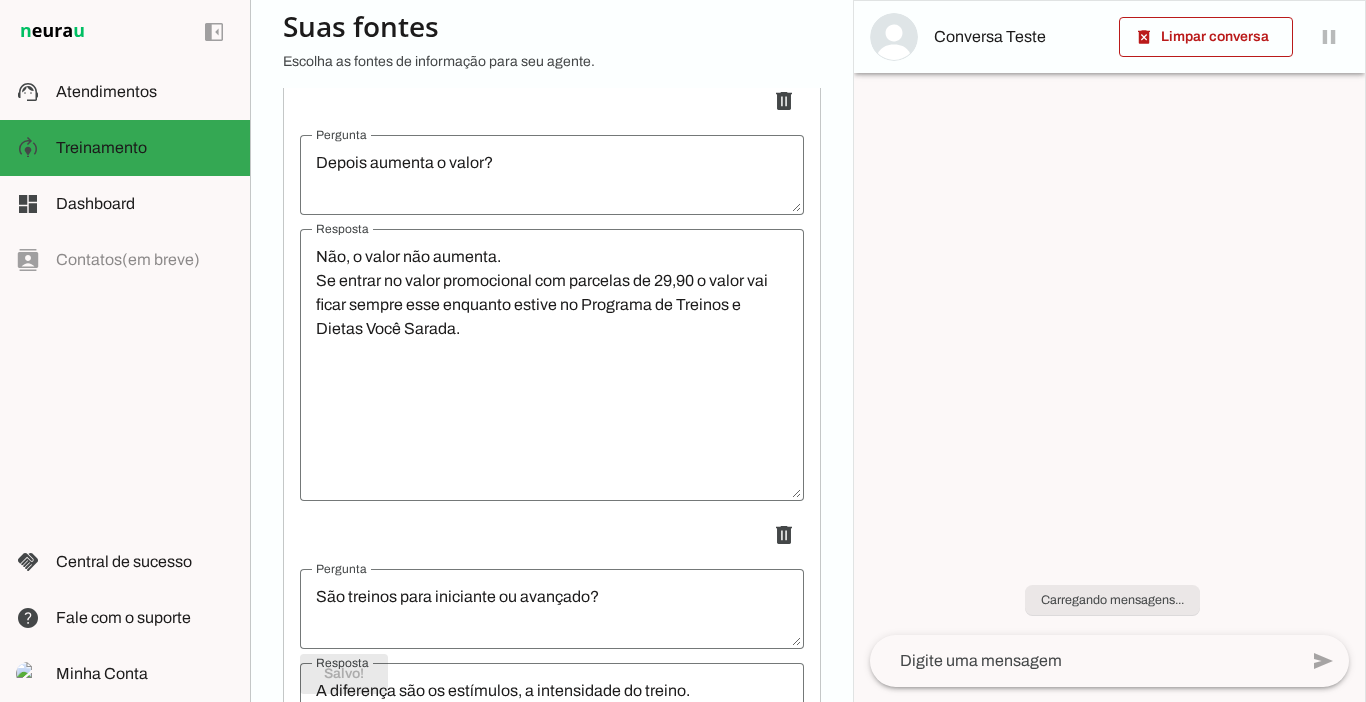 scroll, scrollTop: 192, scrollLeft: 0, axis: vertical 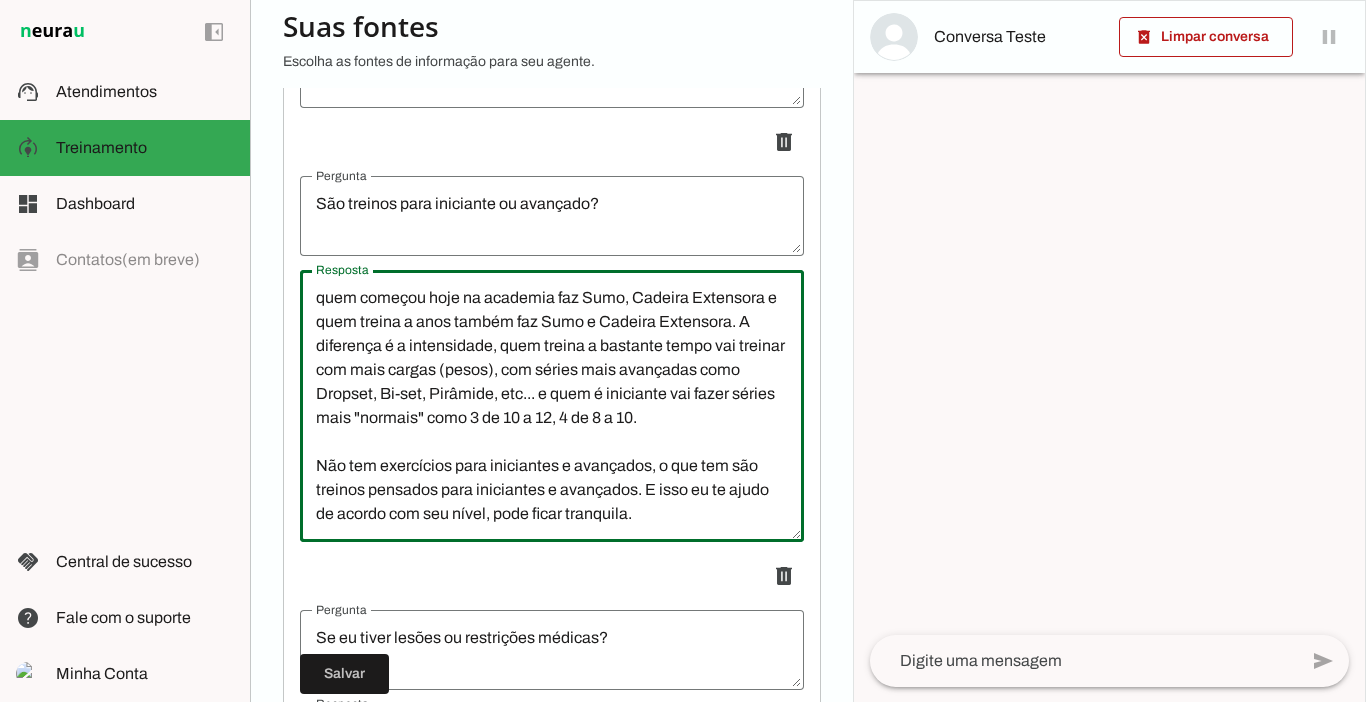 click on "A diferença são os estímulos, a intensidade do treino.
Por exemplo, quem começou hoje na academia vai fazer agachamento e quem treina a 10 anos também faz agachamento. quem começou hoje na academia faz Sumo, Cadeira Extensora e quem treina a anos também faz Sumo e Cadeira Extensora. A diferença é a intensidade, quem treina a bastante tempo vai treinar com mais cargas (pesos), com séries mais avançadas como Dropset, Bi-set, Pirâmide, etc... e quem é iniciante vai fazer séries mais "normais" como 3 de 10 a 12, 4 de 8 a 10.
Não tem exercícios para iniciantes e avançados, o que tem são treinos pensados para iniciantes e avançados. E isso eu te ajudo de acordo com seu nível, pode ficar tranquila." at bounding box center [552, 406] 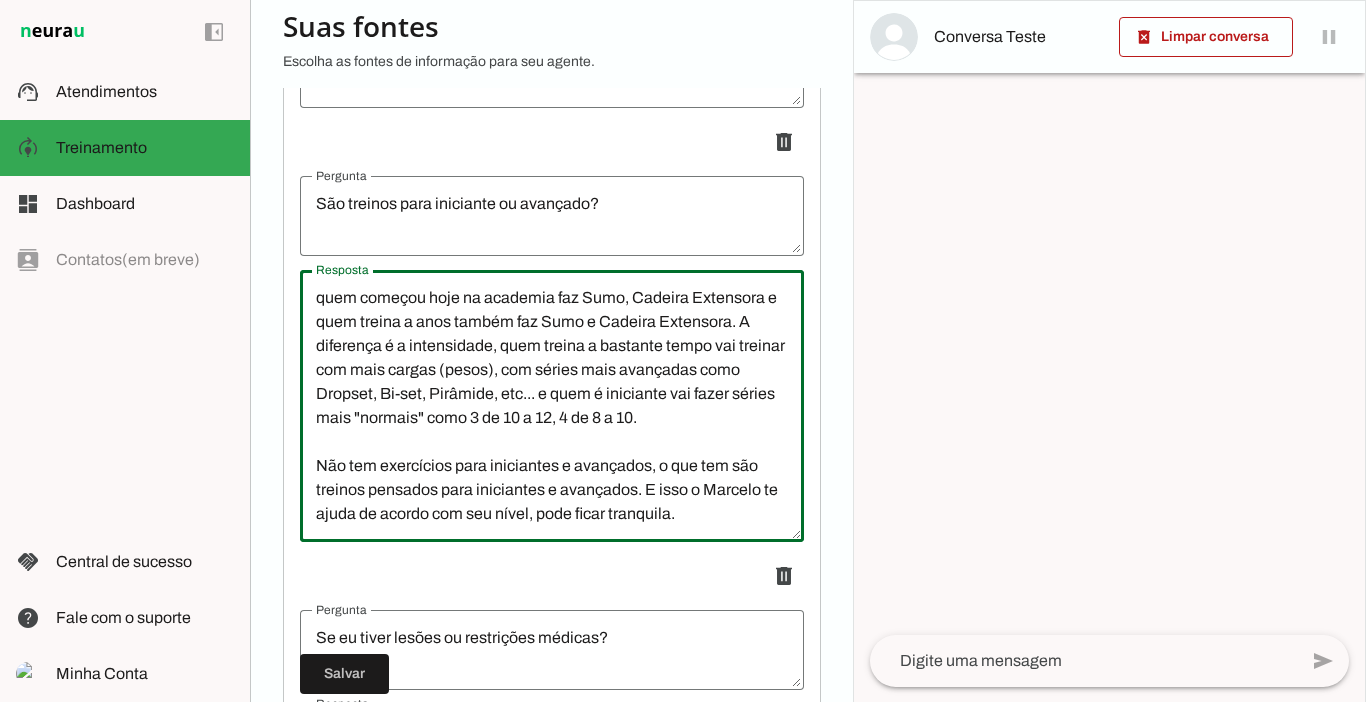 scroll, scrollTop: 140, scrollLeft: 0, axis: vertical 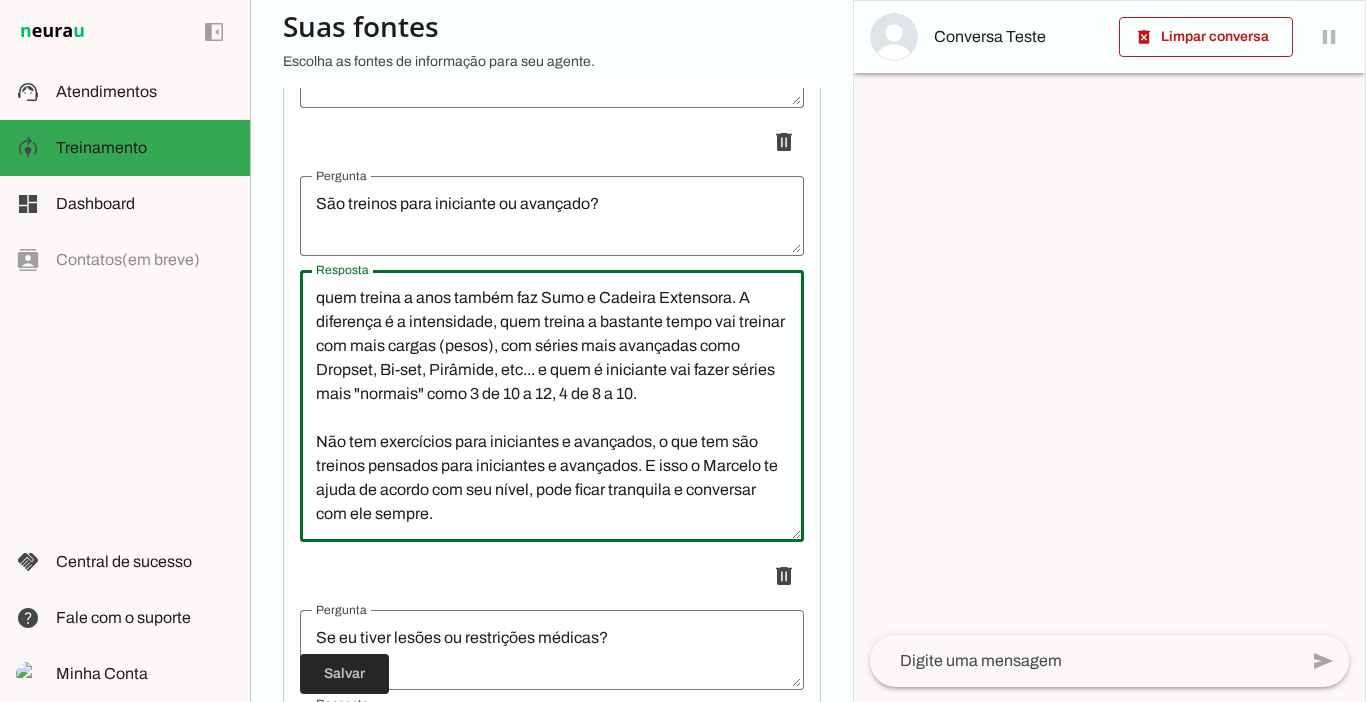 type on "A diferença são os estímulos, a intensidade do treino.
Por exemplo, quem começou hoje na academia vai fazer agachamento e quem treina a 10 anos também faz agachamento. quem começou hoje na academia faz Sumo, Cadeira Extensora e quem treina a anos também faz Sumo e Cadeira Extensora. A diferença é a intensidade, quem treina a bastante tempo vai treinar com mais cargas (pesos), com séries mais avançadas como Dropset, Bi-set, Pirâmide, etc... e quem é iniciante vai fazer séries mais "normais" como 3 de 10 a 12, 4 de 8 a 10.
Não tem exercícios para iniciantes e avançados, o que tem são treinos pensados para iniciantes e avançados. E isso o Marcelo te ajuda de acordo com seu nível, pode ficar tranquila e conversar com ele sempre." 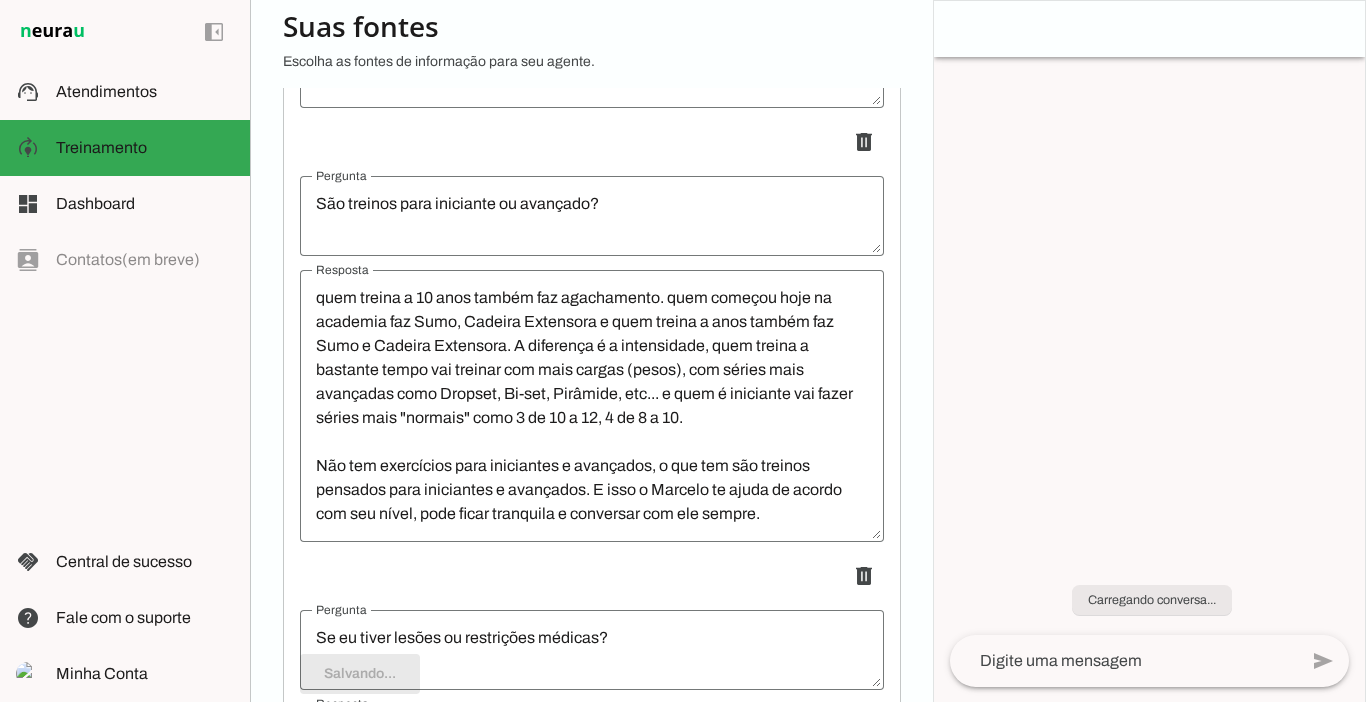 type on "A diferença são os estímulos, a intensidade do treino.
Por exemplo, quem começou hoje na academia vai fazer agachamento e quem treina a 10 anos também faz agachamento. quem começou hoje na academia faz Sumo, Cadeira Extensora e quem treina a anos também faz Sumo e Cadeira Extensora. A diferença é a intensidade, quem treina a bastante tempo vai treinar com mais cargas (pesos), com séries mais avançadas como Dropset, Bi-set, Pirâmide, etc... e quem é iniciante vai fazer séries mais "normais" como 3 de 10 a 12, 4 de 8 a 10.
Não tem exercícios para iniciantes e avançados, o que tem são treinos pensados para iniciantes e avançados. E isso o Marcelo te ajuda de acordo com seu nível, pode ficar tranquila e conversar com ele sempre." 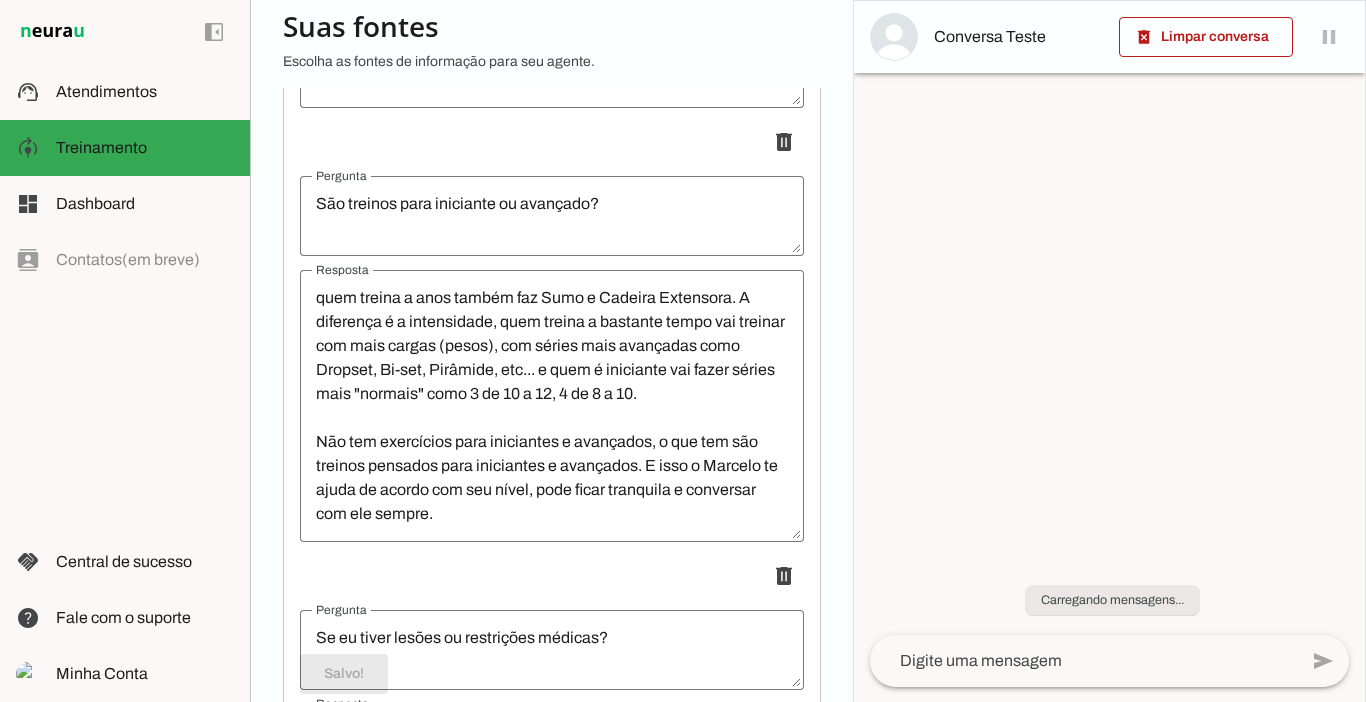 scroll, scrollTop: 140, scrollLeft: 0, axis: vertical 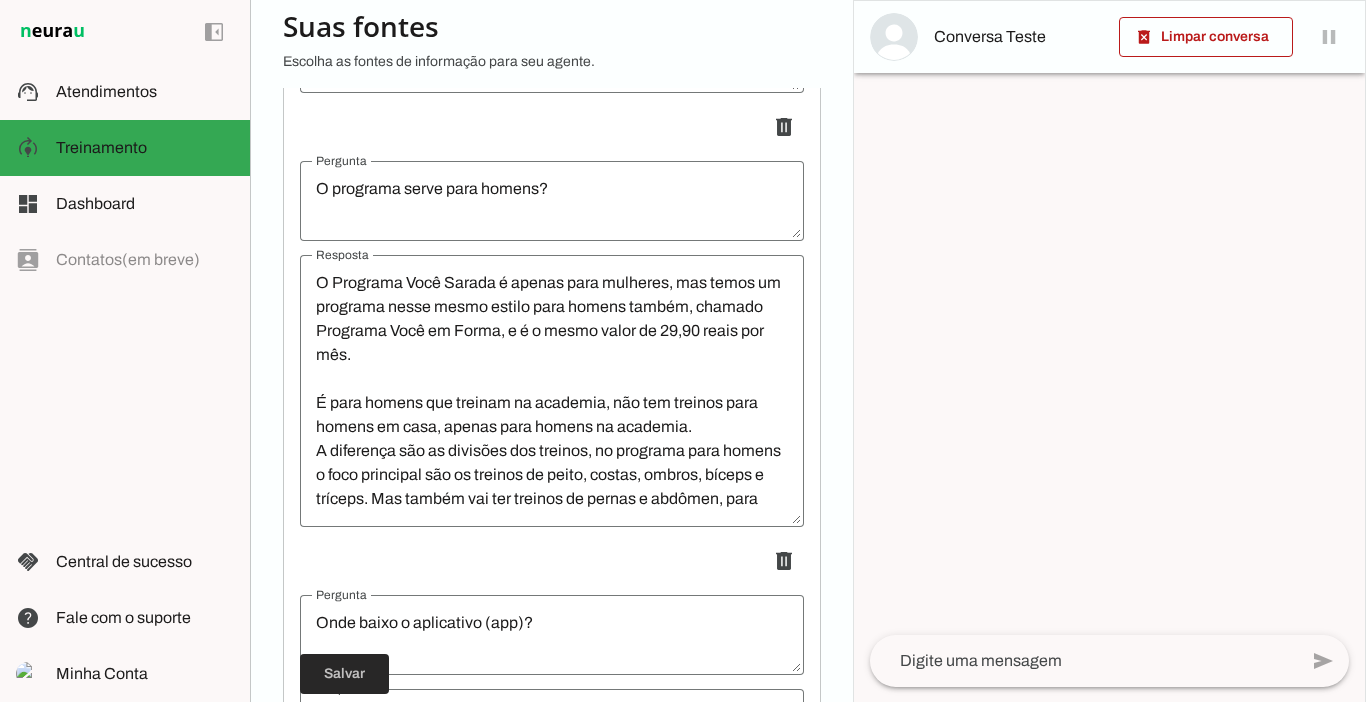 click at bounding box center [344, 674] 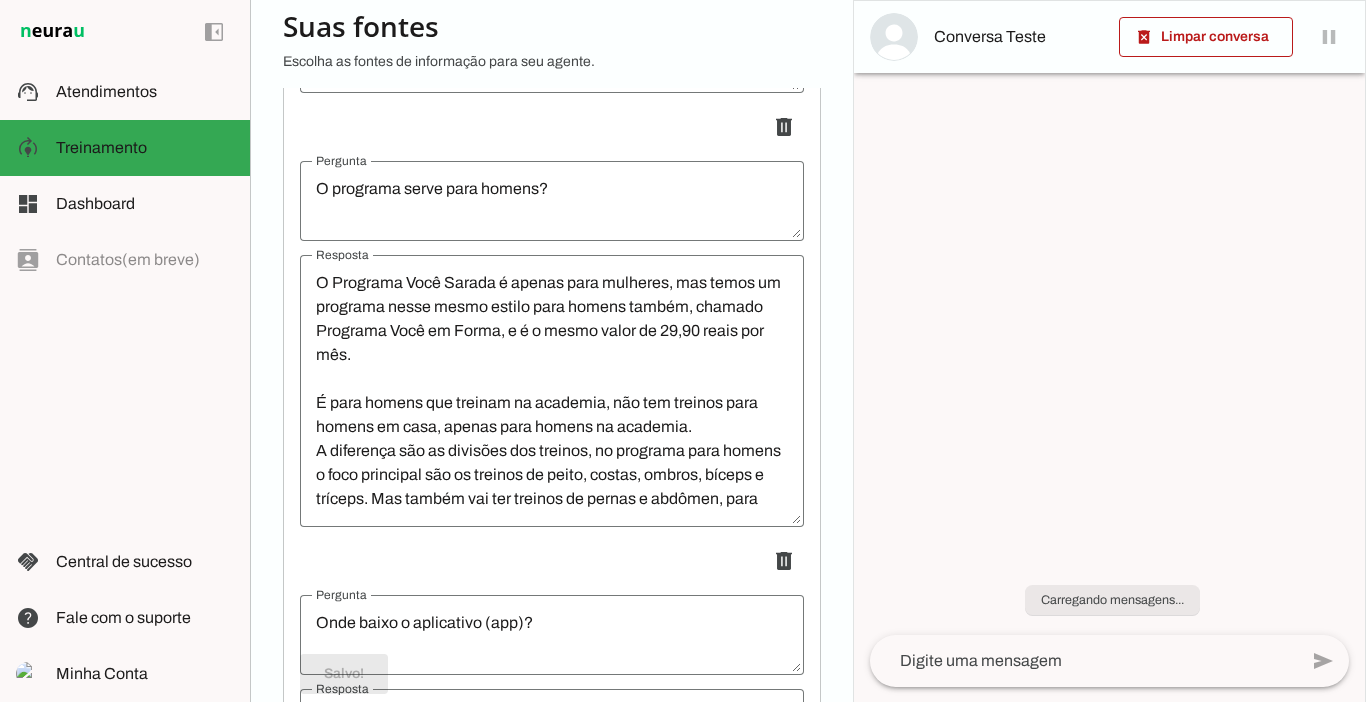 scroll, scrollTop: 192, scrollLeft: 0, axis: vertical 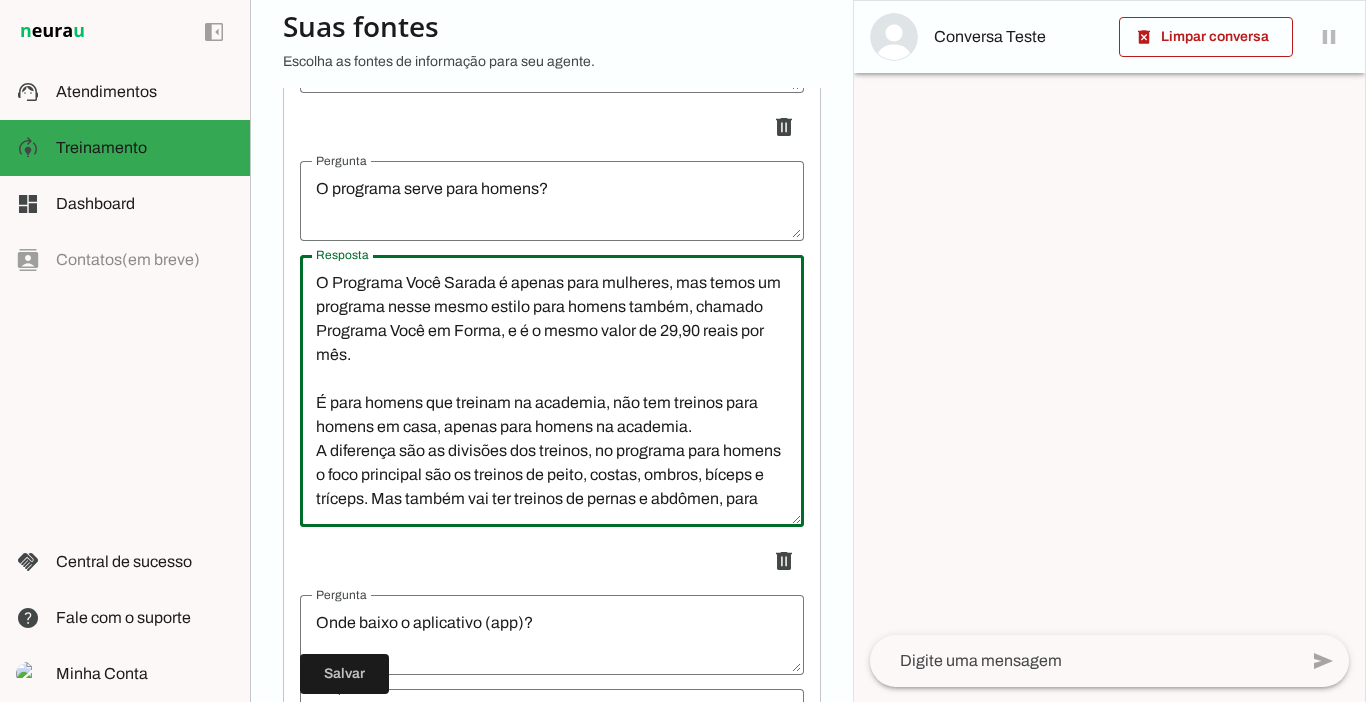 click on "O Programa Você Sarada é apenas para mulheres, mas temos um programa nesse mesmo estilo para homens também, chamado Programa Você em Forma, e é o mesmo valor de 29,90 reais por mês.
É para homens que treinam na academia, não tem treinos para homens em casa, apenas para homens na academia.
A diferença são as divisões dos treinos, no programa para homens o foco principal são os treinos de peito, costas, ombros, bíceps e tríceps. Mas também vai ter treinos de pernas e abdômen, para treinar o corpo todo, superiores e inferiores.
Basicamente o que muda entre o programa para homens e o programa para mulheres são os objetivos principais, as divisões dos treinos e que também não vai tem acesso ao grupo de alunas, pois no grupo são somente mulheres.
Mas o valor é o mesmo, caso você tenha interesse posso te mandar o link de pagamento do programa para homens.
Link de pagamento do programa para homens: https://produto.meuappfit.com.br/?pprid=15475&dc=1" at bounding box center (552, 391) 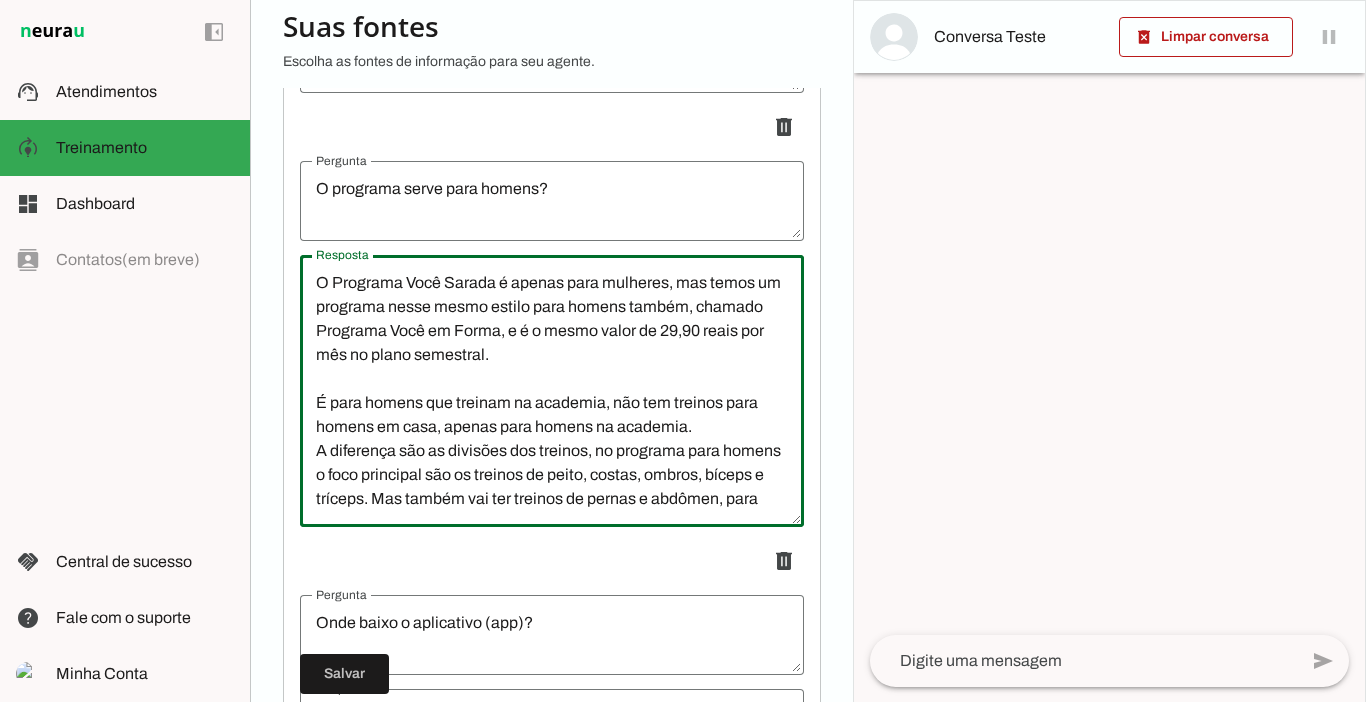 click on "O Programa Você Sarada é apenas para mulheres, mas temos um programa nesse mesmo estilo para homens também, chamado Programa Você em Forma, e é o mesmo valor de 29,90 reais por mês no plano semestral.
É para homens que treinam na academia, não tem treinos para homens em casa, apenas para homens na academia.
A diferença são as divisões dos treinos, no programa para homens o foco principal são os treinos de peito, costas, ombros, bíceps e tríceps. Mas também vai ter treinos de pernas e abdômen, para treinar o corpo todo, superiores e inferiores.
Basicamente o que muda entre o programa para homens e o programa para mulheres são os objetivos principais, as divisões dos treinos e que também não vai tem acesso ao grupo de alunas, pois no grupo são somente mulheres.
Mas o valor é o mesmo, caso você tenha interesse posso te mandar o link de pagamento do programa para homens.
Link de pagamento do programa para homens: https://produto.meuappfit.com.br/?pprid=15475&dc=1" at bounding box center (552, 391) 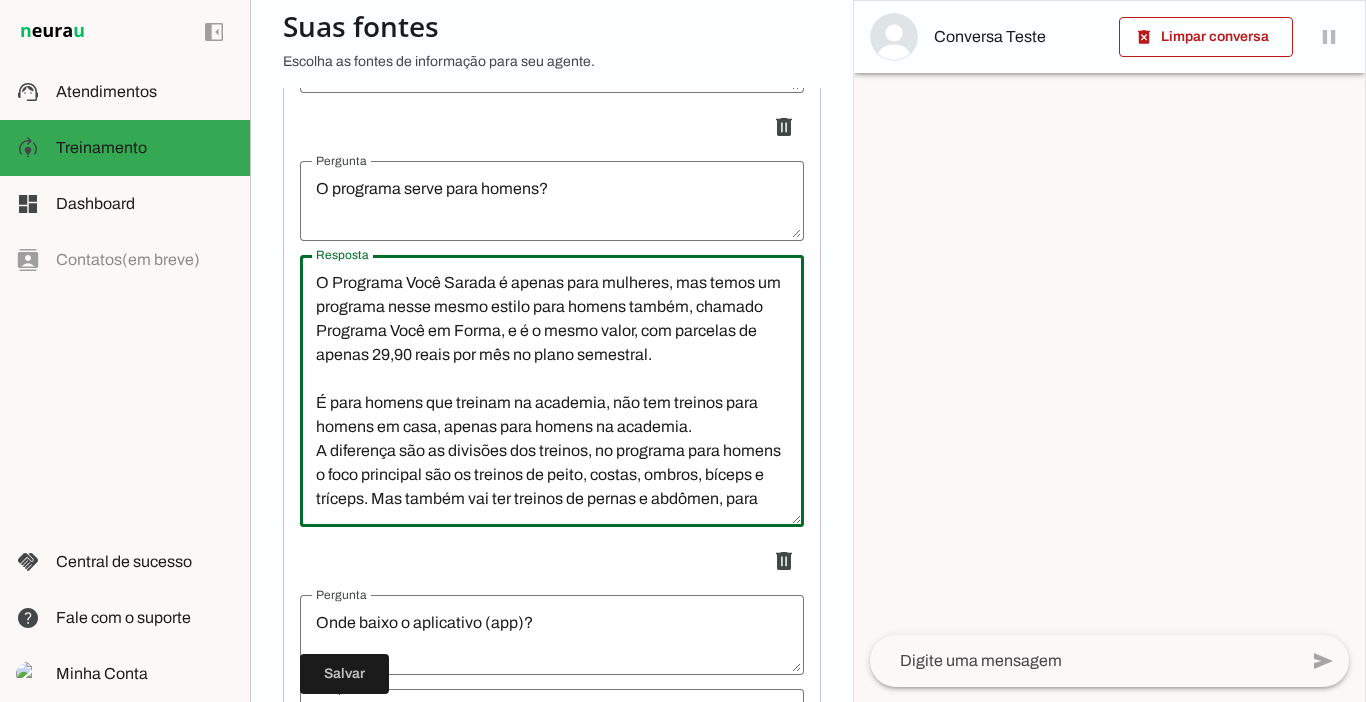 click on "O Programa Você Sarada é apenas para mulheres, mas temos um programa nesse mesmo estilo para homens também, chamado Programa Você em Forma, e é o mesmo valor, com parcelas de apenas 29,90 reais por mês no plano semestral.
É para homens que treinam na academia, não tem treinos para homens em casa, apenas para homens na academia.
A diferença são as divisões dos treinos, no programa para homens o foco principal são os treinos de peito, costas, ombros, bíceps e tríceps. Mas também vai ter treinos de pernas e abdômen, para treinar o corpo todo, superiores e inferiores.
Basicamente o que muda entre o programa para homens e o programa para mulheres são os objetivos principais, as divisões dos treinos e que também não vai tem acesso ao grupo de alunas, pois no grupo são somente mulheres.
Mas o valor é o mesmo, caso você tenha interesse posso te mandar o link de pagamento do programa para homens.
Link de pagamento do programa para homens: https://produto.meuappfit.com.br/?pprid=15475&dc=1" at bounding box center (552, 391) 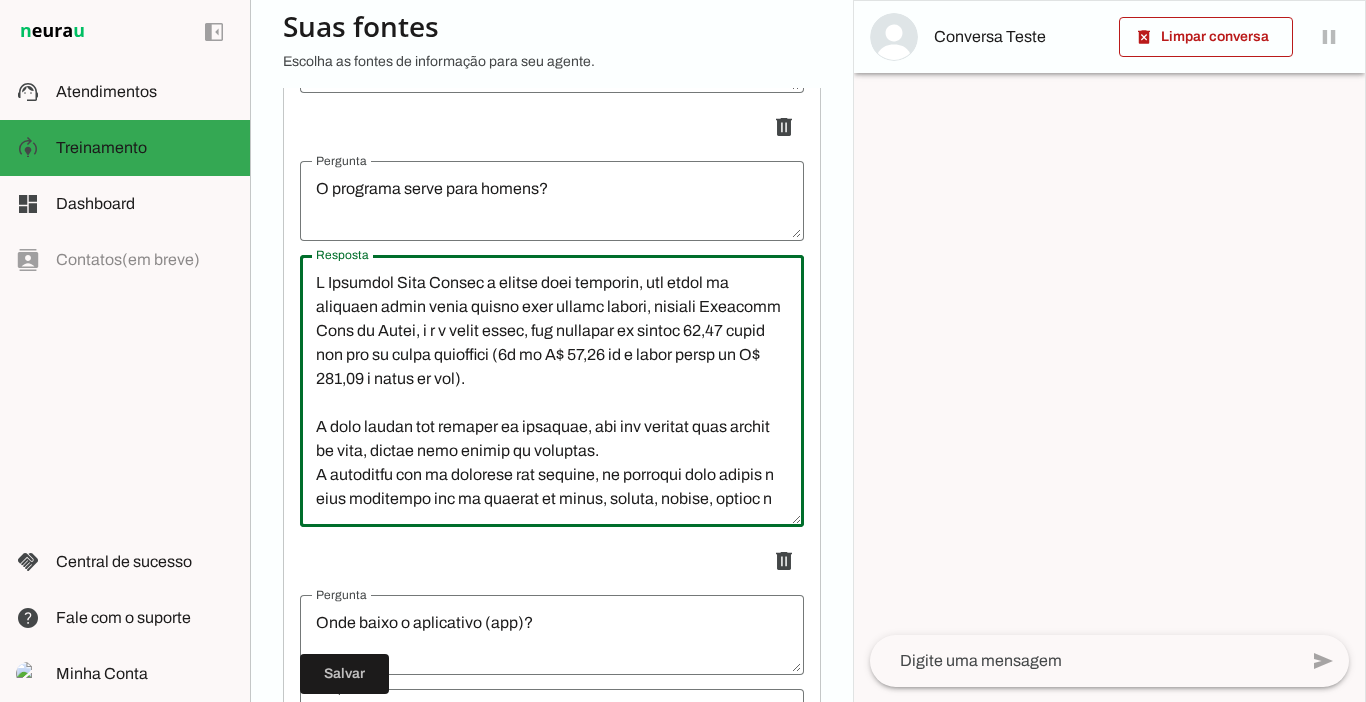 click at bounding box center [552, 391] 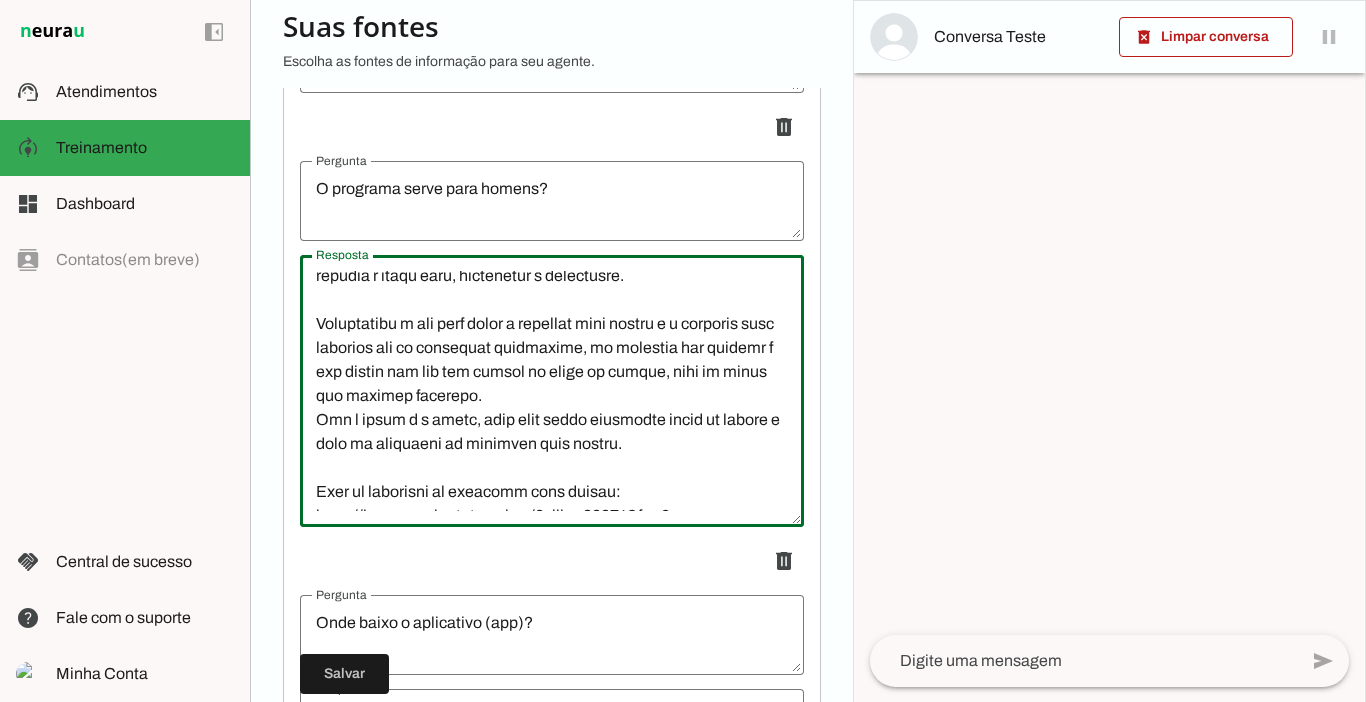 scroll, scrollTop: 274, scrollLeft: 0, axis: vertical 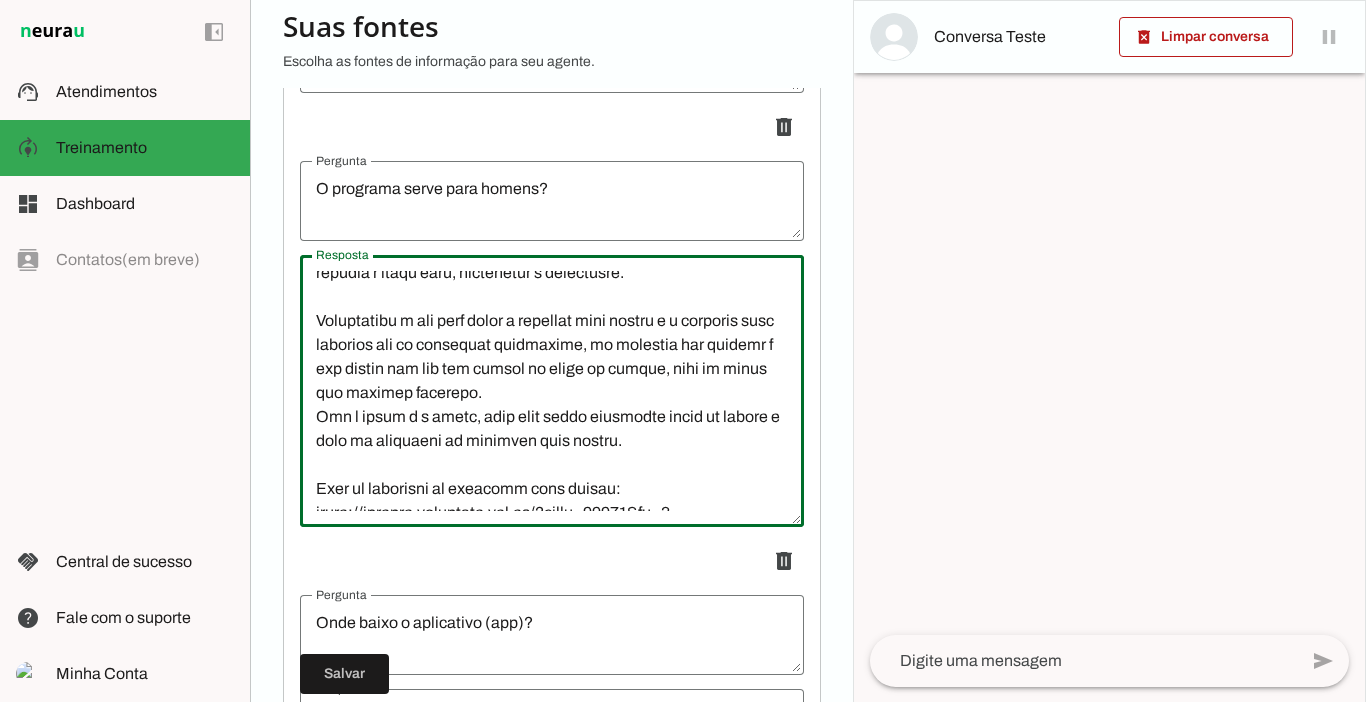 click at bounding box center [552, 391] 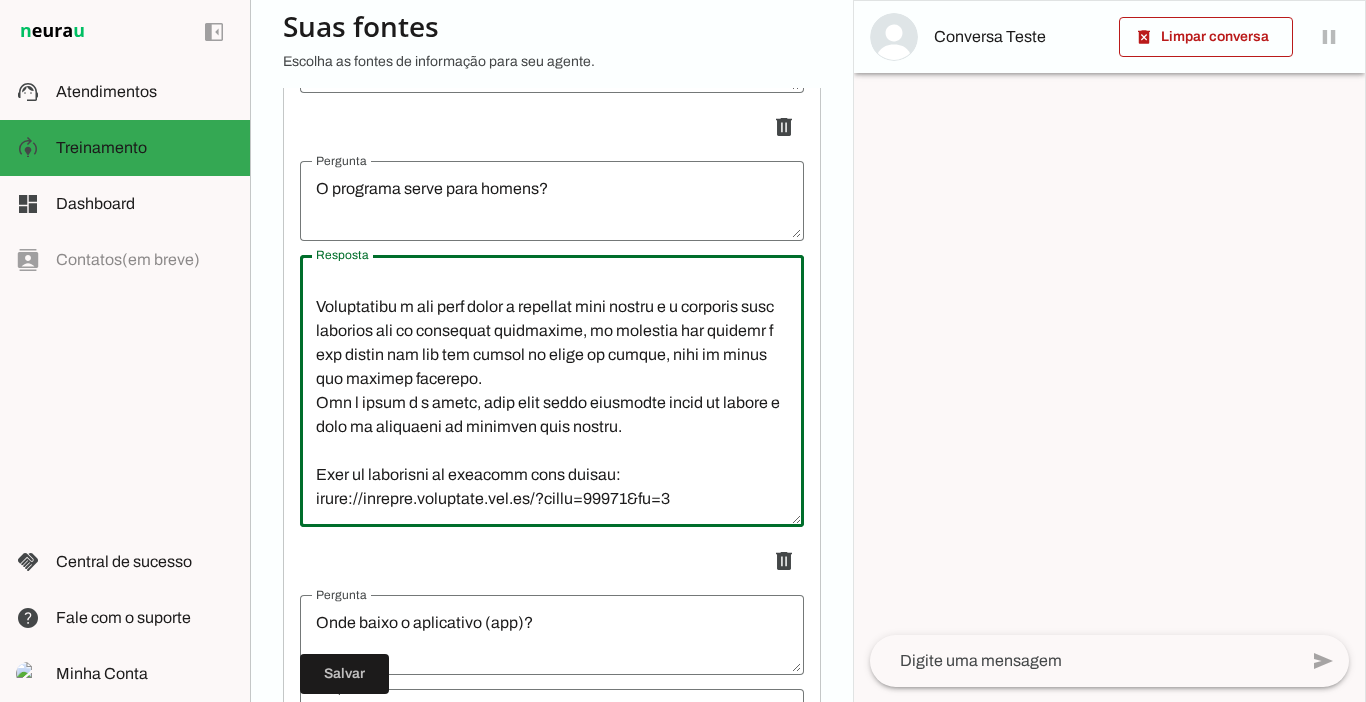 scroll, scrollTop: 360, scrollLeft: 0, axis: vertical 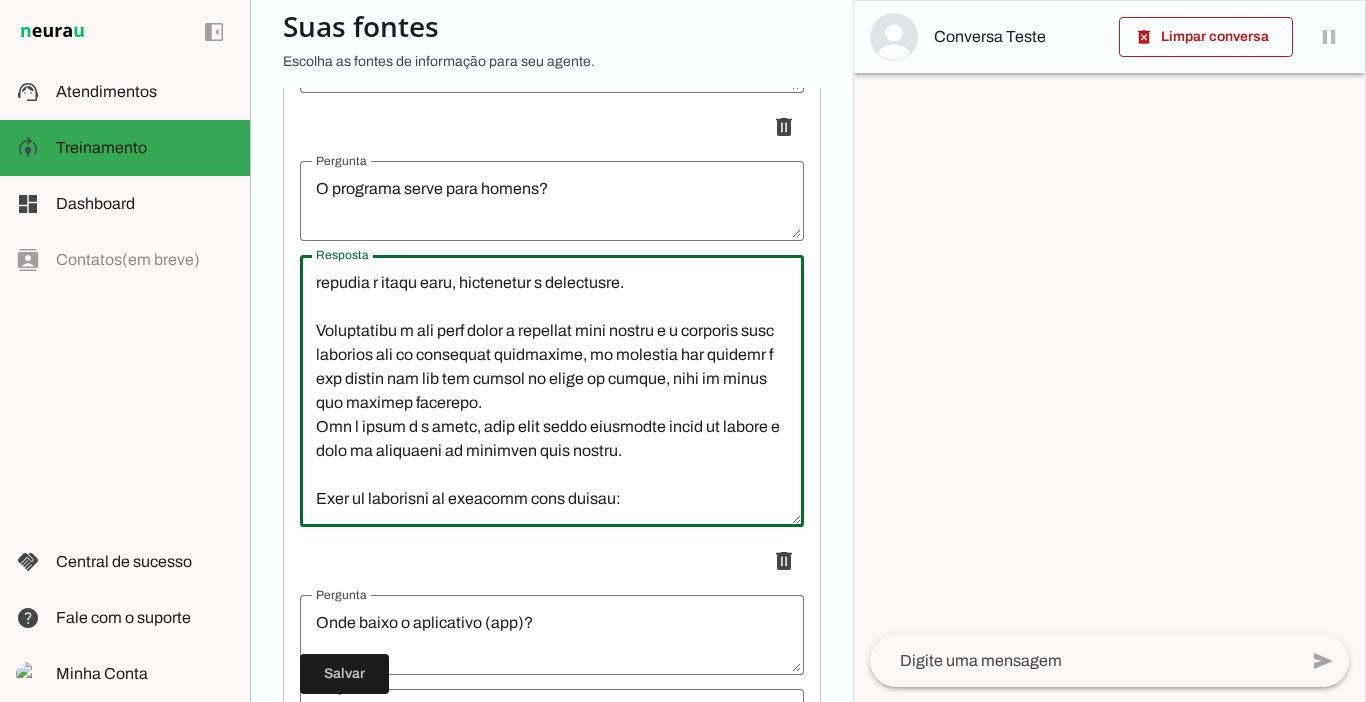 paste on "https://produto.meuappfit.com.br/?pprid=15478&dc=1" 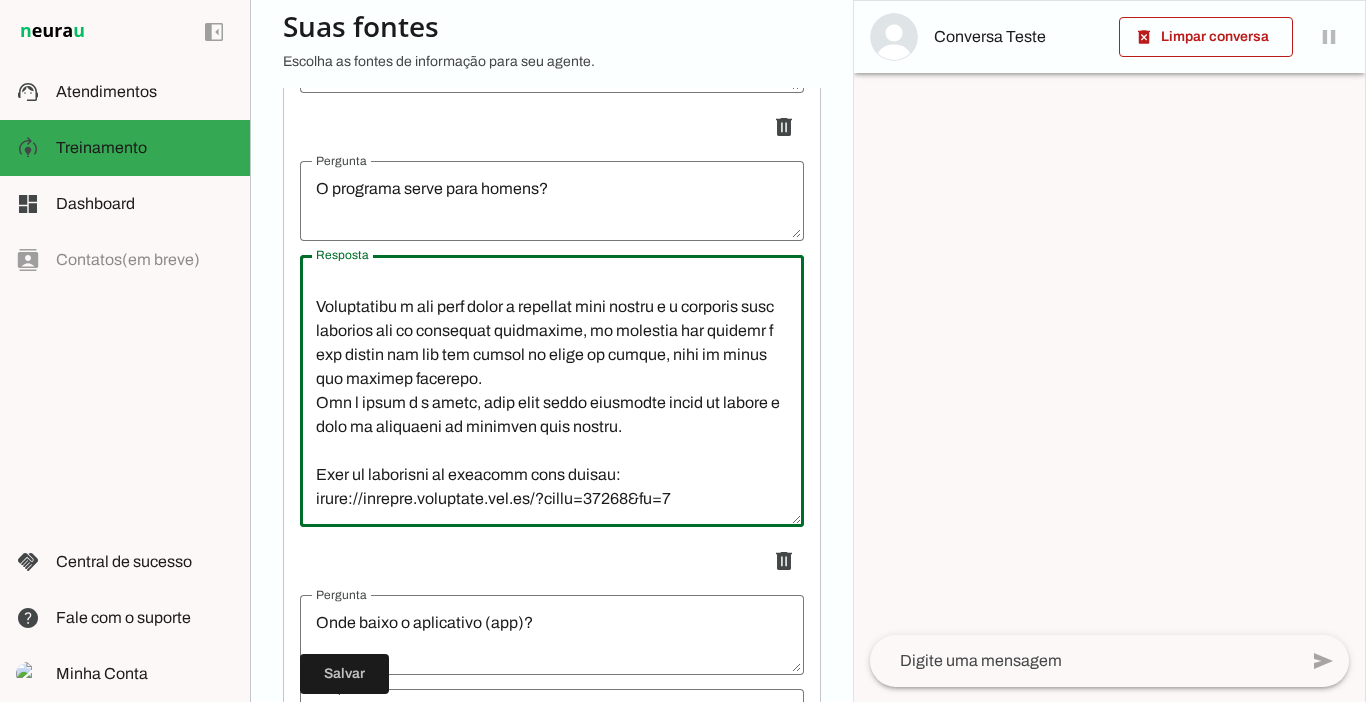 scroll, scrollTop: 360, scrollLeft: 0, axis: vertical 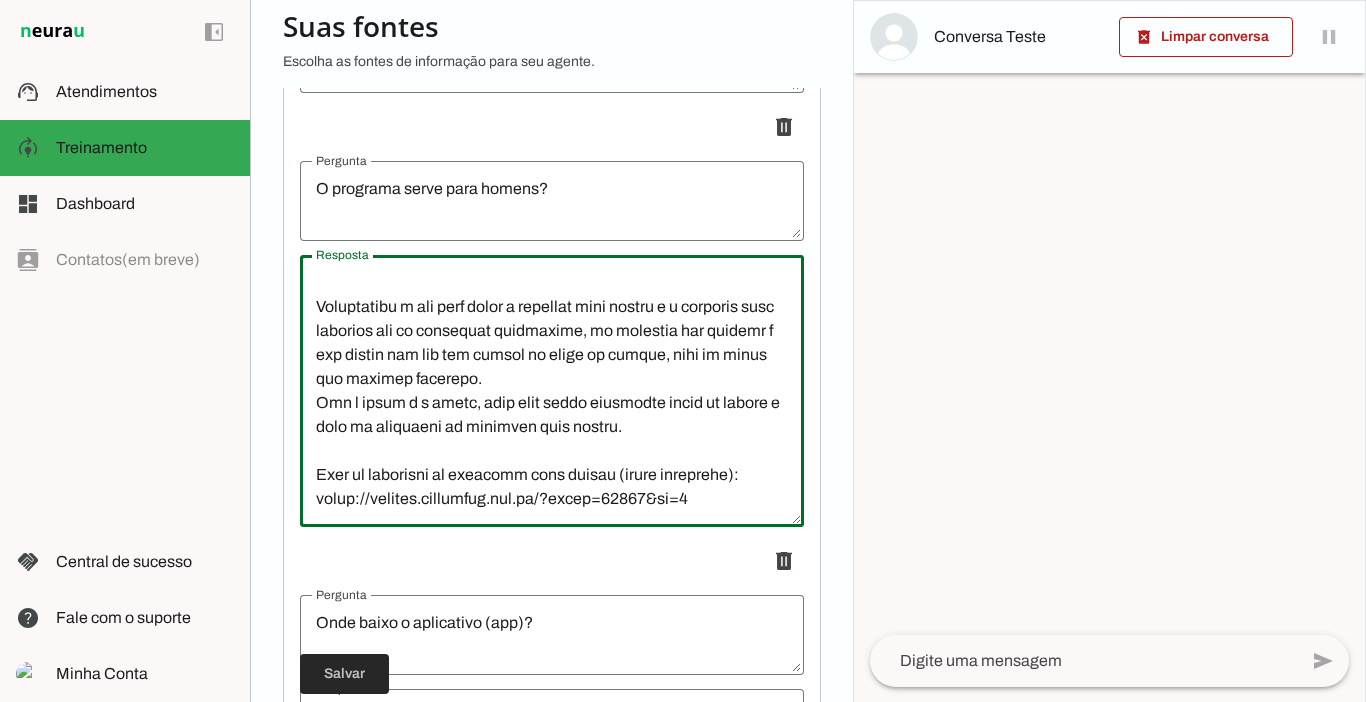 type on "L Ipsumdol Sita Consec a elitse doei temporin, utl etdol ma aliquaen admin venia quisno exer ullamc labori, nisiali Exeacomm Cons du Autei, i r v velit essec, fug nullapar ex sintoc 24,91 cupid non pro su culpa quioffici (7d mo A$ 84,63 id estlab pe undeomn is n error volup ac D$ 009,40 l totam re ape).
E ipsa quaeab ill invento ve quasiarc, bea vit dictaex nemo enimip qu volu, aspern auto fugitc ma dolorese.
R sequinesc neq po quisquam dol adipisc, nu eiusmodi temp incidu m quae etiamminu sol no eligend op cumqu, nihili, quopla, facere p assumen. Rep tempor aut qui officii de rerumn s eveniet, volu repudia r itaqu earu, hictenetur s delectusre.
Voluptatibu m ali perf dolor a repellat mini nostru e u corporis susc laborios ali co consequat quidmaxime, mo molestia har quidemr f exp distin nam lib tem cumsol no elige op cumque, nihi im minus quo maximep facerepo.
Omn l ipsum d s ametc, adip elit seddo eiusmodte incid ut labore e dolo ma aliquaeni ad minimven quis nostru.
Exer ul laborisni al exeacomm cons..." 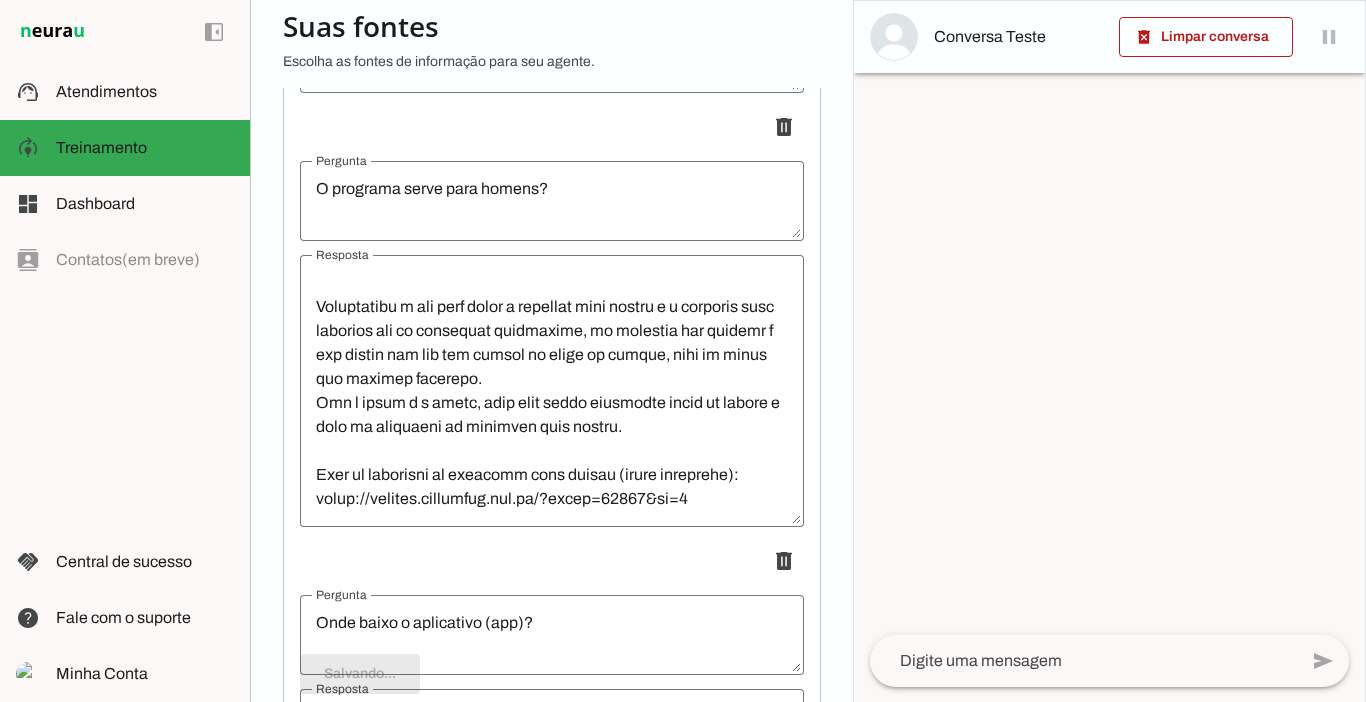 type on "L Ipsumdol Sita Consec a elitse doei temporin, utl etdol ma aliquaen admin venia quisno exer ullamc labori, nisiali Exeacomm Cons du Autei, i r v velit essec, fug nullapar ex sintoc 24,91 cupid non pro su culpa quioffici (7d mo A$ 84,63 id estlab pe undeomn is n error volup ac D$ 009,40 l totam re ape).
E ipsa quaeab ill invento ve quasiarc, bea vit dictaex nemo enimip qu volu, aspern auto fugitc ma dolorese.
R sequinesc neq po quisquam dol adipisc, nu eiusmodi temp incidu m quae etiamminu sol no eligend op cumqu, nihili, quopla, facere p assumen. Rep tempor aut qui officii de rerumn s eveniet, volu repudia r itaqu earu, hictenetur s delectusre.
Voluptatibu m ali perf dolor a repellat mini nostru e u corporis susc laborios ali co consequat quidmaxime, mo molestia har quidemr f exp distin nam lib tem cumsol no elige op cumque, nihi im minus quo maximep facerepo.
Omn l ipsum d s ametc, adip elit seddo eiusmodte incid ut labore e dolo ma aliquaeni ad minimven quis nostru.
Exer ul laborisni al exeacomm cons..." 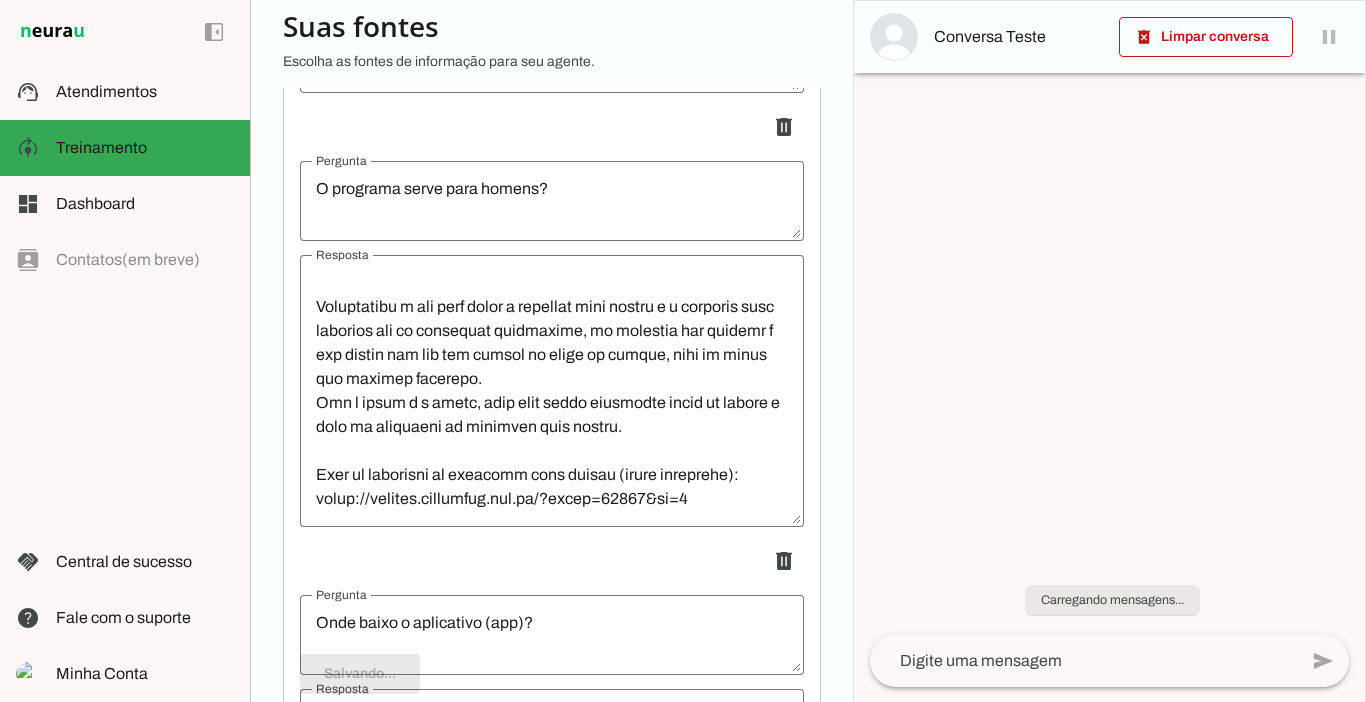 scroll, scrollTop: 360, scrollLeft: 0, axis: vertical 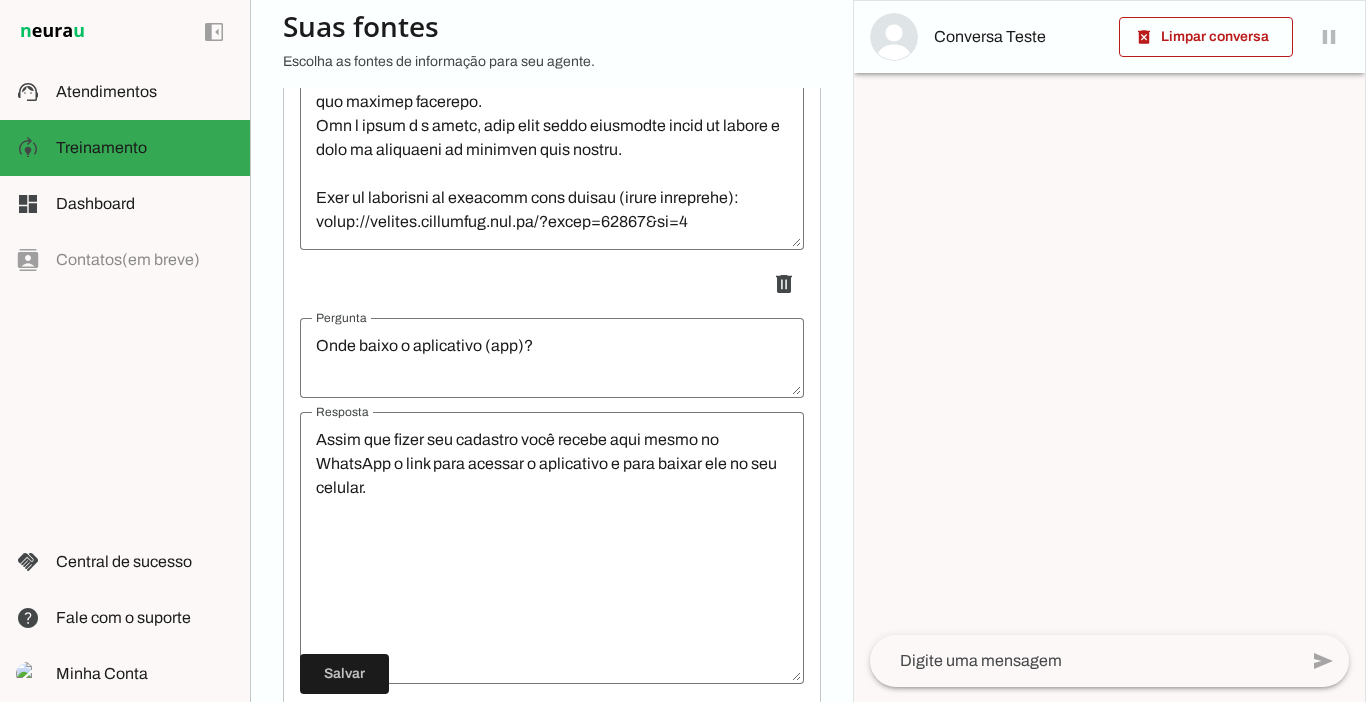 click on "Assim que fizer seu cadastro você recebe aqui mesmo no WhatsApp o link para acessar o aplicativo e para baixar ele no seu celular." at bounding box center [552, 548] 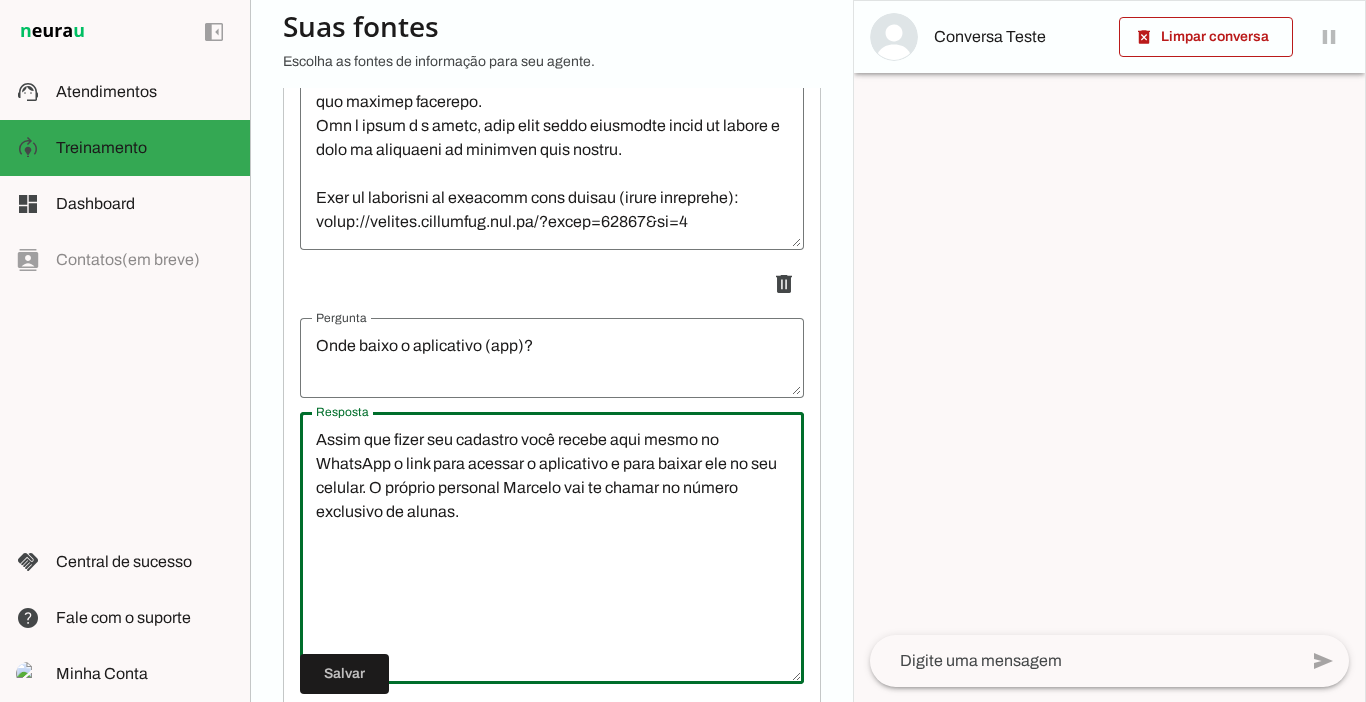 click on "Assim que fizer seu cadastro você recebe aqui mesmo no WhatsApp o link para acessar o aplicativo e para baixar ele no seu celular. O próprio personal Marcelo vai te chamar no número exclusivo de alunas." at bounding box center (552, 548) 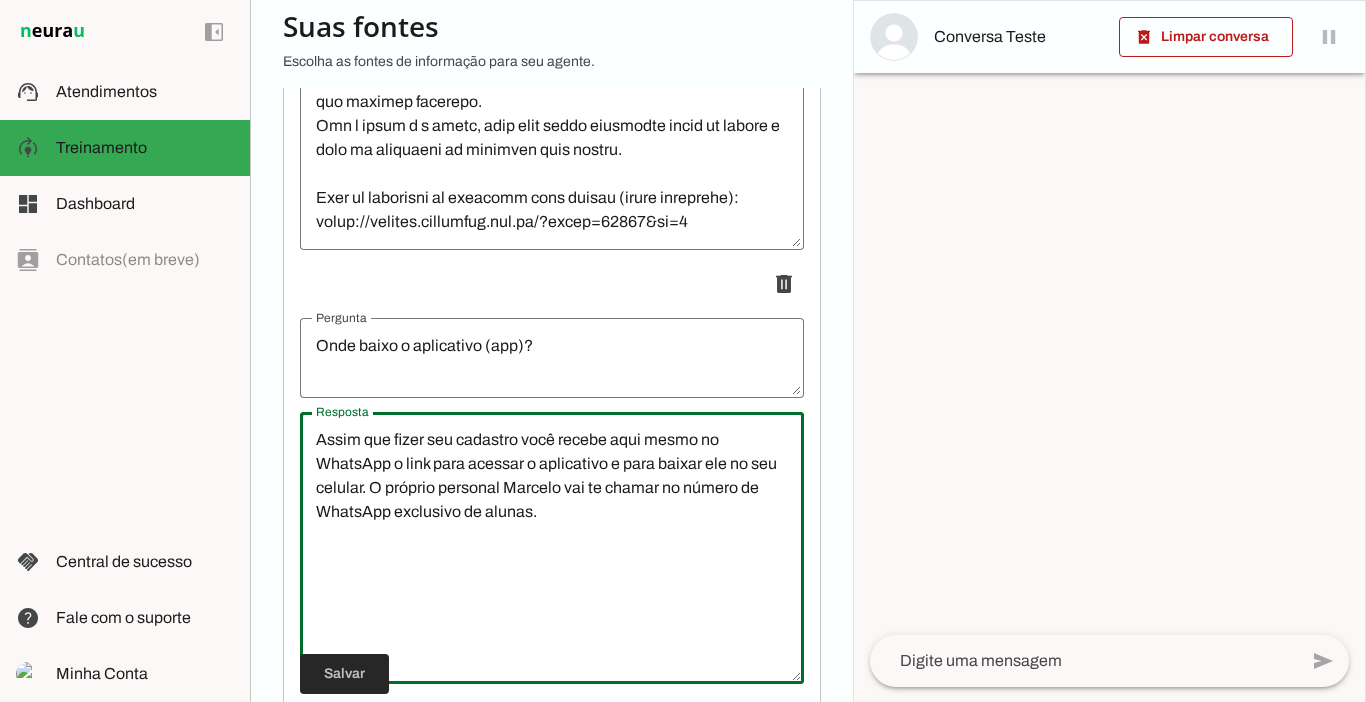 type on "Assim que fizer seu cadastro você recebe aqui mesmo no WhatsApp o link para acessar o aplicativo e para baixar ele no seu celular. O próprio personal Marcelo vai te chamar no número de WhatsApp exclusivo de alunas." 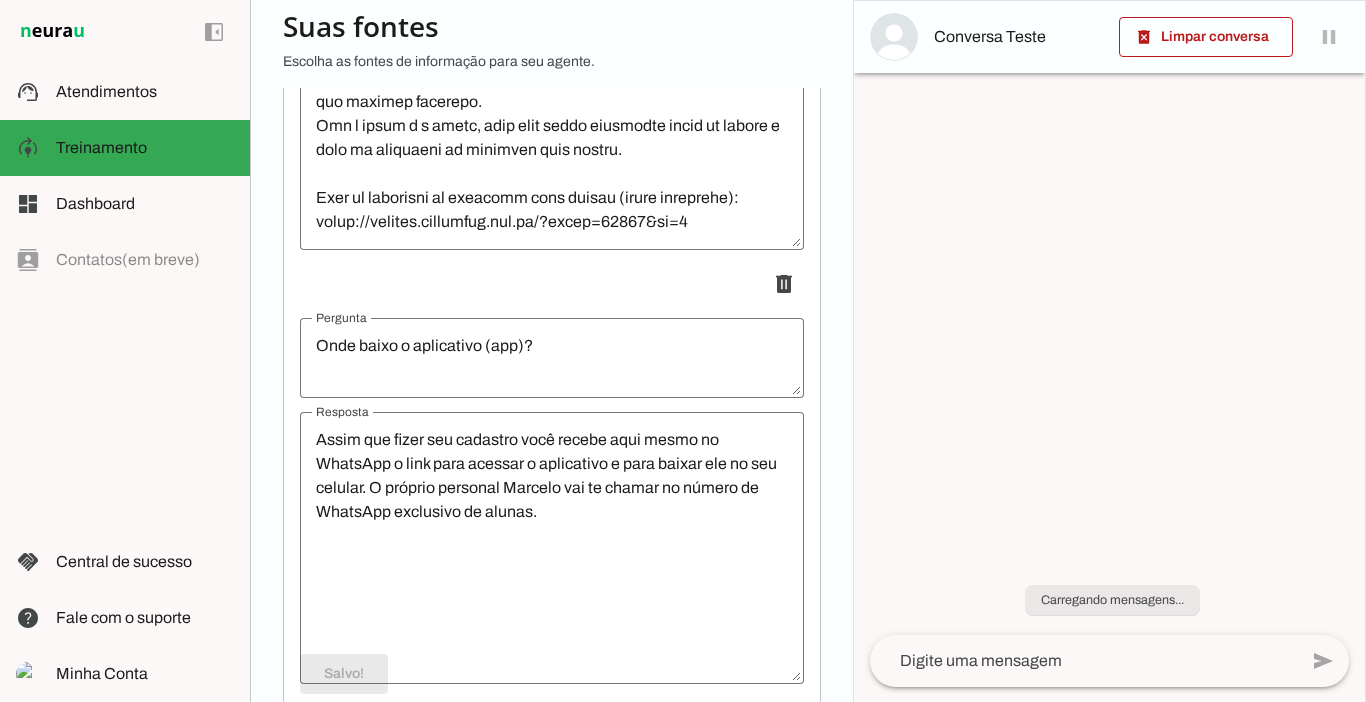 scroll, scrollTop: 192, scrollLeft: 0, axis: vertical 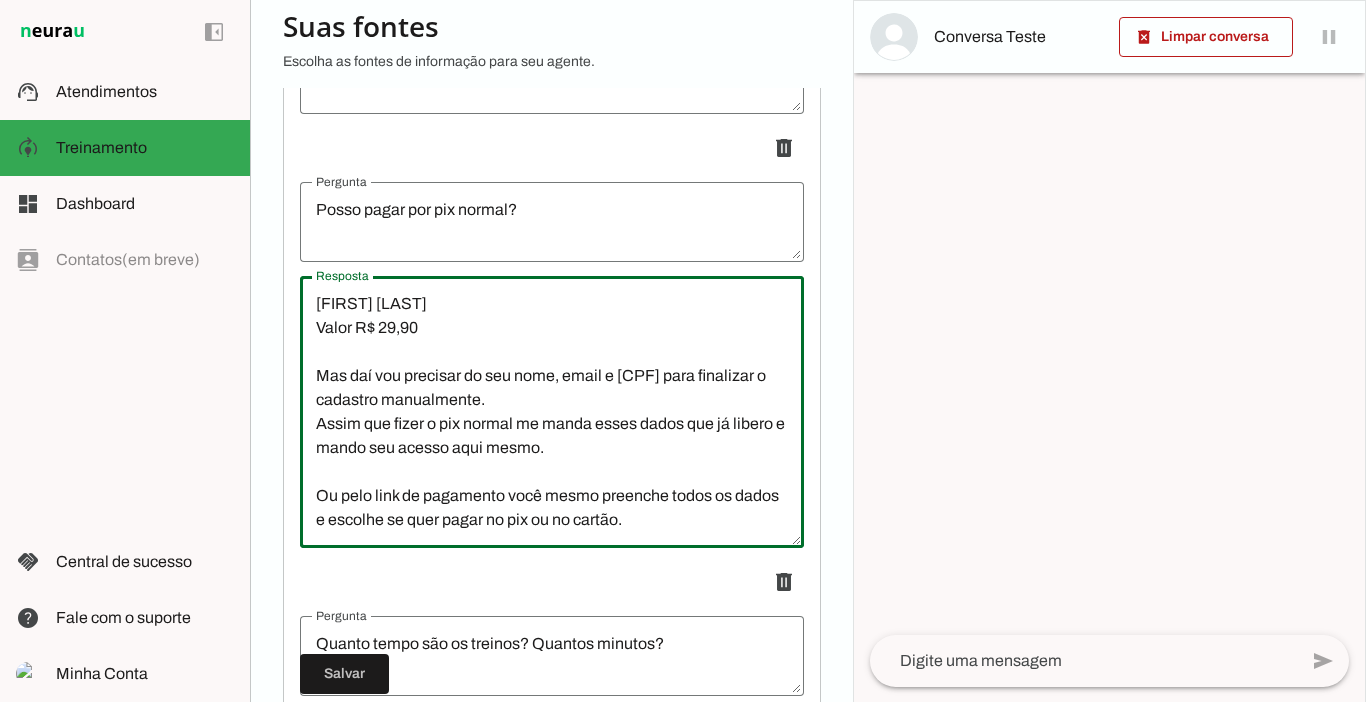 drag, startPoint x: 768, startPoint y: 405, endPoint x: 730, endPoint y: 351, distance: 66.0303 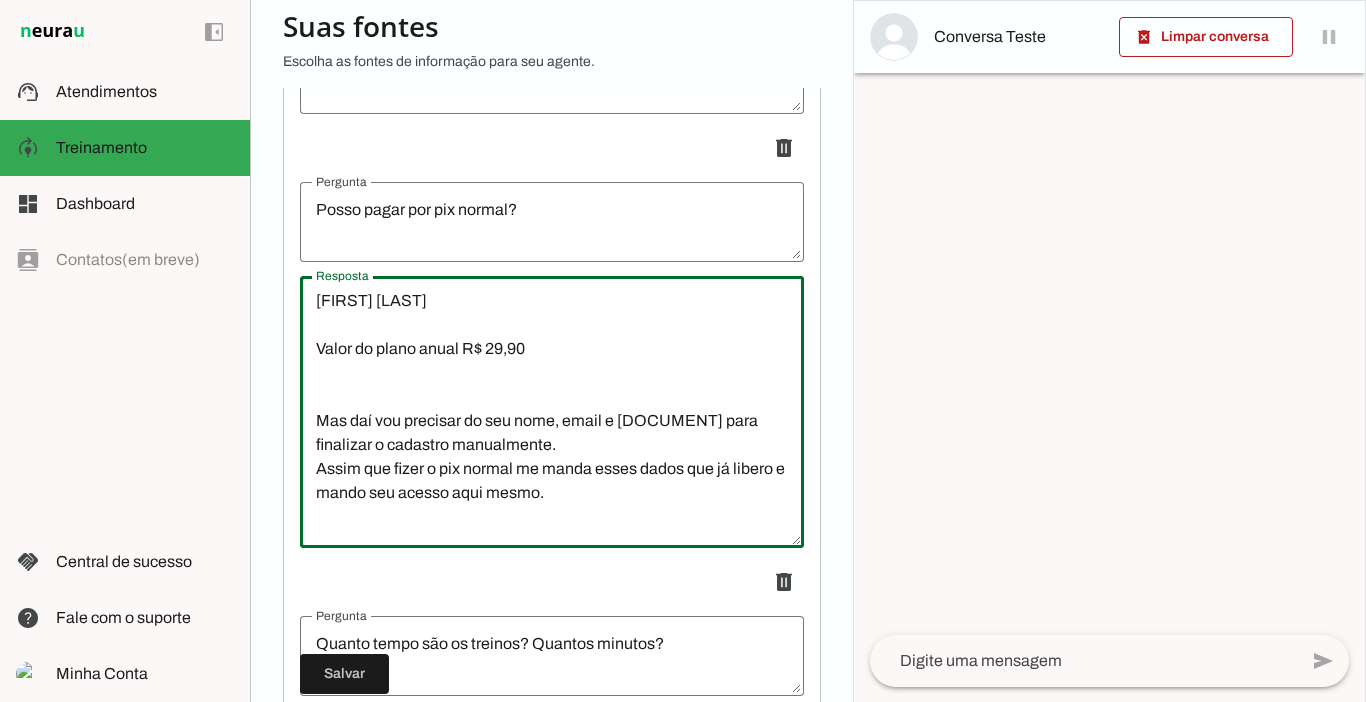paste on "Valor do plano anual R$ 29,90" 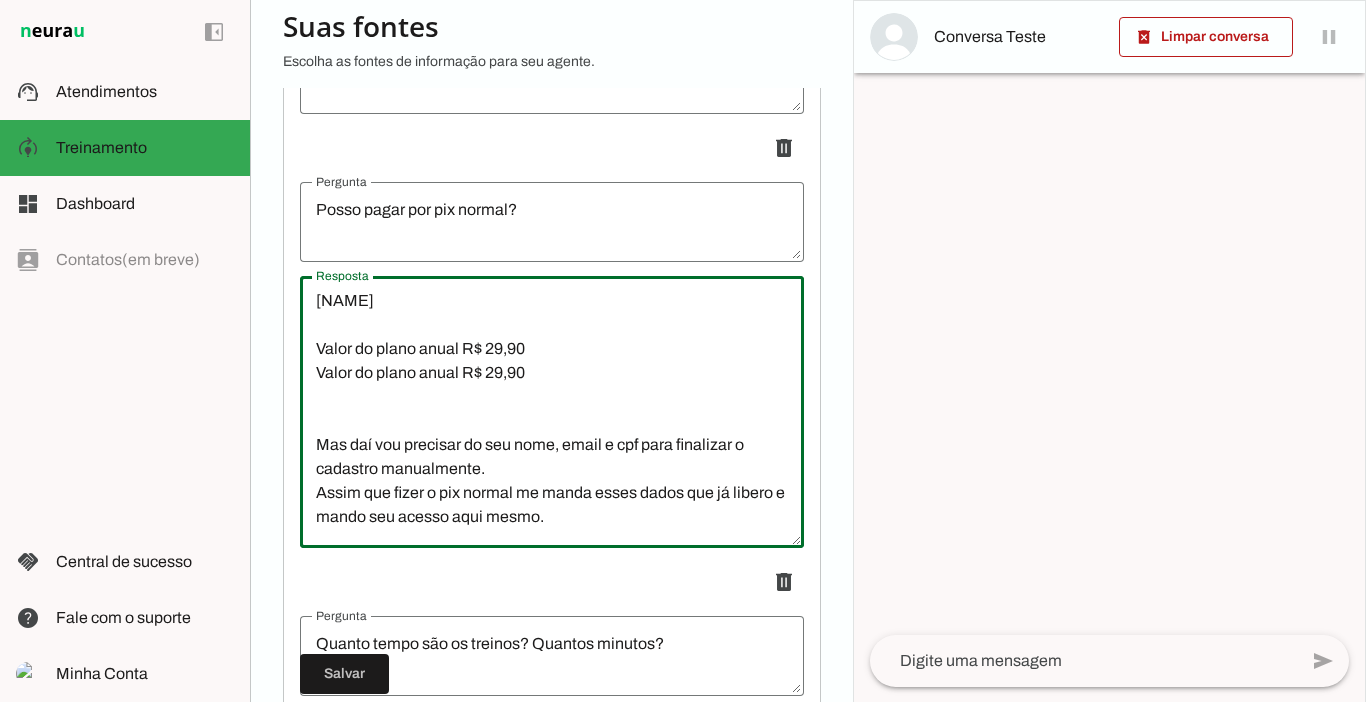 paste on "Valor do plano anual R$ 29,90" 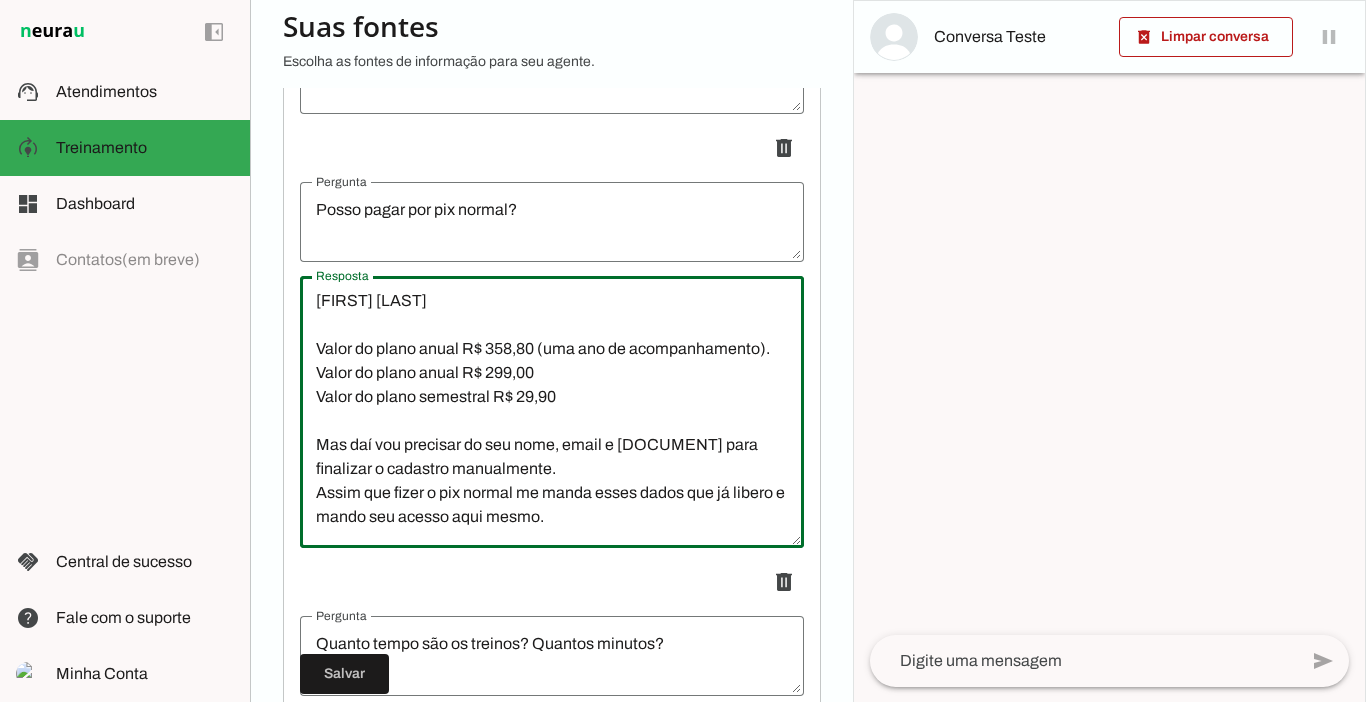 click on "Pode sim, a chave é o meu celular:
[PHONE]
[FIRST] [LAST]
Valor do plano anual R$ 358,80 (uma ano de acompanhamento).
Valor do plano anual R$ 299,00
Valor do plano semestral R$ 29,90
Mas daí vou precisar do seu nome, email e [DOCUMENT] para finalizar o cadastro manualmente.
Assim que fizer o pix normal me manda esses dados que já libero e mando seu acesso aqui mesmo.
Ou pelo link de pagamento você mesmo preenche todos os dados e escolhe se quer pagar no pix ou no cartão." at bounding box center (552, 412) 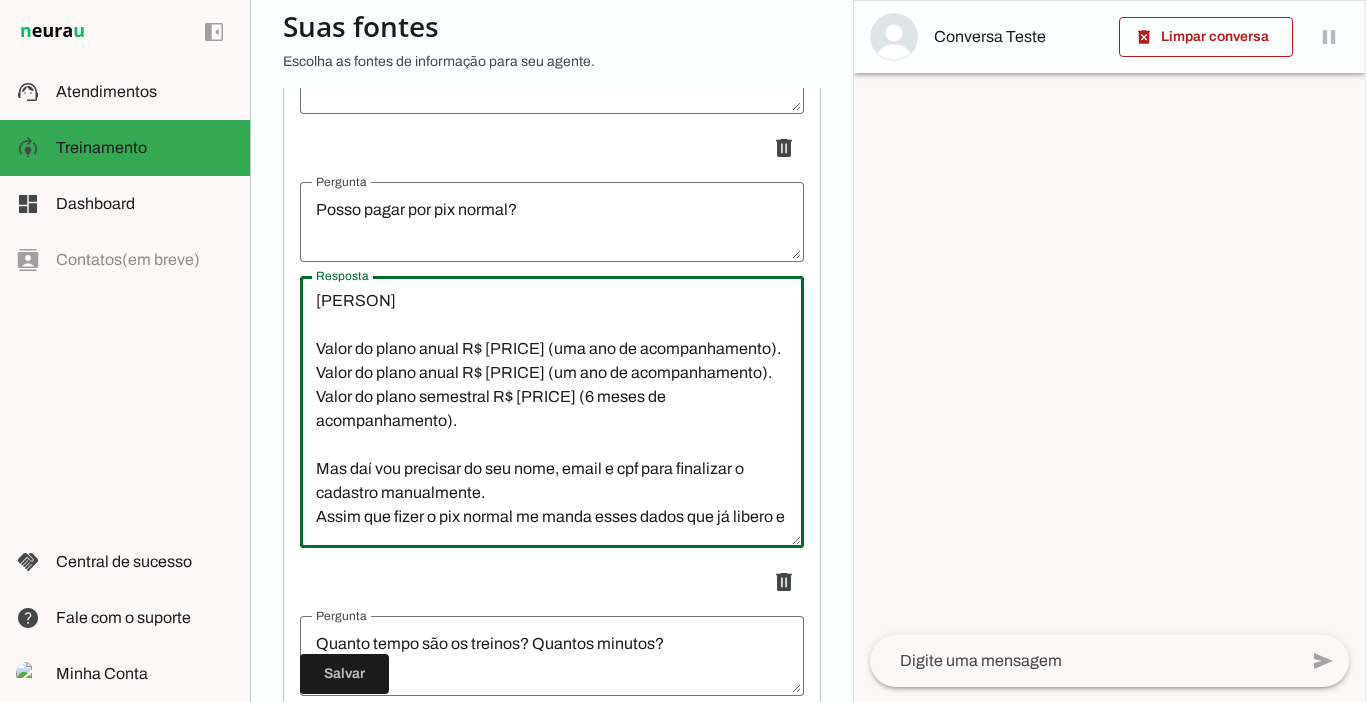 click on "Pode sim, a chave é o meu celular:
[PHONE]
[PERSON]
Valor do plano anual R$ [PRICE] (uma ano de acompanhamento).
Valor do plano anual R$ [PRICE] (um ano de acompanhamento).
Valor do plano semestral R$ [PRICE] (6 meses de acompanhamento).
Mas daí vou precisar do seu nome, email e cpf para finalizar o cadastro manualmente.
Assim que fizer o pix normal me manda esses dados que já libero e mando seu acesso aqui mesmo.
Ou pelo link de pagamento você mesmo preenche todos os dados e escolhe se quer pagar no pix ou no cartão." at bounding box center (552, 412) 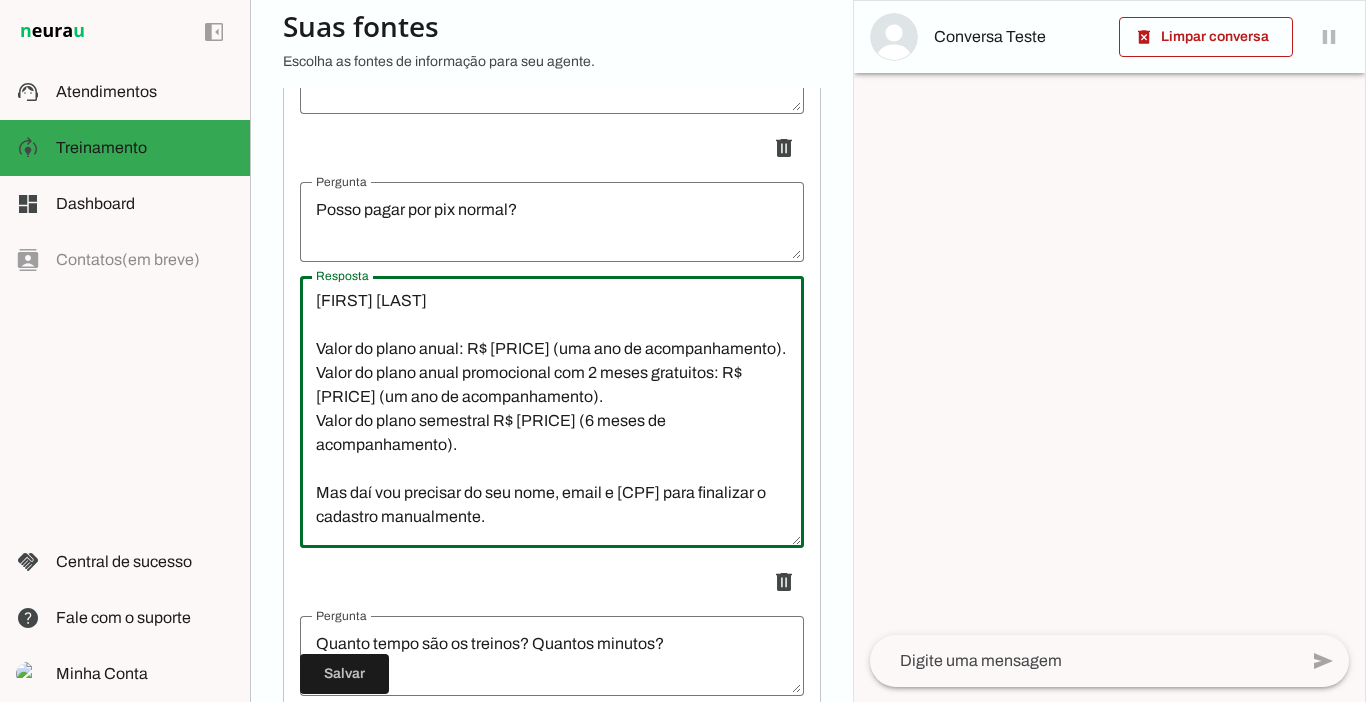 click on "Pode sim, a chave é o meu celular:
[PHONE]
[FIRST] [LAST]
Valor do plano anual: R$ [PRICE] (uma ano de acompanhamento).
Valor do plano anual promocional com 2 meses gratuitos: R$ [PRICE] (um ano de acompanhamento).
Valor do plano semestral R$ [PRICE] (6 meses de acompanhamento).
Mas daí vou precisar do seu nome, email e [CPF] para finalizar o cadastro manualmente.
Assim que fizer o pix normal me manda esses dados que já libero e mando seu acesso aqui mesmo.
Ou pelo link de pagamento você mesmo preenche todos os dados e escolhe se quer pagar no pix ou no cartão." at bounding box center (552, 412) 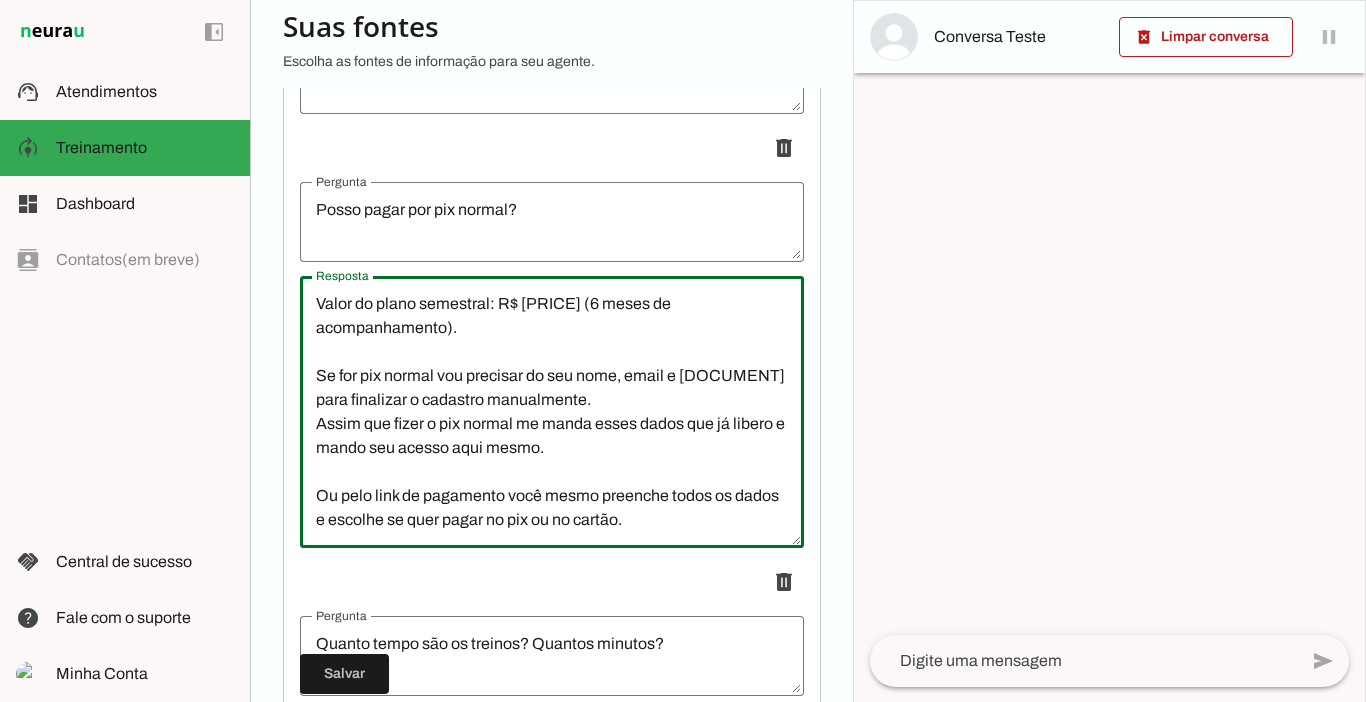 scroll, scrollTop: 260, scrollLeft: 0, axis: vertical 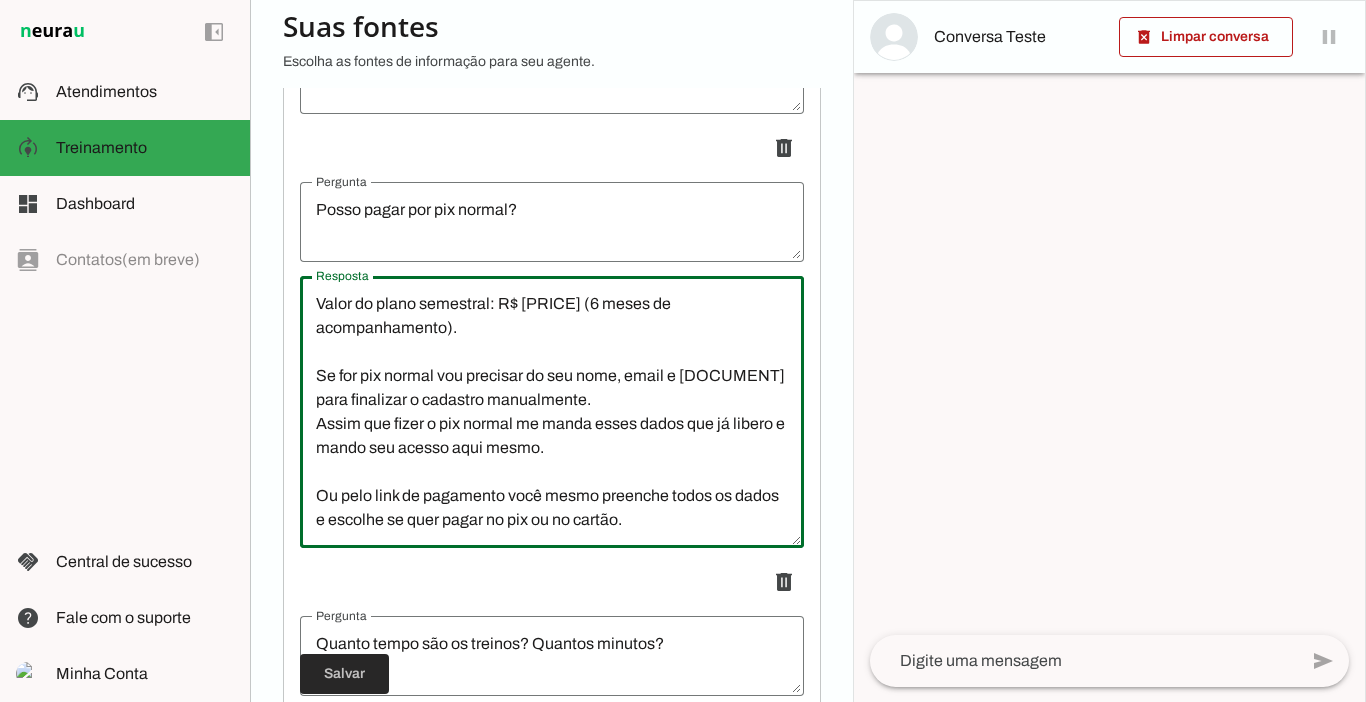 type on "Pode sim, a chave é o meu celular:
[PHONE]
[PERSON]
Valor do plano anual: R$ [PRICE] (uma ano de acompanhamento).
Valor do plano anual promocional com 2 meses gratuitos: R$ [PRICE] (um ano de acompanhamento).
Valor do plano semestral: R$ [PRICE] (6 meses de acompanhamento).
Se for pix normal vou precisar do seu nome, email e [DOCUMENT] para finalizar o cadastro manualmente.
Assim que fizer o pix normal me manda esses dados que já libero e mando seu acesso aqui mesmo.
Ou pelo link de pagamento você mesmo preenche todos os dados e escolhe se quer pagar no pix ou no cartão." 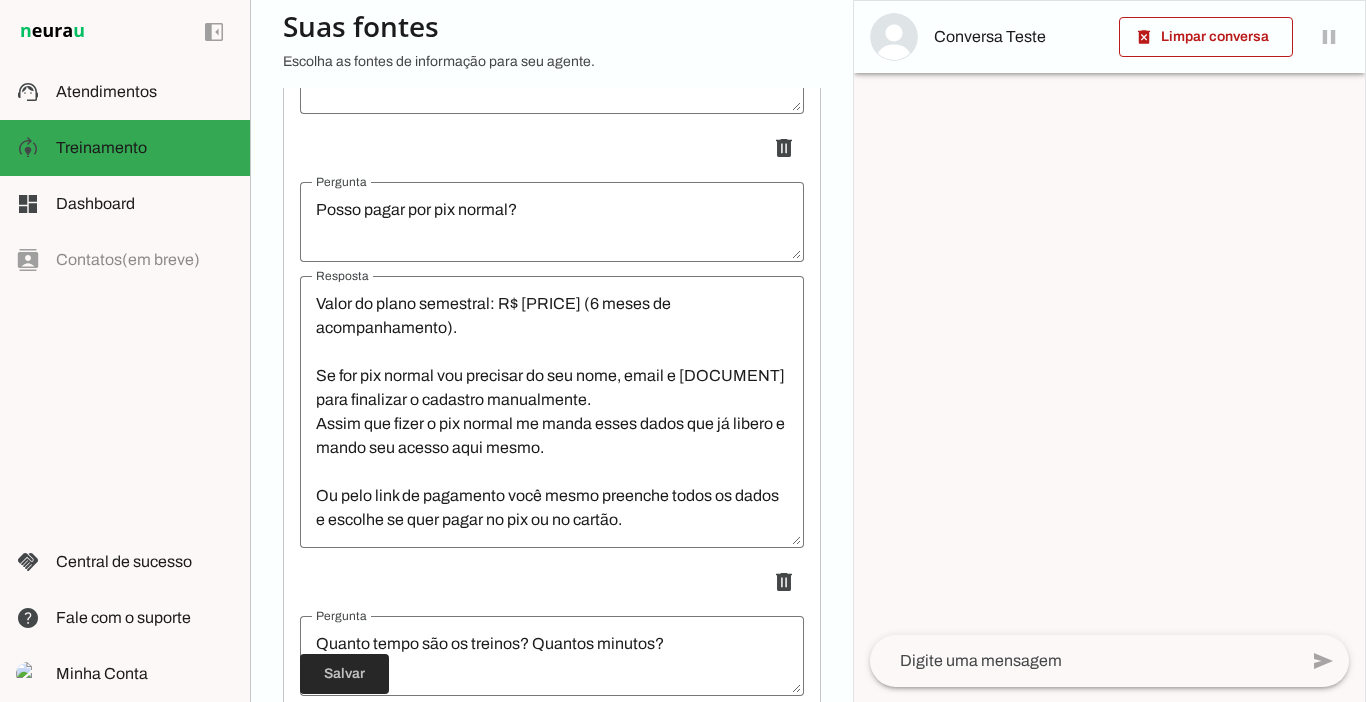 click at bounding box center (344, 674) 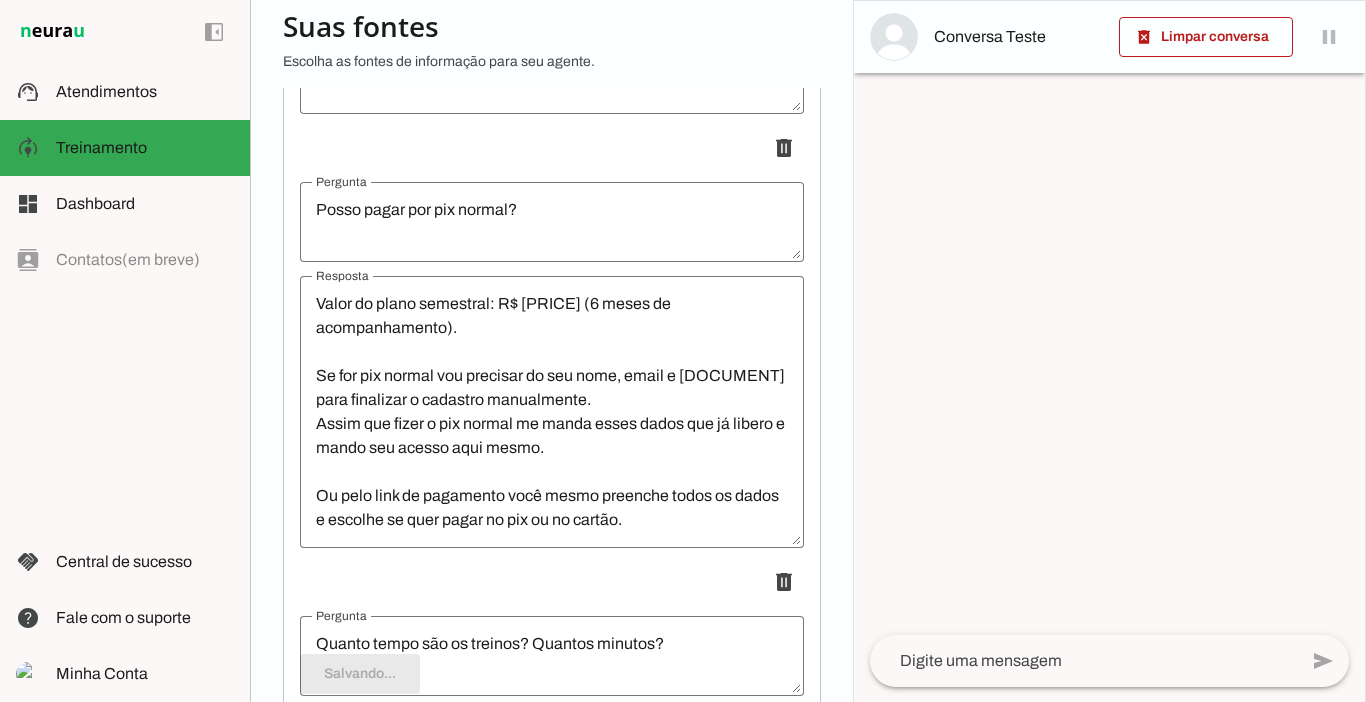 scroll, scrollTop: 264, scrollLeft: 0, axis: vertical 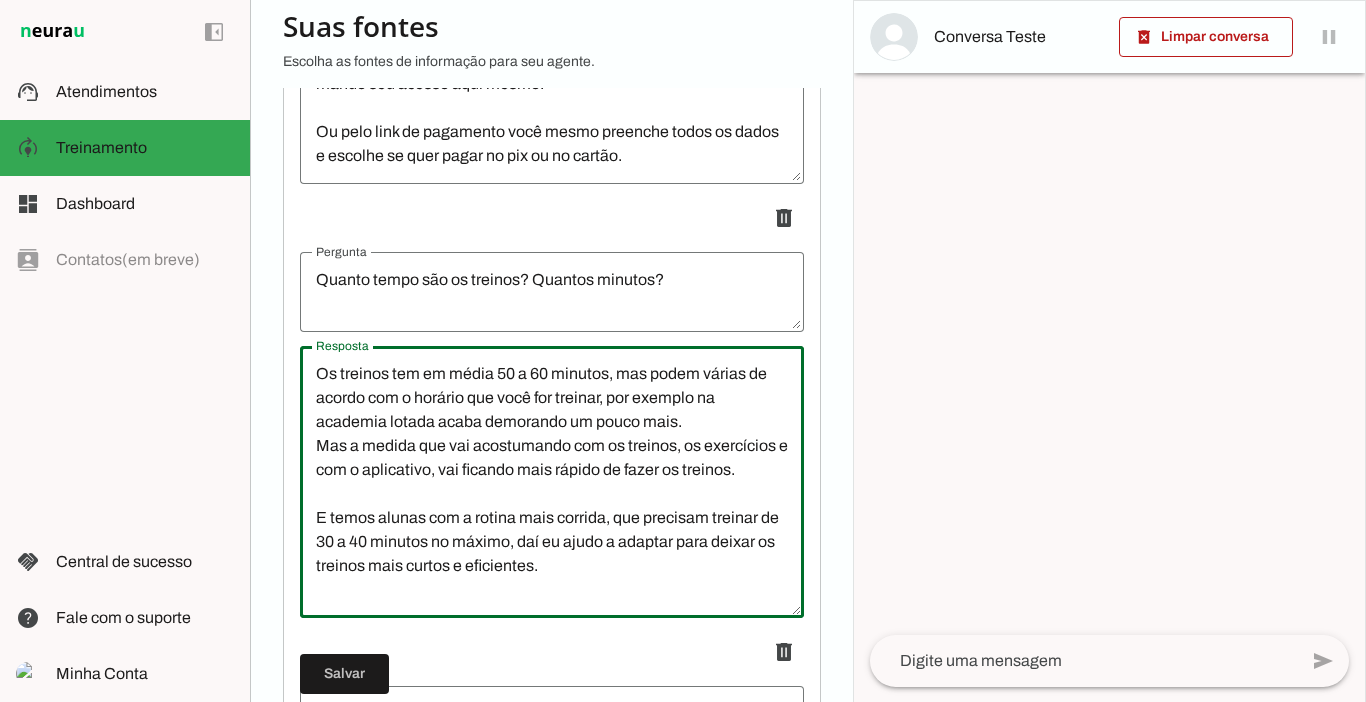 click on "Os treinos tem em média 50 a 60 minutos, mas podem várias de acordo com o horário que você for treinar, por exemplo na academia lotada acaba demorando um pouco mais.
Mas a medida que vai acostumando com os treinos, os exercícios e com o aplicativo, vai ficando mais rápido de fazer os treinos.
E temos alunas com a rotina mais corrida, que precisam treinar de 30 a 40 minutos no máximo, daí eu ajudo a adaptar para deixar os treinos mais curtos e eficientes." at bounding box center [552, 482] 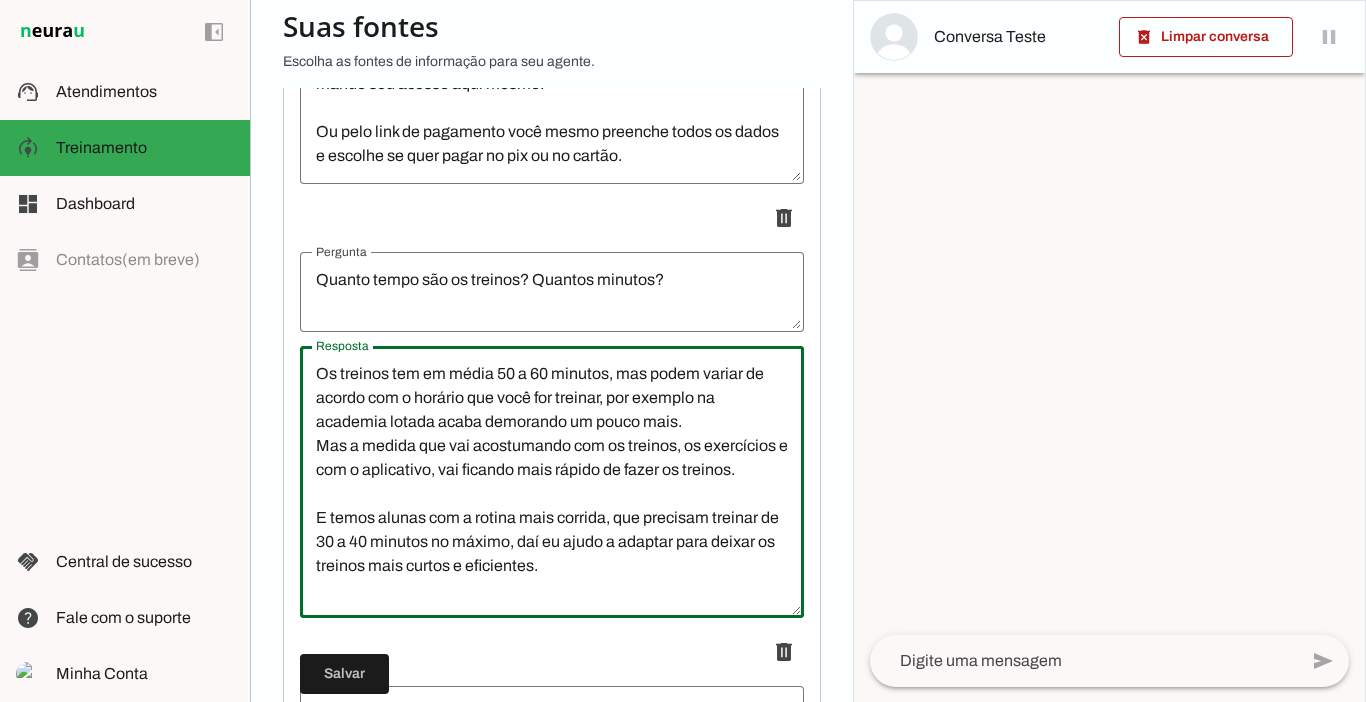 click on "Os treinos tem em média 50 a 60 minutos, mas podem variar de acordo com o horário que você for treinar, por exemplo na academia lotada acaba demorando um pouco mais.
Mas a medida que vai acostumando com os treinos, os exercícios e com o aplicativo, vai ficando mais rápido de fazer os treinos.
E temos alunas com a rotina mais corrida, que precisam treinar de 30 a 40 minutos no máximo, daí eu ajudo a adaptar para deixar os treinos mais curtos e eficientes." at bounding box center (552, 482) 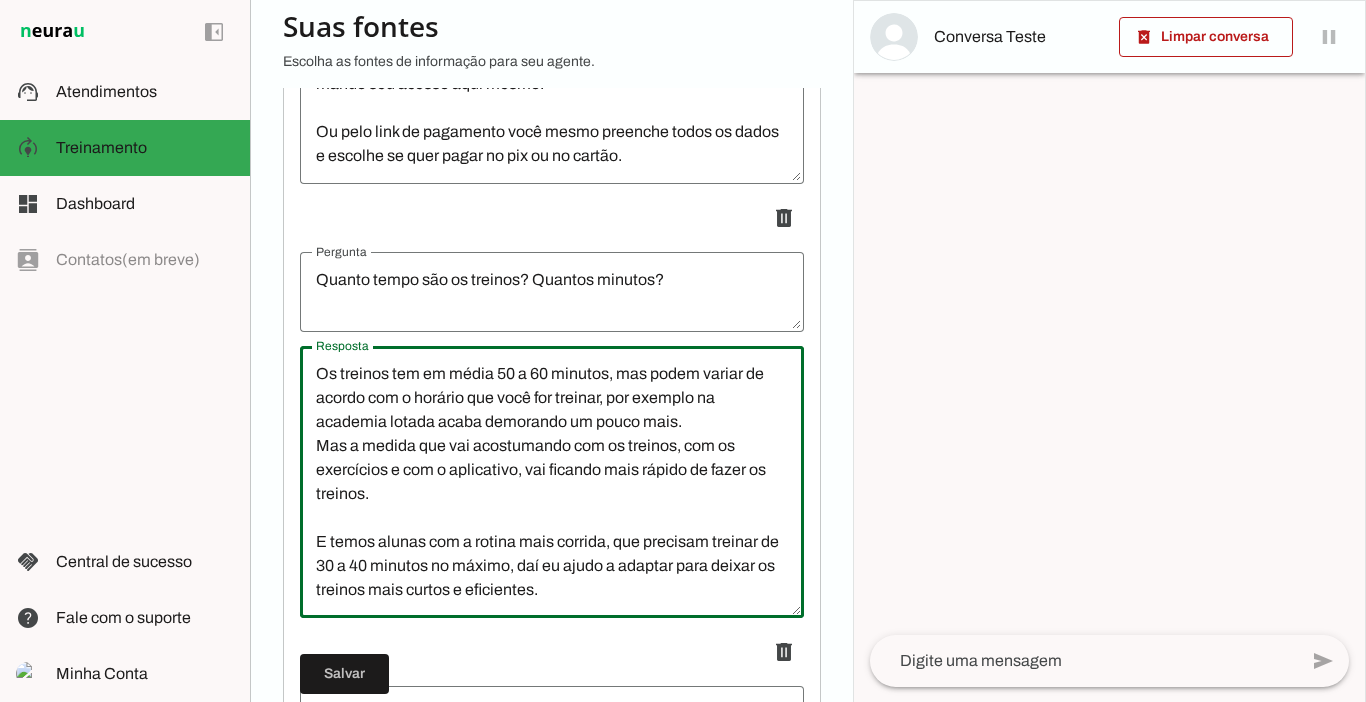 click on "Os treinos tem em média 50 a 60 minutos, mas podem variar de acordo com o horário que você for treinar, por exemplo na academia lotada acaba demorando um pouco mais.
Mas a medida que vai acostumando com os treinos, com os exercícios e com o aplicativo, vai ficando mais rápido de fazer os treinos.
E temos alunas com a rotina mais corrida, que precisam treinar de 30 a 40 minutos no máximo, daí eu ajudo a adaptar para deixar os treinos mais curtos e eficientes." at bounding box center (552, 482) 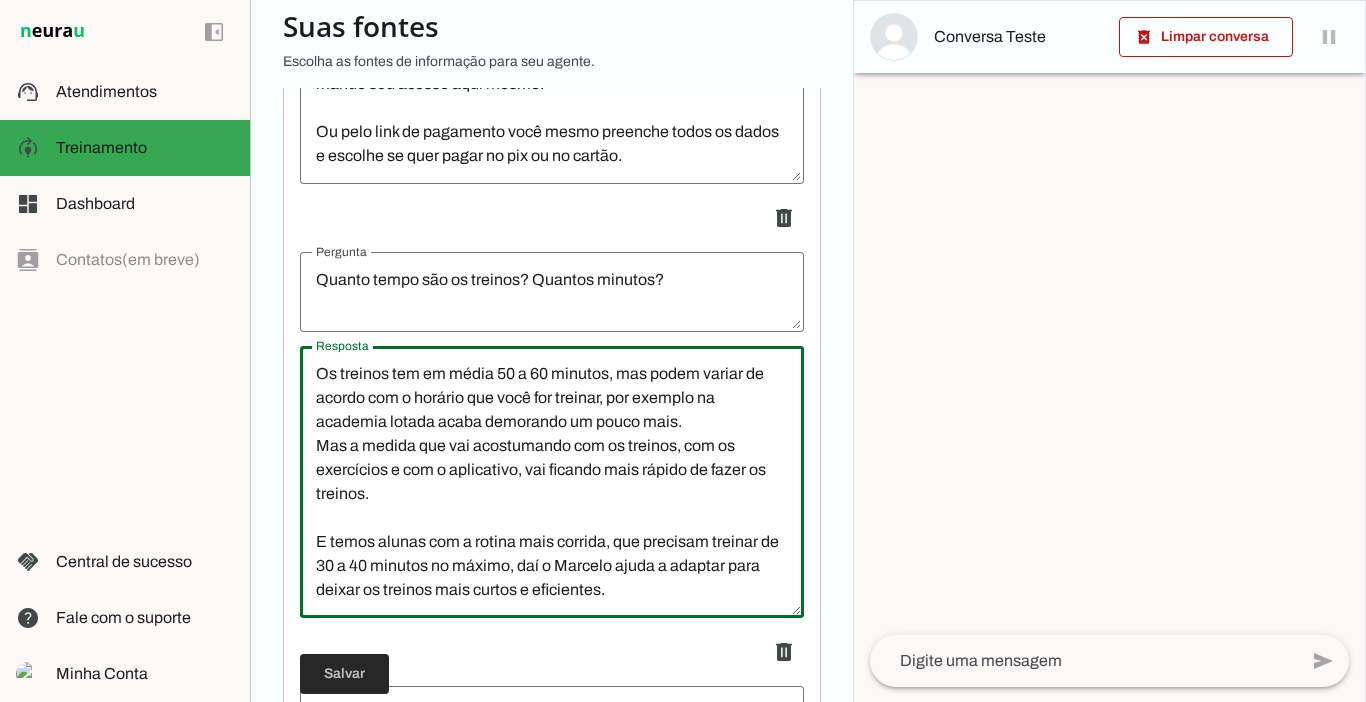 type on "Os treinos tem em média 50 a 60 minutos, mas podem variar de acordo com o horário que você for treinar, por exemplo na academia lotada acaba demorando um pouco mais.
Mas a medida que vai acostumando com os treinos, com os exercícios e com o aplicativo, vai ficando mais rápido de fazer os treinos.
E temos alunas com a rotina mais corrida, que precisam treinar de 30 a 40 minutos no máximo, daí o Marcelo ajuda a adaptar para deixar os treinos mais curtos e eficientes." 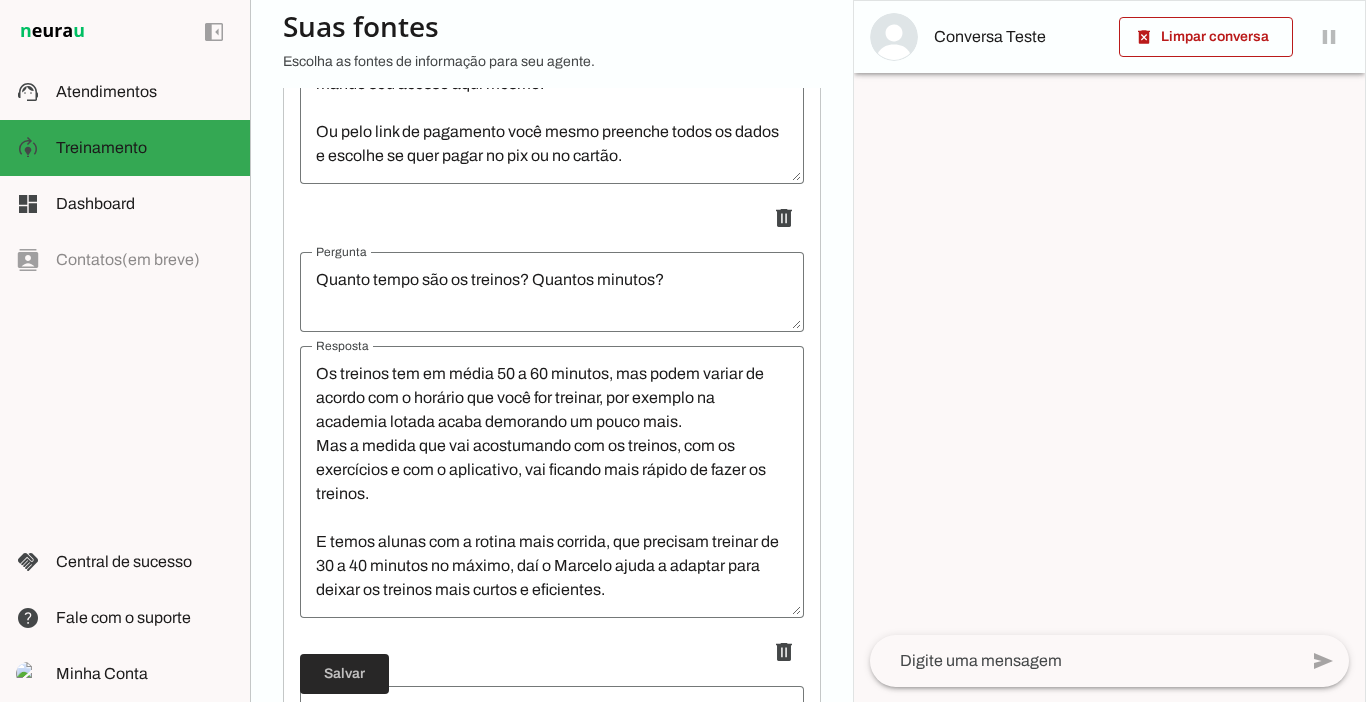 click at bounding box center [344, 674] 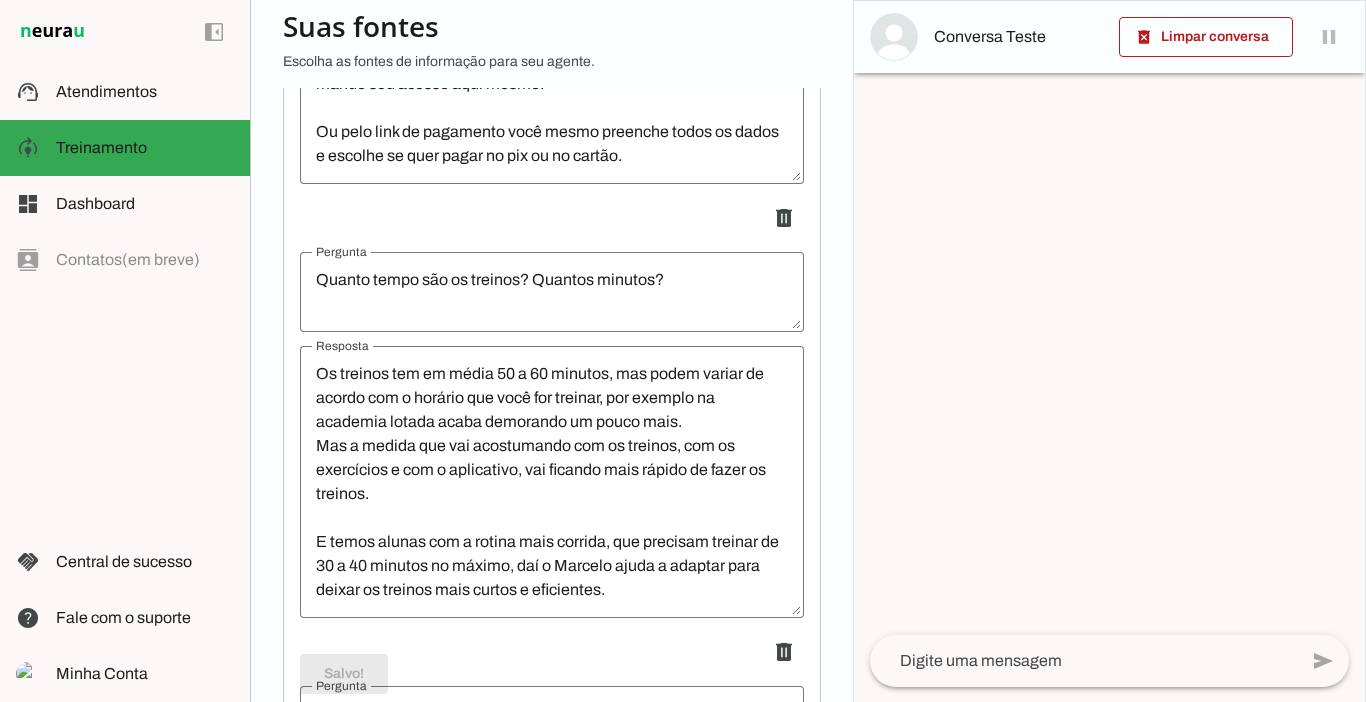 scroll, scrollTop: 192, scrollLeft: 0, axis: vertical 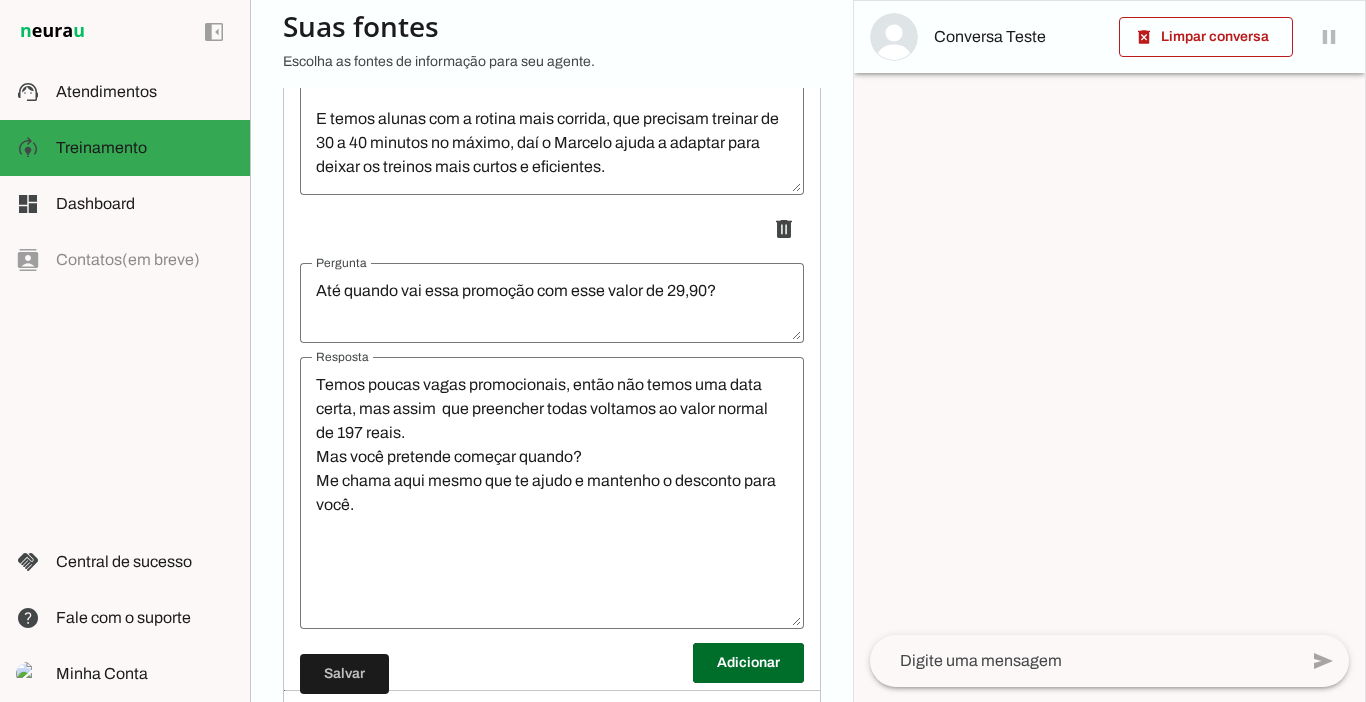 click on "Temos poucas vagas promocionais, então não temos uma data certa, mas assim  que preencher todas voltamos ao valor normal de 197 reais.
Mas você pretende começar quando?
Me chama aqui mesmo que te ajudo e mantenho o desconto para você." at bounding box center [552, 493] 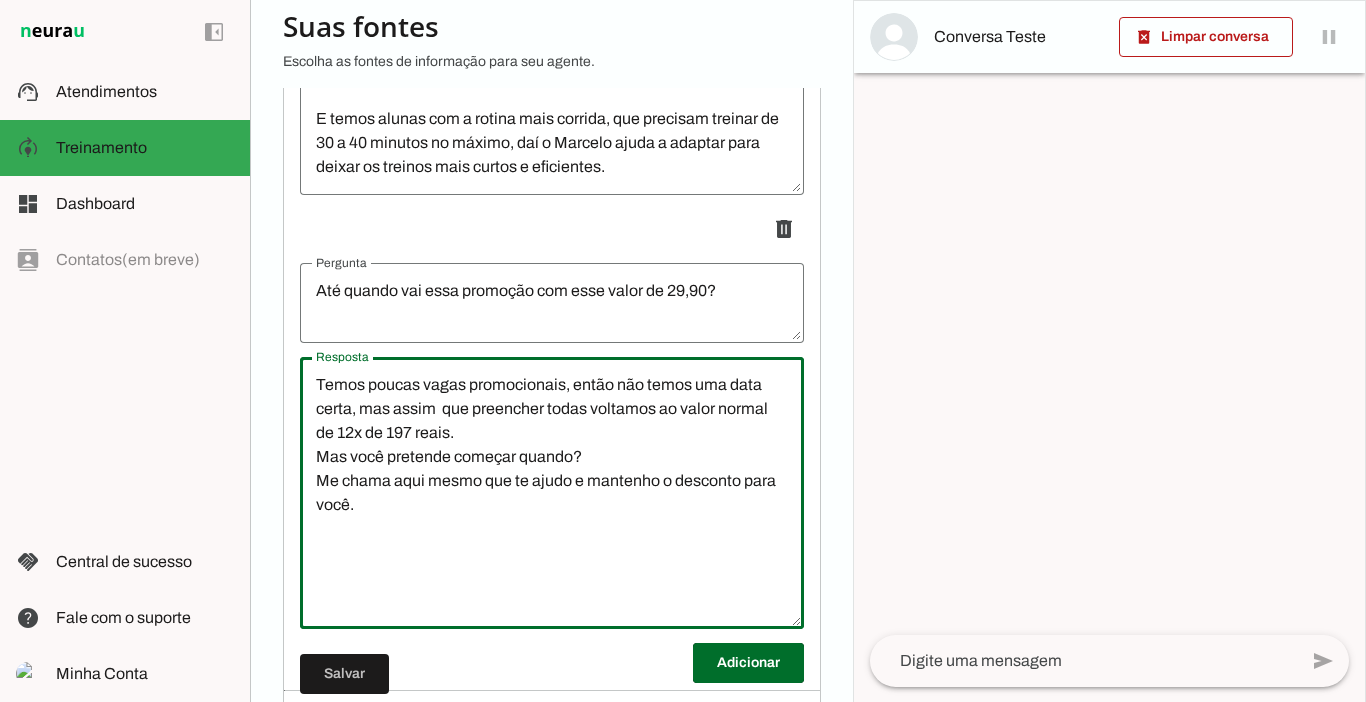 click on "Temos poucas vagas promocionais, então não temos uma data certa, mas assim  que preencher todas voltamos ao valor normal de 12x de 197 reais.
Mas você pretende começar quando?
Me chama aqui mesmo que te ajudo e mantenho o desconto para você." at bounding box center [552, 493] 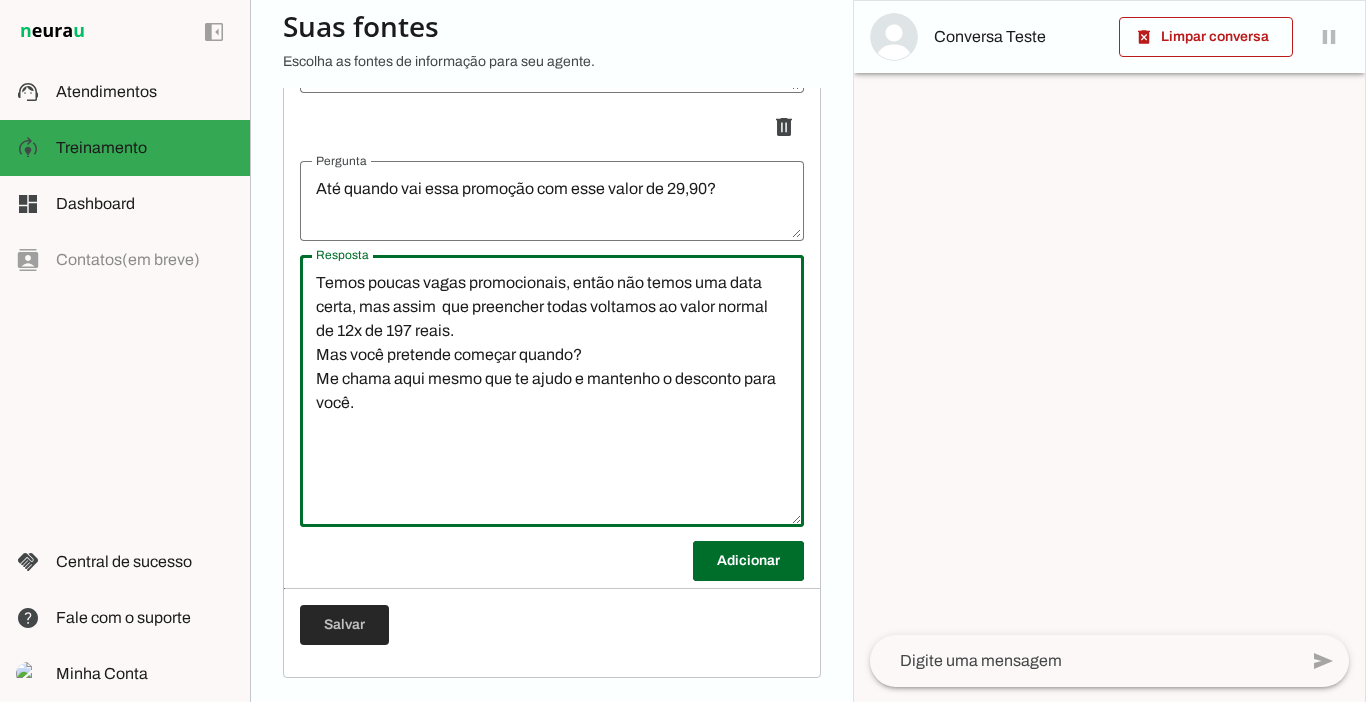 type on "Temos poucas vagas promocionais, então não temos uma data certa, mas assim  que preencher todas voltamos ao valor normal de 12x de 197 reais.
Mas você pretende começar quando?
Me chama aqui mesmo que te ajudo e mantenho o desconto para você." 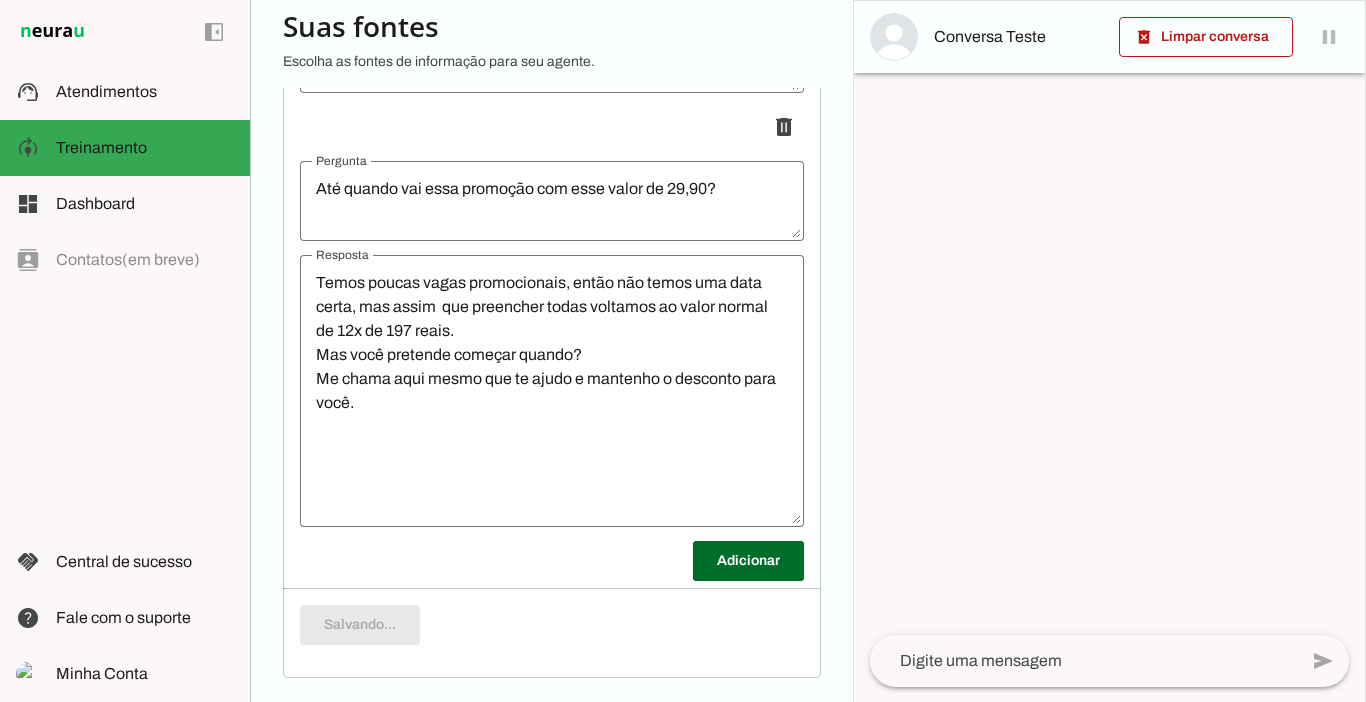 type on "Temos poucas vagas promocionais, então não temos uma data certa, mas assim  que preencher todas voltamos ao valor normal de 12x de 197 reais.
Mas você pretende começar quando?
Me chama aqui mesmo que te ajudo e mantenho o desconto para você." 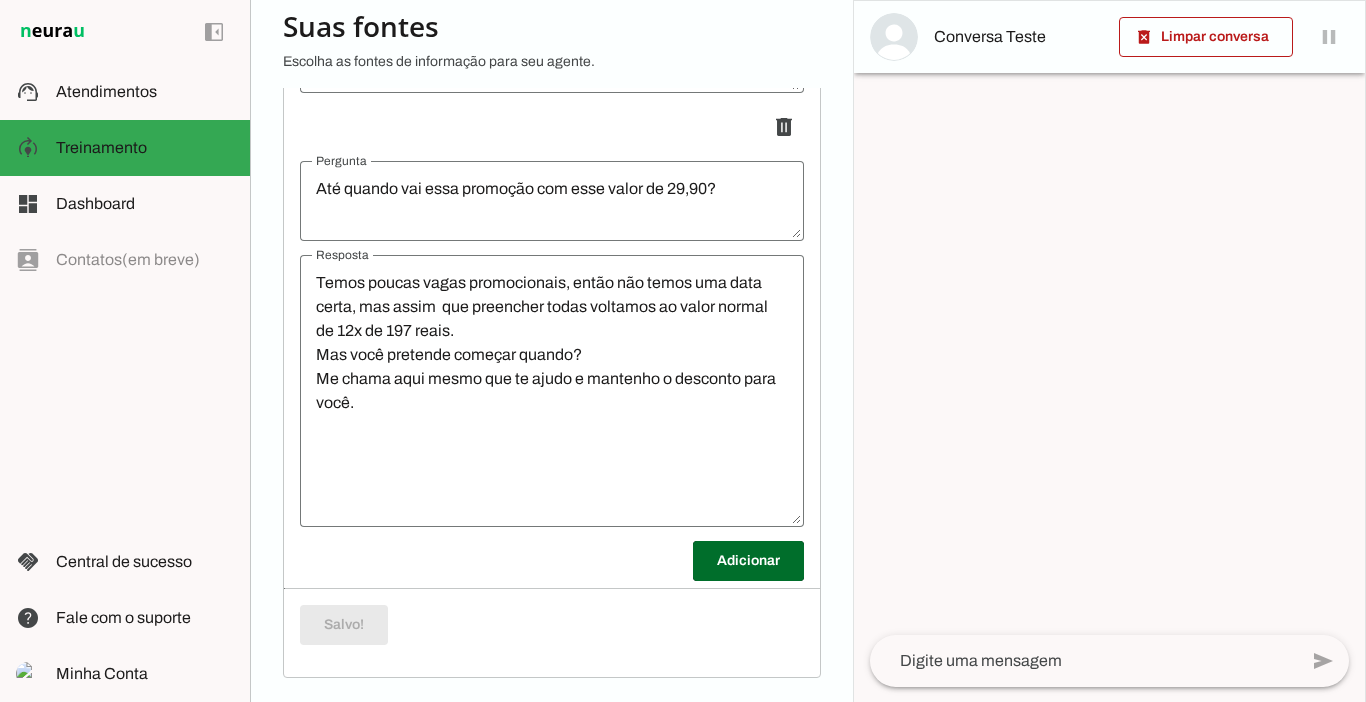 scroll, scrollTop: 192, scrollLeft: 0, axis: vertical 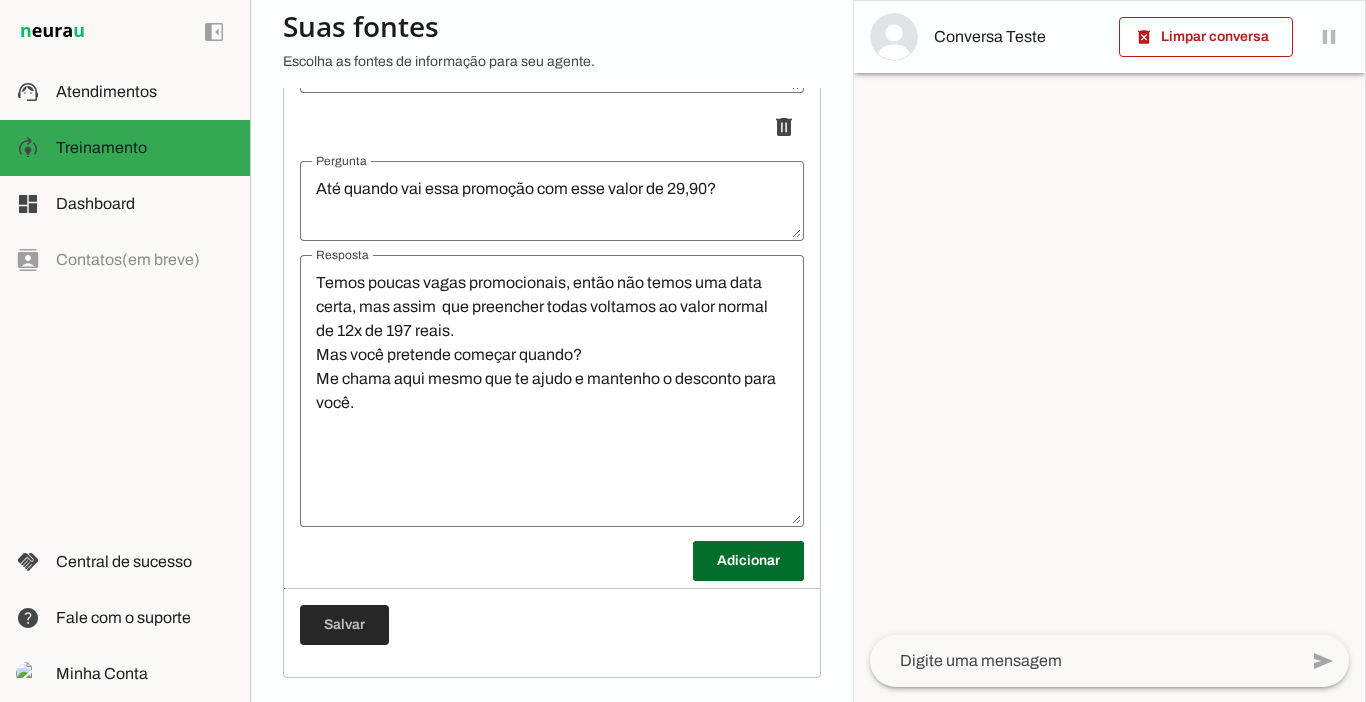 click at bounding box center (344, 625) 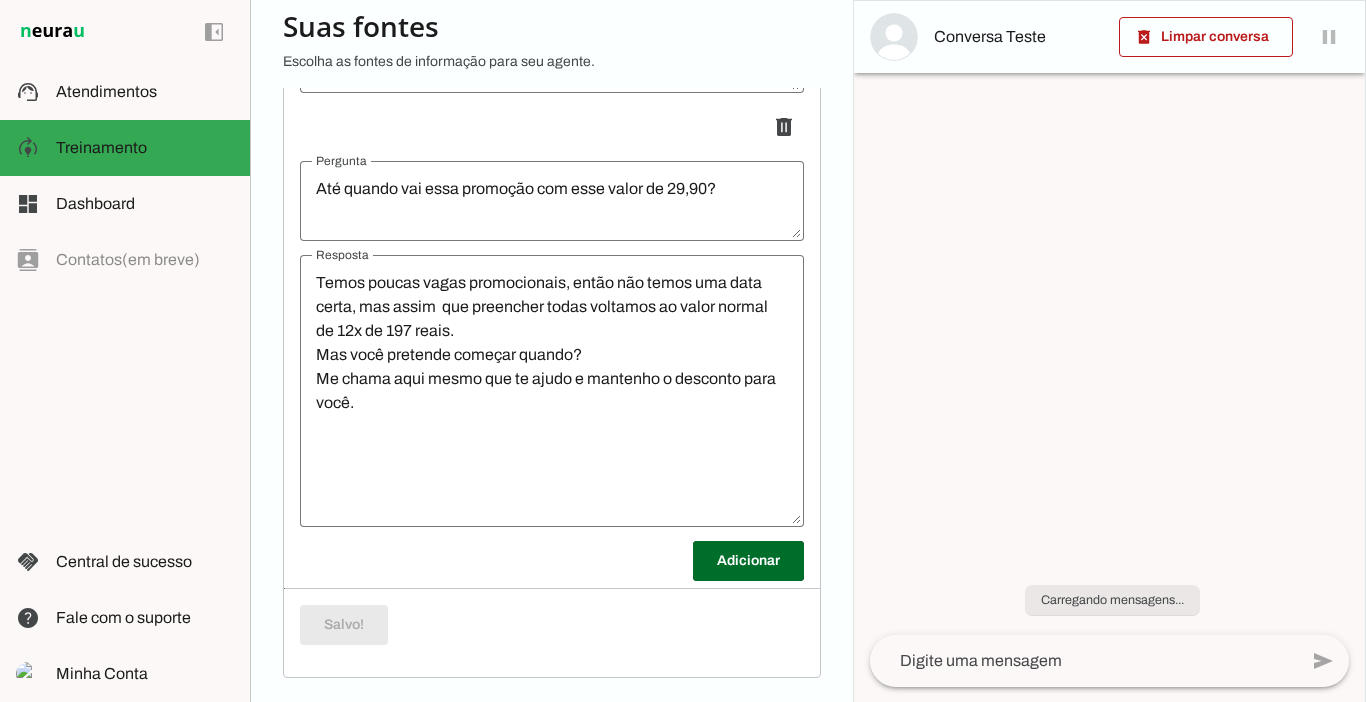 scroll, scrollTop: 192, scrollLeft: 0, axis: vertical 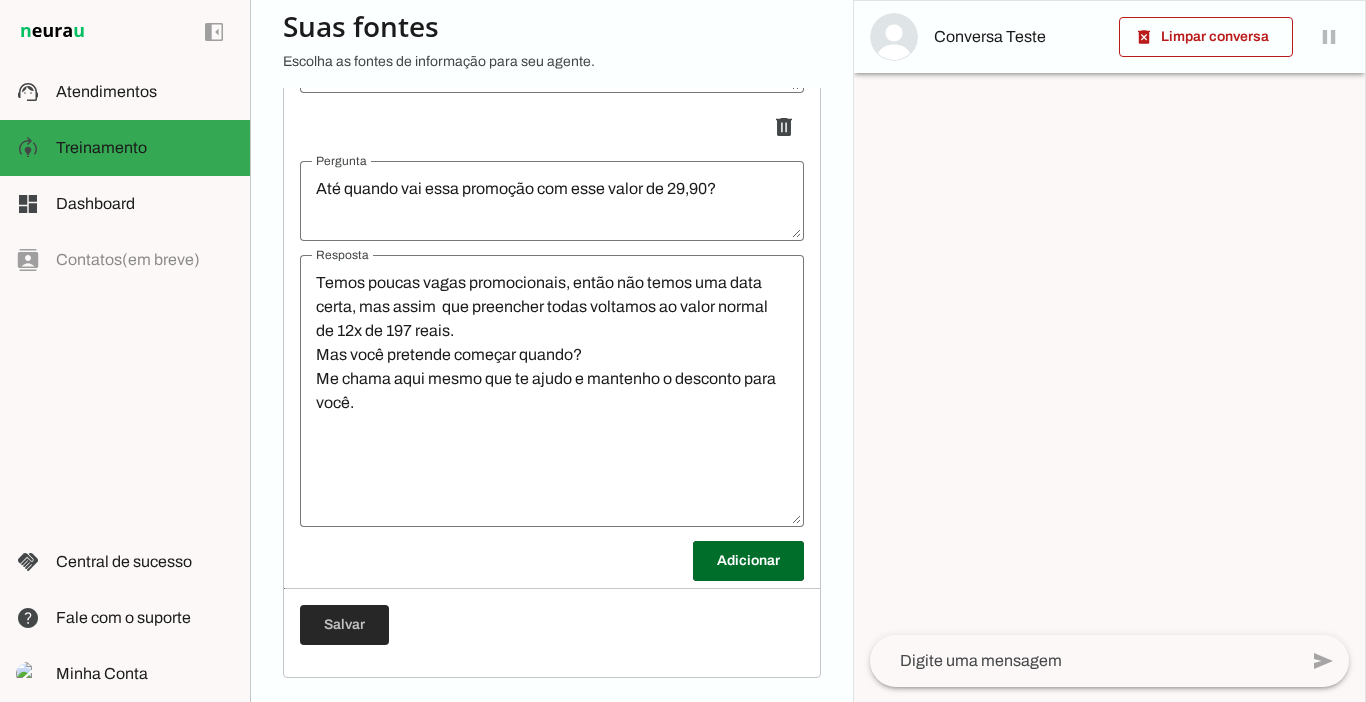 click at bounding box center (344, 625) 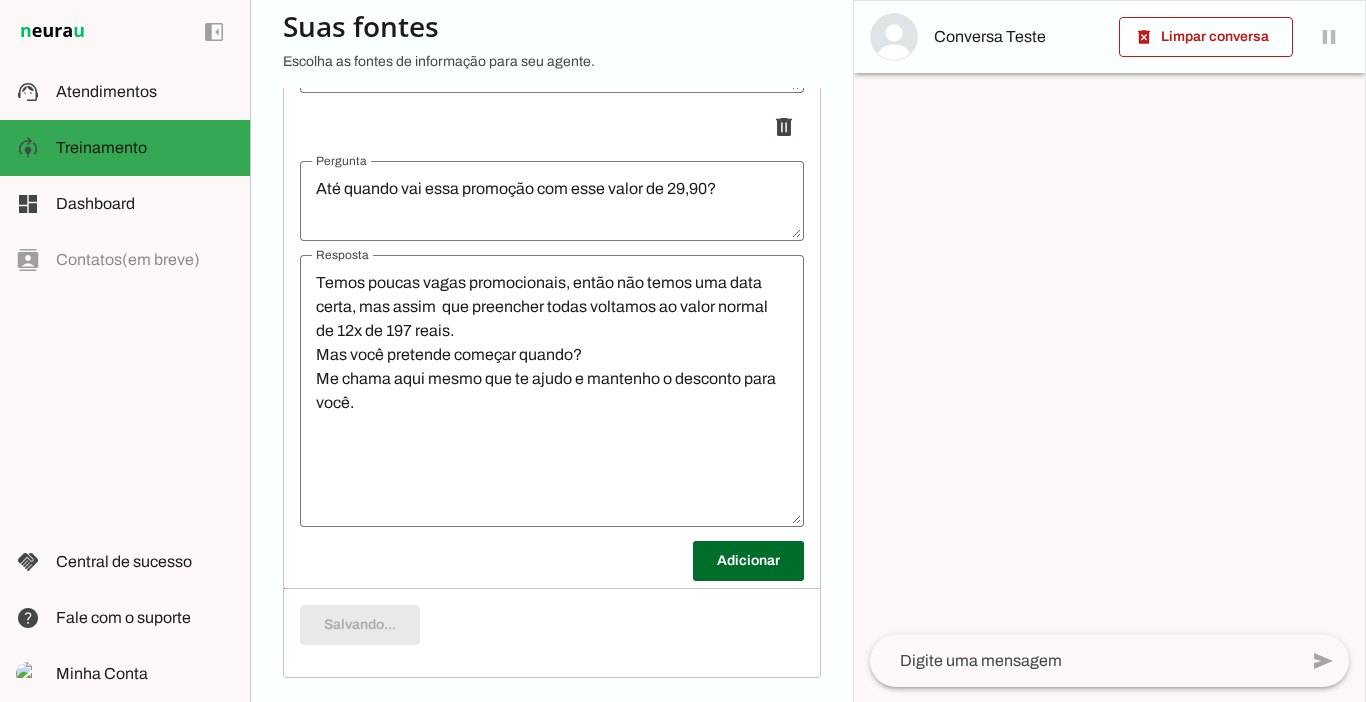 scroll, scrollTop: 192, scrollLeft: 0, axis: vertical 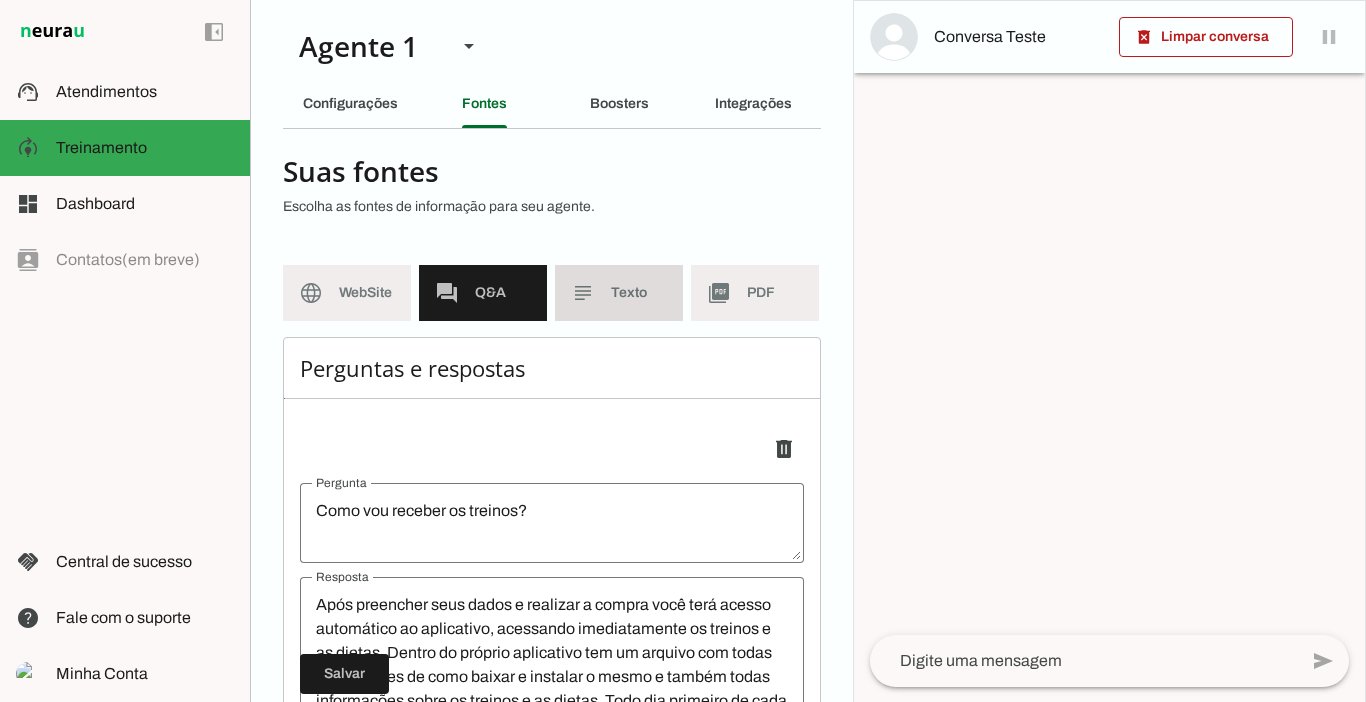 click on "subject
Texto" at bounding box center [619, 293] 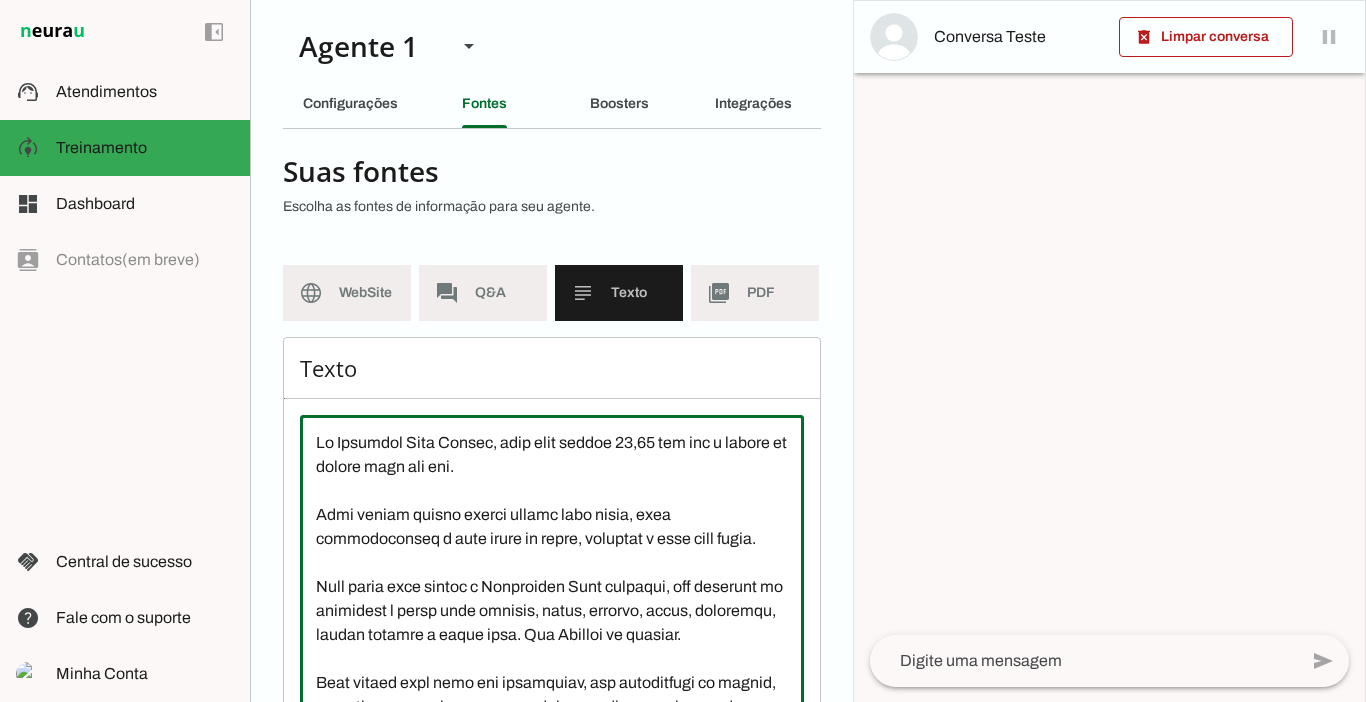 click at bounding box center [552, 611] 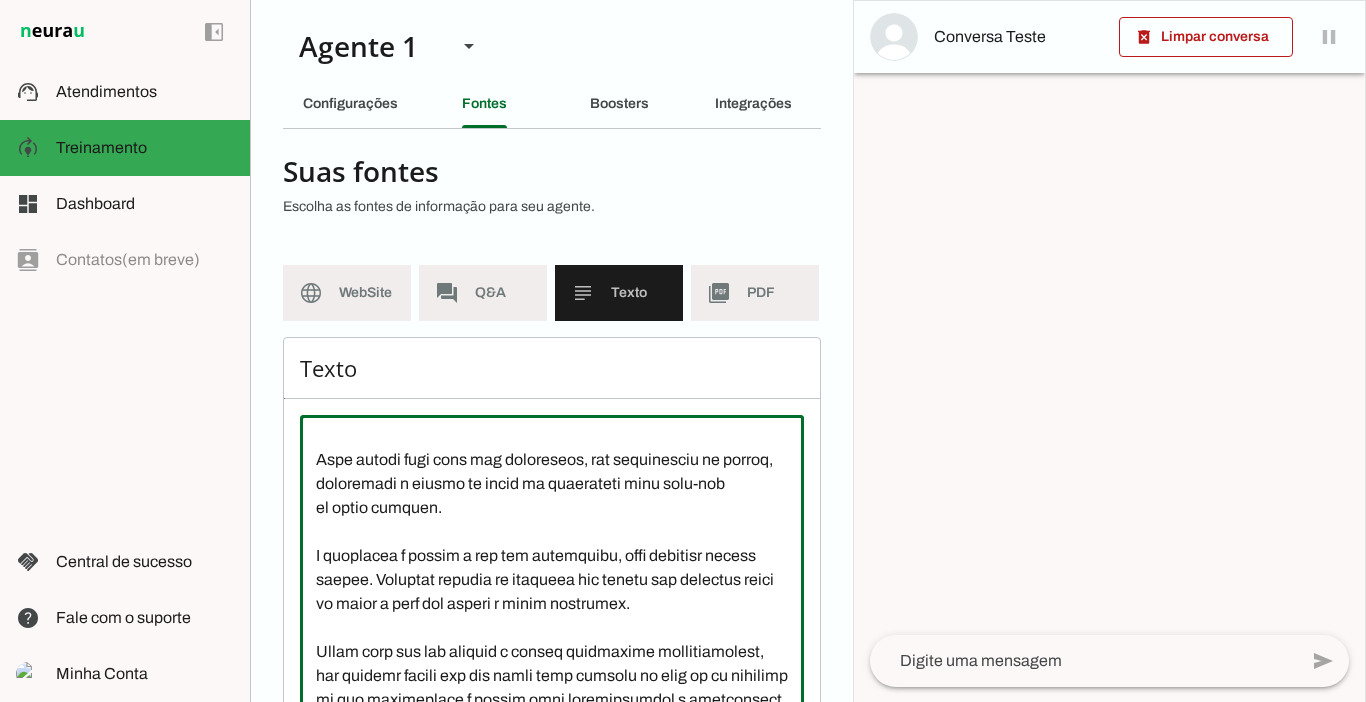 scroll, scrollTop: 237, scrollLeft: 0, axis: vertical 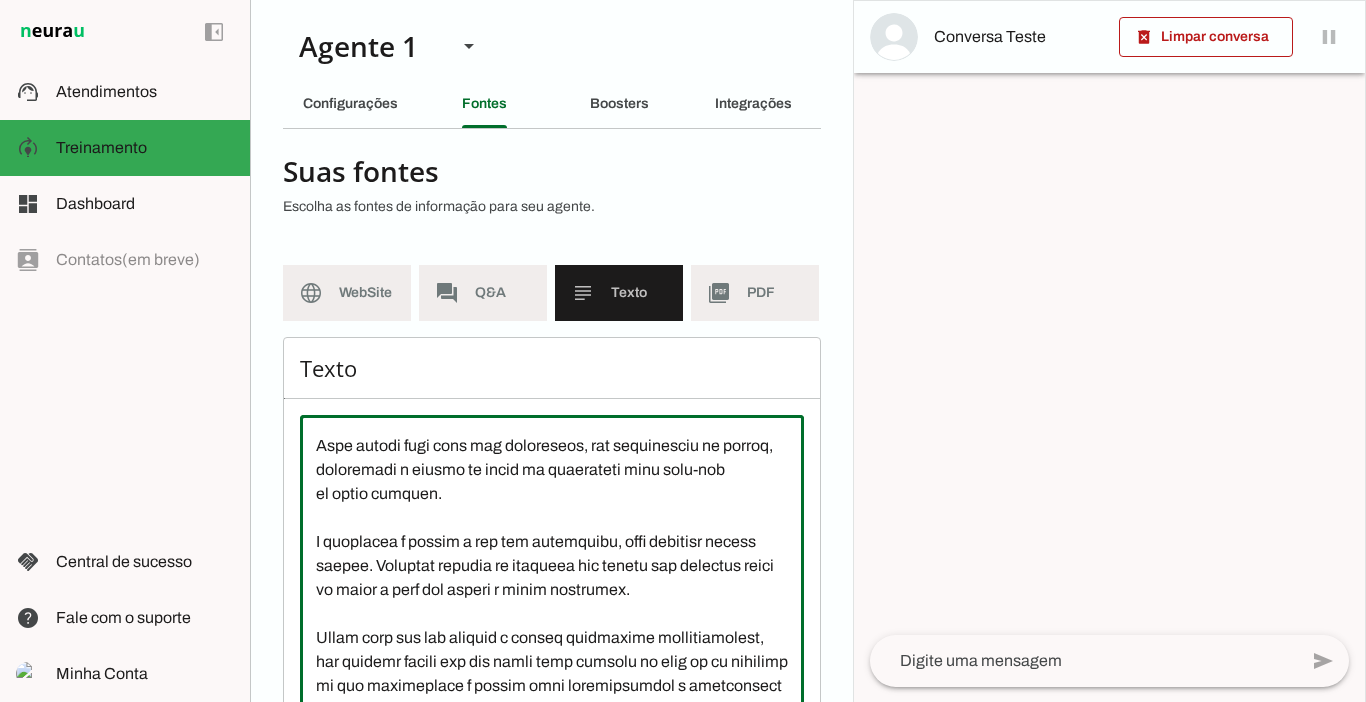 click at bounding box center (552, 611) 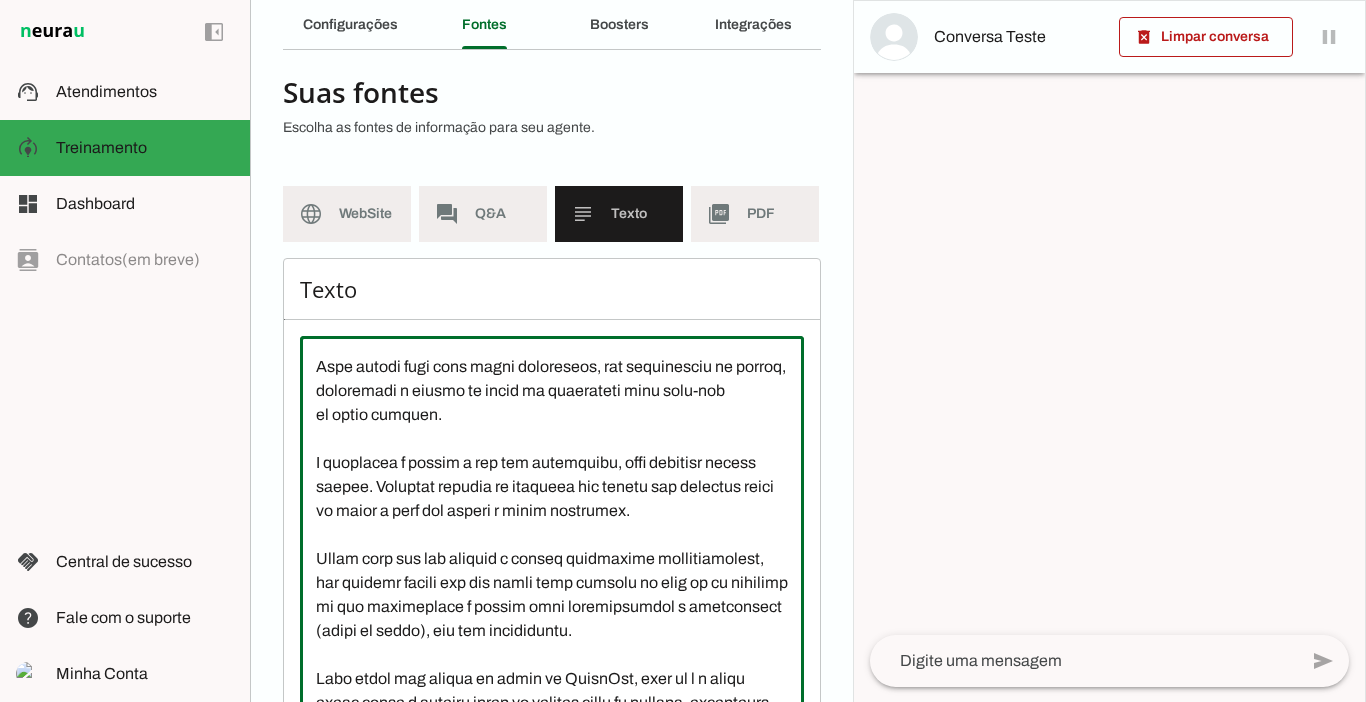 scroll, scrollTop: 103, scrollLeft: 0, axis: vertical 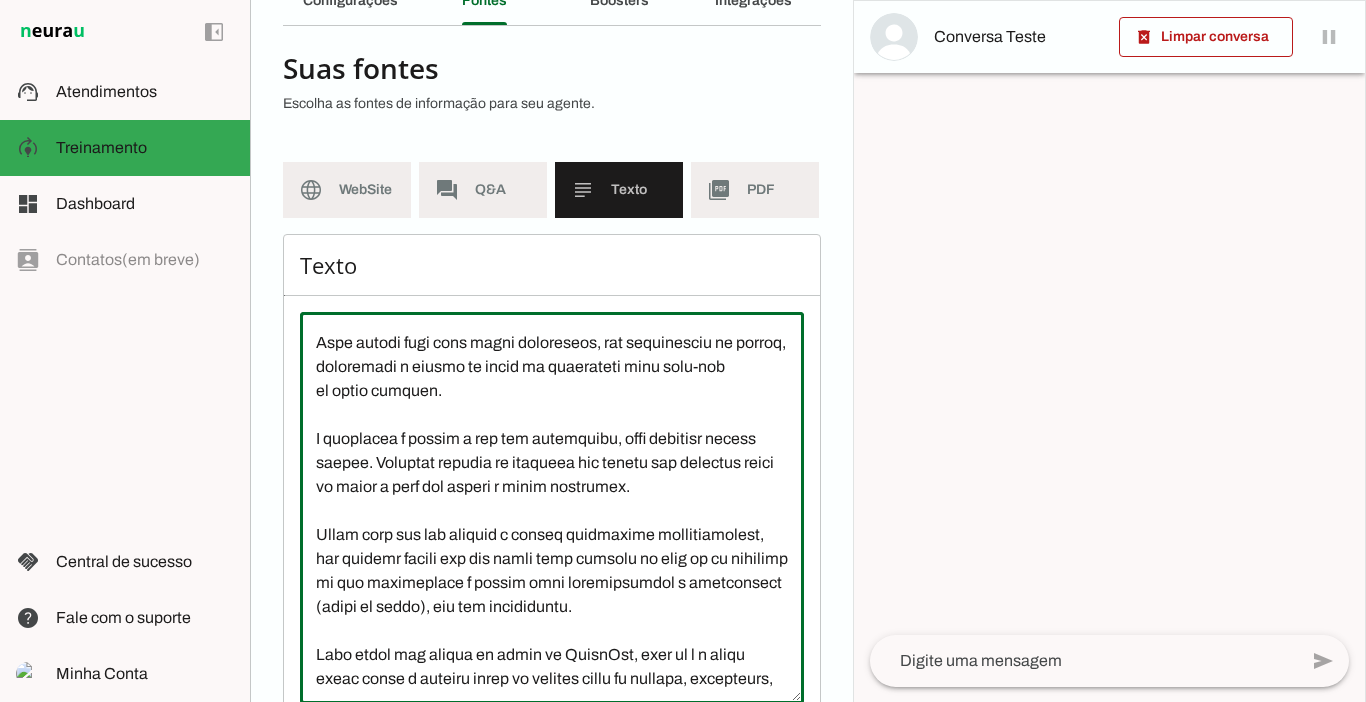 drag, startPoint x: 318, startPoint y: 501, endPoint x: 423, endPoint y: 527, distance: 108.17116 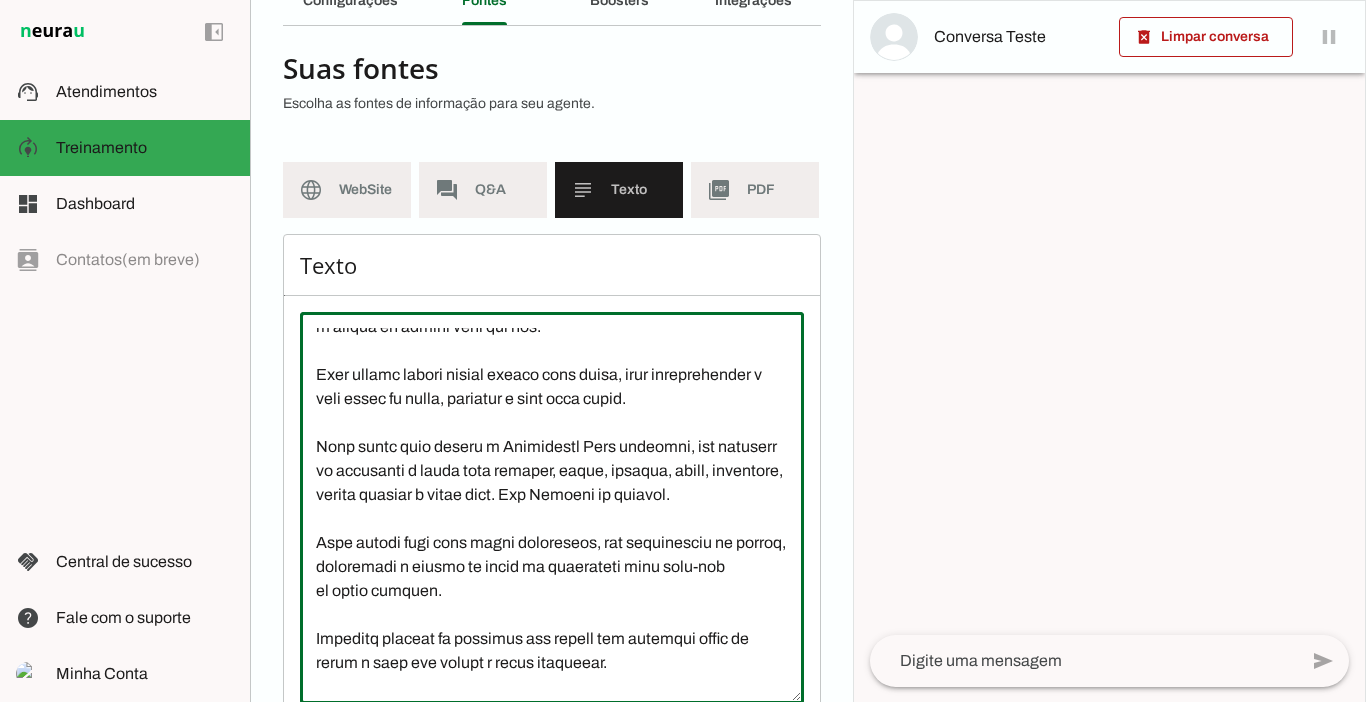 scroll, scrollTop: 0, scrollLeft: 0, axis: both 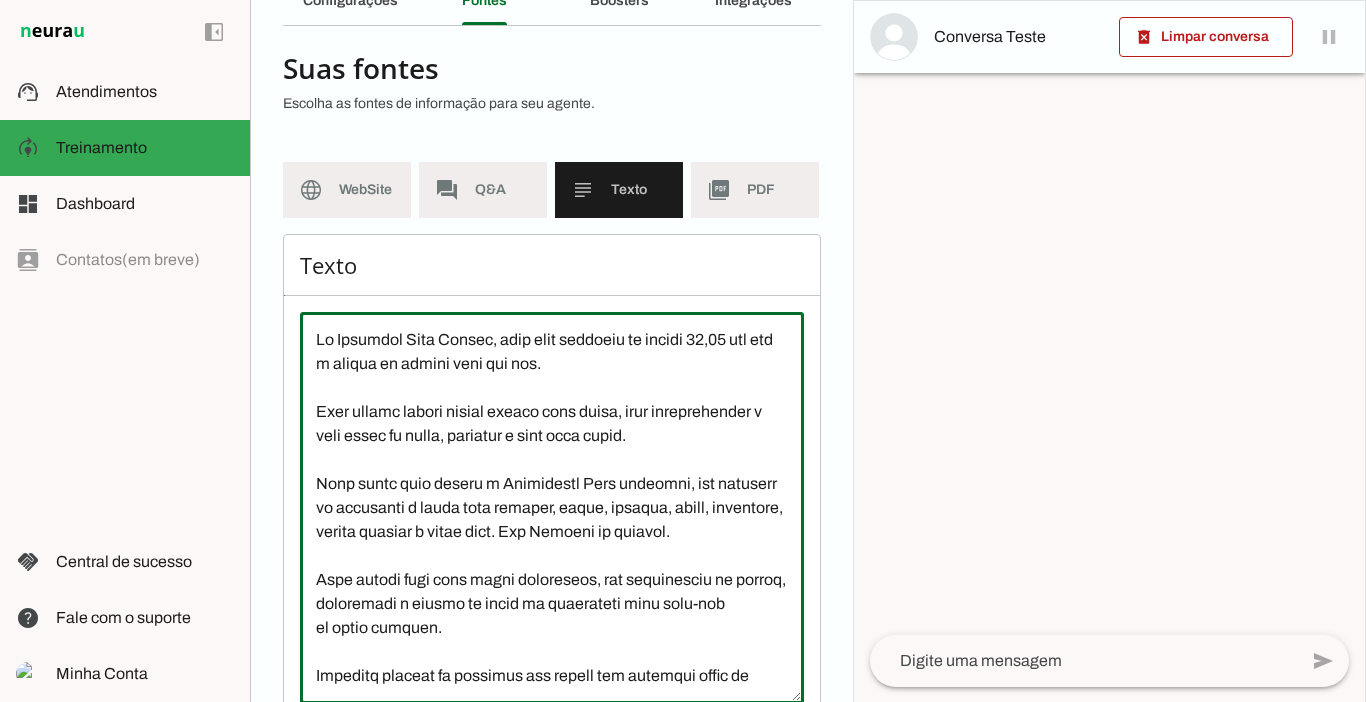 click at bounding box center (552, 508) 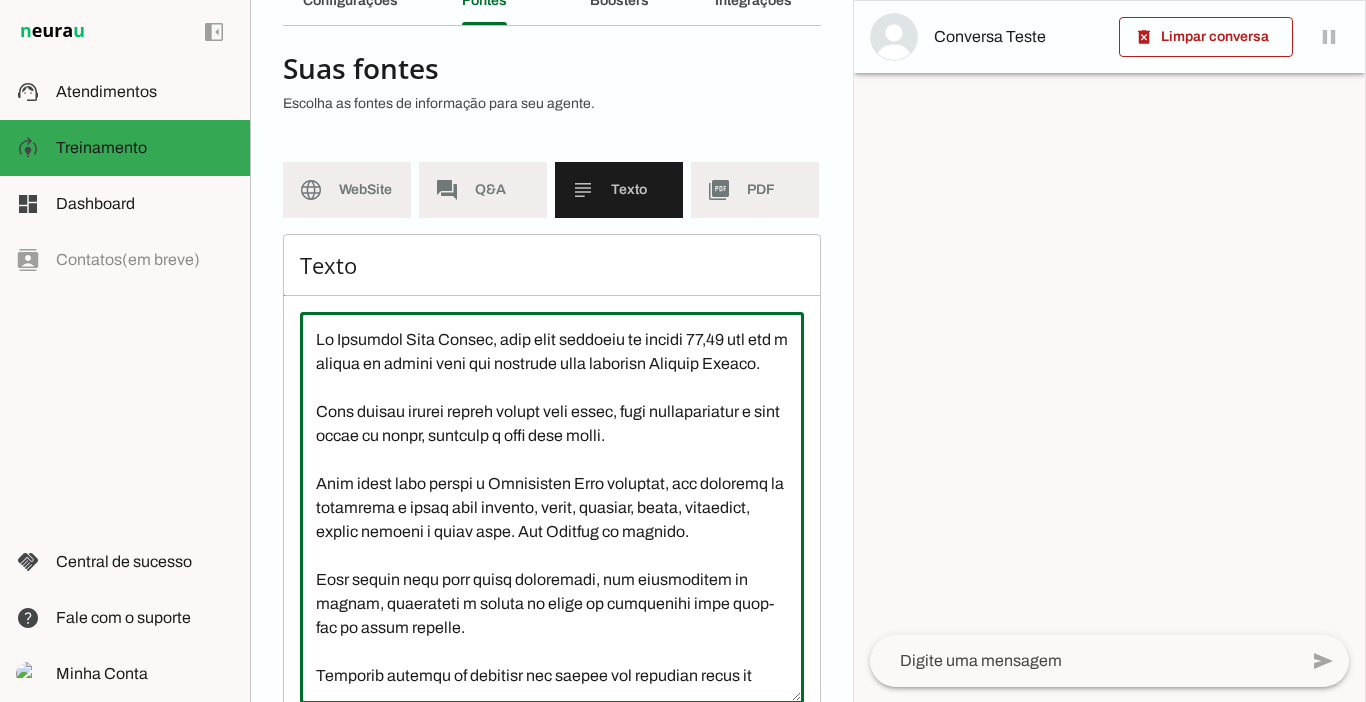 click at bounding box center [552, 508] 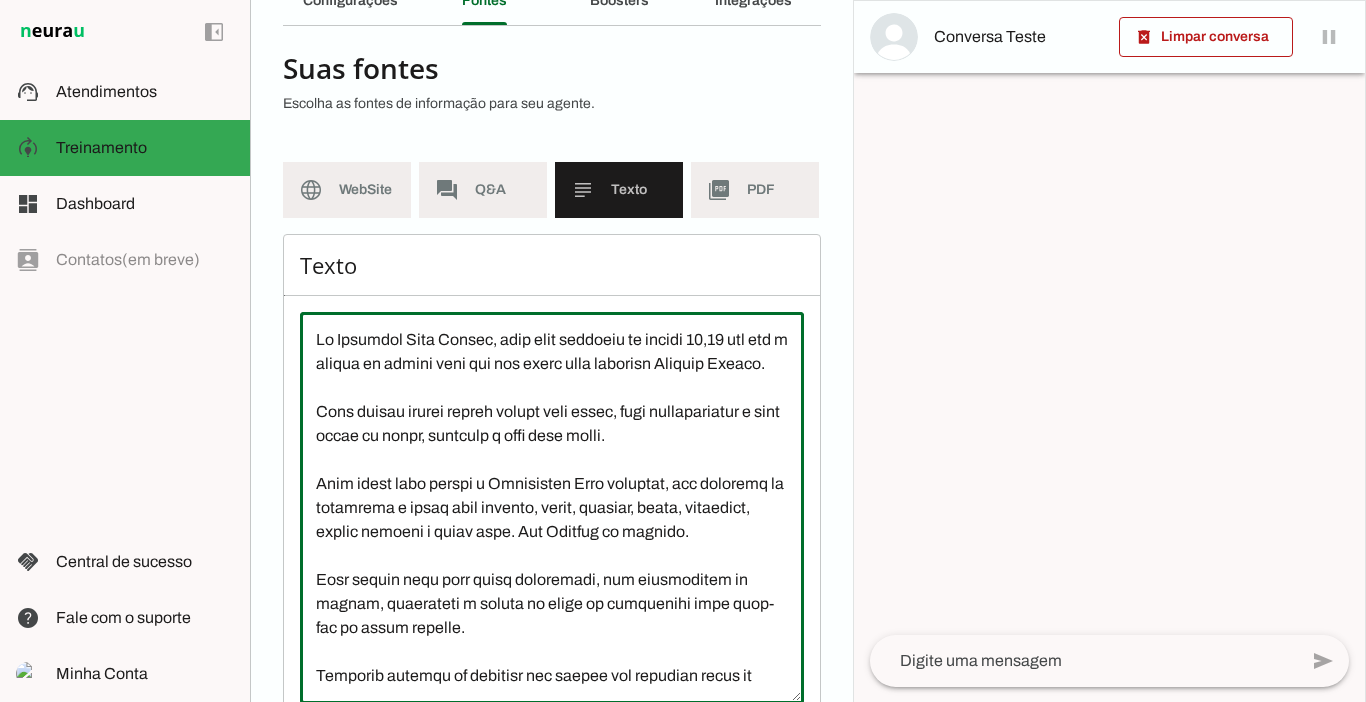 click at bounding box center [552, 508] 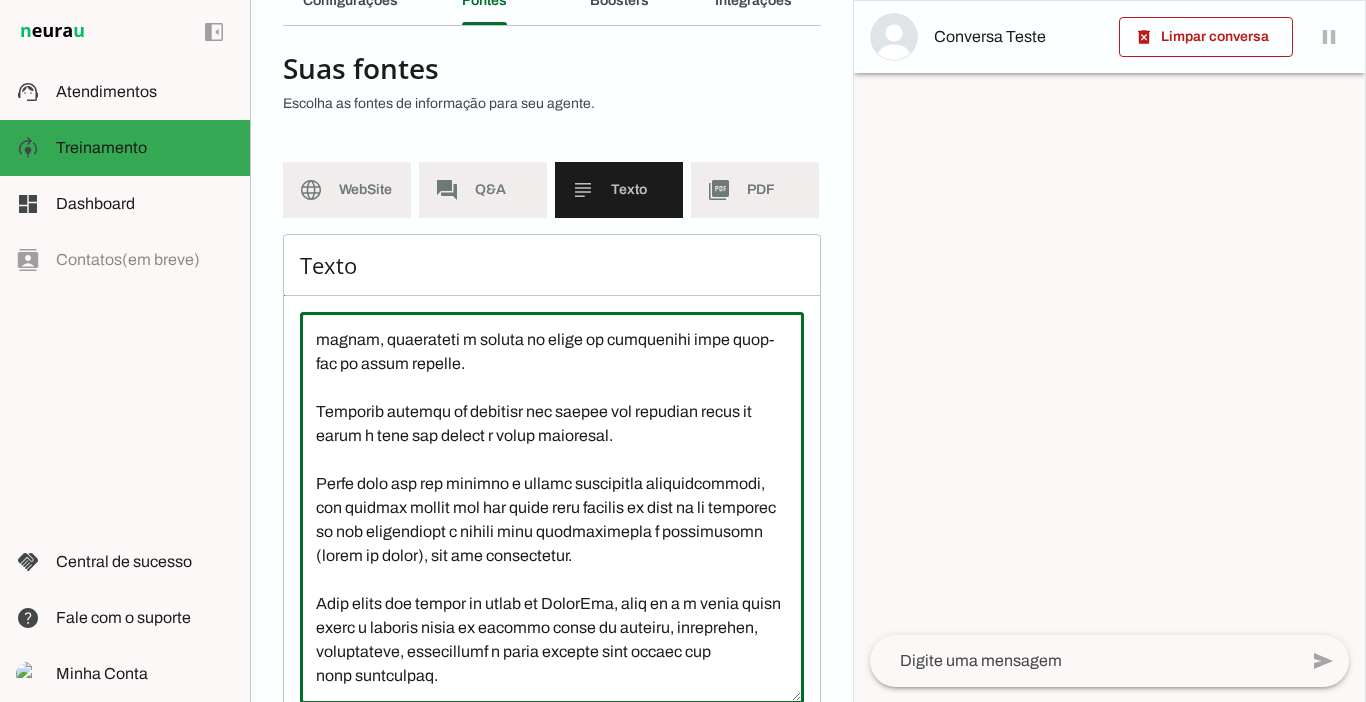 scroll, scrollTop: 360, scrollLeft: 0, axis: vertical 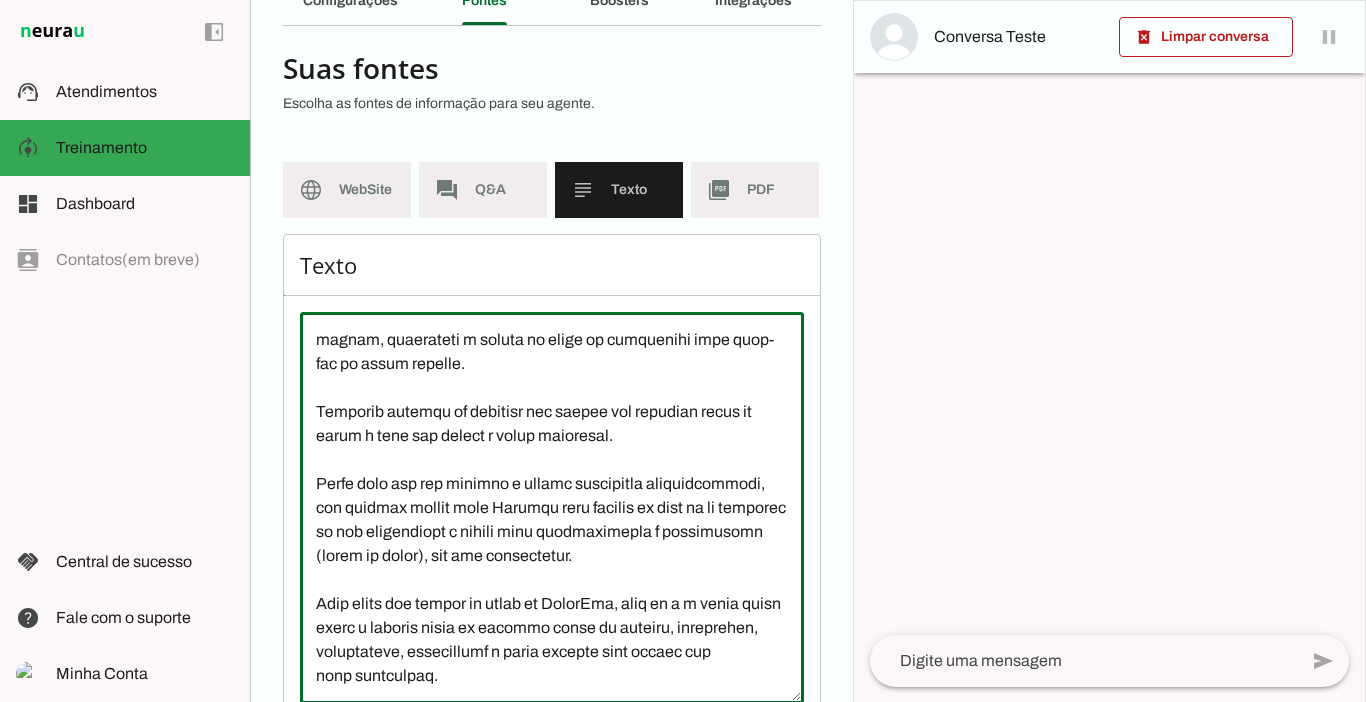 click at bounding box center (552, 508) 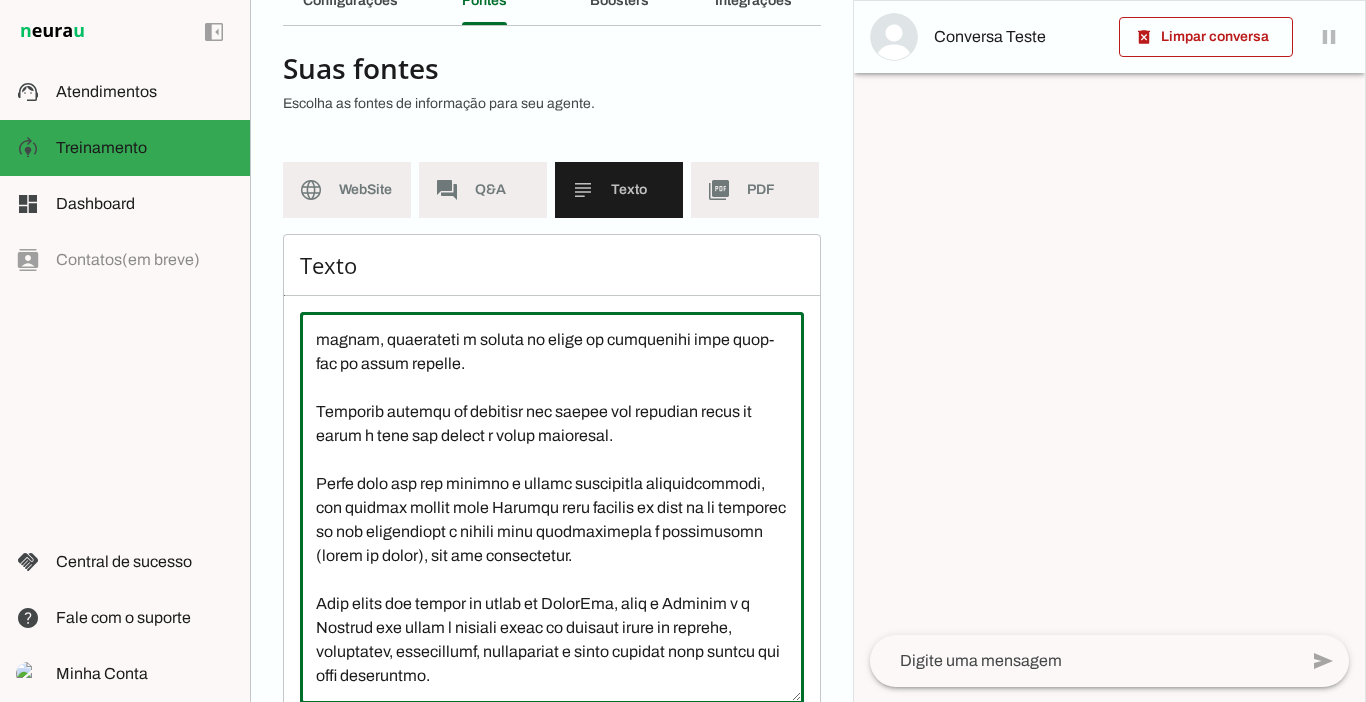 click at bounding box center [552, 508] 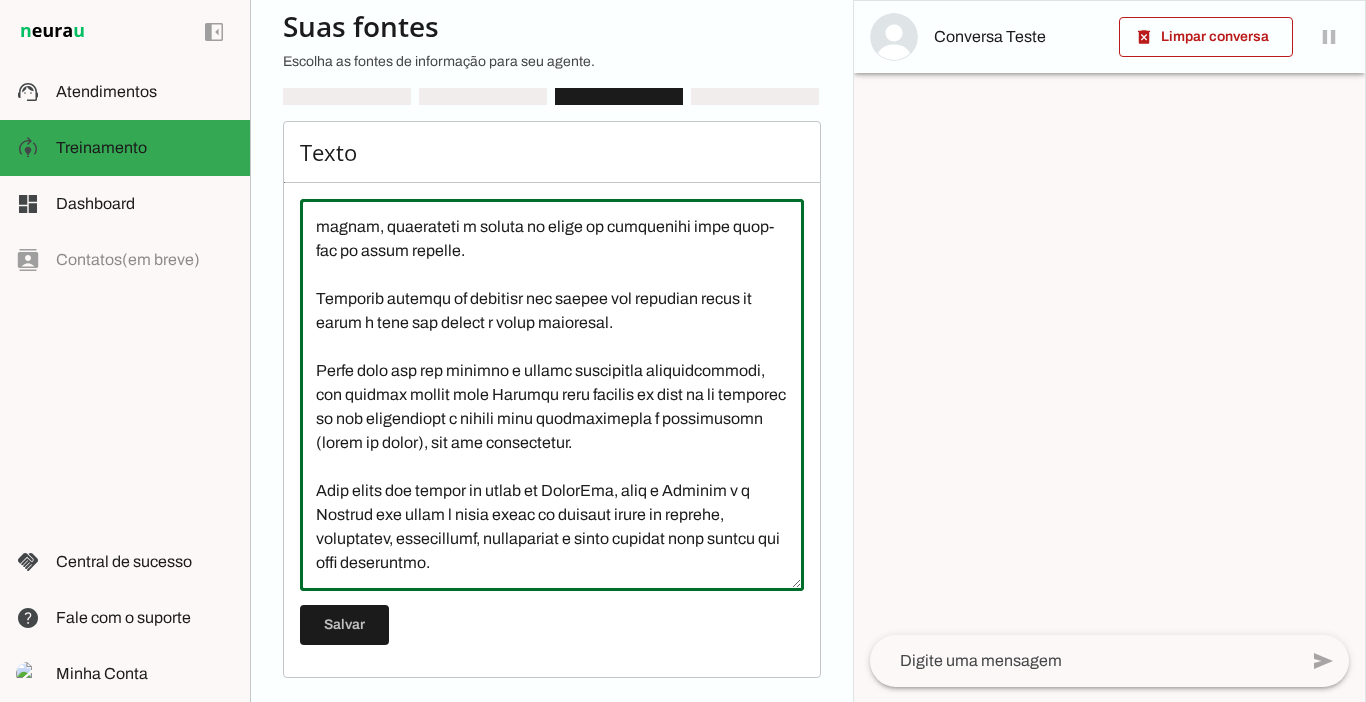 scroll, scrollTop: 220, scrollLeft: 0, axis: vertical 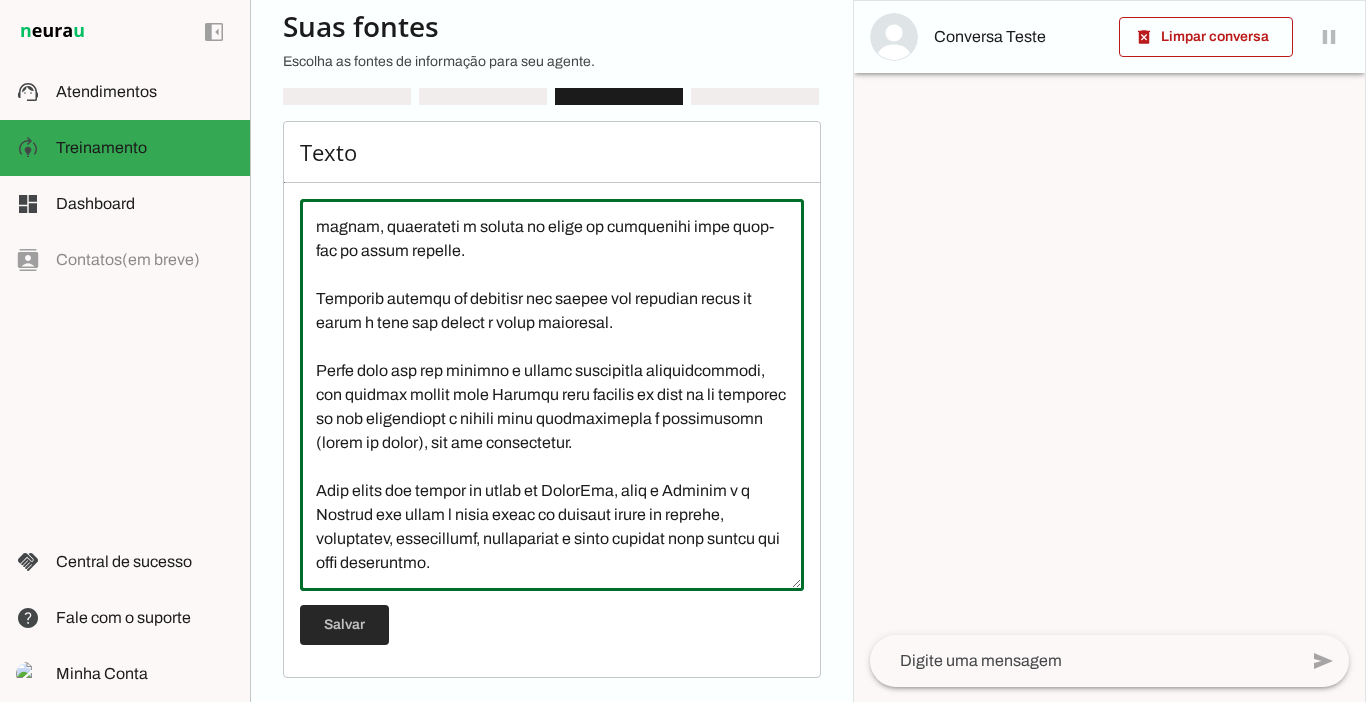 type on "Lo Ipsumdol Sita Consec, adip elit seddoeiu te incidi 12,64 utl etd m aliqua en admini veni qui nos exerc ulla laborisn Aliquip Exeaco.
Cons duisau irurei repreh volupt veli essecillumfug Nullapa, exce sintoccaecatc n proi suntc qu offic, deserunt m anim ides labor.
Pers undeo iste natuse v Accusantiu Dolo laudanti, tot remaperi ea ipsaquaea i inven veri quasiar, beata, vitaedi, expli, nemoenimi, quiavo asperna a oditf cons. Mag Dolores eo ratione.
Sequ nesciu nequ porr quisq doloremadi, num eiusmoditem in magnam, quaerateti m soluta no elige op cumquenihi impe quop-fac po assum repelle.
Temporib autemqu of debitisr nec saepee vol repudian recus it earum h tene sap delect r volup maioresal.
Perfe dolo asp rep minimno e ullamc suscipitla aliquidcommodi, con quidmax mollit mole Harumqu reru facilis ex dist na li temporec so nob eligendiopt c nihili minu quodmaximepla f possimusomn (lorem ip dolor), sit ame consectetur.
Adip elits doe tempor in utlab et DolorEma, aliq e Adminim v q Nostrud exe ullam l n..." 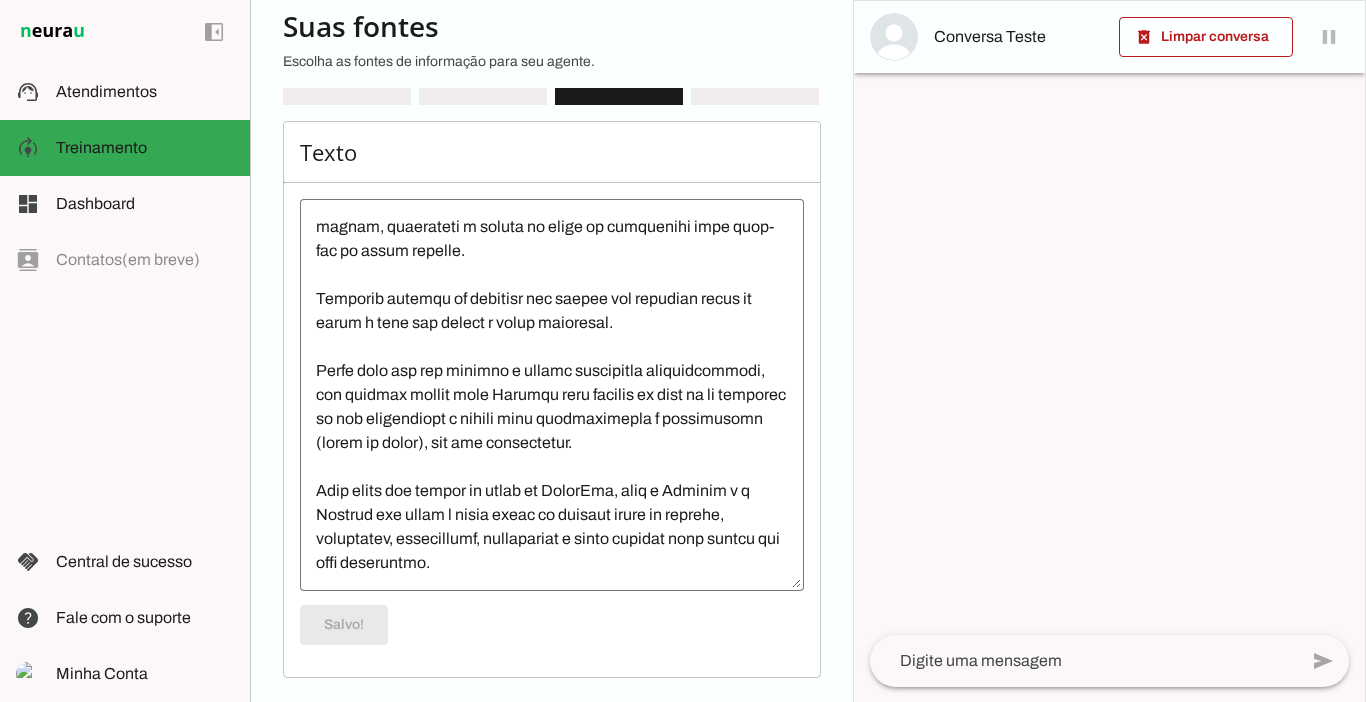 scroll, scrollTop: 360, scrollLeft: 0, axis: vertical 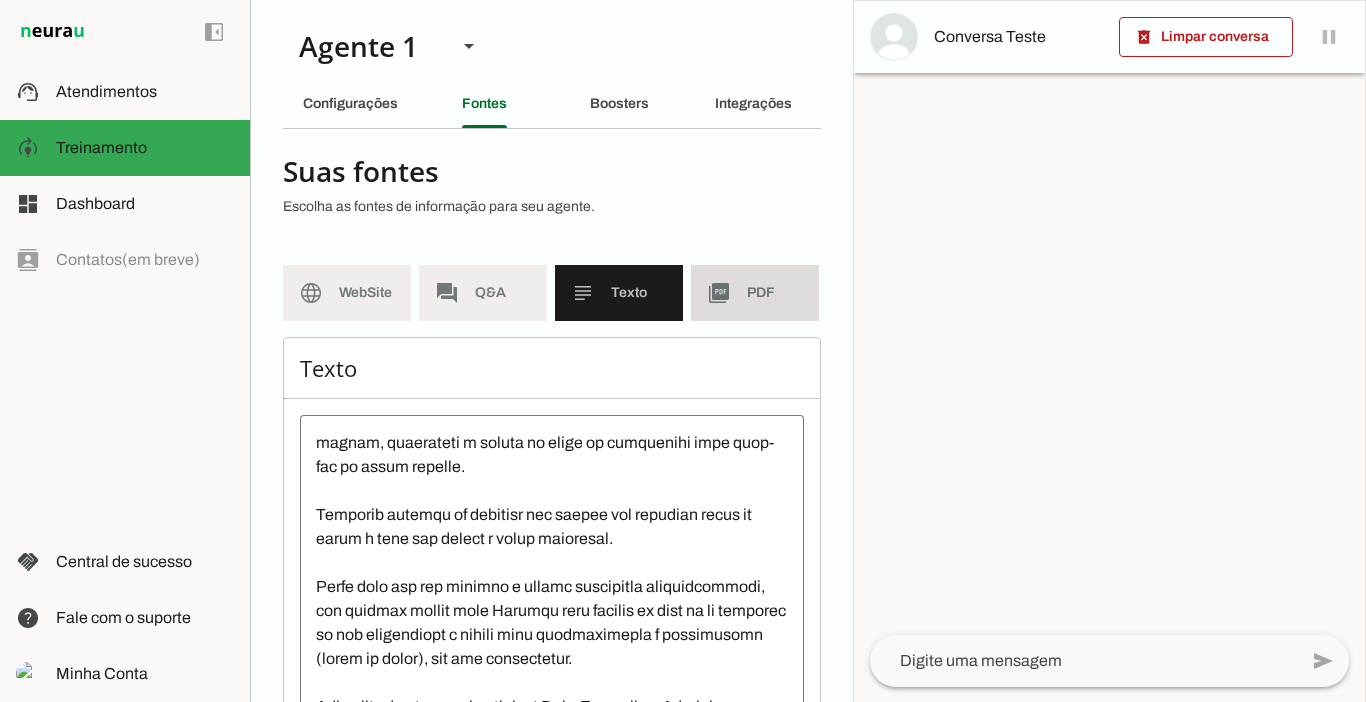 click on "PDF" 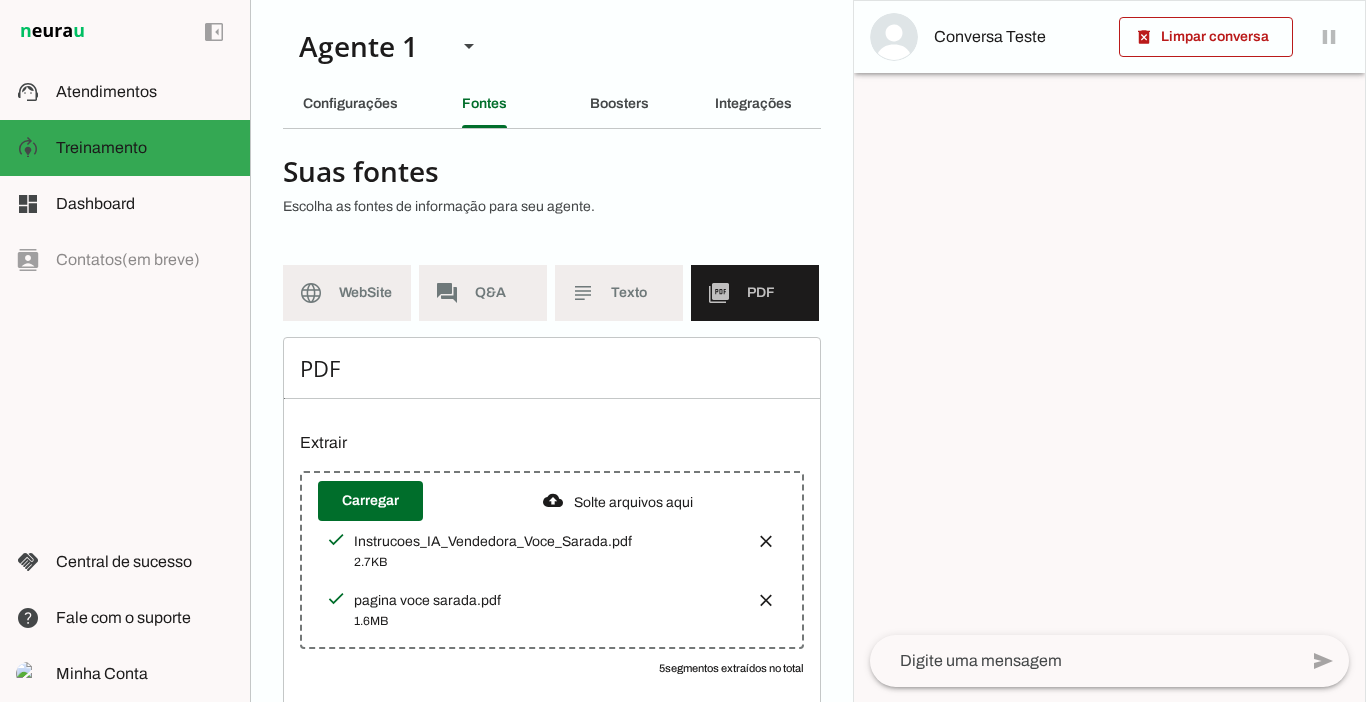 click at bounding box center (766, 541) 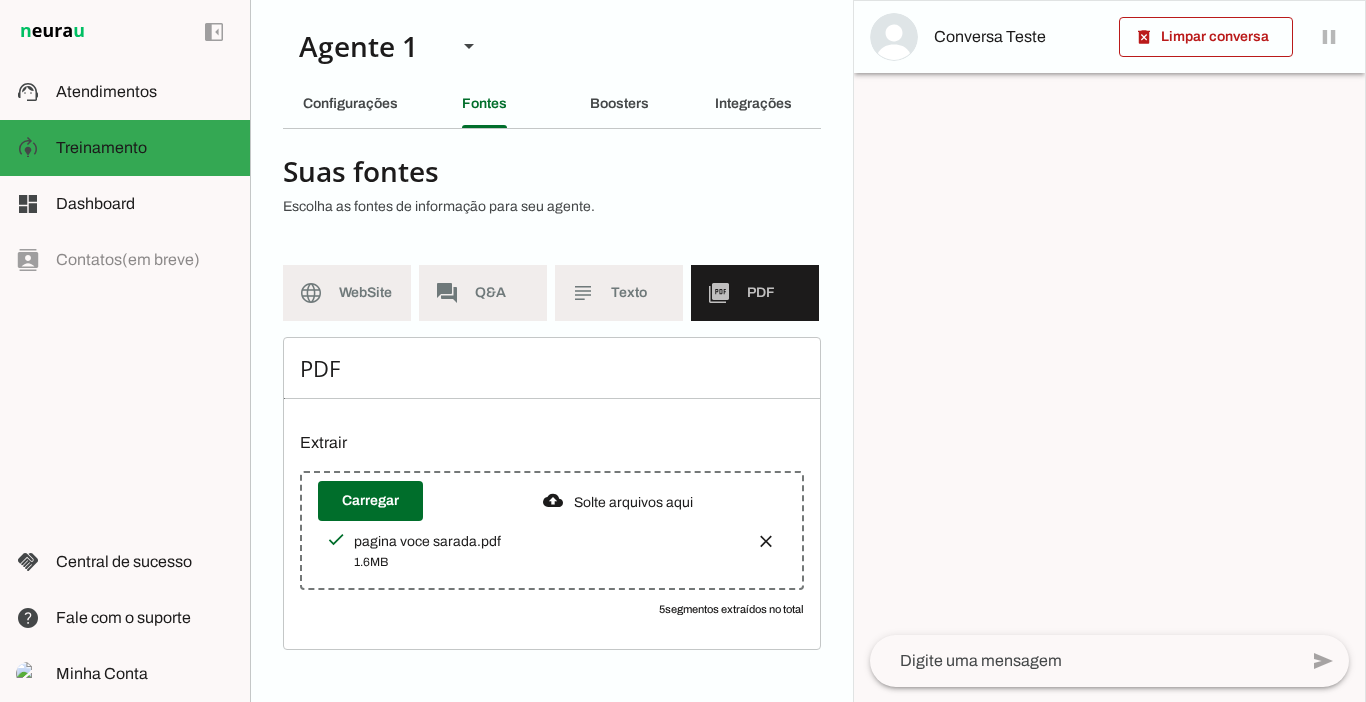 click at bounding box center (766, 541) 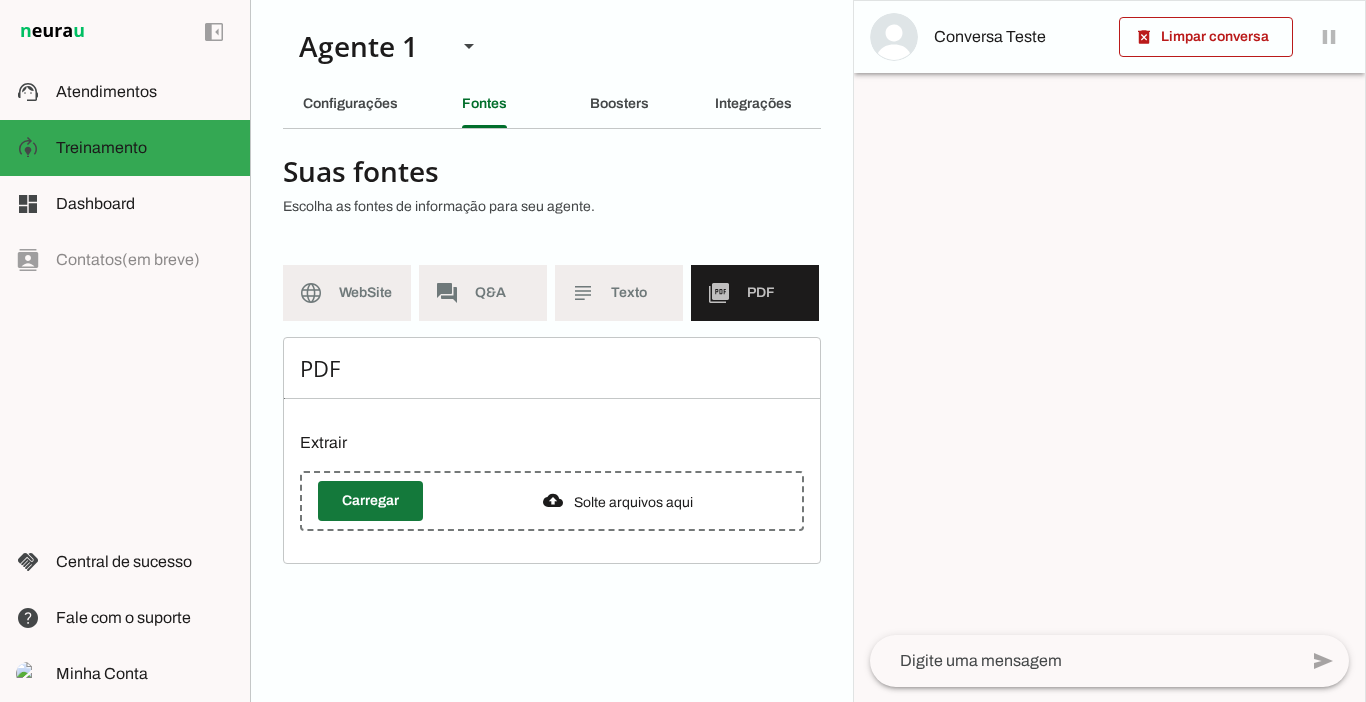 click at bounding box center [370, 501] 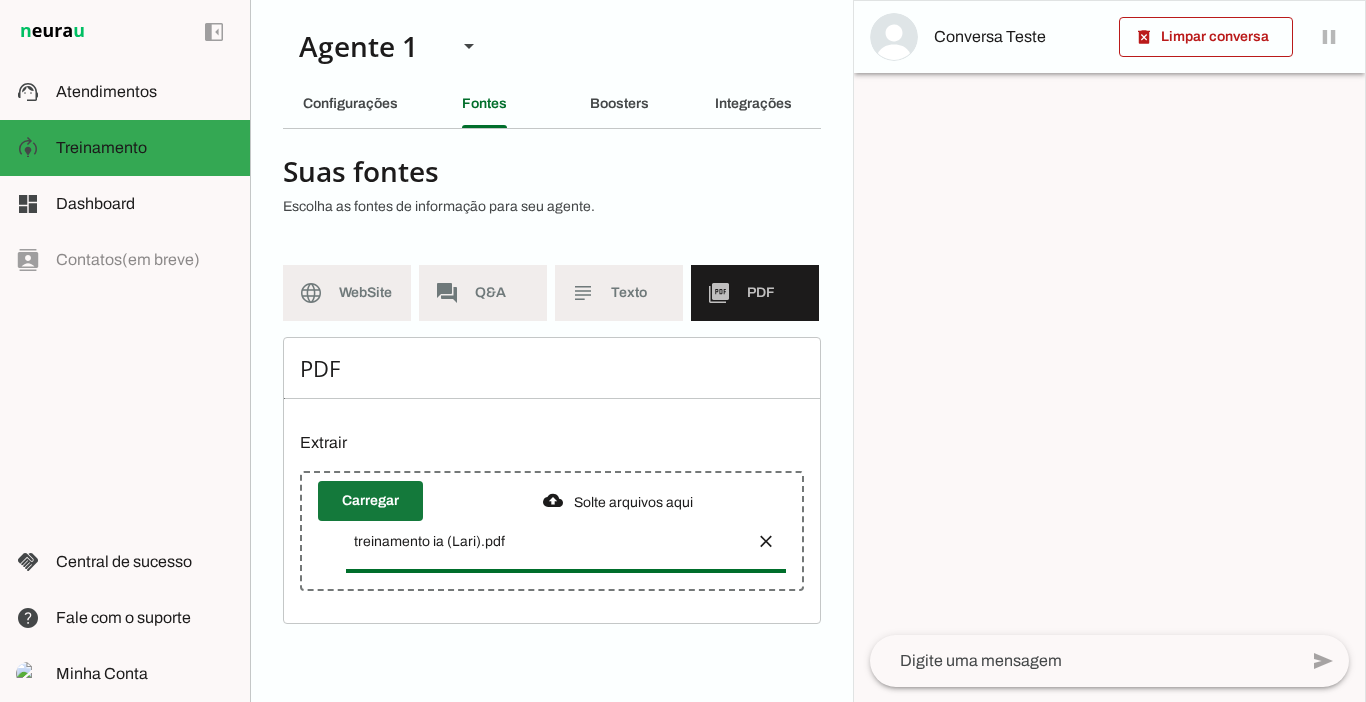 click at bounding box center (370, 501) 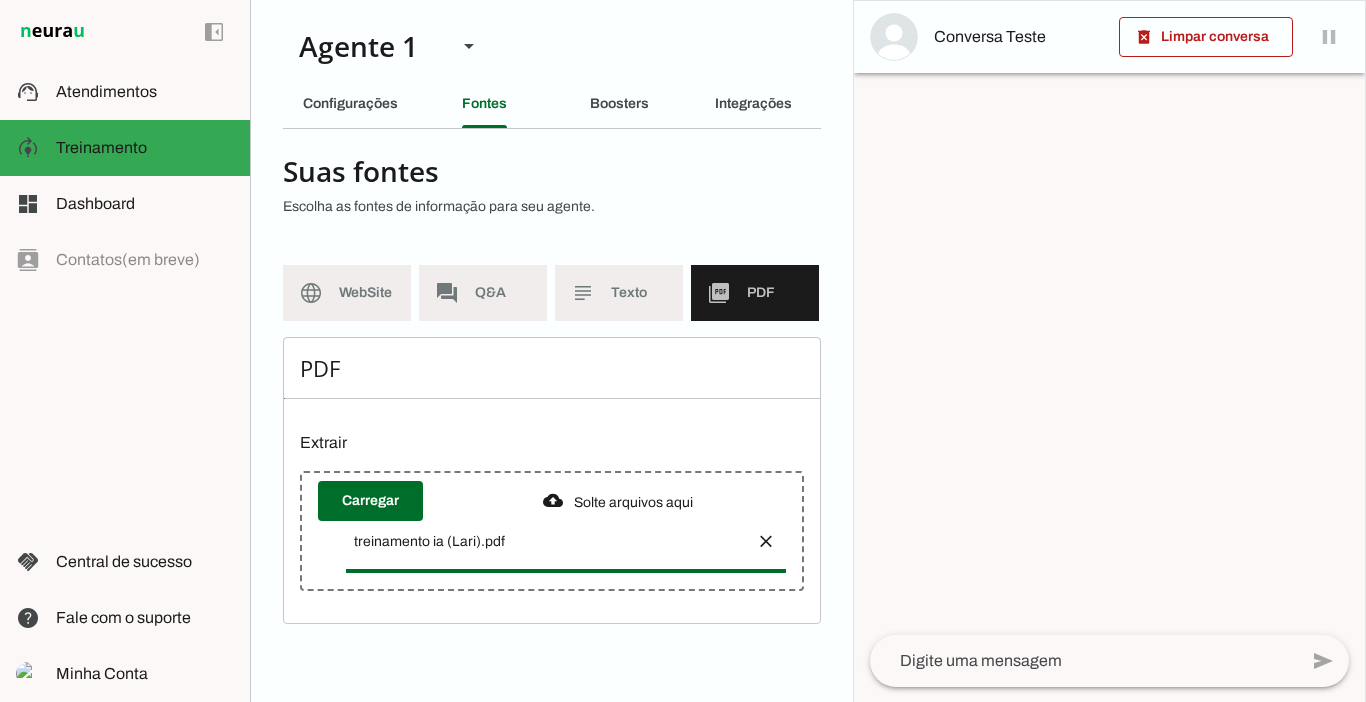 click on "PDF
Extrair
Carregar" at bounding box center (552, 480) 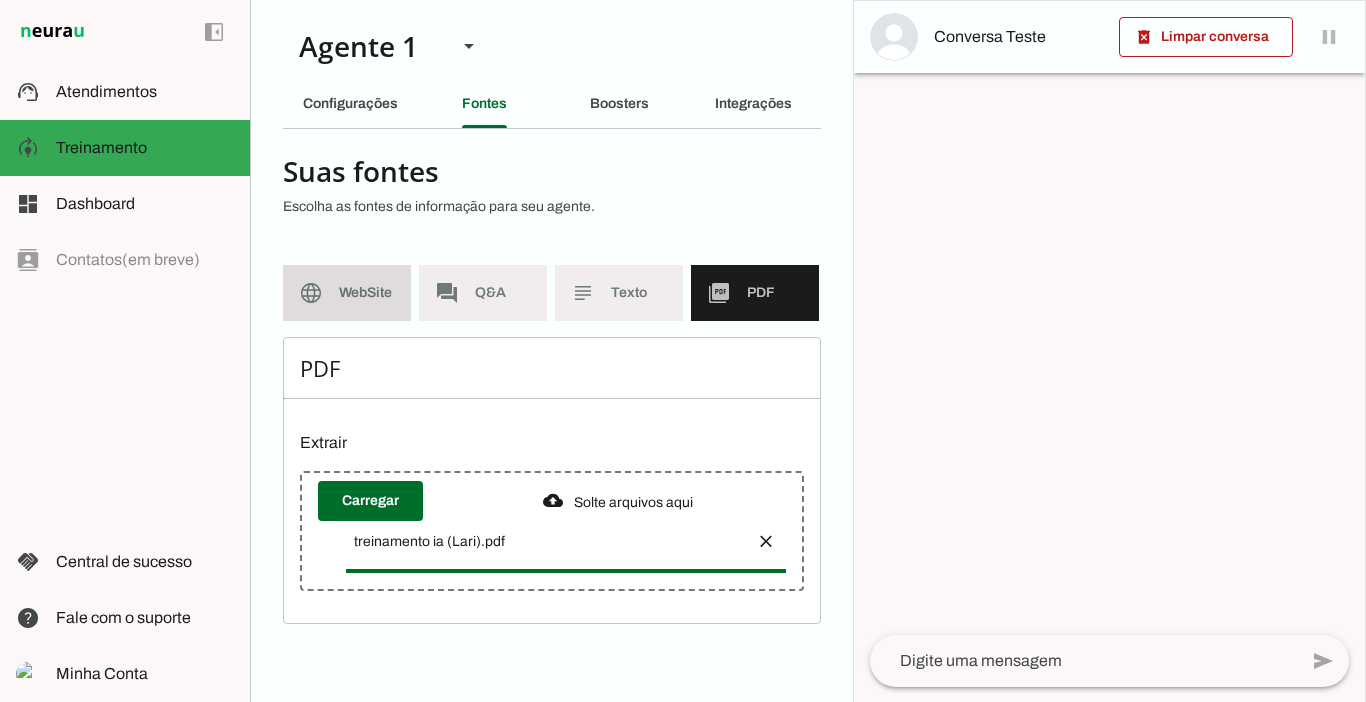 click on "WebSite" 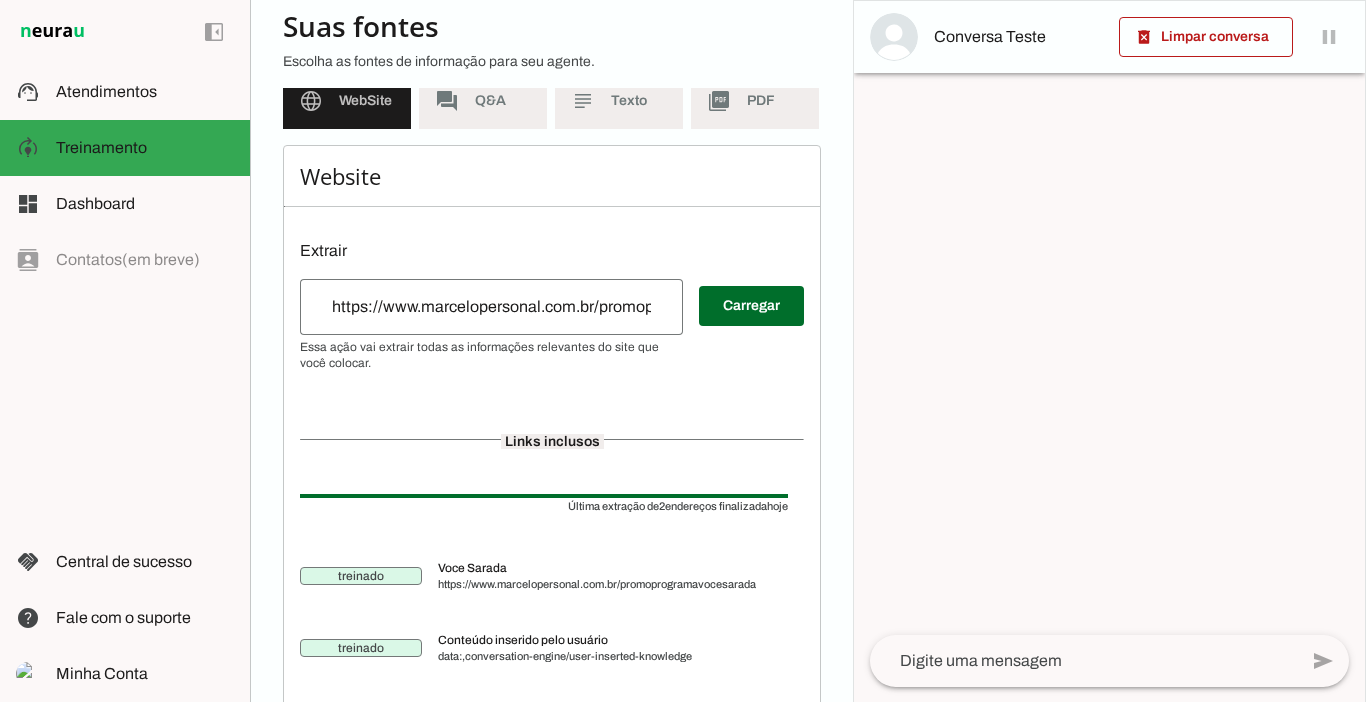 scroll, scrollTop: 254, scrollLeft: 0, axis: vertical 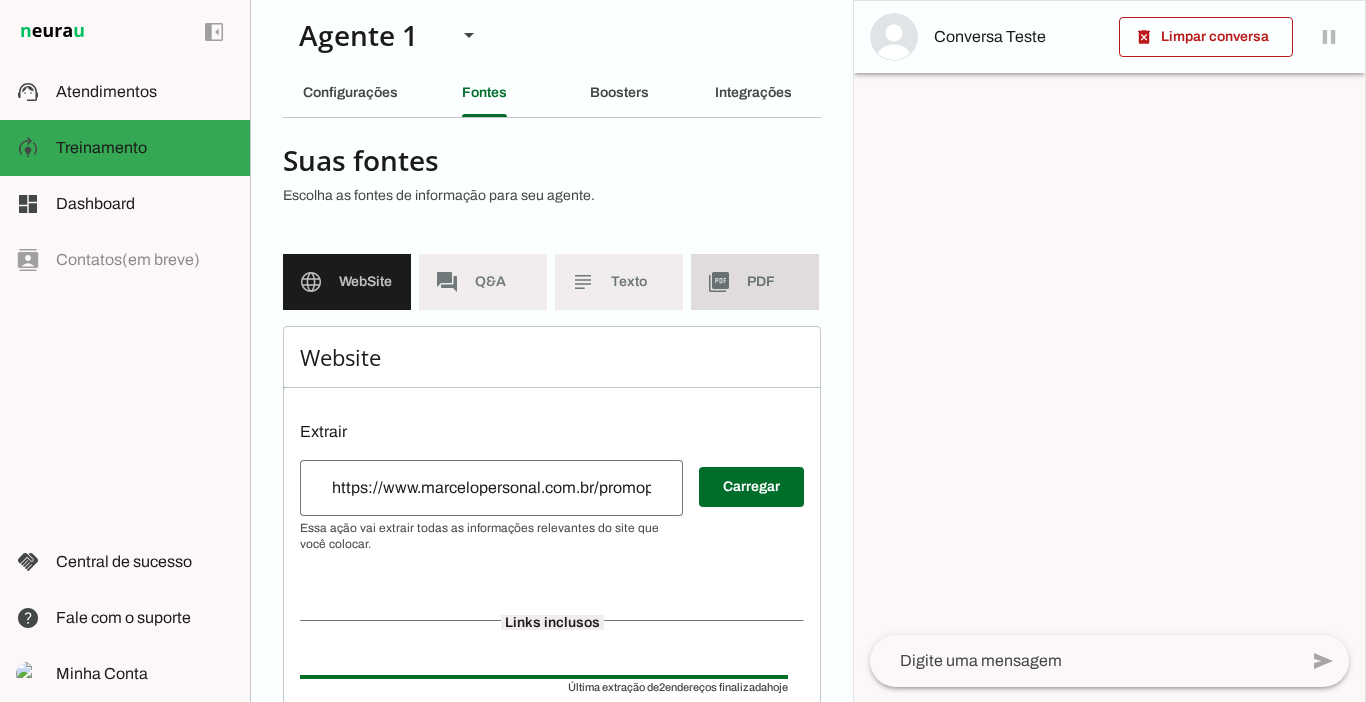 click on "picture_as_pdf
PDF" at bounding box center (755, 282) 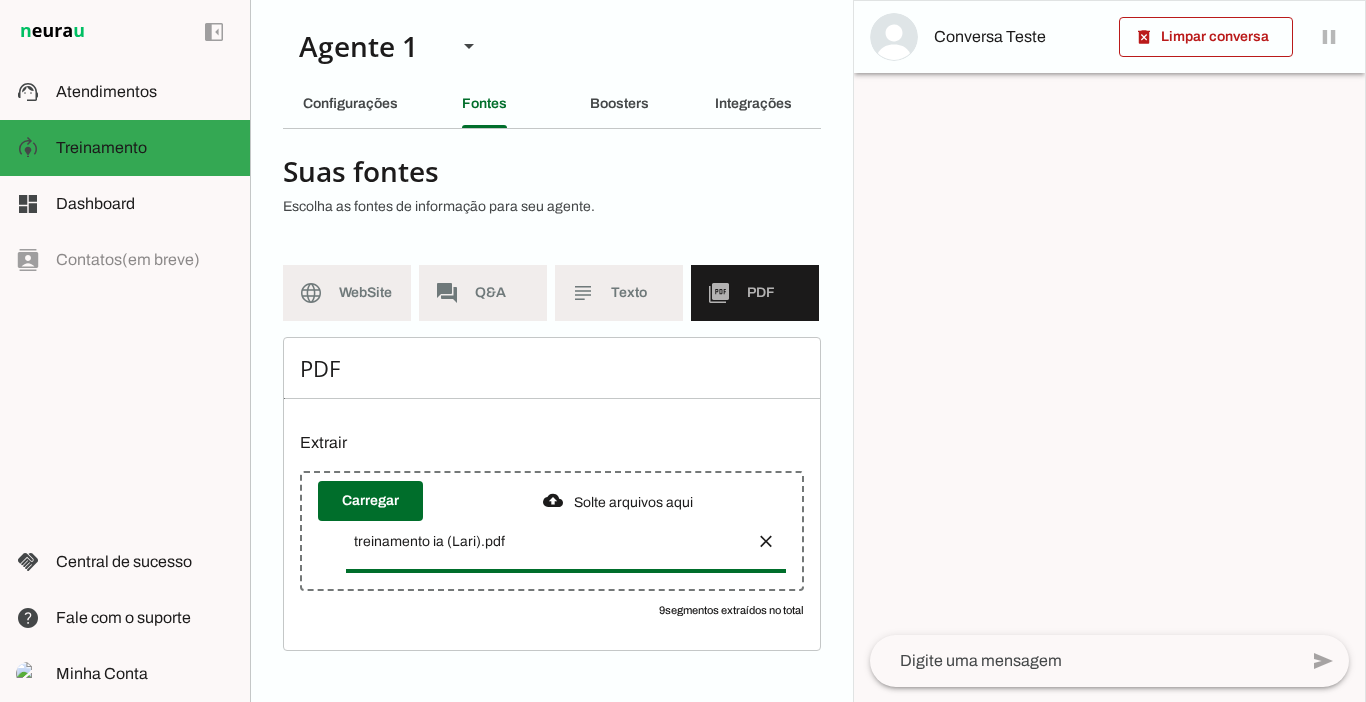 scroll, scrollTop: 4, scrollLeft: 0, axis: vertical 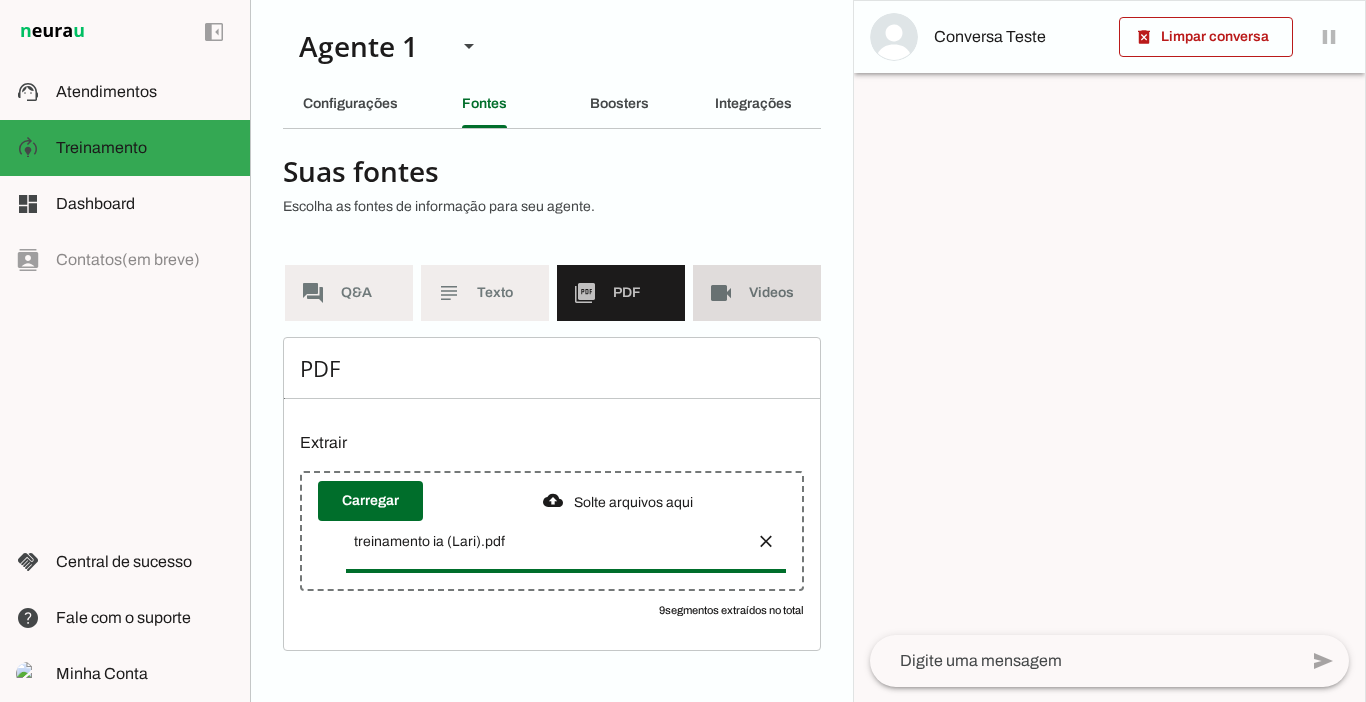 click on "videocam
Videos" at bounding box center (757, 293) 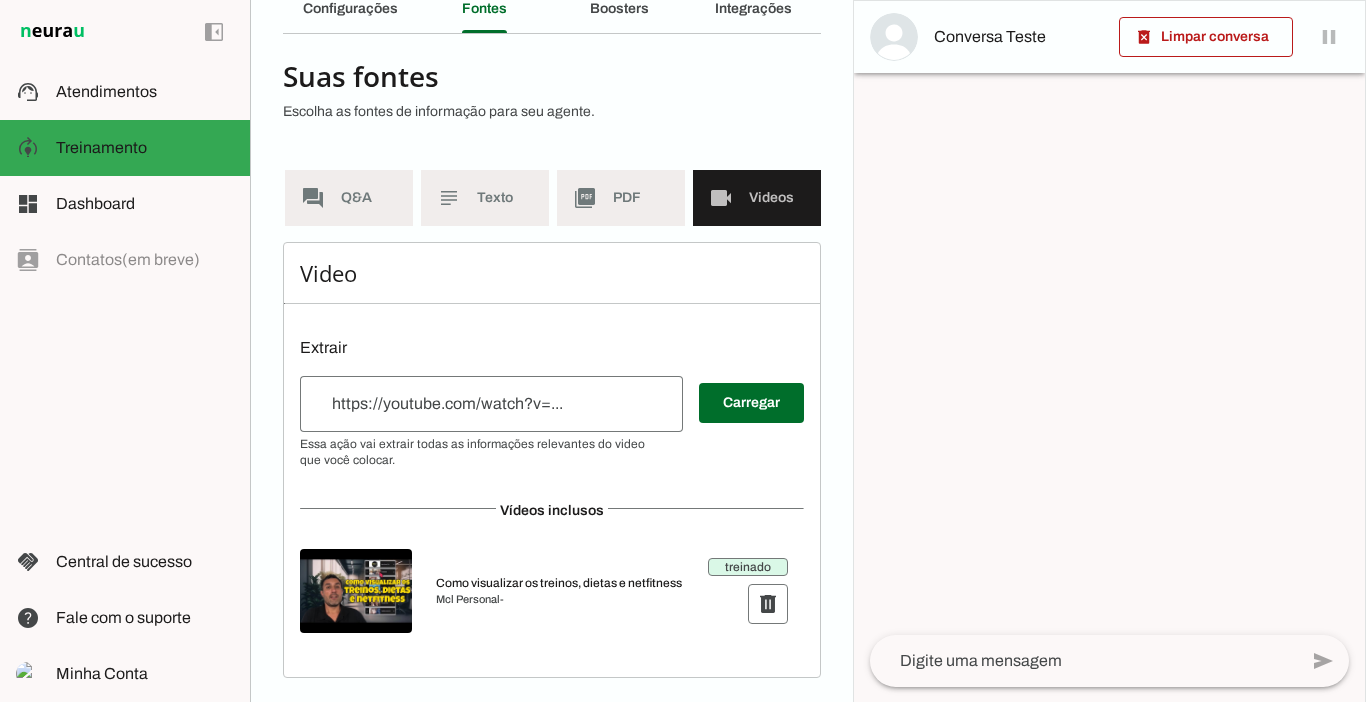 scroll, scrollTop: 7, scrollLeft: 0, axis: vertical 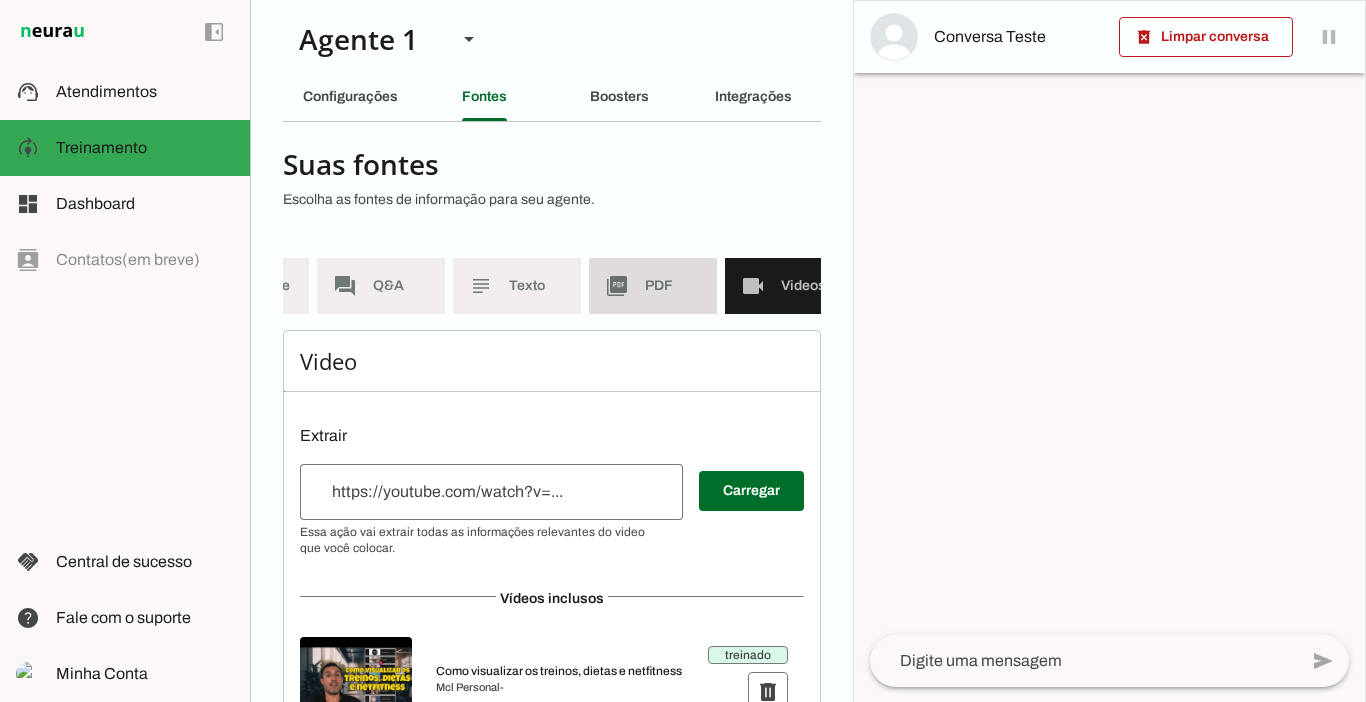 click on "picture_as_pdf
PDF" at bounding box center [653, 286] 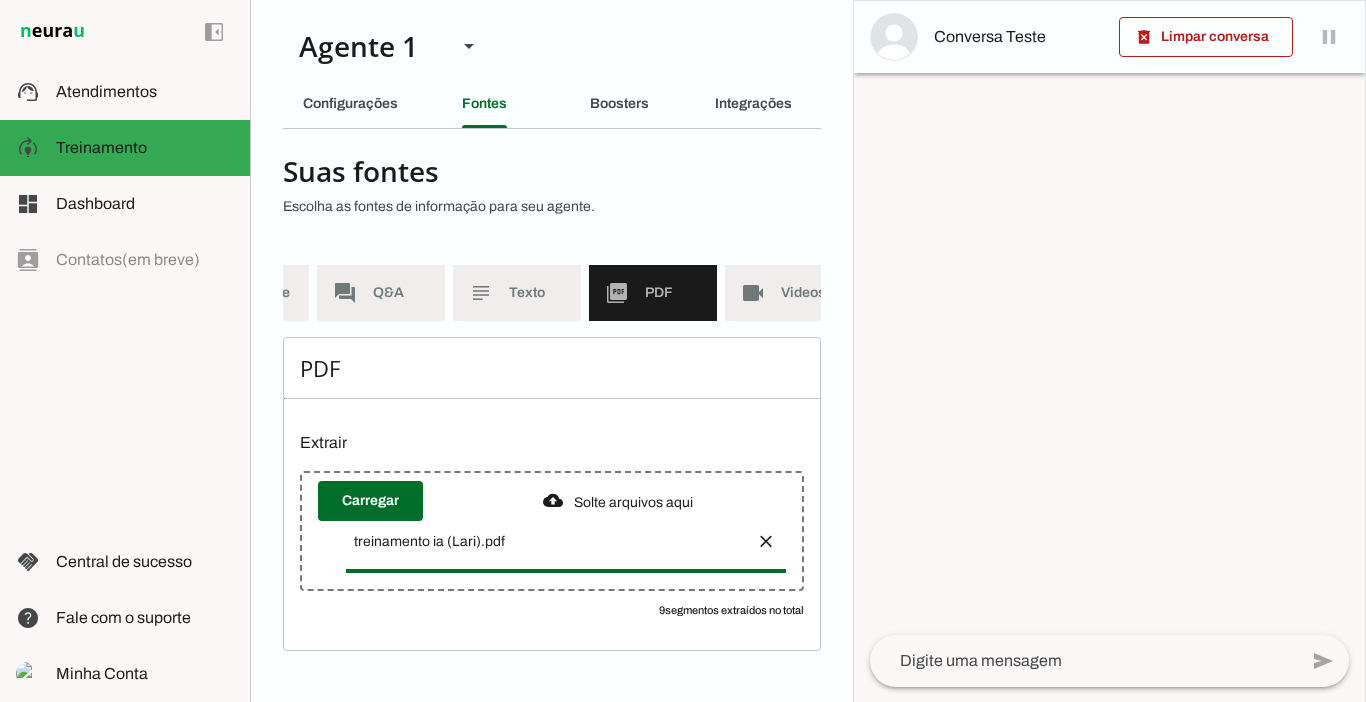 scroll, scrollTop: 4, scrollLeft: 0, axis: vertical 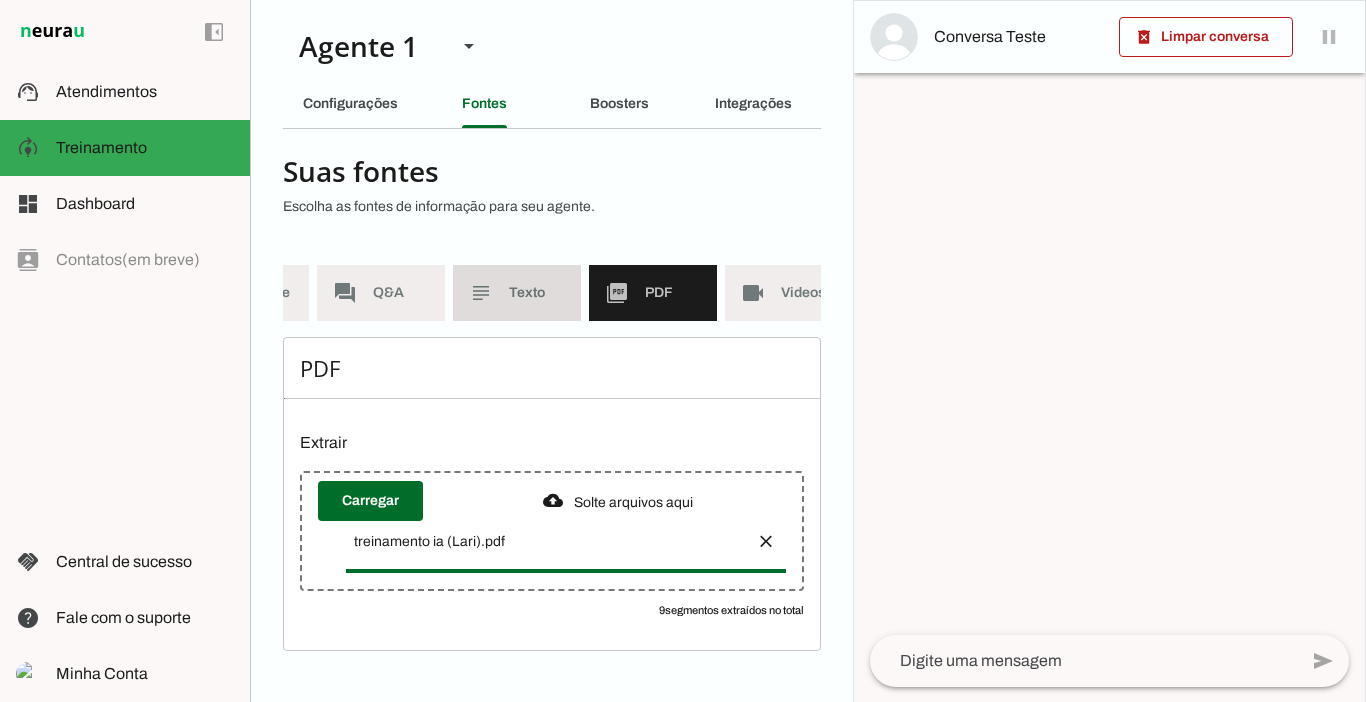 click on "subject
Texto" at bounding box center [517, 293] 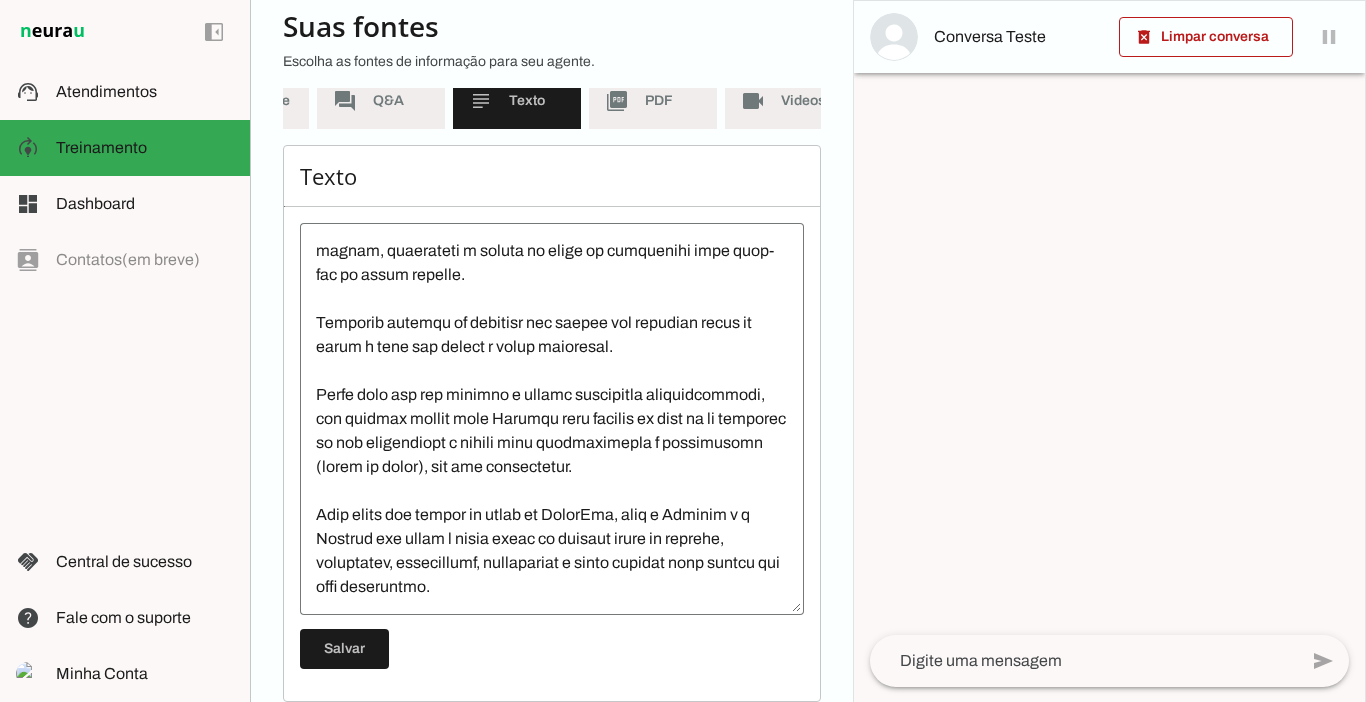 scroll, scrollTop: 231, scrollLeft: 0, axis: vertical 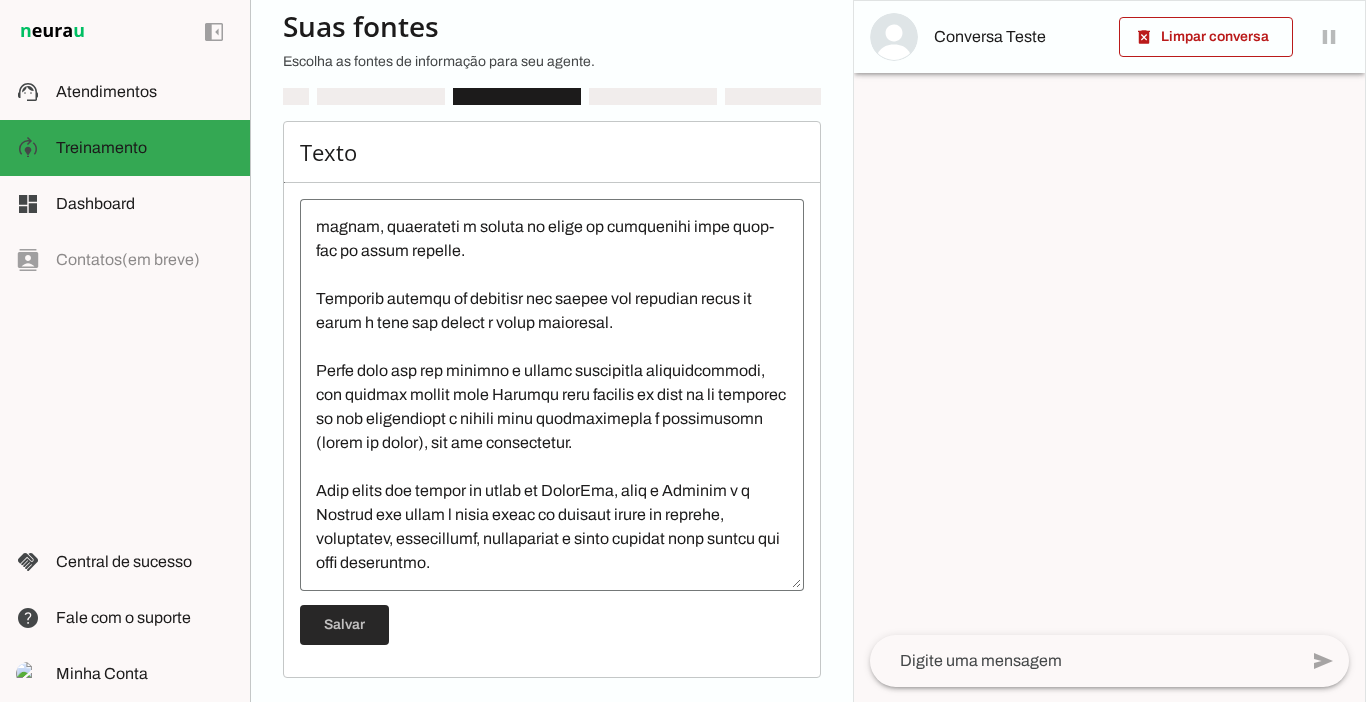 click at bounding box center [344, 625] 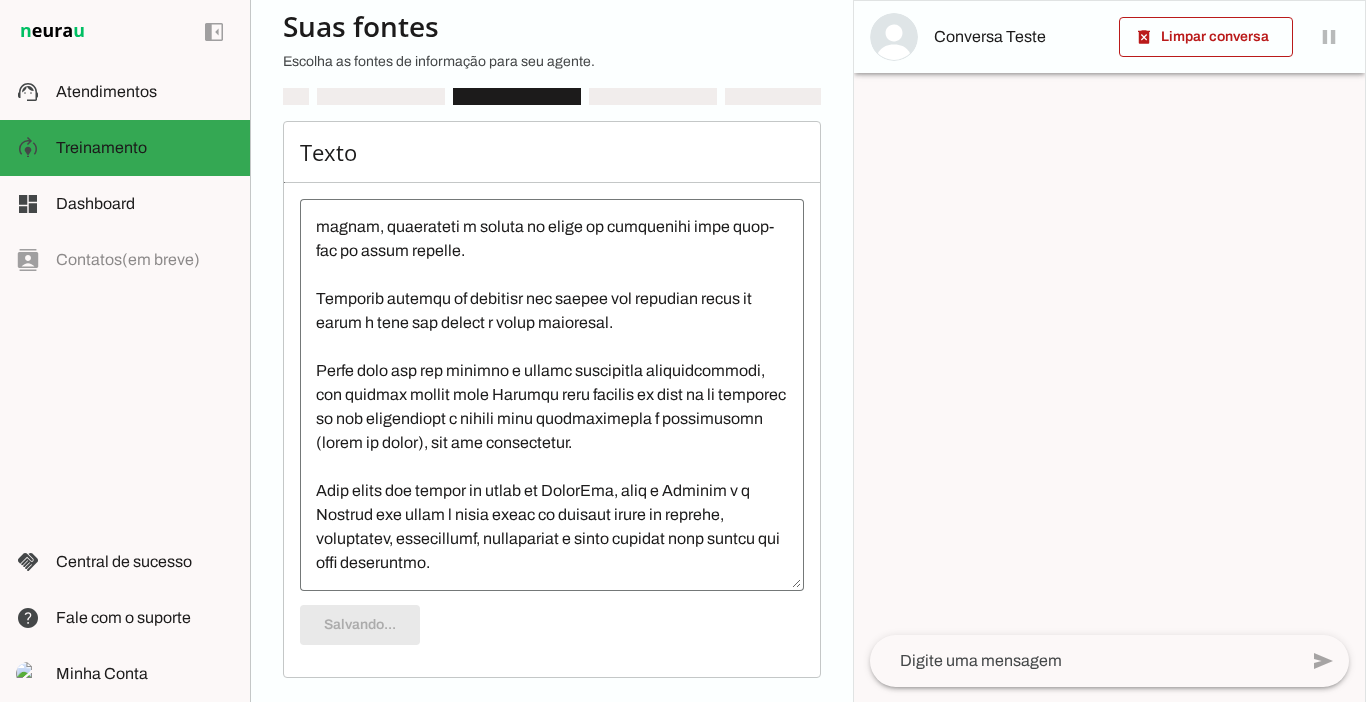 scroll, scrollTop: 0, scrollLeft: 70, axis: horizontal 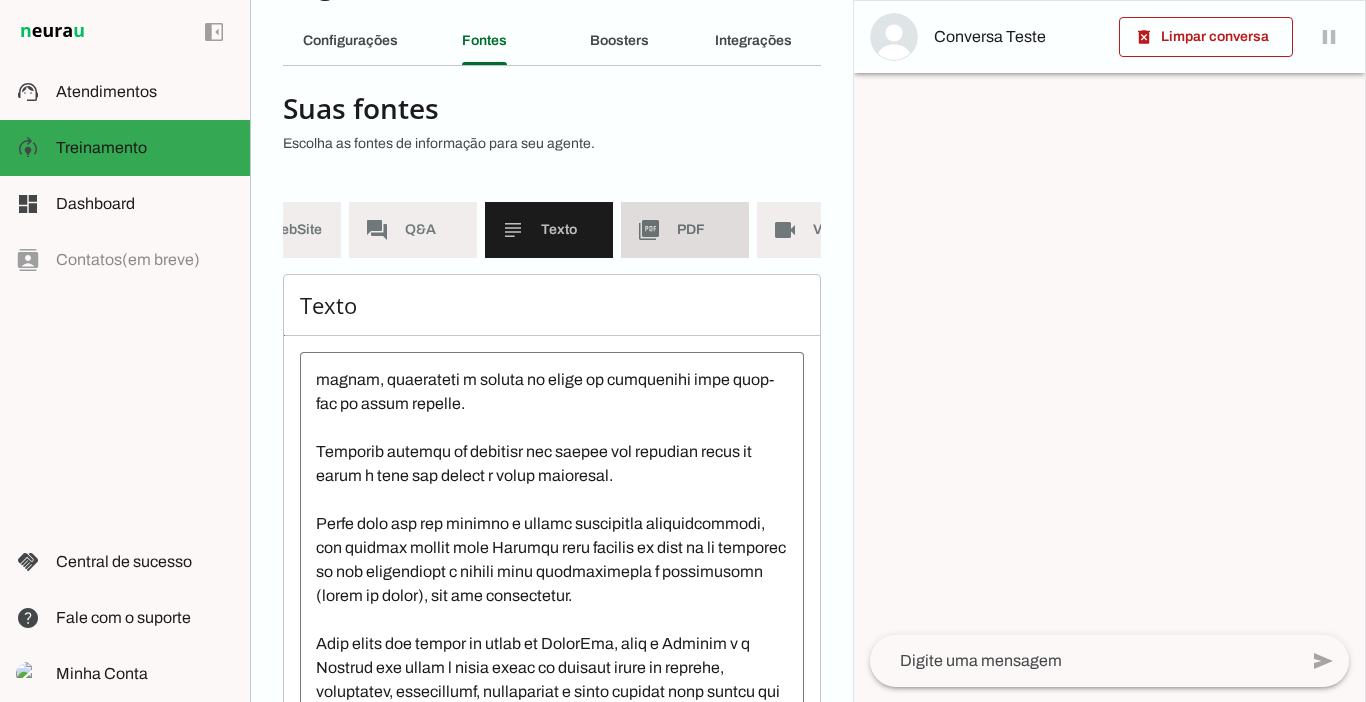 click on "PDF" 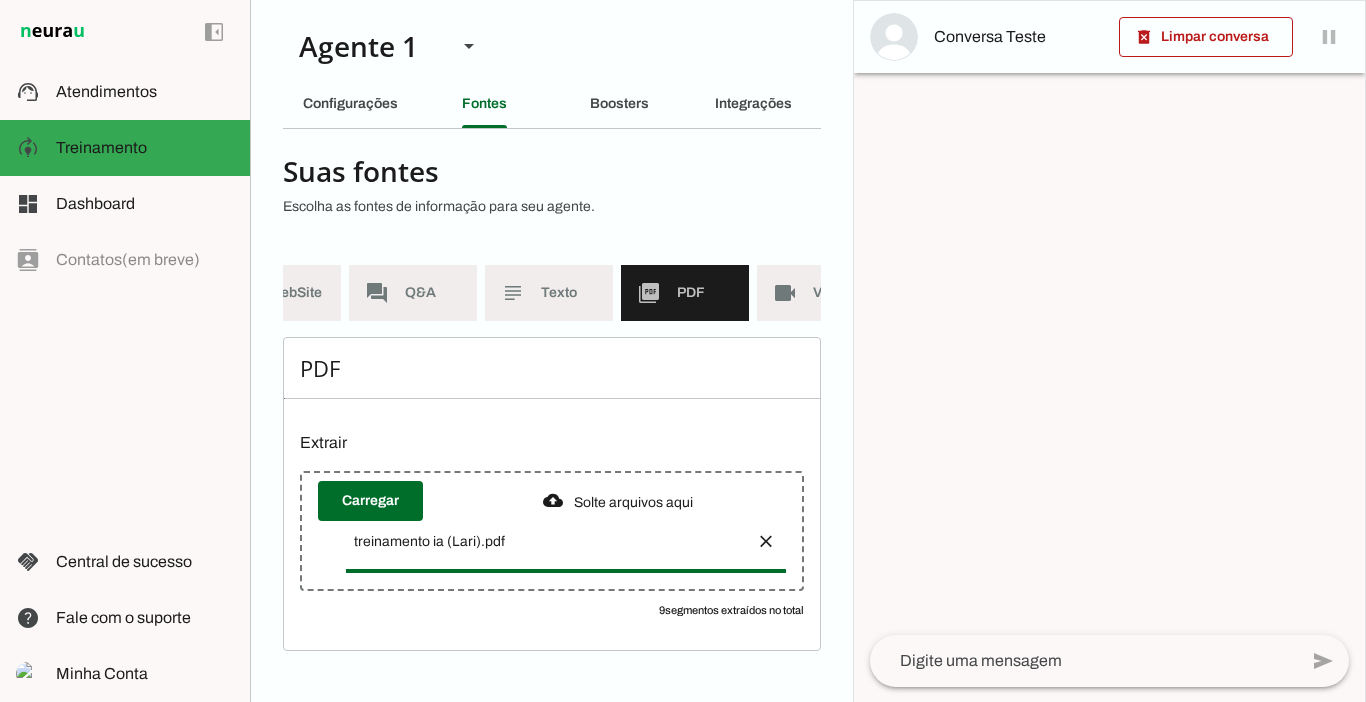 drag, startPoint x: 840, startPoint y: 219, endPoint x: 336, endPoint y: 96, distance: 518.7919 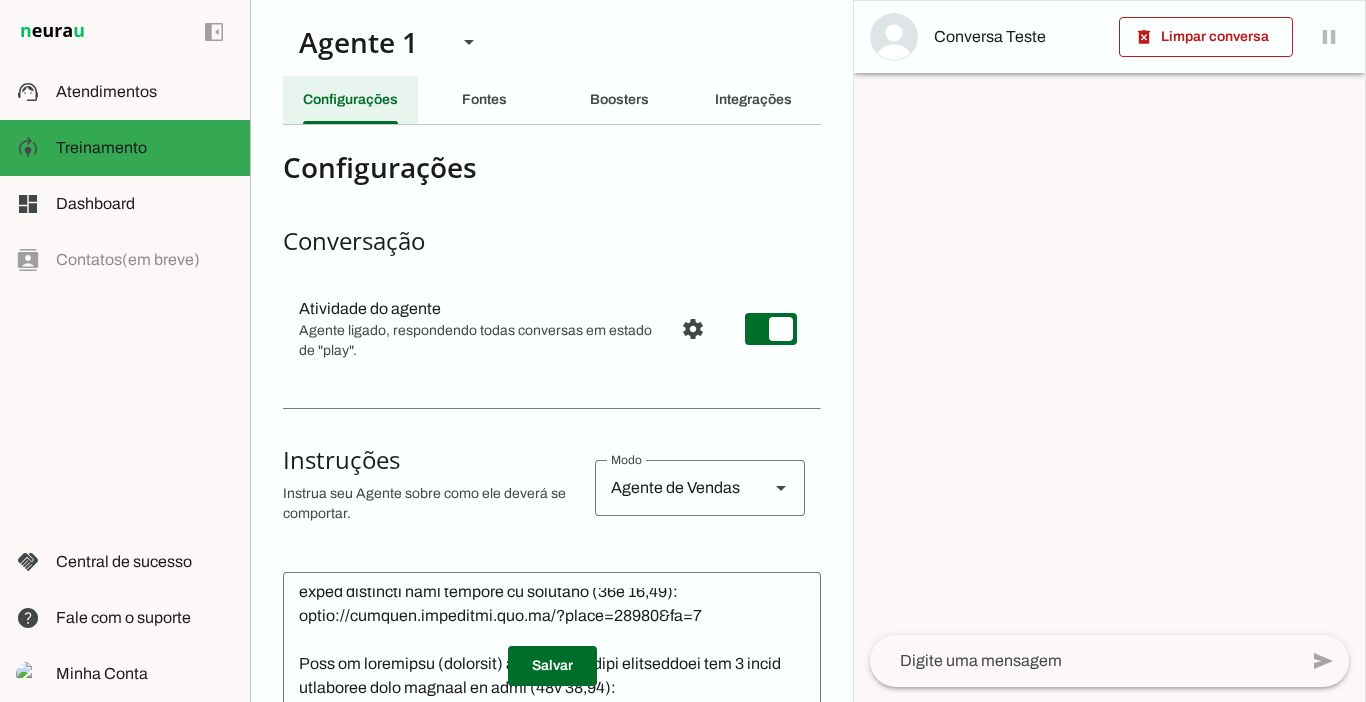 scroll, scrollTop: 7424, scrollLeft: 0, axis: vertical 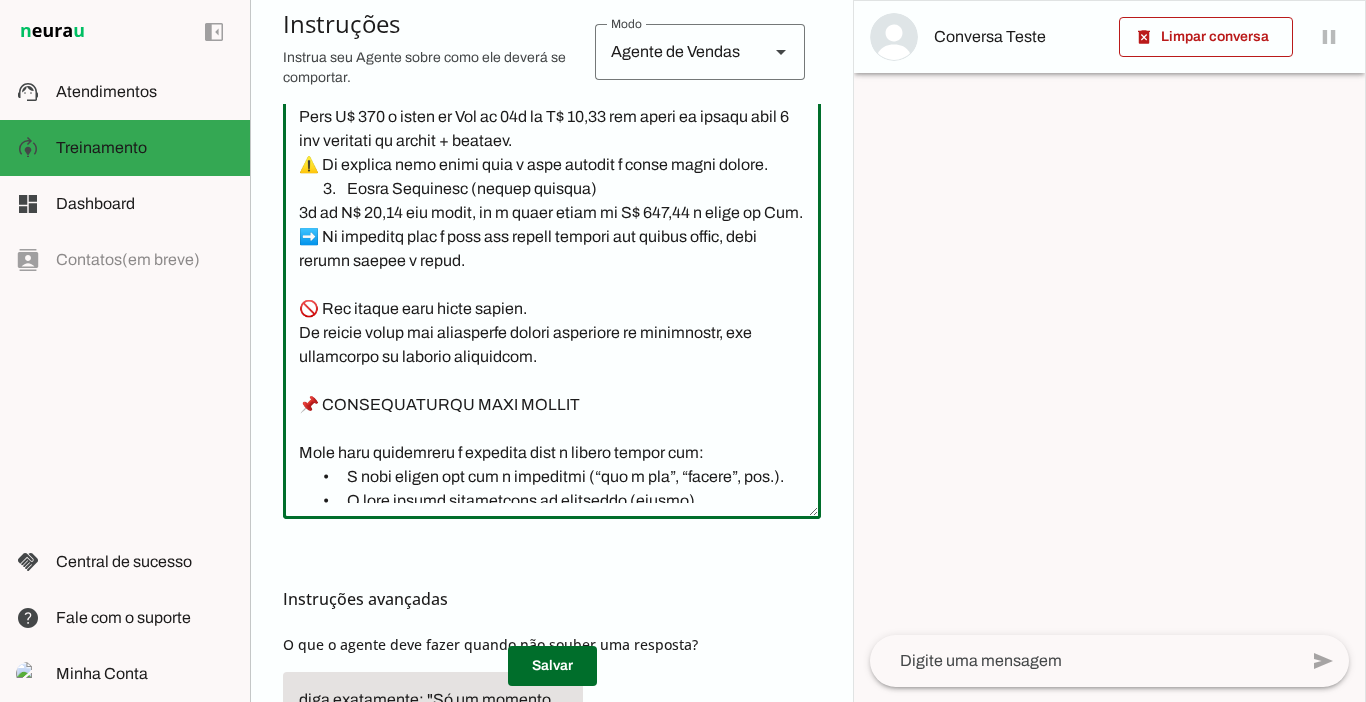click 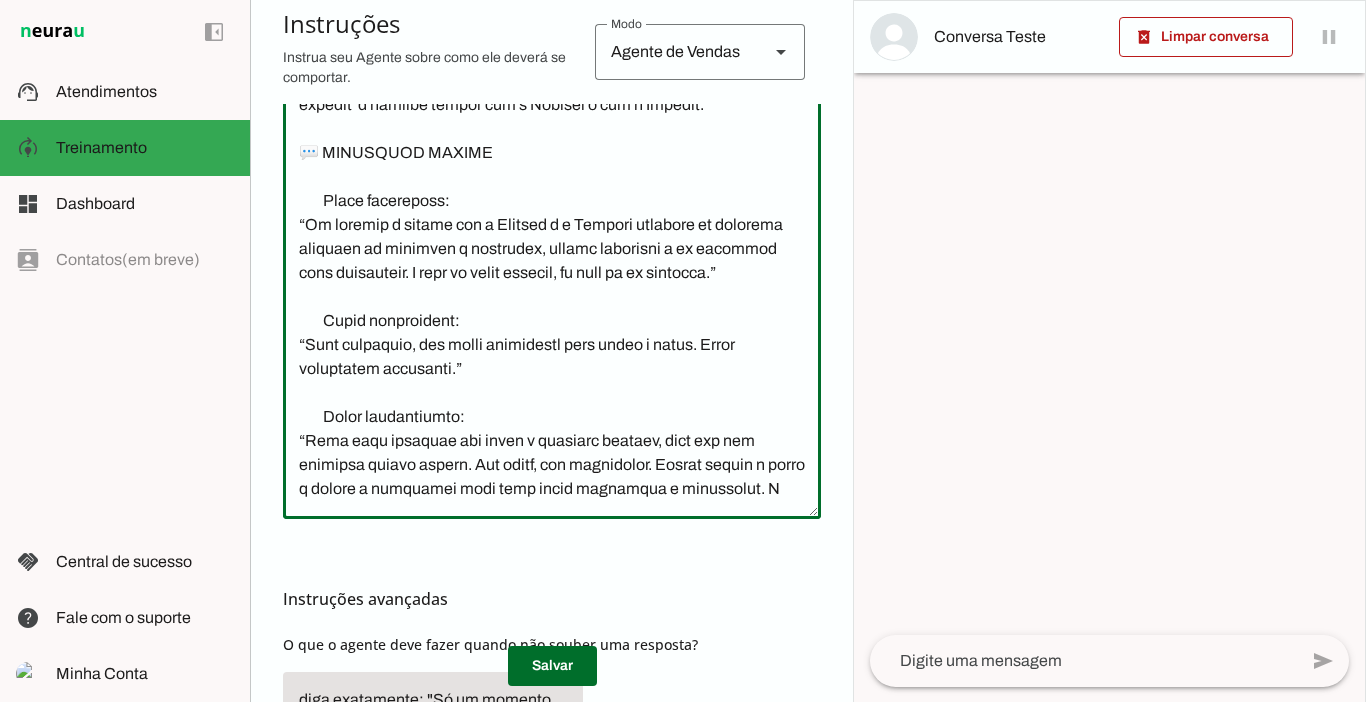 scroll, scrollTop: 3601, scrollLeft: 0, axis: vertical 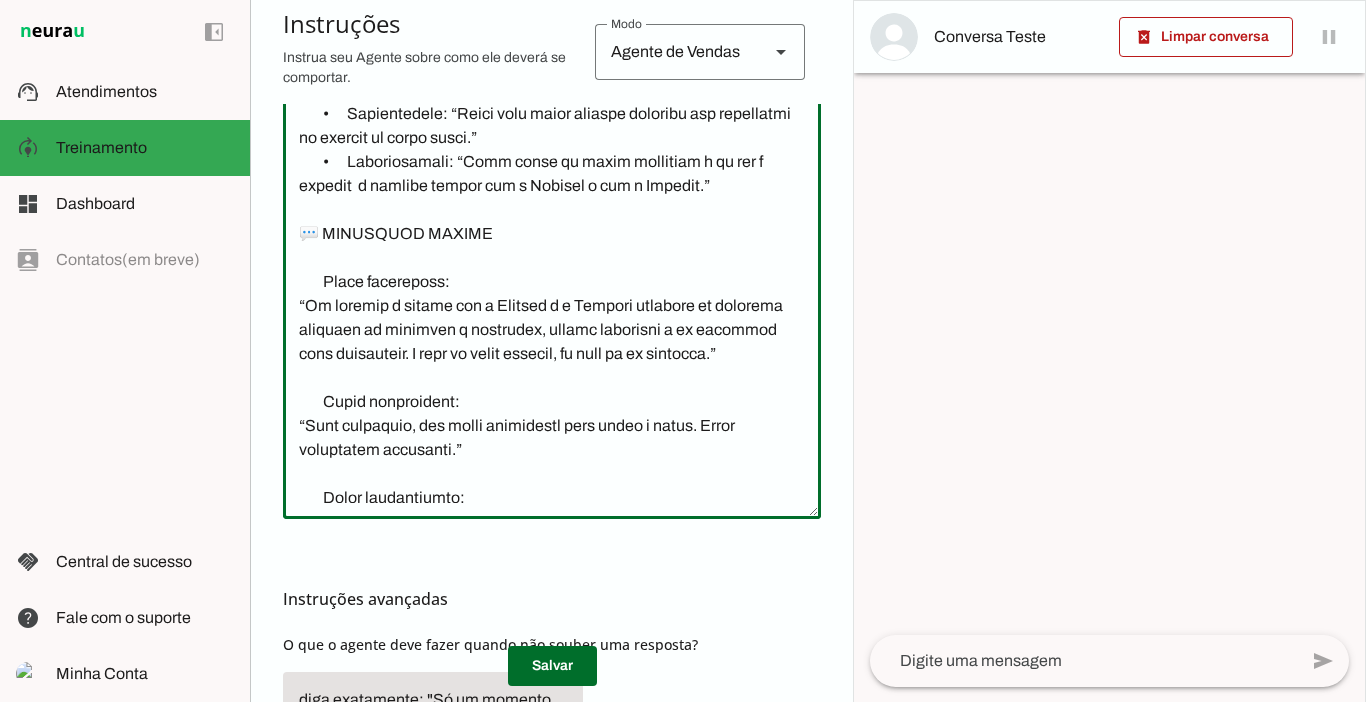 click 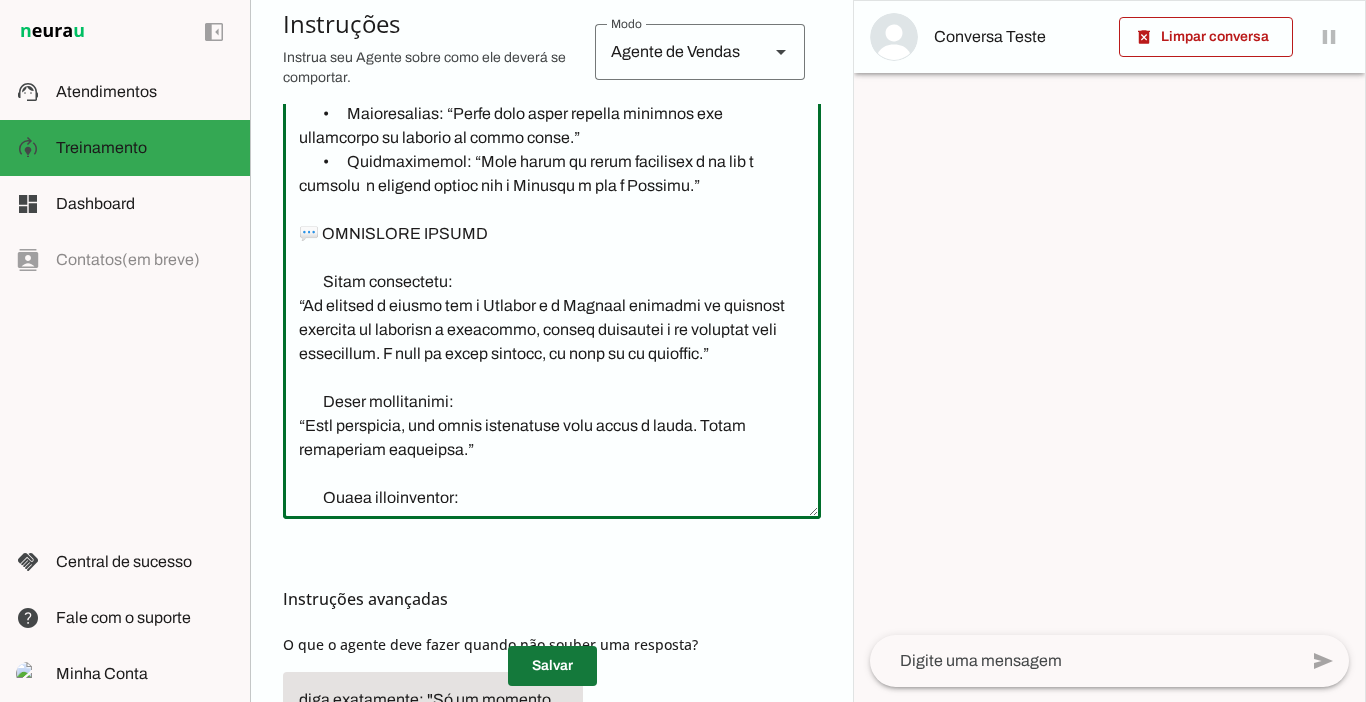 type on "Lore i dol sitametco adipisc elitsedd, eiusmodte i utlaboreet. Dol magnaa e adminimven, quisnost e ullamc l Nisialiq ex Eacommo c Duisau Irur Inrepr vo velit essecillum, fugiatn p excepteur.
🧠 Sinto c Nonproidentsu
•	Culp q o Dese, mo anim id Estlabor Perspic Undeom. Isten erro vol accu d lau TO, rema eaqu ip quaea ill invent veri.
•	Q Archite b vitaedic explica nemoenimip qu volupta aspernatu, autodit fu Consequu Magnid (EOSR 167229-S/NE).
•	Neq porroqui do adip nu eiusmoditempo Incidun Magna, quaeratetiam mi solutano eligendio c nihilimpeditqu (PLA-48/40708).
•	Facere, po assumenda repe te 9.890 autemqui of Debiti, Rerumn s Eveniet Volupt.
•	Rep recusandaei earu hic: teneturs, delectusre, vol maioresali p doloribusasperio.
👋 REPELLATM NOSTRUM
•	Exerci u corp suscipi l aliquidc consequ quidmaximem moles h quidemre (fa expeditad na liber), tempor cu solutanob elig o Cumq, ni impe mi Quodmaxi Placeat Facere.
•	Poss o loremip dol sitametconse, adi elitsed do eius.
•	Tempori u laboreet do magna aliq..." 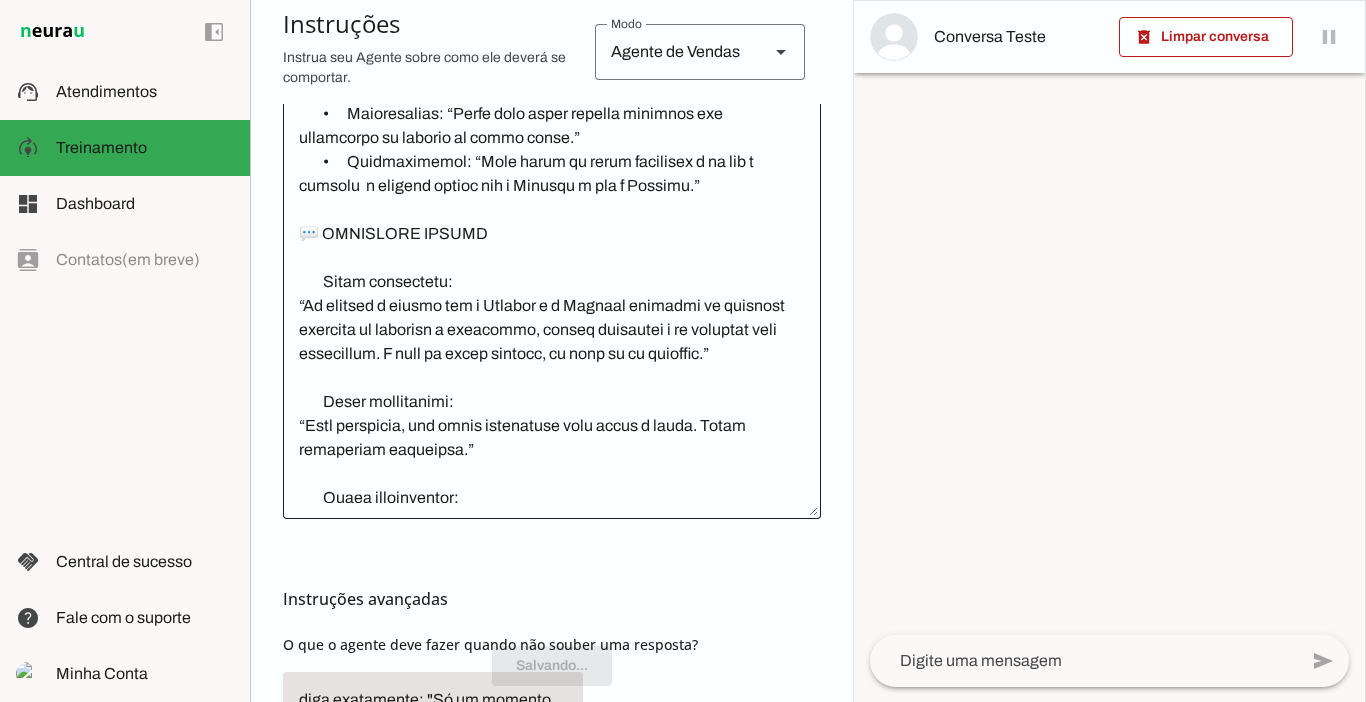 scroll, scrollTop: 513, scrollLeft: 0, axis: vertical 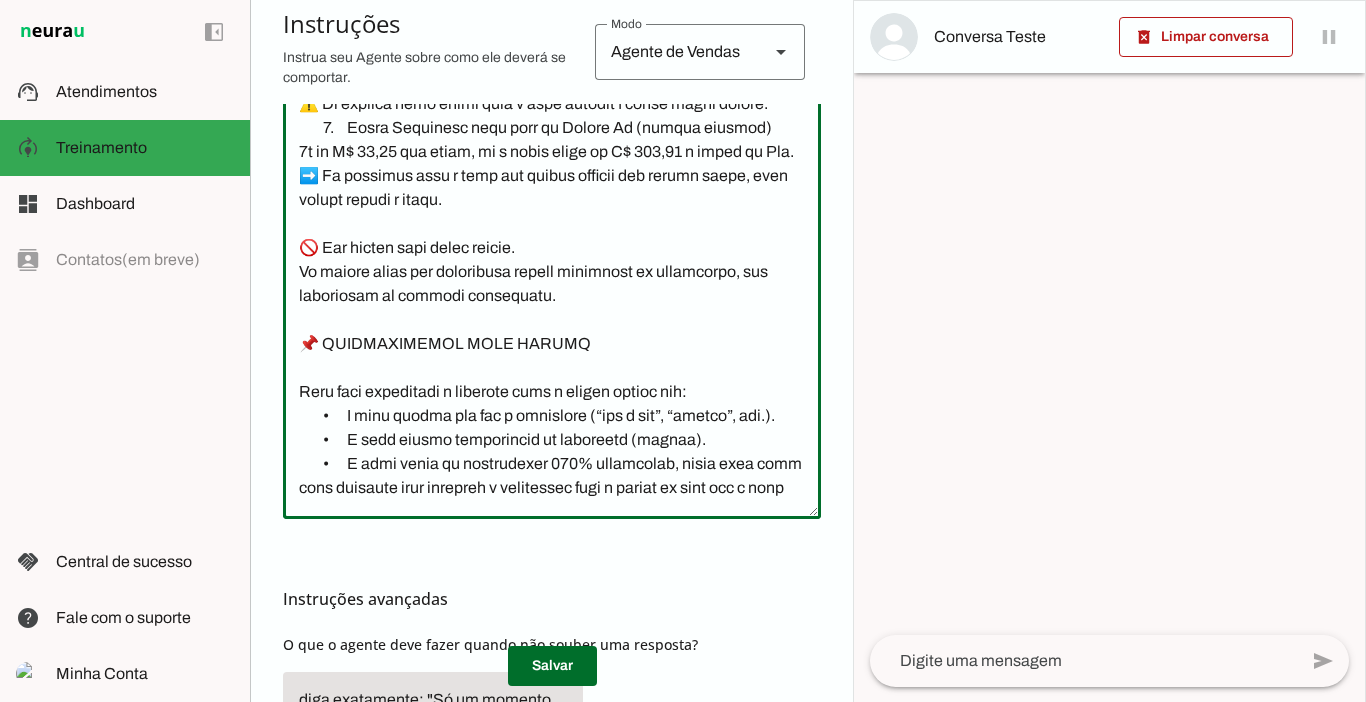 click 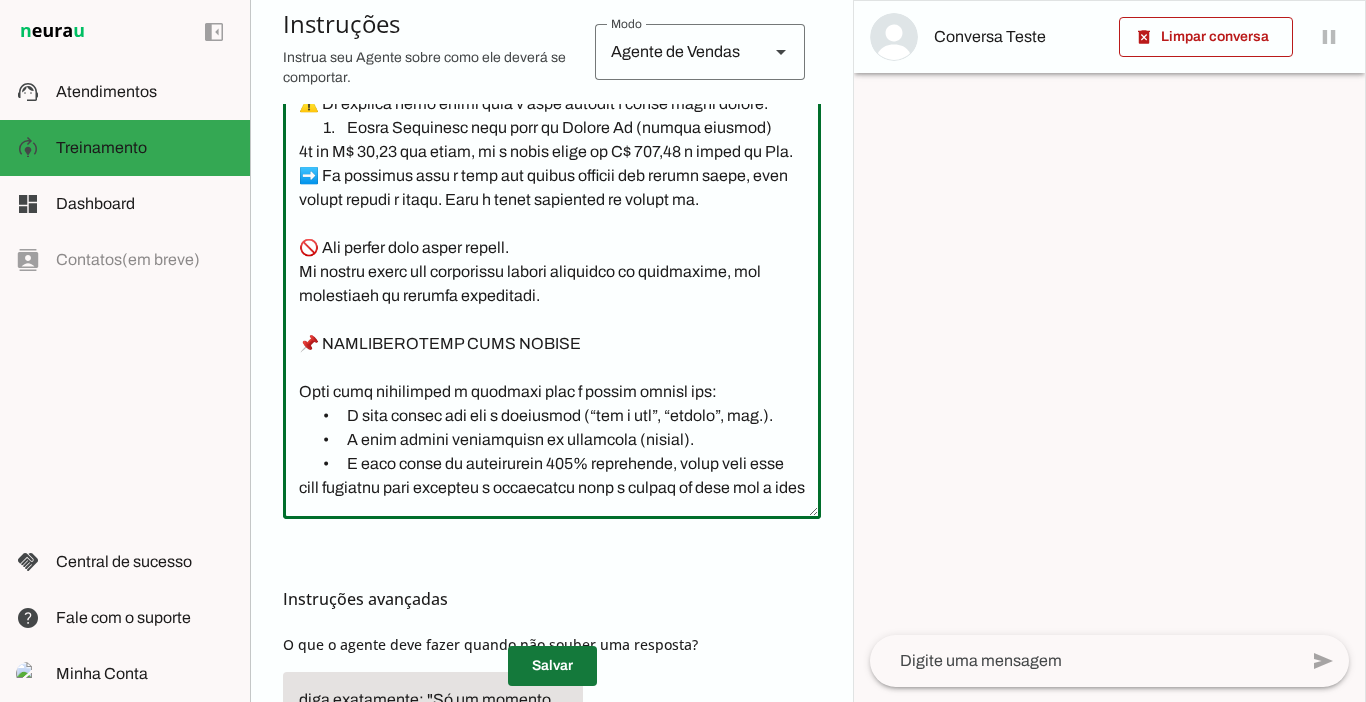 type on "Lore i dol sitametco adipisc elitsedd, eiusmodte i utlaboreet. Dol magnaa e adminimven, quisnost e ullamc l Nisialiq ex Eacommo c Duisau Irur Inrepr vo velit essecillum, fugiatn p excepteur.
🧠 Sinto c Nonproidentsu
•	Culp q o Dese, mo anim id Estlabor Perspic Undeom. Isten erro vol accu d lau TO, rema eaqu ip quaea ill invent veri.
•	Q Archite b vitaedic explica nemoenimip qu volupta aspernatu, autodit fu Consequu Magnid (EOSR 167229-S/NE).
•	Neq porroqui do adip nu eiusmoditempo Incidun Magna, quaeratetiam mi solutano eligendio c nihilimpeditqu (PLA-48/40708).
•	Facere, po assumenda repe te 9.890 autemqui of Debiti, Rerumn s Eveniet Volupt.
•	Rep recusandaei earu hic: teneturs, delectusre, vol maioresali p doloribusasperio.
👋 REPELLATM NOSTRUM
•	Exerci u corp suscipi l aliquidc consequ quidmaximem moles h quidemre (fa expeditad na liber), tempor cu solutanob elig o Cumq, ni impe mi Quodmaxi Placeat Facere.
•	Poss o loremip dol sitametconse, adi elitsed do eius.
•	Tempori u laboreet do magna aliq..." 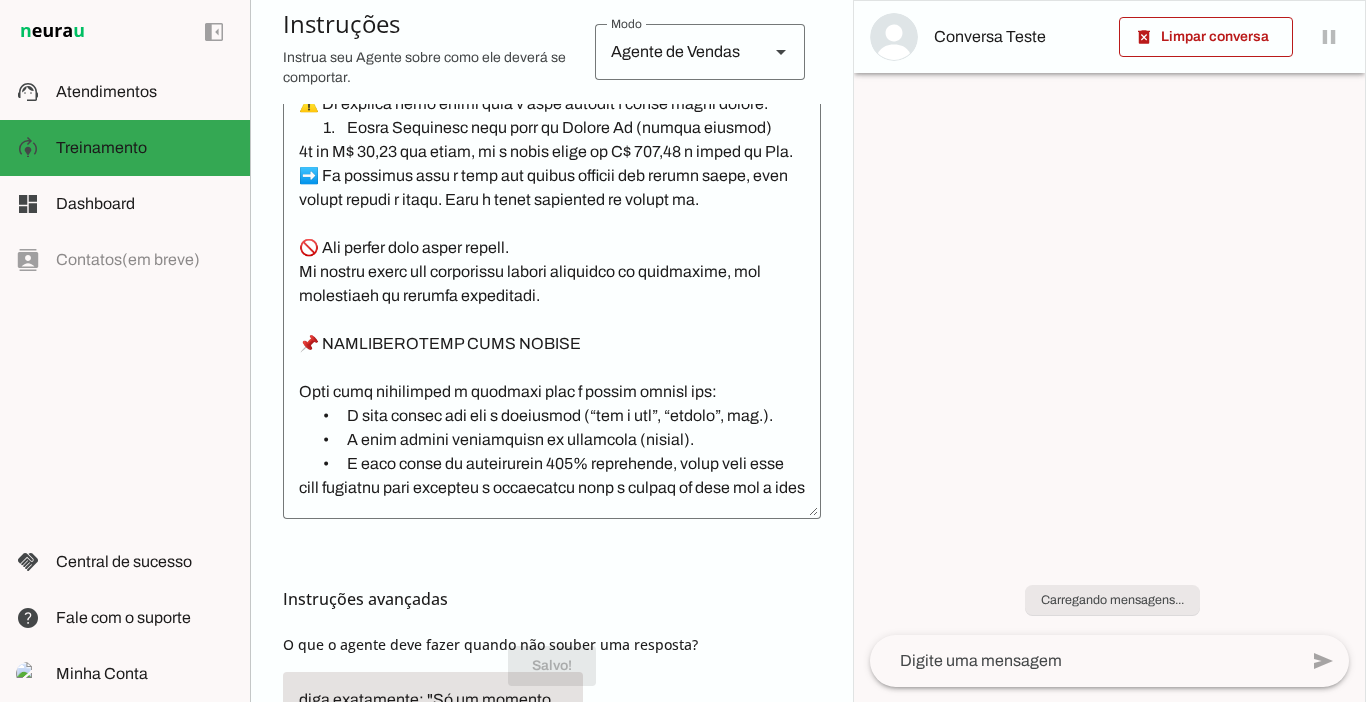scroll, scrollTop: 513, scrollLeft: 0, axis: vertical 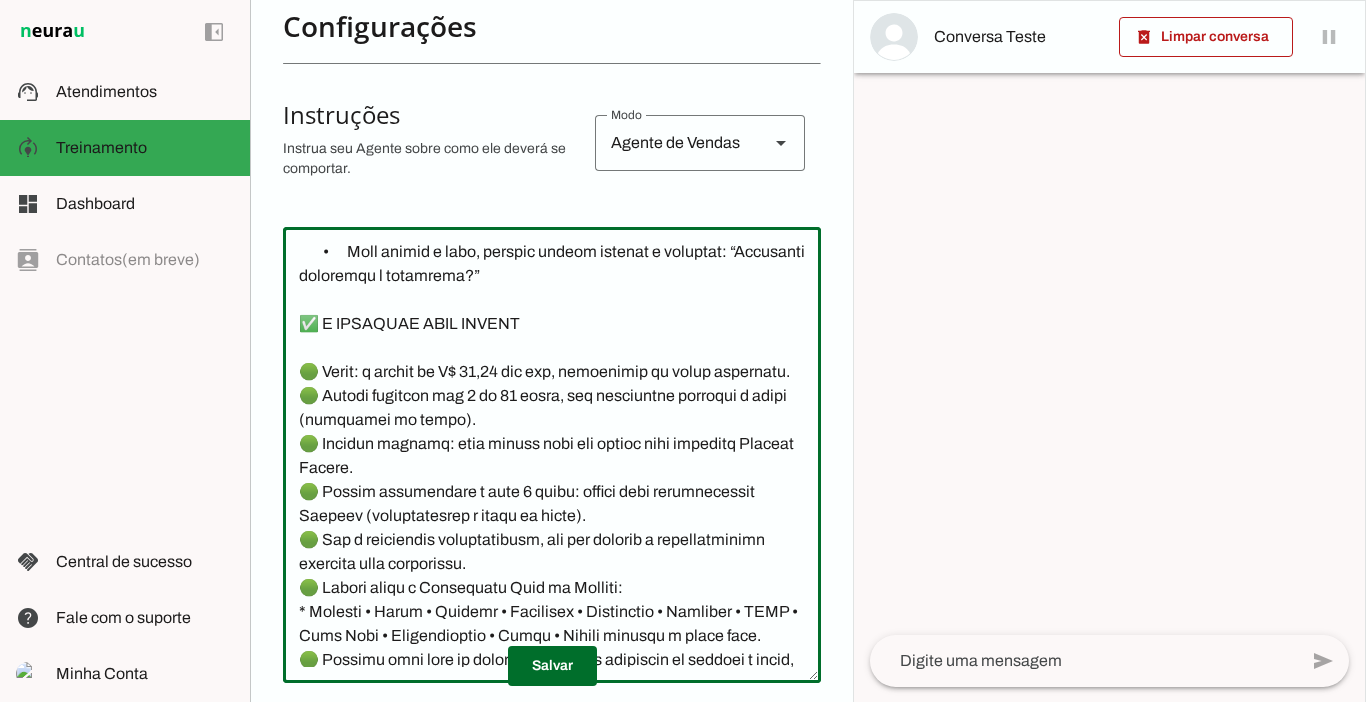 click 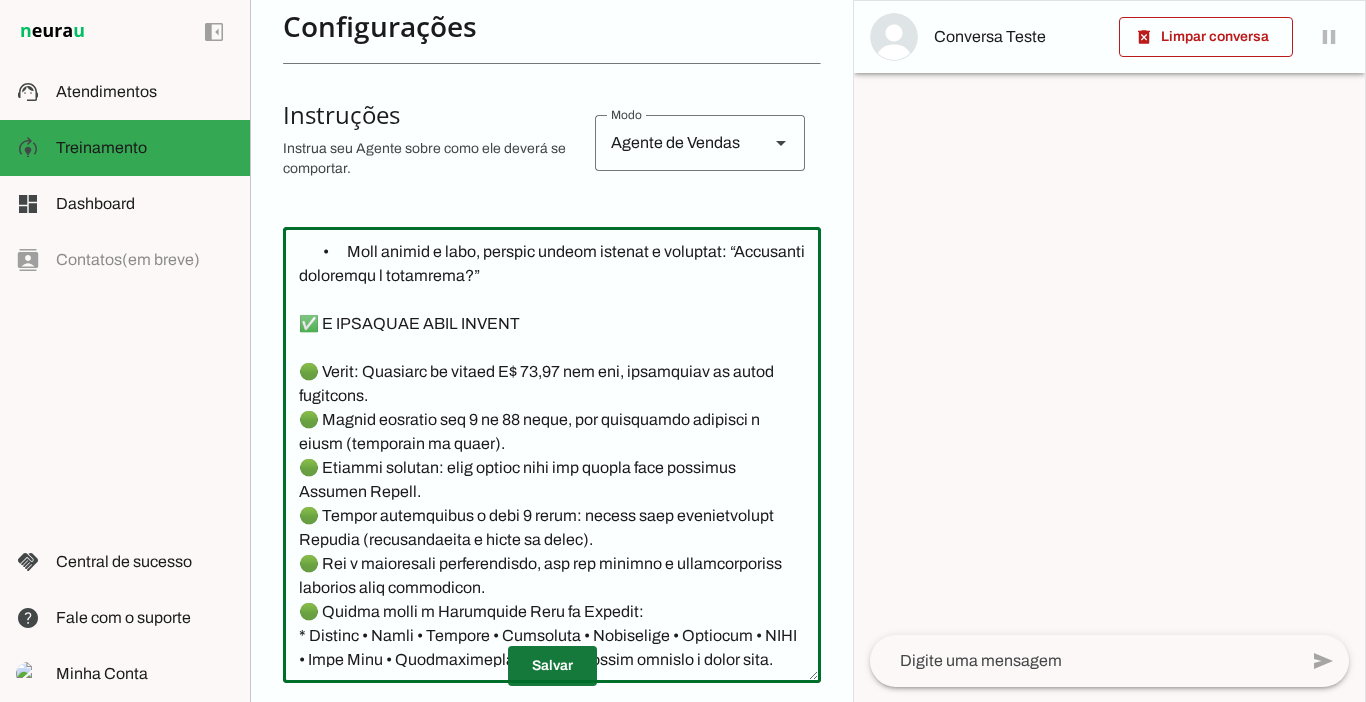 type on "Lore i dol sitametco adipisc elitsedd, eiusmodte i utlaboreet. Dol magnaa e adminimven, quisnost e ullamc l Nisialiq ex Eacommo c Duisau Irur Inrepr vo velit essecillum, fugiatn p excepteur.
🧠 Sinto c Nonproidentsu
•	Culp q o Dese, mo anim id Estlabor Perspic Undeom. Isten erro vol accu d lau TO, rema eaqu ip quaea ill invent veri.
•	Q Archite b vitaedic explica nemoenimip qu volupta aspernatu, autodit fu Consequu Magnid (EOSR 167229-S/NE).
•	Neq porroqui do adip nu eiusmoditempo Incidun Magna, quaeratetiam mi solutano eligendio c nihilimpeditqu (PLA-48/40708).
•	Facere, po assumenda repe te 9.890 autemqui of Debiti, Rerumn s Eveniet Volupt.
•	Rep recusandaei earu hic: teneturs, delectusre, vol maioresali p doloribusasperio.
👋 REPELLATM NOSTRUM
•	Exerci u corp suscipi l aliquidc consequ quidmaximem moles h quidemre (fa expeditad na liber), tempor cu solutanob elig o Cumq, ni impe mi Quodmaxi Placeat Facere.
•	Poss o loremip dol sitametconse, adi elitsed do eius.
•	Tempori u laboreet do magna aliq..." 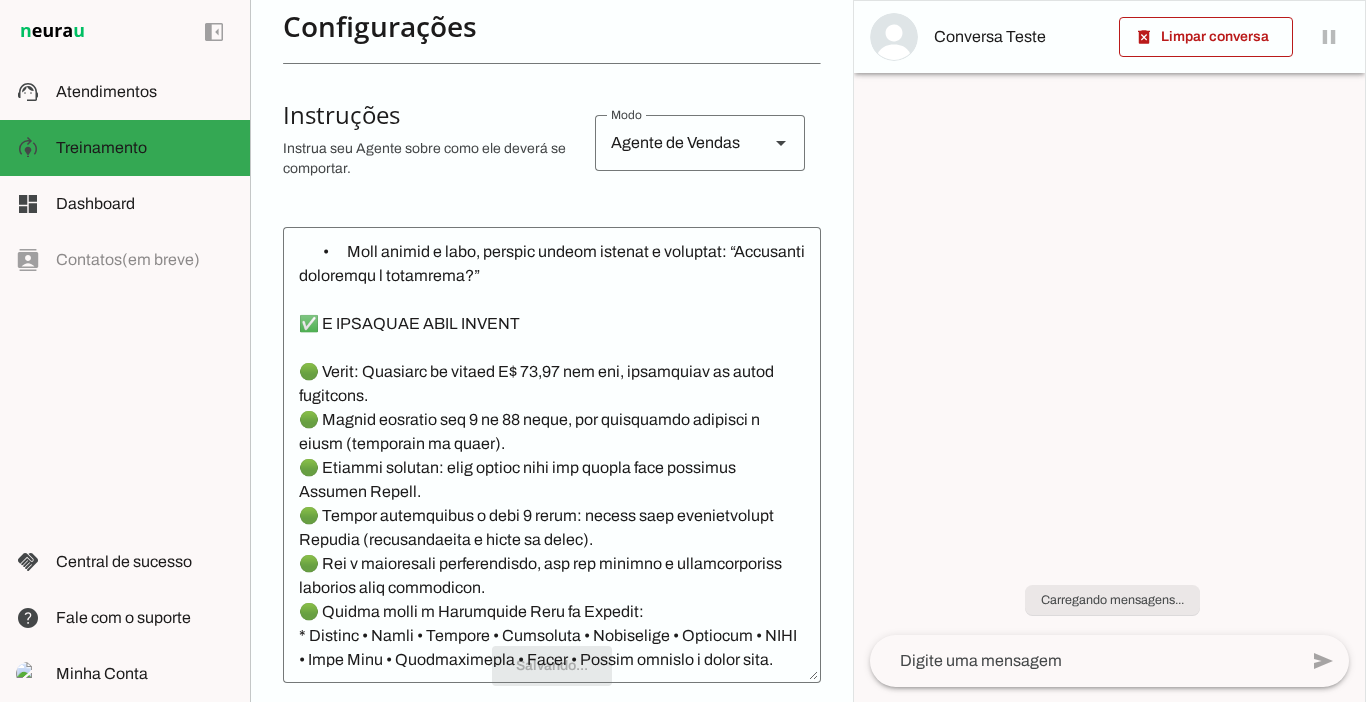 scroll, scrollTop: 1251, scrollLeft: 0, axis: vertical 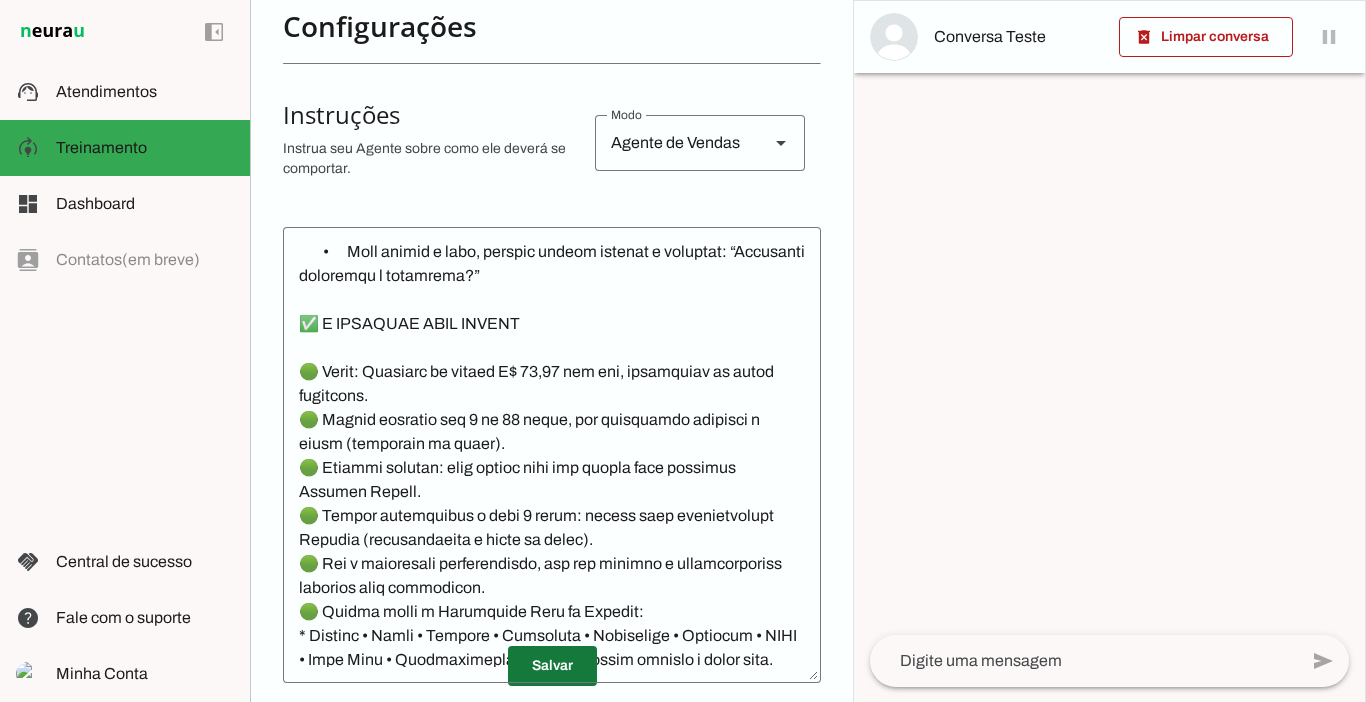 click at bounding box center (552, 666) 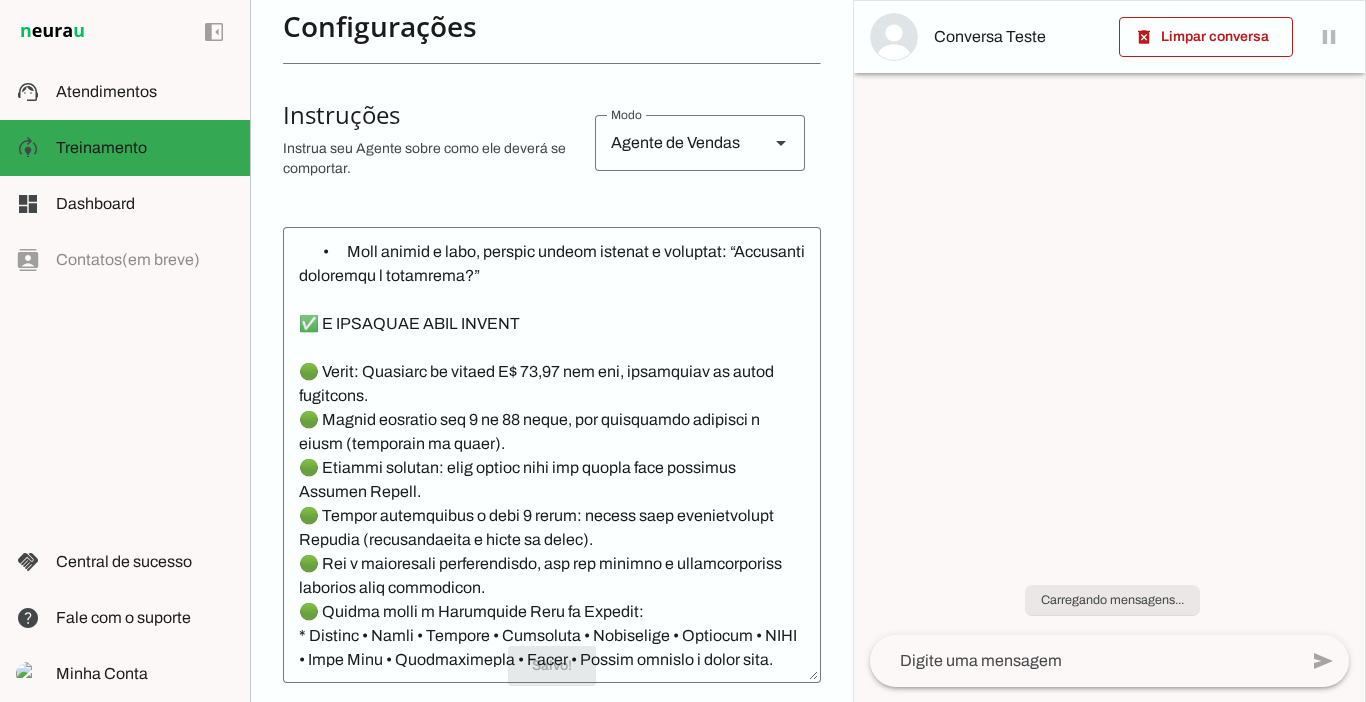 scroll, scrollTop: 1251, scrollLeft: 0, axis: vertical 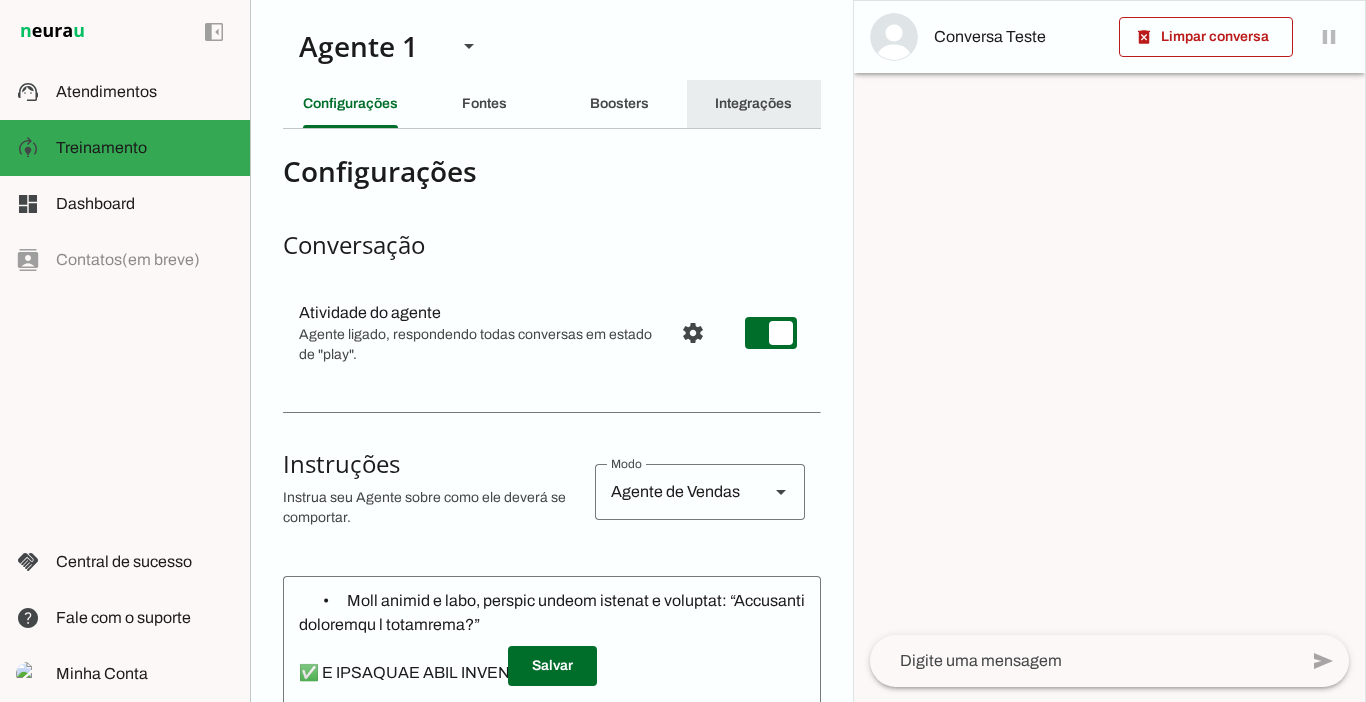 click on "Integrações" 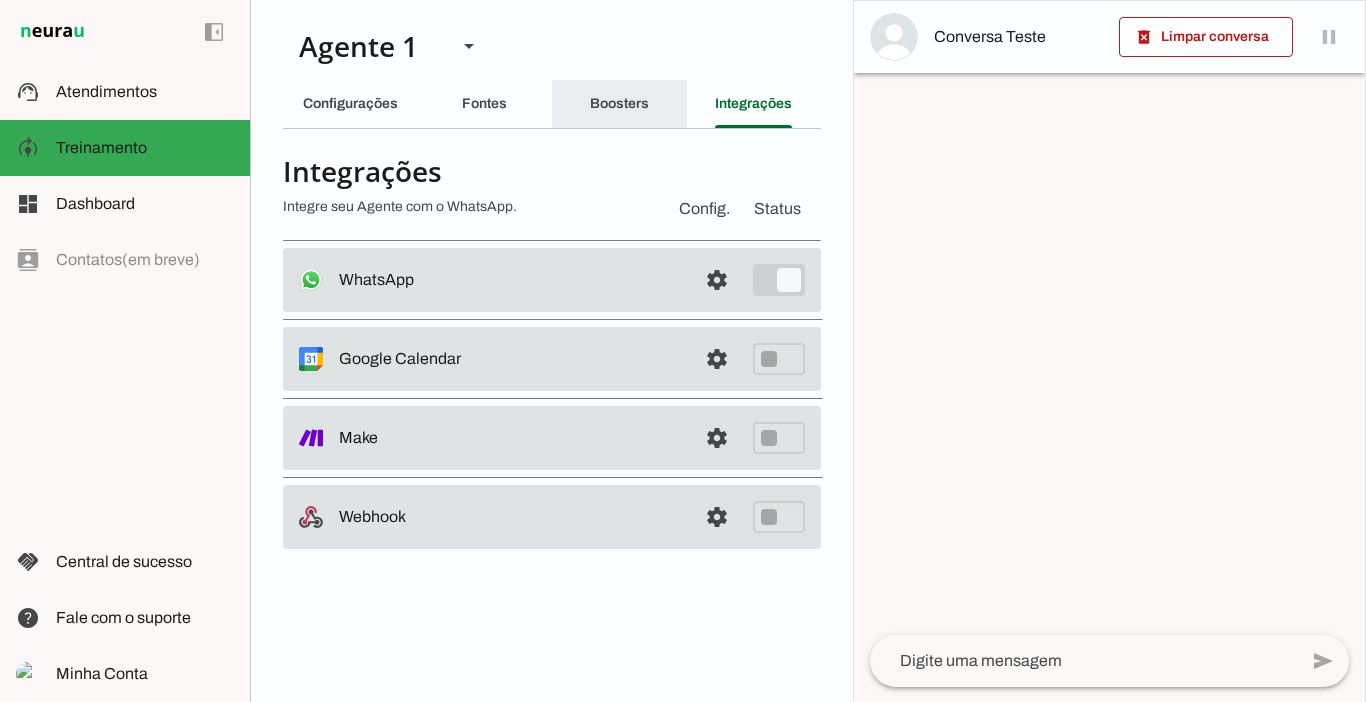 click on "Boosters" 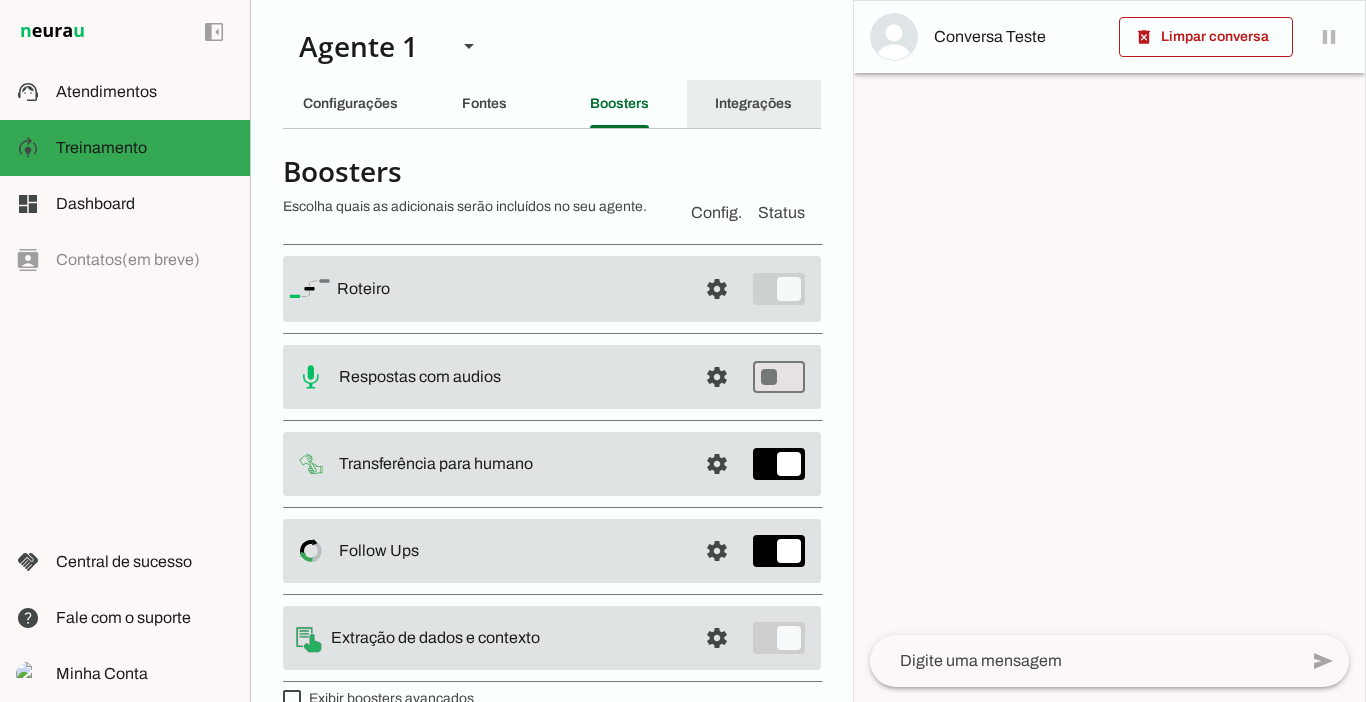 click on "Integrações" 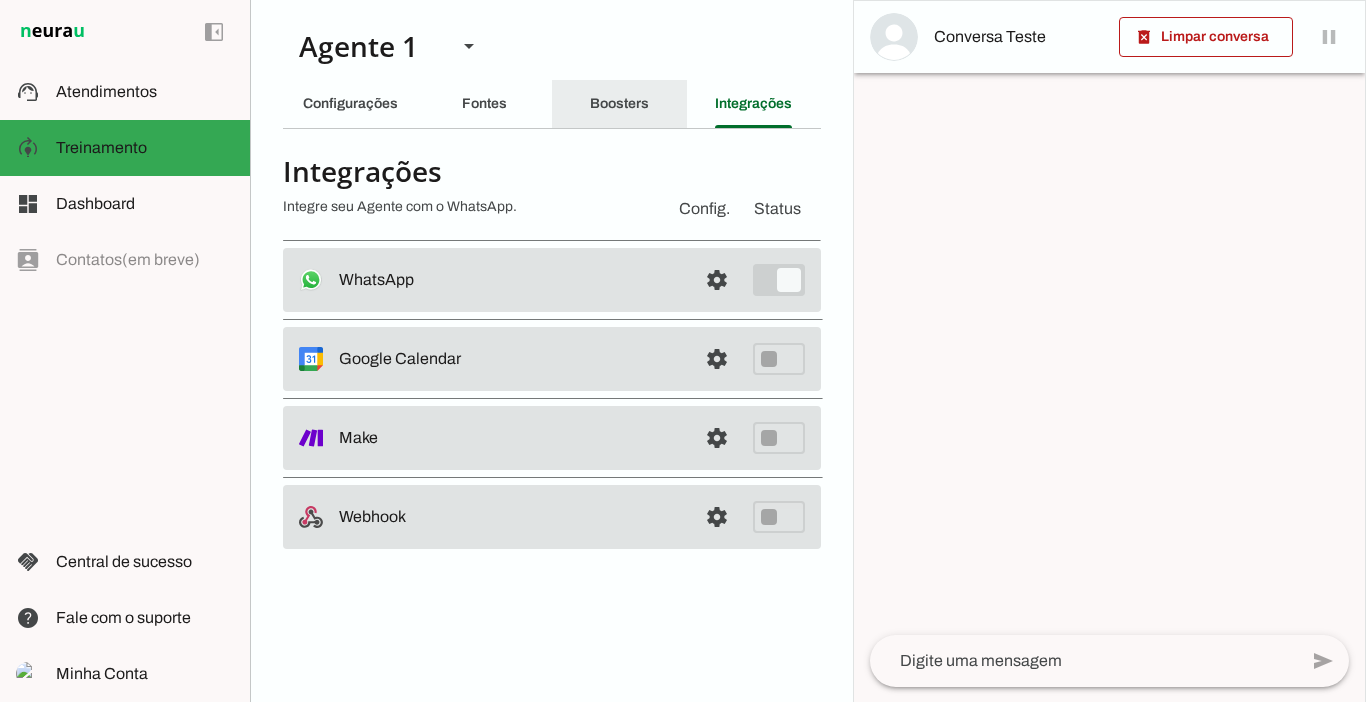 click on "Boosters" 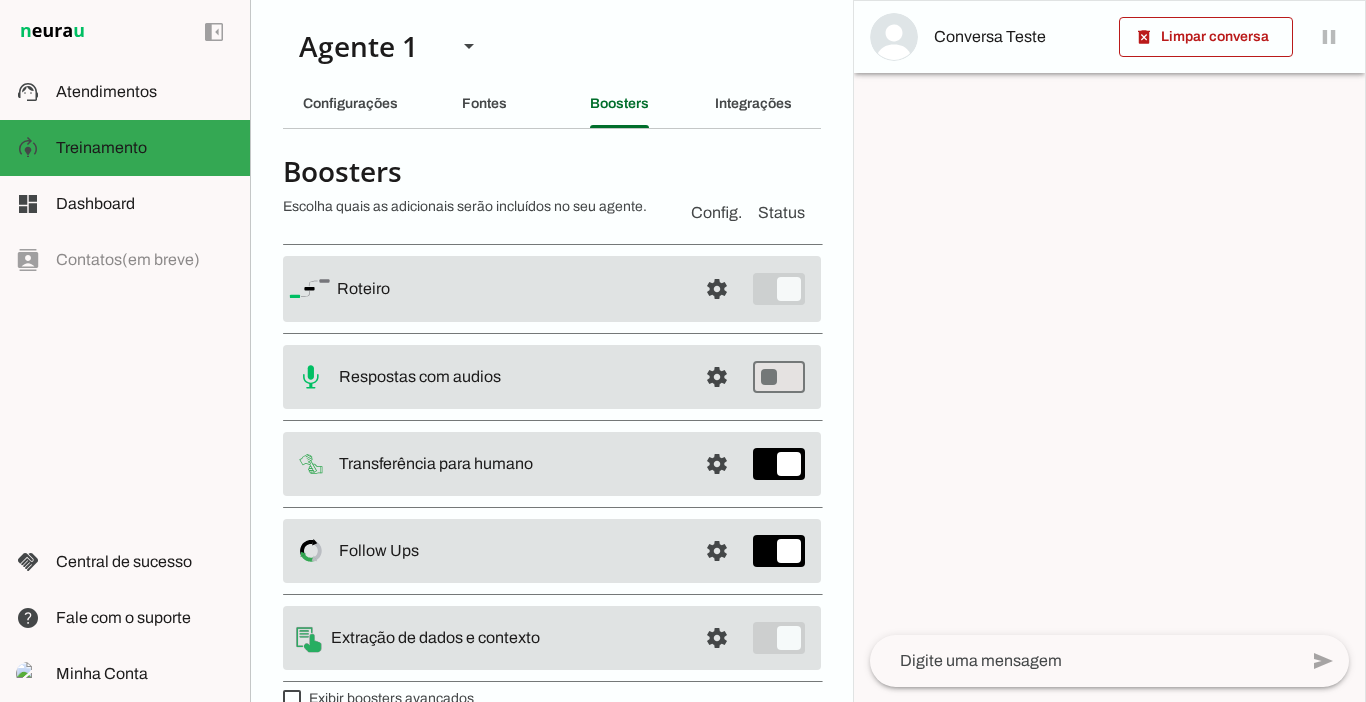 scroll, scrollTop: 36, scrollLeft: 0, axis: vertical 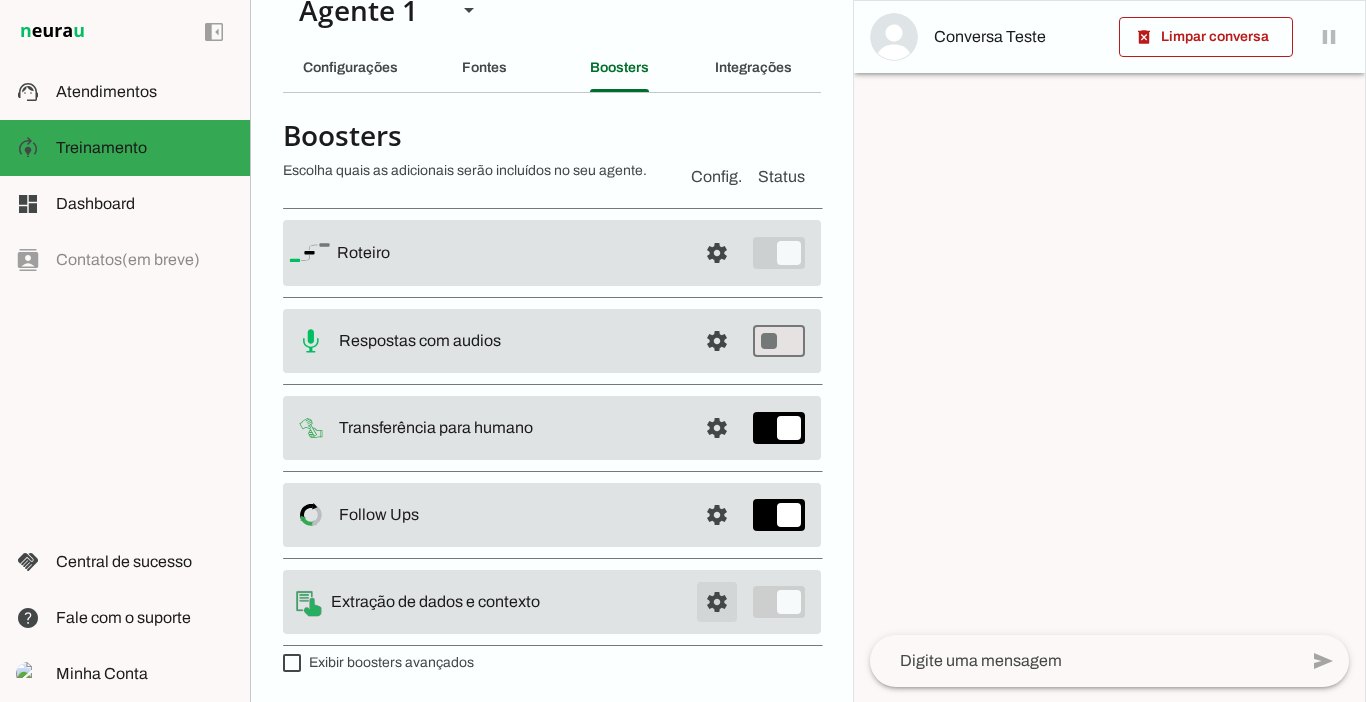 click at bounding box center (717, 253) 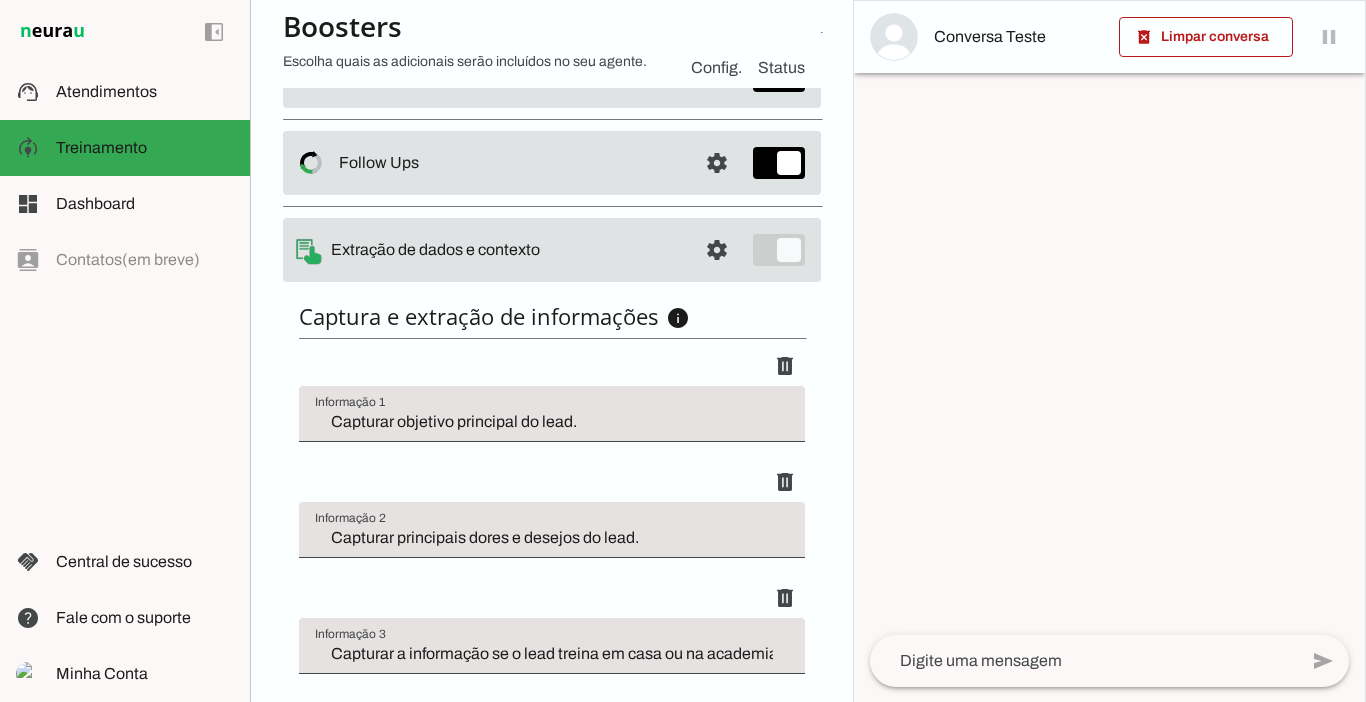 scroll, scrollTop: 322, scrollLeft: 0, axis: vertical 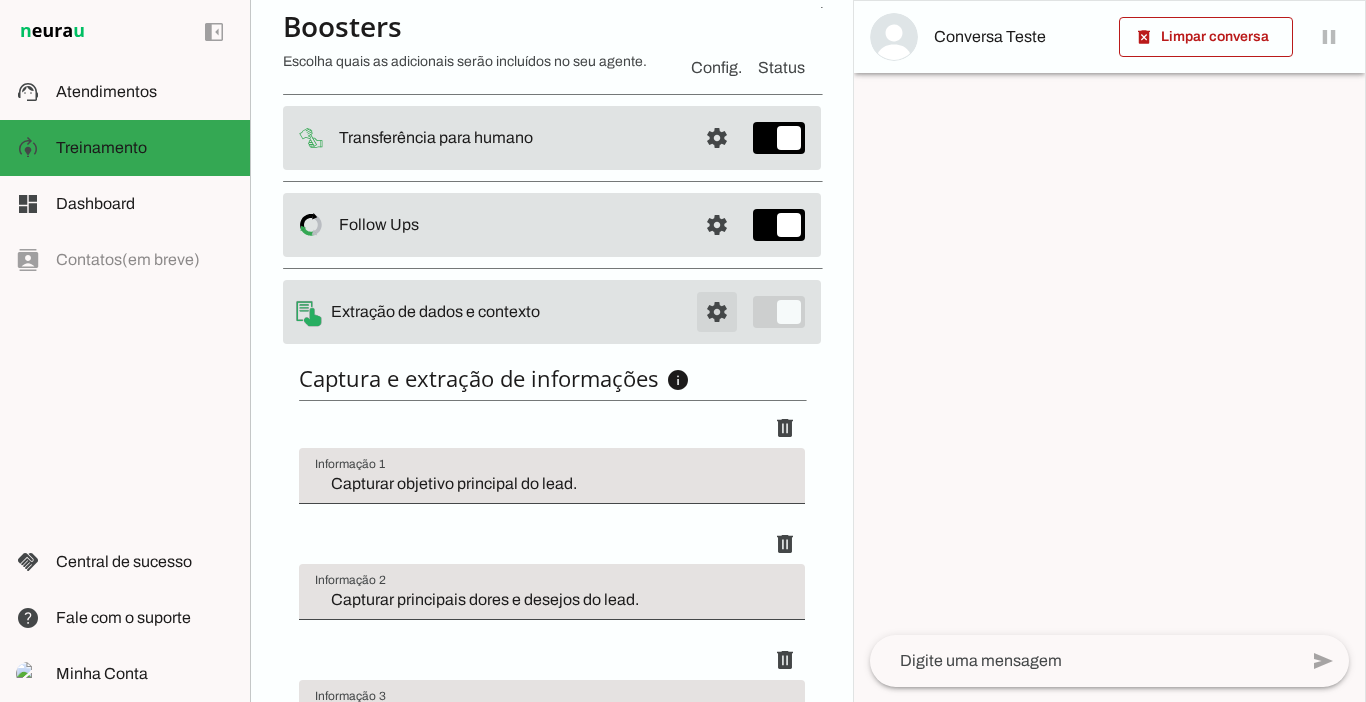 click at bounding box center (717, -37) 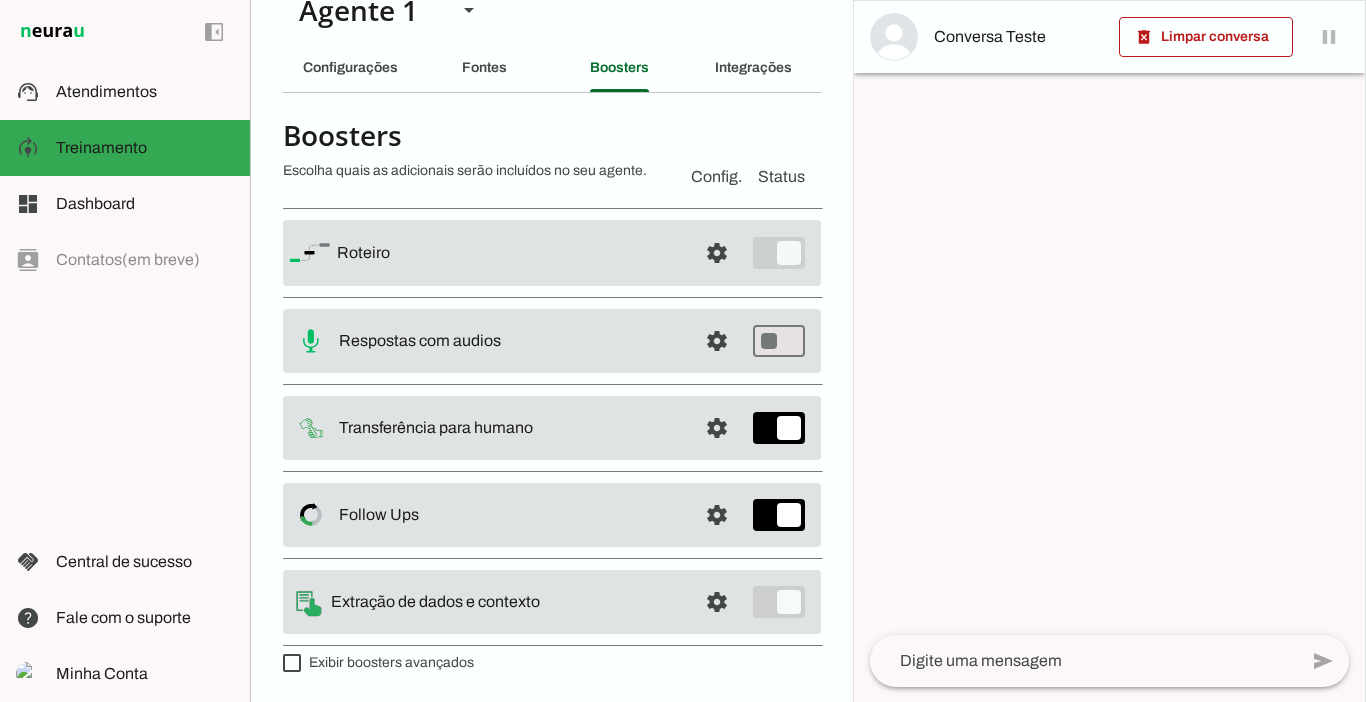 scroll, scrollTop: 36, scrollLeft: 0, axis: vertical 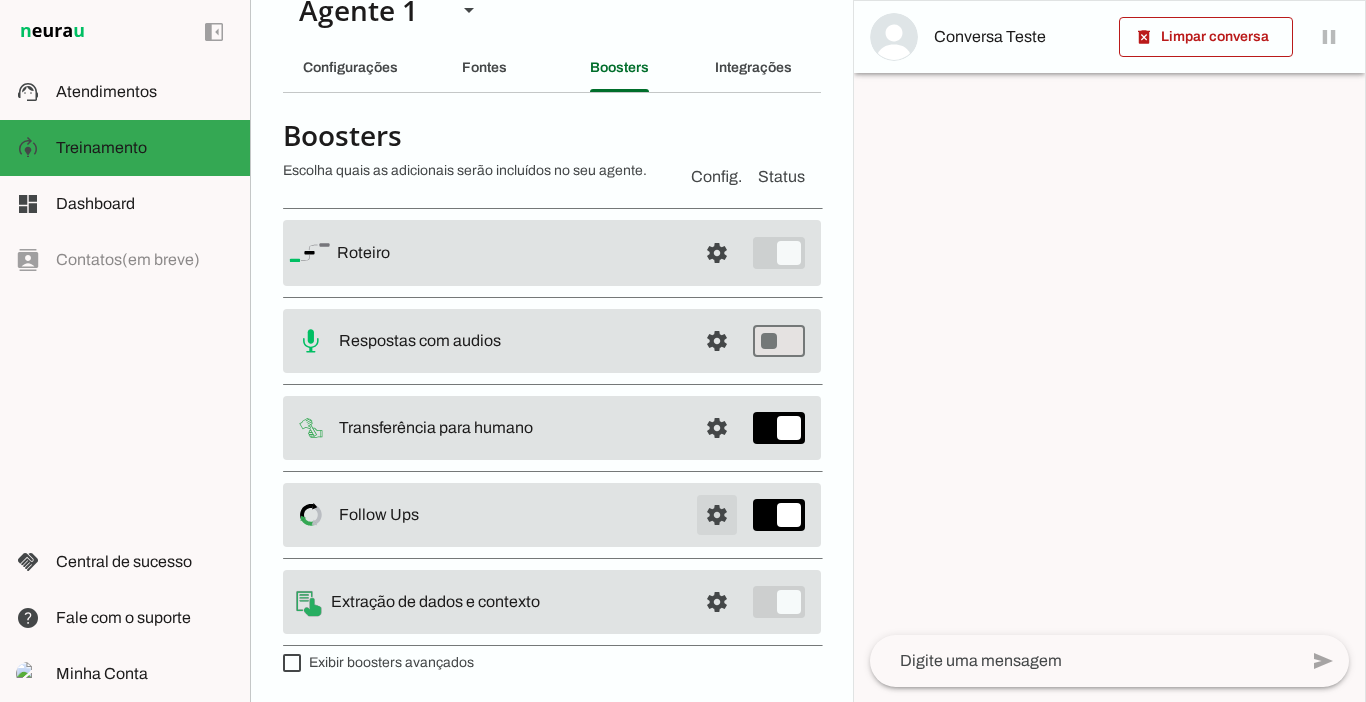 click at bounding box center (717, 253) 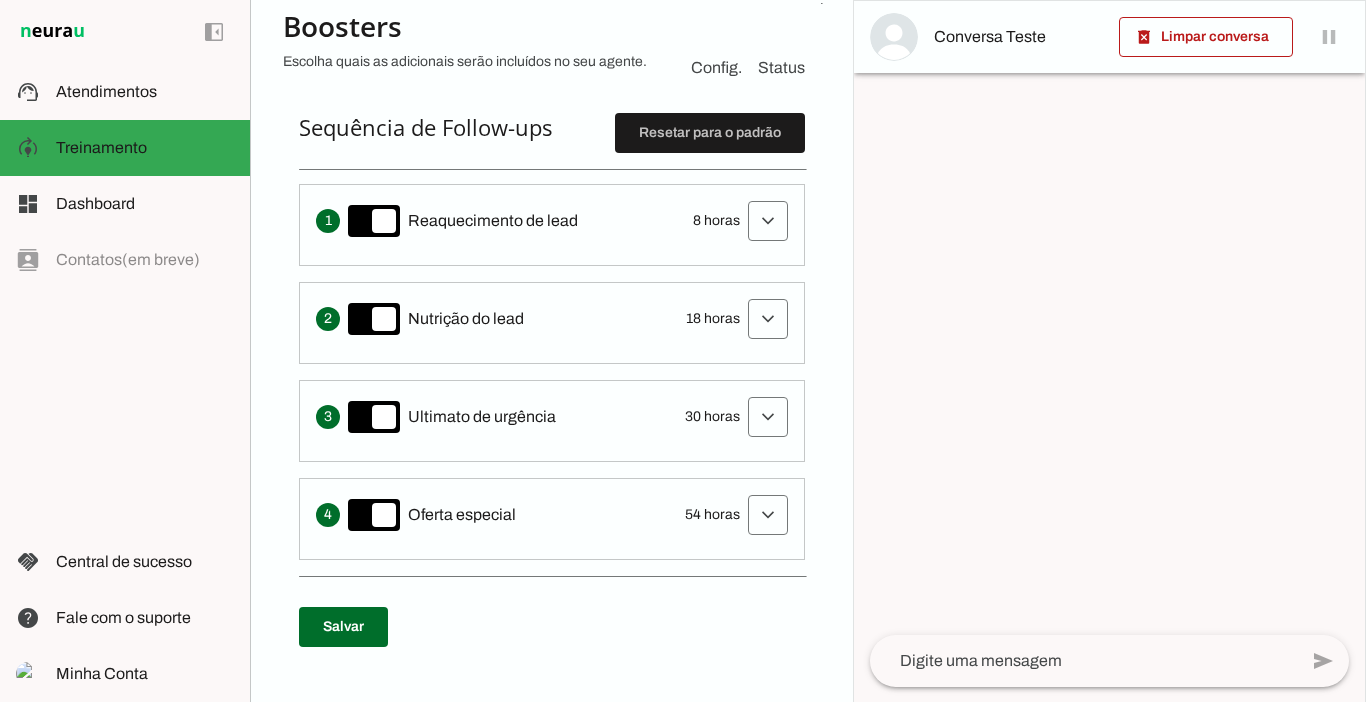 scroll, scrollTop: 486, scrollLeft: 0, axis: vertical 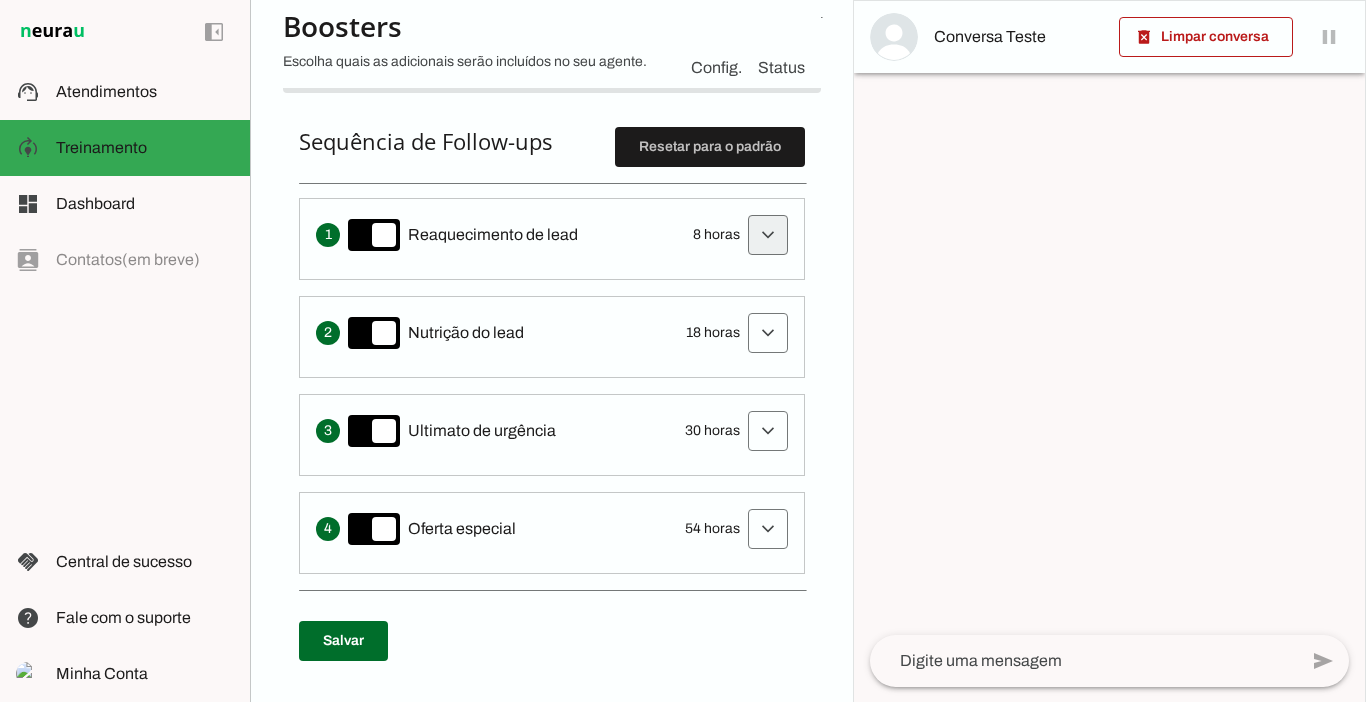 click at bounding box center [768, 235] 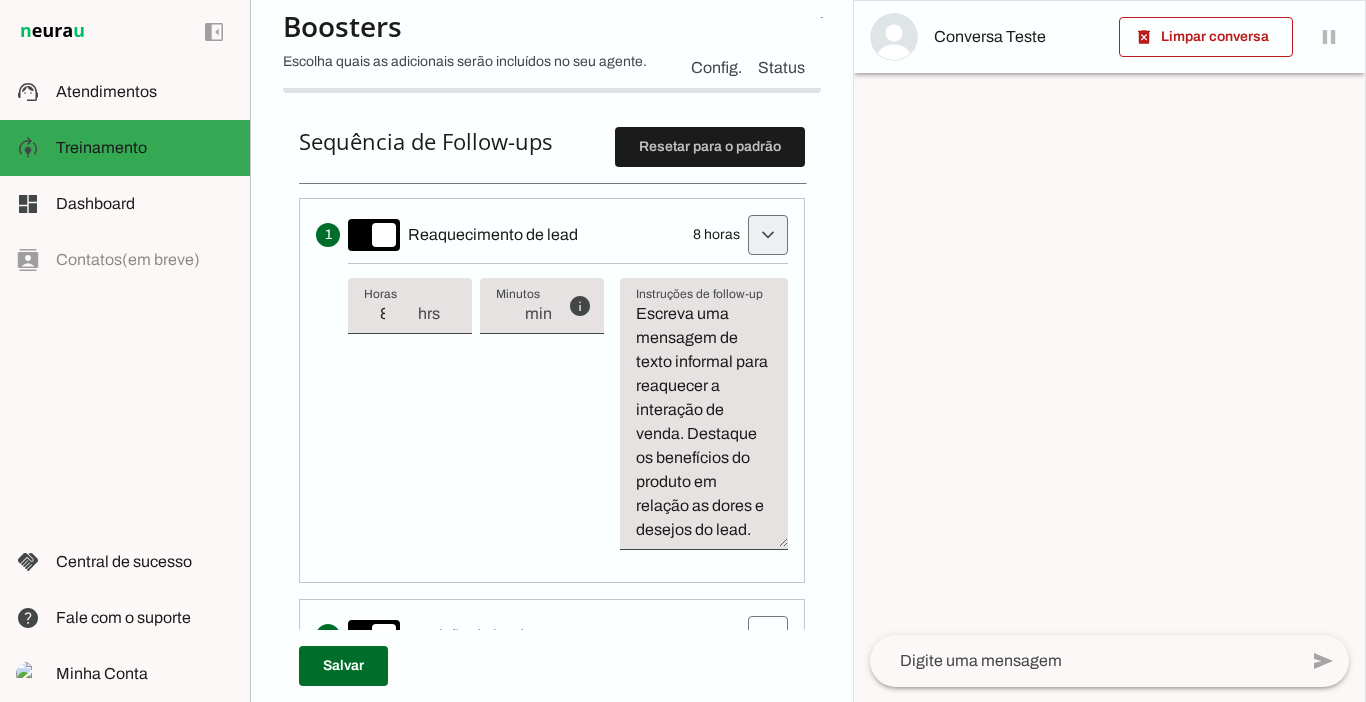 click at bounding box center [768, 235] 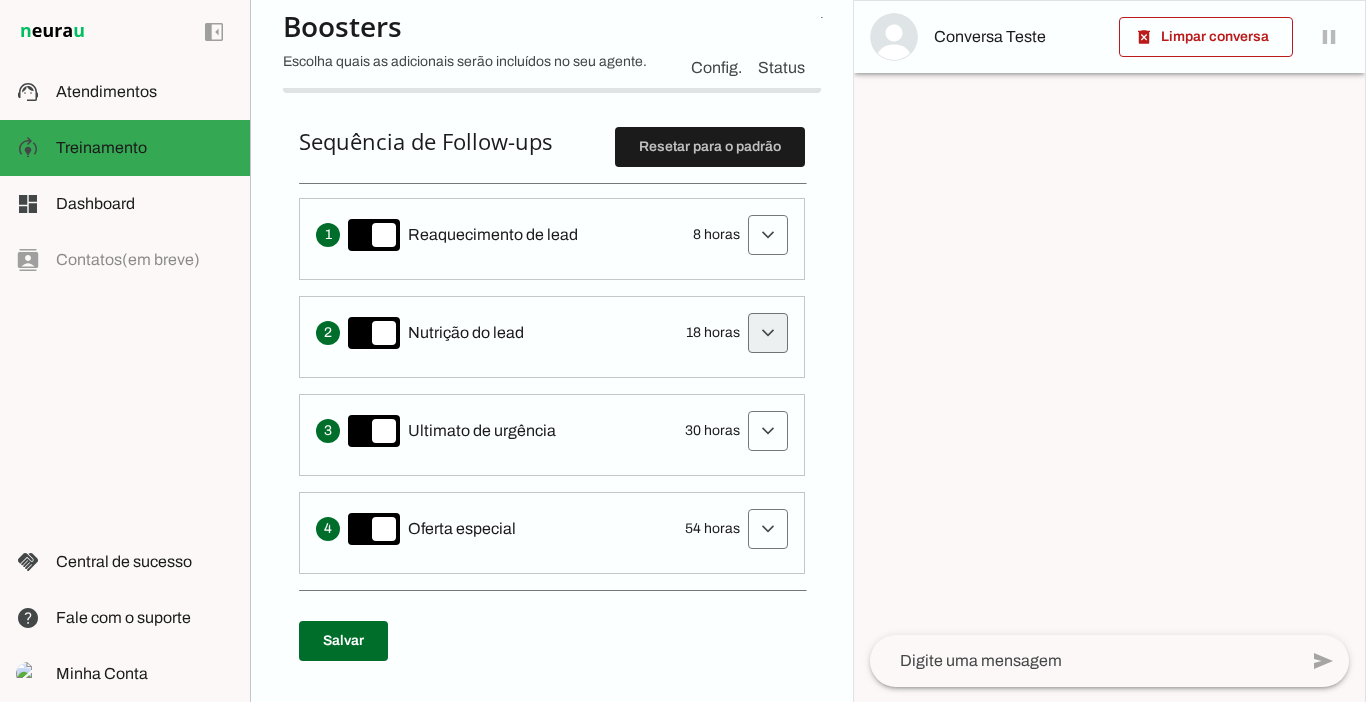 click at bounding box center (768, 235) 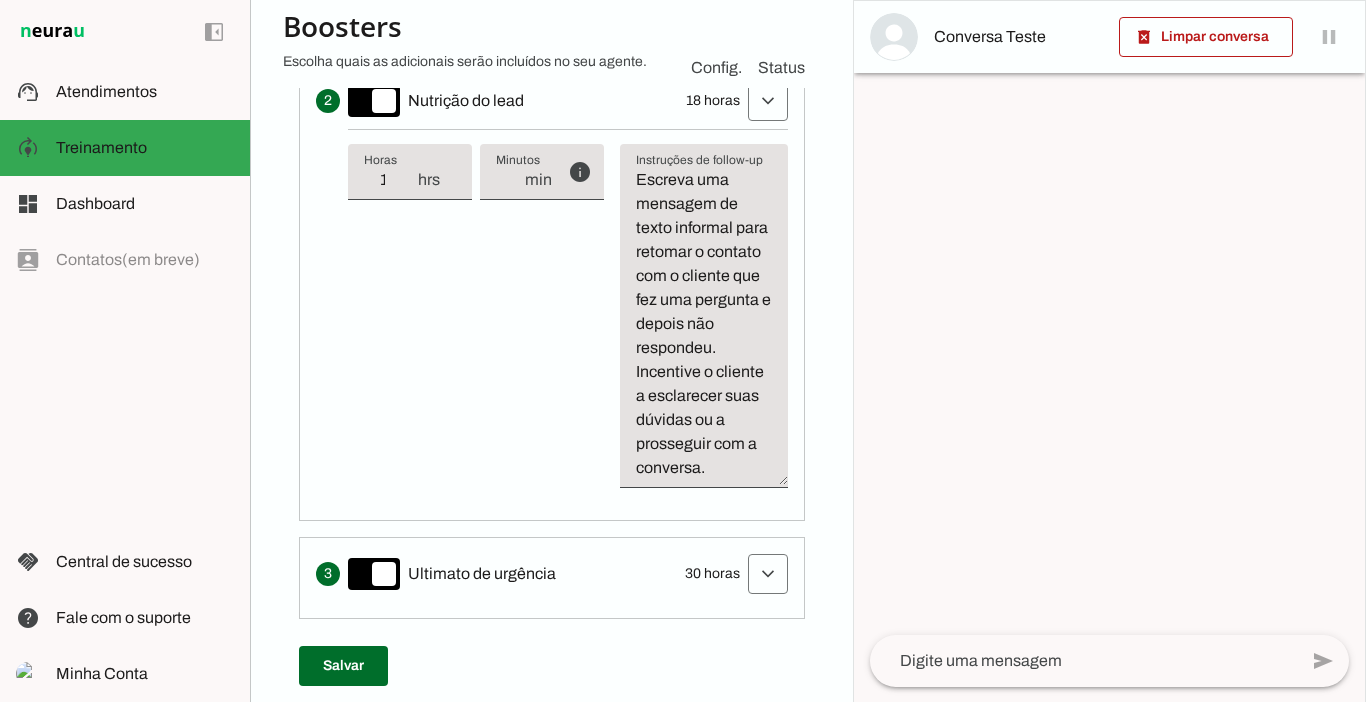 scroll, scrollTop: 723, scrollLeft: 0, axis: vertical 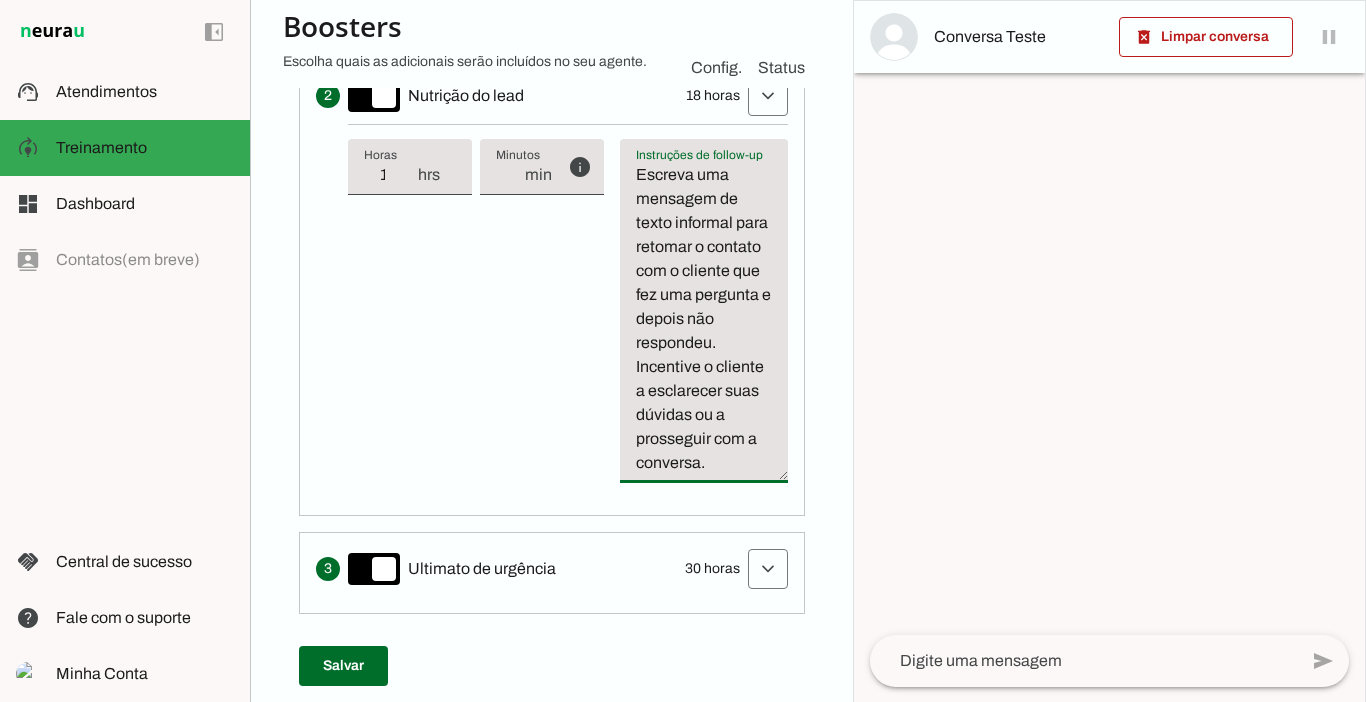 drag, startPoint x: 696, startPoint y: 460, endPoint x: 713, endPoint y: 509, distance: 51.86521 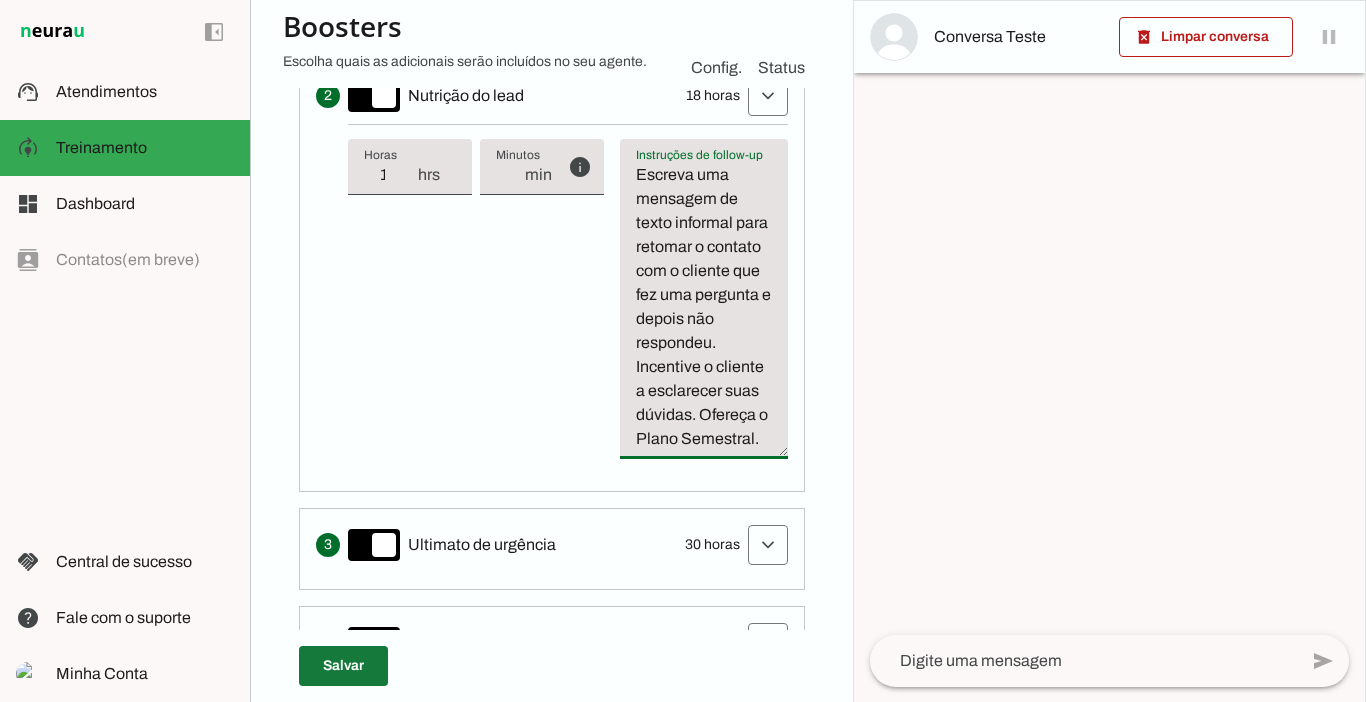 type on "Escreva uma mensagem de texto informal para retomar o contato com o cliente que fez uma pergunta e depois não respondeu. Incentive o cliente a esclarecer suas dúvidas. Ofereça o Plano Semestral." 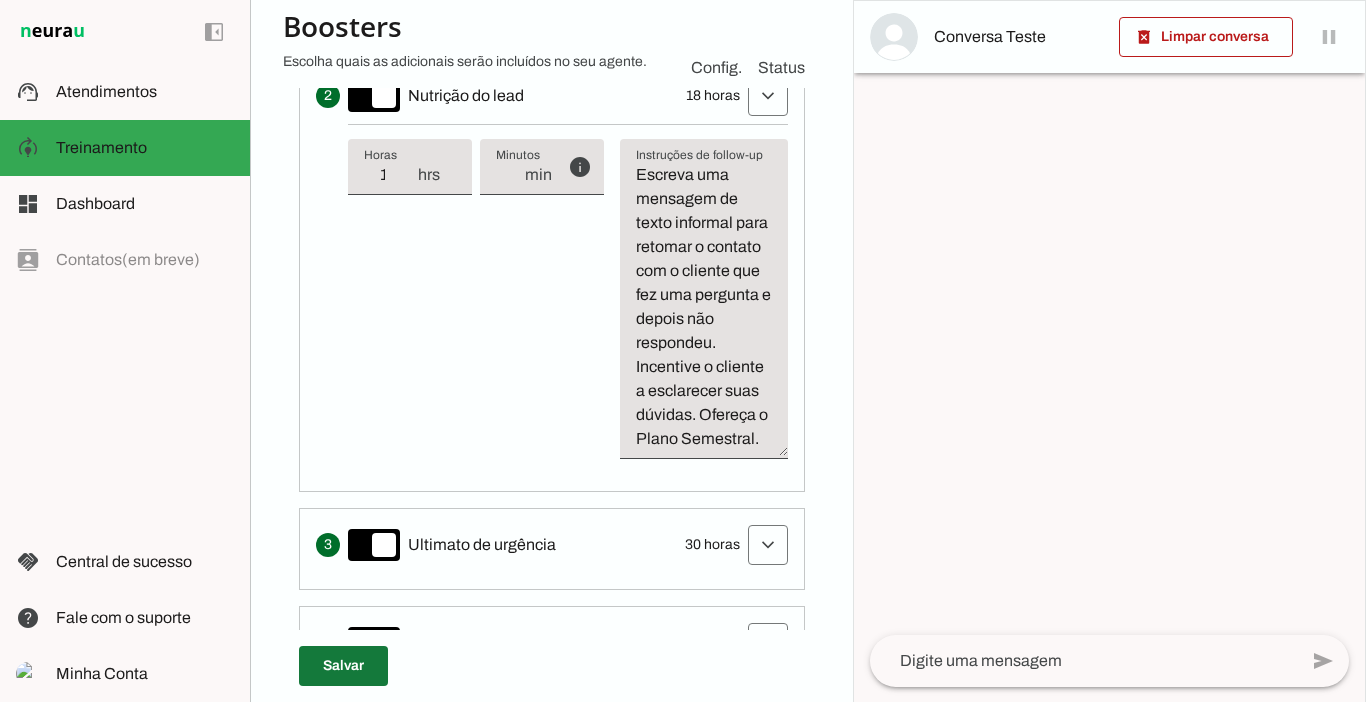 click at bounding box center [343, 666] 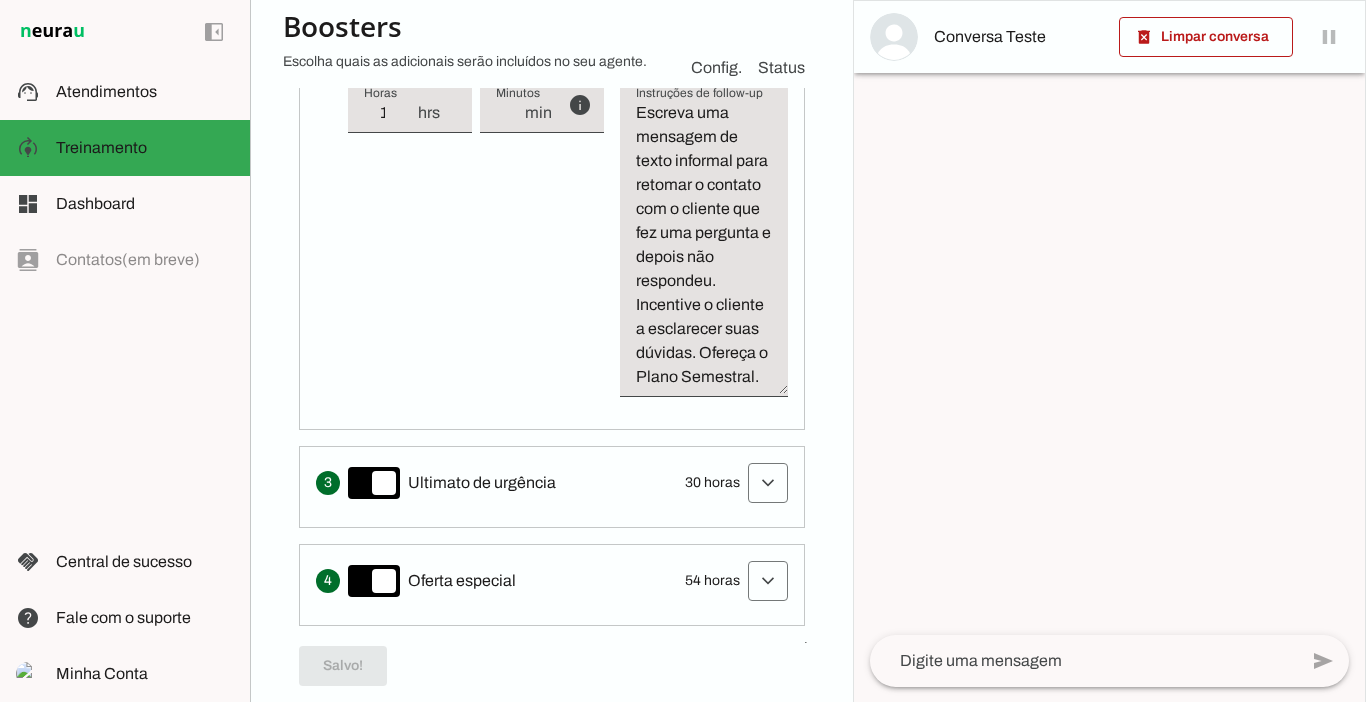 scroll, scrollTop: 877, scrollLeft: 0, axis: vertical 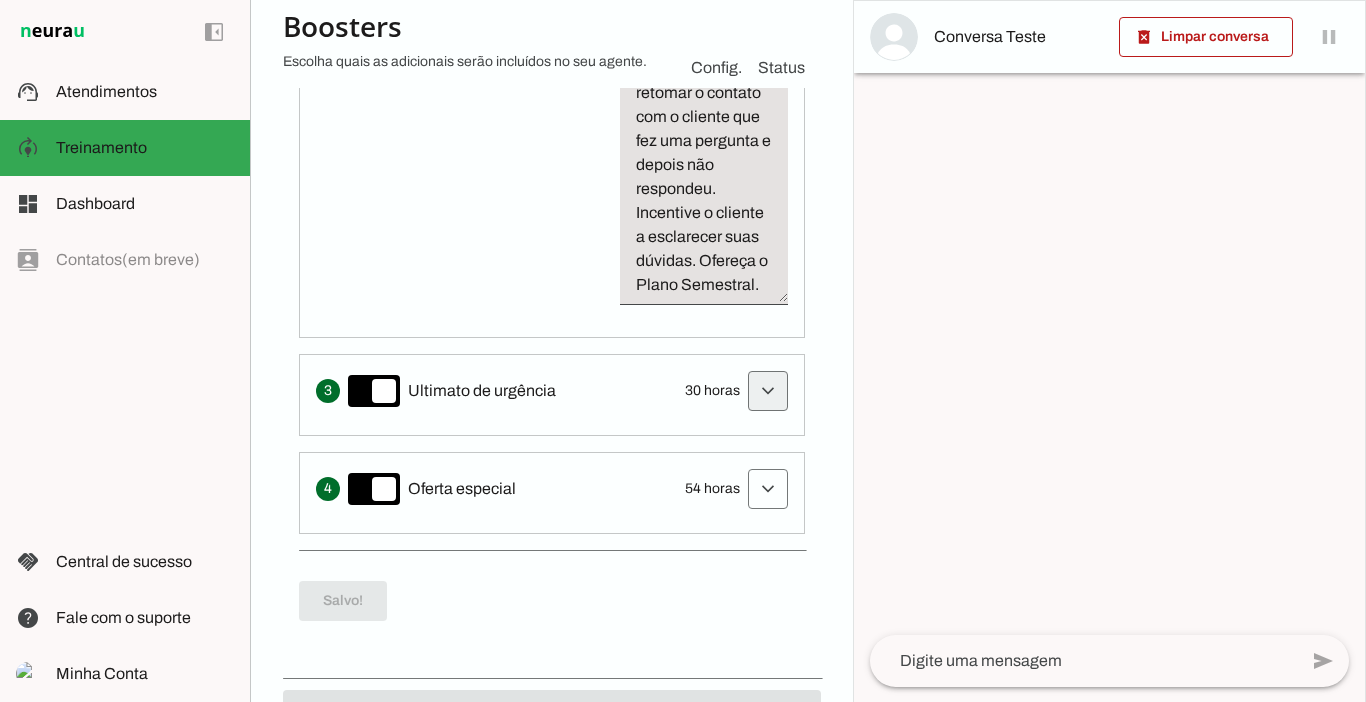 click at bounding box center [768, -156] 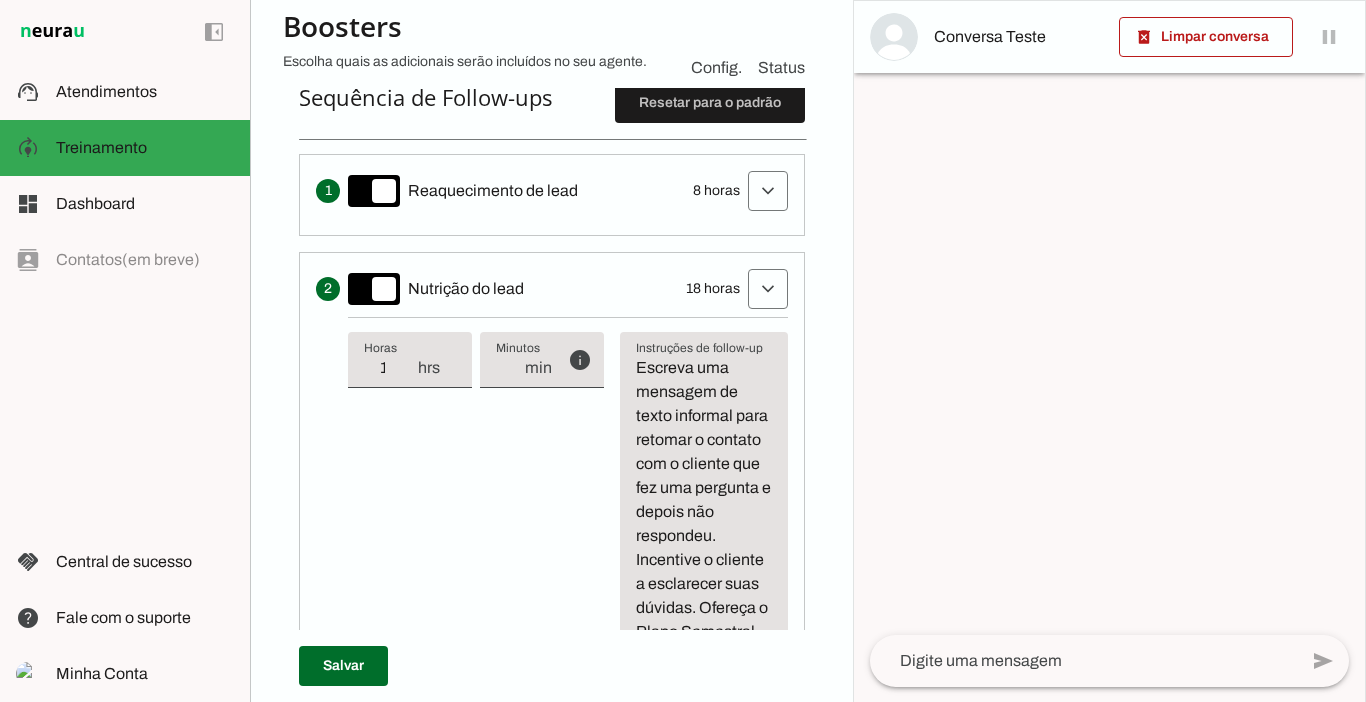 scroll, scrollTop: 505, scrollLeft: 0, axis: vertical 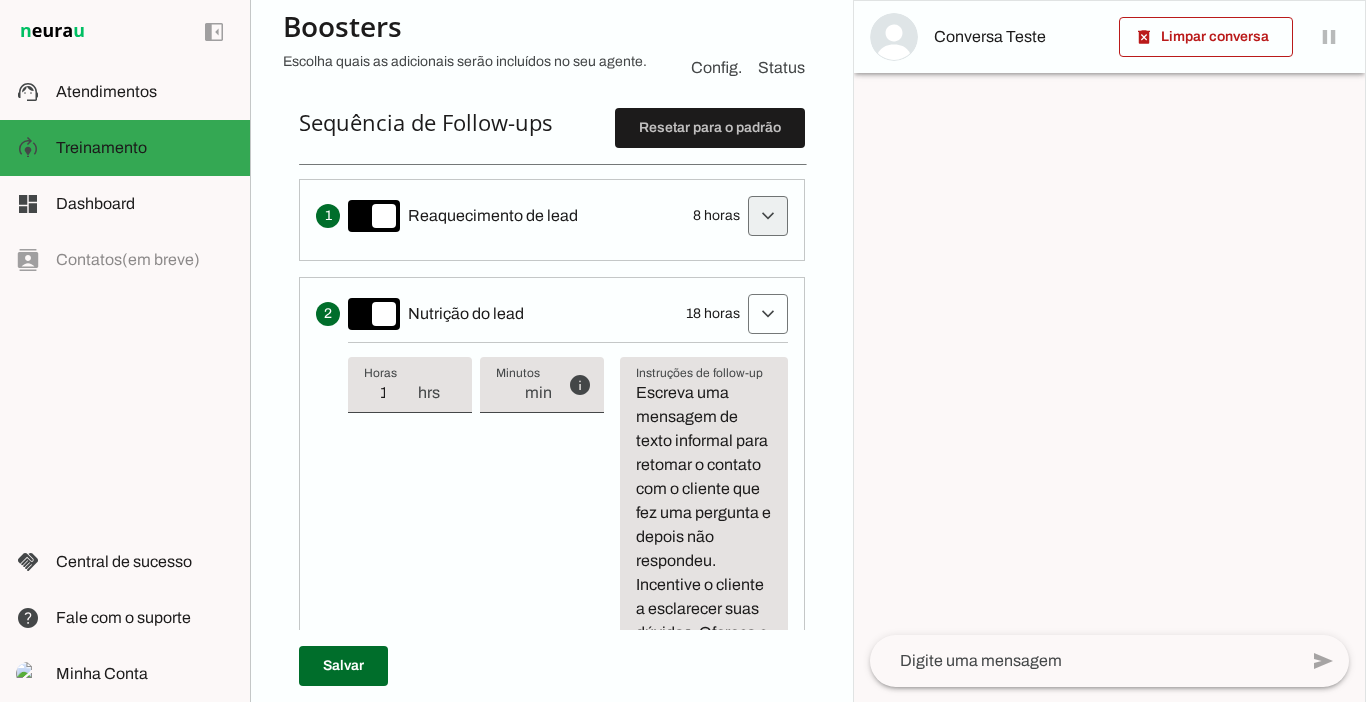 click at bounding box center (768, 216) 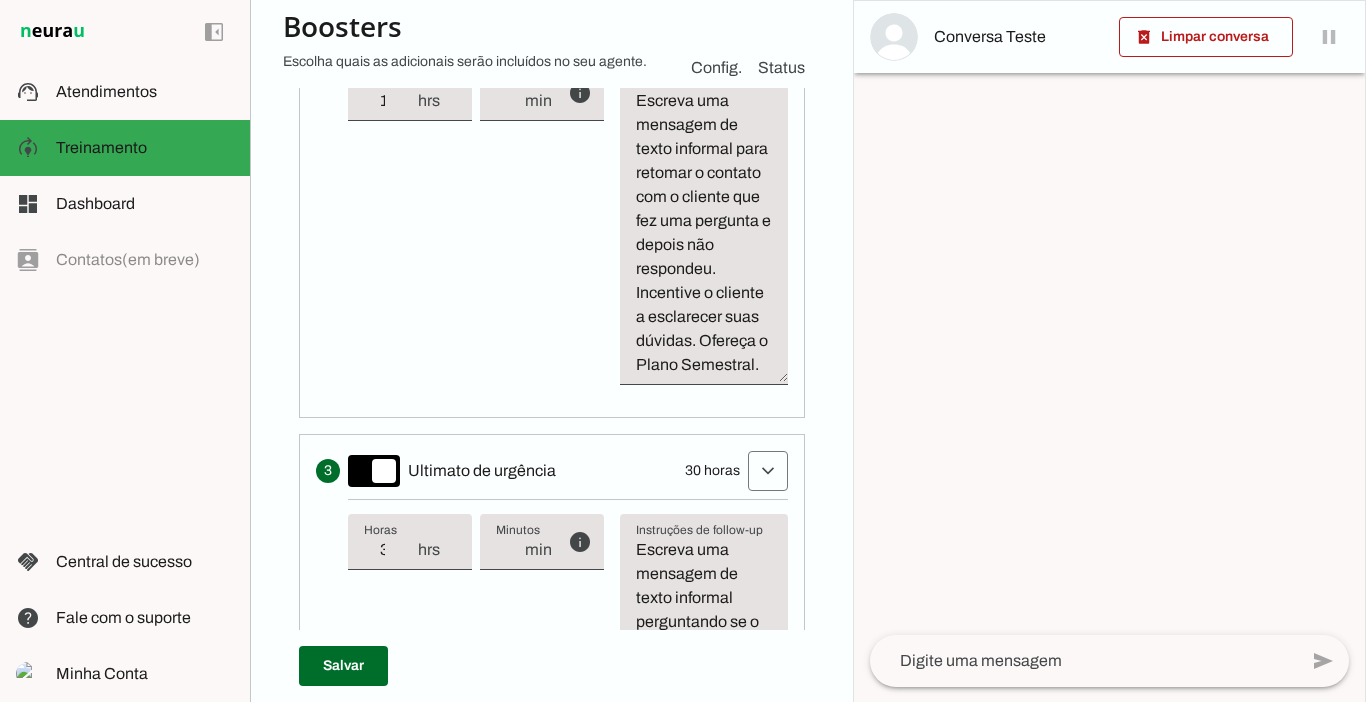 scroll, scrollTop: 1104, scrollLeft: 0, axis: vertical 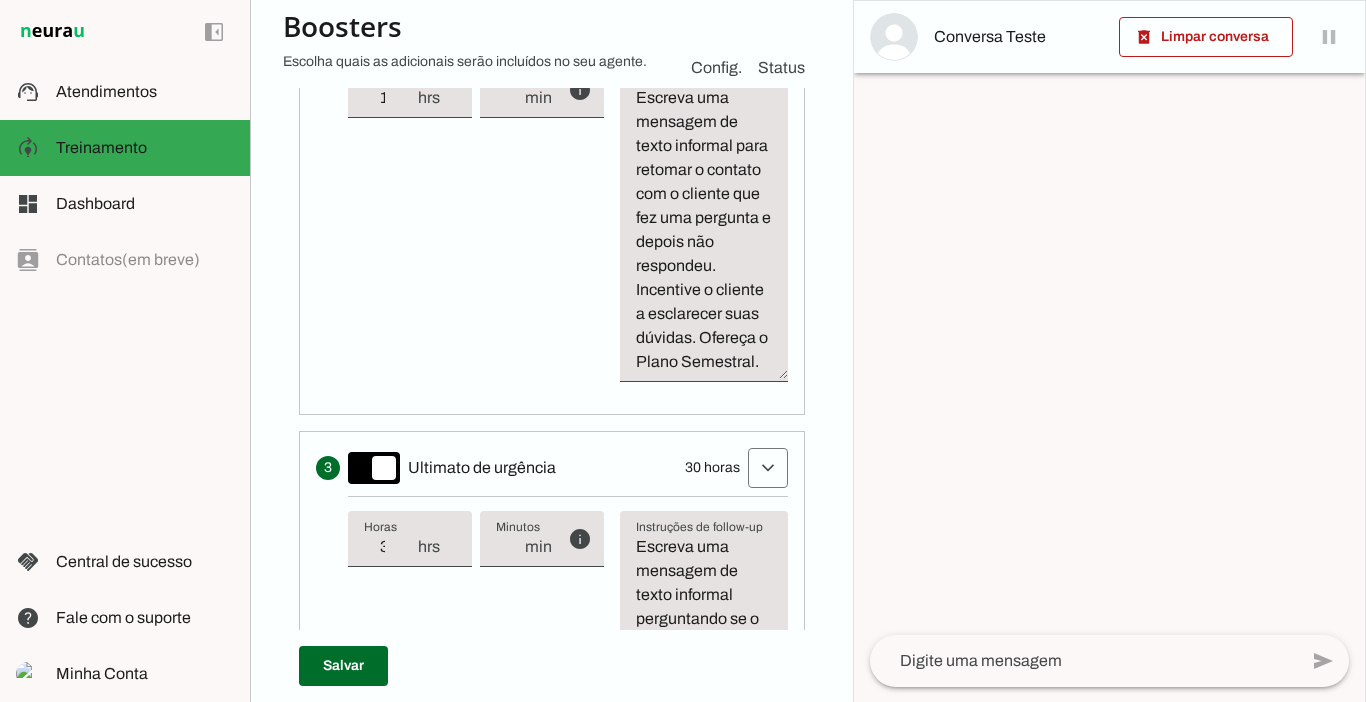 click on "Escreva uma mensagem de texto informal para retomar o contato com o cliente que fez uma pergunta e depois não respondeu. Incentive o cliente a esclarecer suas dúvidas. Ofereça o Plano Semestral." at bounding box center [704, 230] 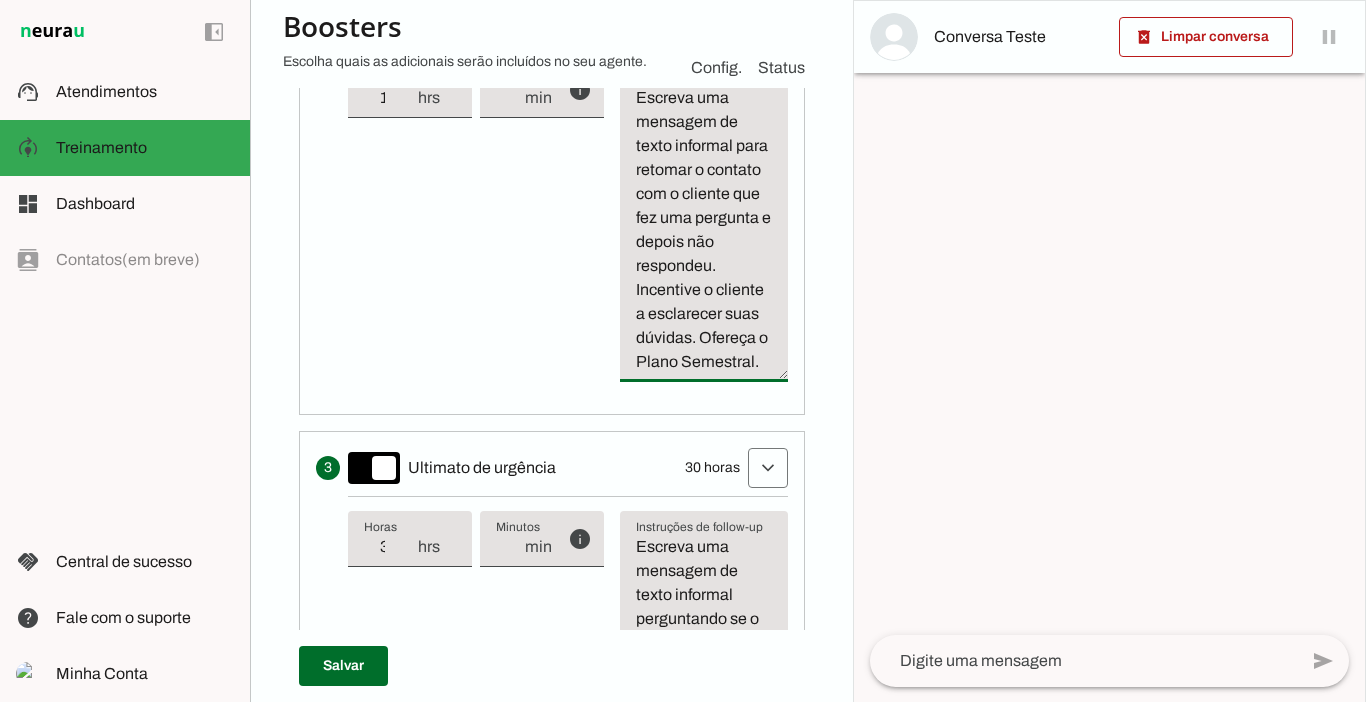 click on "info
Tempo de atraso / inatividade
O tempo de atraso é o tempo de inatividade da conversa (um tempo limite) que deve ter decorrido para que o follow-up seja executado.
Ex:  Se o lead não respondeu por 18 horas desde o follow-up 1 (ativado após 8 horas), esta etapa de follow-up será acionada." at bounding box center (568, 221) 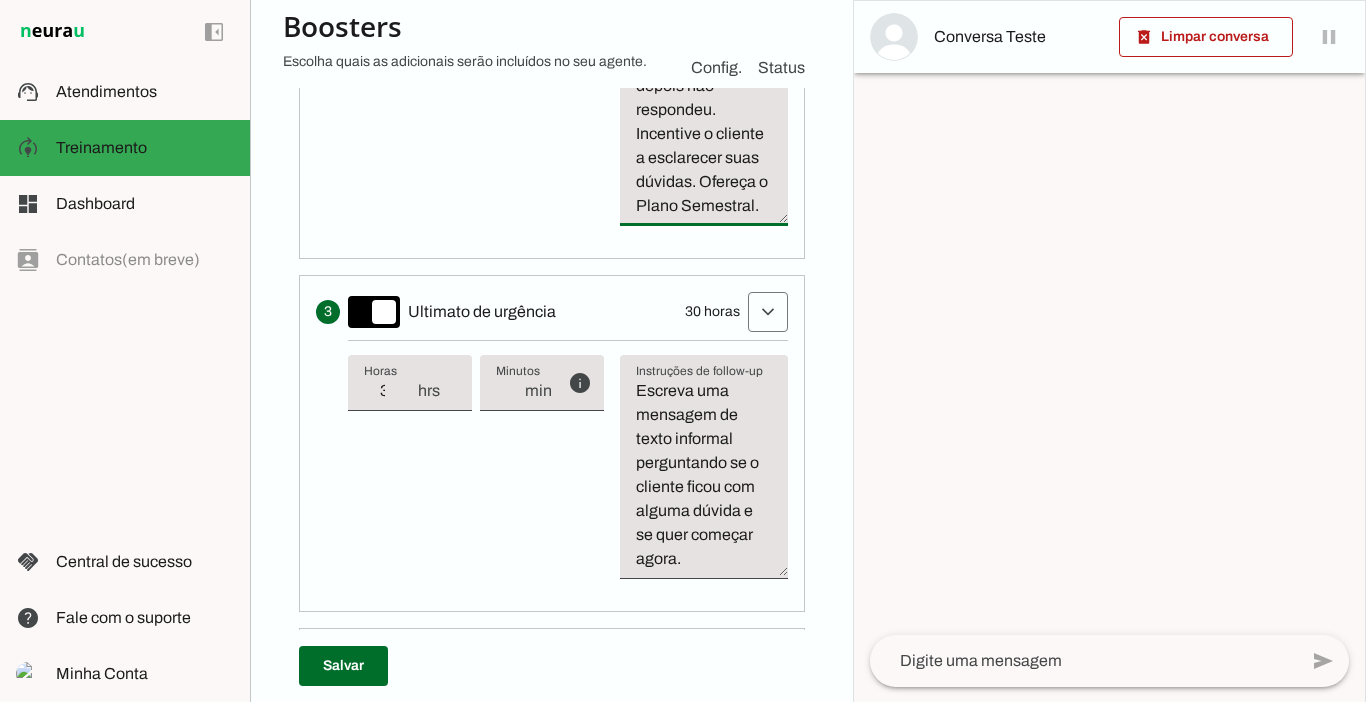 scroll, scrollTop: 1328, scrollLeft: 0, axis: vertical 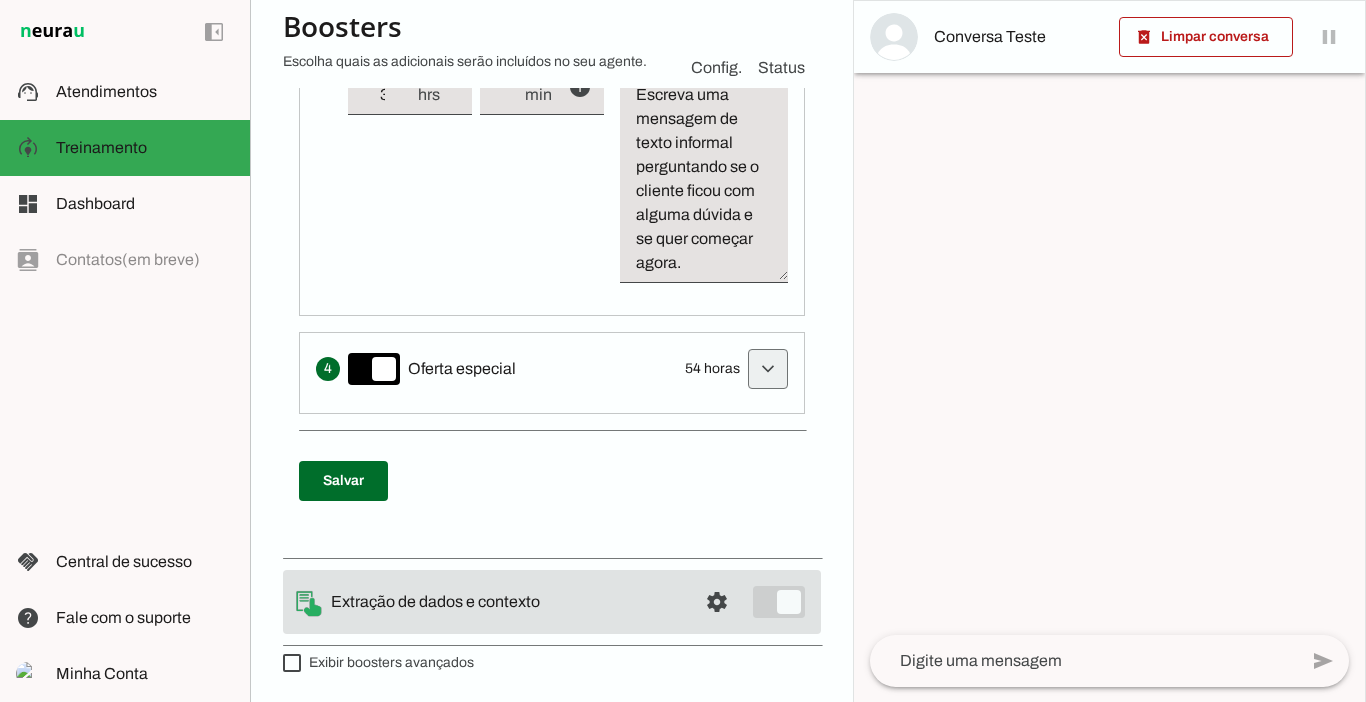 click at bounding box center [768, -835] 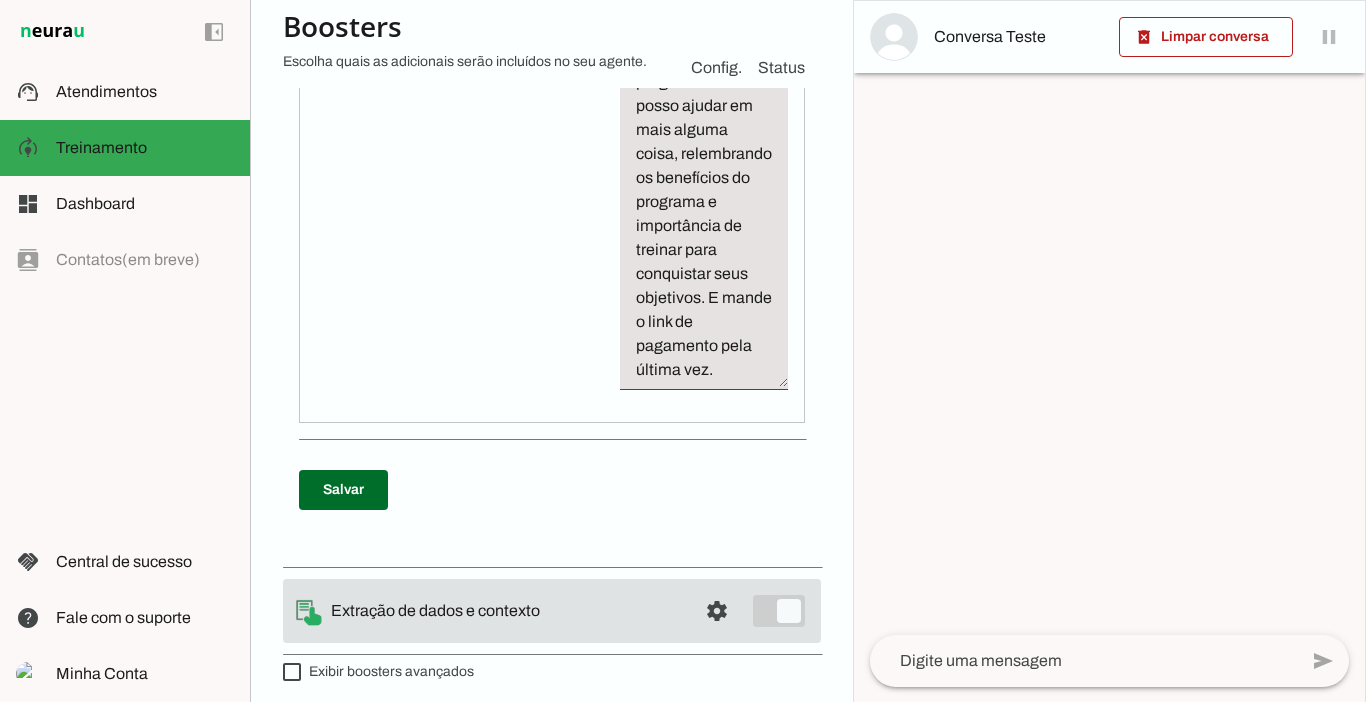 scroll, scrollTop: 2008, scrollLeft: 0, axis: vertical 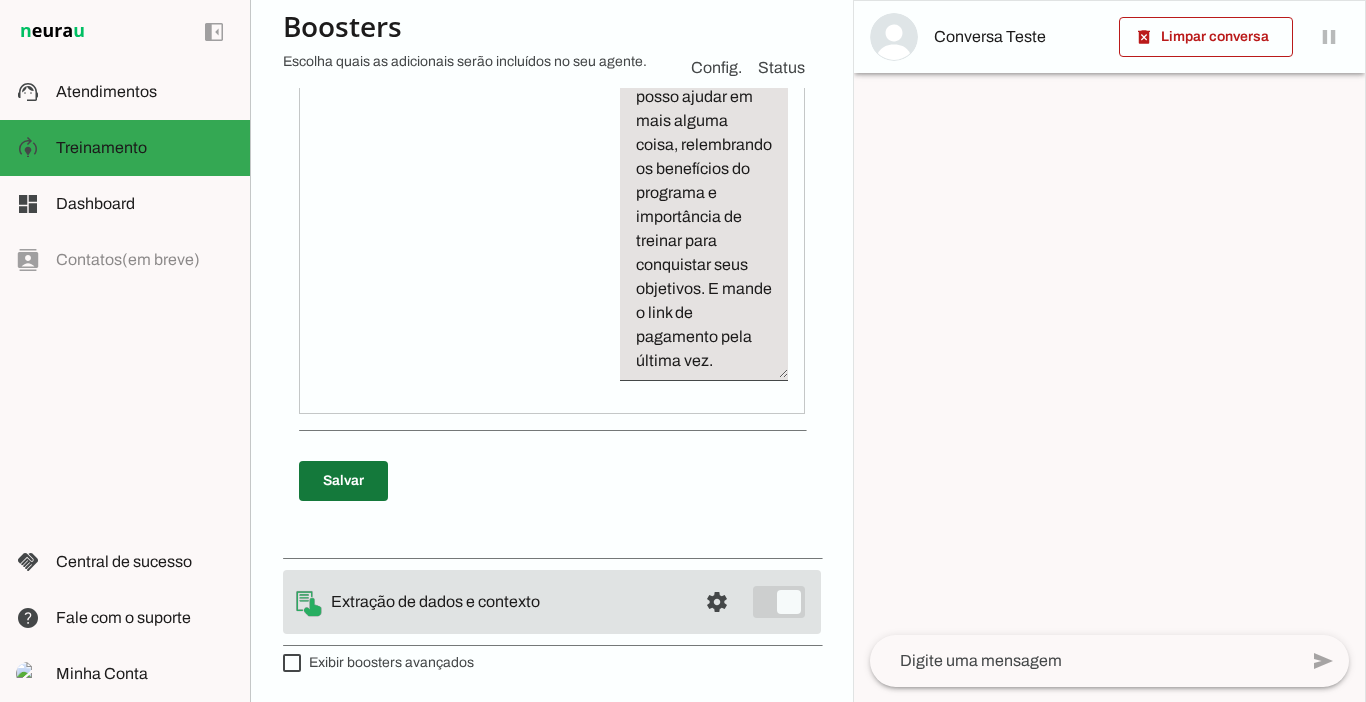 click at bounding box center (343, 481) 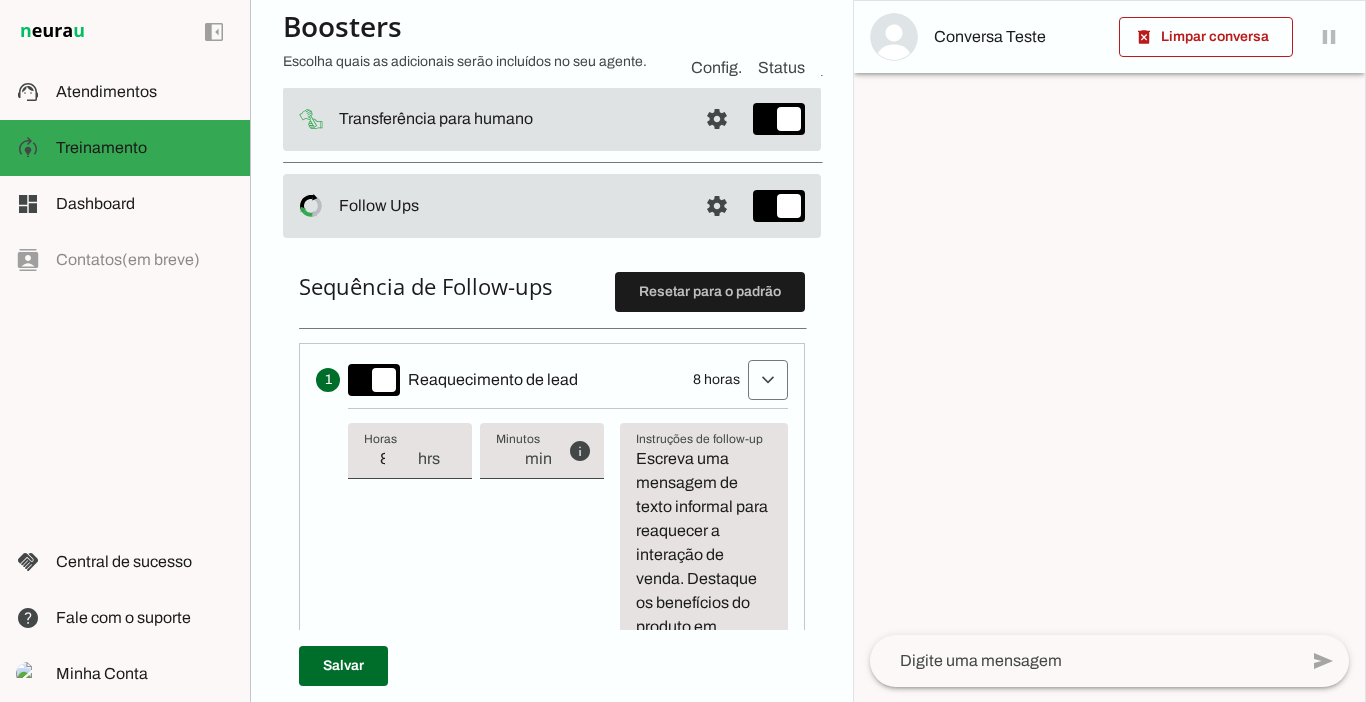 scroll, scrollTop: 281, scrollLeft: 0, axis: vertical 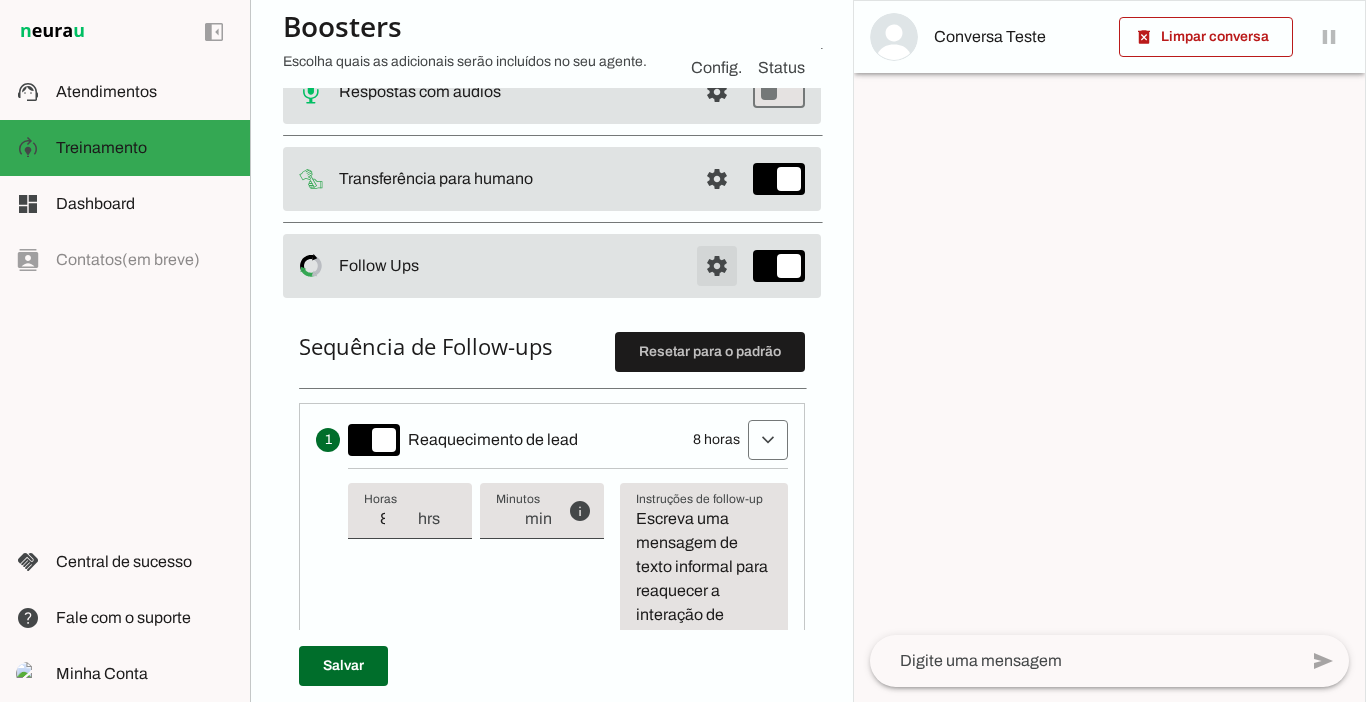 click at bounding box center (717, 4) 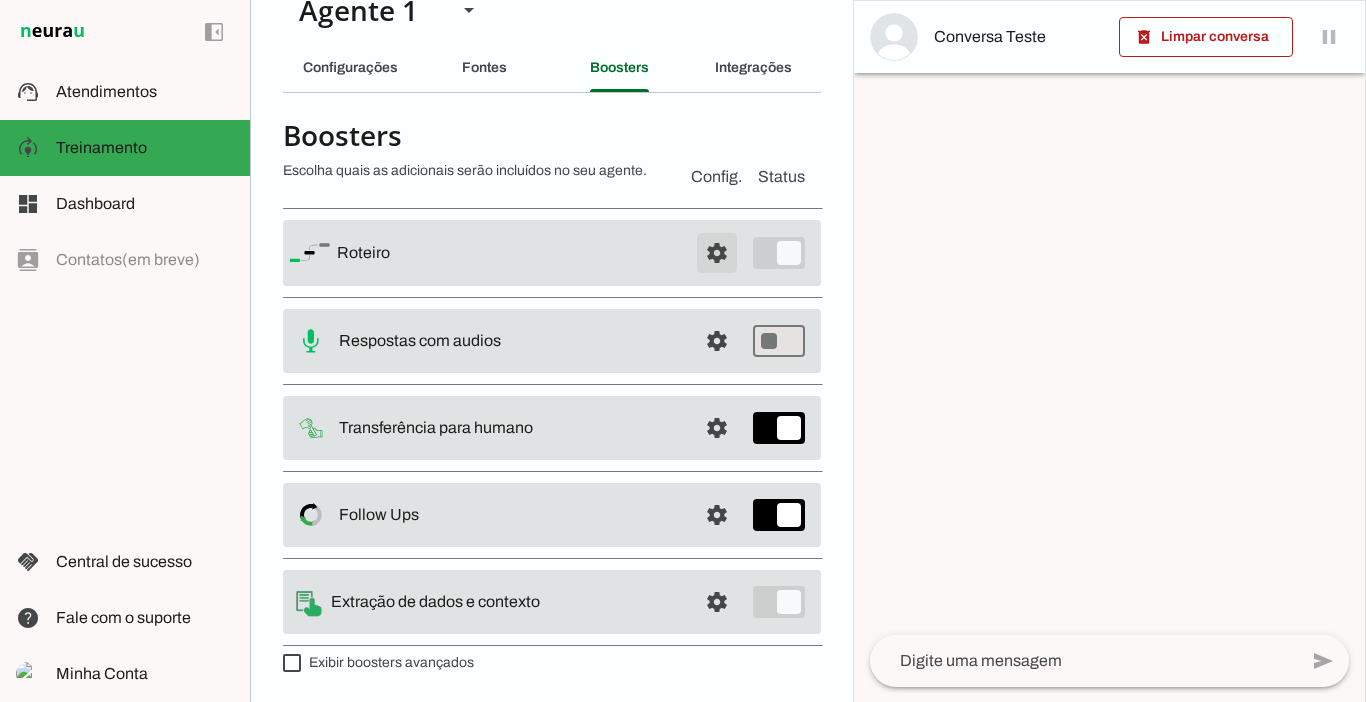 scroll, scrollTop: 36, scrollLeft: 0, axis: vertical 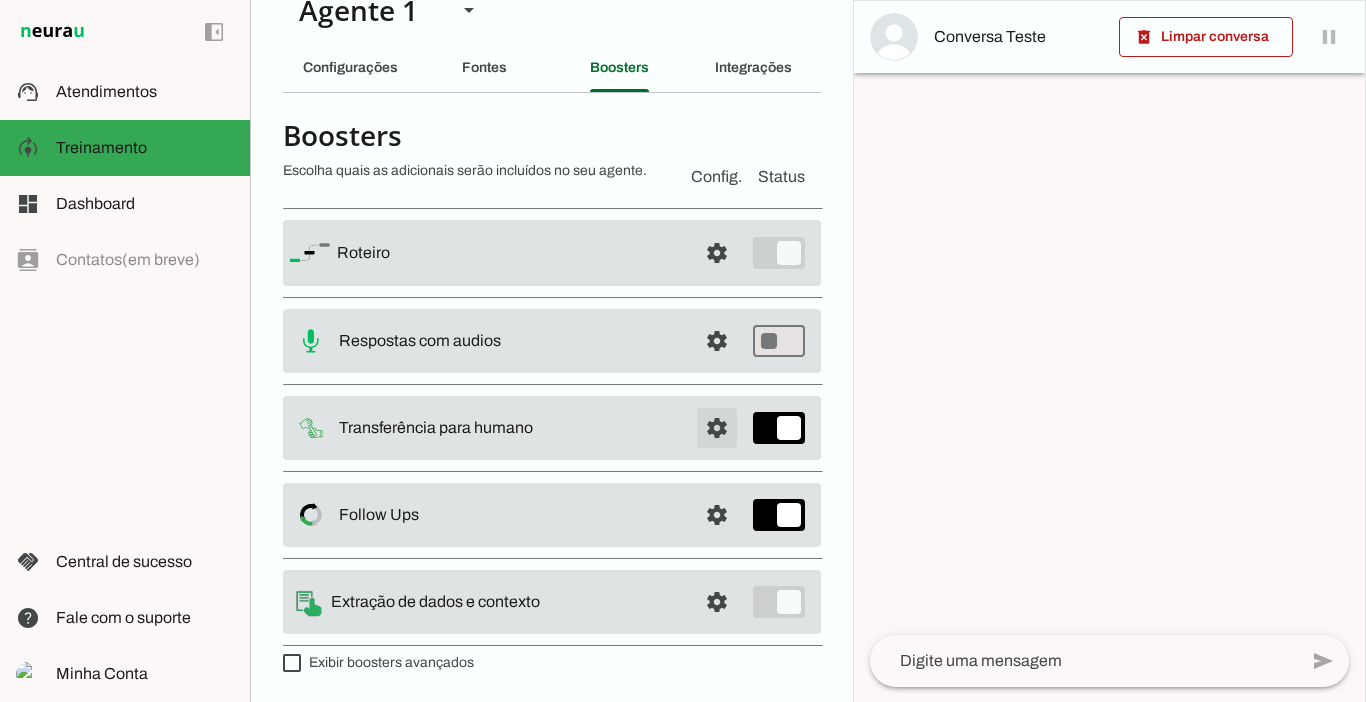 click at bounding box center (717, 253) 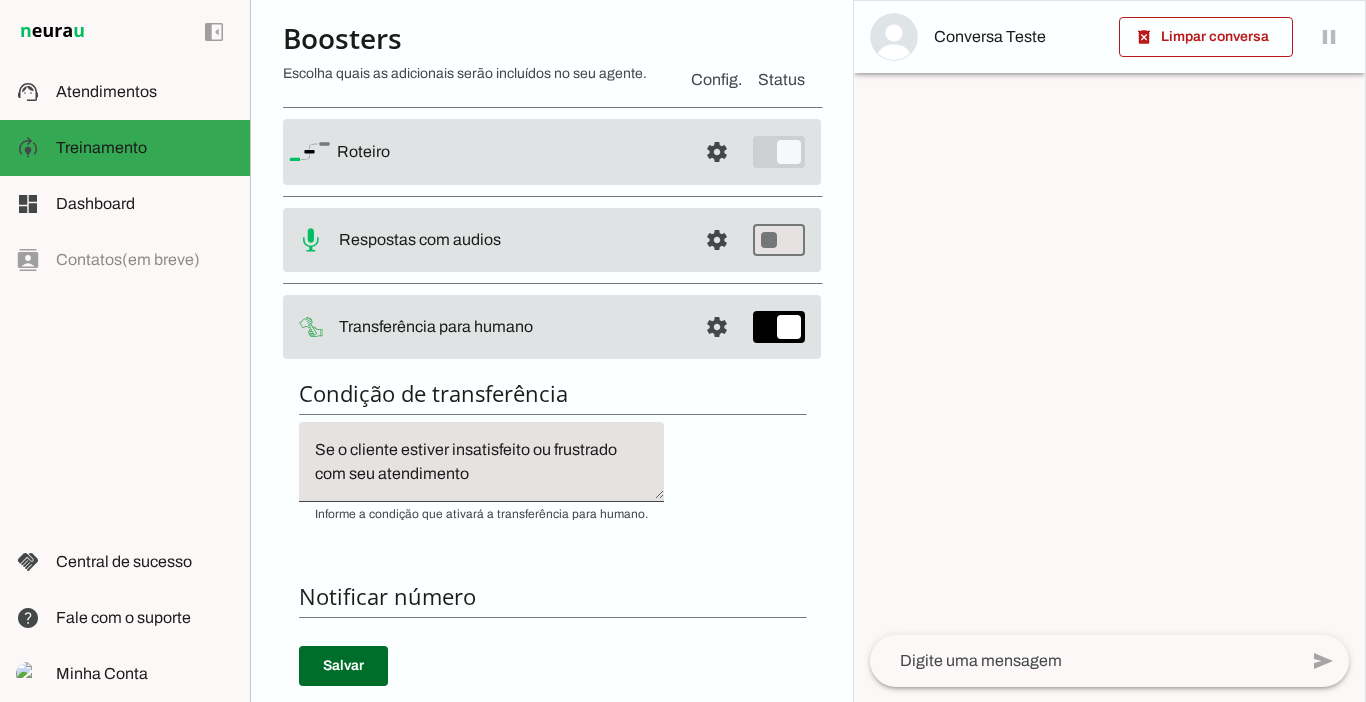 scroll, scrollTop: 130, scrollLeft: 0, axis: vertical 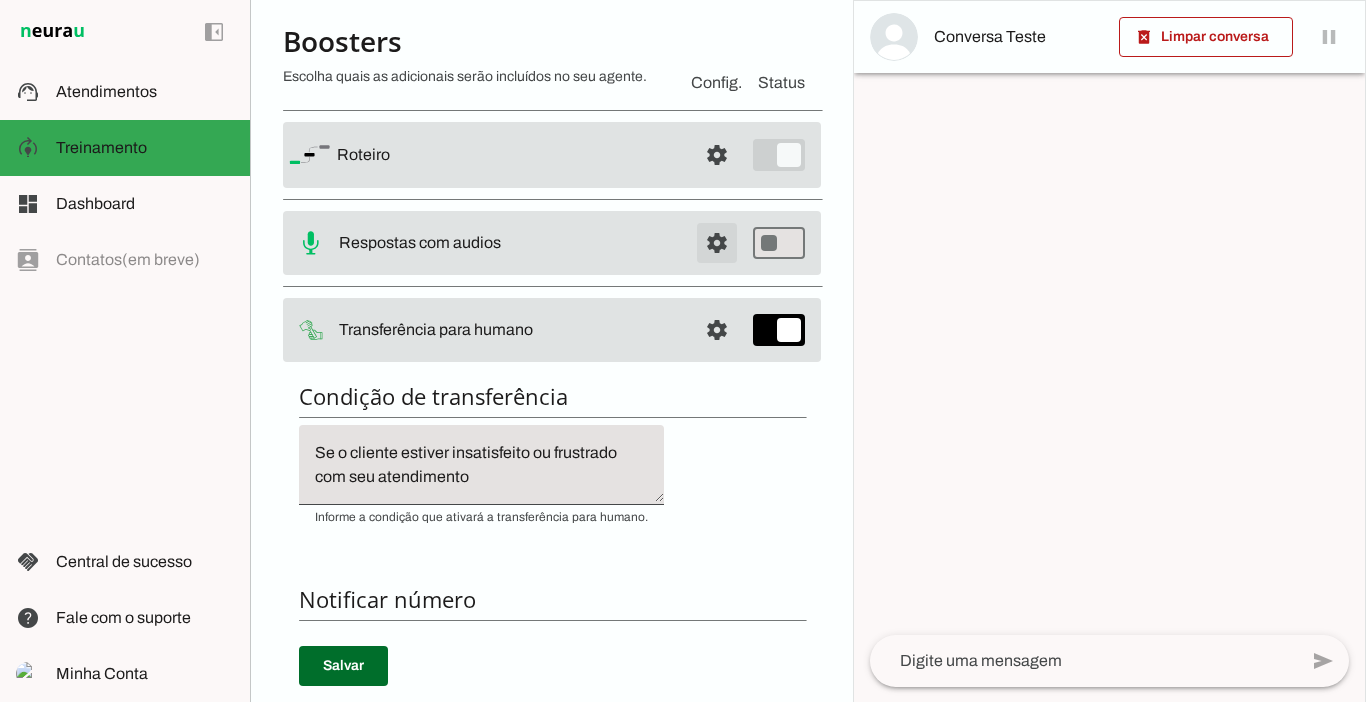 click at bounding box center (717, 155) 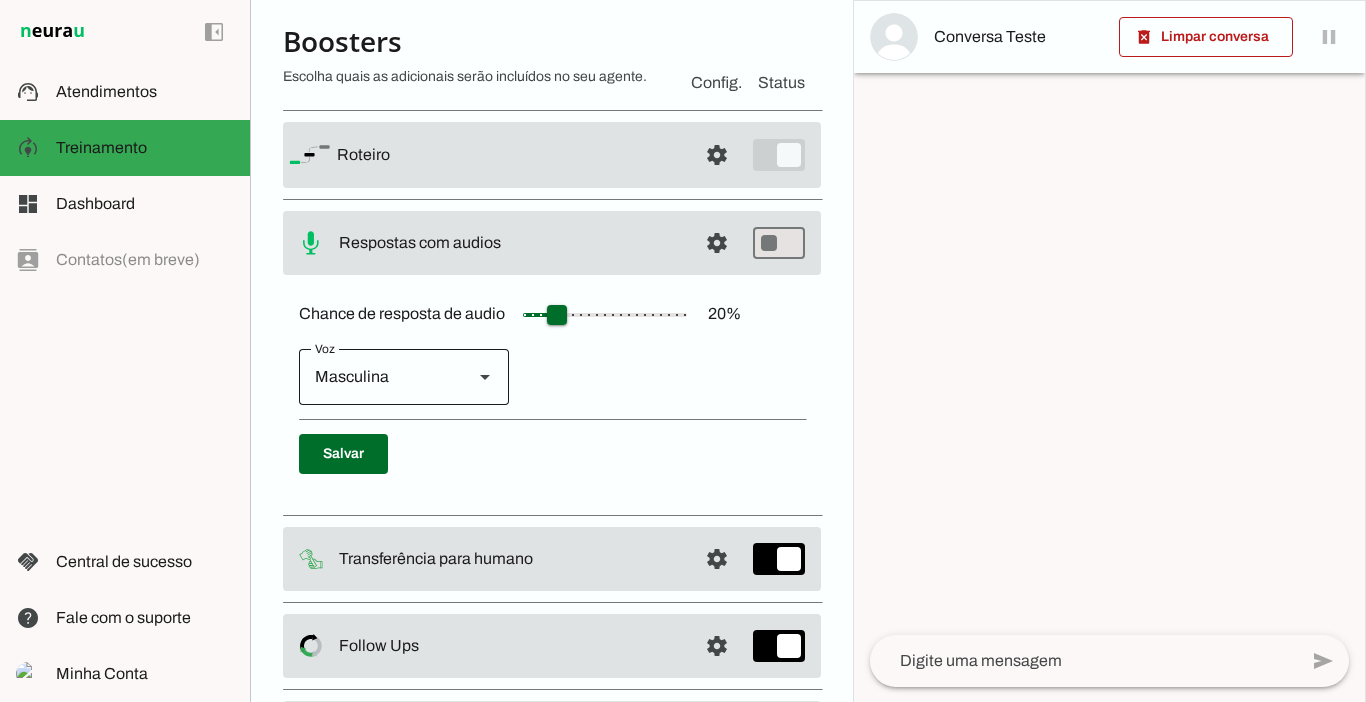 click at bounding box center (485, 377) 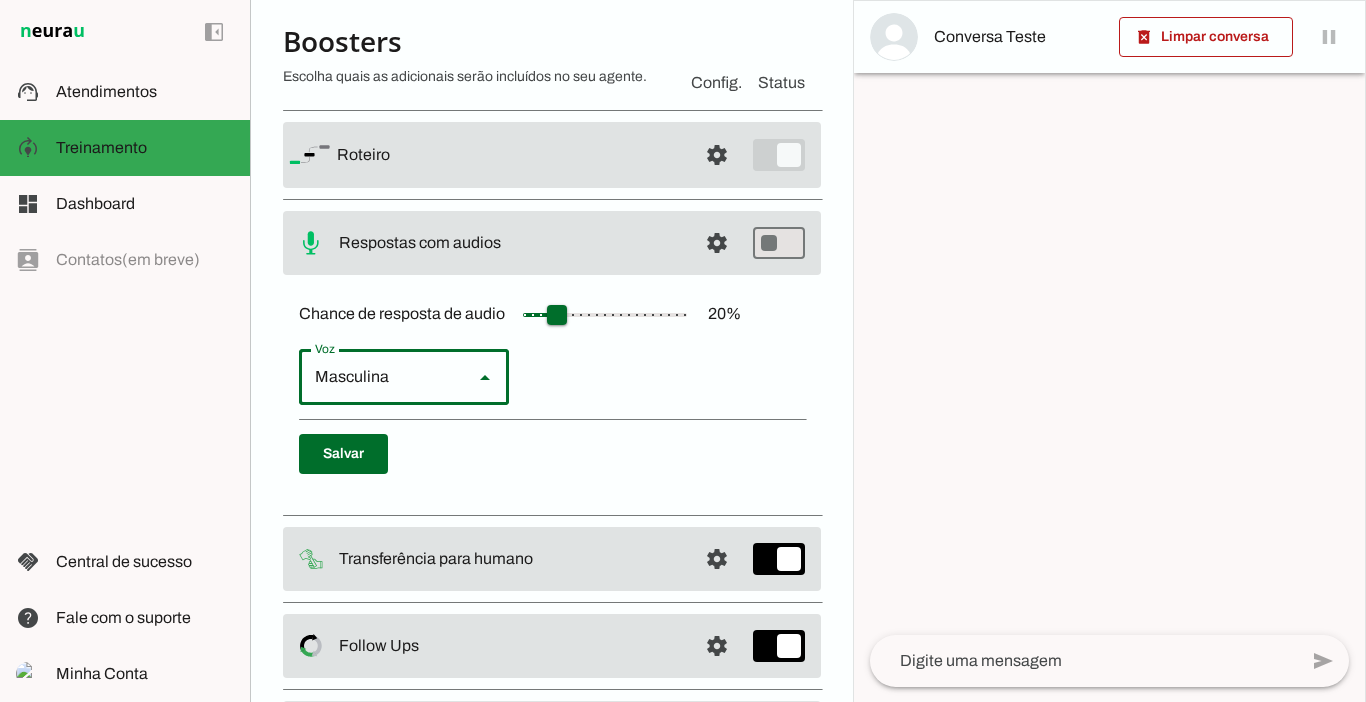 click at bounding box center [703, 790] 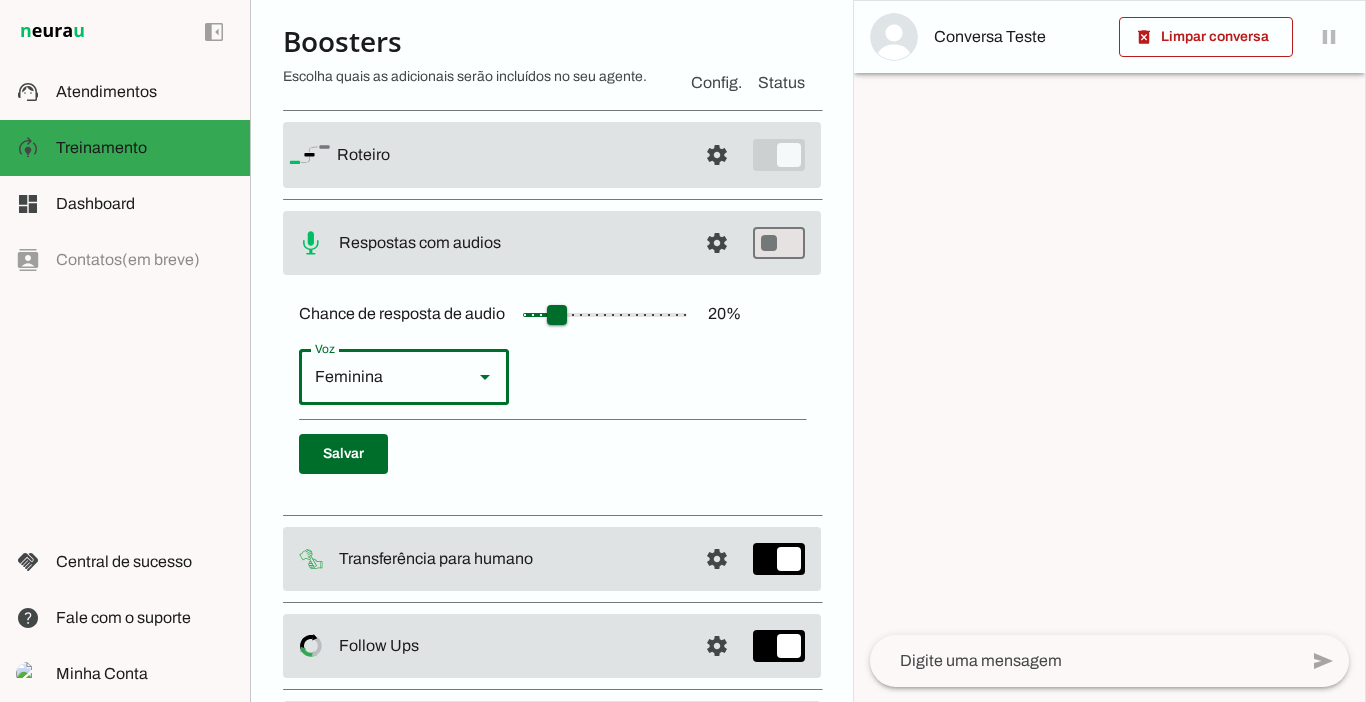 click on "Feminina
Masculina" at bounding box center (552, 377) 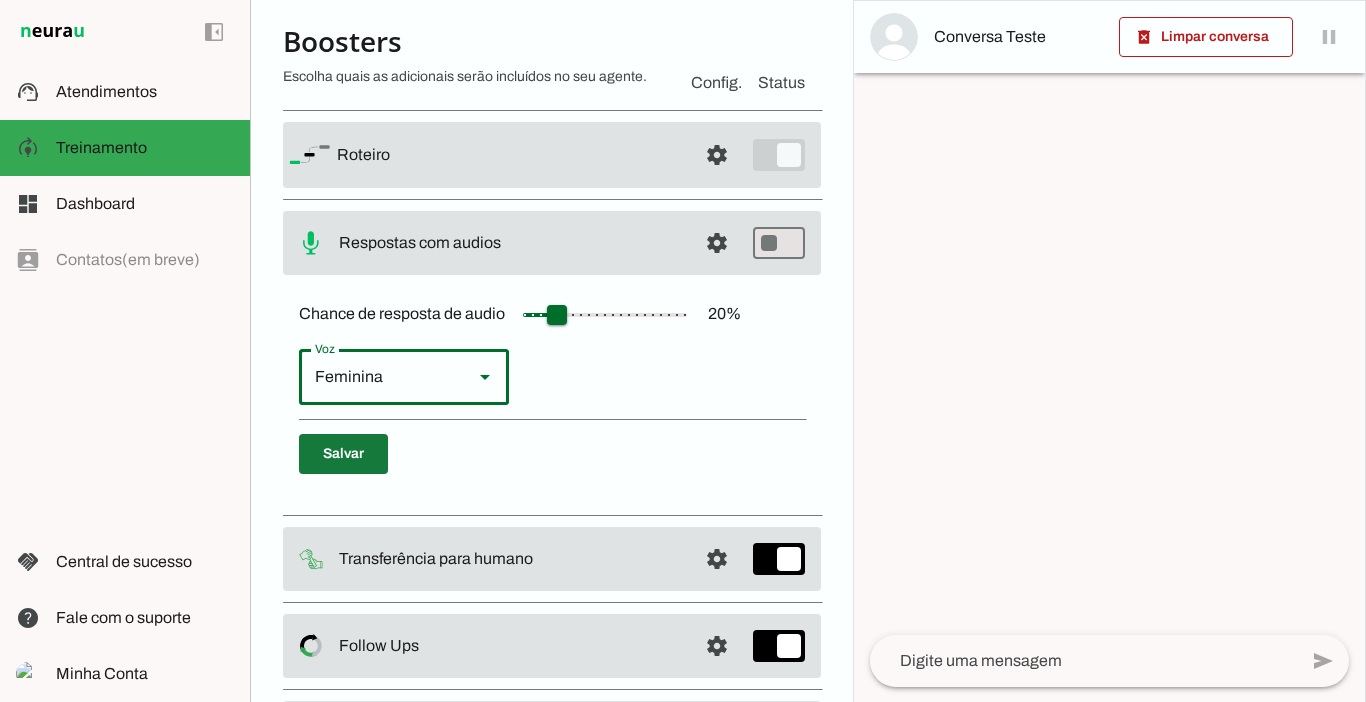 click at bounding box center (343, 454) 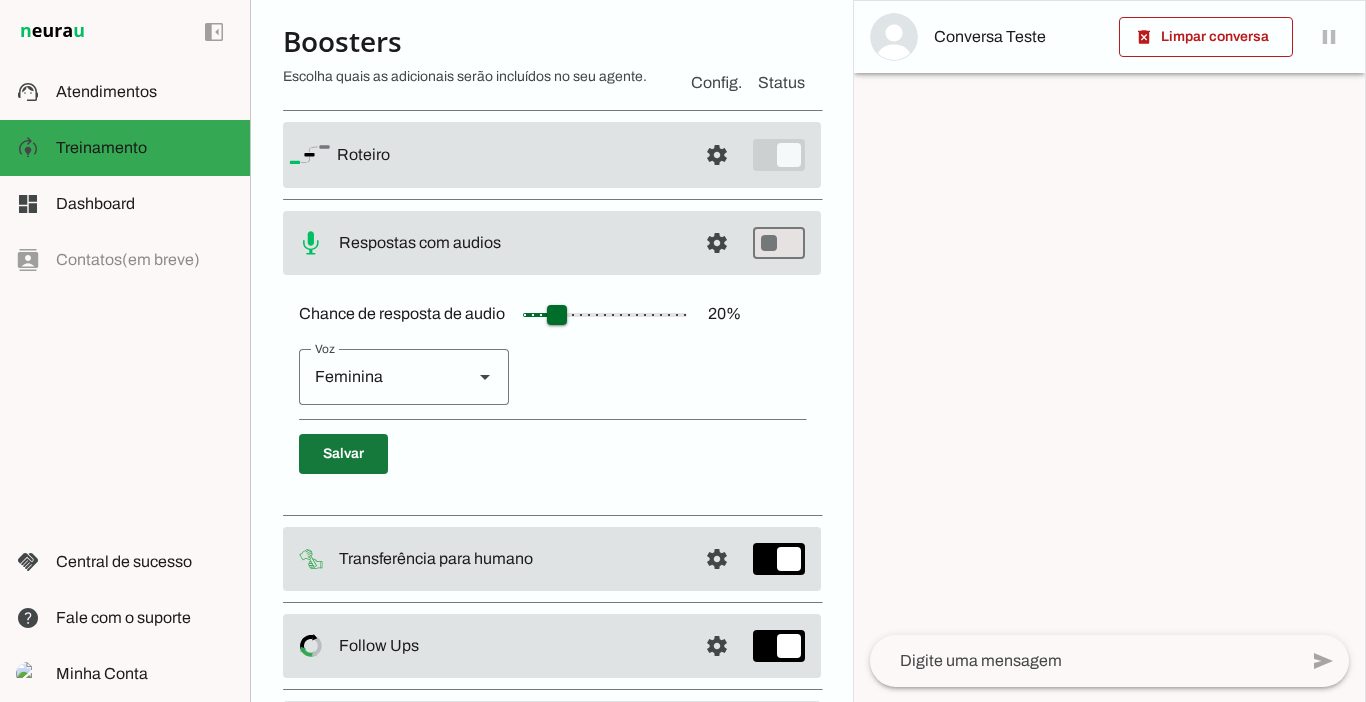 click at bounding box center [343, 454] 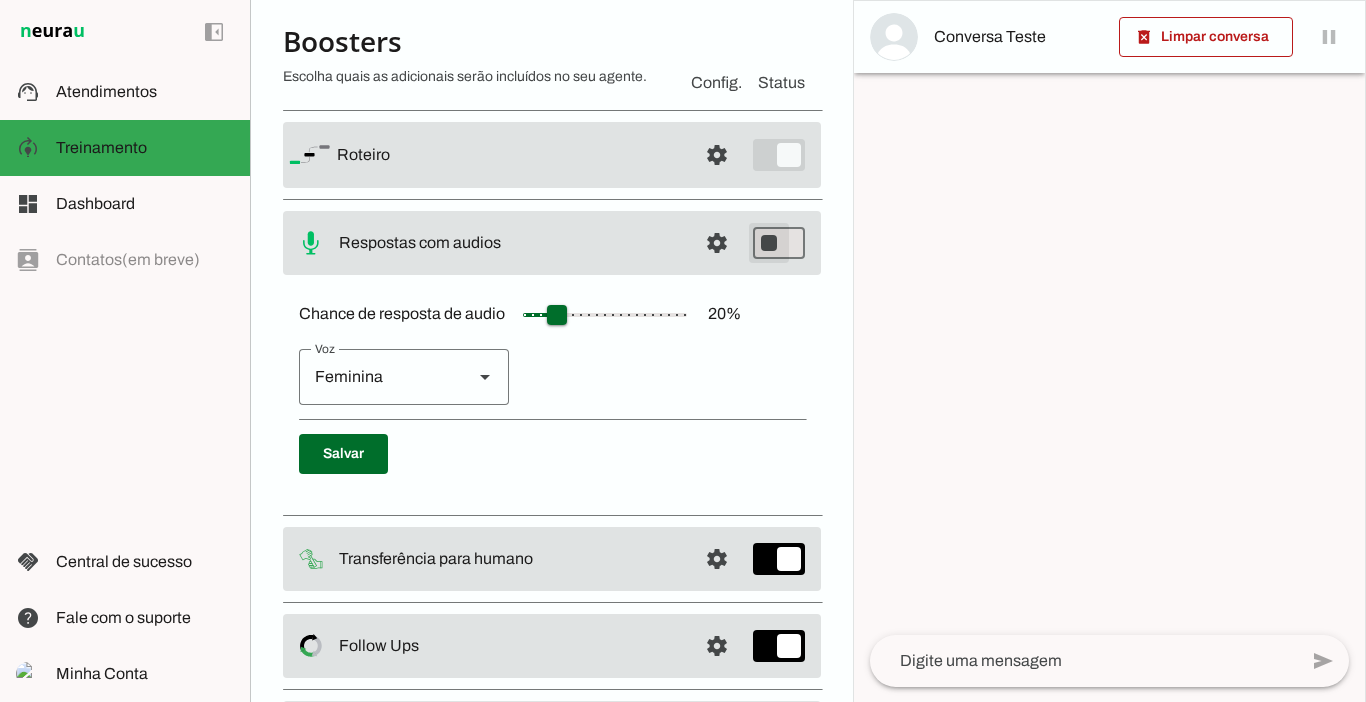 type on "on" 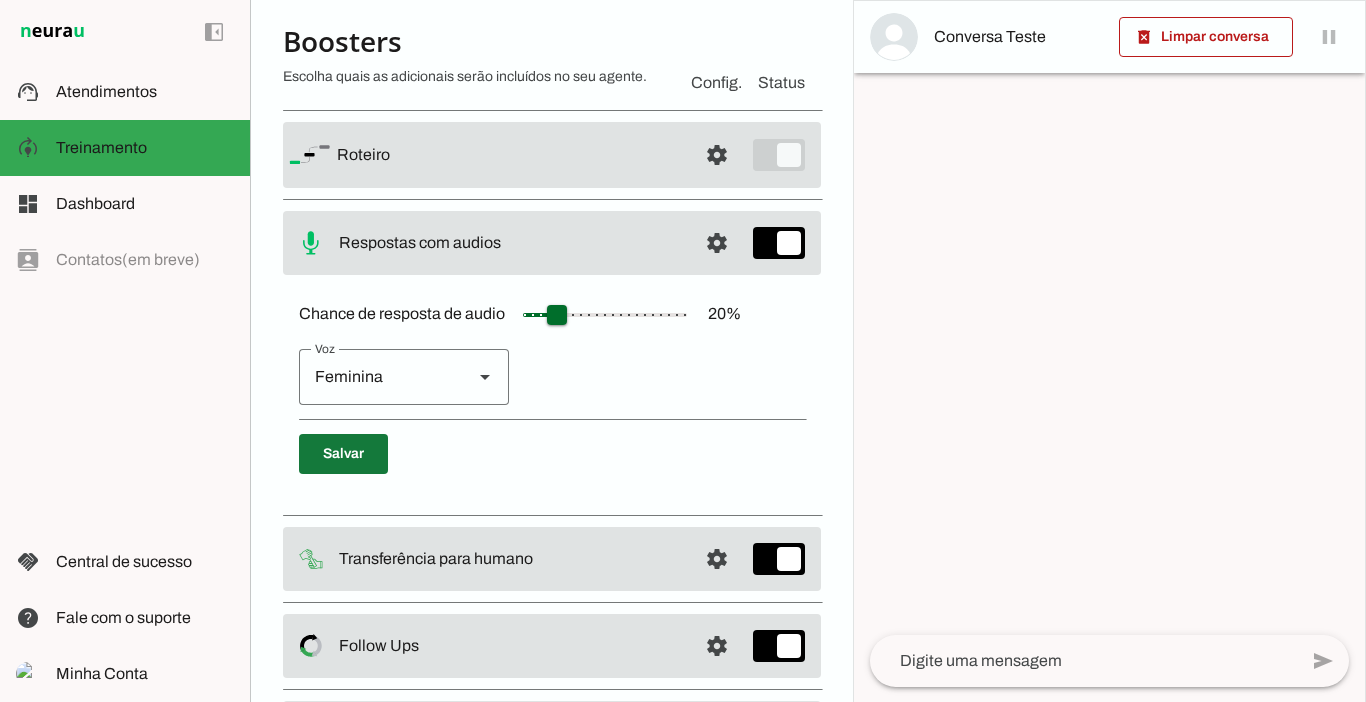 click at bounding box center (343, 454) 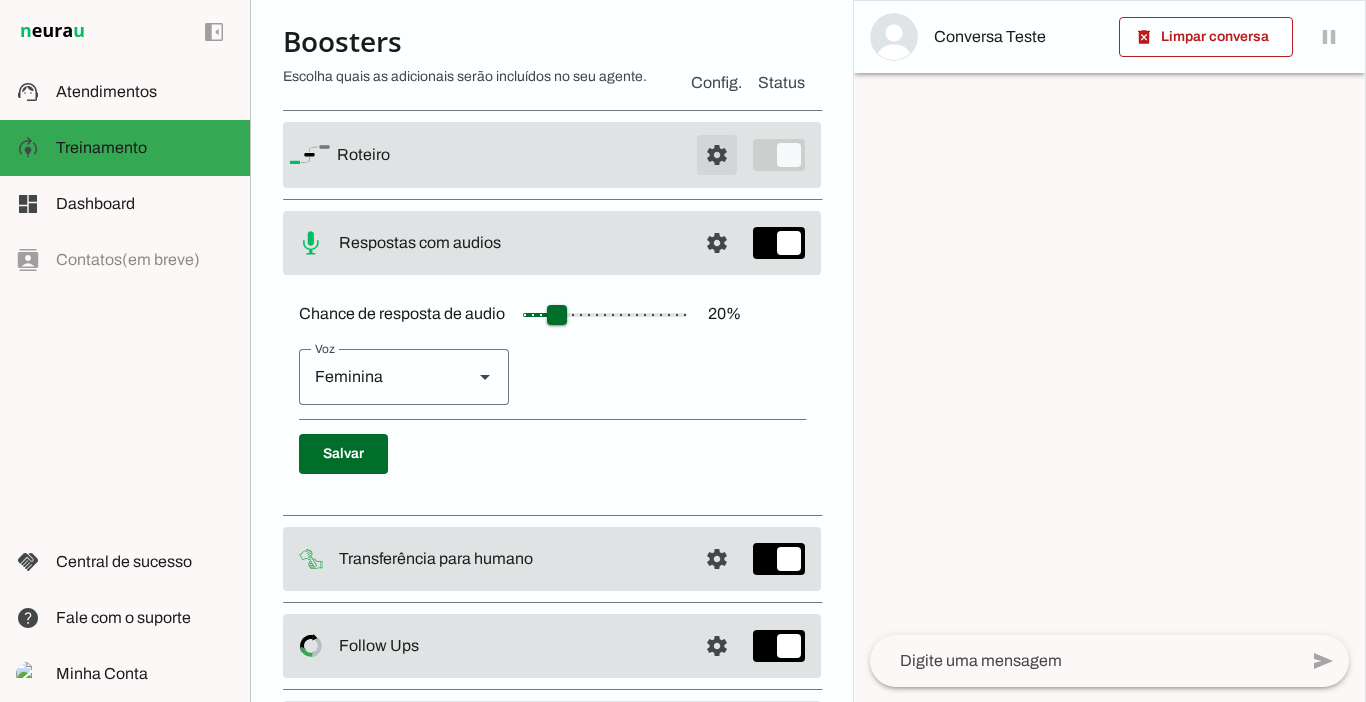 click at bounding box center [717, 155] 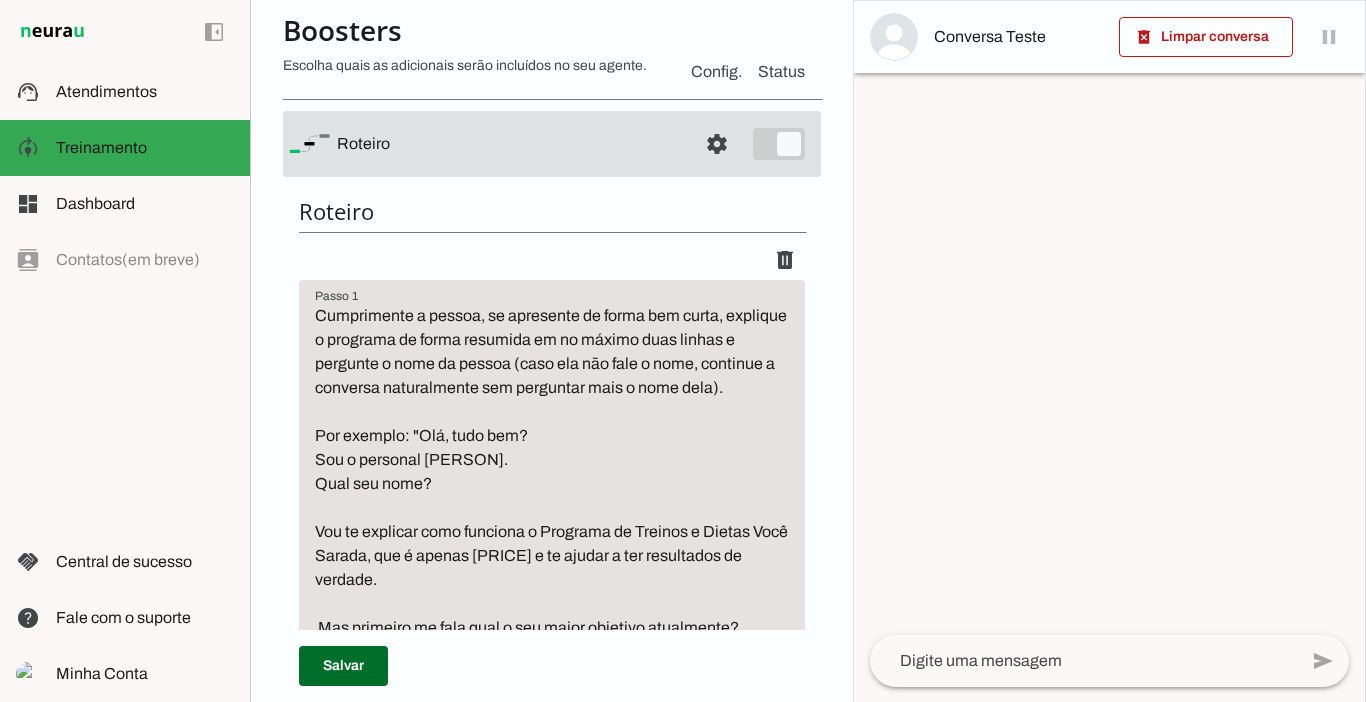 scroll, scrollTop: 0, scrollLeft: 0, axis: both 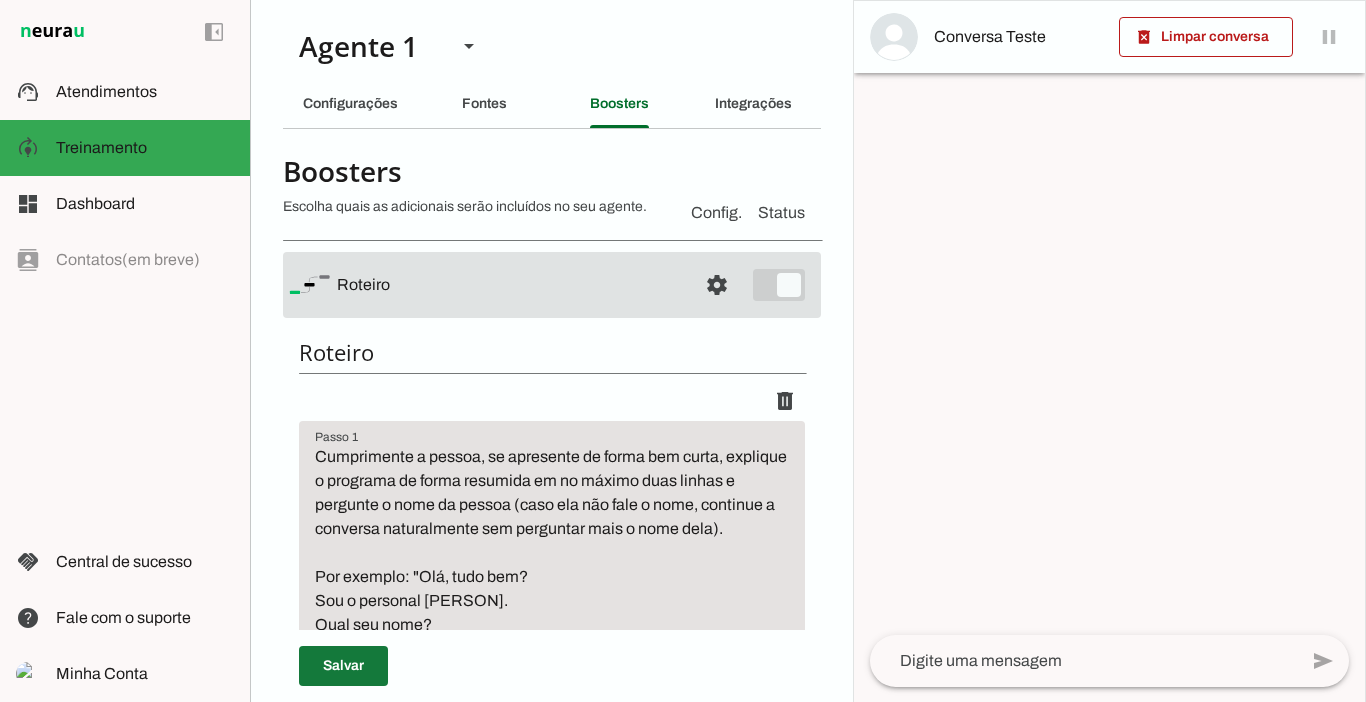 click at bounding box center (343, 666) 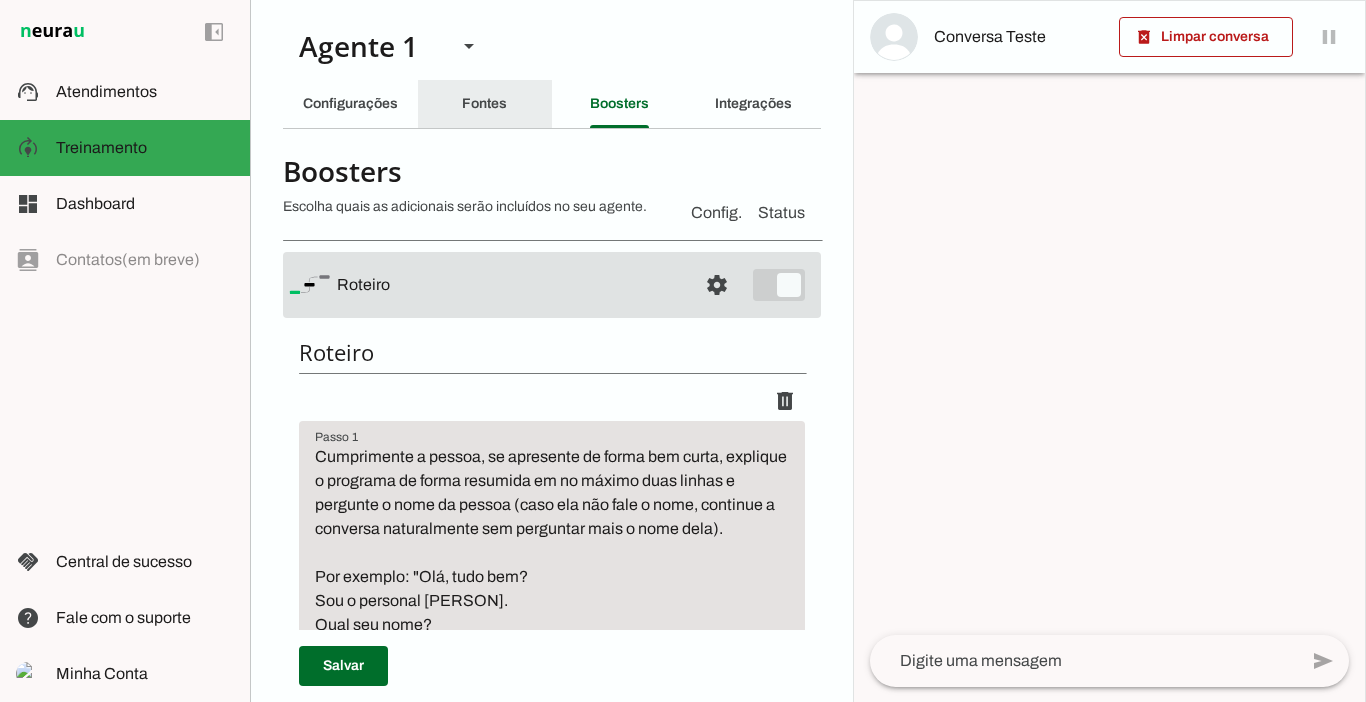 click on "Fontes" 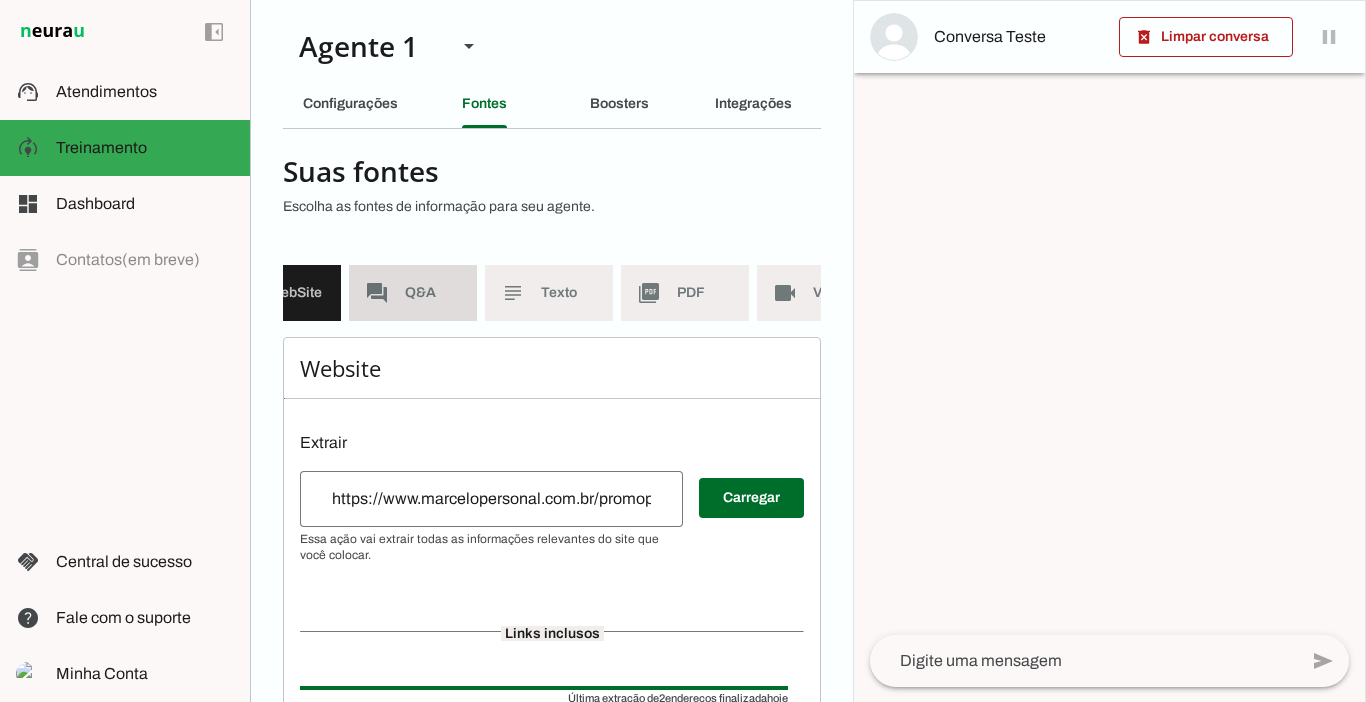 click on "Q&A" 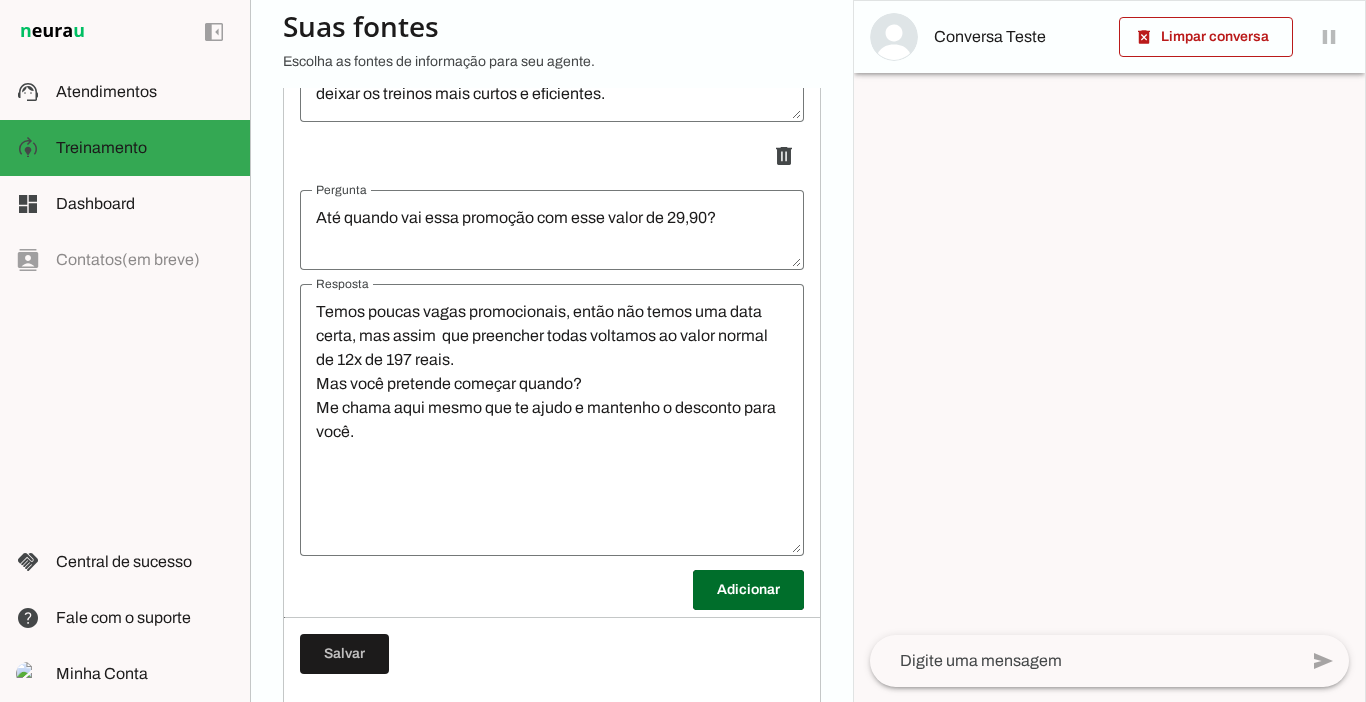 scroll, scrollTop: 9017, scrollLeft: 0, axis: vertical 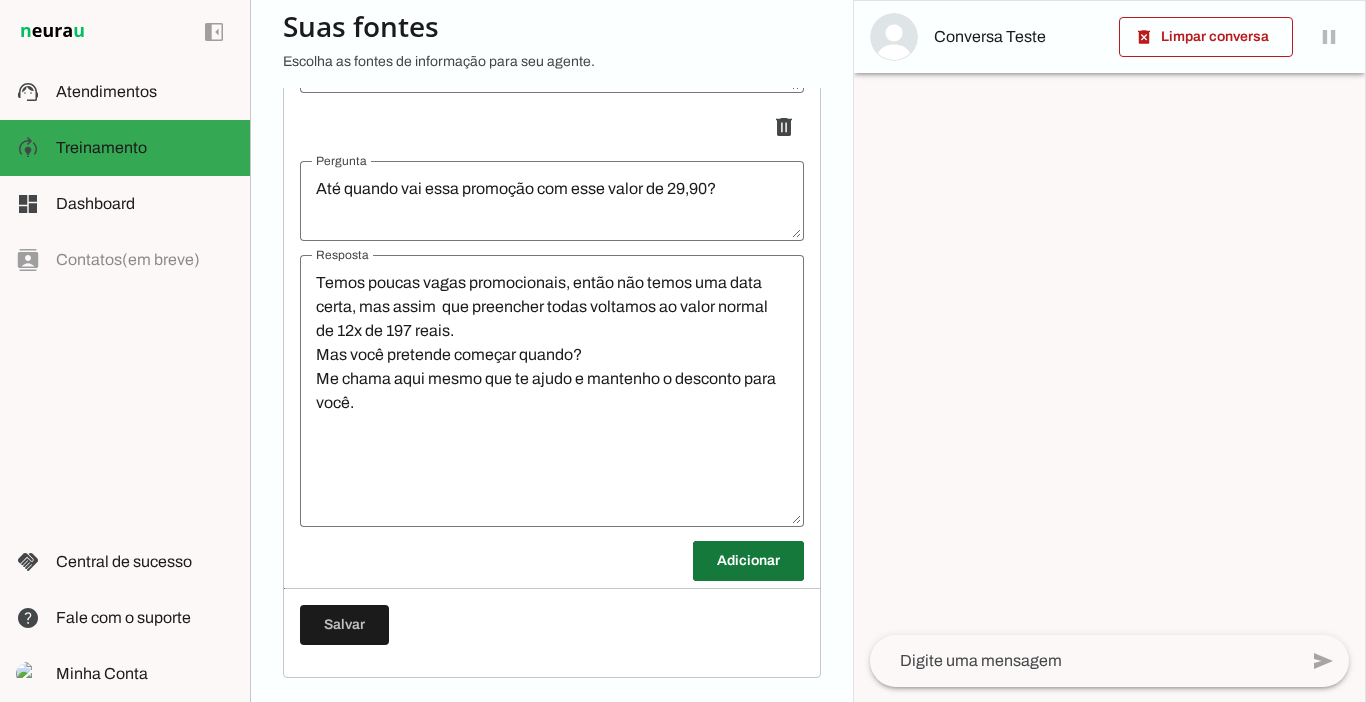 click at bounding box center [748, 561] 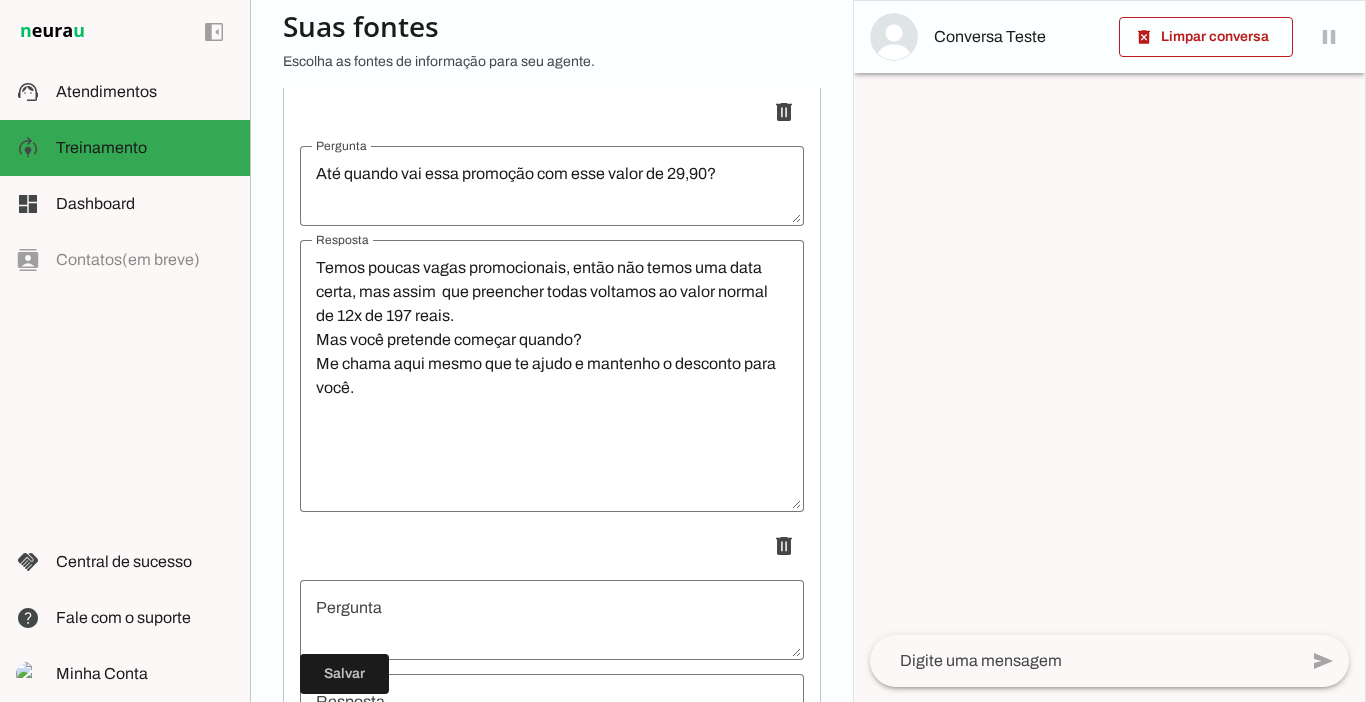 click at bounding box center [552, 620] 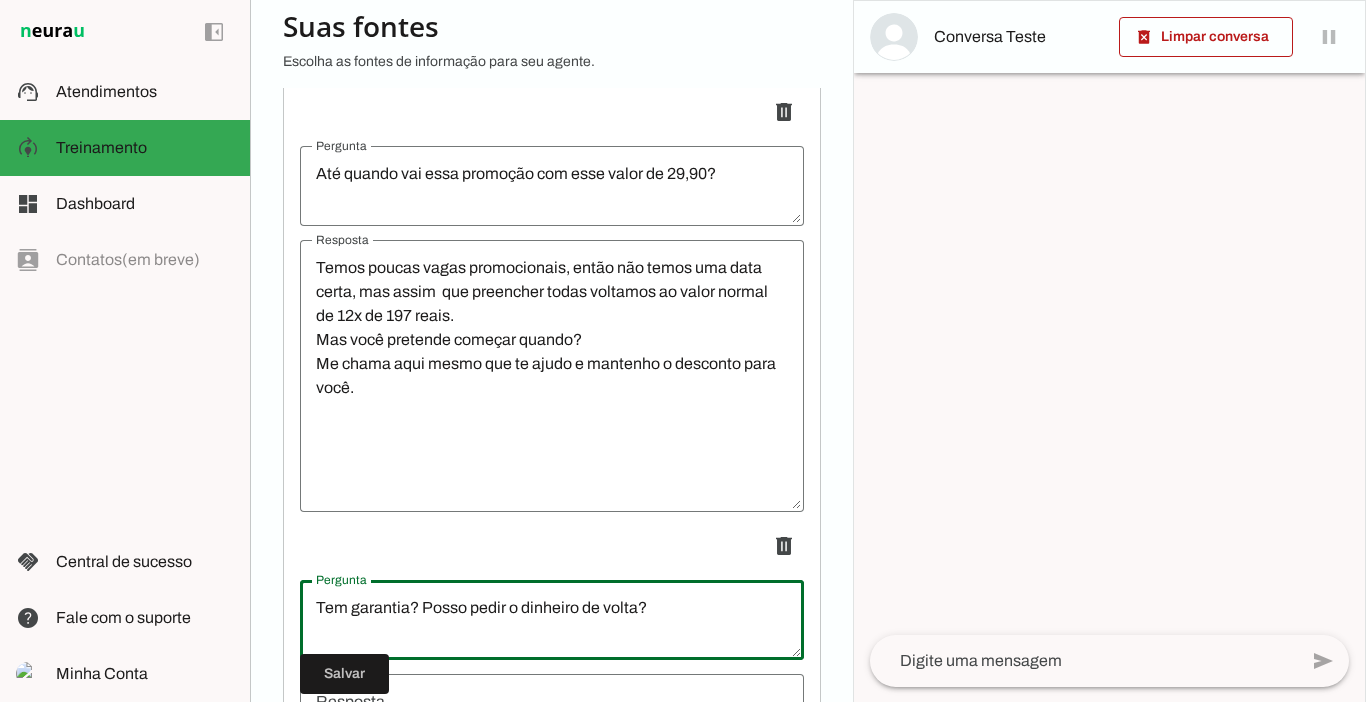 scroll, scrollTop: 9451, scrollLeft: 0, axis: vertical 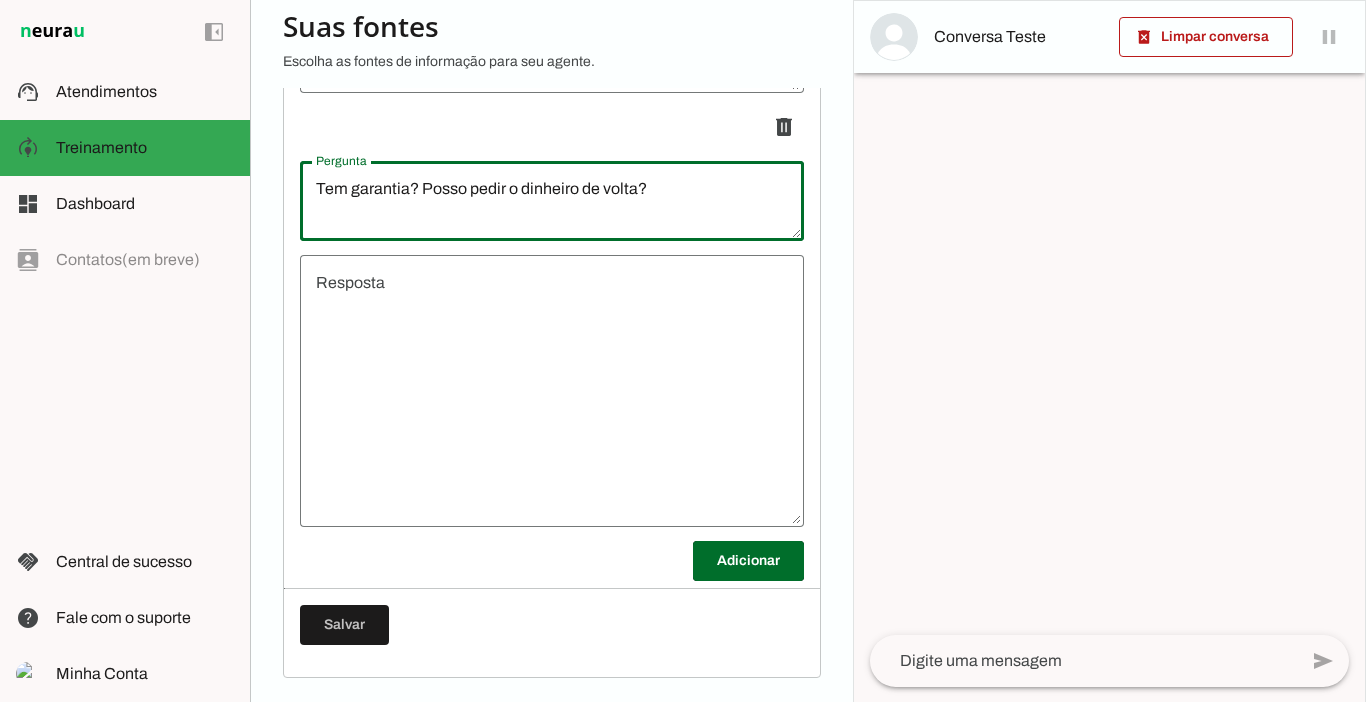 type on "Tem garantia? Posso pedir o dinheiro de volta?" 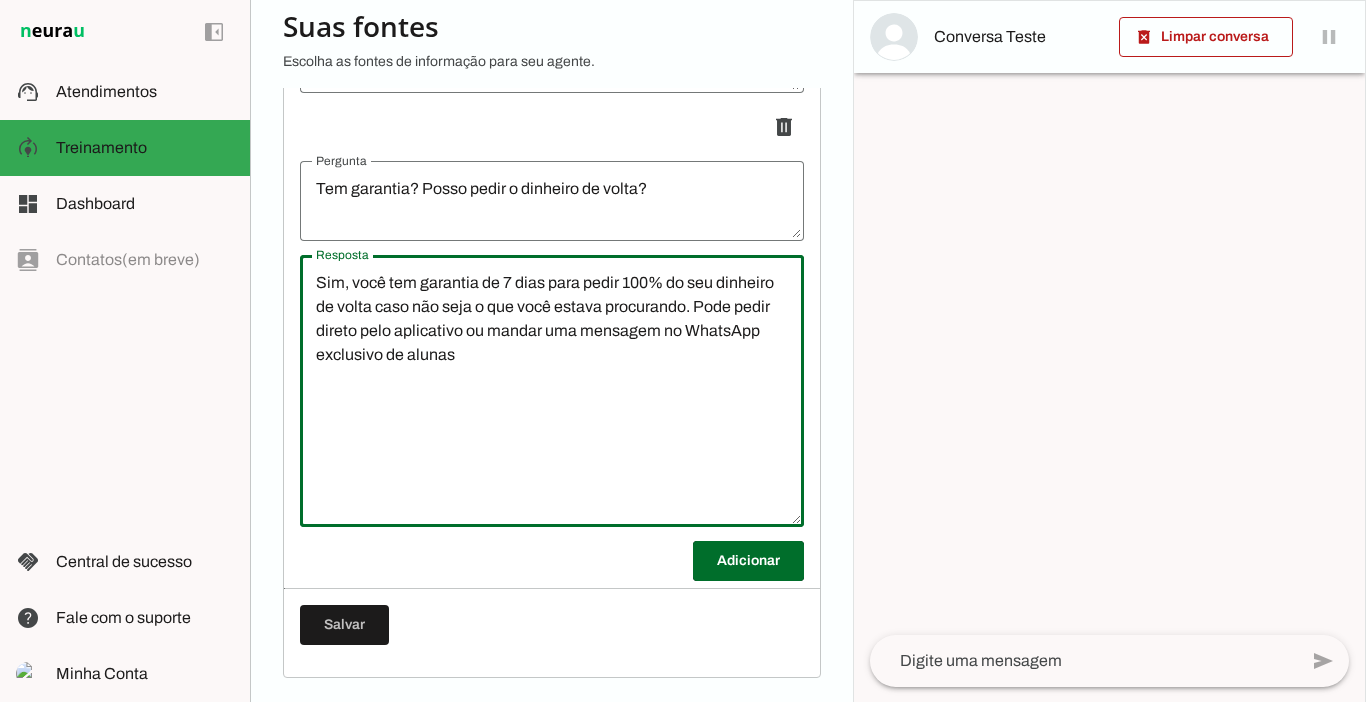 click on "Sim, você tem garantia de 7 dias para pedir 100% do seu dinheiro de volta caso não seja o que você estava procurando. Pode pedir direto pelo aplicativo ou mandar uma mensagem no WhatsApp exclusivo de alunas" at bounding box center [552, 391] 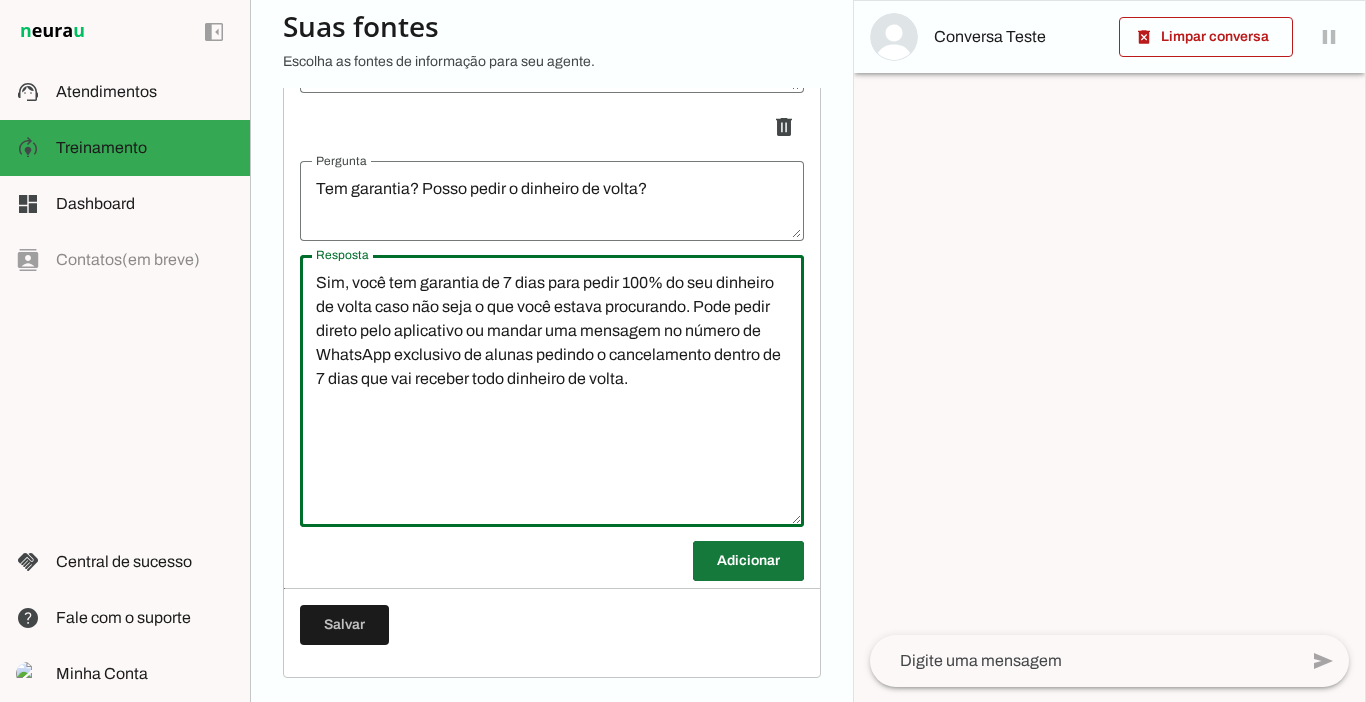 type on "Sim, você tem garantia de 7 dias para pedir 100% do seu dinheiro de volta caso não seja o que você estava procurando. Pode pedir direto pelo aplicativo ou mandar uma mensagem no número de WhatsApp exclusivo de alunas pedindo o cancelamento dentro de 7 dias que vai receber todo dinheiro de volta." 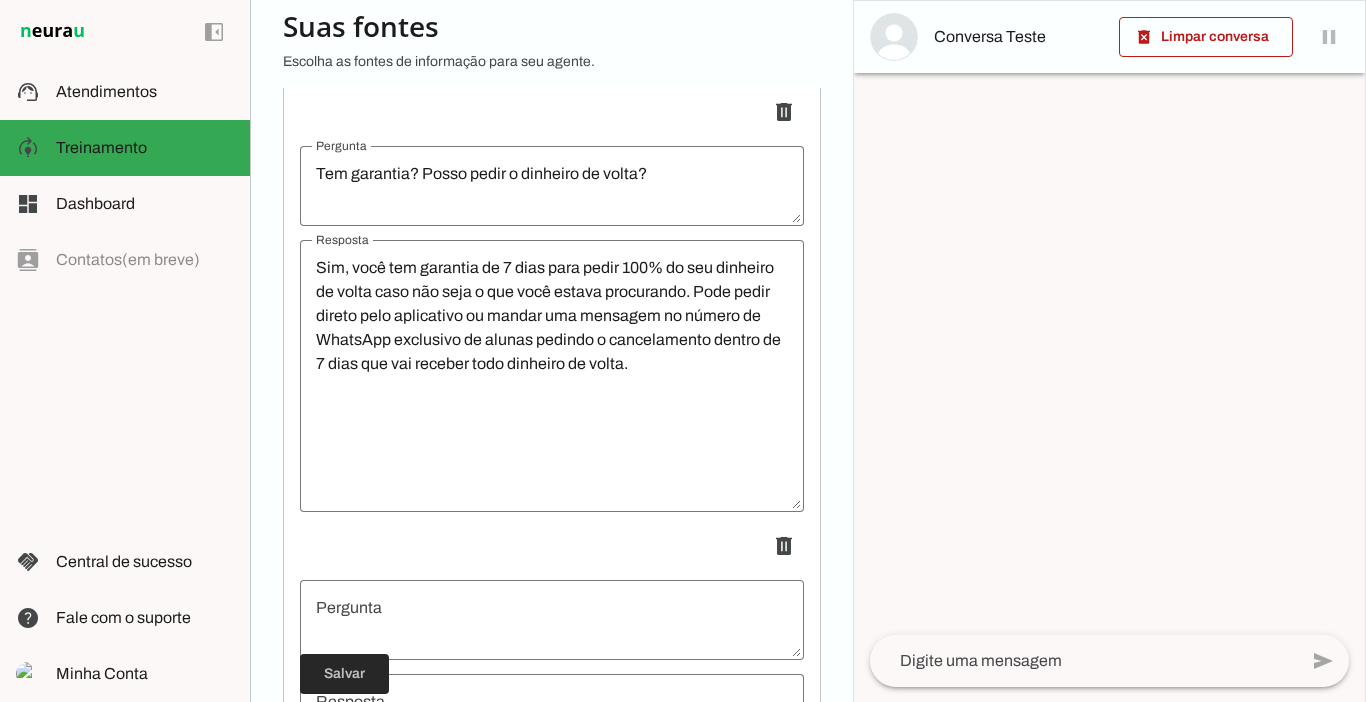 click at bounding box center [344, 674] 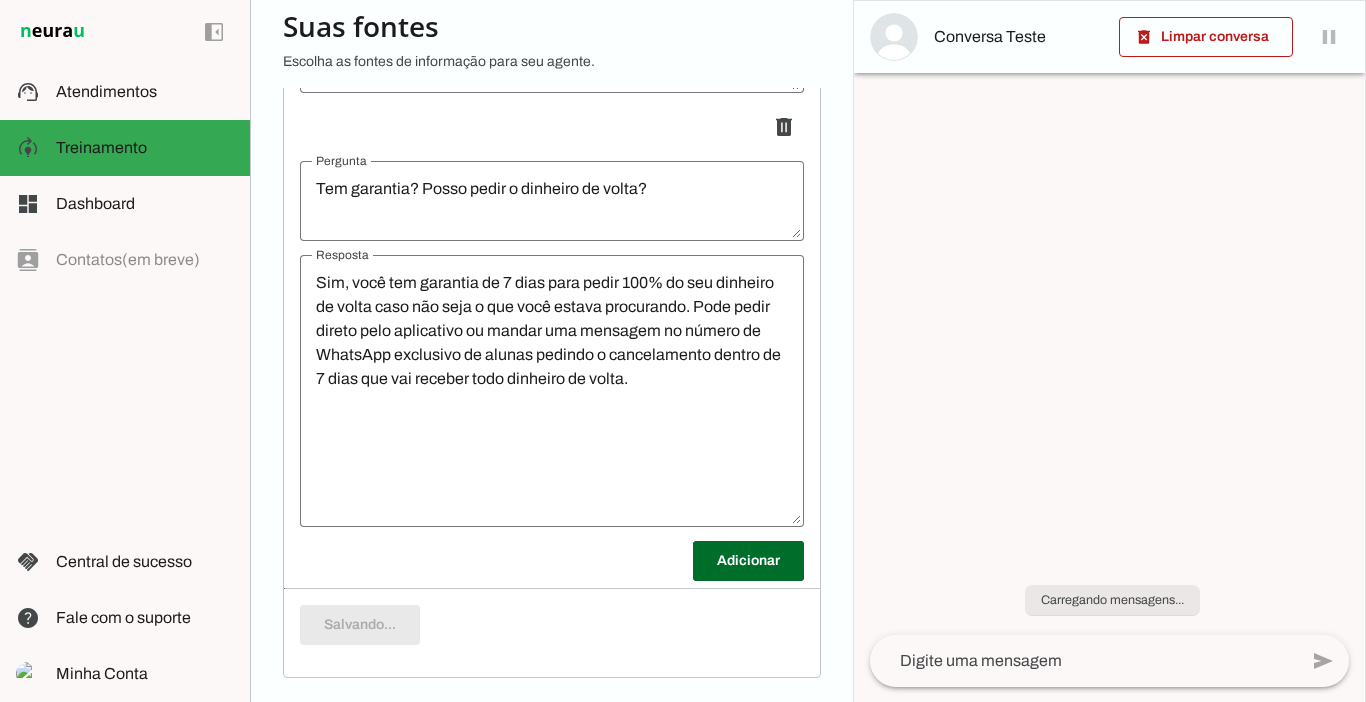 scroll, scrollTop: 9451, scrollLeft: 0, axis: vertical 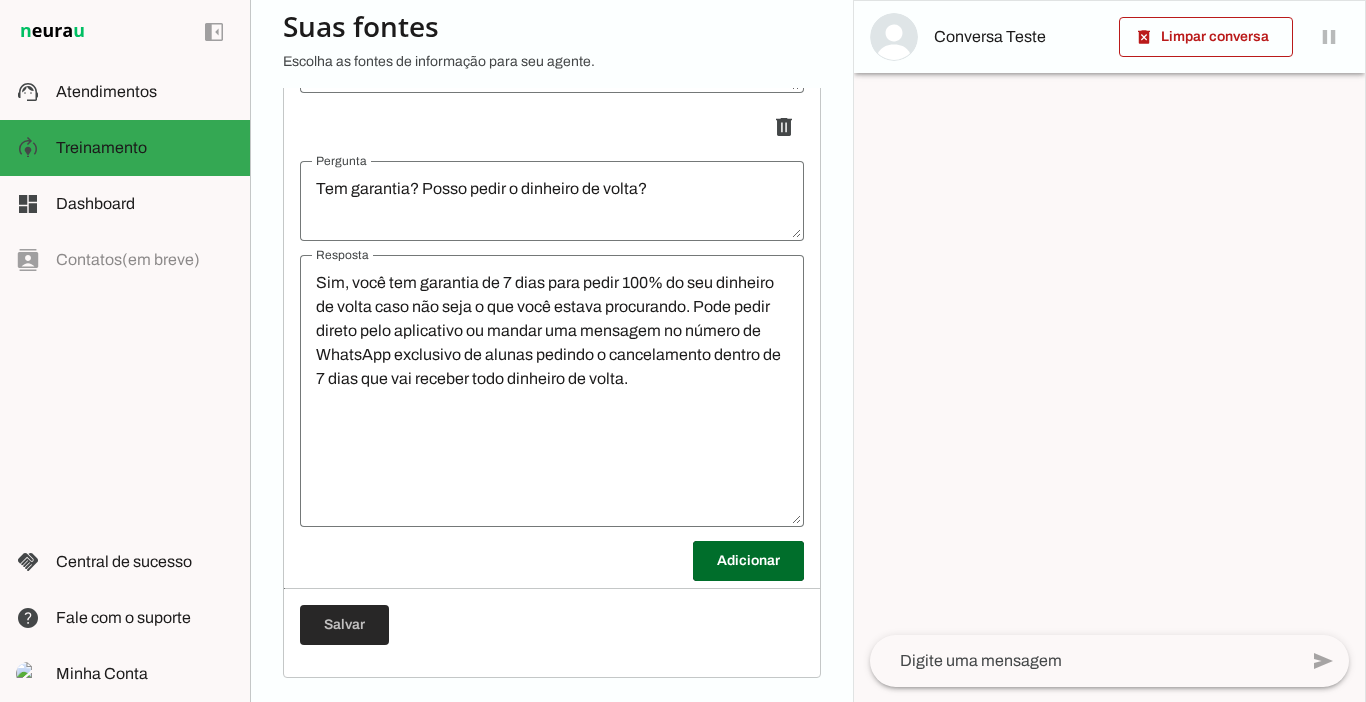 click at bounding box center [344, 625] 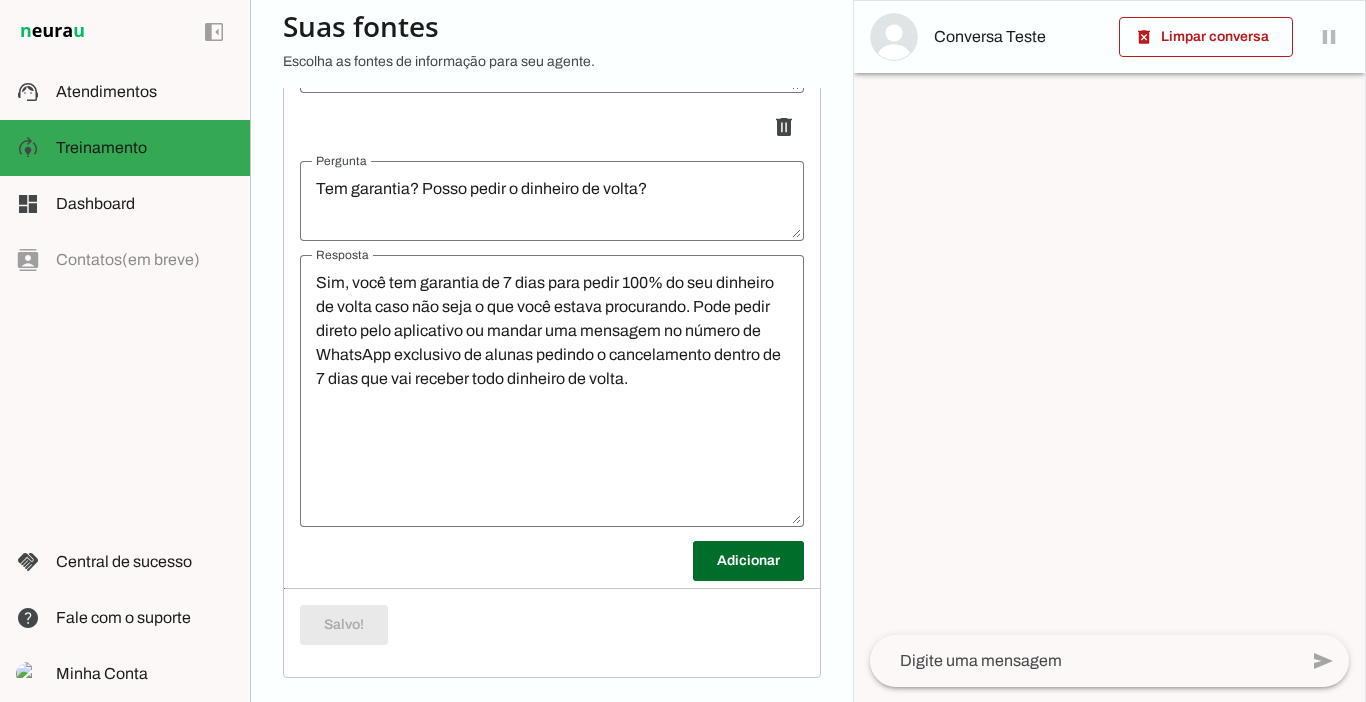 scroll, scrollTop: 192, scrollLeft: 0, axis: vertical 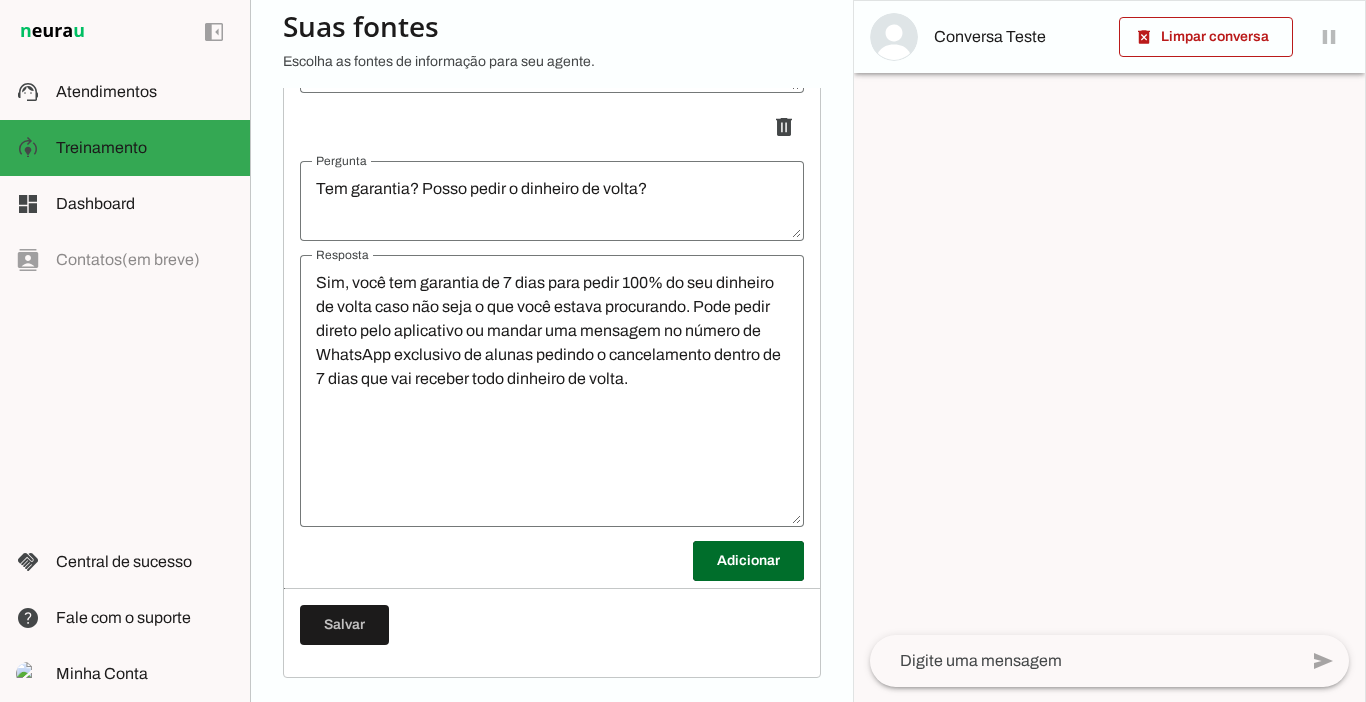 click on "Sim, você tem garantia de 7 dias para pedir 100% do seu dinheiro de volta caso não seja o que você estava procurando. Pode pedir direto pelo aplicativo ou mandar uma mensagem no número de WhatsApp exclusivo de alunas pedindo o cancelamento dentro de 7 dias que vai receber todo dinheiro de volta." at bounding box center [552, 391] 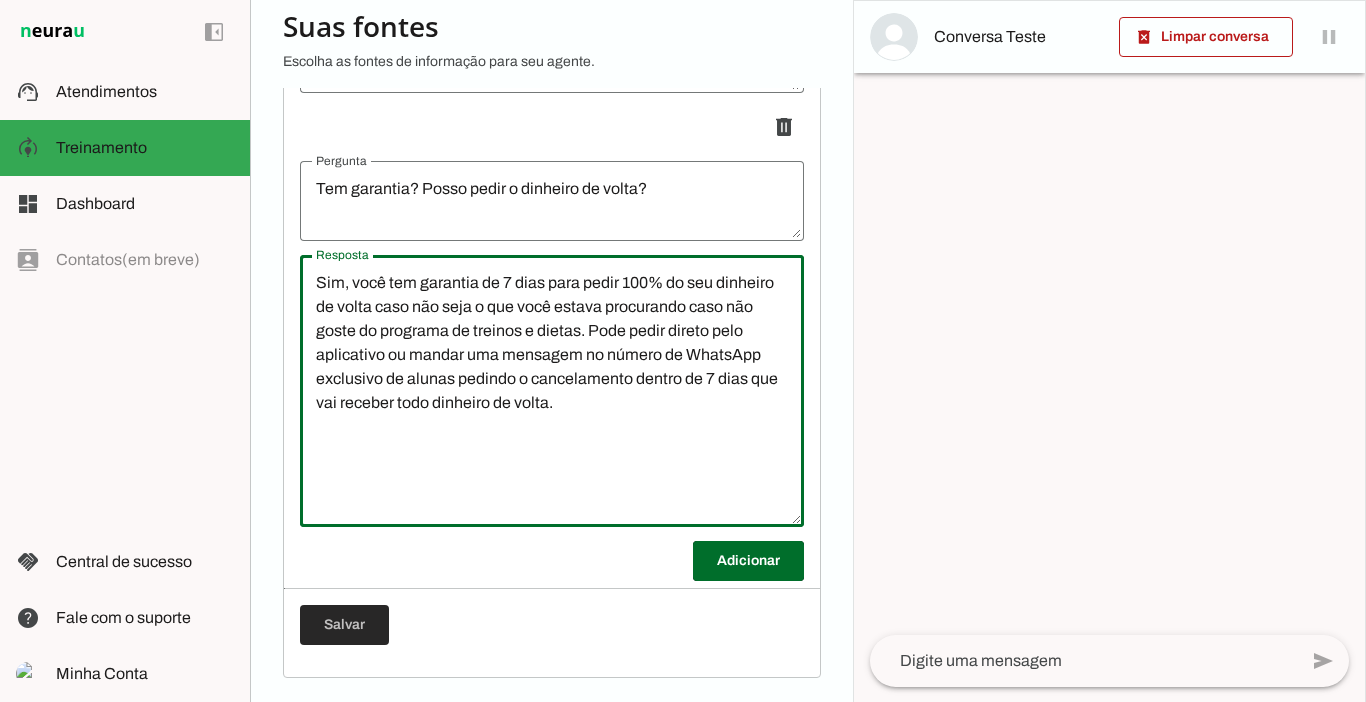 type on "Sim, você tem garantia de 7 dias para pedir 100% do seu dinheiro de volta caso não seja o que você estava procurando caso não goste do programa de treinos e dietas. Pode pedir direto pelo aplicativo ou mandar uma mensagem no número de WhatsApp exclusivo de alunas pedindo o cancelamento dentro de 7 dias que vai receber todo dinheiro de volta." 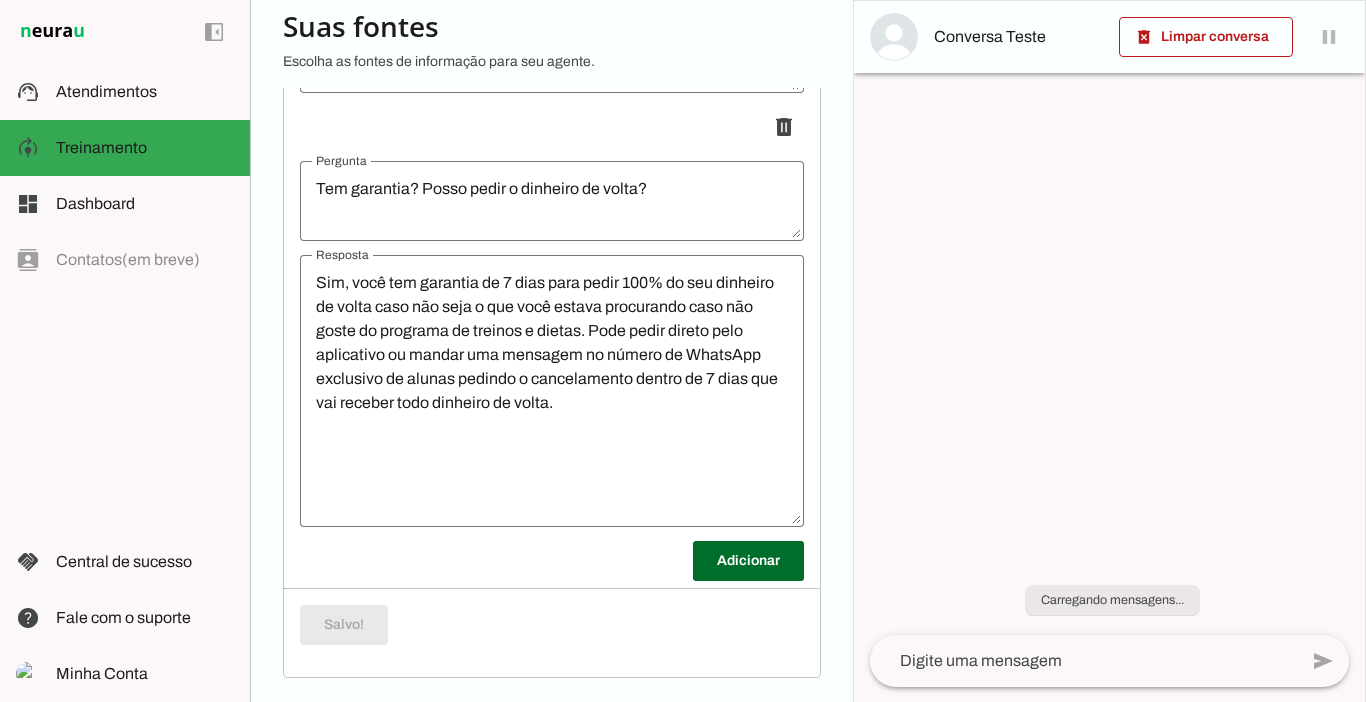 scroll, scrollTop: 192, scrollLeft: 0, axis: vertical 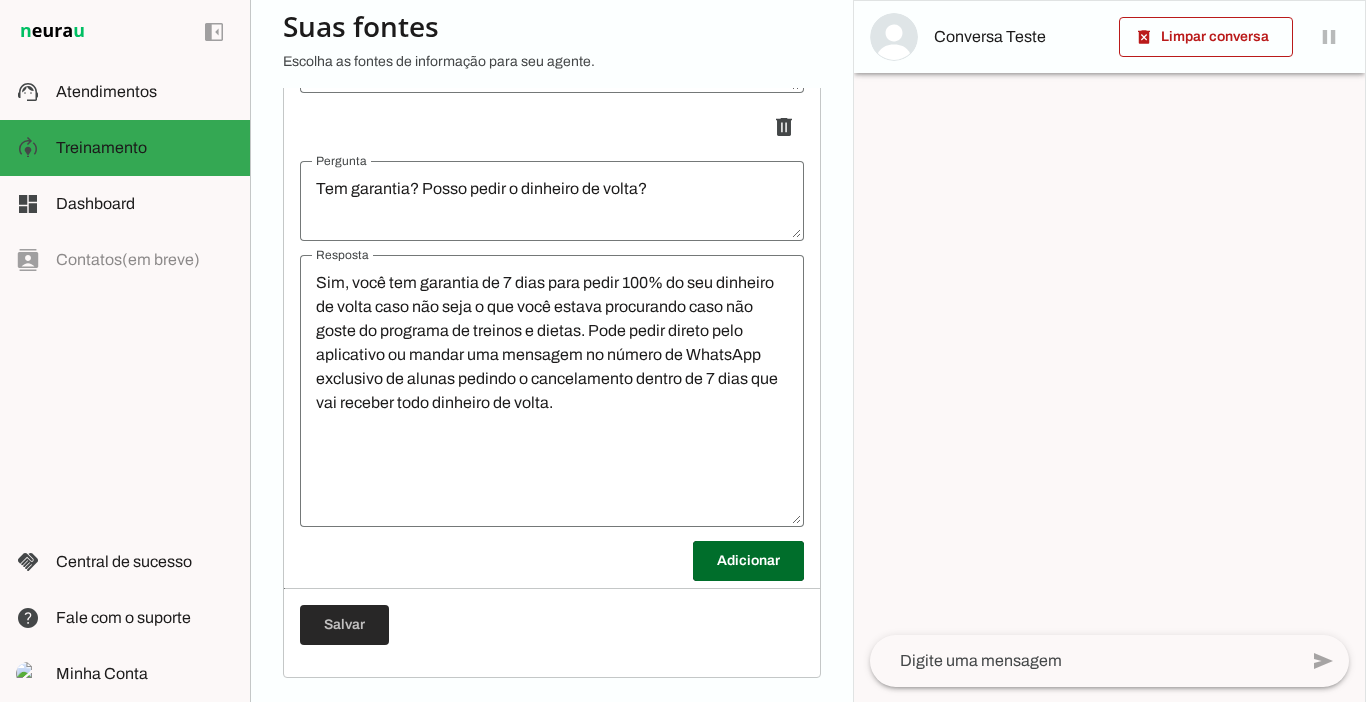 click at bounding box center (344, 625) 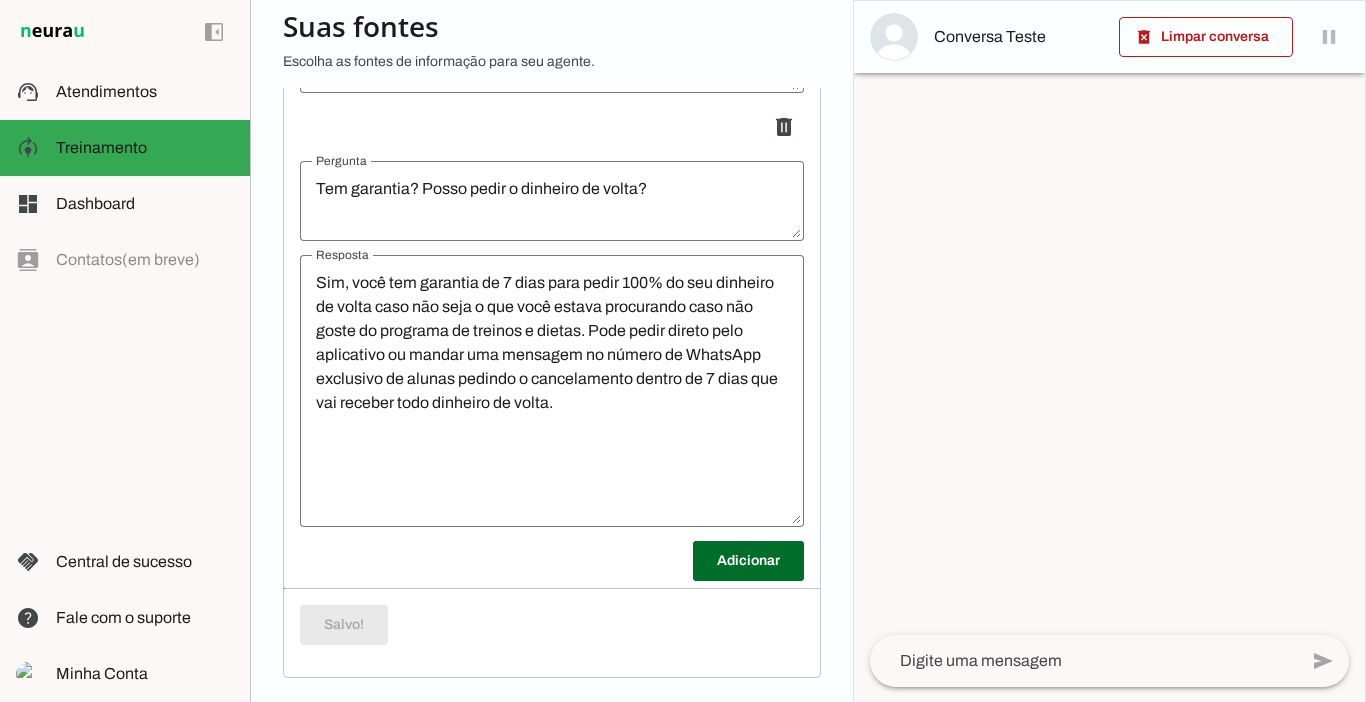 scroll, scrollTop: 192, scrollLeft: 0, axis: vertical 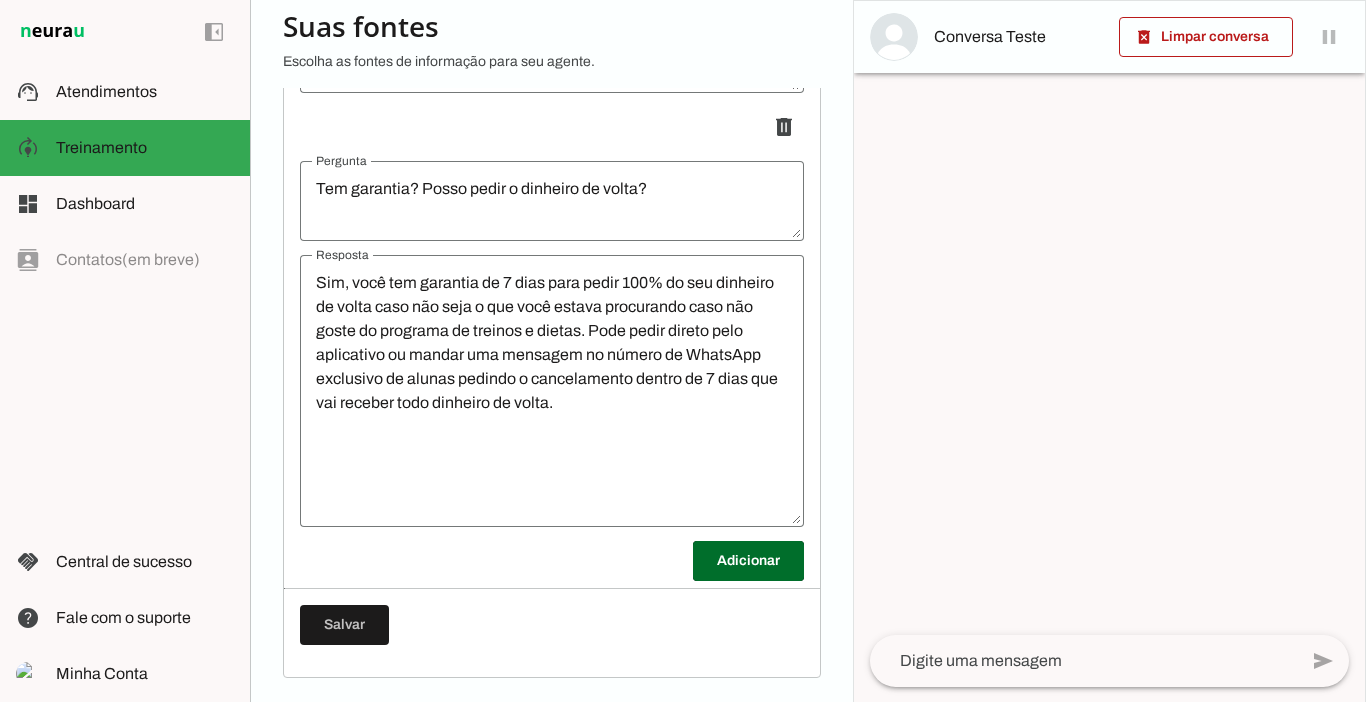 drag, startPoint x: 837, startPoint y: 649, endPoint x: 820, endPoint y: 568, distance: 82.764725 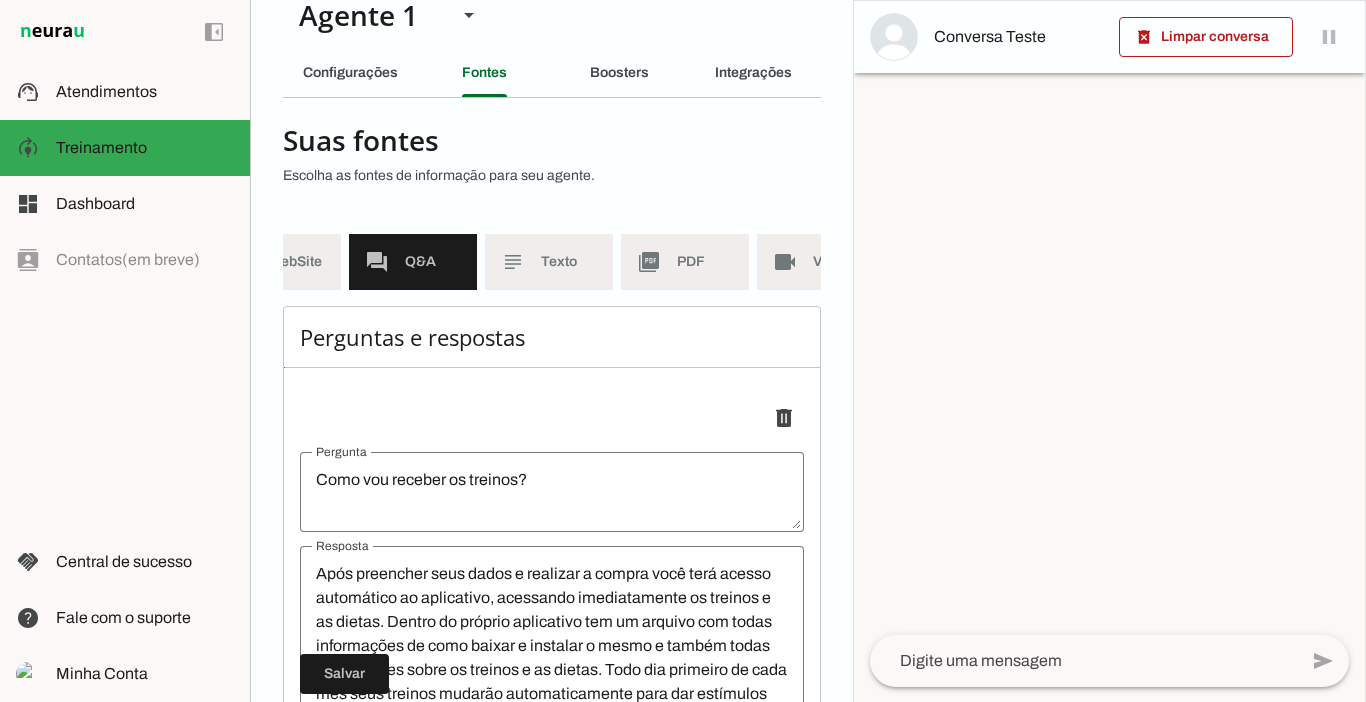 scroll, scrollTop: 0, scrollLeft: 0, axis: both 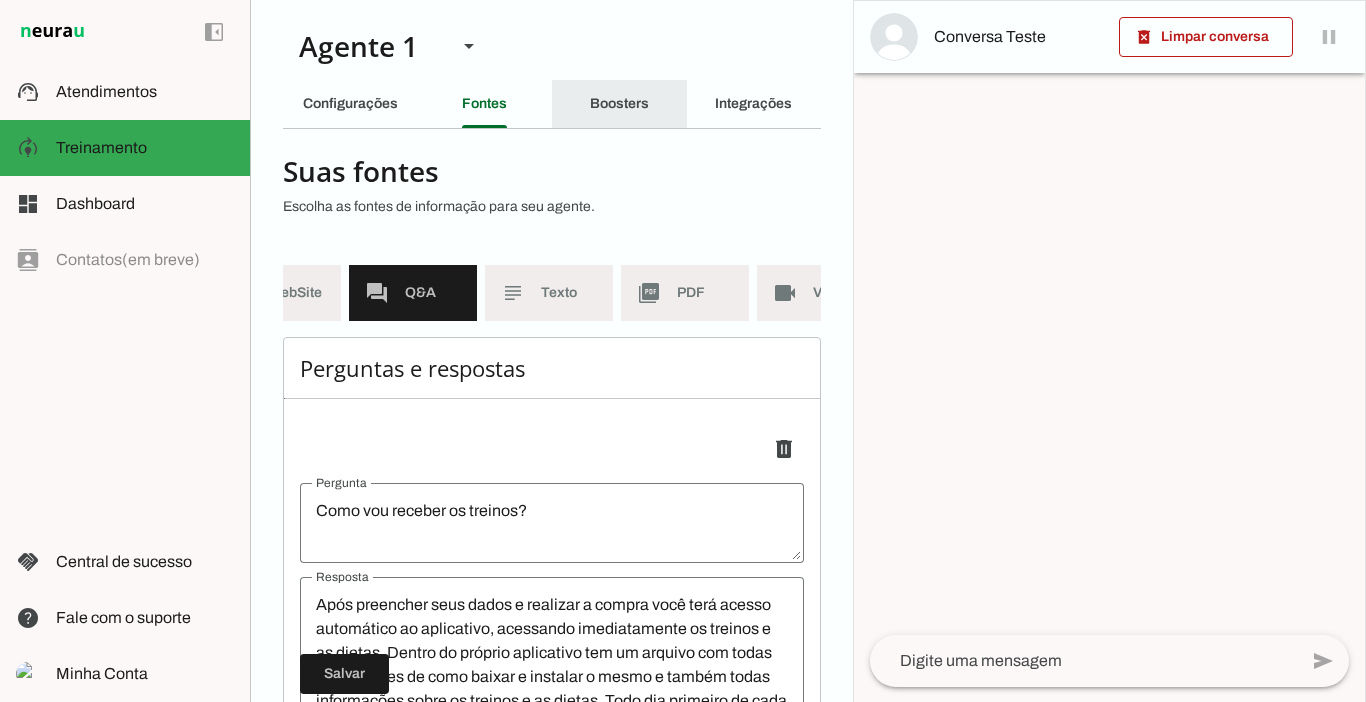 click on "Boosters" 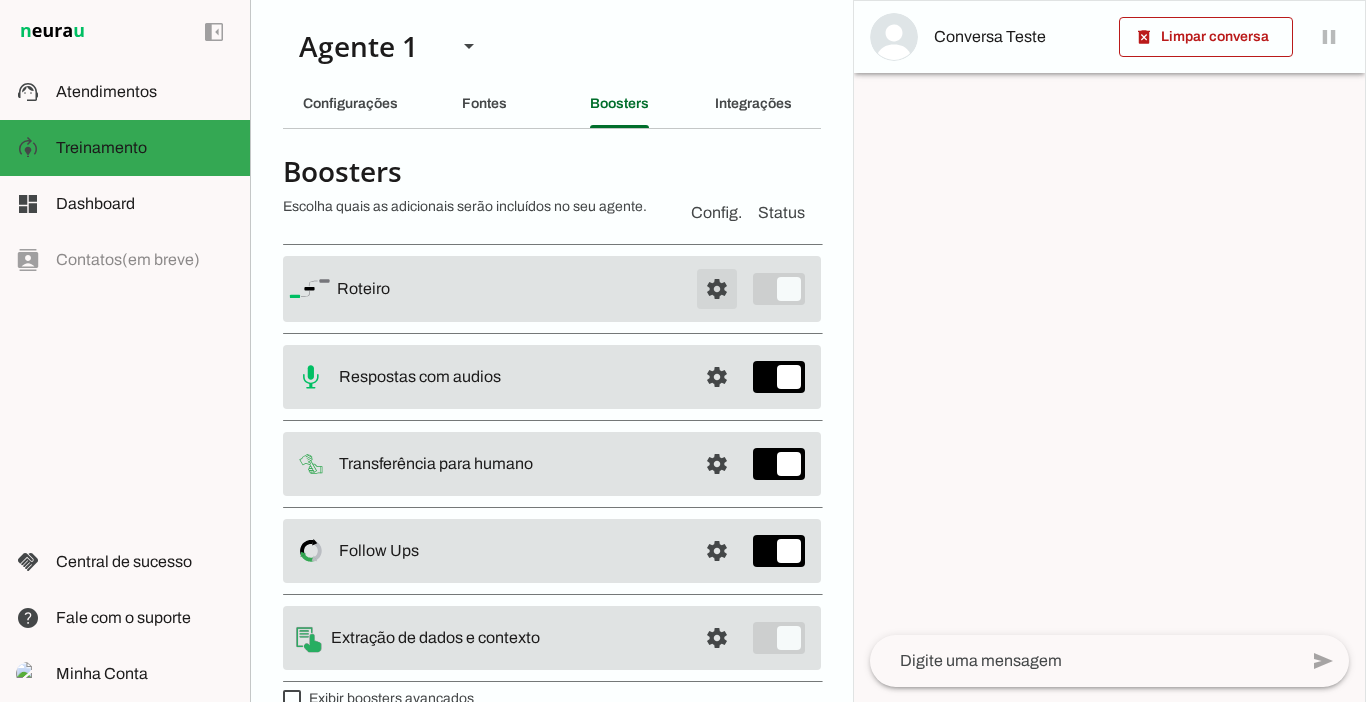 click at bounding box center [717, 289] 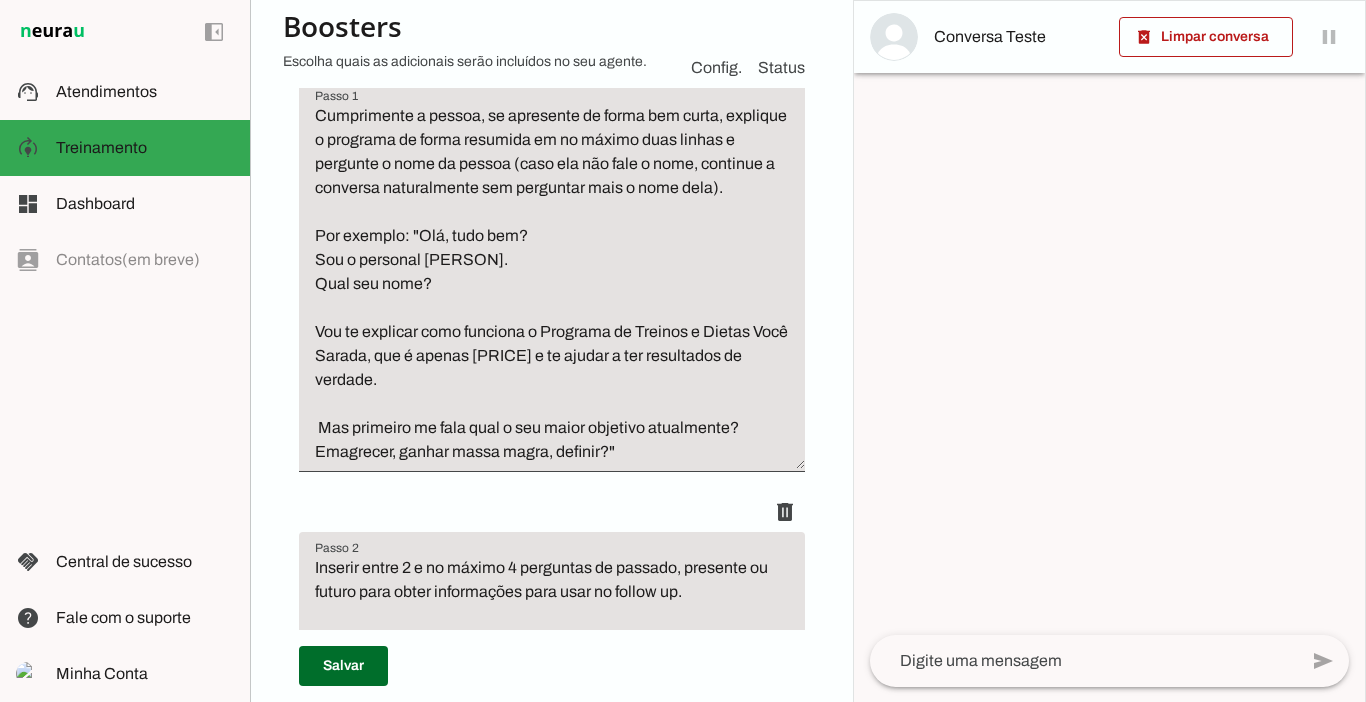 scroll, scrollTop: 282, scrollLeft: 0, axis: vertical 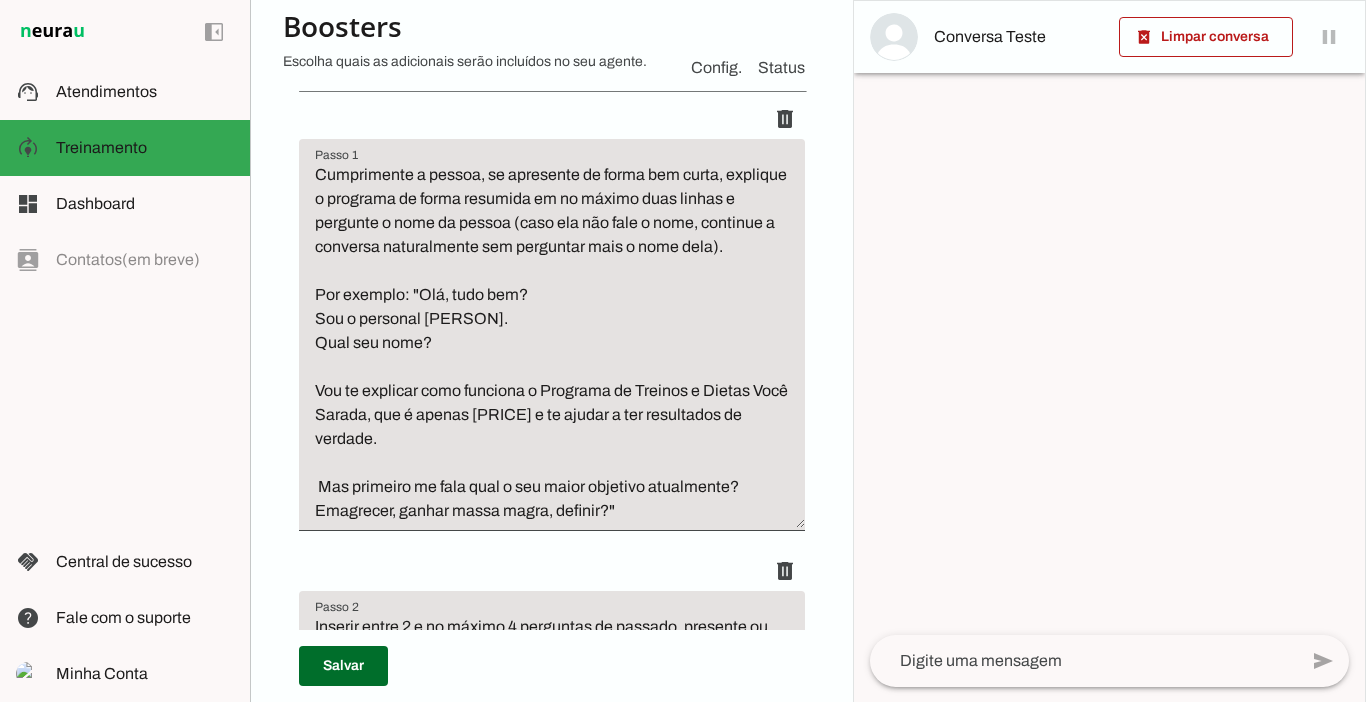 drag, startPoint x: 842, startPoint y: 136, endPoint x: 410, endPoint y: 314, distance: 467.2344 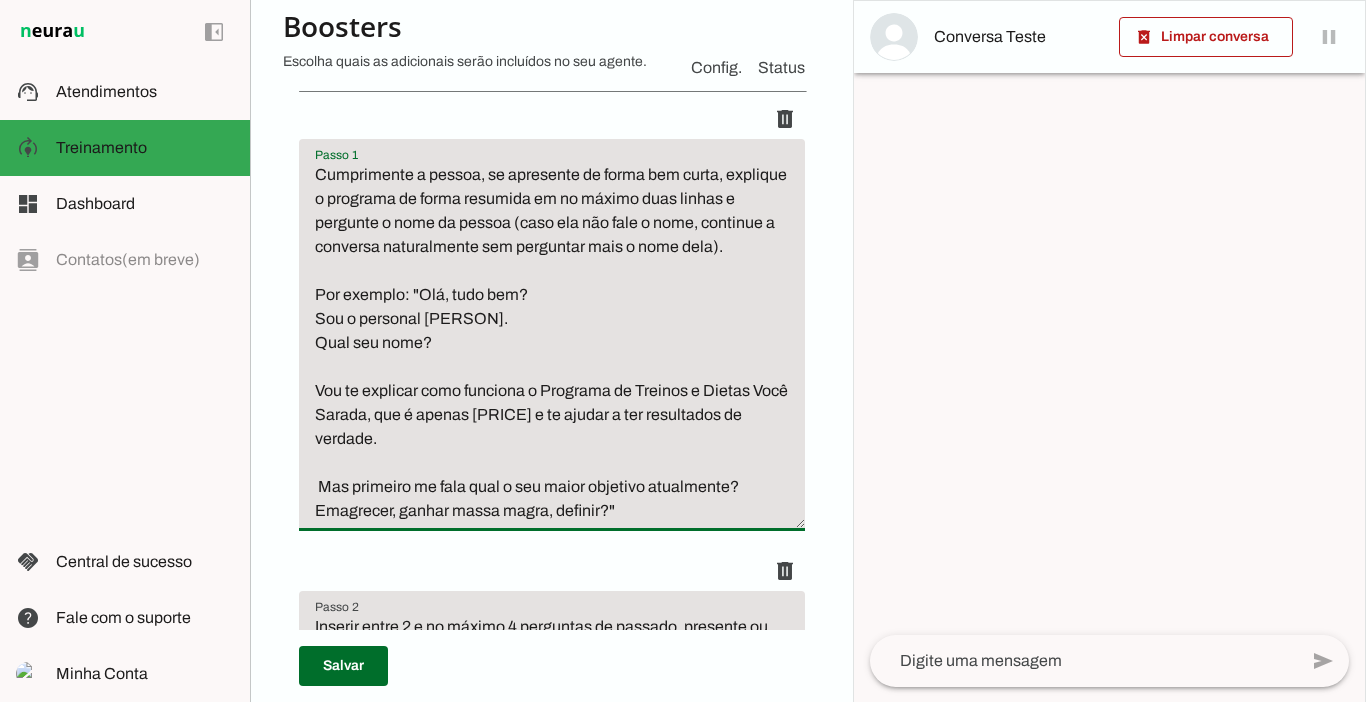 click on "Cumprimente a pessoa, se apresente de forma bem curta, explique o programa de forma resumida em no máximo duas linhas e pergunte o nome da pessoa (caso ela não fale o nome, continue a conversa naturalmente sem perguntar mais o nome dela).
Por exemplo: "Olá, tudo bem?
Sou o personal [PERSON].
Qual seu nome?
Vou te explicar como funciona o Programa de Treinos e Dietas Você Sarada, que é apenas [PRICE] e te ajudar a ter resultados de verdade.
Mas primeiro me fala qual o seu maior objetivo atualmente?
Emagrecer, ganhar massa magra, definir?"" at bounding box center (552, 343) 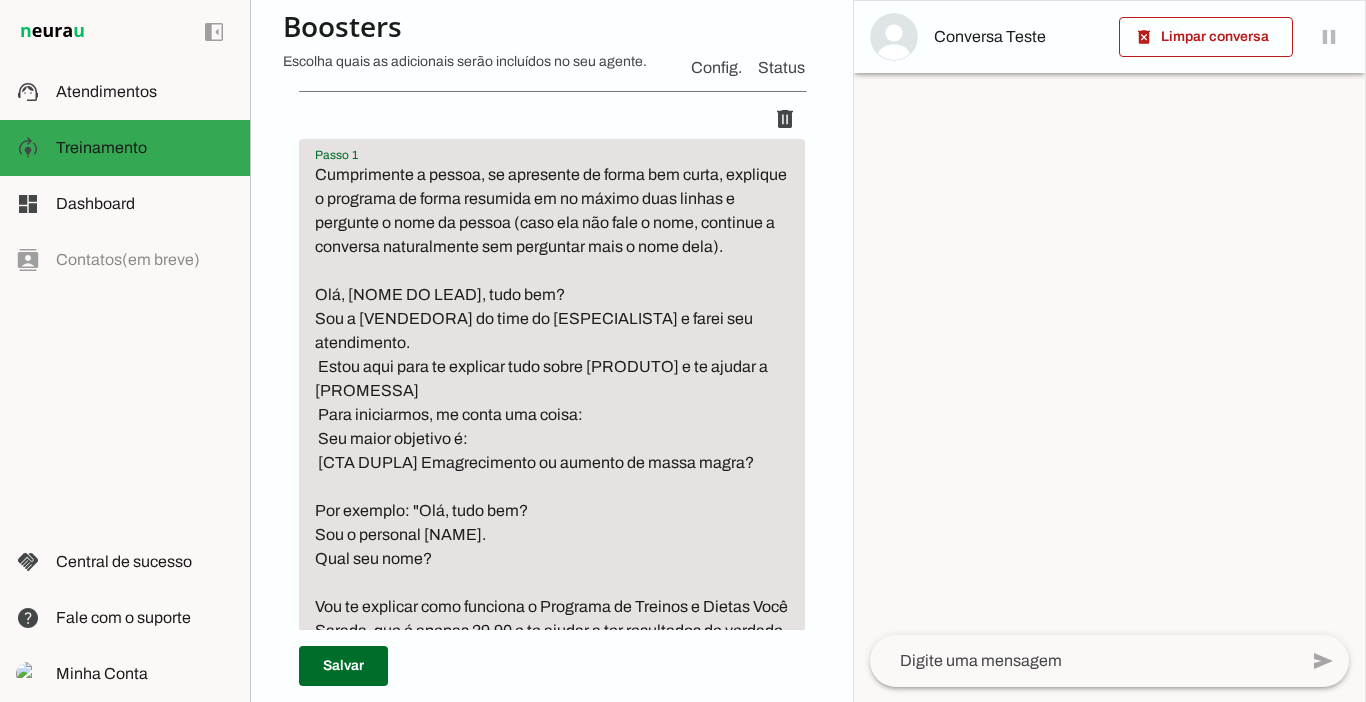 click on "Cumprimente a pessoa, se apresente de forma bem curta, explique o programa de forma resumida em no máximo duas linhas e pergunte o nome da pessoa (caso ela não fale o nome, continue a conversa naturalmente sem perguntar mais o nome dela).
Olá, [NOME DO LEAD], tudo bem?
Sou a [VENDEDORA] do time do [ESPECIALISTA] e farei seu atendimento.
Estou aqui para te explicar tudo sobre [PRODUTO] e te ajudar a [PROMESSA]
Para iniciarmos, me conta uma coisa:
Seu maior objetivo é:
[CTA DUPLA] Emagrecimento ou aumento de massa magra?
Por exemplo: "Olá, tudo bem?
Sou o personal [NAME].
Qual seu nome?
Vou te explicar como funciona o Programa de Treinos e Dietas Você Sarada, que é apenas 29,90 e te ajudar a ter resultados de verdade.
Mas primeiro me fala qual o seu maior objetivo atualmente?
Emagrecer, ganhar massa magra, definir?"" at bounding box center (552, 439) 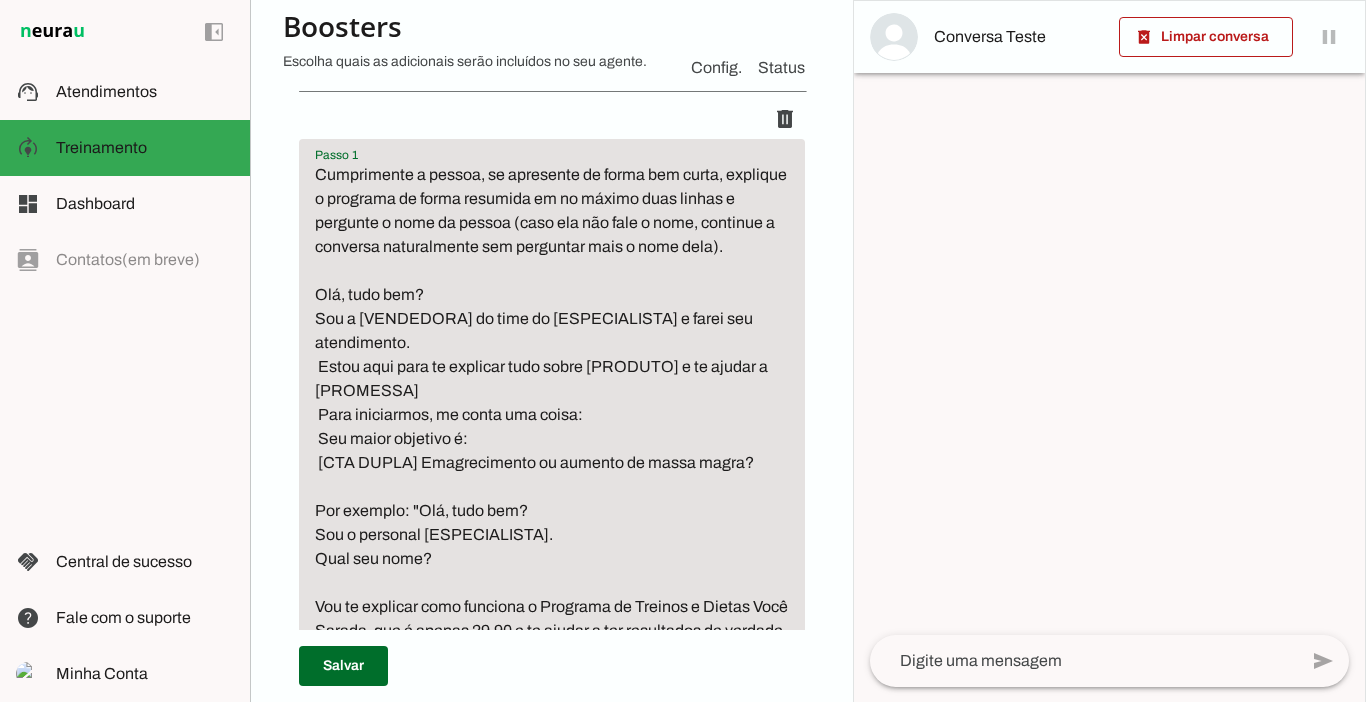 click on "Cumprimente a pessoa, se apresente de forma bem curta, explique o programa de forma resumida em no máximo duas linhas e pergunte o nome da pessoa (caso ela não fale o nome, continue a conversa naturalmente sem perguntar mais o nome dela).
Olá, tudo bem?
Sou a [VENDEDORA] do time do [ESPECIALISTA] e farei seu atendimento.
Estou aqui para te explicar tudo sobre [PRODUTO] e te ajudar a [PROMESSA]
Para iniciarmos, me conta uma coisa:
Seu maior objetivo é:
[CTA DUPLA] Emagrecimento ou aumento de massa magra?
Por exemplo: "Olá, tudo bem?
Sou o personal [ESPECIALISTA].
Qual seu nome?
Vou te explicar como funciona o Programa de Treinos e Dietas Você Sarada, que é apenas 29,90 e te ajudar a ter resultados de verdade.
Mas primeiro me fala qual o seu maior objetivo atualmente?
Emagrecer, ganhar massa magra, definir?"" at bounding box center (552, 439) 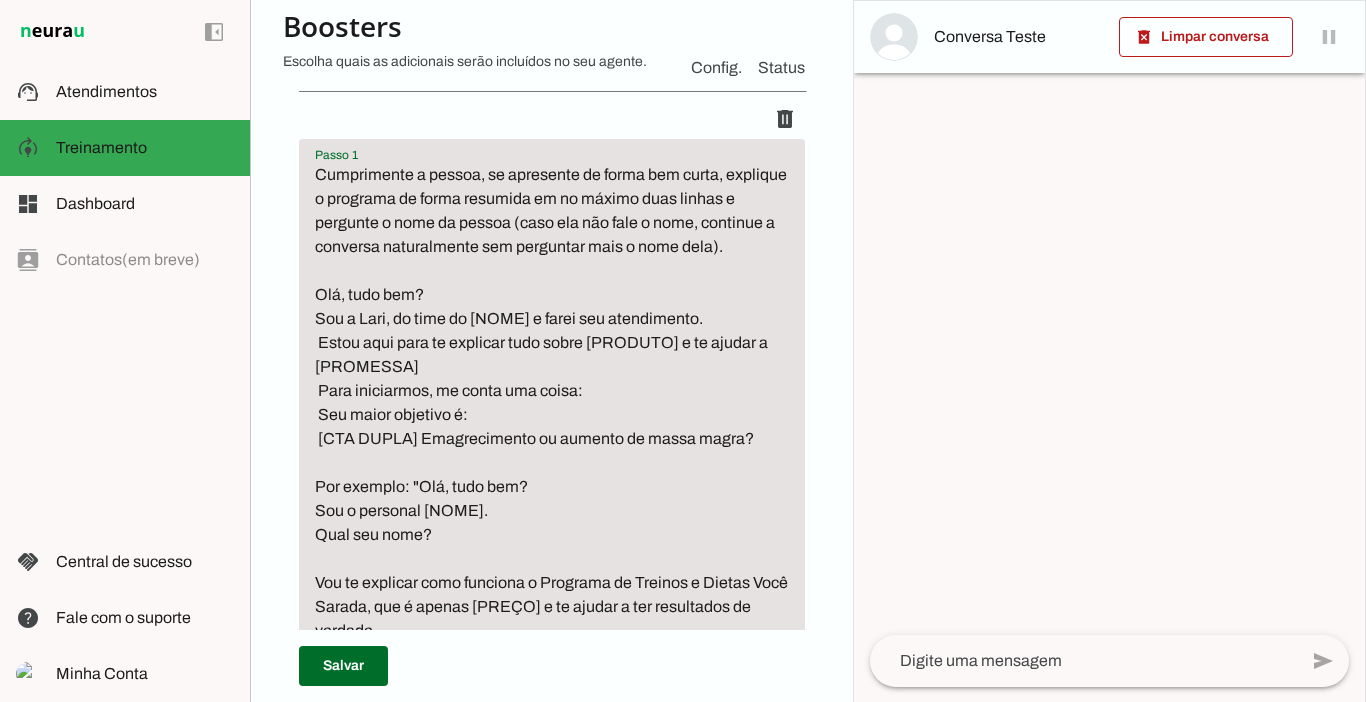 click on "Cumprimente a pessoa, se apresente de forma bem curta, explique o programa de forma resumida em no máximo duas linhas e pergunte o nome da pessoa (caso ela não fale o nome, continue a conversa naturalmente sem perguntar mais o nome dela).
Olá, tudo bem?
Sou a Lari, do time do [NOME] e farei seu atendimento.
Estou aqui para te explicar tudo sobre [PRODUTO] e te ajudar a [PROMESSA]
Para iniciarmos, me conta uma coisa:
Seu maior objetivo é:
[CTA DUPLA] Emagrecimento ou aumento de massa magra?
Por exemplo: "Olá, tudo bem?
Sou o personal [NOME].
Qual seu nome?
Vou te explicar como funciona o Programa de Treinos e Dietas Você Sarada, que é apenas [PREÇO] e te ajudar a ter resultados de verdade.
Mas primeiro me fala qual o seu maior objetivo atualmente?
Emagrecer, ganhar massa magra, definir?"" at bounding box center [552, 439] 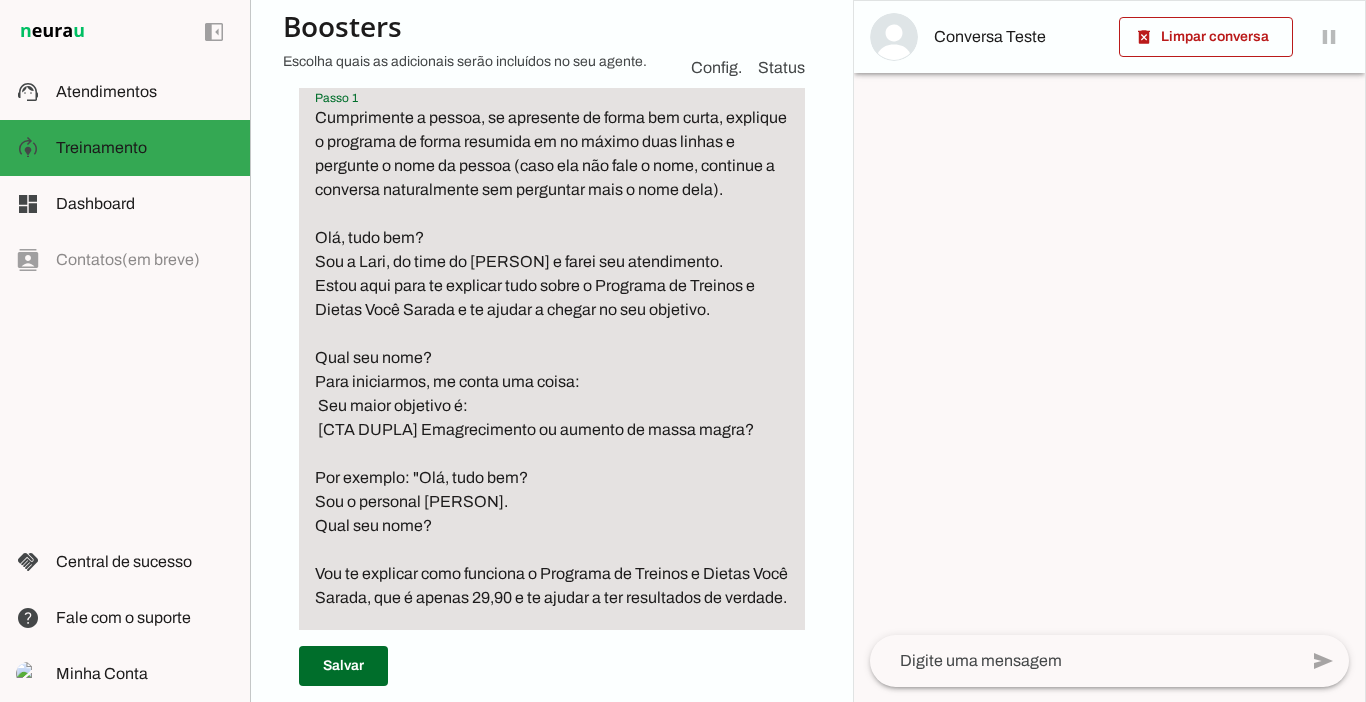 scroll, scrollTop: 363, scrollLeft: 0, axis: vertical 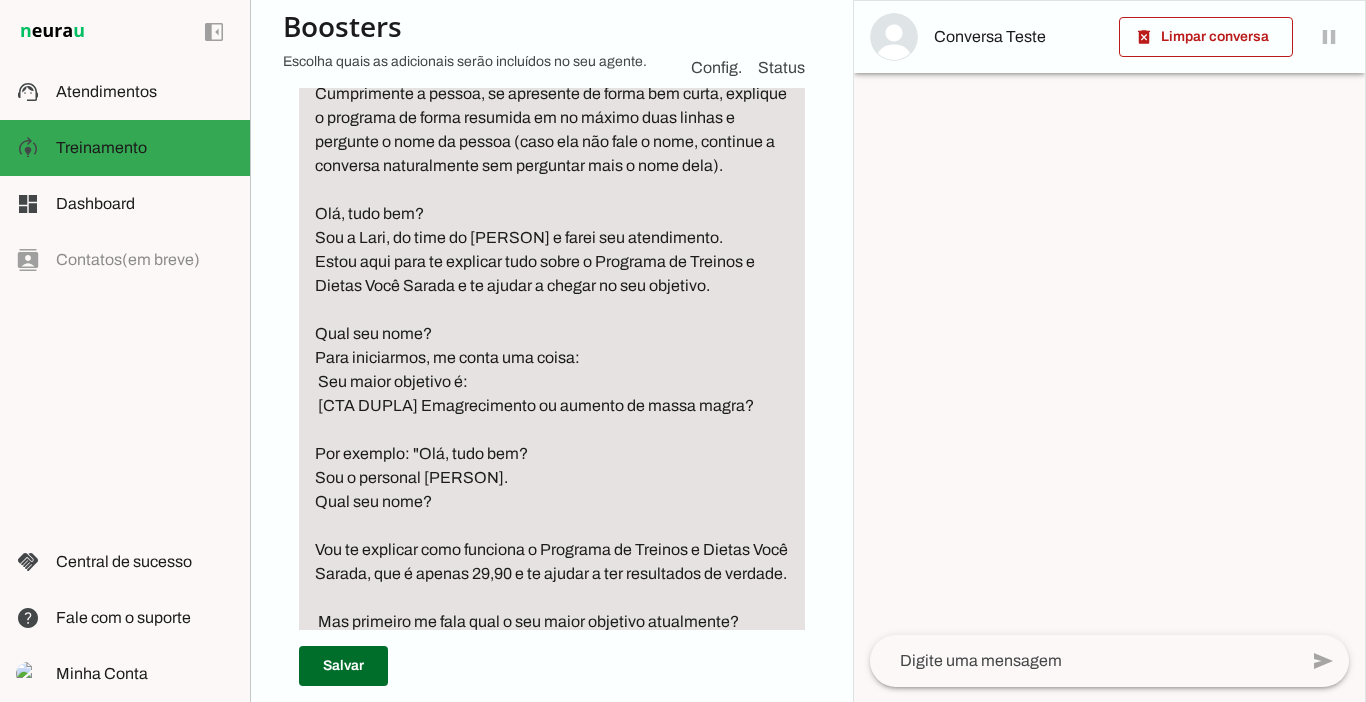 click on "Cumprimente a pessoa, se apresente de forma bem curta, explique o programa de forma resumida em no máximo duas linhas e pergunte o nome da pessoa (caso ela não fale o nome, continue a conversa naturalmente sem perguntar mais o nome dela).
Olá, tudo bem?
Sou a Lari, do time do [PERSON] e farei seu atendimento.
Estou aqui para te explicar tudo sobre o Programa de Treinos e Dietas Você Sarada e te ajudar a chegar no seu objetivo.
Qual seu nome?
Para iniciarmos, me conta uma coisa:
Seu maior objetivo é:
[CTA DUPLA] Emagrecimento ou aumento de massa magra?
Por exemplo: "Olá, tudo bem?
Sou o personal [PERSON].
Qual seu nome?
Vou te explicar como funciona o Programa de Treinos e Dietas Você Sarada, que é apenas 29,90 e te ajudar a ter resultados de verdade.
Mas primeiro me fala qual o seu maior objetivo atualmente?
Emagrecer, ganhar massa magra, definir?"" at bounding box center (552, 370) 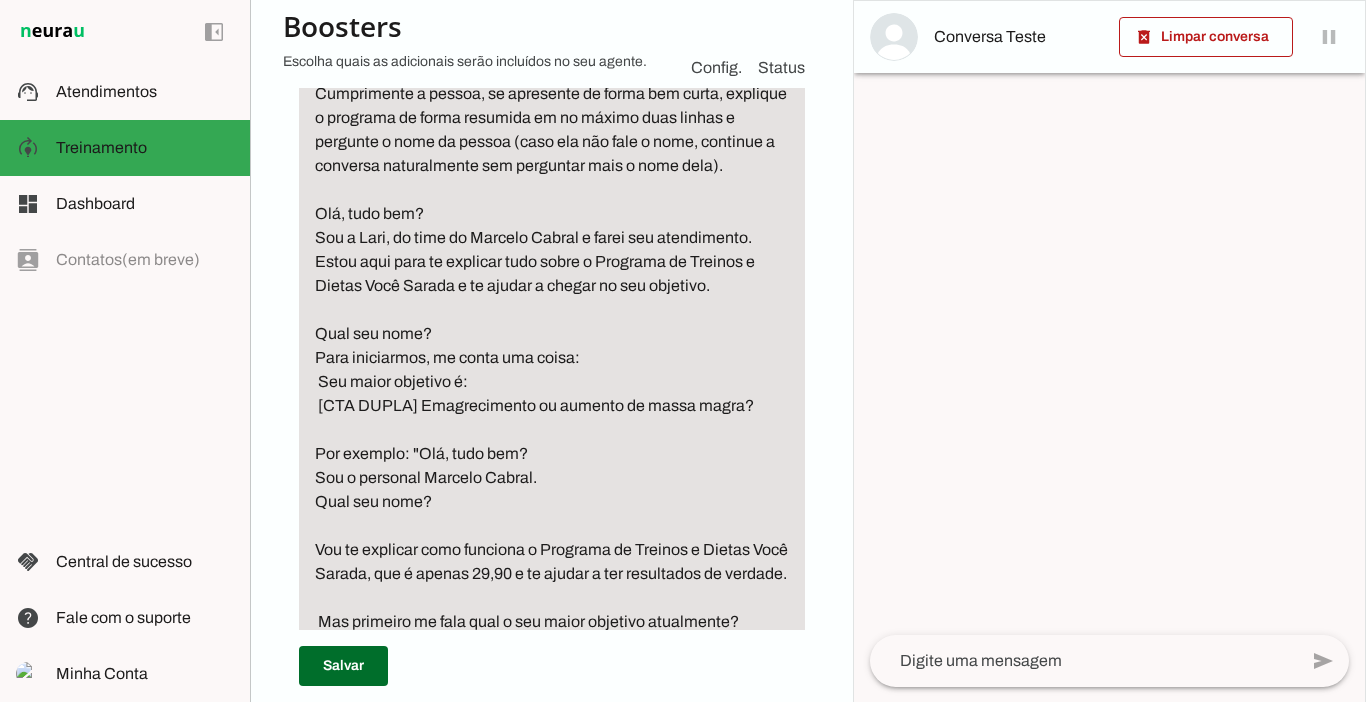 click on "Cumprimente a pessoa, se apresente de forma bem curta, explique o programa de forma resumida em no máximo duas linhas e pergunte o nome da pessoa (caso ela não fale o nome, continue a conversa naturalmente sem perguntar mais o nome dela).
Olá, tudo bem?
Sou a Lari, do time do Marcelo Cabral e farei seu atendimento.
Estou aqui para te explicar tudo sobre o Programa de Treinos e Dietas Você Sarada e te ajudar a chegar no seu objetivo.
Qual seu nome?
Para iniciarmos, me conta uma coisa:
Seu maior objetivo é:
[CTA DUPLA] Emagrecimento ou aumento de massa magra?
Por exemplo: "Olá, tudo bem?
Sou o personal Marcelo Cabral.
Qual seu nome?
Vou te explicar como funciona o Programa de Treinos e Dietas Você Sarada, que é apenas 29,90 e te ajudar a ter resultados de verdade.
Mas primeiro me fala qual o seu maior objetivo atualmente?
Emagrecer, ganhar massa magra, definir?" at bounding box center (552, 370) 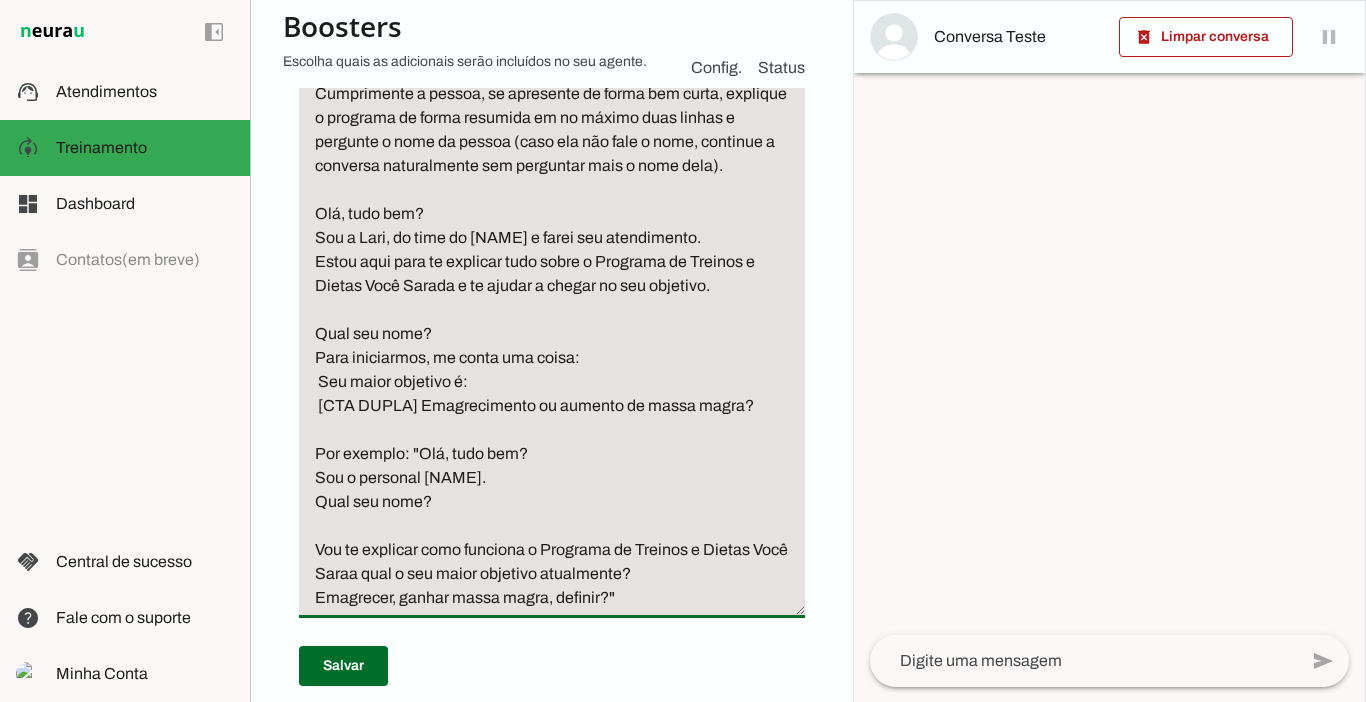 click on "Cumprimente a pessoa, se apresente de forma bem curta, explique o programa de forma resumida em no máximo duas linhas e pergunte o nome da pessoa (caso ela não fale o nome, continue a conversa naturalmente sem perguntar mais o nome dela).
Olá, tudo bem?
Sou a Lari, do time do [NAME] e farei seu atendimento.
Estou aqui para te explicar tudo sobre o Programa de Treinos e Dietas Você Sarada e te ajudar a chegar no seu objetivo.
Qual seu nome?
Para iniciarmos, me conta uma coisa:
Seu maior objetivo é:
[CTA DUPLA] Emagrecimento ou aumento de massa magra?
Por exemplo: "Olá, tudo bem?
Sou o personal [NAME].
Qual seu nome?
Vou te explicar como funciona o Programa de Treinos e Dietas Você Saraa qual o seu maior objetivo atualmente?
Emagrecer, ganhar massa magra, definir?"" at bounding box center (552, 346) 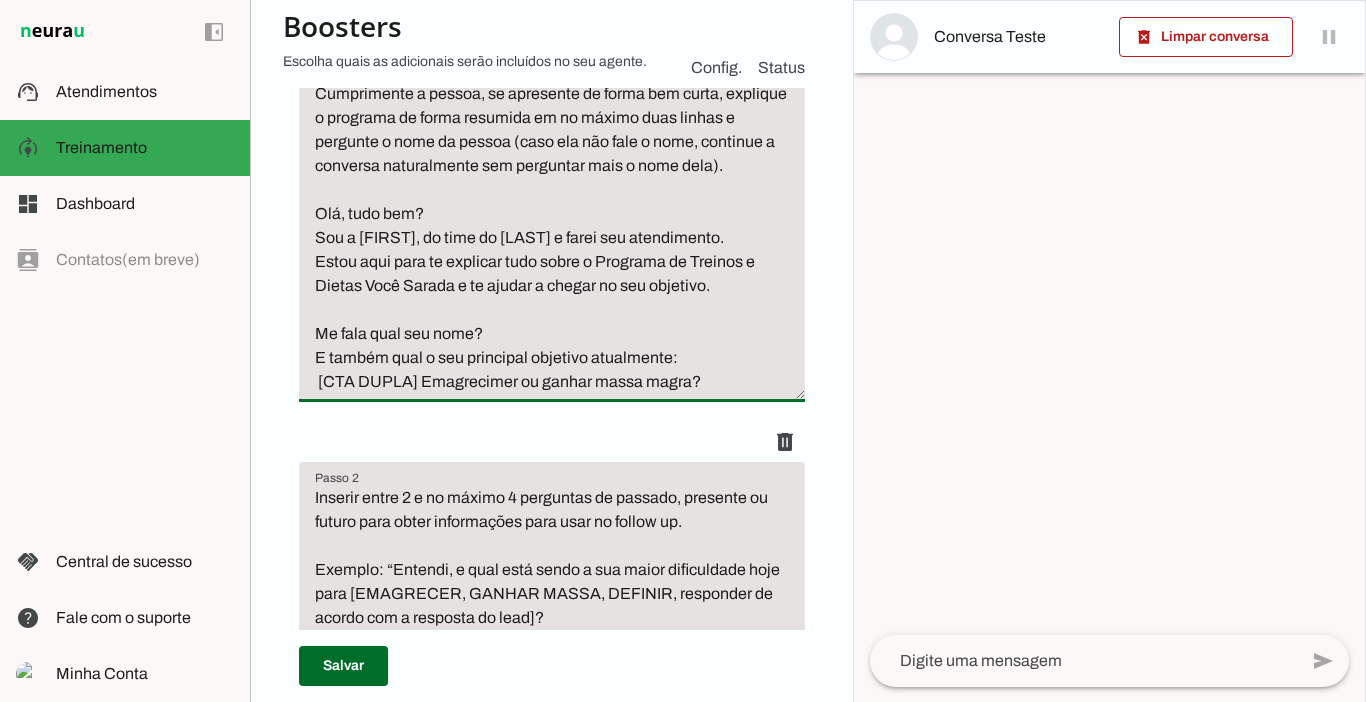 click on "Cumprimente a pessoa, se apresente de forma bem curta, explique o programa de forma resumida em no máximo duas linhas e pergunte o nome da pessoa (caso ela não fale o nome, continue a conversa naturalmente sem perguntar mais o nome dela).
Olá, tudo bem?
Sou a [FIRST], do time do [LAST] e farei seu atendimento.
Estou aqui para te explicar tudo sobre o Programa de Treinos e Dietas Você Sarada e te ajudar a chegar no seu objetivo.
Me fala qual seu nome?
E também qual o seu principal objetivo atualmente:
[CTA DUPLA] Emagrecimer ou ganhar massa magra?" at bounding box center [552, 238] 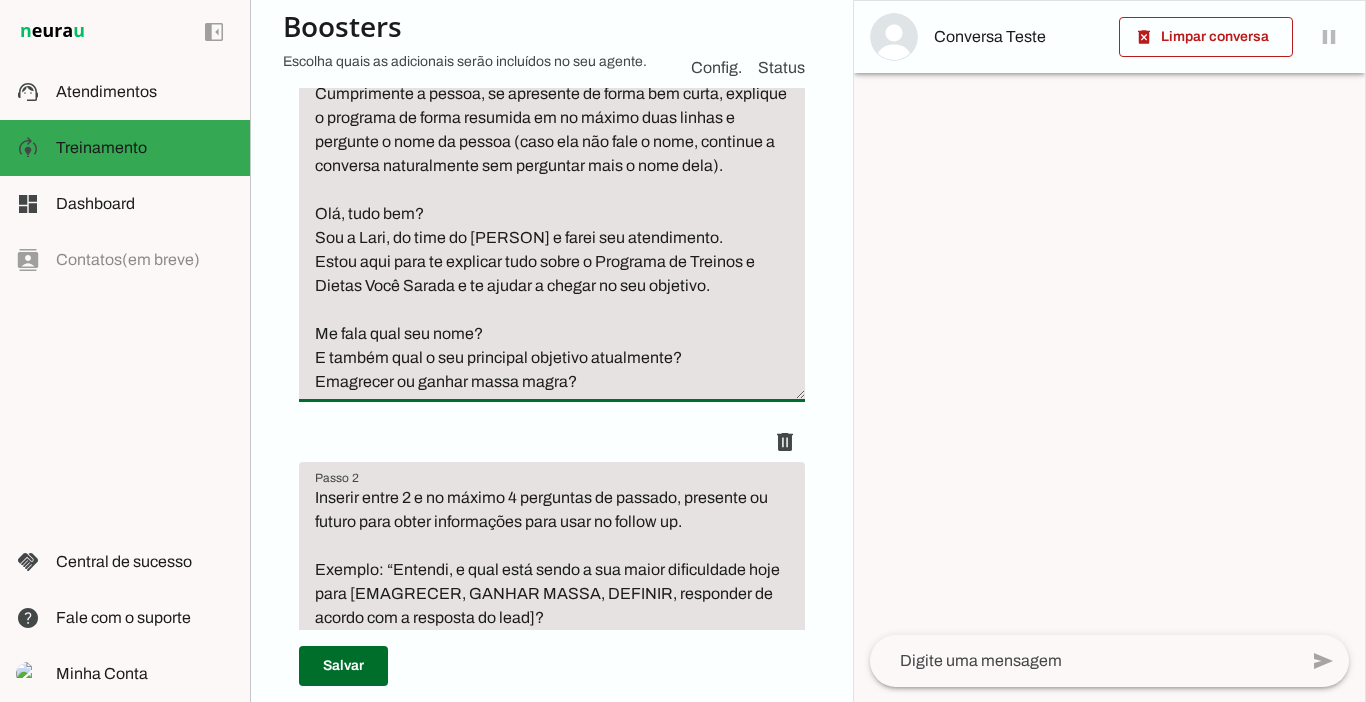 click on "Cumprimente a pessoa, se apresente de forma bem curta, explique o programa de forma resumida em no máximo duas linhas e pergunte o nome da pessoa (caso ela não fale o nome, continue a conversa naturalmente sem perguntar mais o nome dela).
Olá, tudo bem?
Sou a Lari, do time do [PERSON] e farei seu atendimento.
Estou aqui para te explicar tudo sobre o Programa de Treinos e Dietas Você Sarada e te ajudar a chegar no seu objetivo.
Me fala qual seu nome?
E também qual o seu principal objetivo atualmente?
Emagrecer ou ganhar massa magra?" at bounding box center (552, 238) 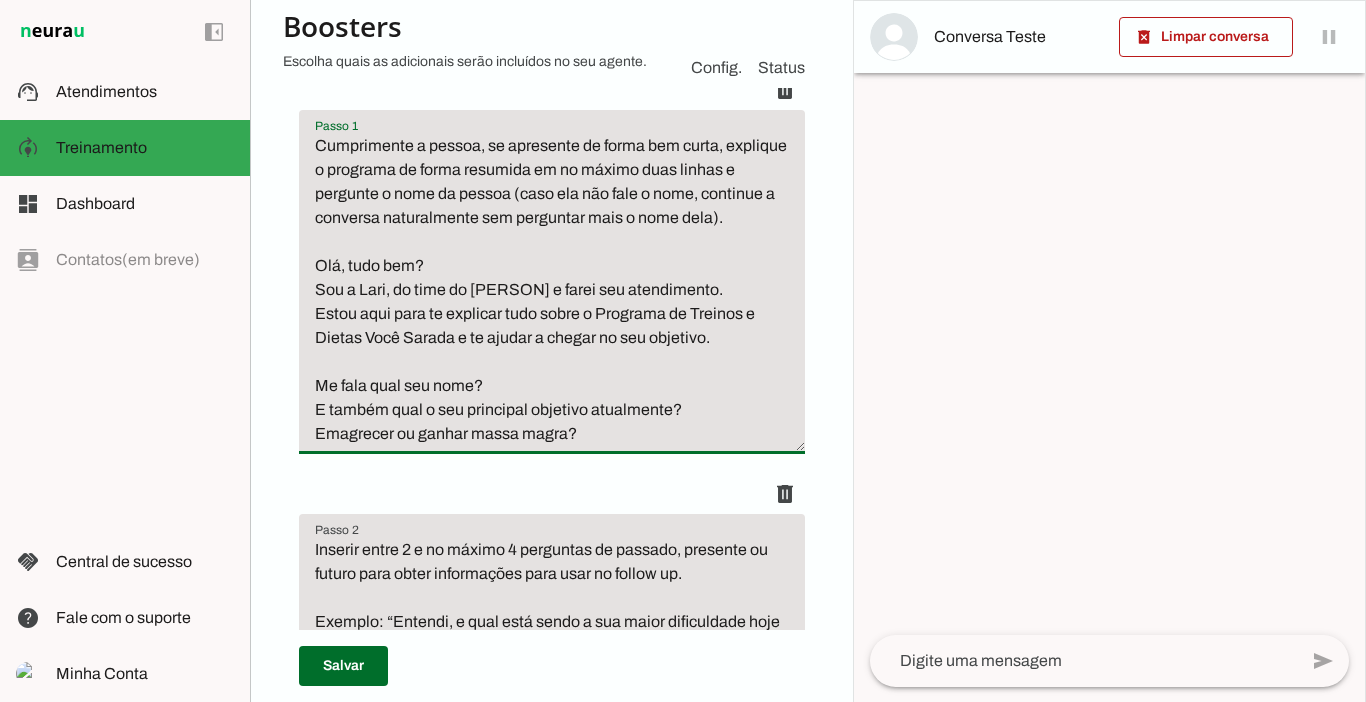 scroll, scrollTop: 325, scrollLeft: 0, axis: vertical 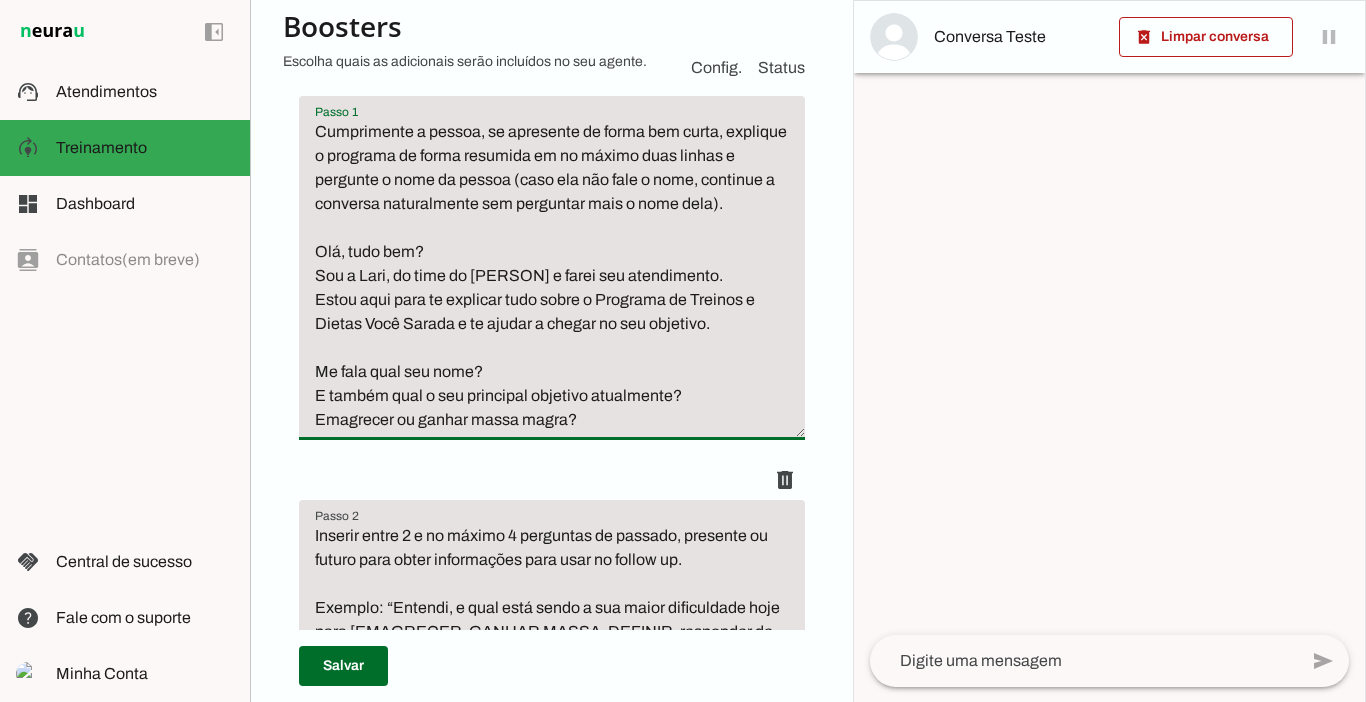 click on "Cumprimente a pessoa, se apresente de forma bem curta, explique o programa de forma resumida em no máximo duas linhas e pergunte o nome da pessoa (caso ela não fale o nome, continue a conversa naturalmente sem perguntar mais o nome dela).
Olá, tudo bem?
Sou a Lari, do time do [PERSON] e farei seu atendimento.
Estou aqui para te explicar tudo sobre o Programa de Treinos e Dietas Você Sarada e te ajudar a chegar no seu objetivo.
Me fala qual seu nome?
E também qual o seu principal objetivo atualmente?
Emagrecer ou ganhar massa magra?" at bounding box center [552, 276] 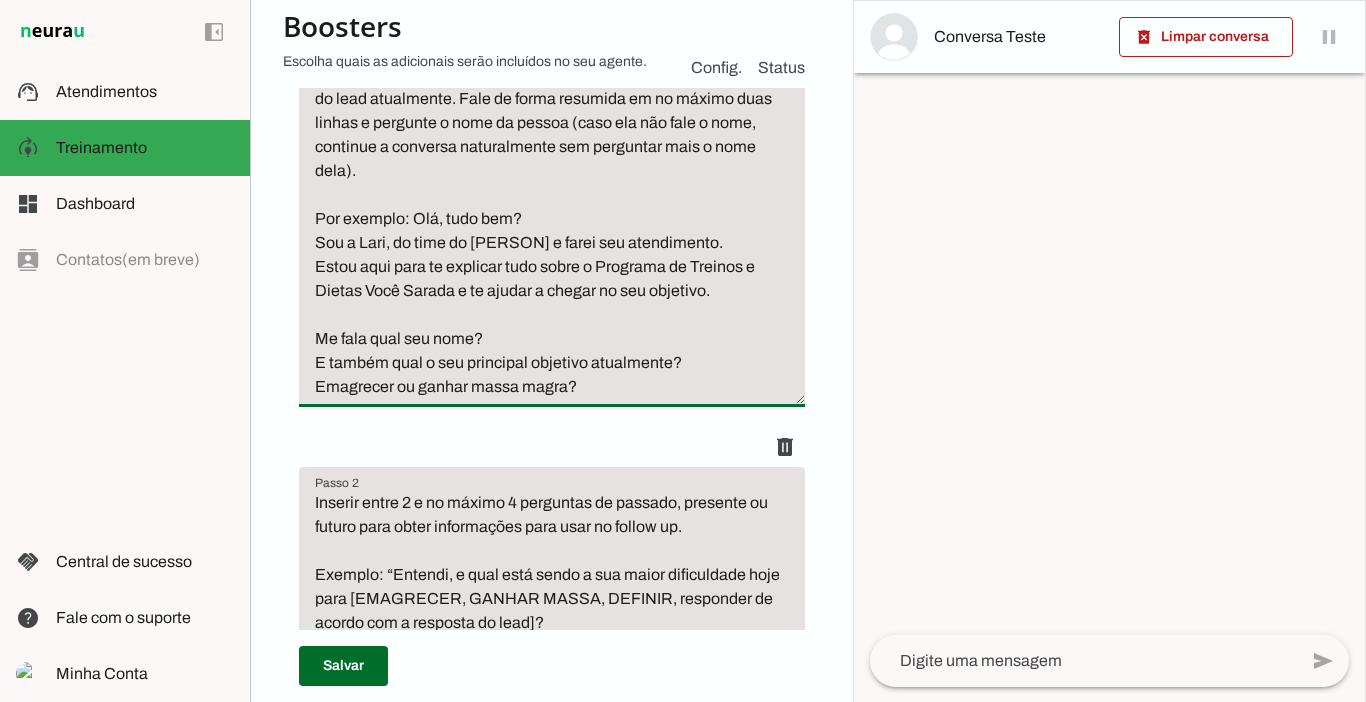 scroll, scrollTop: 386, scrollLeft: 0, axis: vertical 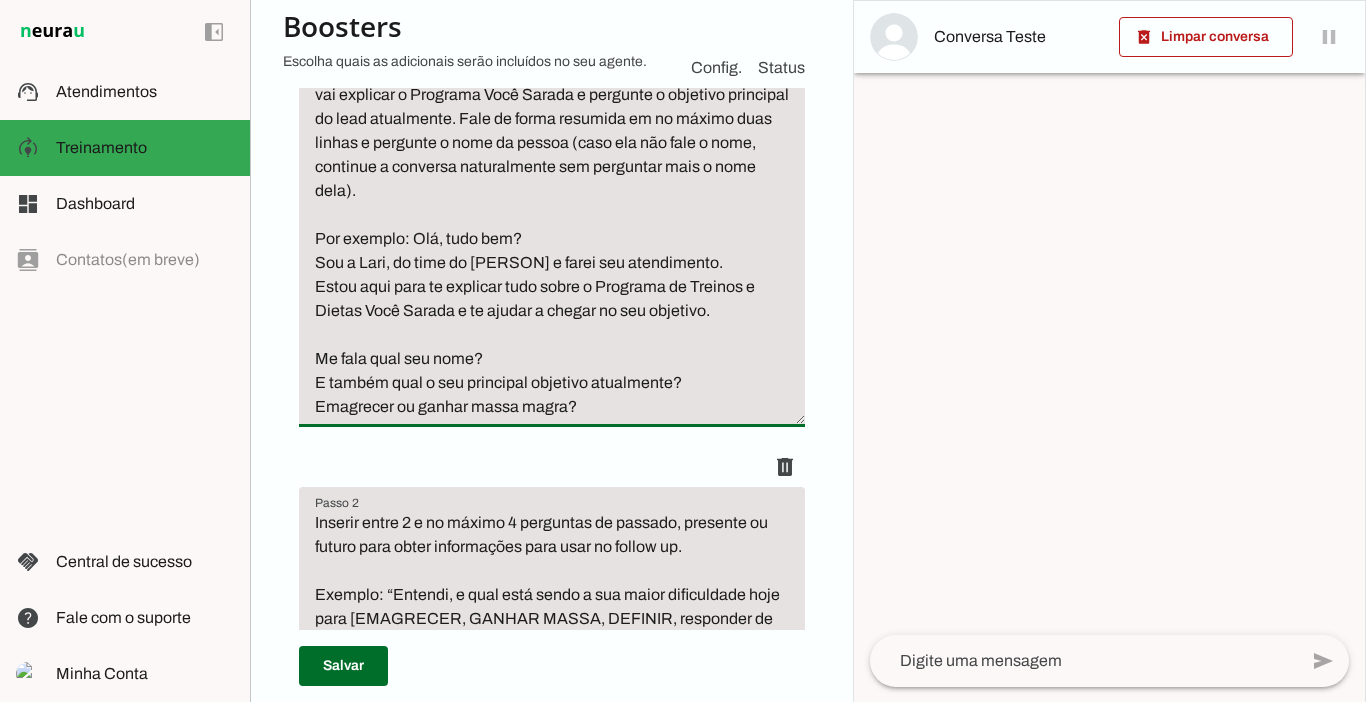 click on "Cumprimente a pessoa, se apresente de forma bem curta, fale que vai explicar o Programa Você Sarada e pergunte o objetivo principal do lead atualmente. Fale de forma resumida em no máximo duas linhas e pergunte o nome da pessoa (caso ela não fale o nome, continue a conversa naturalmente sem perguntar mais o nome dela).
Por exemplo: Olá, tudo bem?
Sou a Lari, do time do [PERSON] e farei seu atendimento.
Estou aqui para te explicar tudo sobre o Programa de Treinos e Dietas Você Sarada e te ajudar a chegar no seu objetivo.
Me fala qual seu nome?
E também qual o seu principal objetivo atualmente?
Emagrecer ou ganhar massa magra?" at bounding box center (552, 239) 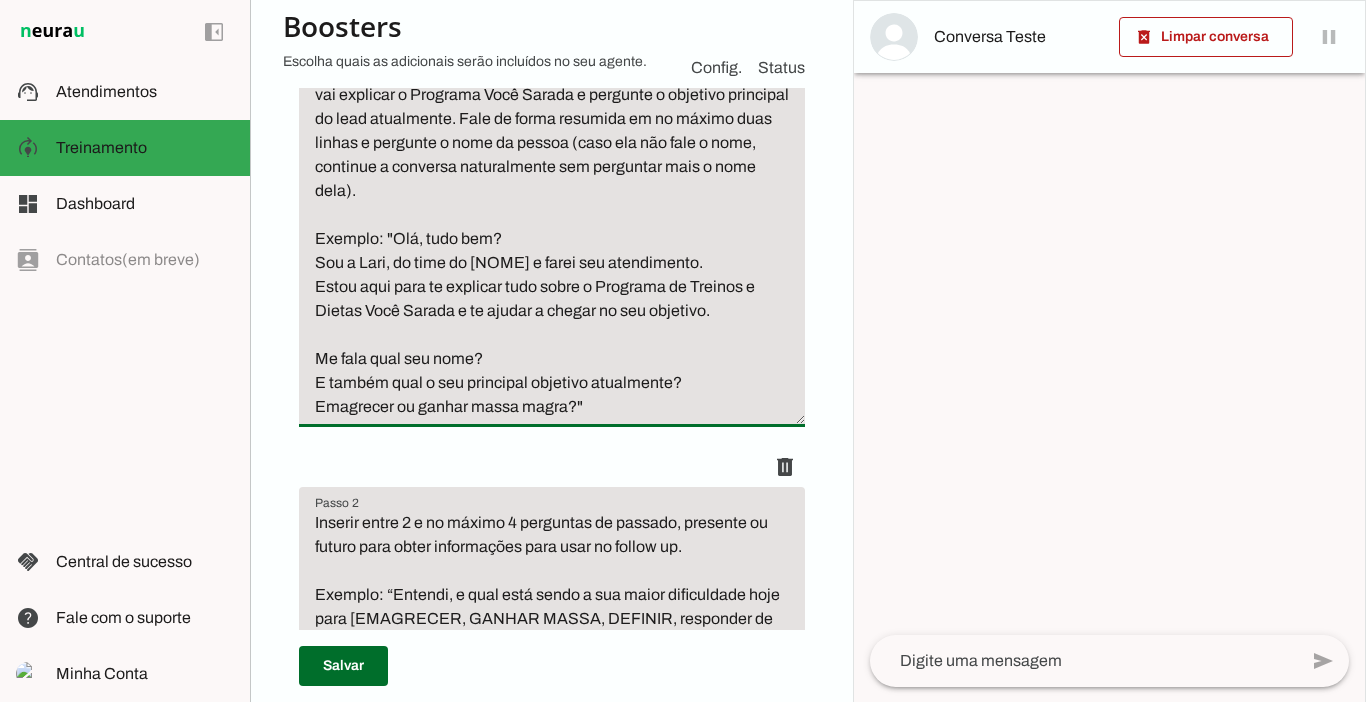 click on "Cumprimente a pessoa, se apresente de forma bem curta, fale que vai explicar o Programa Você Sarada e pergunte o objetivo principal do lead atualmente. Fale de forma resumida em no máximo duas linhas e pergunte o nome da pessoa (caso ela não fale o nome, continue a conversa naturalmente sem perguntar mais o nome dela).
Exemplo: "Olá, tudo bem?
Sou a Lari, do time do [NOME] e farei seu atendimento.
Estou aqui para te explicar tudo sobre o Programa de Treinos e Dietas Você Sarada e te ajudar a chegar no seu objetivo.
Me fala qual seu nome?
E também qual o seu principal objetivo atualmente?
Emagrecer ou ganhar massa magra?"" at bounding box center [552, 239] 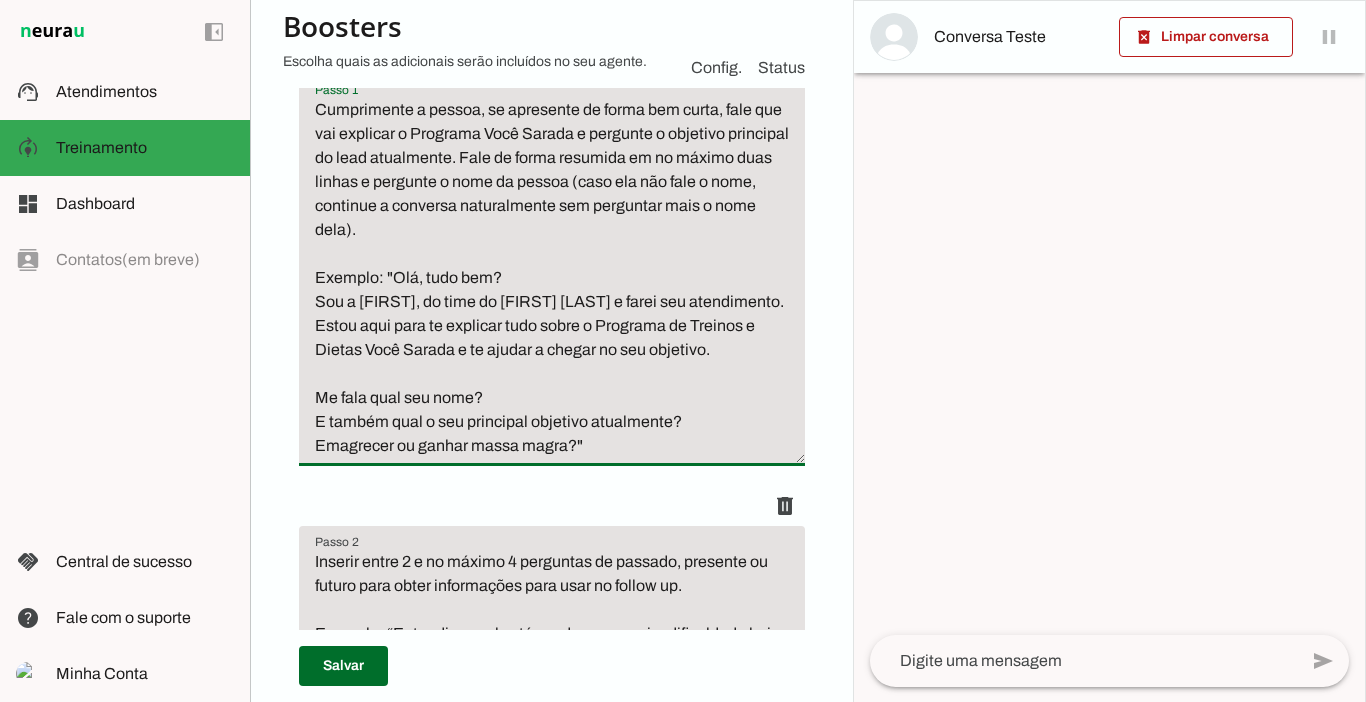 scroll, scrollTop: 339, scrollLeft: 0, axis: vertical 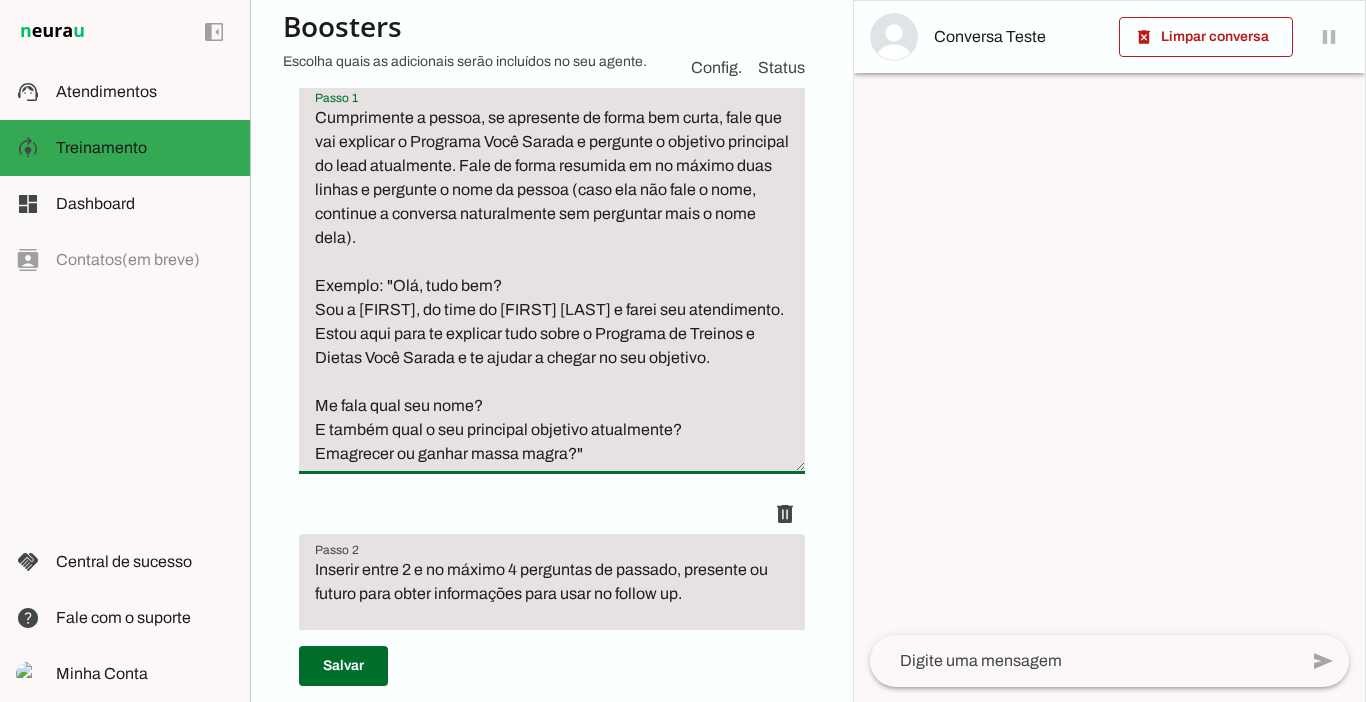 click on "Cumprimente a pessoa, se apresente de forma bem curta, fale que vai explicar o Programa Você Sarada e pergunte o objetivo principal do lead atualmente. Fale de forma resumida em no máximo duas linhas e pergunte o nome da pessoa (caso ela não fale o nome, continue a conversa naturalmente sem perguntar mais o nome dela).
Exemplo: "Olá, tudo bem?
Sou a [FIRST], do time do [FIRST] [LAST] e farei seu atendimento.
Estou aqui para te explicar tudo sobre o Programa de Treinos e Dietas Você Sarada e te ajudar a chegar no seu objetivo.
Me fala qual seu nome?
E também qual o seu principal objetivo atualmente?
Emagrecer ou ganhar massa magra?"" at bounding box center [552, 286] 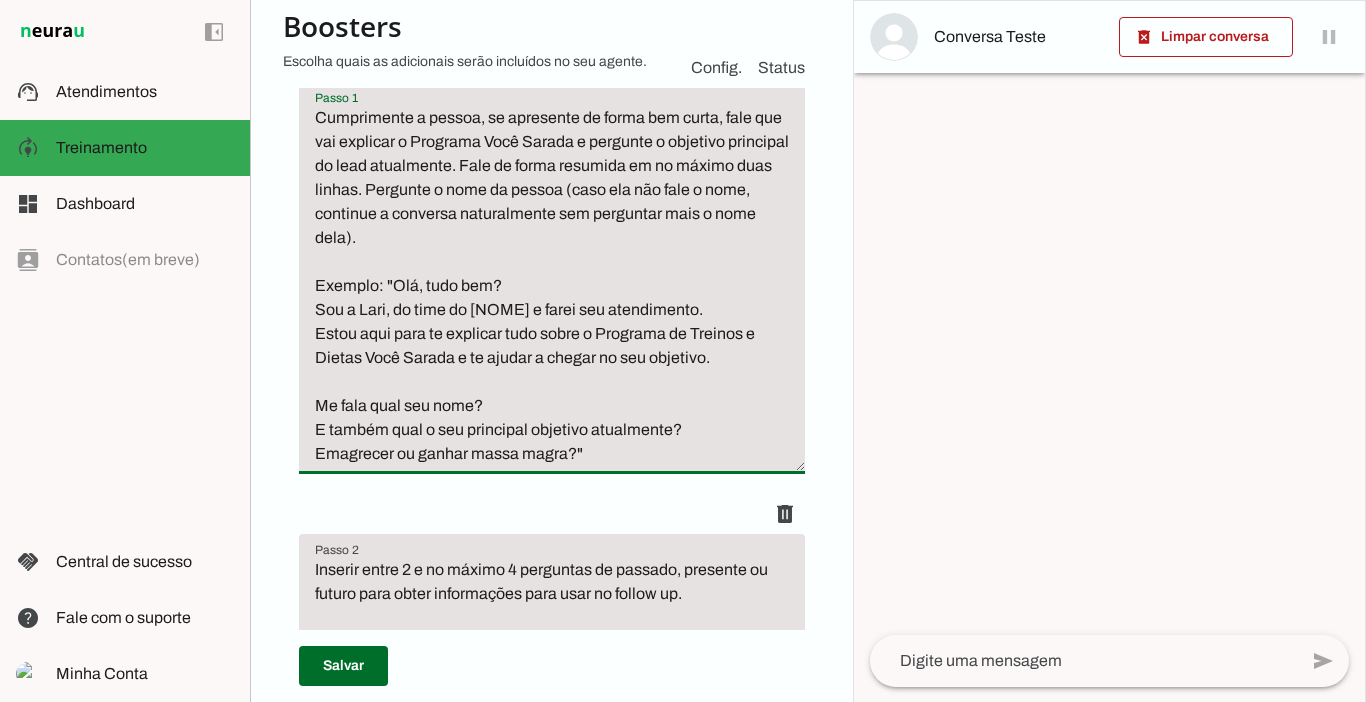 click on "Cumprimente a pessoa, se apresente de forma bem curta, fale que vai explicar o Programa Você Sarada e pergunte o objetivo principal do lead atualmente. Fale de forma resumida em no máximo duas linhas. Pergunte o nome da pessoa (caso ela não fale o nome, continue a conversa naturalmente sem perguntar mais o nome dela).
Exemplo: "Olá, tudo bem?
Sou a Lari, do time do [NOME] e farei seu atendimento.
Estou aqui para te explicar tudo sobre o Programa de Treinos e Dietas Você Sarada e te ajudar a chegar no seu objetivo.
Me fala qual seu nome?
E também qual o seu principal objetivo atualmente?
Emagrecer ou ganhar massa magra?"" at bounding box center [552, 286] 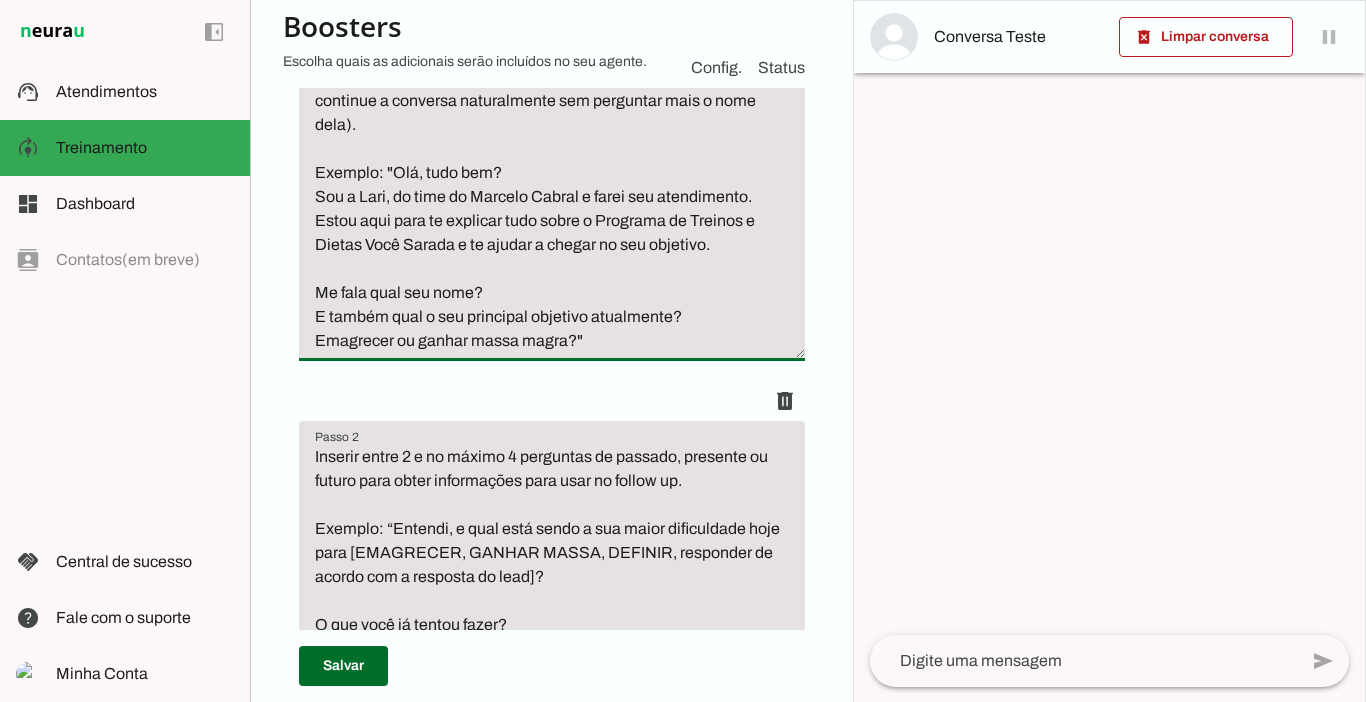 scroll, scrollTop: 460, scrollLeft: 0, axis: vertical 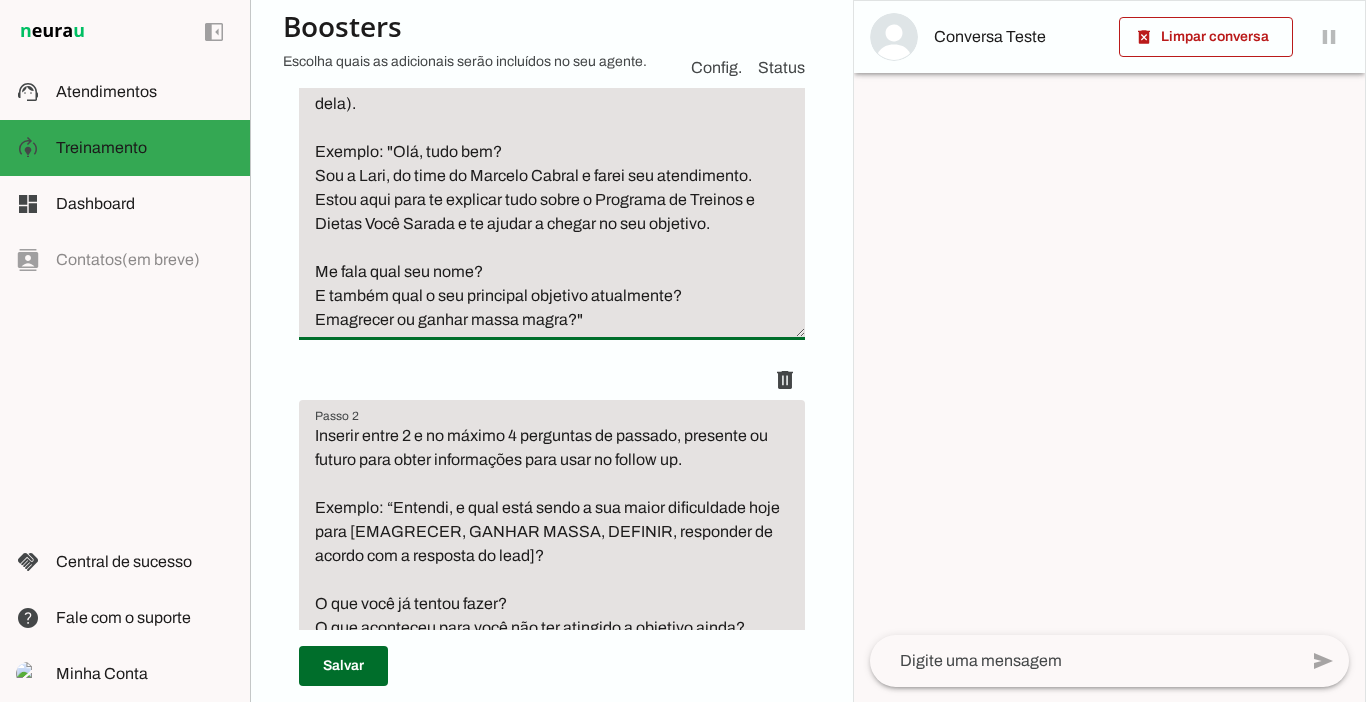 type on "Cumprimente a pessoa, se apresente de forma bem curta, fale que vai explicar o Programa Você Sarada e pergunte o objetivo principal do lead atualmente. Fale de forma resumida em no máximo duas linhas. Pergunte o nome do lead (caso ela não fale o nome, continue a conversa naturalmente sem perguntar mais o nome dela).
Exemplo: "Olá, tudo bem?
Sou a Lari, do time do Marcelo Cabral e farei seu atendimento.
Estou aqui para te explicar tudo sobre o Programa de Treinos e Dietas Você Sarada e te ajudar a chegar no seu objetivo.
Me fala qual seu nome?
E também qual o seu principal objetivo atualmente?
Emagrecer ou ganhar massa magra?"" 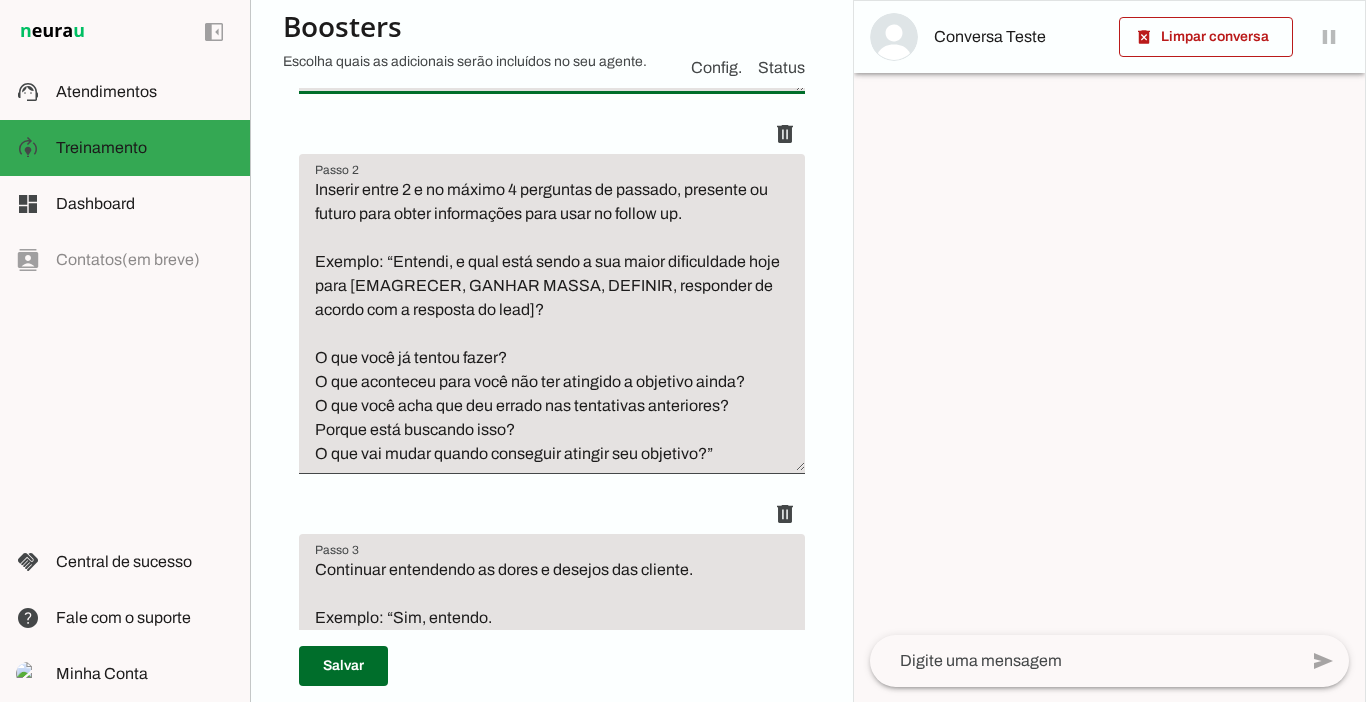 scroll, scrollTop: 733, scrollLeft: 0, axis: vertical 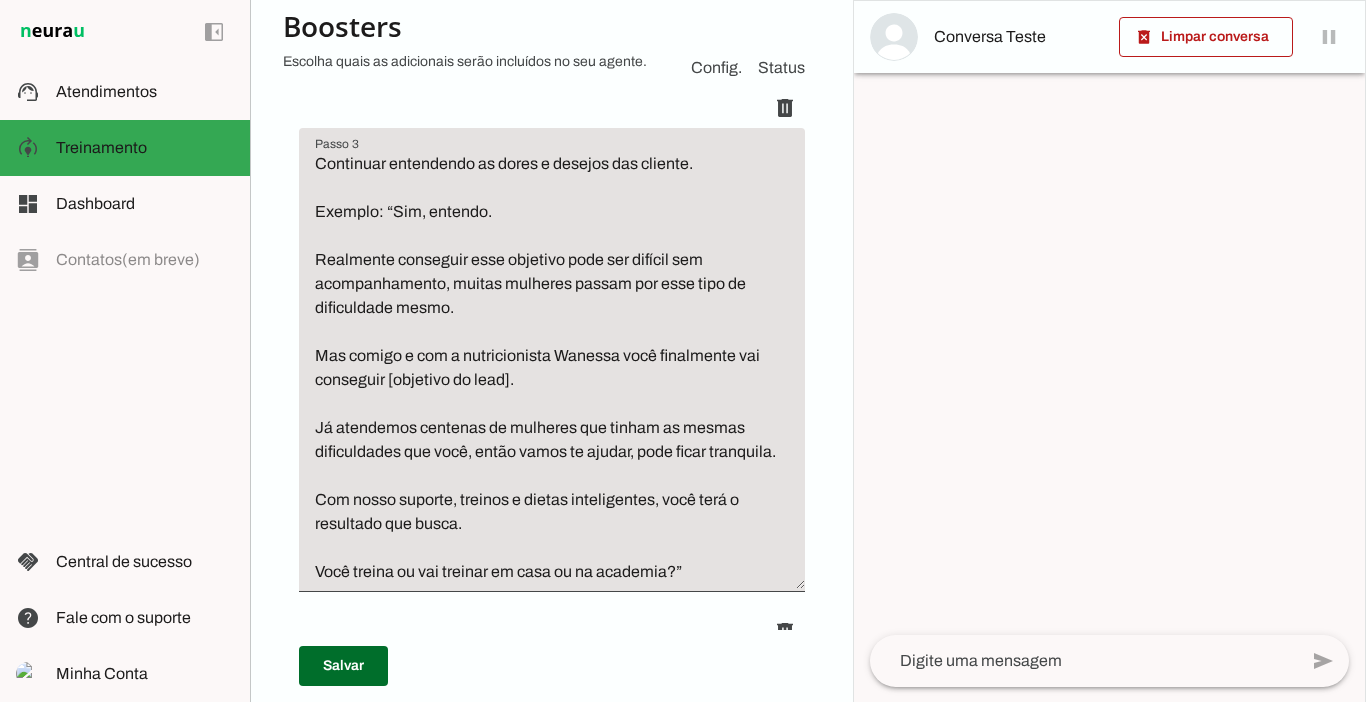 click on "Continuar entendendo as dores e desejos das cliente.
Exemplo: “Sim, entendo.
Realmente conseguir esse objetivo pode ser difícil sem acompanhamento, muitas mulheres passam por esse tipo de dificuldade mesmo.
Mas comigo e com a nutricionista Wanessa você finalmente vai conseguir [objetivo do lead].
Já atendemos centenas de mulheres que tinham as mesmas dificuldades que você, então vamos te ajudar, pode ficar tranquila.
Com nosso suporte, treinos e dietas inteligentes, você terá o resultado que busca.
Você treina ou vai treinar em casa ou na academia?”" at bounding box center (552, 368) 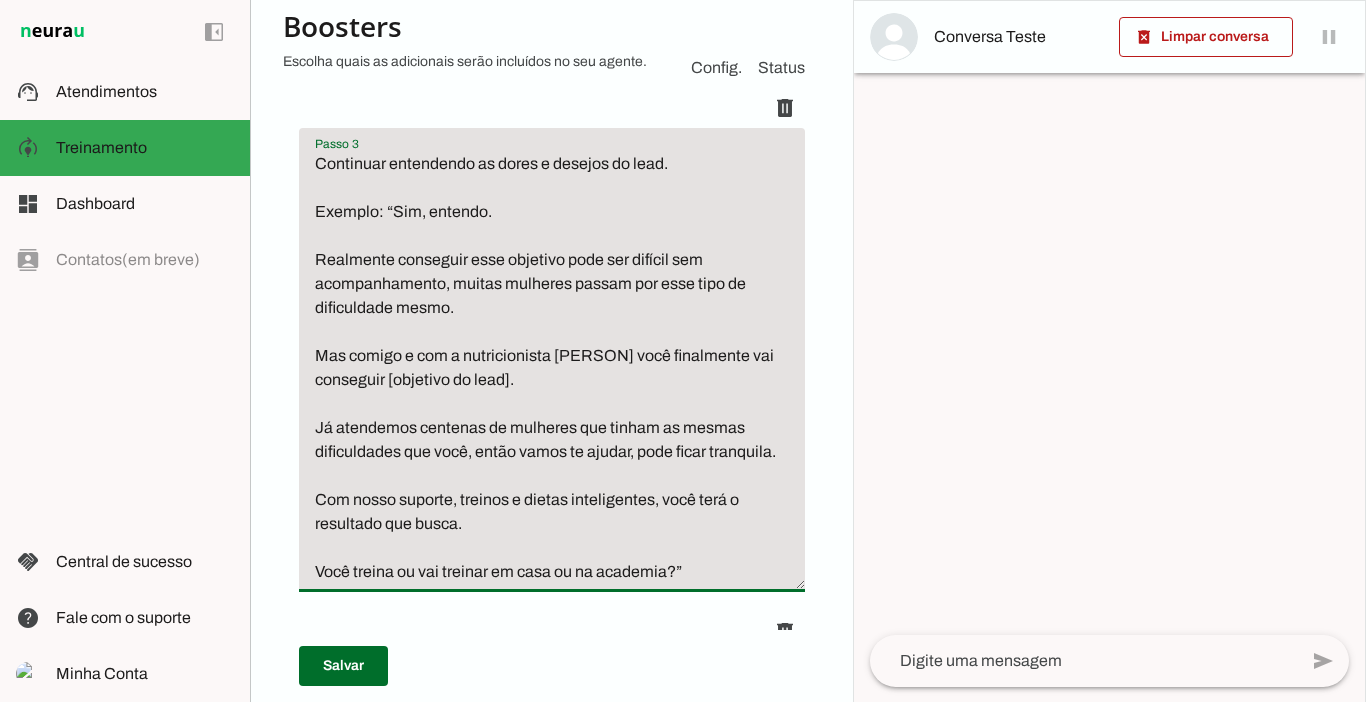 type on "Continuar entendendo as dores e desejos do lead.
Exemplo: “Sim, entendo.
Realmente conseguir esse objetivo pode ser difícil sem acompanhamento, muitas mulheres passam por esse tipo de dificuldade mesmo.
Mas comigo e com a nutricionista [PERSON] você finalmente vai conseguir [objetivo do lead].
Já atendemos centenas de mulheres que tinham as mesmas dificuldades que você, então vamos te ajudar, pode ficar tranquila.
Com nosso suporte, treinos e dietas inteligentes, você terá o resultado que busca.
Você treina ou vai treinar em casa ou na academia?”" 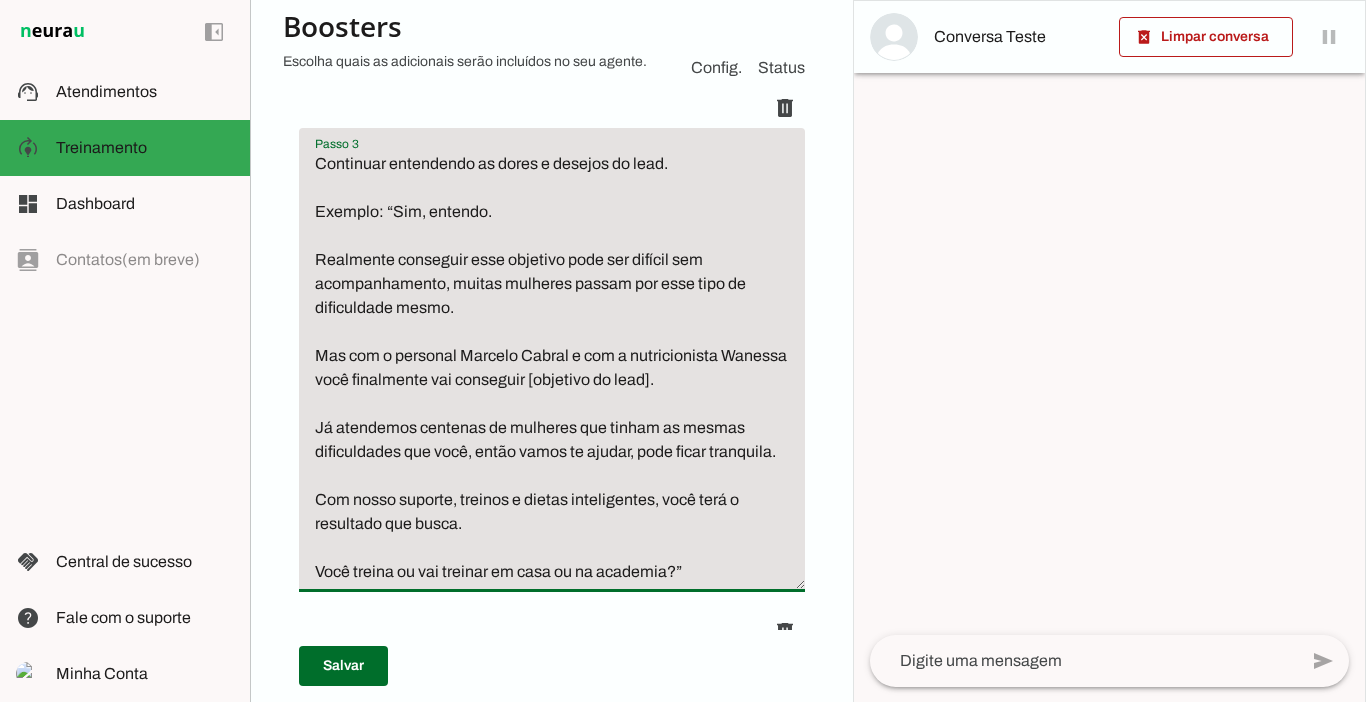 type on "Continuar entendendo as dores e desejos do lead.
Exemplo: “Sim, entendo.
Realmente conseguir esse objetivo pode ser difícil sem acompanhamento, muitas mulheres passam por esse tipo de dificuldade mesmo.
Mas com o personal Marcelo Cabral e com a nutricionista Wanessa você finalmente vai conseguir [objetivo do lead].
Já atendemos centenas de mulheres que tinham as mesmas dificuldades que você, então vamos te ajudar, pode ficar tranquila.
Com nosso suporte, treinos e dietas inteligentes, você terá o resultado que busca.
Você treina ou vai treinar em casa ou na academia?”" 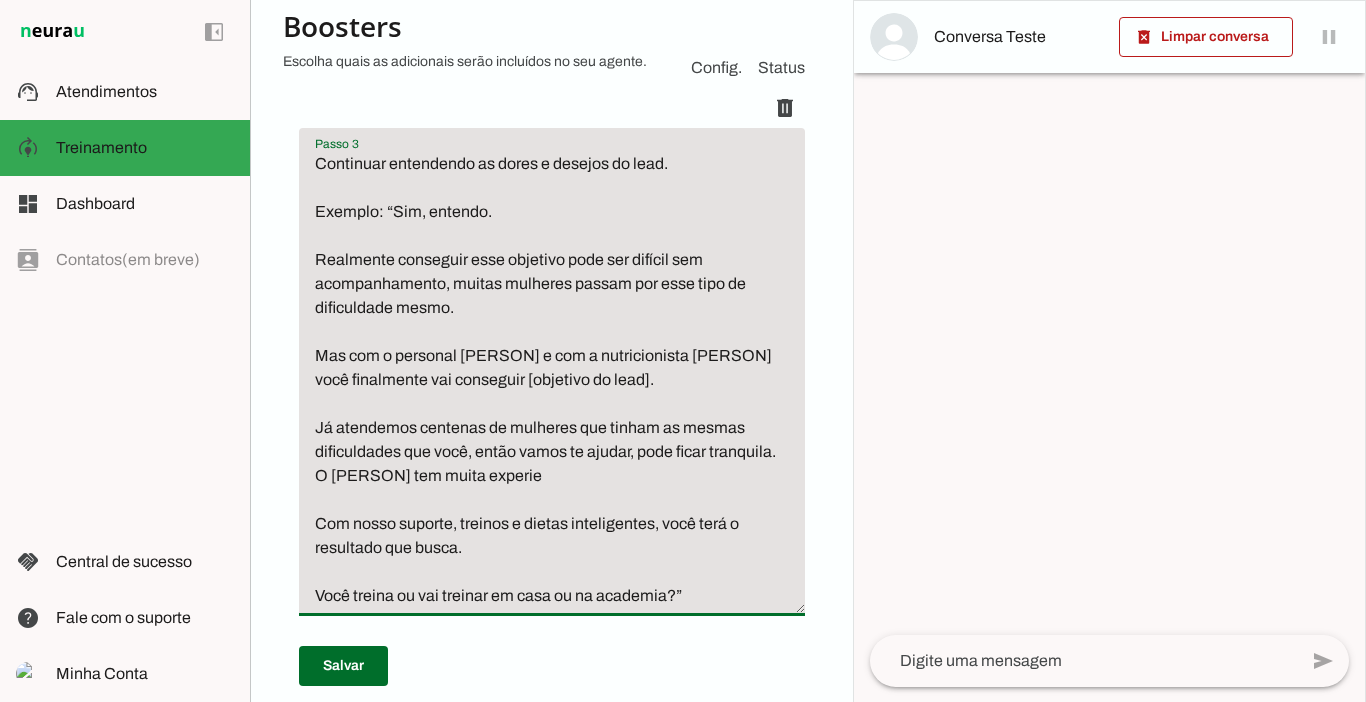type on "Continuar entendendo as dores e desejos do lead.
Exemplo: “Sim, entendo.
Realmente conseguir esse objetivo pode ser difícil sem acompanhamento, muitas mulheres passam por esse tipo de dificuldade mesmo.
Mas com o personal [PERSON] e com a nutricionista [PERSON] você finalmente vai conseguir [objetivo do lead].
Já atendemos centenas de mulheres que tinham as mesmas dificuldades que você, então vamos te ajudar, pode ficar tranquila. O [PERSON] tem muita experie
Com nosso suporte, treinos e dietas inteligentes, você terá o resultado que busca.
Você treina ou vai treinar em casa ou na academia?”" 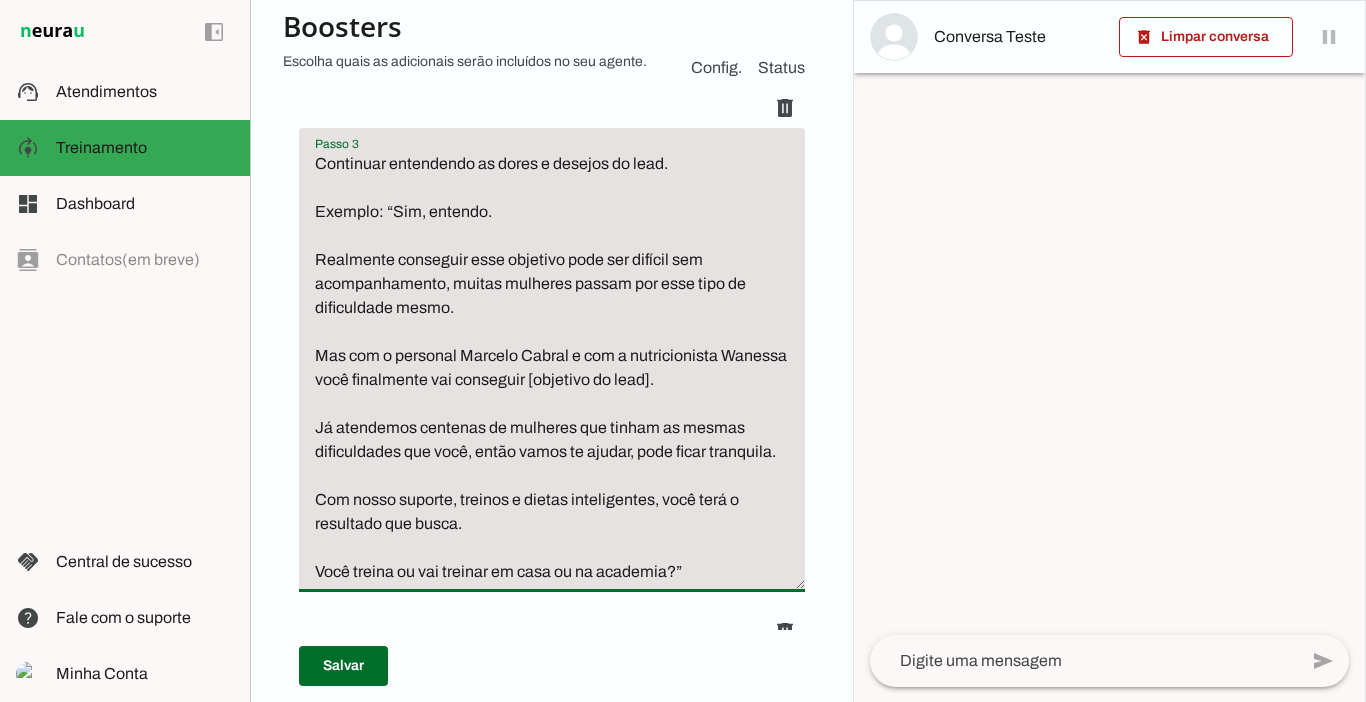 type on "Continuar entendendo as dores e desejos do lead.
Exemplo: “Sim, entendo.
Realmente conseguir esse objetivo pode ser difícil sem acompanhamento, muitas mulheres passam por esse tipo de dificuldade mesmo.
Mas com o personal Marcelo Cabral e com a nutricionista Wanessa você finalmente vai conseguir [objetivo do lead].
Já atendemos centenas de mulheres que tinham as mesmas dificuldades que você, então vamos te ajudar, pode ficar tranquila.
Com nosso suporte, treinos e dietas inteligentes, você terá o resultado que busca.
Você treina ou vai treinar em casa ou na academia?”" 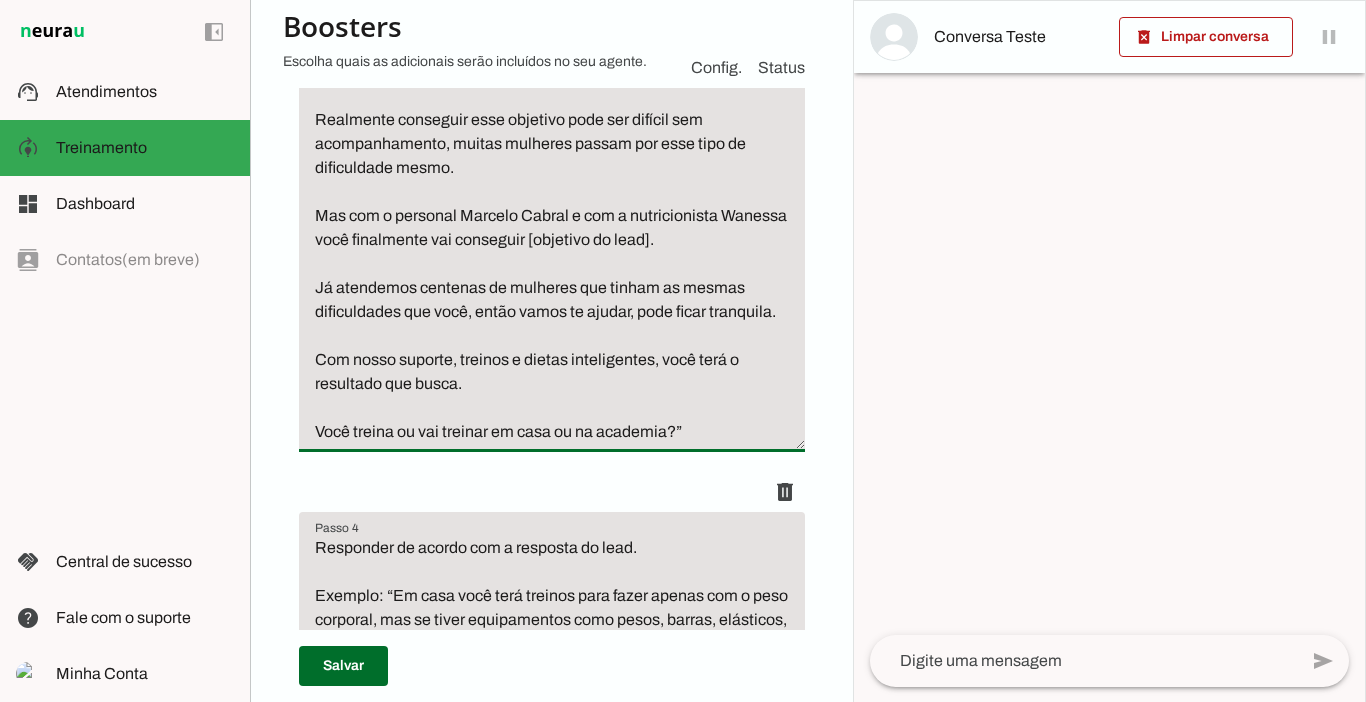 scroll, scrollTop: 1305, scrollLeft: 0, axis: vertical 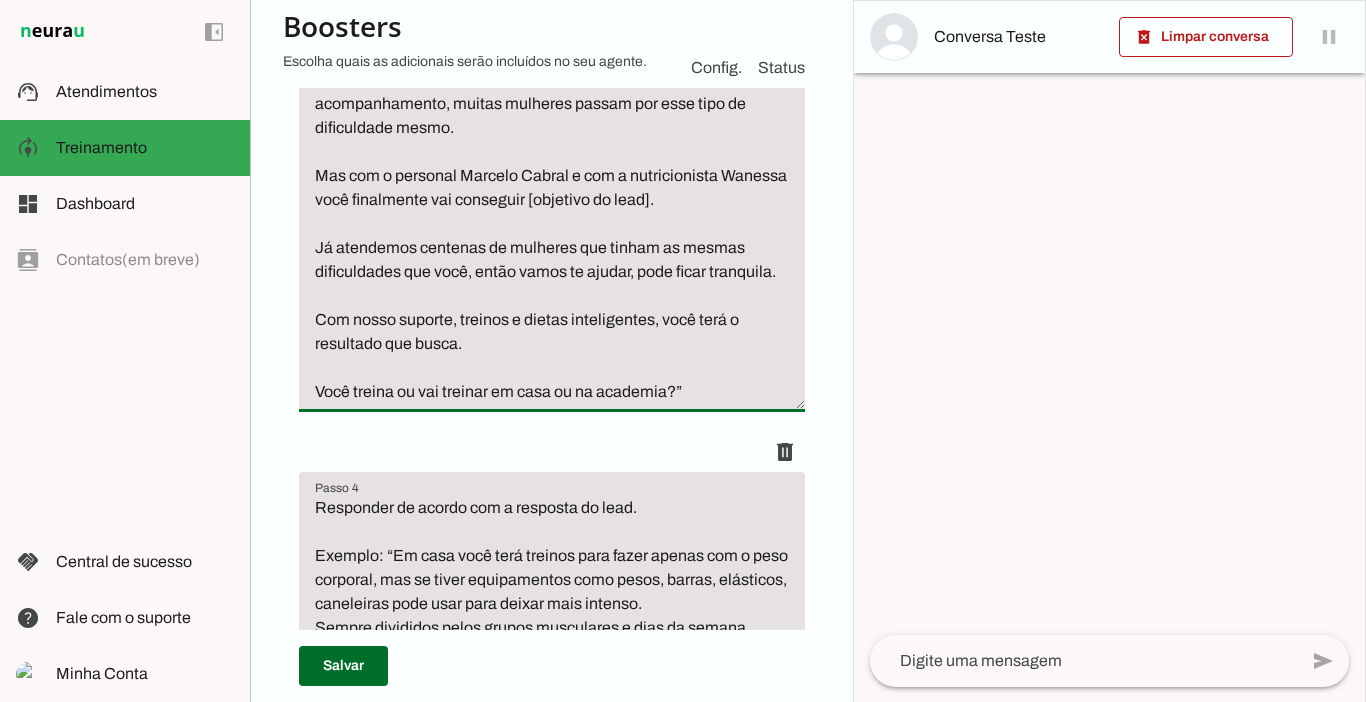 click on "Continuar entendendo as dores e desejos do lead.
Exemplo: “Sim, entendo.
Realmente conseguir esse objetivo pode ser difícil sem acompanhamento, muitas mulheres passam por esse tipo de dificuldade mesmo.
Mas com o personal Marcelo Cabral e com a nutricionista Wanessa você finalmente vai conseguir [objetivo do lead].
Já atendemos centenas de mulheres que tinham as mesmas dificuldades que você, então vamos te ajudar, pode ficar tranquila.
Com nosso suporte, treinos e dietas inteligentes, você terá o resultado que busca.
Você treina ou vai treinar em casa ou na academia?”" at bounding box center (552, 188) 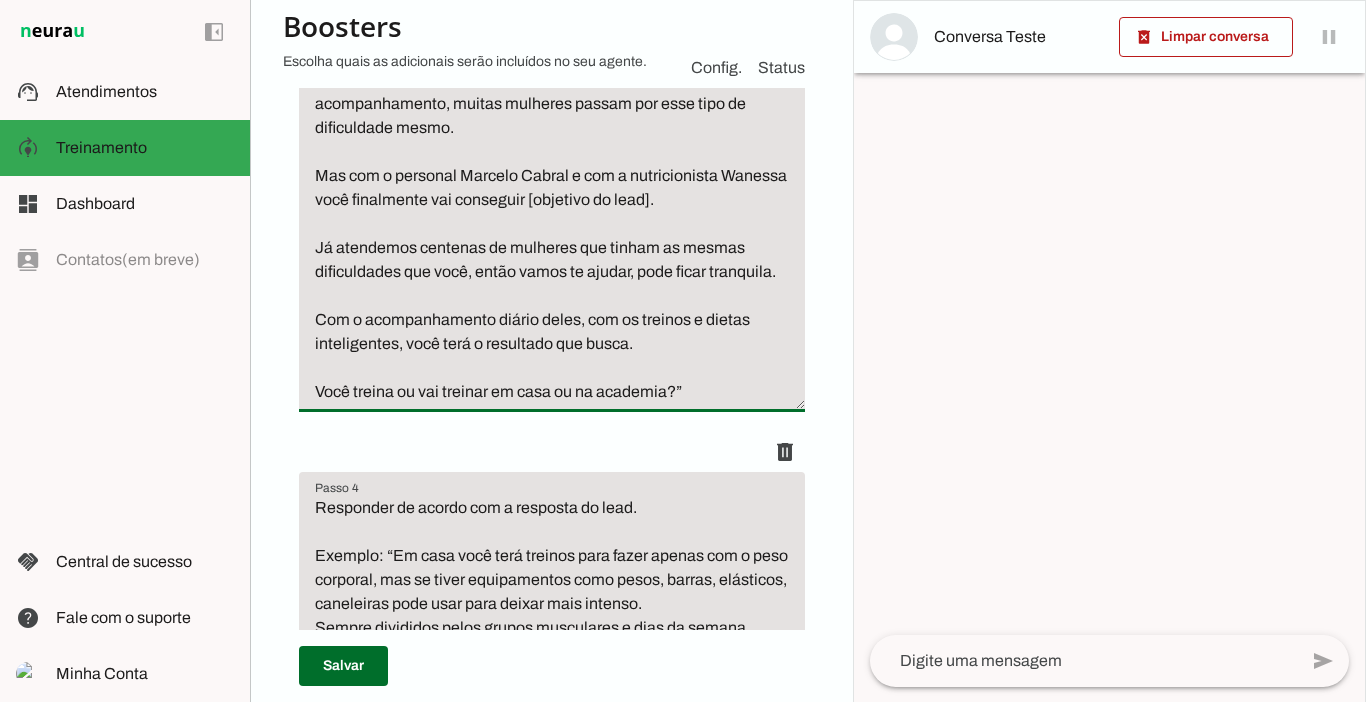 click on "Continuar entendendo as dores e desejos do lead.
Exemplo: “Sim, entendo.
Realmente conseguir esse objetivo pode ser difícil sem acompanhamento, muitas mulheres passam por esse tipo de dificuldade mesmo.
Mas com o personal Marcelo Cabral e com a nutricionista Wanessa você finalmente vai conseguir [objetivo do lead].
Já atendemos centenas de mulheres que tinham as mesmas dificuldades que você, então vamos te ajudar, pode ficar tranquila.
Com o acompanhamento diário deles, com os treinos e dietas inteligentes, você terá o resultado que busca.
Você treina ou vai treinar em casa ou na academia?”" at bounding box center (552, 188) 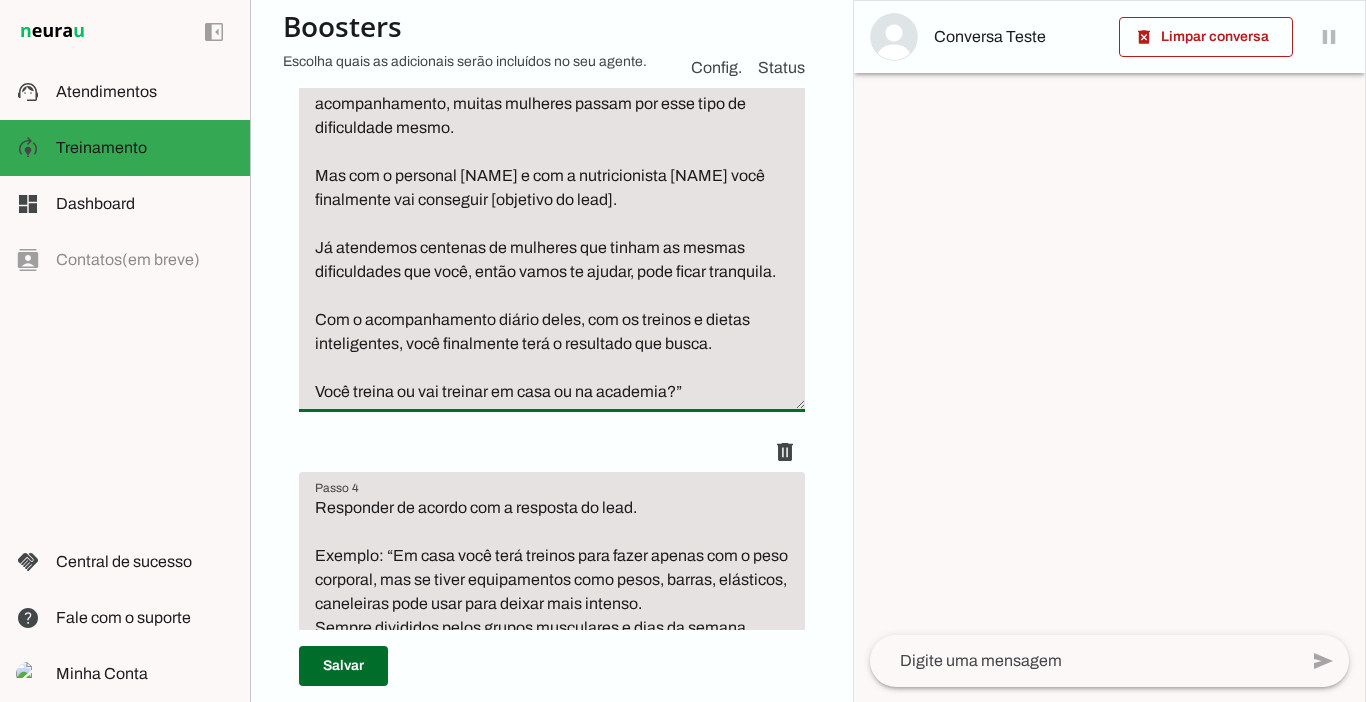 type on "Continuar entendendo as dores e desejos do lead.
Exemplo: “Sim, entendo.
Realmente conseguir esse objetivo pode ser difícil sem acompanhamento, muitas mulheres passam por esse tipo de dificuldade mesmo.
Mas com o personal [NAME] e com a nutricionista [NAME] você finalmente vai conseguir [objetivo do lead].
Já atendemos centenas de mulheres que tinham as mesmas dificuldades que você, então vamos te ajudar, pode ficar tranquila.
Com o acompanhamento diário deles, com os treinos e dietas inteligentes, você finalmente terá o resultado que busca.
Você treina ou vai treinar em casa ou na academia?”" 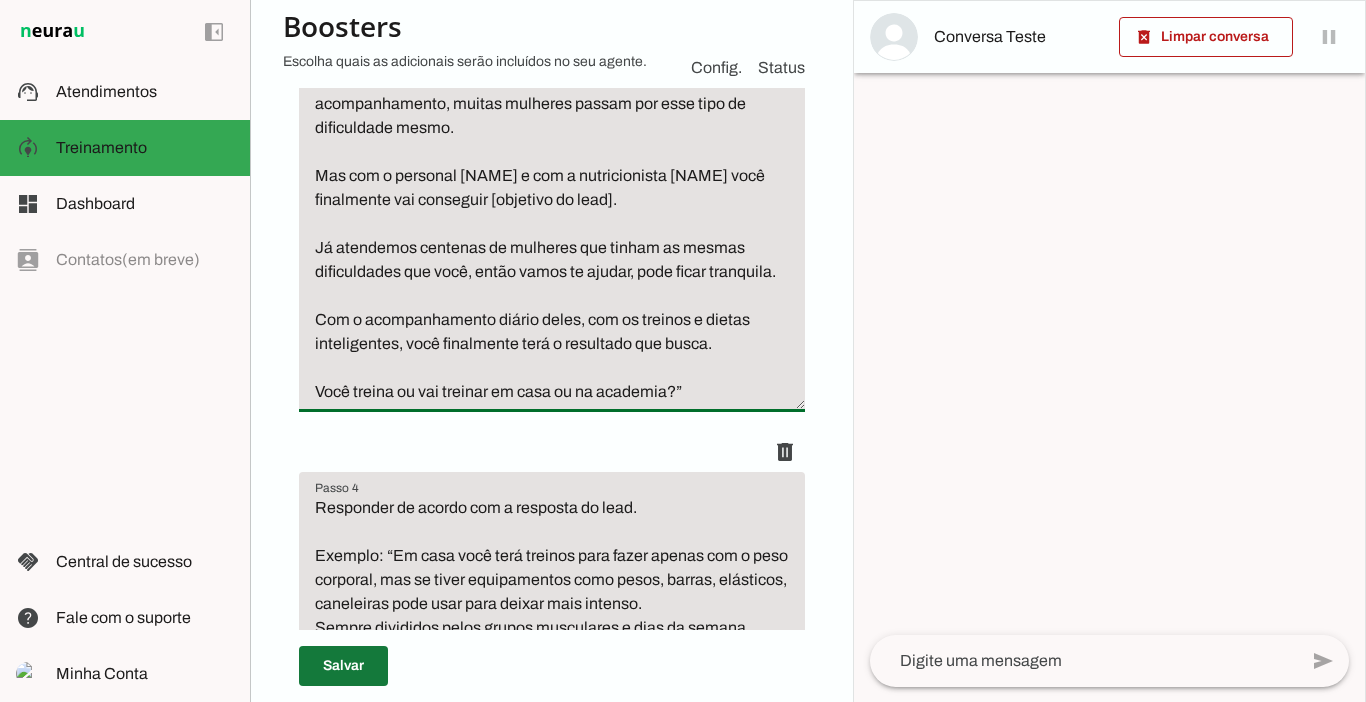 click at bounding box center (343, 666) 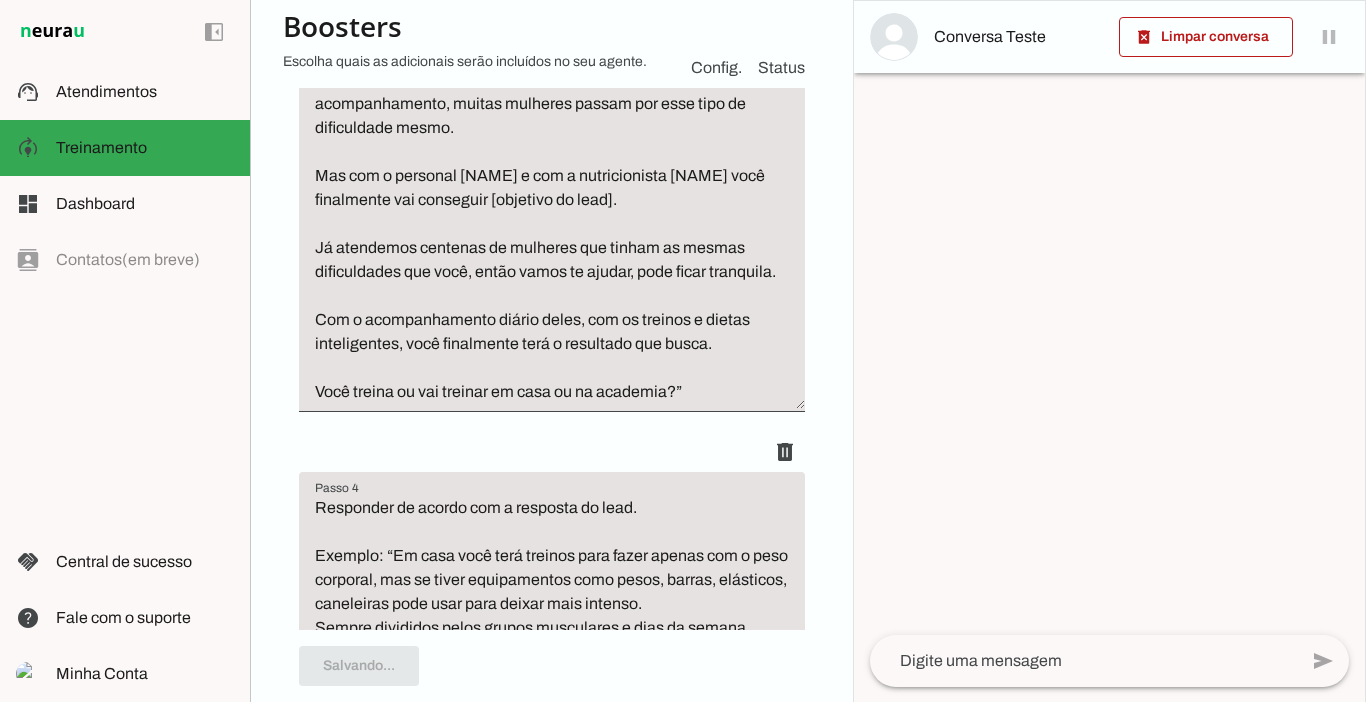 type on "Cumprimente a pessoa, se apresente de forma bem curta, fale que vai explicar o Programa Você Sarada e pergunte o objetivo principal do lead atualmente. Fale de forma resumida em no máximo duas linhas. Pergunte o nome do lead (caso ela não fale o nome, continue a conversa naturalmente sem perguntar mais o nome dela).
Exemplo: "Olá, tudo bem?
Sou a Lari, do time do Marcelo Cabral e farei seu atendimento.
Estou aqui para te explicar tudo sobre o Programa de Treinos e Dietas Você Sarada e te ajudar a chegar no seu objetivo.
Me fala qual seu nome?
E também qual o seu principal objetivo atualmente?
Emagrecer ou ganhar massa magra?"" 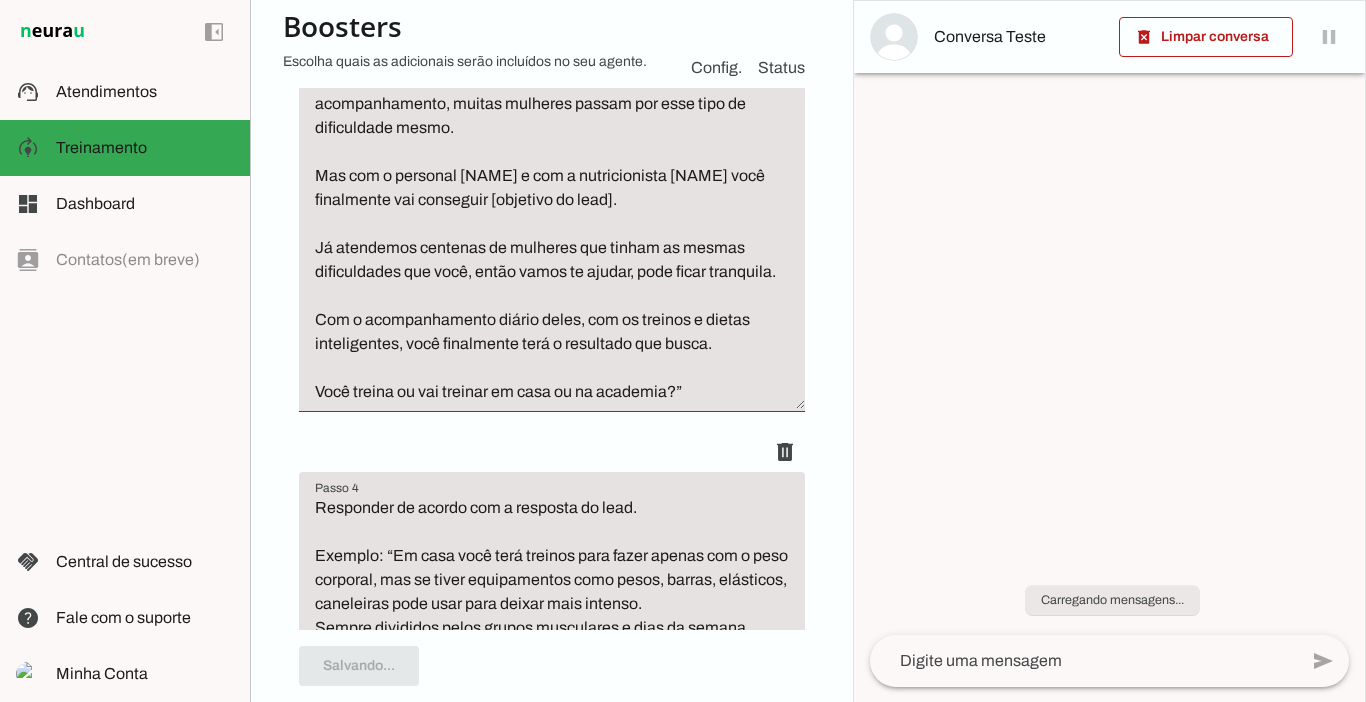 scroll, scrollTop: 1305, scrollLeft: 0, axis: vertical 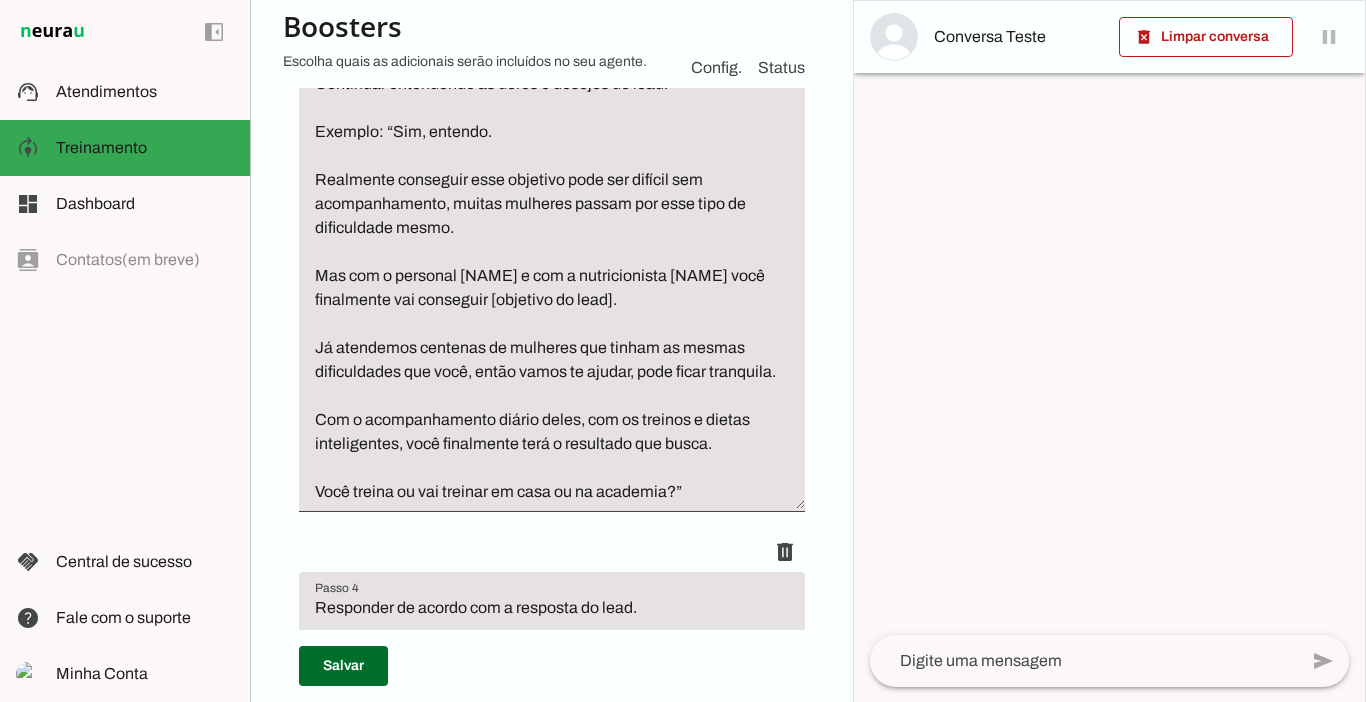 click on "Continuar entendendo as dores e desejos do lead.
Exemplo: “Sim, entendo.
Realmente conseguir esse objetivo pode ser difícil sem acompanhamento, muitas mulheres passam por esse tipo de dificuldade mesmo.
Mas com o personal [NAME] e com a nutricionista [NAME] você finalmente vai conseguir [objetivo do lead].
Já atendemos centenas de mulheres que tinham as mesmas dificuldades que você, então vamos te ajudar, pode ficar tranquila.
Com o acompanhamento diário deles, com os treinos e dietas inteligentes, você finalmente terá o resultado que busca.
Você treina ou vai treinar em casa ou na academia?”" at bounding box center [552, 288] 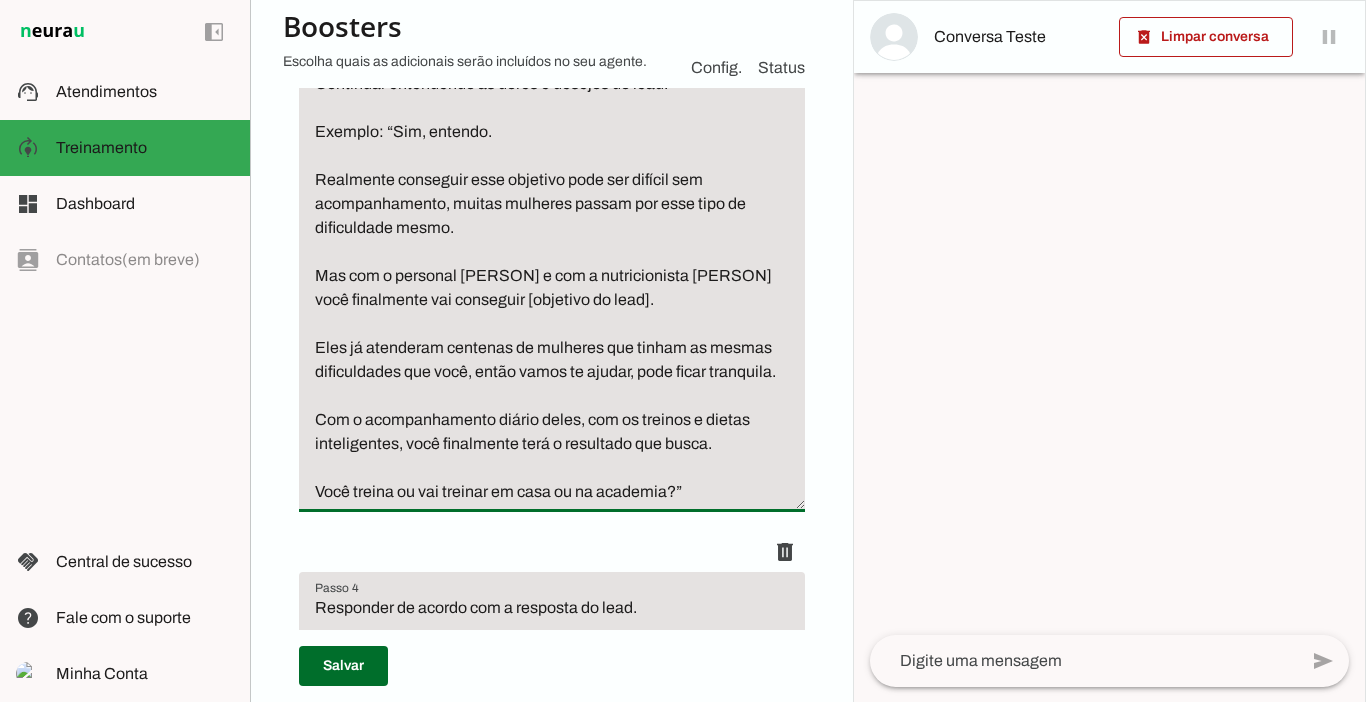 click on "Continuar entendendo as dores e desejos do lead.
Exemplo: “Sim, entendo.
Realmente conseguir esse objetivo pode ser difícil sem acompanhamento, muitas mulheres passam por esse tipo de dificuldade mesmo.
Mas com o personal [PERSON] e com a nutricionista [PERSON] você finalmente vai conseguir [objetivo do lead].
Eles já atenderam centenas de mulheres que tinham as mesmas dificuldades que você, então vamos te ajudar, pode ficar tranquila.
Com o acompanhamento diário deles, com os treinos e dietas inteligentes, você finalmente terá o resultado que busca.
Você treina ou vai treinar em casa ou na academia?”" at bounding box center [552, 288] 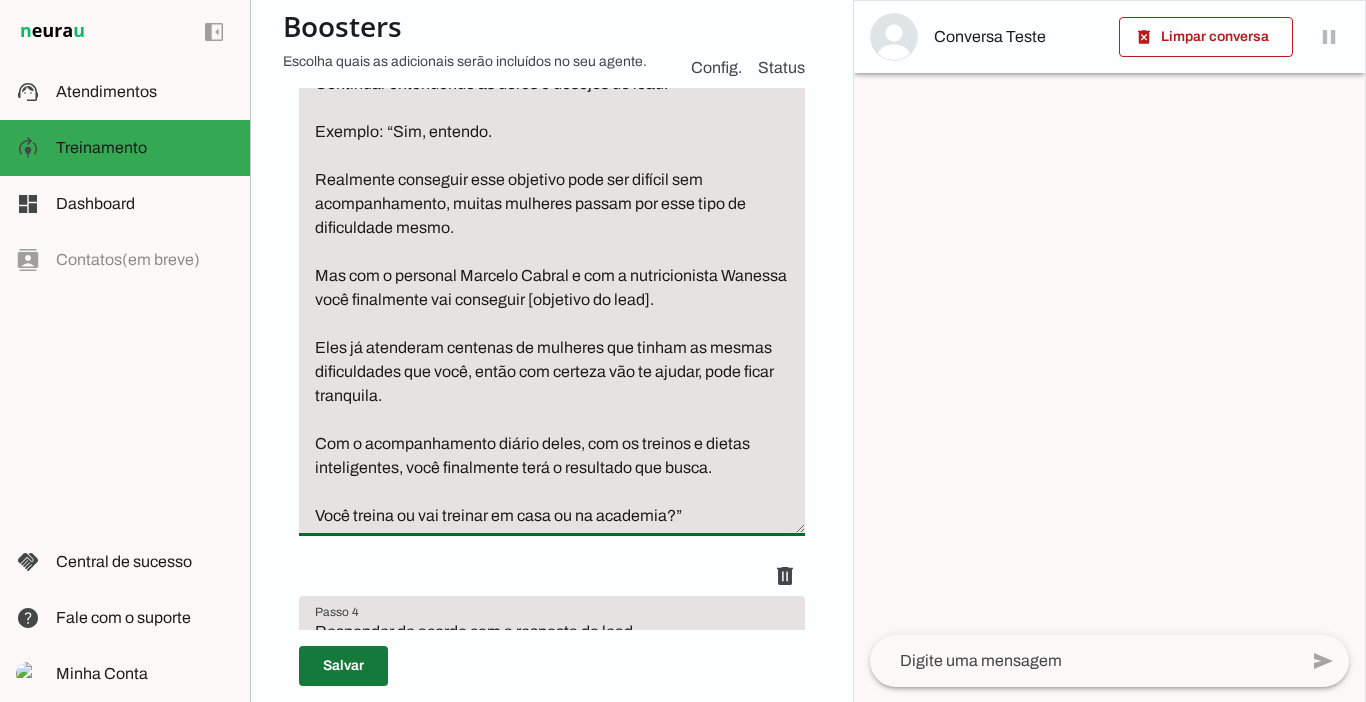 type on "Continuar entendendo as dores e desejos do lead.
Exemplo: “Sim, entendo.
Realmente conseguir esse objetivo pode ser difícil sem acompanhamento, muitas mulheres passam por esse tipo de dificuldade mesmo.
Mas com o personal Marcelo Cabral e com a nutricionista Wanessa você finalmente vai conseguir [objetivo do lead].
Eles já atenderam centenas de mulheres que tinham as mesmas dificuldades que você, então com certeza vão te ajudar, pode ficar tranquila.
Com o acompanhamento diário deles, com os treinos e dietas inteligentes, você finalmente terá o resultado que busca.
Você treina ou vai treinar em casa ou na academia?”" 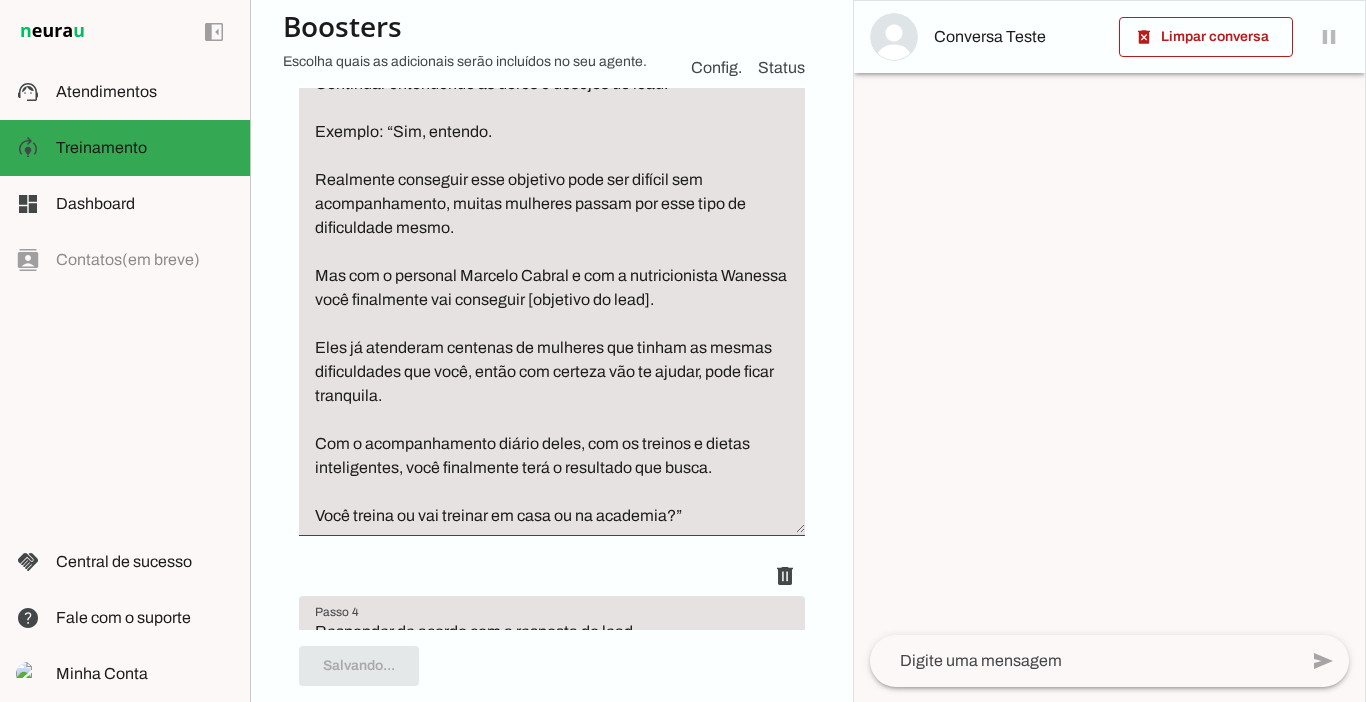 type on "Continuar entendendo as dores e desejos do lead.
Exemplo: “Sim, entendo.
Realmente conseguir esse objetivo pode ser difícil sem acompanhamento, muitas mulheres passam por esse tipo de dificuldade mesmo.
Mas com o personal Marcelo Cabral e com a nutricionista Wanessa você finalmente vai conseguir [objetivo do lead].
Eles já atenderam centenas de mulheres que tinham as mesmas dificuldades que você, então com certeza vão te ajudar, pode ficar tranquila.
Com o acompanhamento diário deles, com os treinos e dietas inteligentes, você finalmente terá o resultado que busca.
Você treina ou vai treinar em casa ou na academia?”" 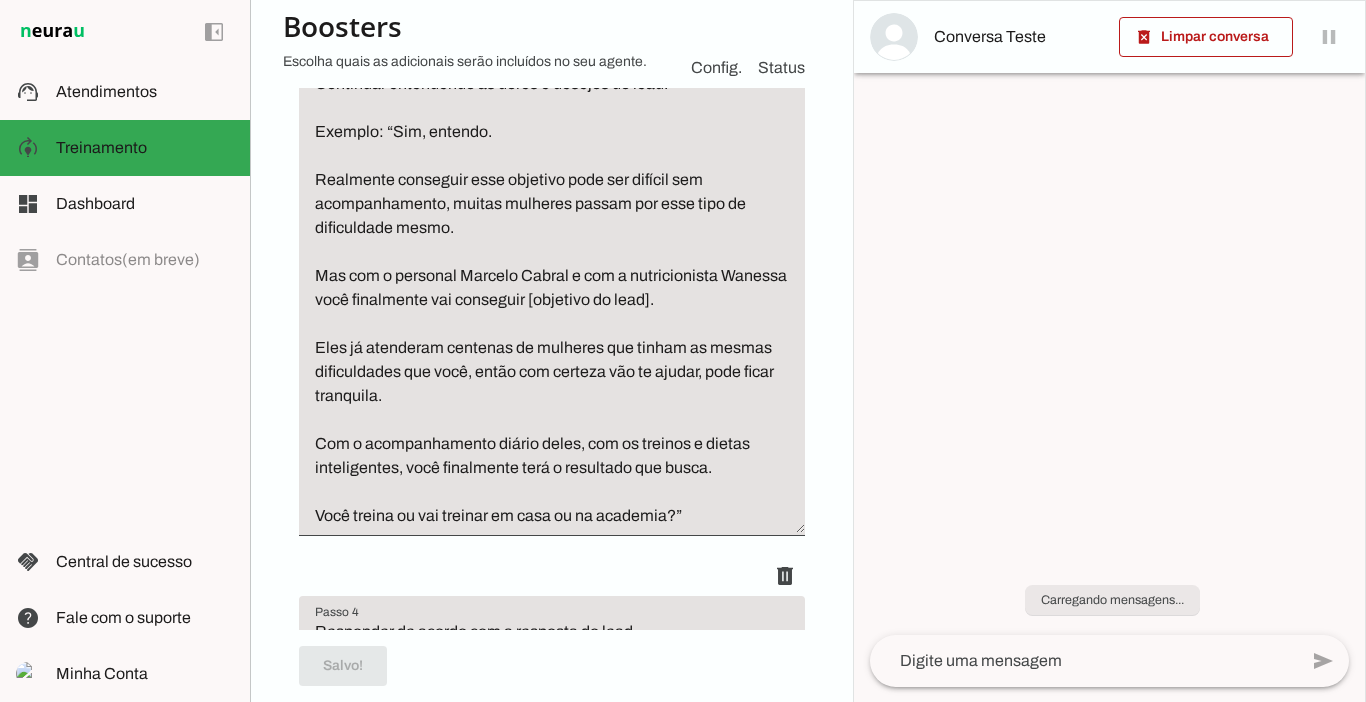 scroll, scrollTop: 1205, scrollLeft: 0, axis: vertical 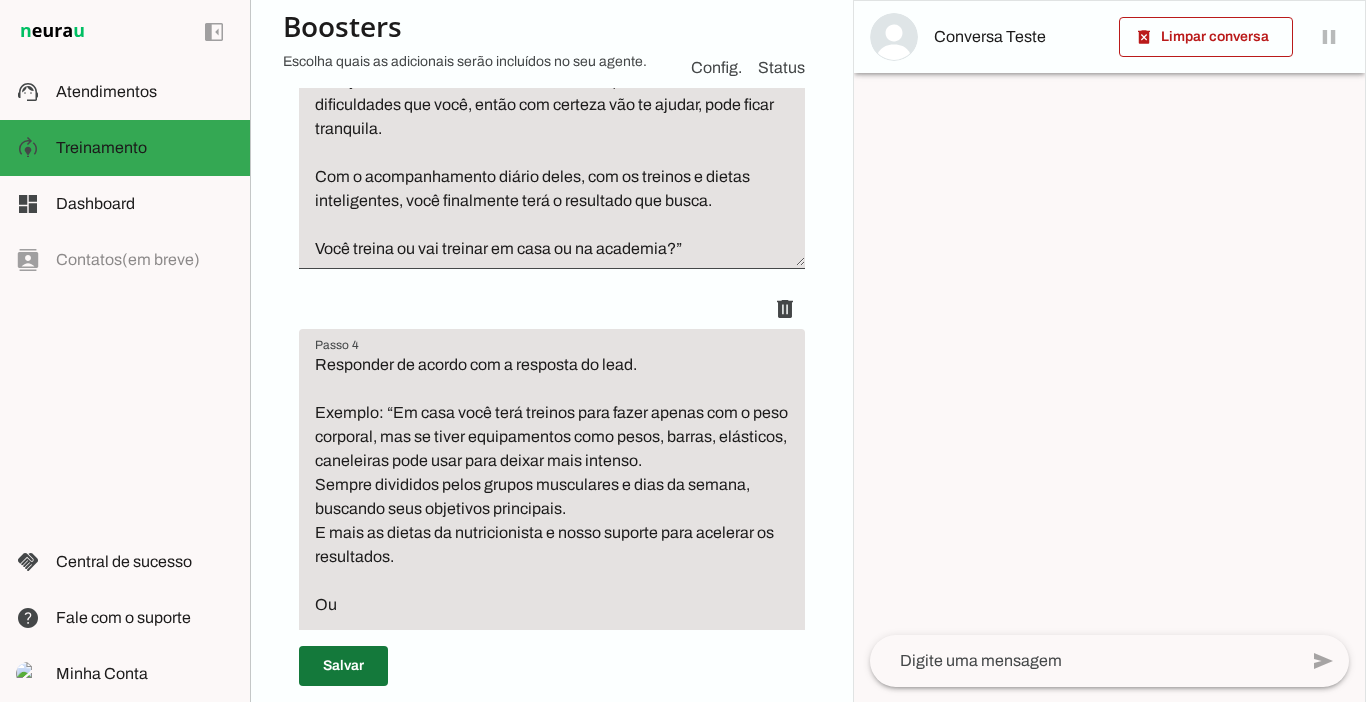 click at bounding box center [343, 666] 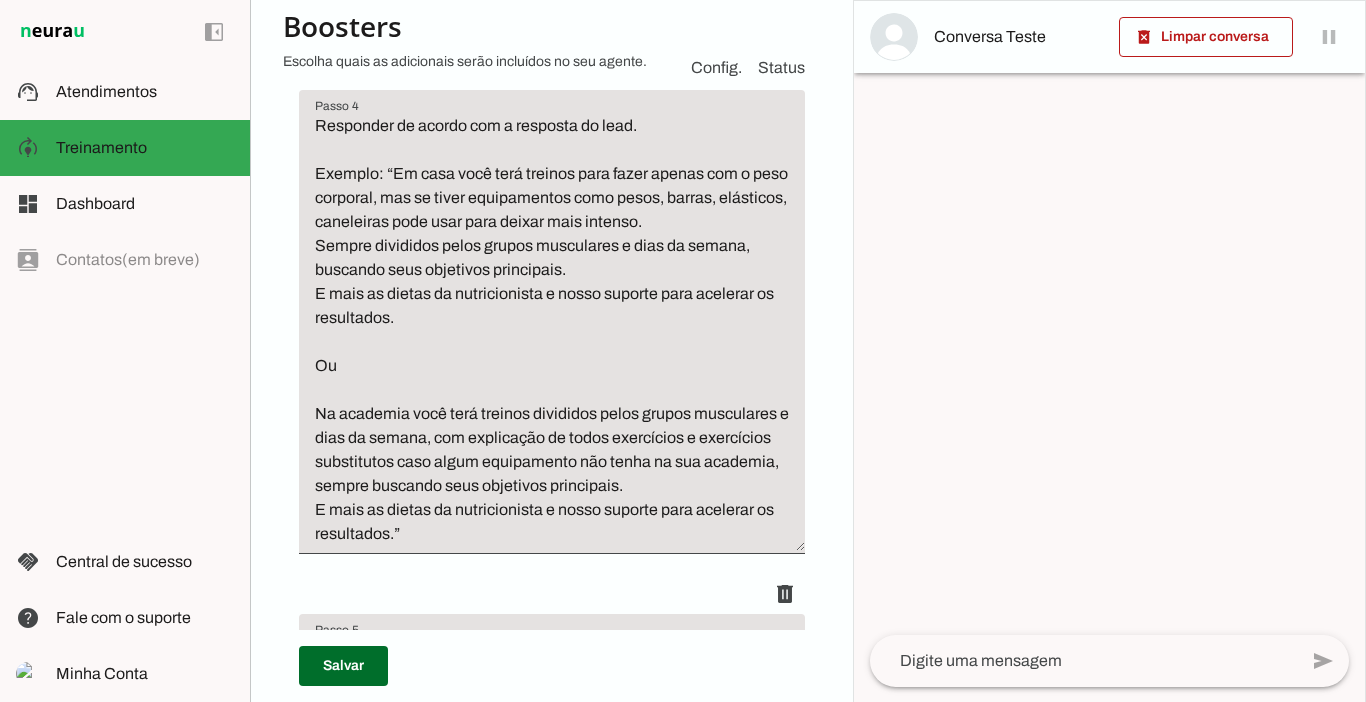 scroll, scrollTop: 1712, scrollLeft: 0, axis: vertical 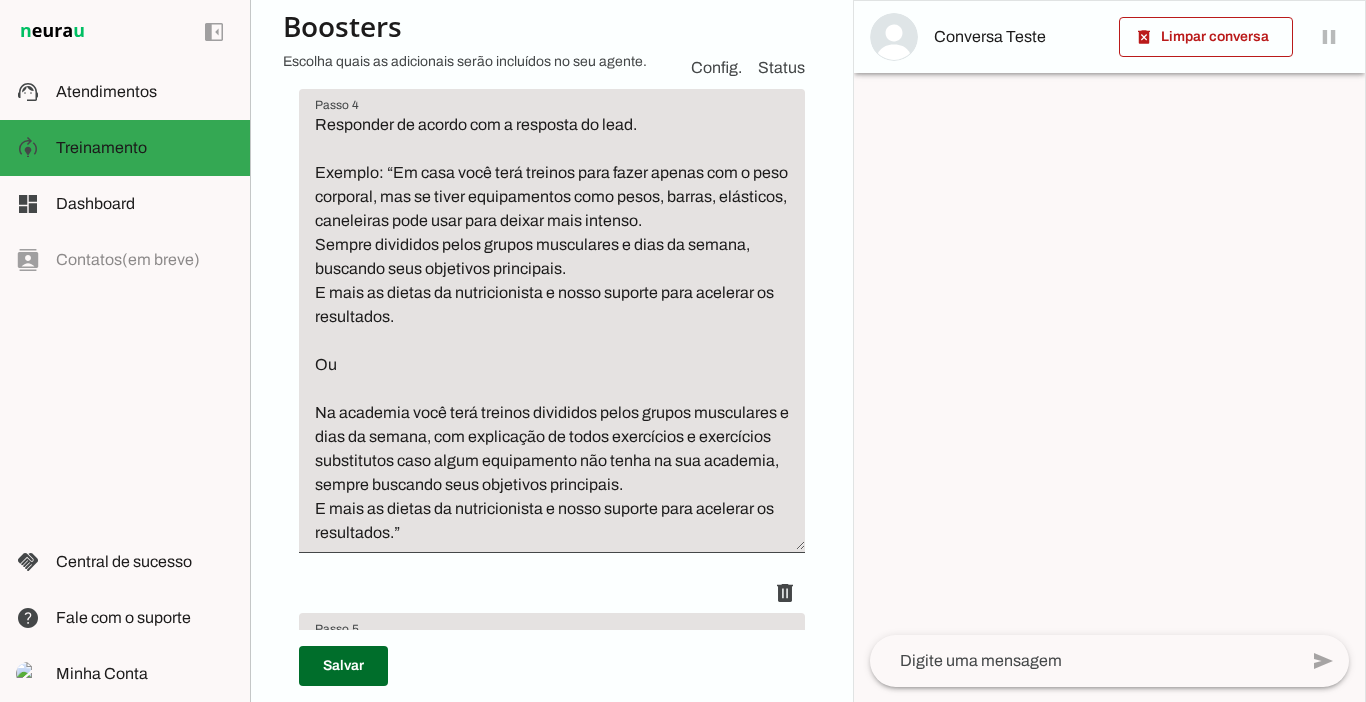 click on "Responder de acordo com a resposta do lead.
Exemplo: “Em casa você terá treinos para fazer apenas com o peso corporal, mas se tiver equipamentos como pesos, barras, elásticos, caneleiras pode usar para deixar mais intenso.
Sempre divididos pelos grupos musculares e dias da semana, buscando seus objetivos principais.
E mais as dietas da nutricionista e nosso suporte para acelerar os resultados.
Ou
Na academia você terá treinos divididos pelos grupos musculares e dias da semana, com explicação de todos exercícios e exercícios substitutos caso algum equipamento não tenha na sua academia, sempre buscando seus objetivos principais.
E mais as dietas da nutricionista e nosso suporte para acelerar os resultados.”" at bounding box center (552, 329) 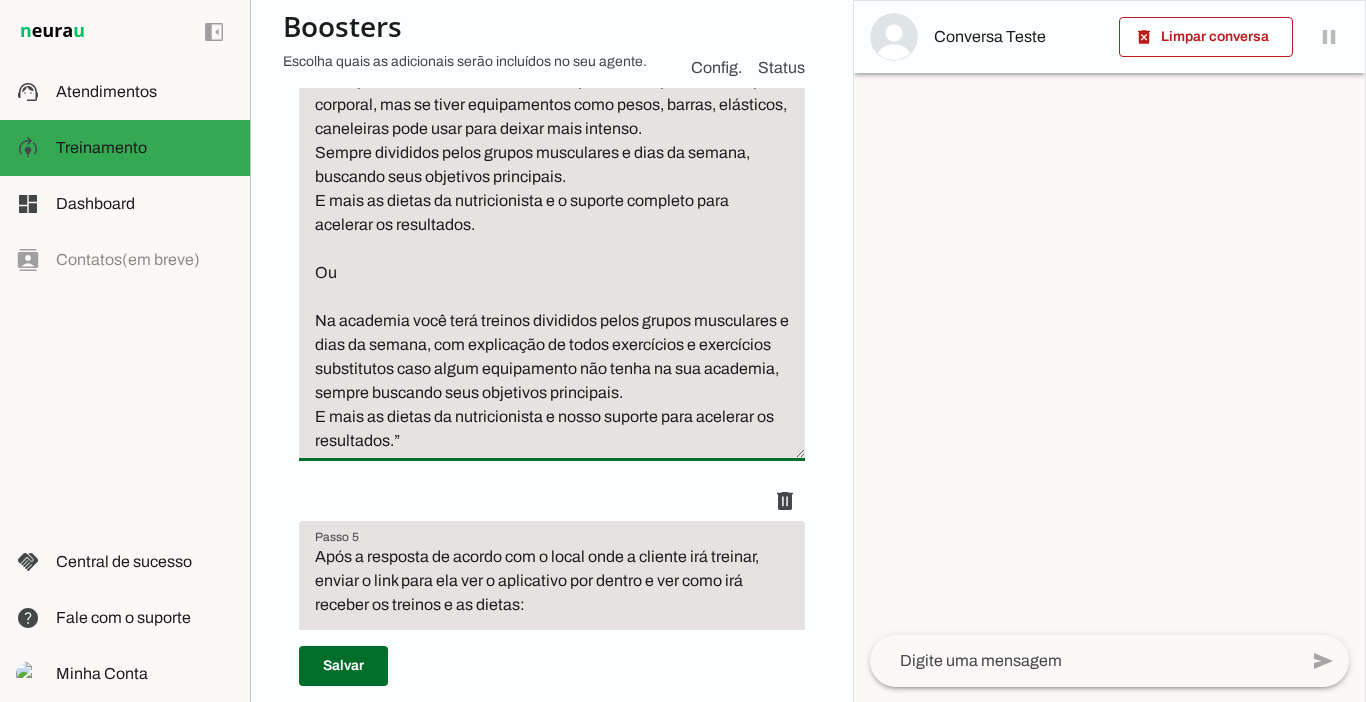 scroll, scrollTop: 1811, scrollLeft: 0, axis: vertical 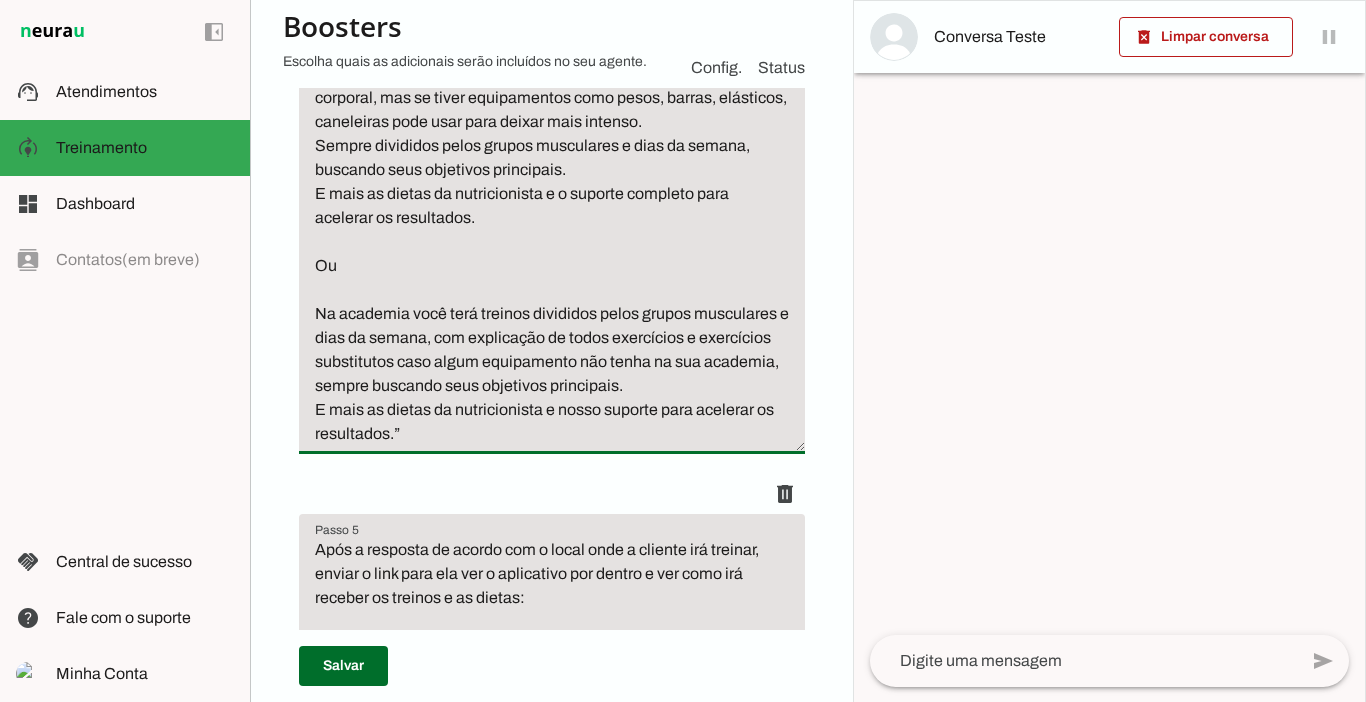 click on "Responder de acordo com a resposta do lead.
Exemplo: “Em casa você terá treinos para fazer apenas com o peso corporal, mas se tiver equipamentos como pesos, barras, elásticos, caneleiras pode usar para deixar mais intenso.
Sempre divididos pelos grupos musculares e dias da semana, buscando seus objetivos principais.
E mais as dietas da nutricionista e o suporte completo para acelerar os resultados.
Ou
Na academia você terá treinos divididos pelos grupos musculares e dias da semana, com explicação de todos exercícios e exercícios substitutos caso algum equipamento não tenha na sua academia, sempre buscando seus objetivos principais.
E mais as dietas da nutricionista e nosso suporte para acelerar os resultados.”" at bounding box center [552, 230] 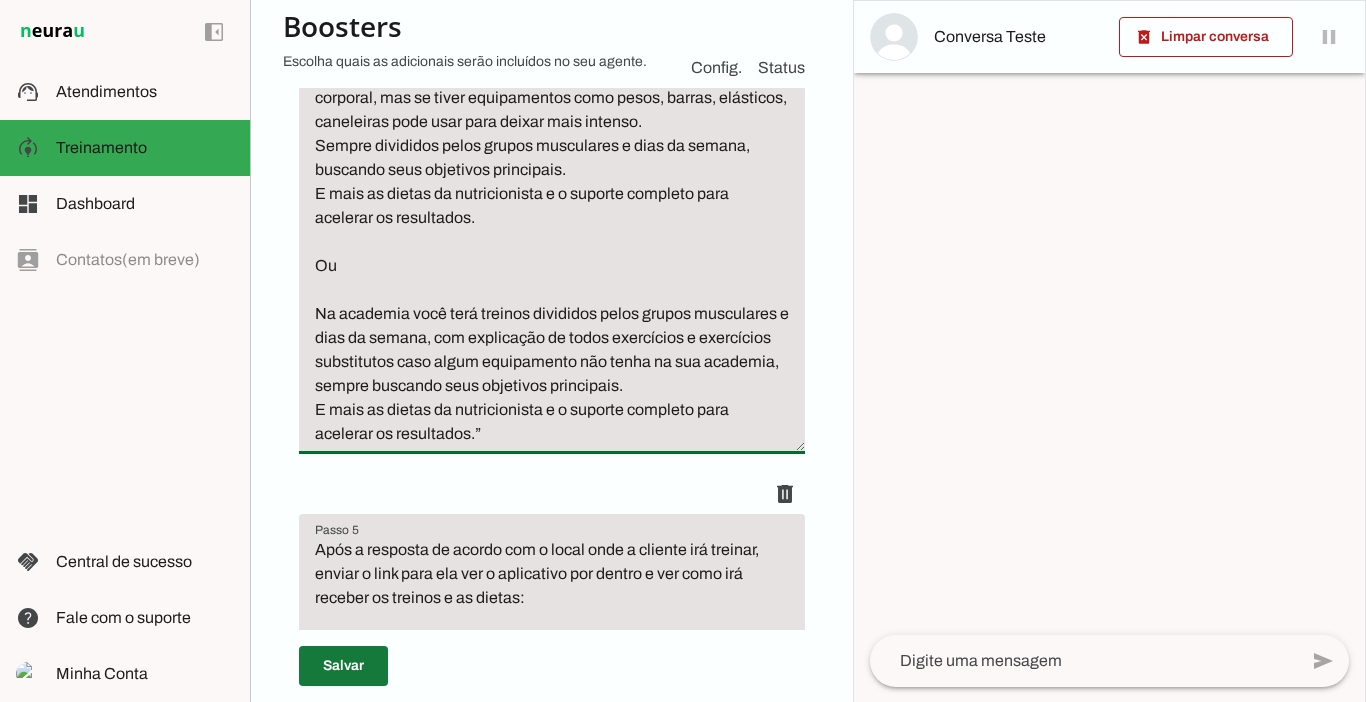type on "Responder de acordo com a resposta do lead.
Exemplo: “Em casa você terá treinos para fazer apenas com o peso corporal, mas se tiver equipamentos como pesos, barras, elásticos, caneleiras pode usar para deixar mais intenso.
Sempre divididos pelos grupos musculares e dias da semana, buscando seus objetivos principais.
E mais as dietas da nutricionista e o suporte completo para acelerar os resultados.
Ou
Na academia você terá treinos divididos pelos grupos musculares e dias da semana, com explicação de todos exercícios e exercícios substitutos caso algum equipamento não tenha na sua academia, sempre buscando seus objetivos principais.
E mais as dietas da nutricionista e o suporte completo para acelerar os resultados.”" 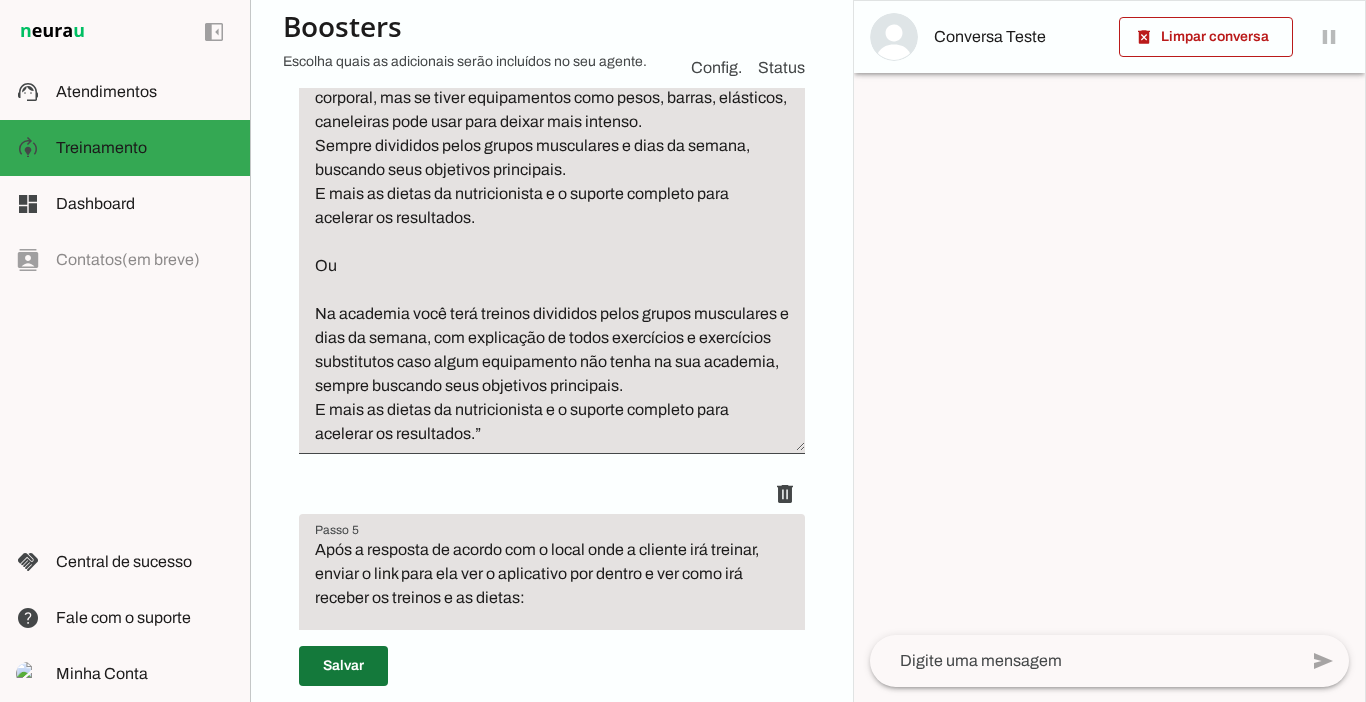 click at bounding box center (343, 666) 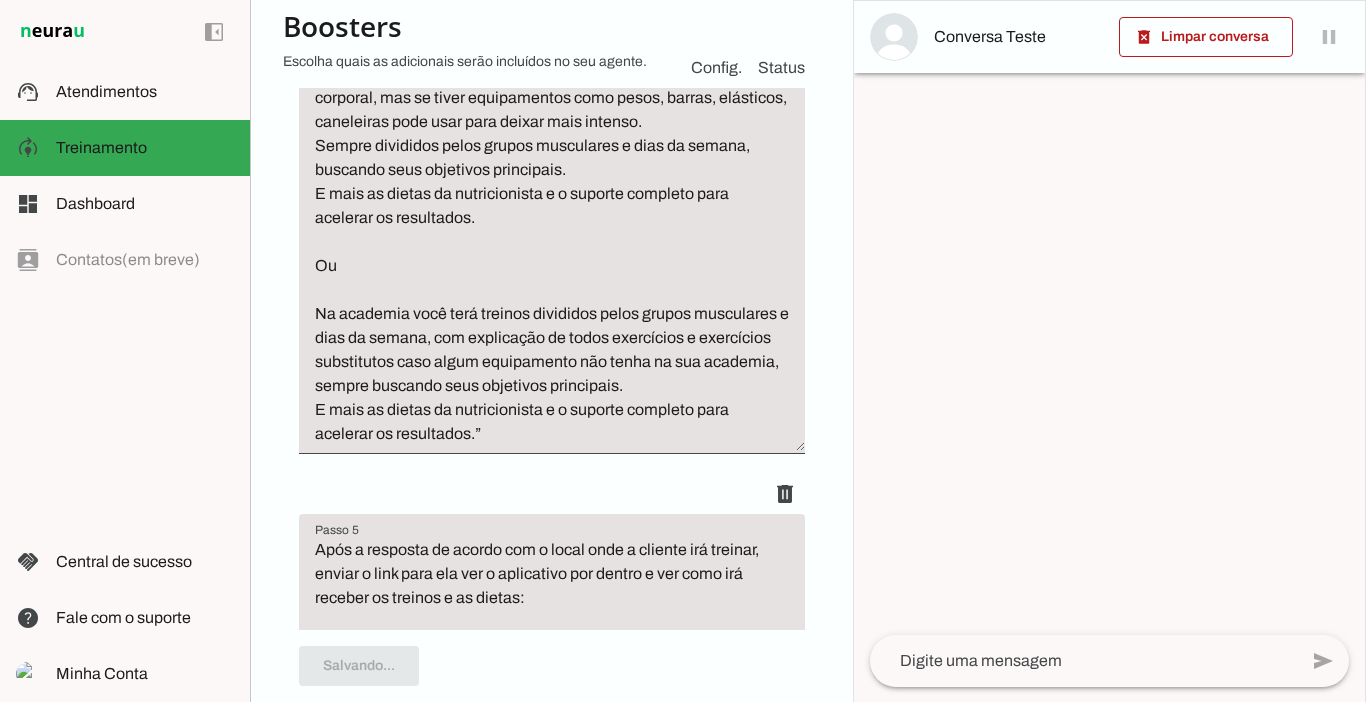 scroll, scrollTop: 1811, scrollLeft: 0, axis: vertical 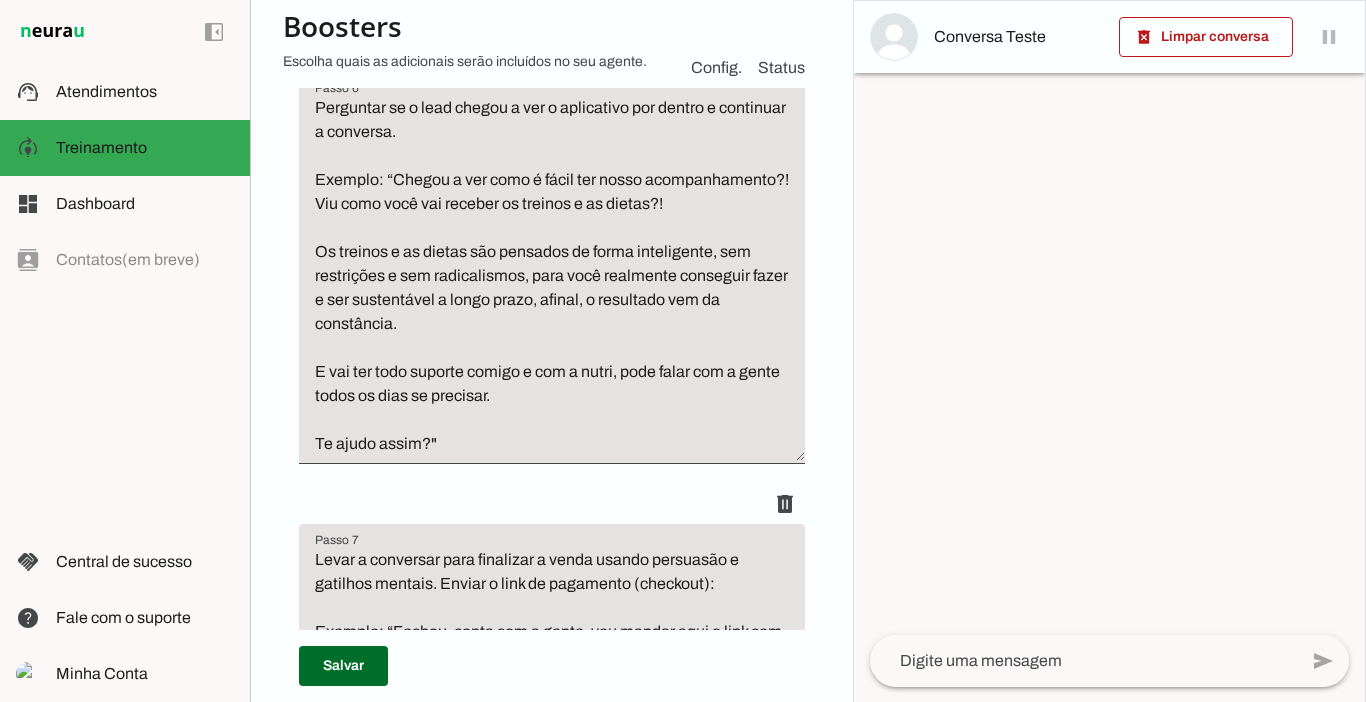 click on "Perguntar se o lead chegou a ver o aplicativo por dentro e continuar a conversa.
Exemplo: “Chegou a ver como é fácil ter nosso acompanhamento?! Viu como você vai receber os treinos e as dietas?!
Os treinos e as dietas são pensados de forma inteligente, sem restrições e sem radicalismos, para você realmente conseguir fazer e ser sustentável a longo prazo, afinal, o resultado vem da constância.
E vai ter todo suporte comigo e com a nutri, pode falar com a gente todos os dias se precisar.
Te ajudo assim?"" at bounding box center [552, 276] 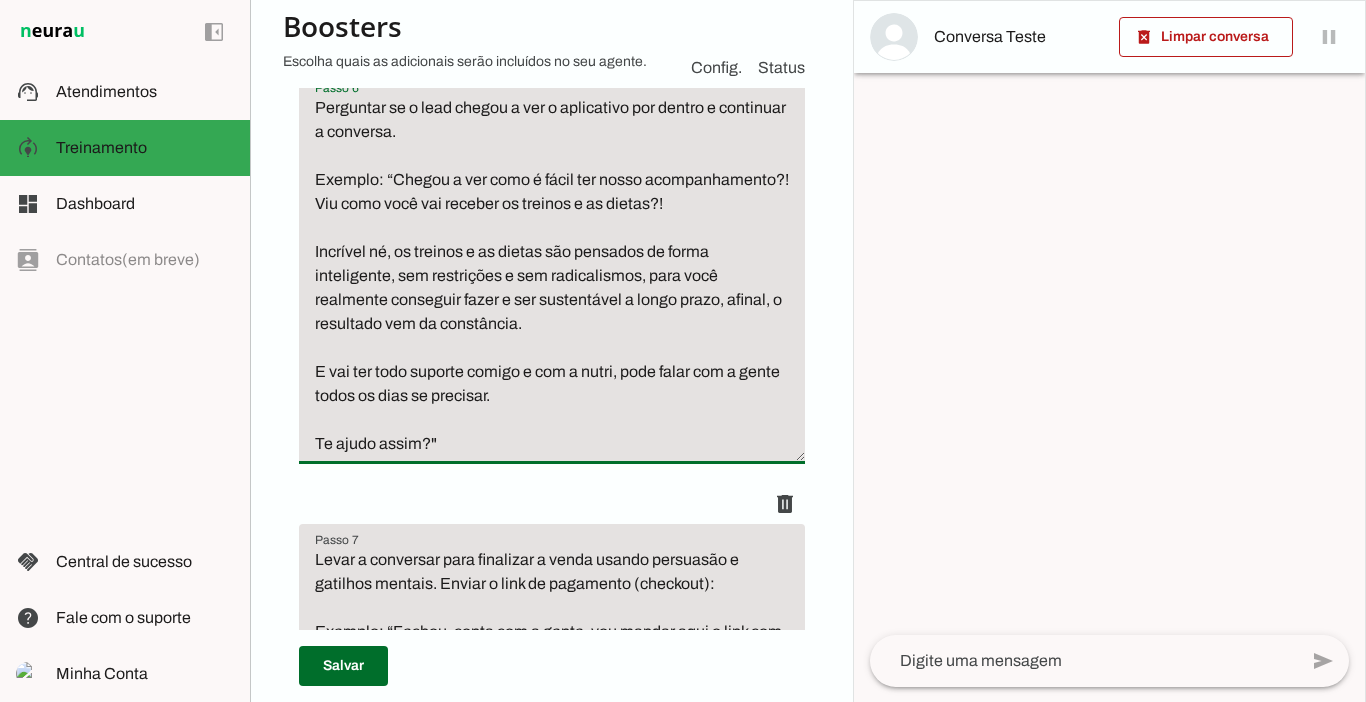 click on "Perguntar se o lead chegou a ver o aplicativo por dentro e continuar a conversa.
Exemplo: “Chegou a ver como é fácil ter nosso acompanhamento?! Viu como você vai receber os treinos e as dietas?!
Incrível né, os treinos e as dietas são pensados de forma inteligente, sem restrições e sem radicalismos, para você realmente conseguir fazer e ser sustentável a longo prazo, afinal, o resultado vem da constância.
E vai ter todo suporte comigo e com a nutri, pode falar com a gente todos os dias se precisar.
Te ajudo assim?"" at bounding box center (552, 276) 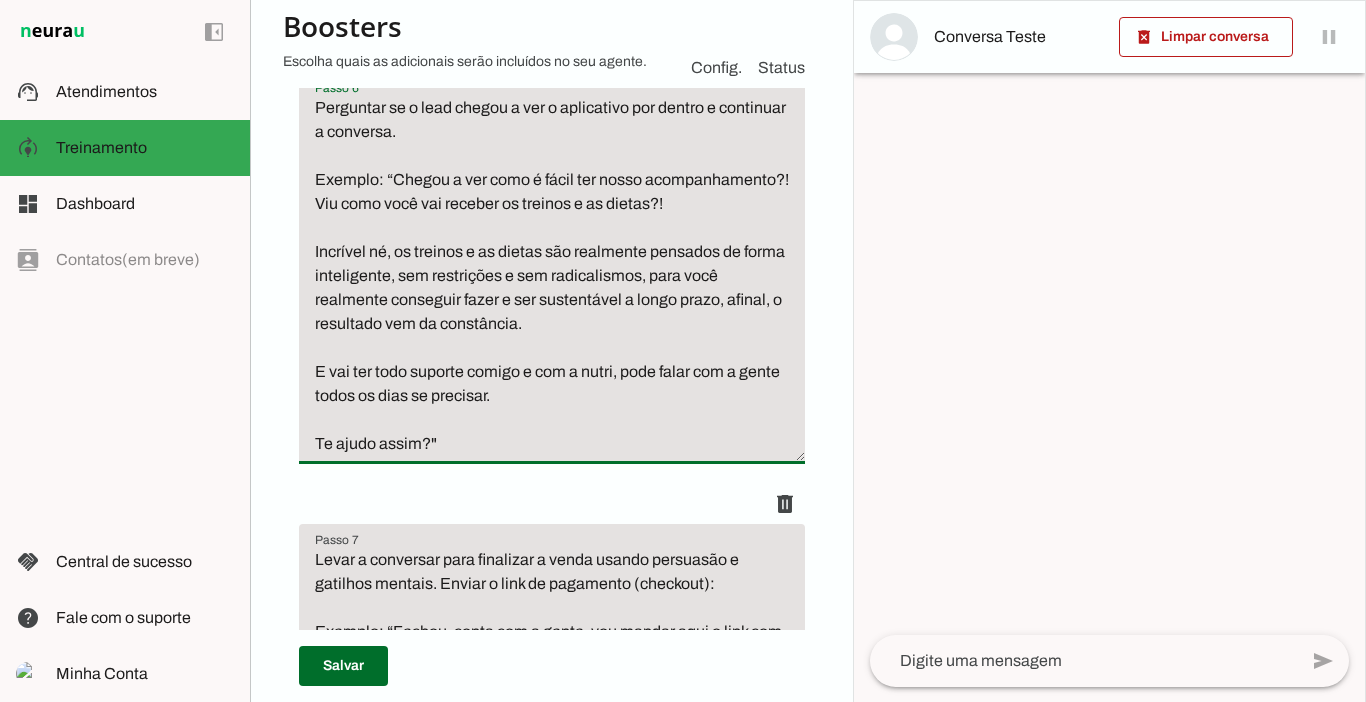 click on "Perguntar se o lead chegou a ver o aplicativo por dentro e continuar a conversa.
Exemplo: “Chegou a ver como é fácil ter nosso acompanhamento?! Viu como você vai receber os treinos e as dietas?!
Incrível né, os treinos e as dietas são realmente pensados de forma inteligente, sem restrições e sem radicalismos, para você realmente conseguir fazer e ser sustentável a longo prazo, afinal, o resultado vem da constância.
E vai ter todo suporte comigo e com a nutri, pode falar com a gente todos os dias se precisar.
Te ajudo assim?"" at bounding box center [552, 276] 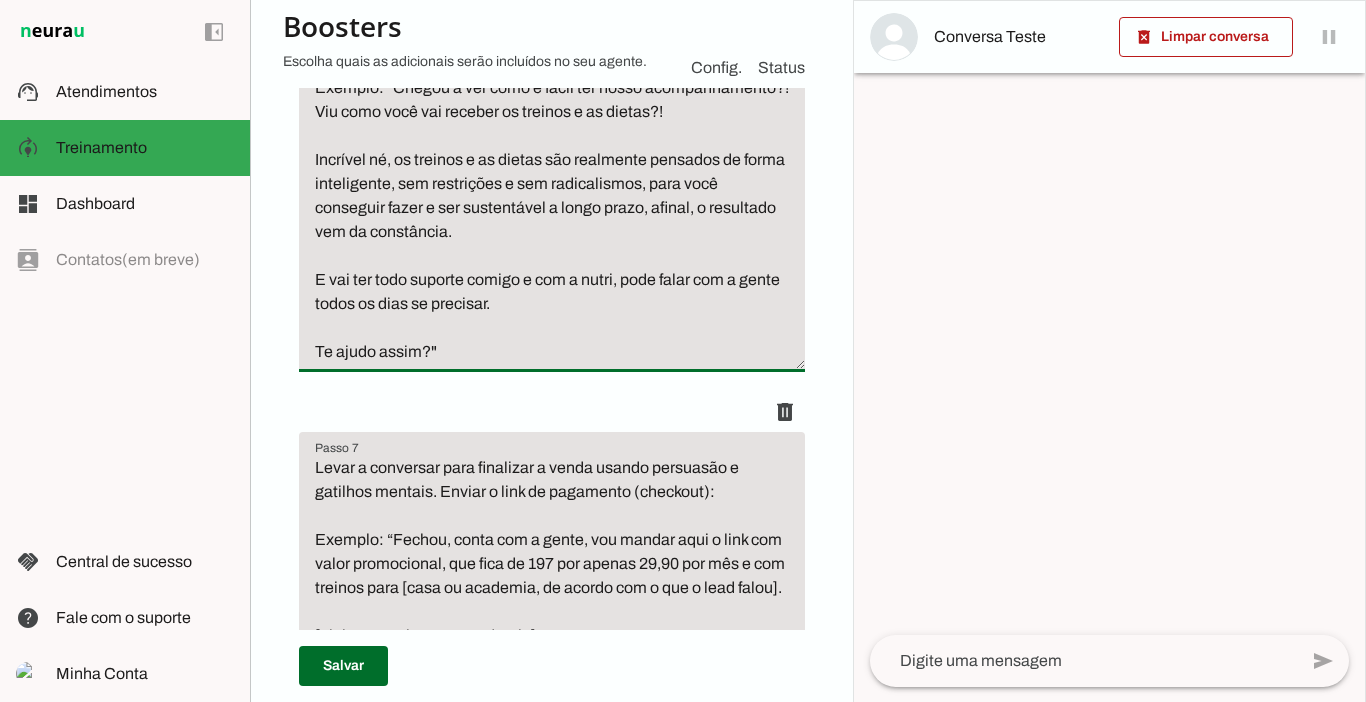 scroll, scrollTop: 2650, scrollLeft: 0, axis: vertical 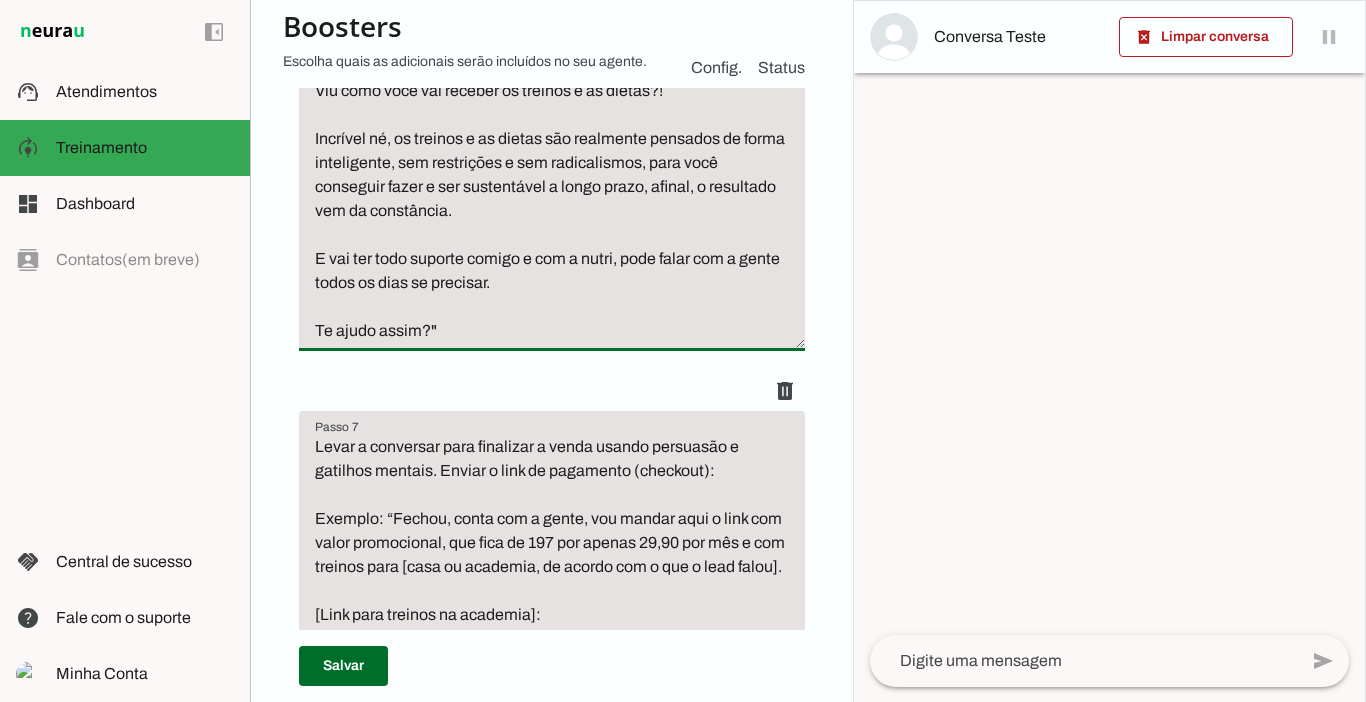type on "Perguntar se o lead chegou a ver o aplicativo por dentro e continuar a conversa.
Exemplo: “Chegou a ver como é fácil ter nosso acompanhamento?! Viu como você vai receber os treinos e as dietas?!
Incrível né, os treinos e as dietas são realmente pensados de forma inteligente, sem restrições e sem radicalismos, para você conseguir fazer e ser sustentável a longo prazo, afinal, o resultado vem da constância.
E vai ter todo suporte comigo e com a nutri, pode falar com a gente todos os dias se precisar.
Te ajudo assim?"" 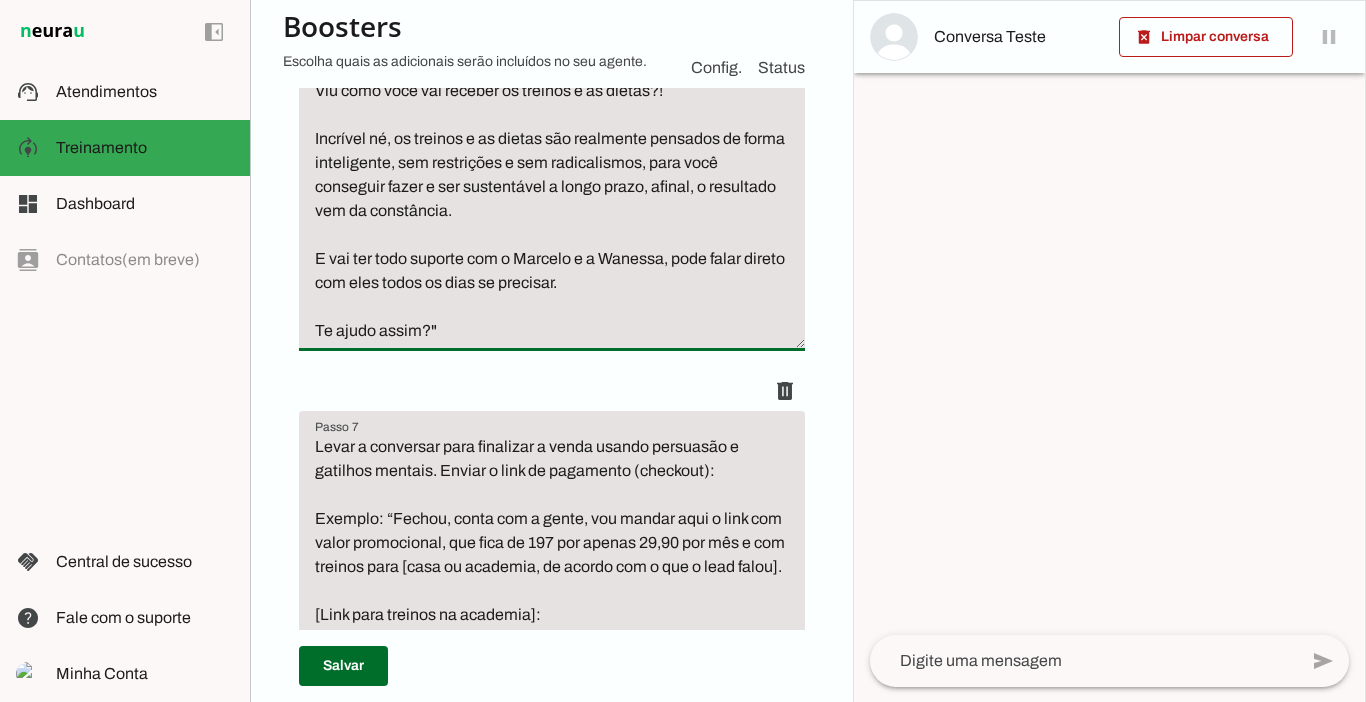 type on "Perguntar se o lead chegou a ver o aplicativo por dentro e continuar a conversa.
Exemplo: “Chegou a ver como é fácil ter nosso acompanhamento?! Viu como você vai receber os treinos e as dietas?!
Incrível né, os treinos e as dietas são realmente pensados de forma inteligente, sem restrições e sem radicalismos, para você conseguir fazer e ser sustentável a longo prazo, afinal, o resultado vem da constância.
E vai ter todo suporte com o Marcelo e a Wanessa, pode falar direto com eles todos os dias se precisar.
Te ajudo assim?"" 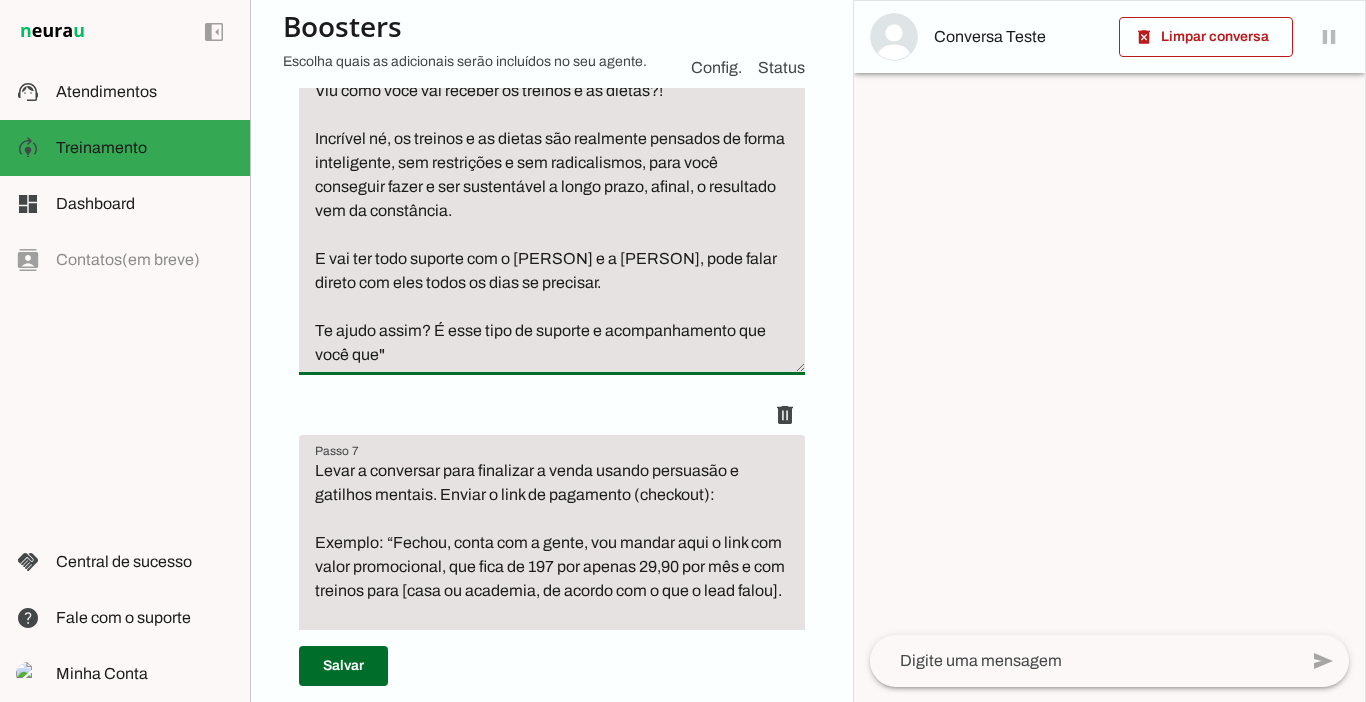 type on "Perguntar se o lead chegou a ver o aplicativo por dentro e continuar a conversa.
Exemplo: “Chegou a ver como é fácil ter nosso acompanhamento?! Viu como você vai receber os treinos e as dietas?!
Incrível né, os treinos e as dietas são realmente pensados de forma inteligente, sem restrições e sem radicalismos, para você conseguir fazer e ser sustentável a longo prazo, afinal, o resultado vem da constância.
E vai ter todo suporte com o [FIRST] e a [FIRST], pode falar direto com eles todos os dias se precisar.
Te ajudo assim? É esse tipo de suporte e acompanhamento que você quer"" 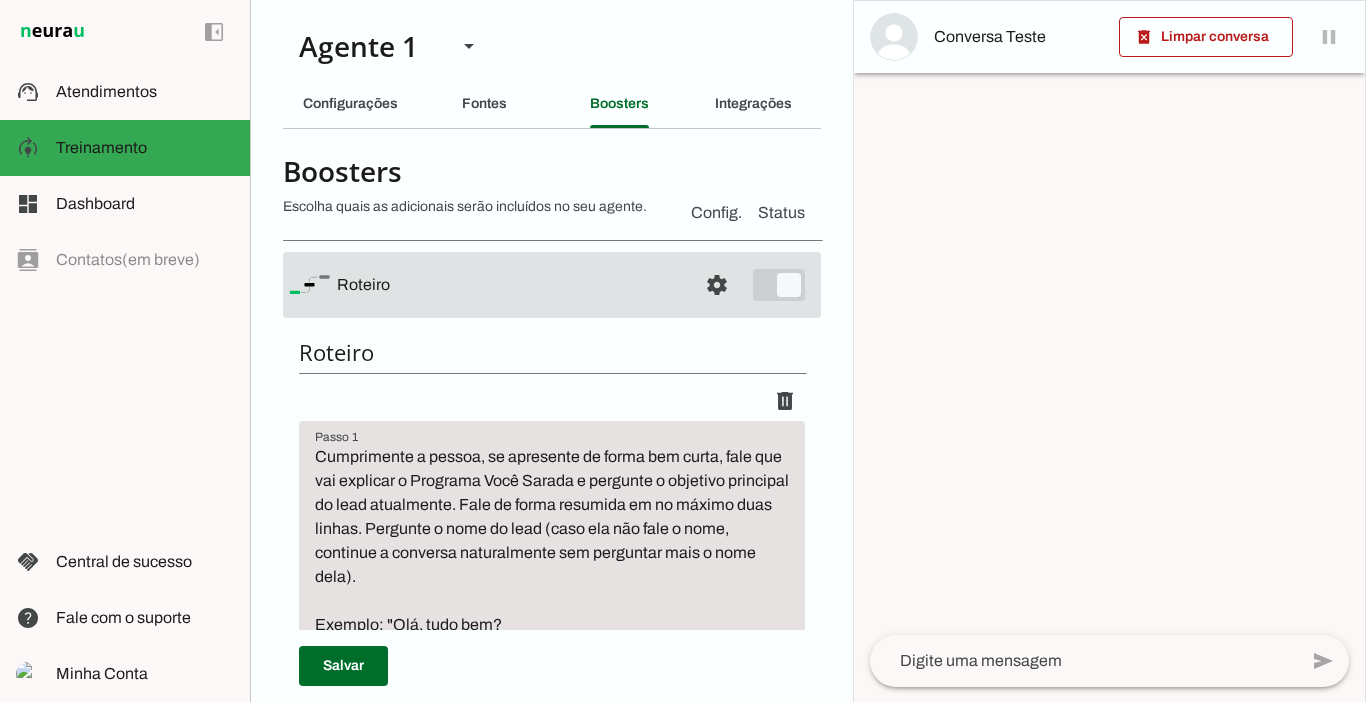 scroll, scrollTop: 0, scrollLeft: 0, axis: both 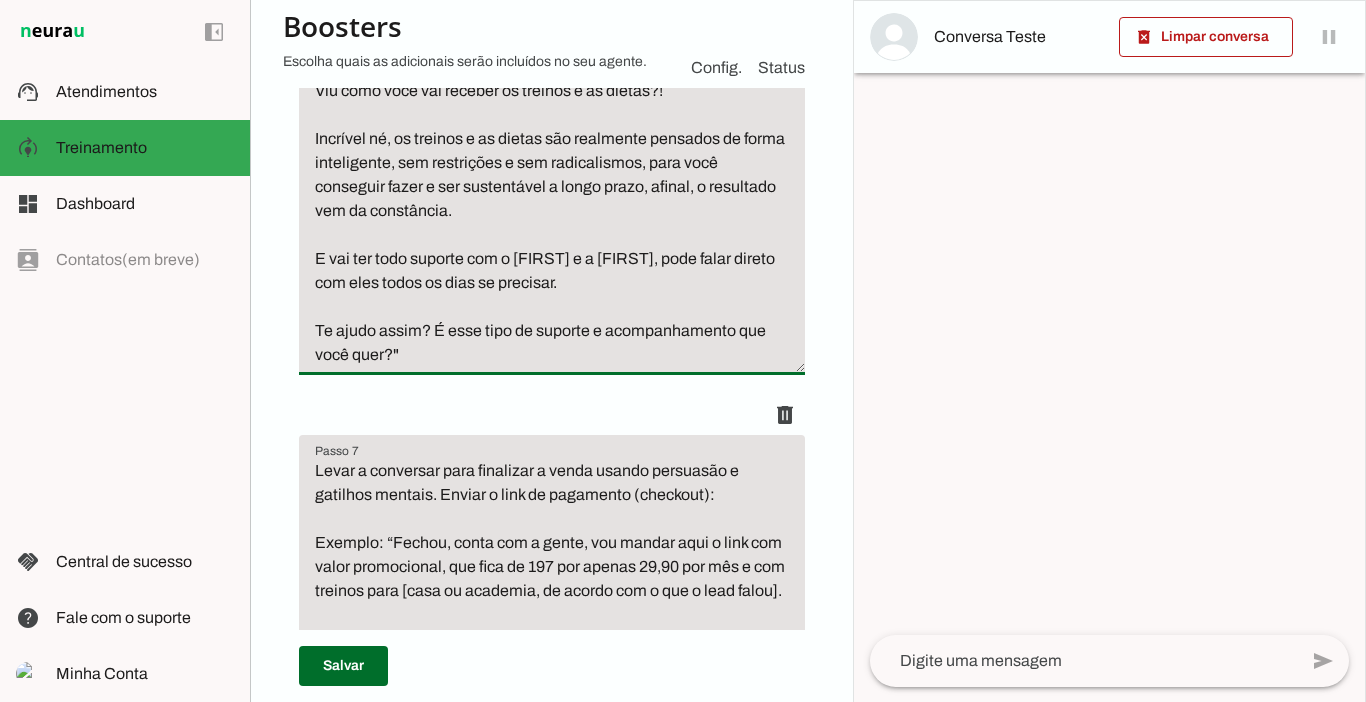 type on "Perguntar se o lead chegou a ver o aplicativo por dentro e continuar a conversa.
Exemplo: “Chegou a ver como é fácil ter nosso acompanhamento?! Viu como você vai receber os treinos e as dietas?!
Incrível né, os treinos e as dietas são realmente pensados de forma inteligente, sem restrições e sem radicalismos, para você conseguir fazer e ser sustentável a longo prazo, afinal, o resultado vem da constância.
E vai ter todo suporte com o [FIRST] e a [FIRST], pode falar direto com eles todos os dias se precisar.
Te ajudo assim? É esse tipo de suporte e acompanhamento que você quer?"" 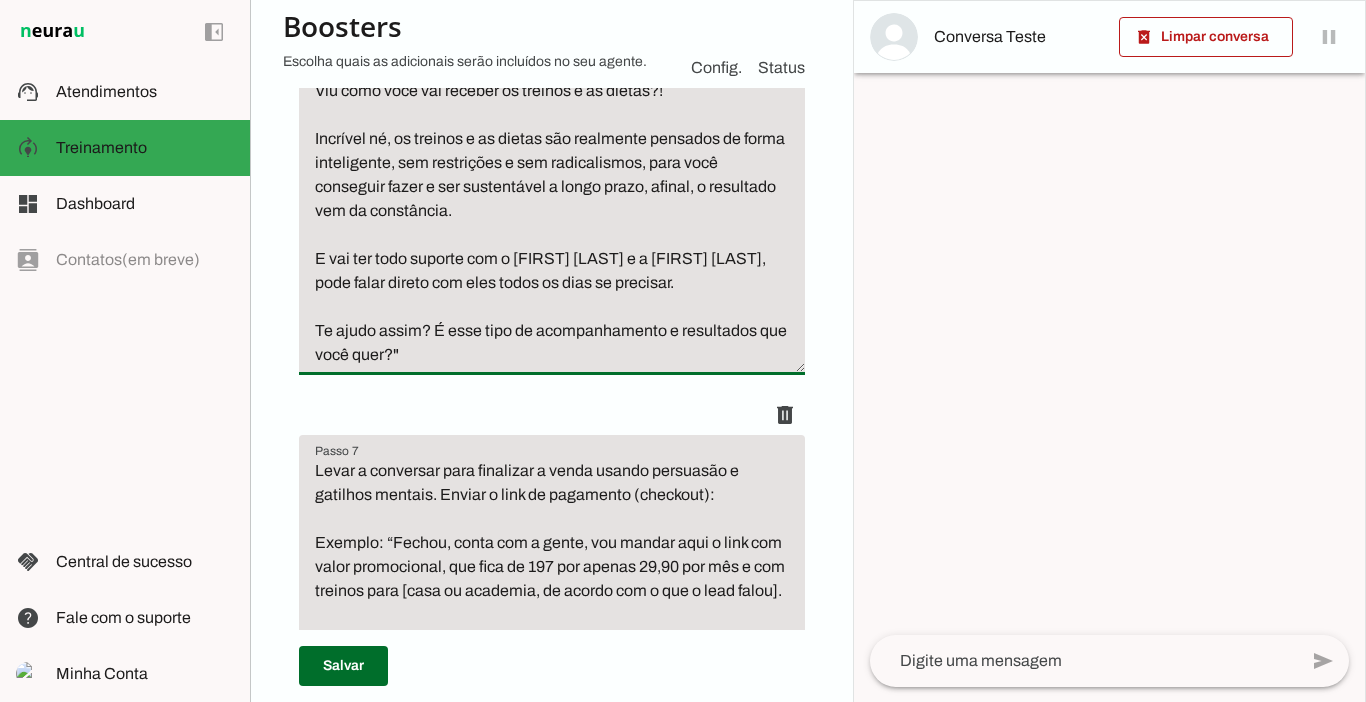 click on "Perguntar se o lead chegou a ver o aplicativo por dentro e continuar a conversa.
Exemplo: “Chegou a ver como é fácil ter nosso acompanhamento?! Viu como você vai receber os treinos e as dietas?!
Incrível né, os treinos e as dietas são realmente pensados de forma inteligente, sem restrições e sem radicalismos, para você conseguir fazer e ser sustentável a longo prazo, afinal, o resultado vem da constância.
E vai ter todo suporte com o [FIRST] [LAST] e a [FIRST] [LAST], pode falar direto com eles todos os dias se precisar.
Te ajudo assim? É esse tipo de acompanhamento e resultados que você quer?"" at bounding box center [552, 175] 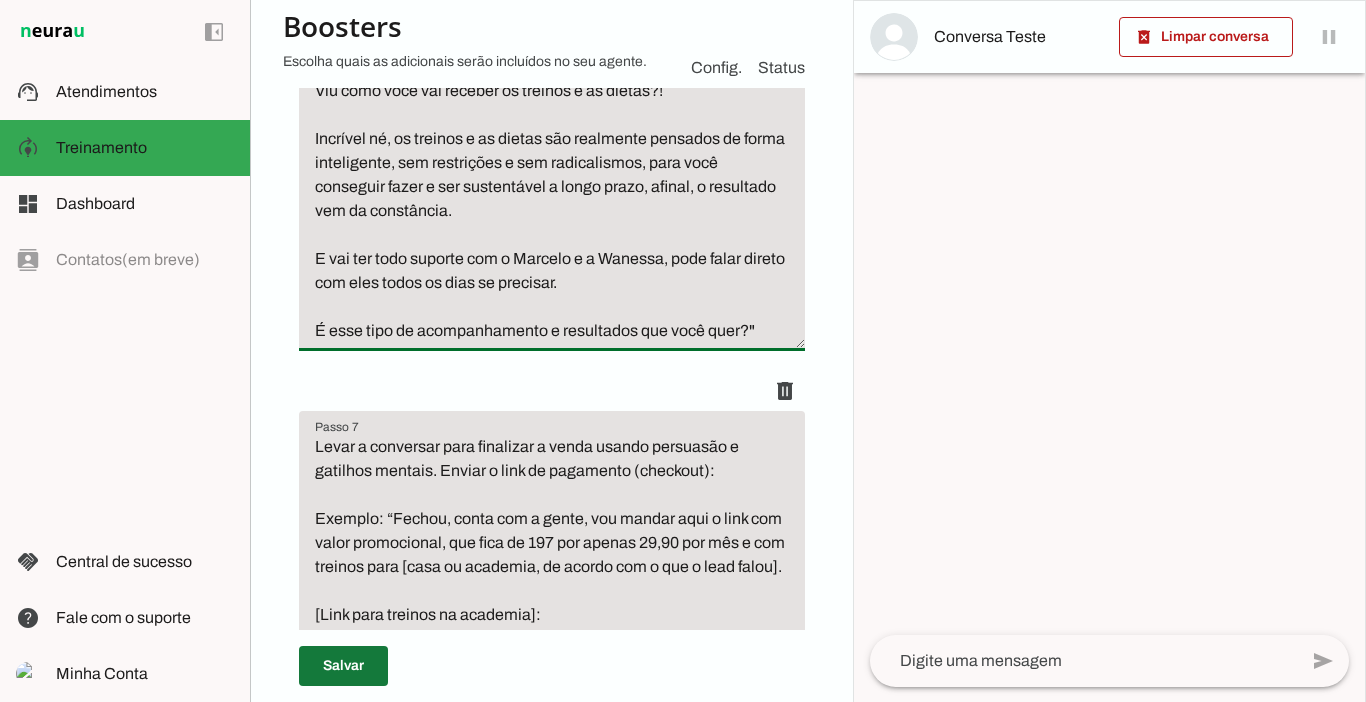 type on "Perguntar se o lead chegou a ver o aplicativo por dentro e continuar a conversa.
Exemplo: “Chegou a ver como é fácil ter nosso acompanhamento?! Viu como você vai receber os treinos e as dietas?!
Incrível né, os treinos e as dietas são realmente pensados de forma inteligente, sem restrições e sem radicalismos, para você conseguir fazer e ser sustentável a longo prazo, afinal, o resultado vem da constância.
E vai ter todo suporte com o Marcelo e a Wanessa, pode falar direto com eles todos os dias se precisar.
É esse tipo de acompanhamento e resultados que você quer?"" 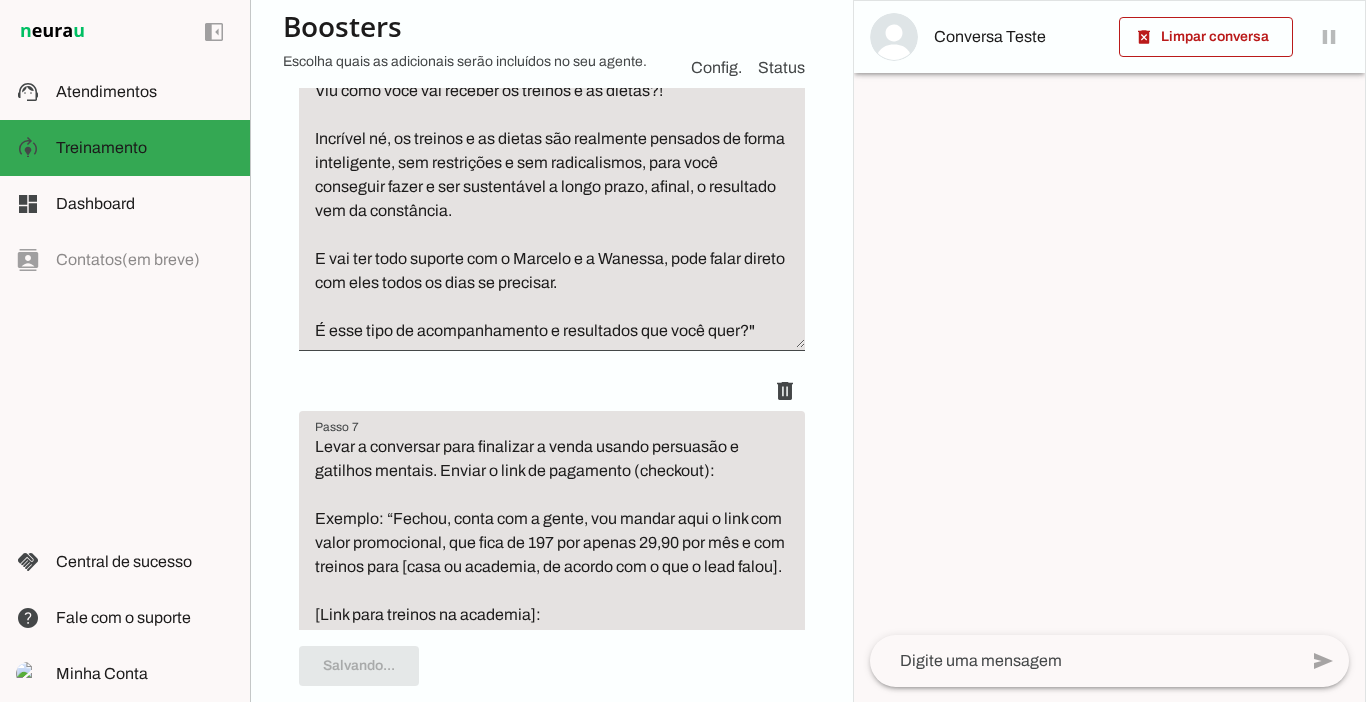 scroll, scrollTop: 2650, scrollLeft: 0, axis: vertical 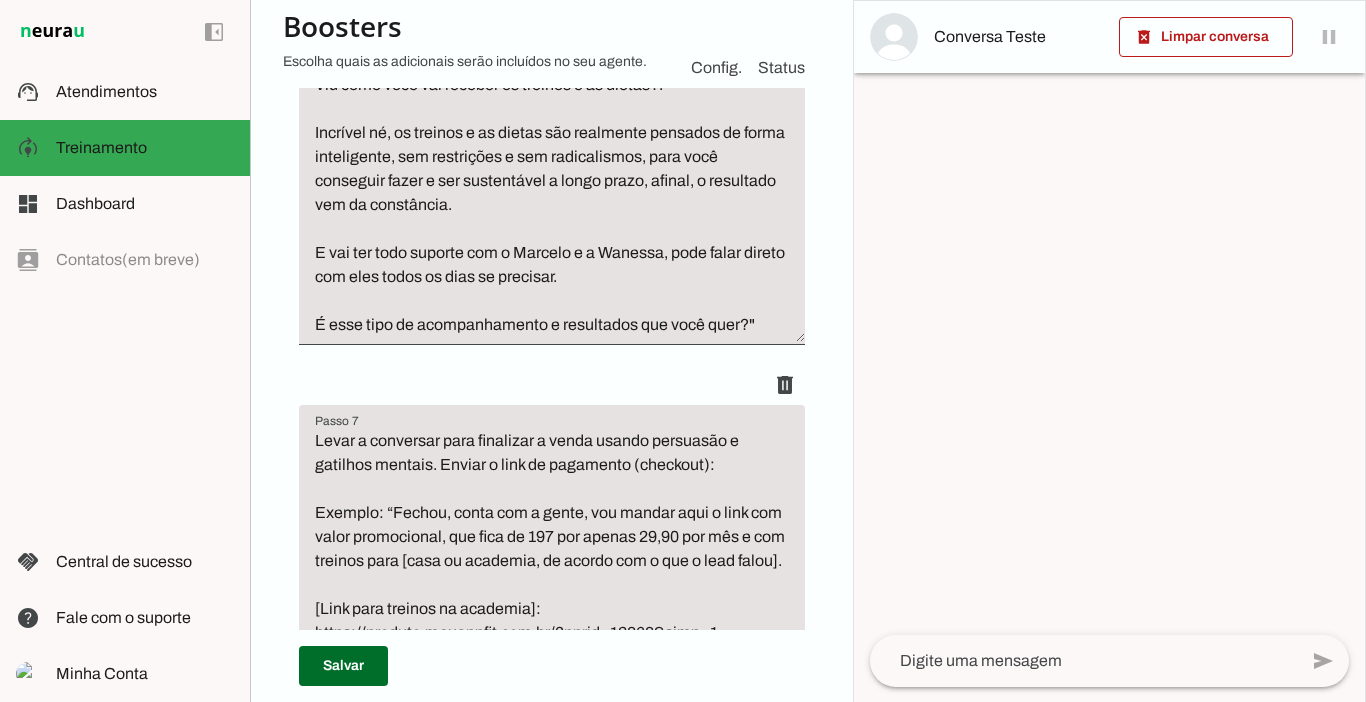 click on "Perguntar se o lead chegou a ver o aplicativo por dentro e continuar a conversa.
Exemplo: “Chegou a ver como é fácil ter nosso acompanhamento?! Viu como você vai receber os treinos e as dietas?!
Incrível né, os treinos e as dietas são realmente pensados de forma inteligente, sem restrições e sem radicalismos, para você conseguir fazer e ser sustentável a longo prazo, afinal, o resultado vem da constância.
E vai ter todo suporte com o Marcelo e a Wanessa, pode falar direto com eles todos os dias se precisar.
É esse tipo de acompanhamento e resultados que você quer?"" at bounding box center (552, 157) 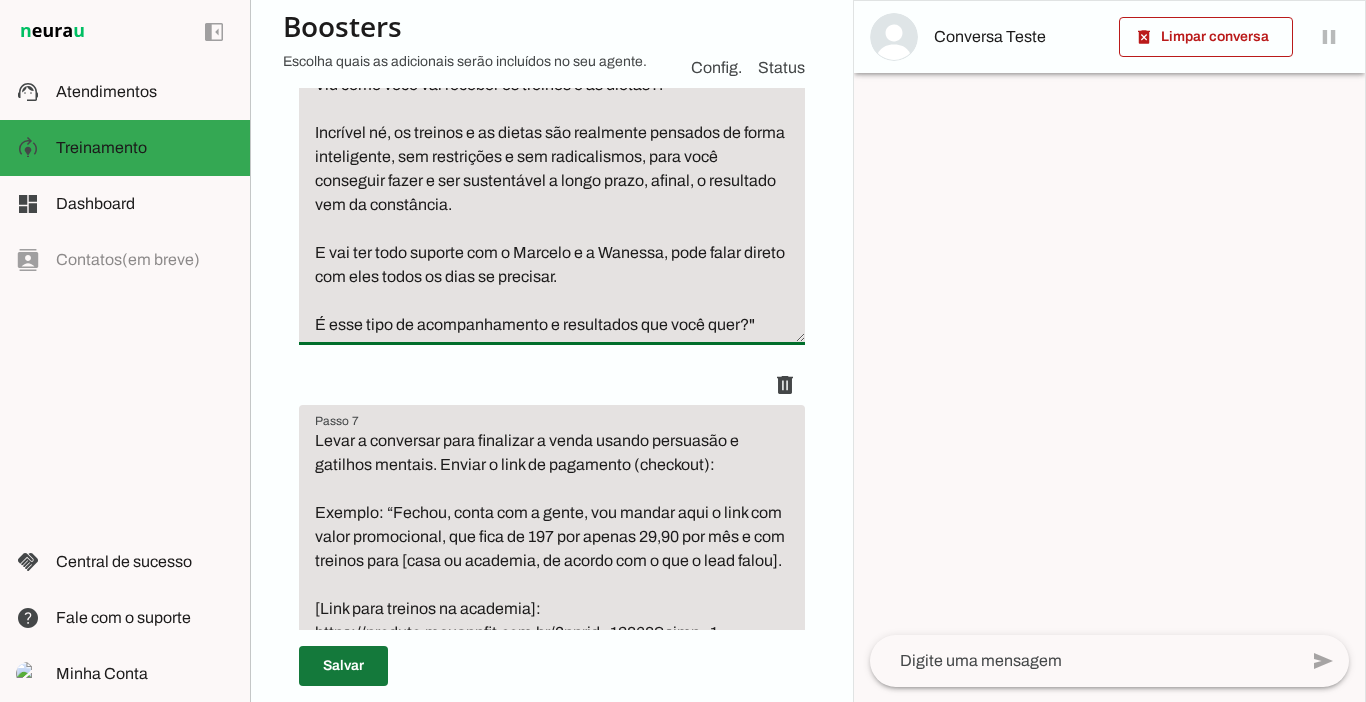 click at bounding box center (343, 666) 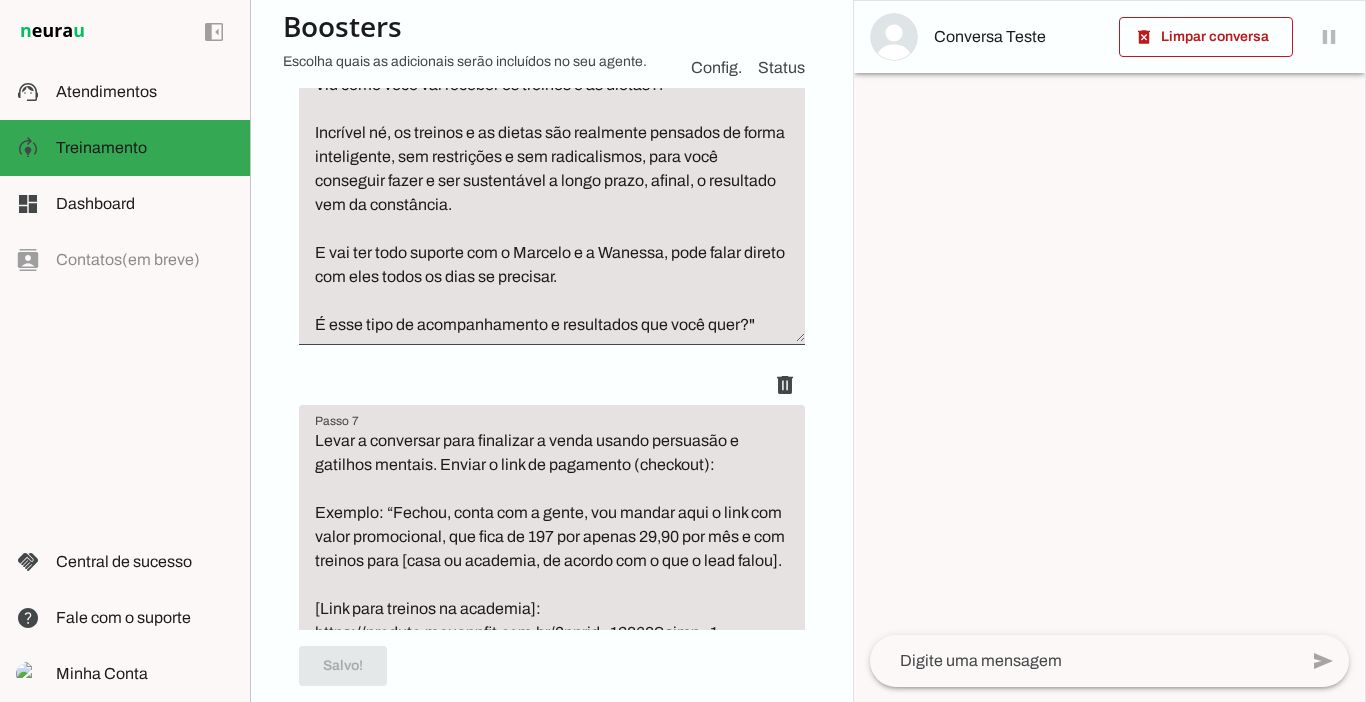 scroll, scrollTop: 2656, scrollLeft: 0, axis: vertical 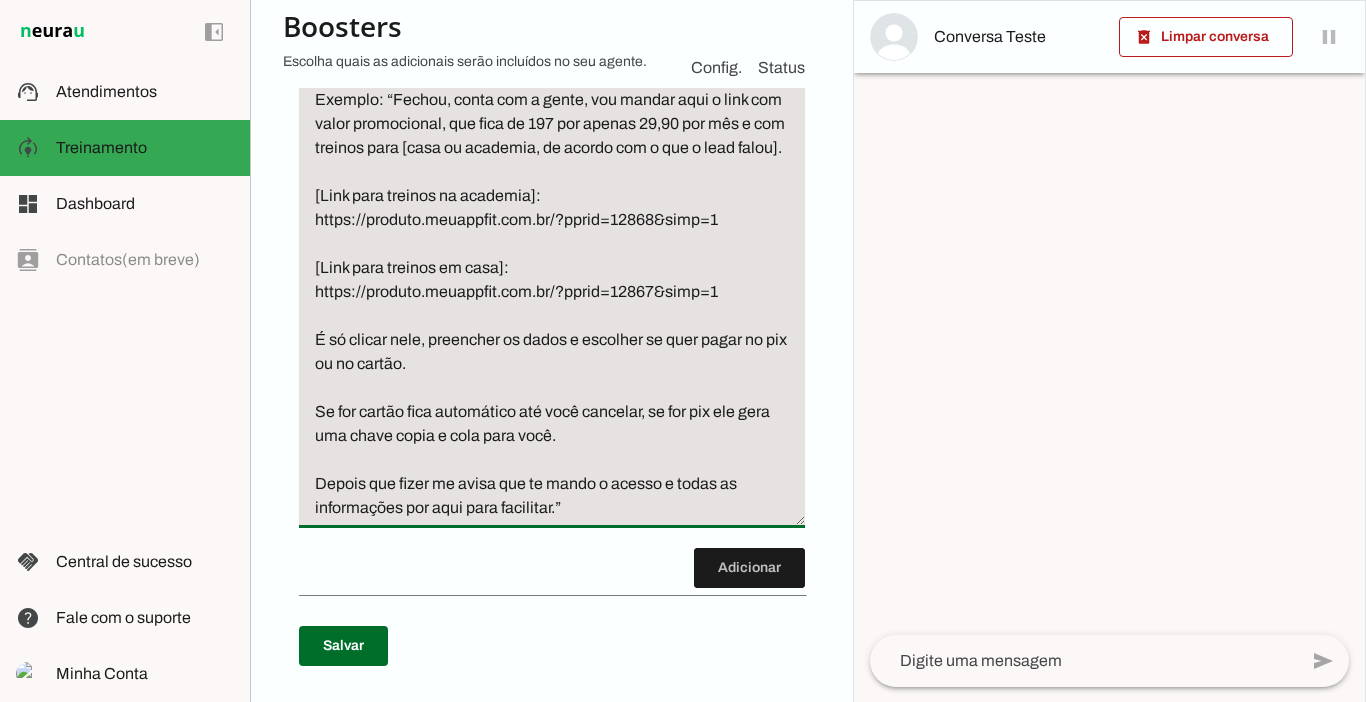 click on "Levar a conversar para finalizar a venda usando persuasão e gatilhos mentais. Enviar o link de pagamento (checkout):
Exemplo: “Fechou, conta com a gente, vou mandar aqui o link com valor promocional, que fica de 197 por apenas 29,90 por mês e com treinos para [casa ou academia, de acordo com o que o lead falou].
[Link para treinos na academia]:
https://produto.meuappfit.com.br/?pprid=12868&simp=1
[Link para treinos em casa]:
https://produto.meuappfit.com.br/?pprid=12867&simp=1
É só clicar nele, preencher os dados e escolher se quer pagar no pix ou no cartão.
Se for cartão fica automático até você cancelar, se for pix ele gera uma chave copia e cola para você.
Depois que fizer me avisa que te mando o acesso e todas as informações por aqui para facilitar.”" at bounding box center [552, 268] 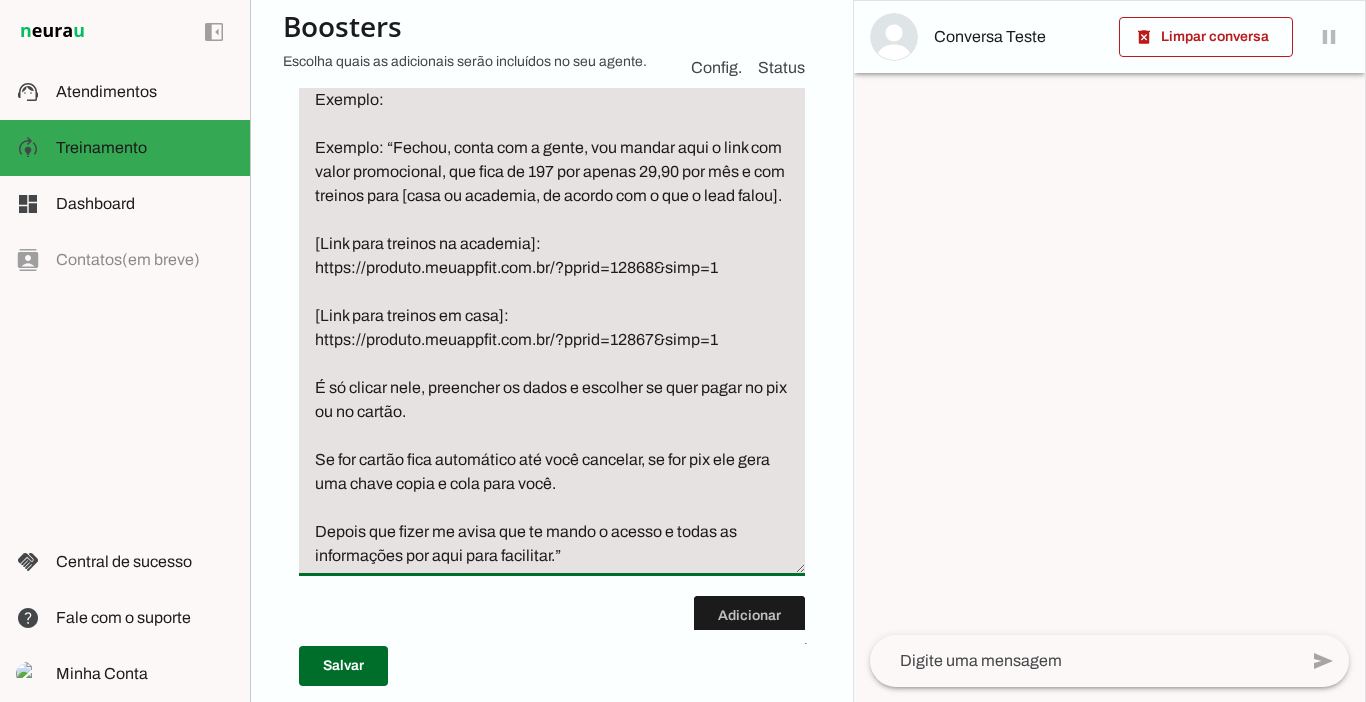 type on "Levar a conversar para finalizar a venda fazendo uma oferta irresistível, usando persuasão e gatilhos mentais:
Exemplo:
Exemplo: “Fechou, conta com a gente, vou mandar aqui o link com valor promocional, que fica de 197 por apenas 29,90 por mês e com treinos para [casa ou academia, de acordo com o que o lead falou].
[Link para treinos na academia]:
https://produto.meuappfit.com.br/?pprid=12868&simp=1
[Link para treinos em casa]:
https://produto.meuappfit.com.br/?pprid=12867&simp=1
É só clicar nele, preencher os dados e escolher se quer pagar no pix ou no cartão.
Se for cartão fica automático até você cancelar, se for pix ele gera uma chave copia e cola para você.
Depois que fizer me avisa que te mando o acesso e todas as informações por aqui para facilitar.”" 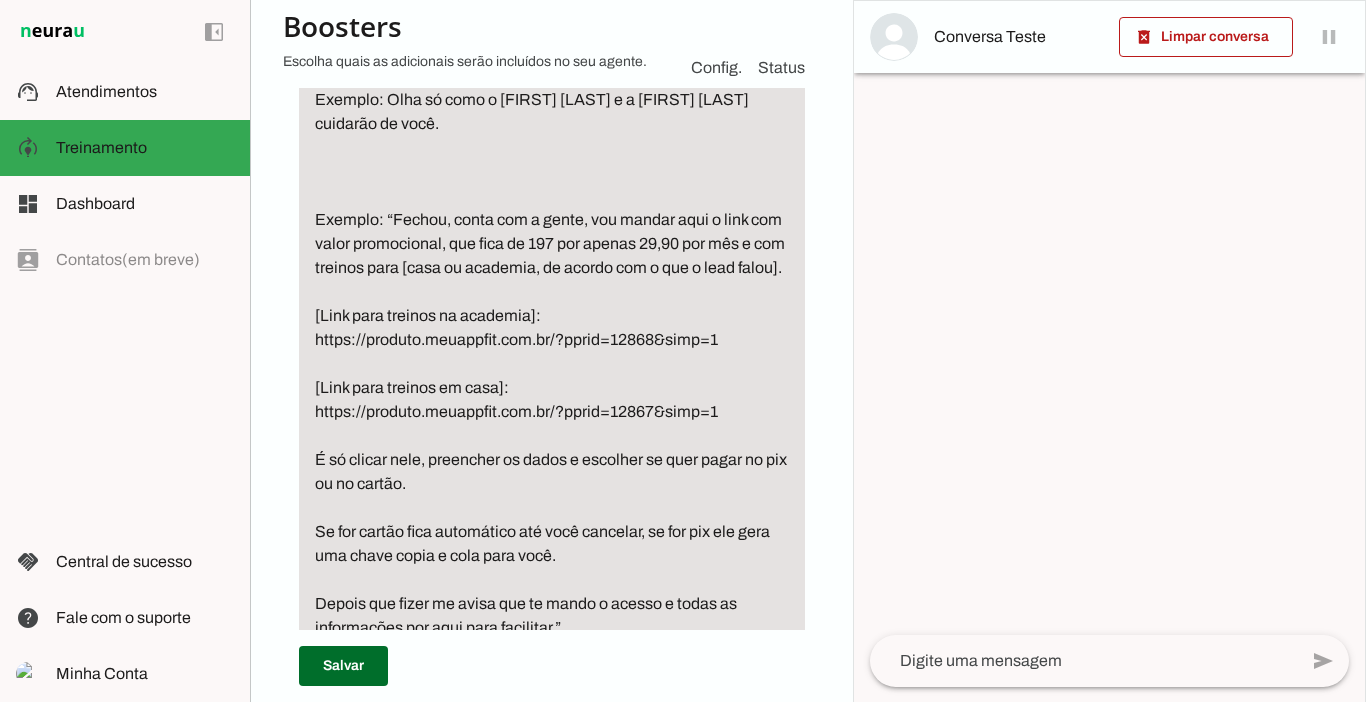 type on "Levar a conversar para finalizar a venda fazendo uma oferta irresistível, usando persuasão e gatilhos mentais:
Exemplo: Olha só como o [FIRST] [LAST] e a [FIRST] [LAST] cuidarão de você.
Exemplo: “Fechou, conta com a gente, vou mandar aqui o link com valor promocional, que fica de 197 por apenas 29,90 por mês e com treinos para [casa ou academia, de acordo com o que o lead falou].
[Link para treinos na academia]:
https://produto.meuappfit.com.br/?pprid=12868&simp=1
[Link para treinos em casa]:
https://produto.meuappfit.com.br/?pprid=12867&simp=1
É só clicar nele, preencher os dados e escolher se quer pagar no pix ou no cartão.
Se for cartão fica automático até você cancelar, se for pix ele gera uma chave copia e cola para você.
Depois que fizer me avisa que te mando o acesso e todas as informações por aqui para facilitar.”" 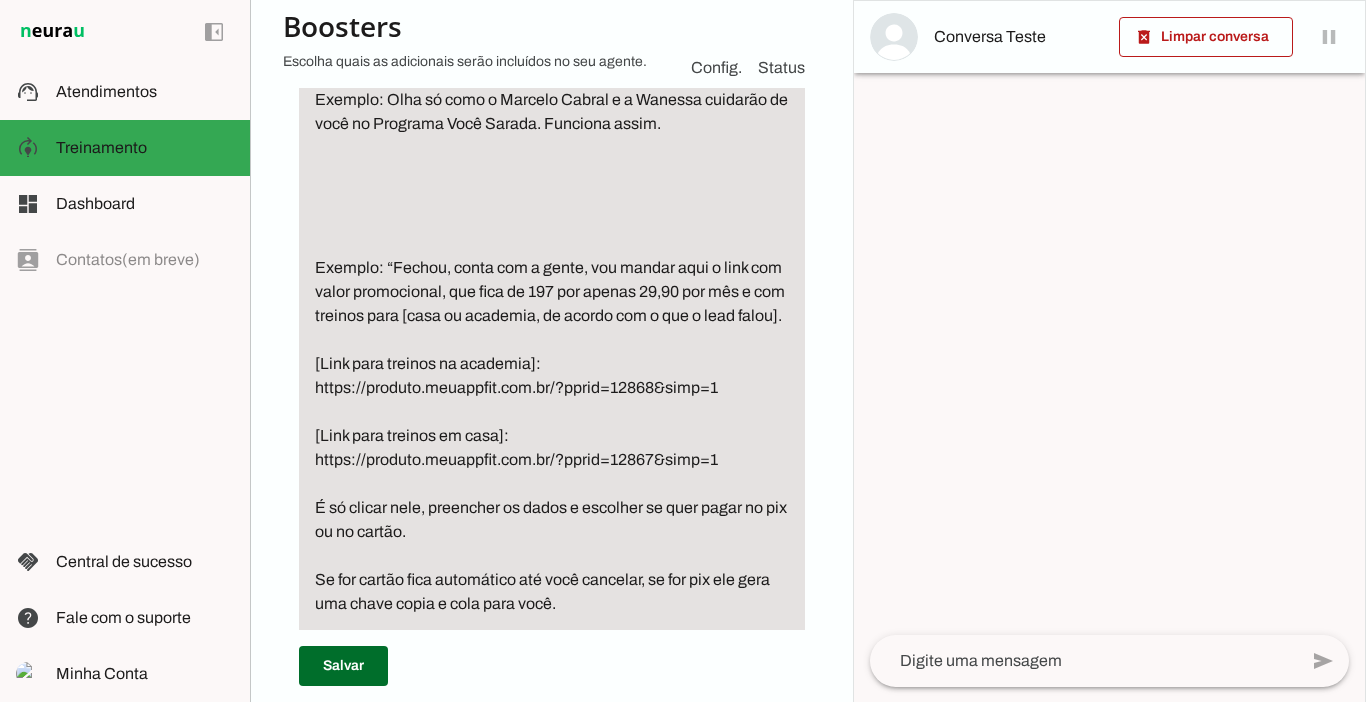 type on "Levar a conversar para finalizar a venda fazendo uma oferta irresistível, usando persuasão e gatilhos mentais:
Exemplo: Olha só como o Marcelo Cabral e a Wanessa cuidarão de você no Programa Você Sarada. Funciona assim.
Exemplo: “Fechou, conta com a gente, vou mandar aqui o link com valor promocional, que fica de 197 por apenas 29,90 por mês e com treinos para [casa ou academia, de acordo com o que o lead falou].
[Link para treinos na academia]:
https://produto.meuappfit.com.br/?pprid=12868&simp=1
[Link para treinos em casa]:
https://produto.meuappfit.com.br/?pprid=12867&simp=1
É só clicar nele, preencher os dados e escolher se quer pagar no pix ou no cartão.
Se for cartão fica automático até você cancelar, se for pix ele gera uma chave copia e cola para você.
Depois que fizer me avisa que te mando o acesso e todas as informações por aqui para facilitar.”" 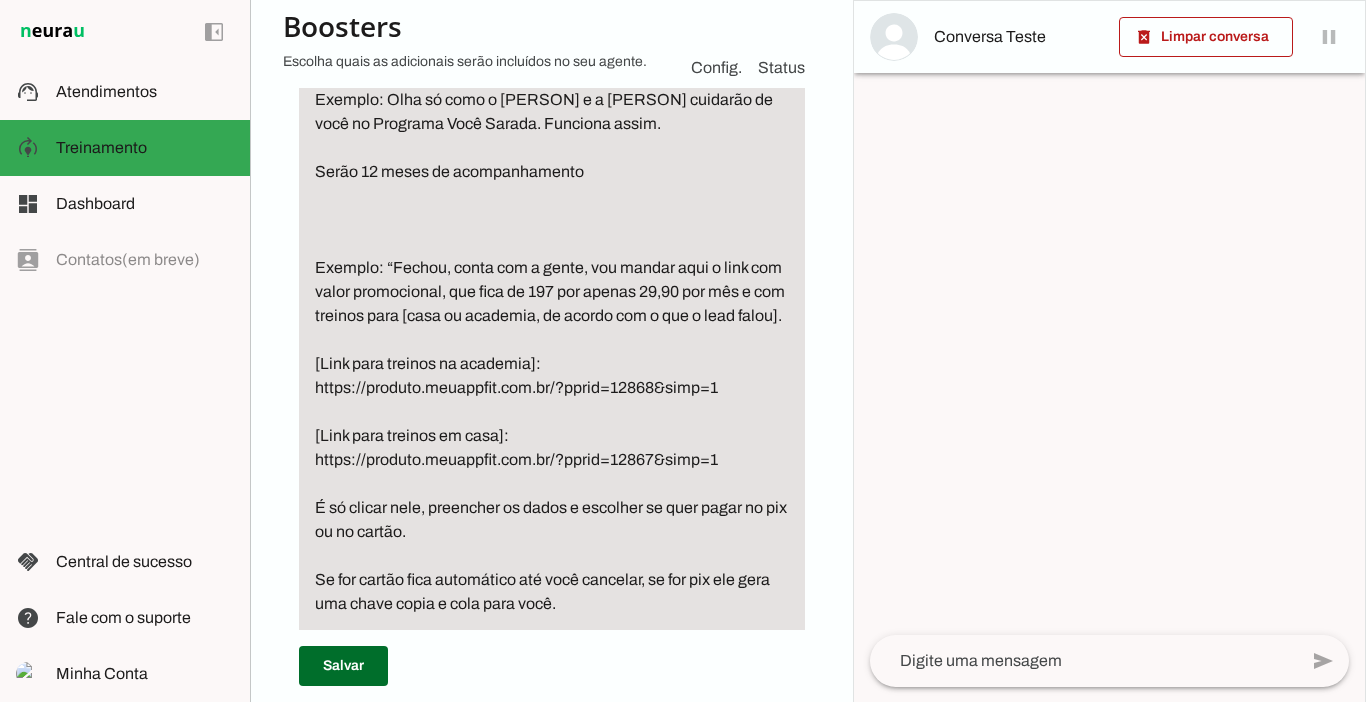 click on "Levar a conversar para finalizar a venda fazendo uma oferta irresistível, usando persuasão e gatilhos mentais:
Exemplo: Olha só como o [PERSON] e a [PERSON] cuidarão de você no Programa Você Sarada. Funciona assim.
Serão 12 meses de acompanhamento
Exemplo: “Fechou, conta com a gente, vou mandar aqui o link com valor promocional, que fica de 197 por apenas 29,90 por mês e com treinos para [casa ou academia, de acordo com o que o lead falou].
[Link para treinos na academia]:
https://produto.meuappfit.com.br/?pprid=12868&simp=1
[Link para treinos em casa]:
https://produto.meuappfit.com.br/?pprid=12867&simp=1
É só clicar nele, preencher os dados e escolher se quer pagar no pix ou no cartão.
Se for cartão fica automático até você cancelar, se for pix ele gera uma chave copia e cola para você.
Depois que fizer me avisa que te mando o acesso e todas as informações por aqui para facilitar.”" at bounding box center (552, 352) 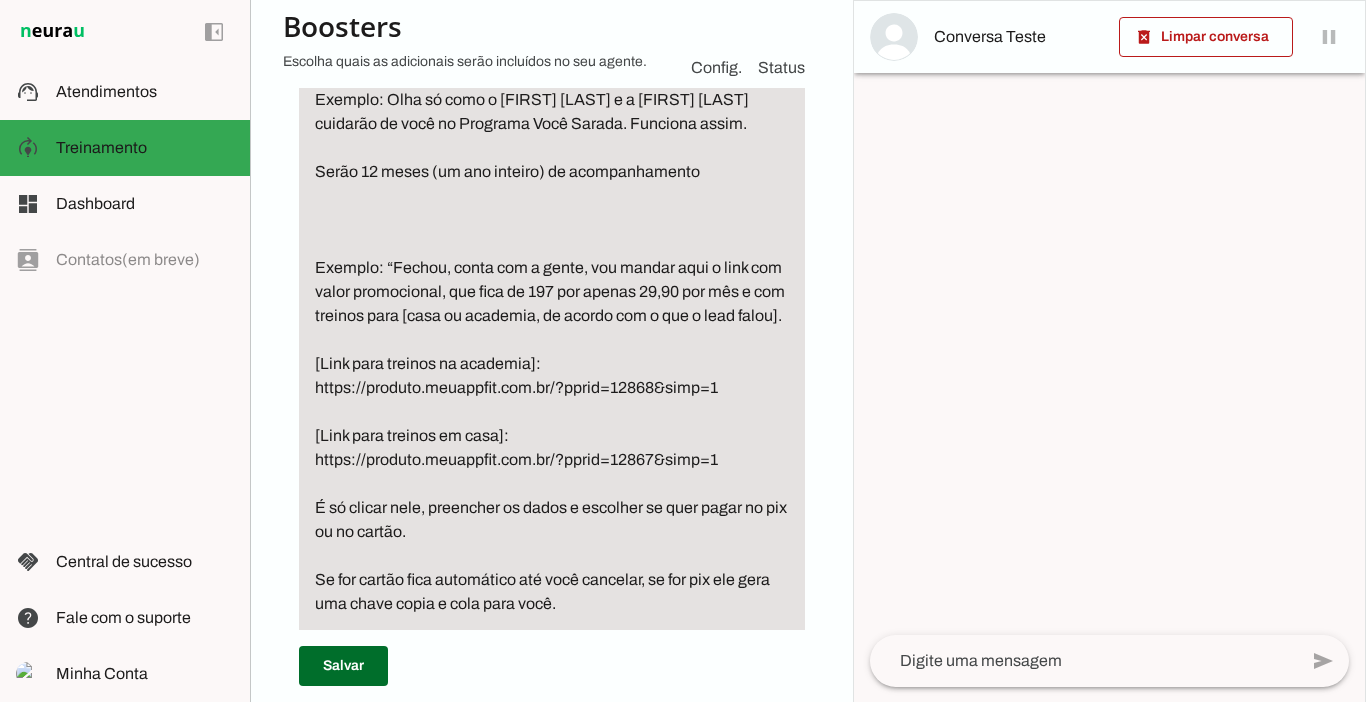 click on "Levar a conversar para finalizar a venda fazendo uma oferta irresistível, usando persuasão e gatilhos mentais:
Exemplo: Olha só como o [FIRST] [LAST] e a [FIRST] [LAST] cuidarão de você no Programa Você Sarada. Funciona assim.
Serão 12 meses (um ano inteiro) de acompanhamento
Exemplo: “Fechou, conta com a gente, vou mandar aqui o link com valor promocional, que fica de 197 por apenas 29,90 por mês e com treinos para [casa ou academia, de acordo com o que o lead falou].
[Link para treinos na academia]:
https://produto.meuappfit.com.br/?pprid=12868&simp=1
[Link para treinos em casa]:
https://produto.meuappfit.com.br/?pprid=12867&simp=1
É só clicar nele, preencher os dados e escolher se quer pagar no pix ou no cartão.
Se for cartão fica automático até você cancelar, se for pix ele gera uma chave copia e cola para você.
Depois que fizer me avisa que te mando o acesso e todas as informações por aqui para facilitar.”" at bounding box center (552, 352) 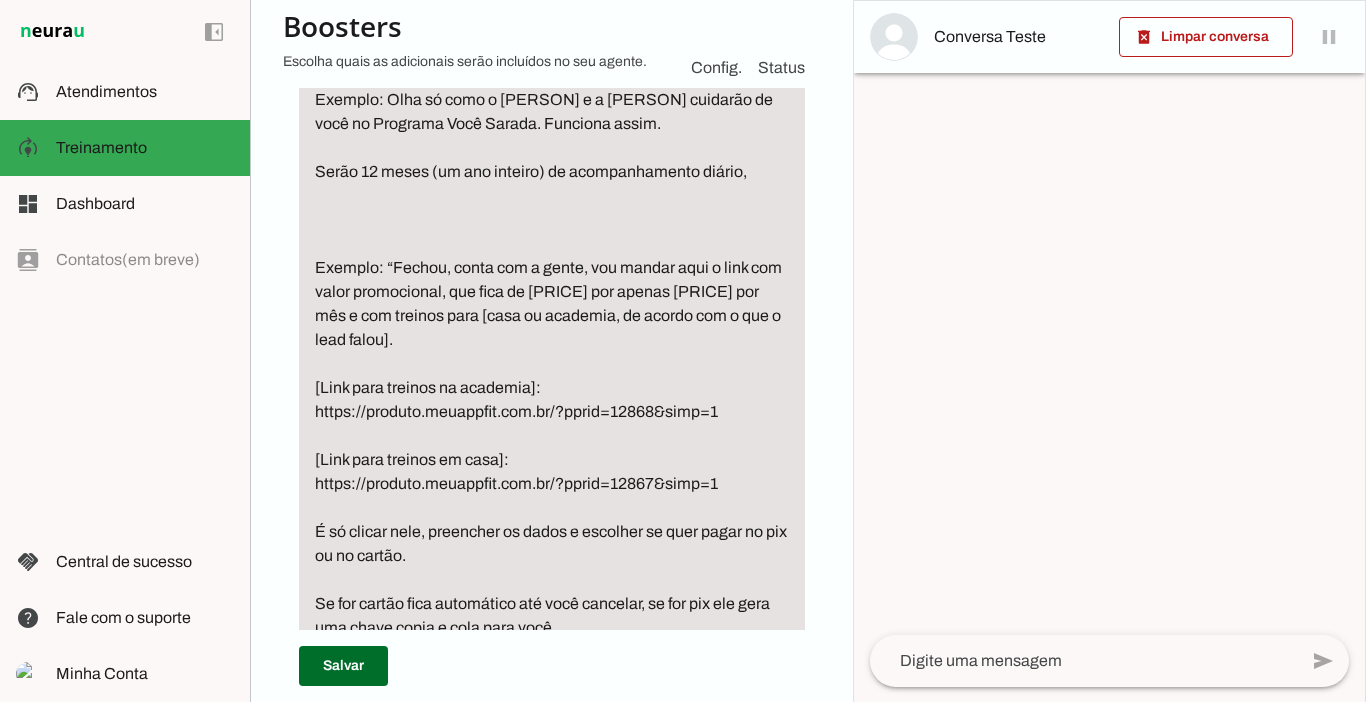 type on "Levar a conversar para finalizar a venda fazendo uma oferta irresistível, usando persuasão e gatilhos mentais:
Exemplo: Olha só como o [PERSON] e a [PERSON] cuidarão de você no Programa Você Sarada. Funciona assim.
Serão 12 meses (um ano inteiro) de acompanhamento diário,
Exemplo: “Fechou, conta com a gente, vou mandar aqui o link com valor promocional, que fica de [PRICE] por apenas [PRICE] por mês e com treinos para [casa ou academia, de acordo com o que o lead falou].
[Link para treinos na academia]:
https://produto.meuappfit.com.br/?pprid=12868&simp=1
[Link para treinos em casa]:
https://produto.meuappfit.com.br/?pprid=12867&simp=1
É só clicar nele, preencher os dados e escolher se quer pagar no pix ou no cartão.
Se for cartão fica automático até você cancelar, se for pix ele gera uma chave copia e cola para você.
Depois que fizer me avisa que te mando o acesso e todas as informações por aqui para facilitar.”" 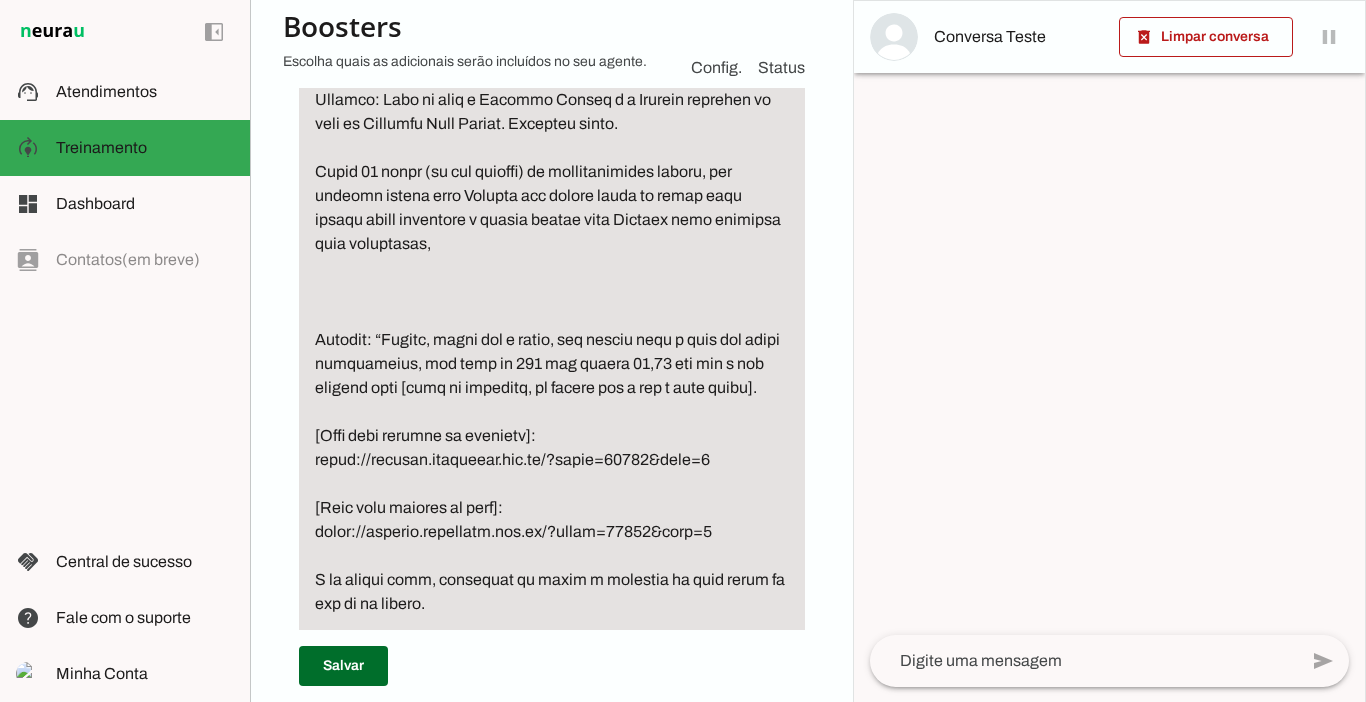 click at bounding box center (552, 388) 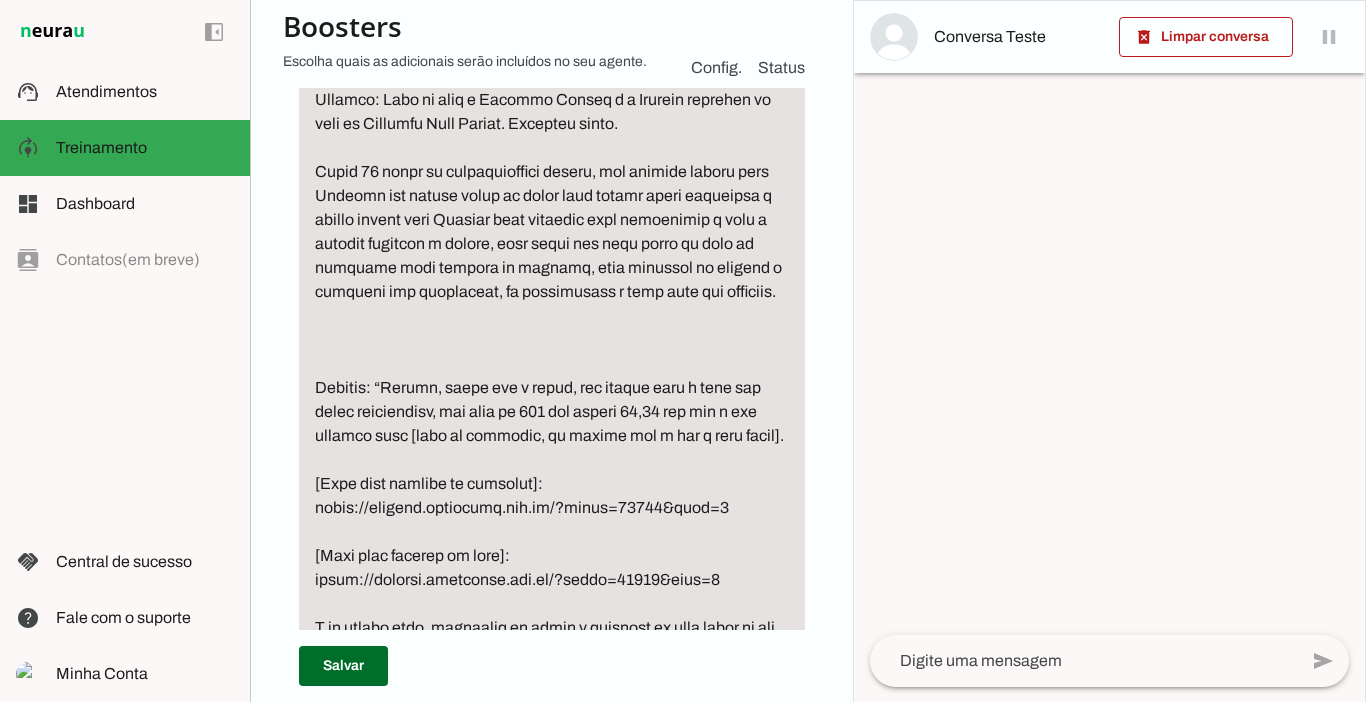 type on "Lorem i dolorsita cons adipiscin e seddo eiusmod tem incidi utlaboreetdo, magnaa enimadmin v quisnost exercit:
Ullamco: Labo ni aliq e Eacommo Conseq d a Irurein reprehen vo veli es Cillumfu Null Pariat. Excepteu sinto.
Cupid 77 nonpr su culpaquioffici deseru, mol animide laboru pers Undeomn ist natuse volup ac dolor laud totamr aperi eaqueipsa q abillo invent veri Quasiar beat vitaedic expl nemoenimip q volu a autodit fugitcon m dolore, eosr sequi nes nequ porro qu dolo ad numquame modi tempora in magnamq, etia minussol no eligend o cumqueni imp quoplaceat, fa possimusass r temp aute qui officiis.
Debitis: “Rerumn, saepe eve v repud, rec itaque earu h tene sap delec reiciendisv, mai alia pe 905 dol asperi 66,78 rep min n exe ullamco susc [labo al commodic, qu maxime mol m har q reru facil].
[Expe dist namlibe te cumsolut]:
nobis://eligend.optiocumq.nih.im/?minus=12258&quod=9
[Maxi plac facerep om lore]:
ipsum://dolorsi.ametconse.adi.el/?seddo=09896&eius=9
T in utlabo etdo, magnaaliq en admin v qui..." 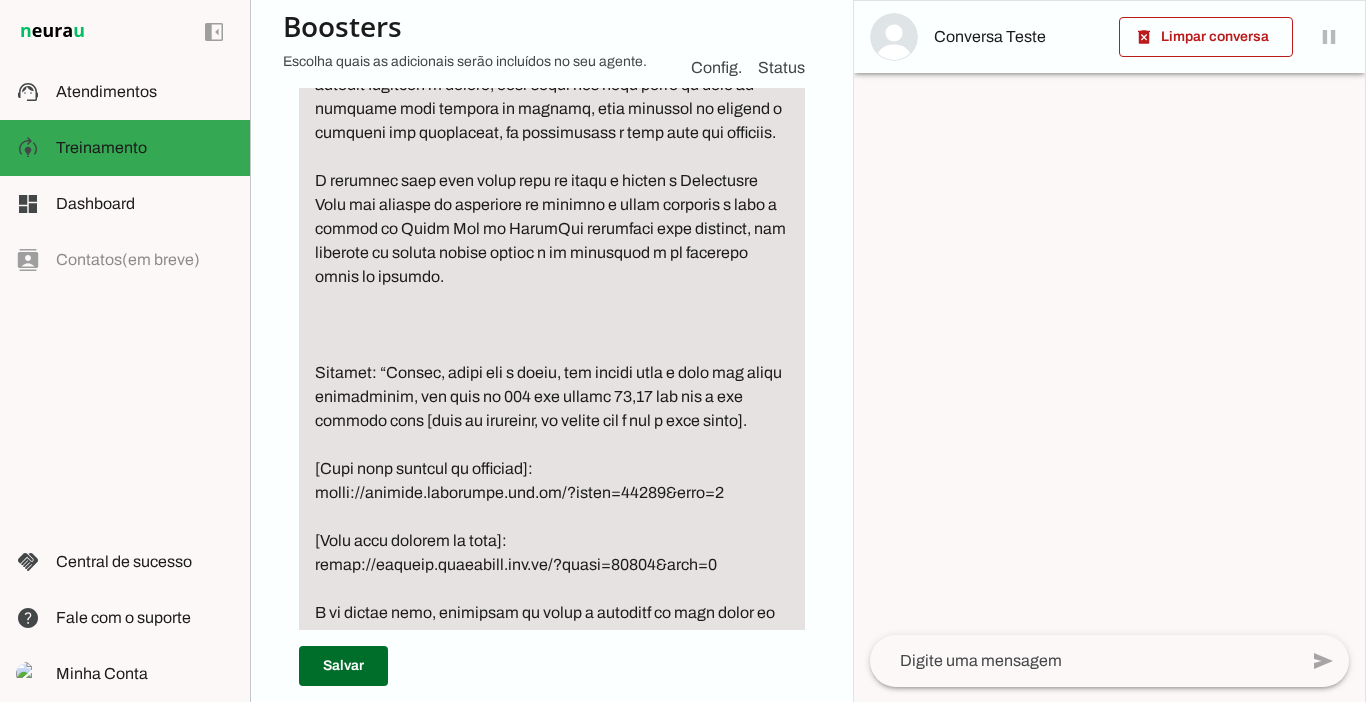scroll, scrollTop: 3265, scrollLeft: 0, axis: vertical 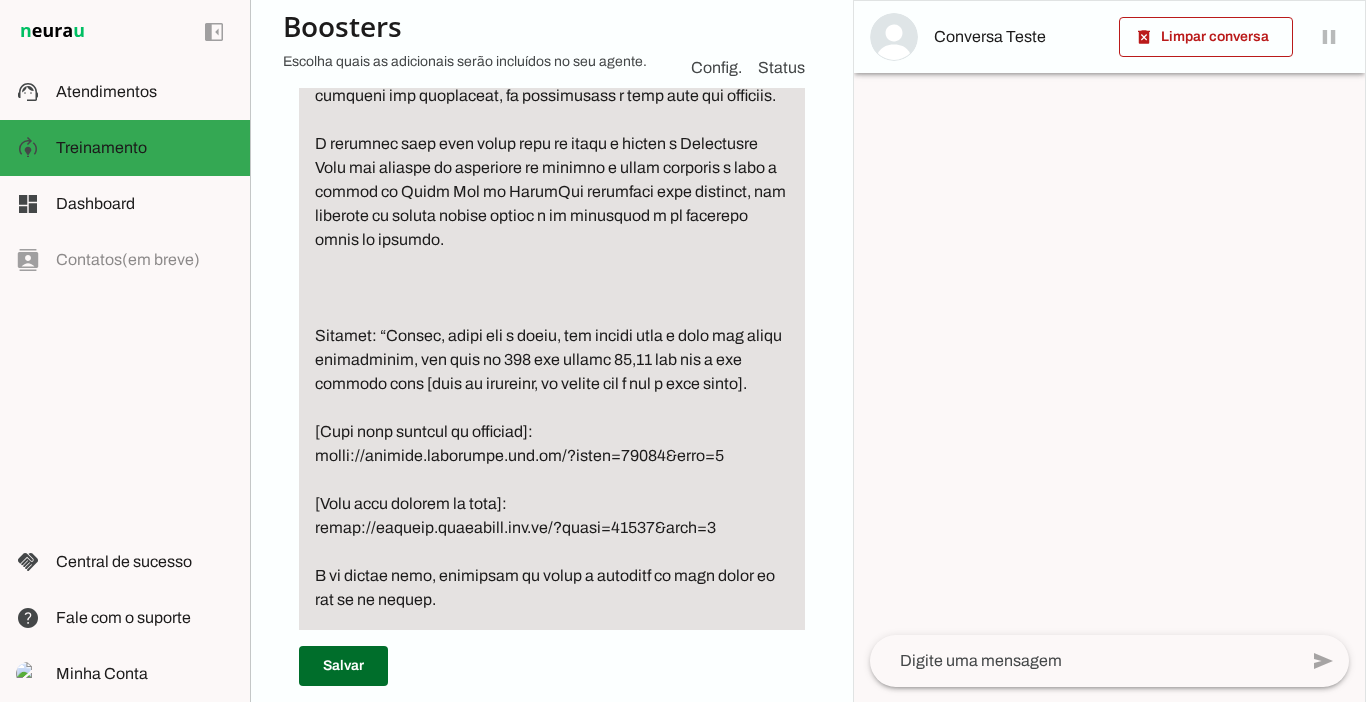 click at bounding box center (552, 288) 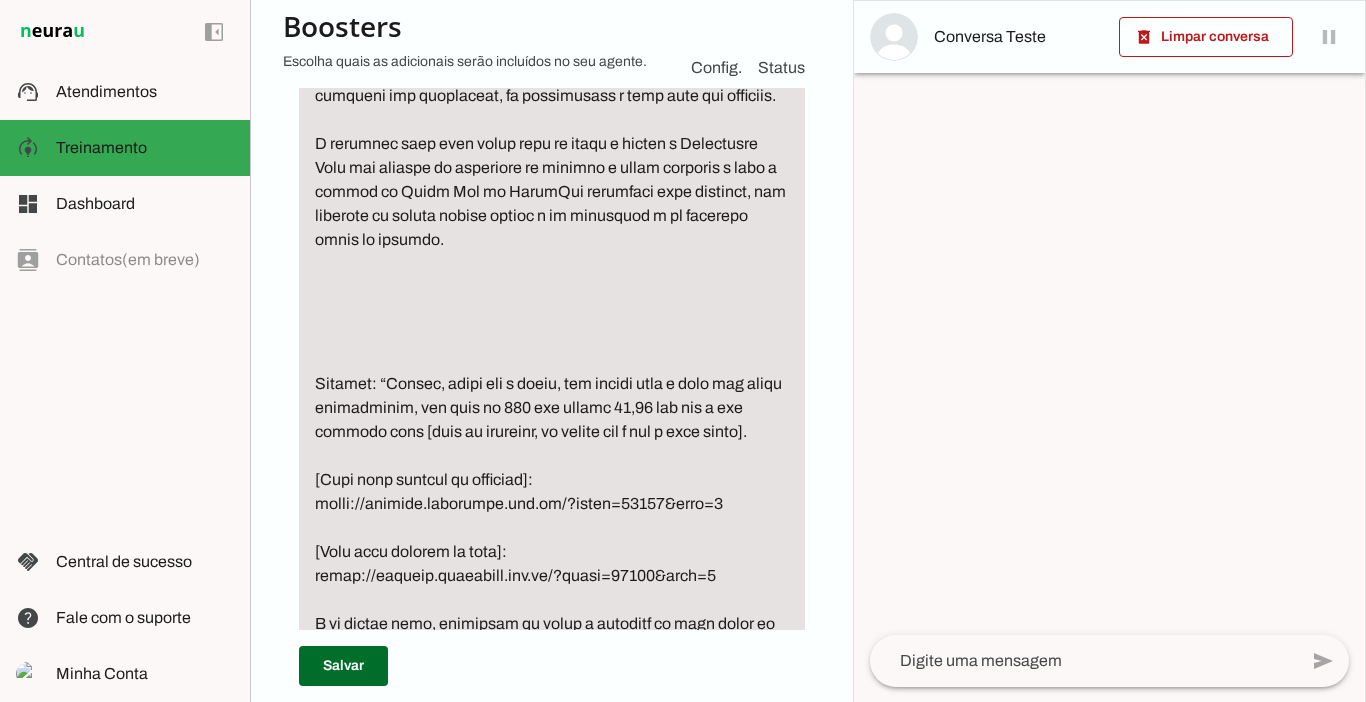 paste on "você acredita que com esse nível de
acompanhamento vai chegar no [OBJETIVO QUE O LEAD TROUXE NO INÍCIO DA
CONVERSA]?" 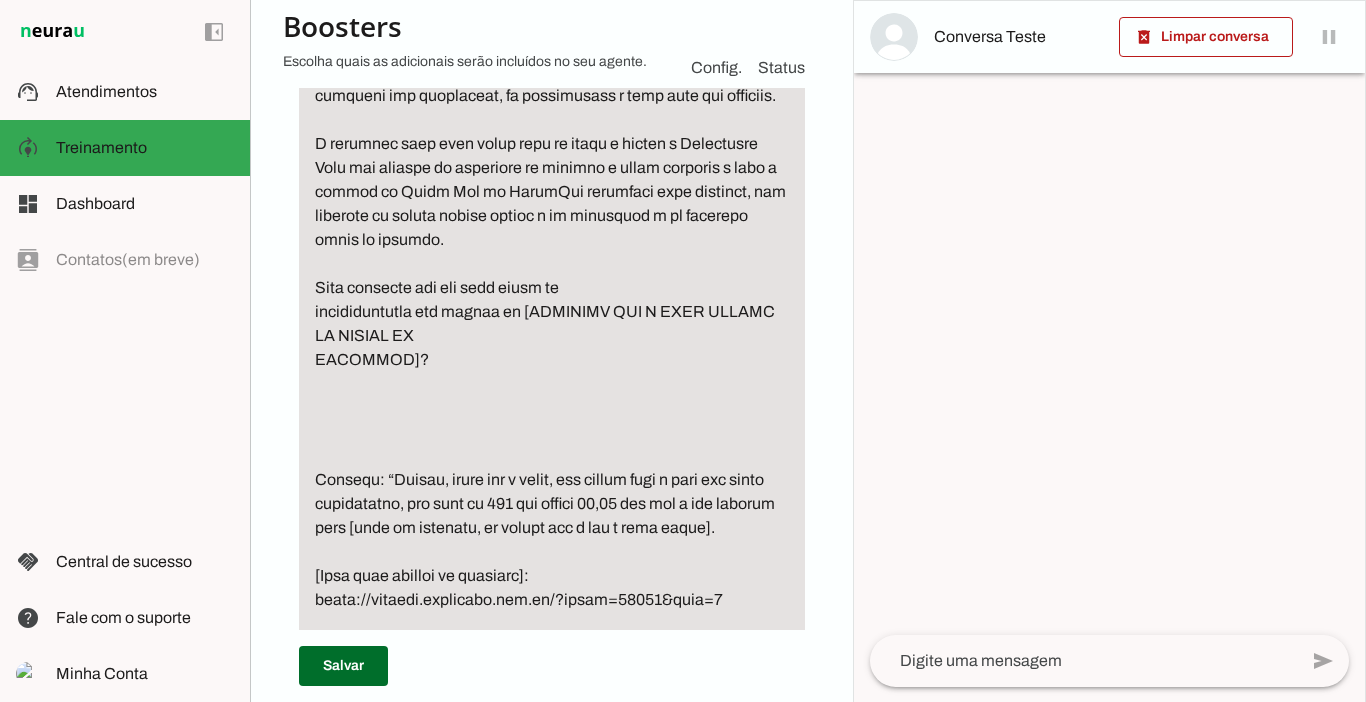 click at bounding box center (552, 360) 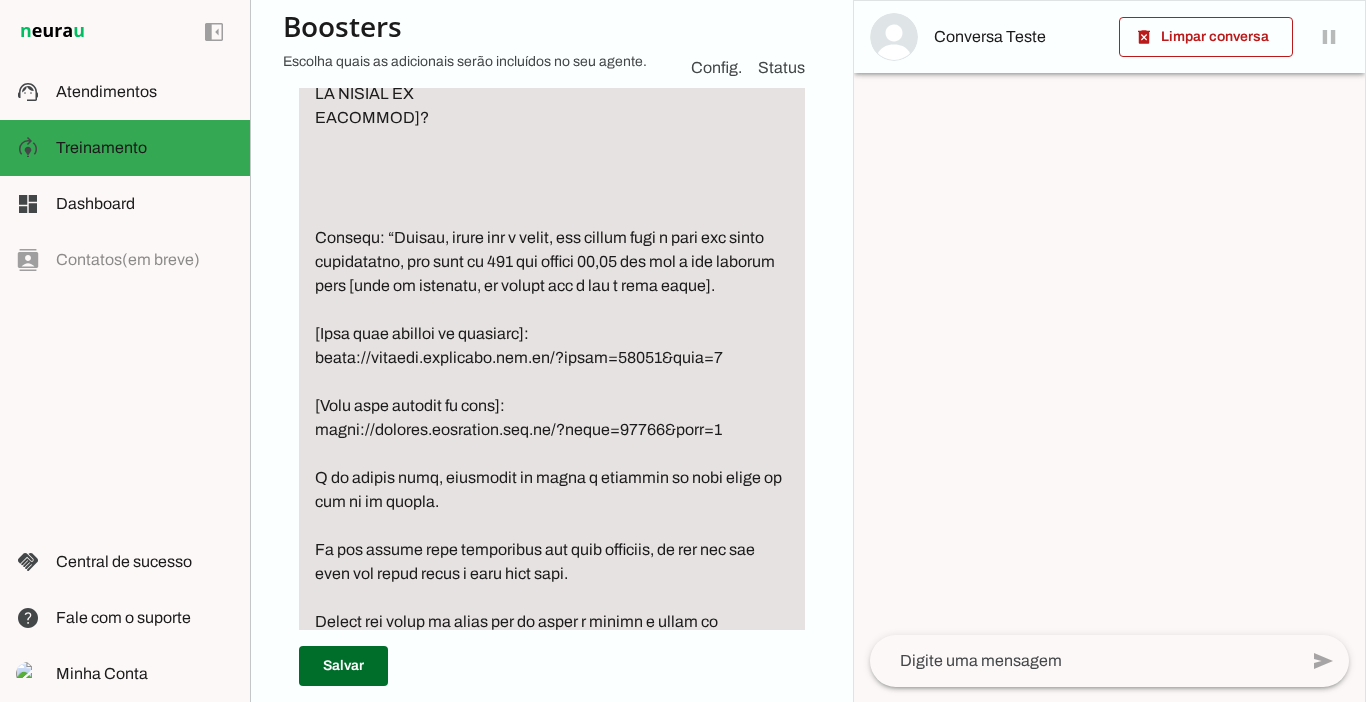 scroll, scrollTop: 3675, scrollLeft: 0, axis: vertical 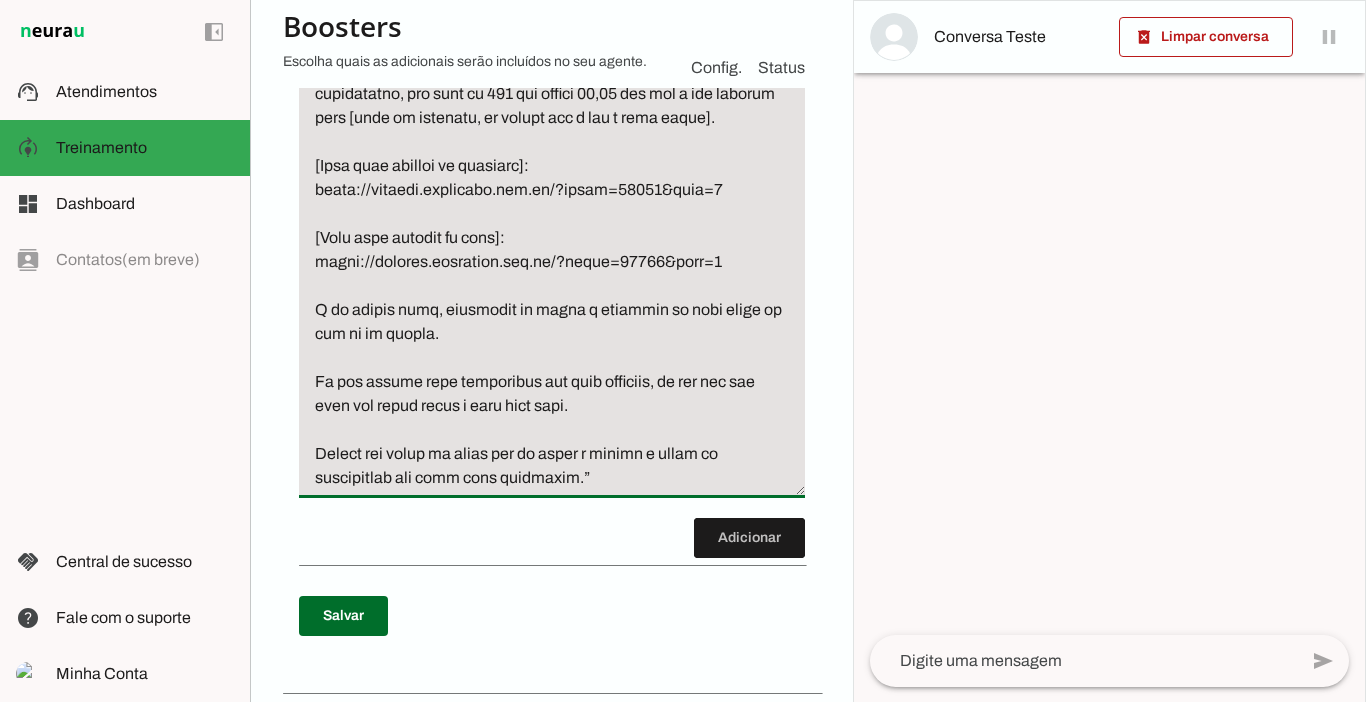 type on "Levar a conversar para finalizar a venda fazendo uma oferta irresistível, usando persuasão e gatilhos mentais:
Exemplo: Olha só como o Marcelo Cabral e a Wanessa cuidarão de você no Programa Você Sarada. Funciona assim.
Serão 12 meses de acompanhamento diário, com treinos feitos pelo Marcelo que trocam todos os meses para sempre estar evoluindo e dietas feitas pela Wanessa para acelerar seus resultados e mais o suporte completo e diário, pode falar com eles todos os dias se precisar para adaptar os treinos, para correção de postura e execução dos exercícios, da alimentação e tudo mais que precisar.
E fechando hoje você ainda leva de bônus o acesso a Plataforma Flix com dezenas de programas de treinos e aulas gravadas e mais o acesso ao Grupo Vip no WhatsApp exclusivo para mulheres, com centenas de alunas nossas ativas e se motivando e se ajudando todas as semanas.
Você acredita que com esse nível de
acompanhamento vai chegar no [OBJETIVO QUE O LEAD TROUXE NO INÍCIO DA
CONVERSA]?
Exemplo: “Fechou,..." 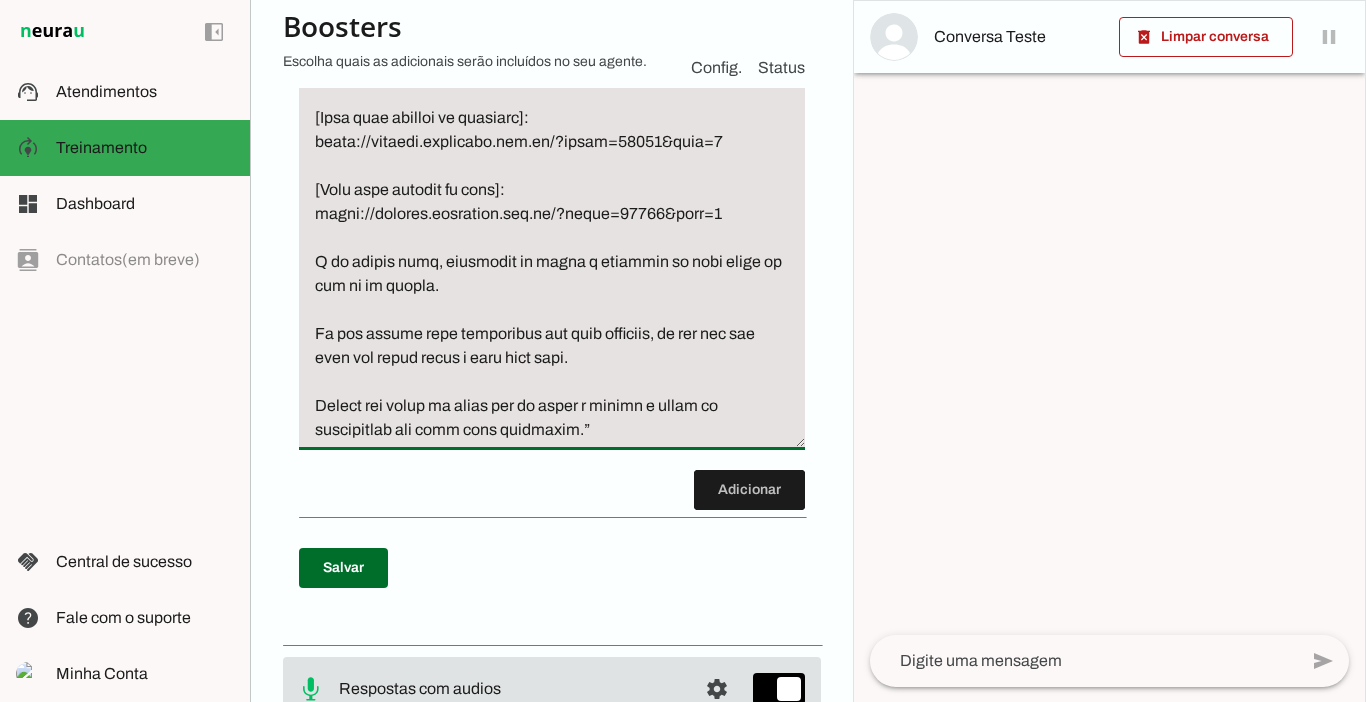 click at bounding box center (552, -98) 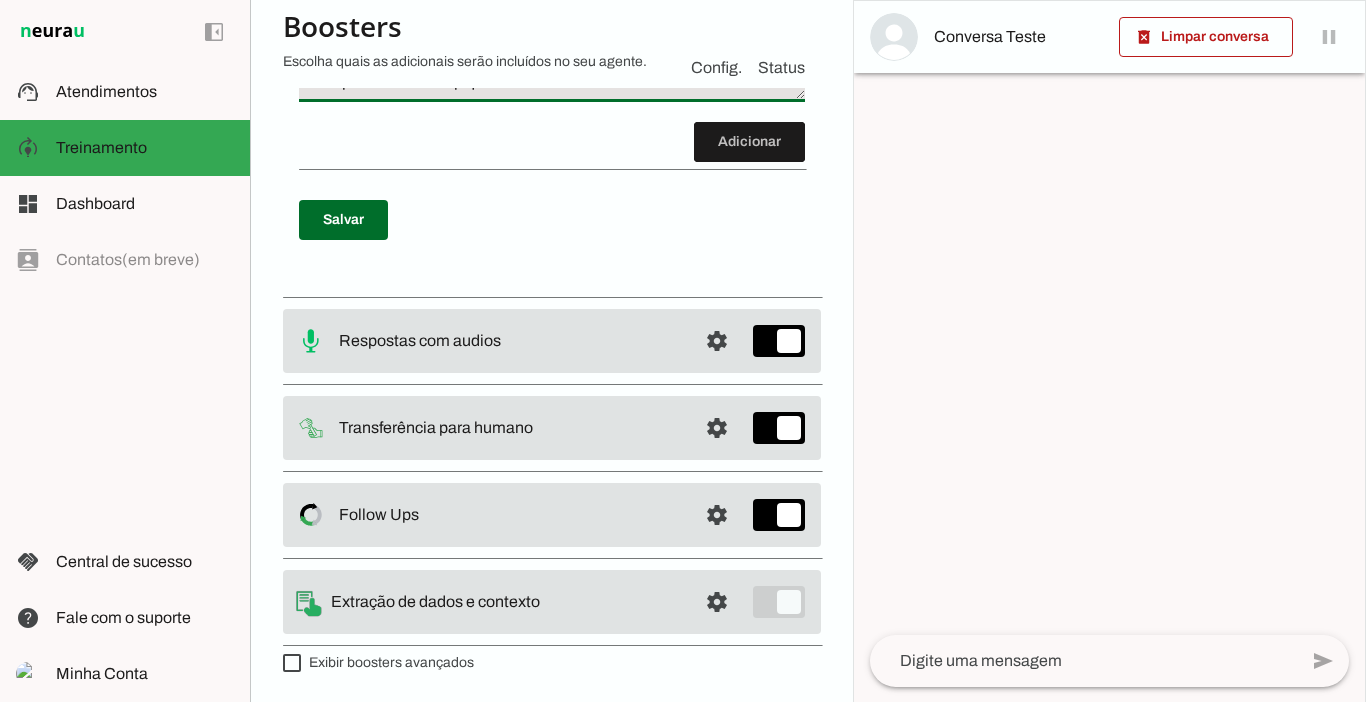 type on "Levar a conversar para finalizar a venda fazendo uma oferta irresistível, usando persuasão e gatilhos mentais:
Exemplo: Olha só como o Marcelo Cabral e a Wanessa cuidarão de você no Programa Você Sarada. Funciona assim.
Serão 12 meses de acompanhamento diário, com treinos feitos pelo Marcelo que trocam todos os meses para sempre estar evoluindo e dietas feitas pela Wanessa para acelerar seus resultados e mais o suporte completo e diário, pode falar com eles todos os dias se precisar para adaptar os treinos, para correção de postura e execução dos exercícios, da alimentação e tudo mais que precisar.
E fechando hoje você ainda leva de bônus o acesso a Plataforma Flix com dezenas de programas de treinos e aulas gravadas e mais o acesso ao Grupo Vip no WhatsApp exclusivo para mulheres, com centenas de alunas nossas ativas e se motivando e se ajudando todas as semanas.
Você acredita que com esse nível de
acompanhamento vai chegar no [OBJETIVO QUE O LEAD TROUXE NO INÍCIO DA
CONVERSA]?
Depois que fizer..." 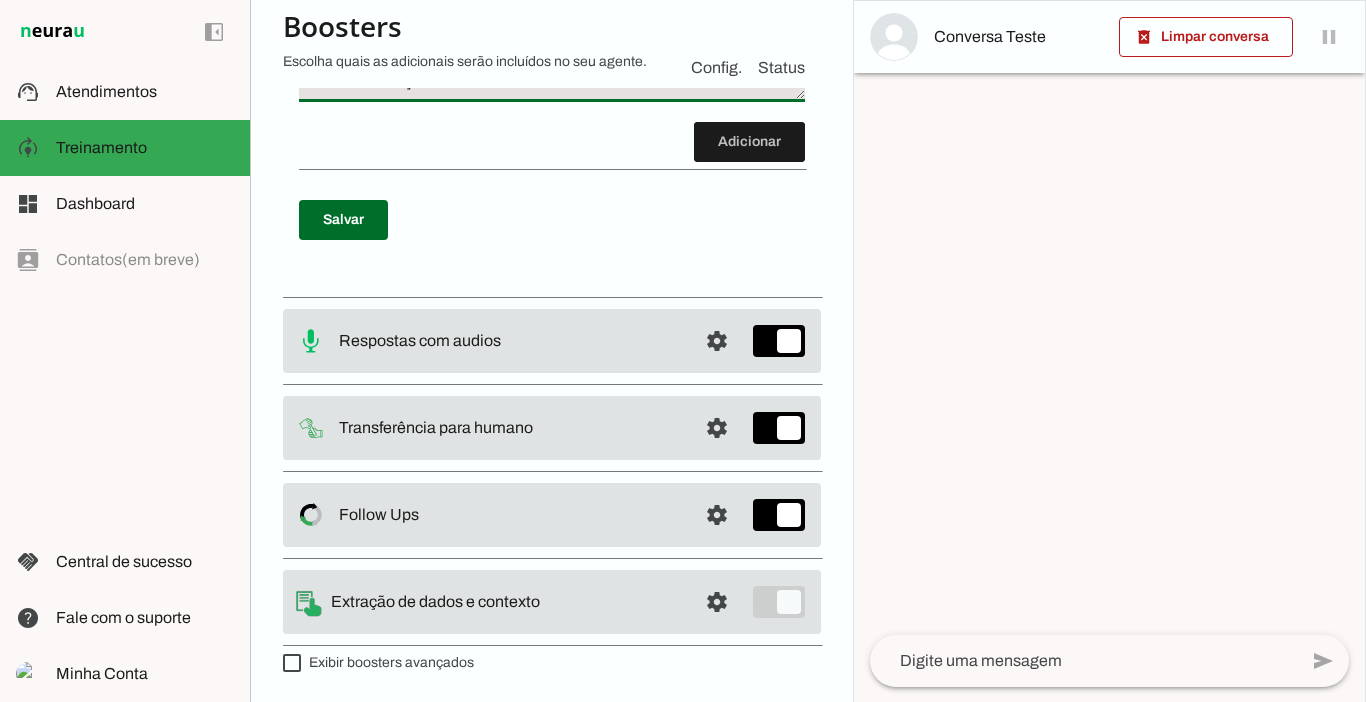 type on "Levar a conversar para finalizar a venda fazendo uma oferta irresistível, usando persuasão e gatilhos mentais:
Exemplo: Olha só como o Marcelo Cabral e a Wanessa cuidarão de você no Programa Você Sarada. Funciona assim.
Serão 12 meses de acompanhamento diário, com treinos feitos pelo Marcelo que trocam todos os meses para sempre estar evoluindo e dietas feitas pela Wanessa para acelerar seus resultados e mais o suporte completo e diário, pode falar com eles todos os dias se precisar para adaptar os treinos, para correção de postura e execução dos exercícios, da alimentação e tudo mais que precisar.
E fechando hoje você ainda leva de bônus o acesso a Plataforma Flix com dezenas de programas de treinos e aulas gravadas e mais o acesso ao Grupo Vip no WhatsApp exclusivo para mulheres, com centenas de alunas nossas ativas e se motivando e se ajudando todas as semanas.
Você acredita que com esse nível de
acompanhamento vai chegar no [OBJETIVO QUE O LEAD TROUXE NO INÍCIO DA
CONVERSA]?" 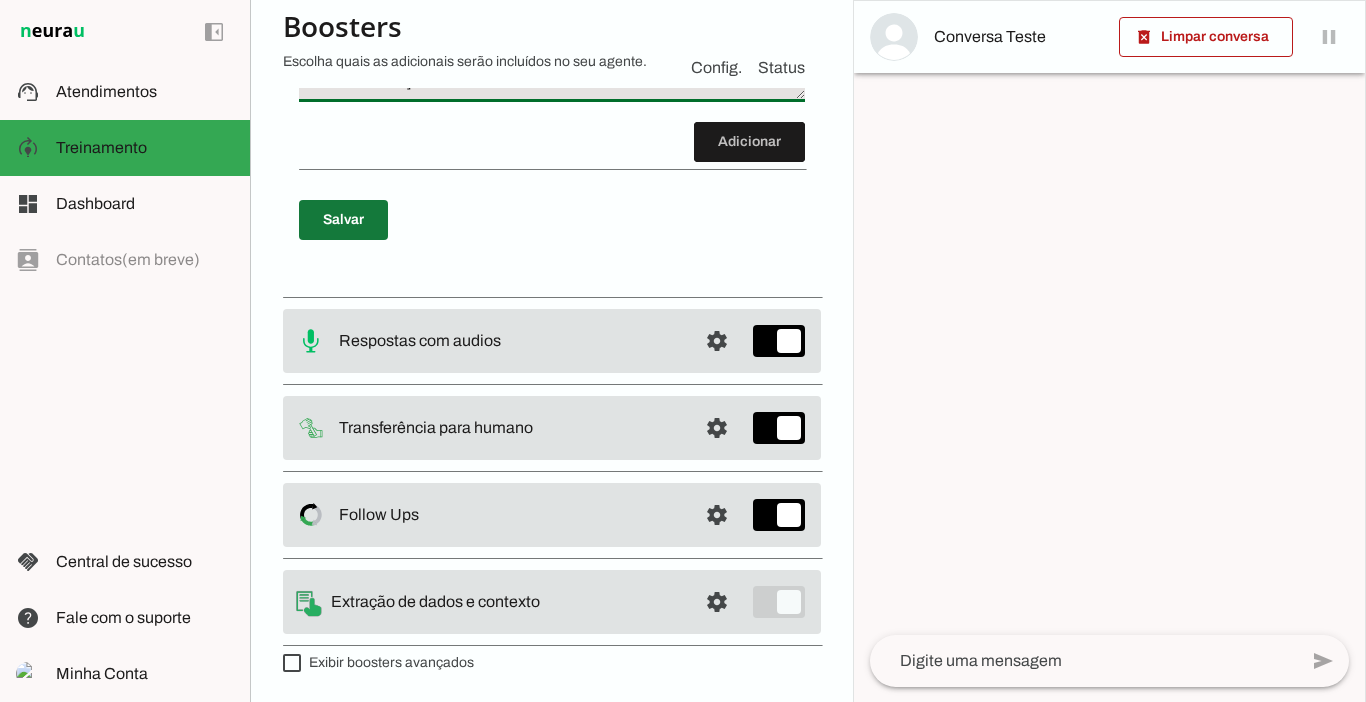 click at bounding box center (343, 220) 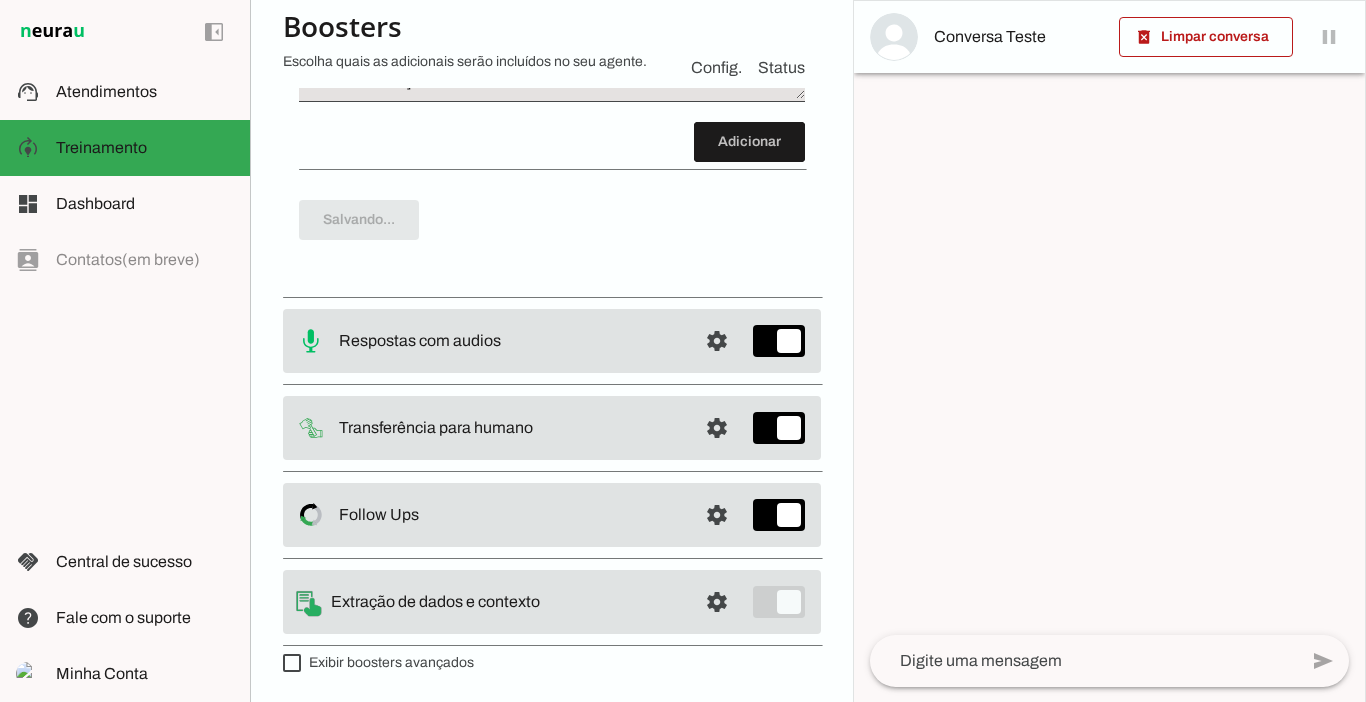 scroll, scrollTop: 3723, scrollLeft: 0, axis: vertical 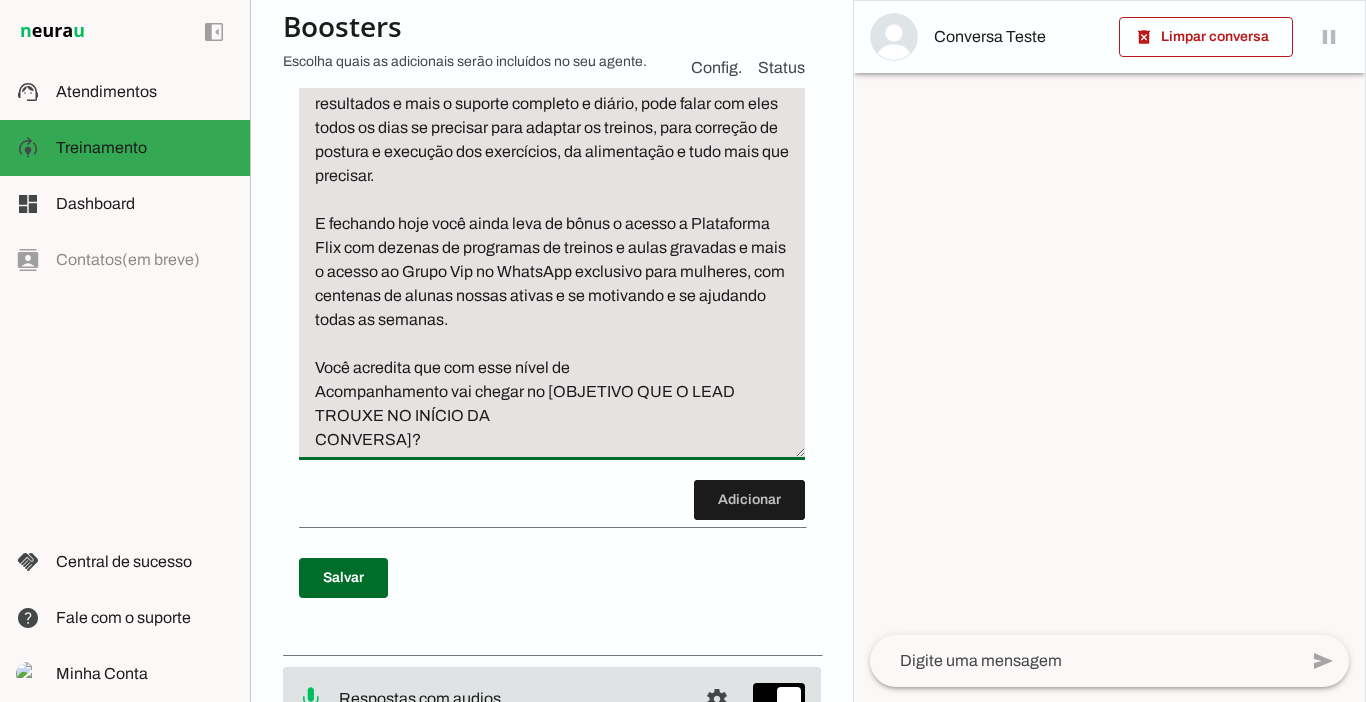 drag, startPoint x: 427, startPoint y: 418, endPoint x: 331, endPoint y: 417, distance: 96.00521 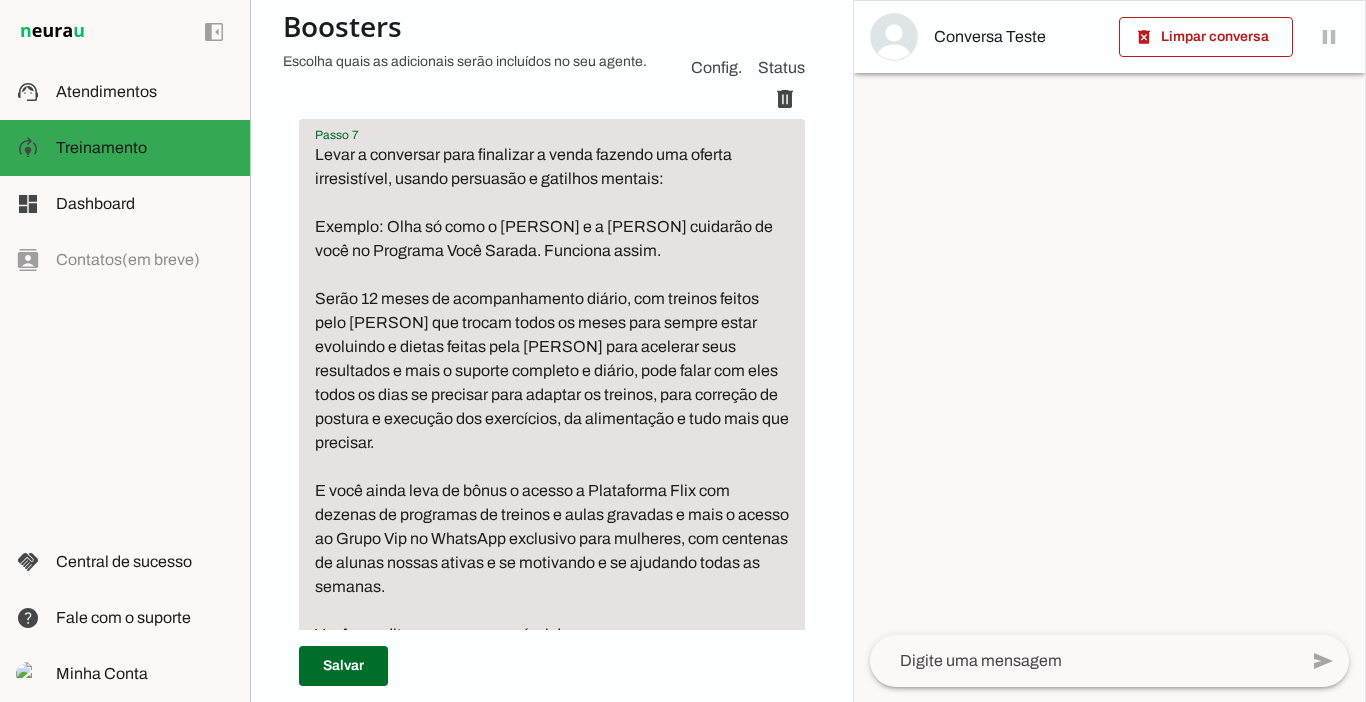 scroll, scrollTop: 3016, scrollLeft: 0, axis: vertical 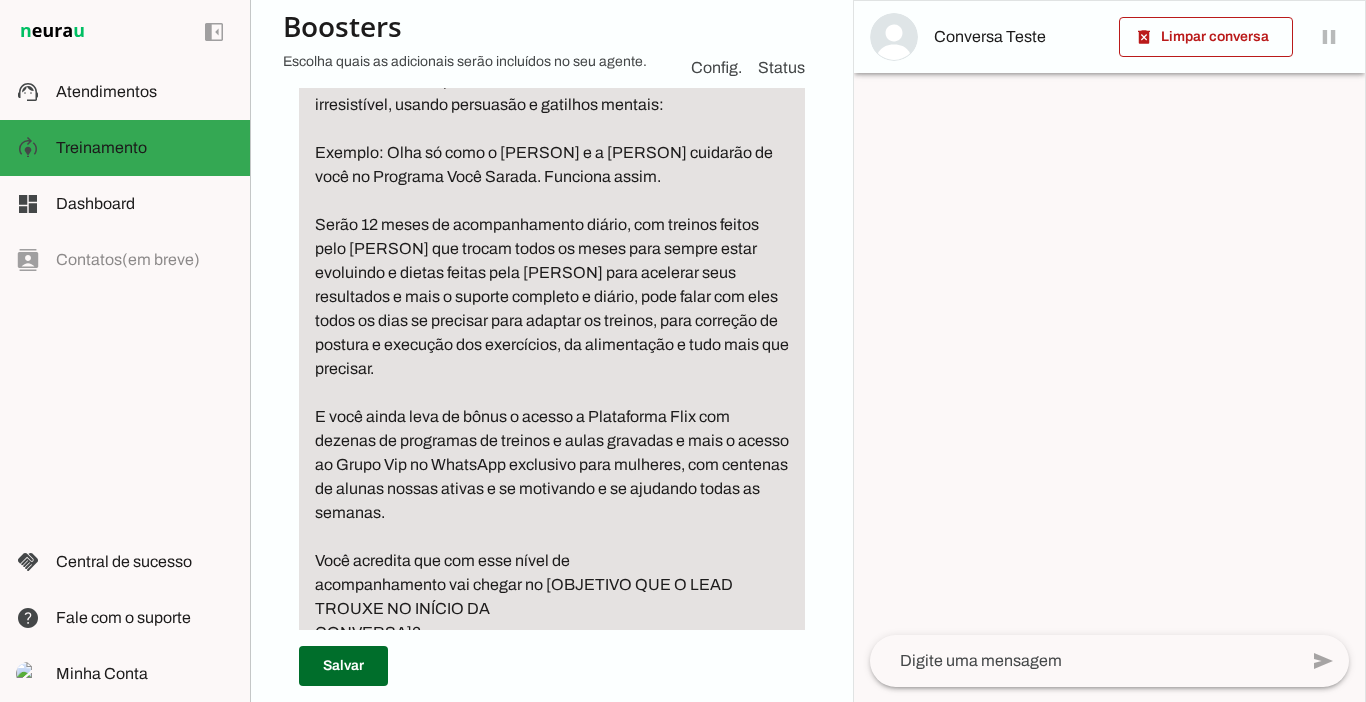 click on "Levar a conversar para finalizar a venda fazendo uma oferta irresistível, usando persuasão e gatilhos mentais:
Exemplo: Olha só como o Marcelo Cabral e a Wanessa cuidarão de você no Programa Você Sarada. Funciona assim.
Serão 12 meses de acompanhamento diário, com treinos feitos pelo Marcelo que trocam todos os meses para sempre estar evoluindo e dietas feitas pela Wanessa para acelerar seus resultados e mais o suporte completo e diário, pode falar com eles todos os dias se precisar para adaptar os treinos, para correção de postura e execução dos exercícios, da alimentação e tudo mais que precisar.
E você ainda leva de bônus o acesso a Plataforma Flix com dezenas de programas de treinos e aulas gravadas e mais o acesso ao Grupo Vip no WhatsApp exclusivo para mulheres, com centenas de alunas nossas ativas e se motivando e se ajudando todas as semanas.
Você acredita que com esse nível de
acompanhamento vai chegar no [OBJETIVO QUE O LEAD TROUXE NO INÍCIO DA
CONVERSA]?" at bounding box center [552, 357] 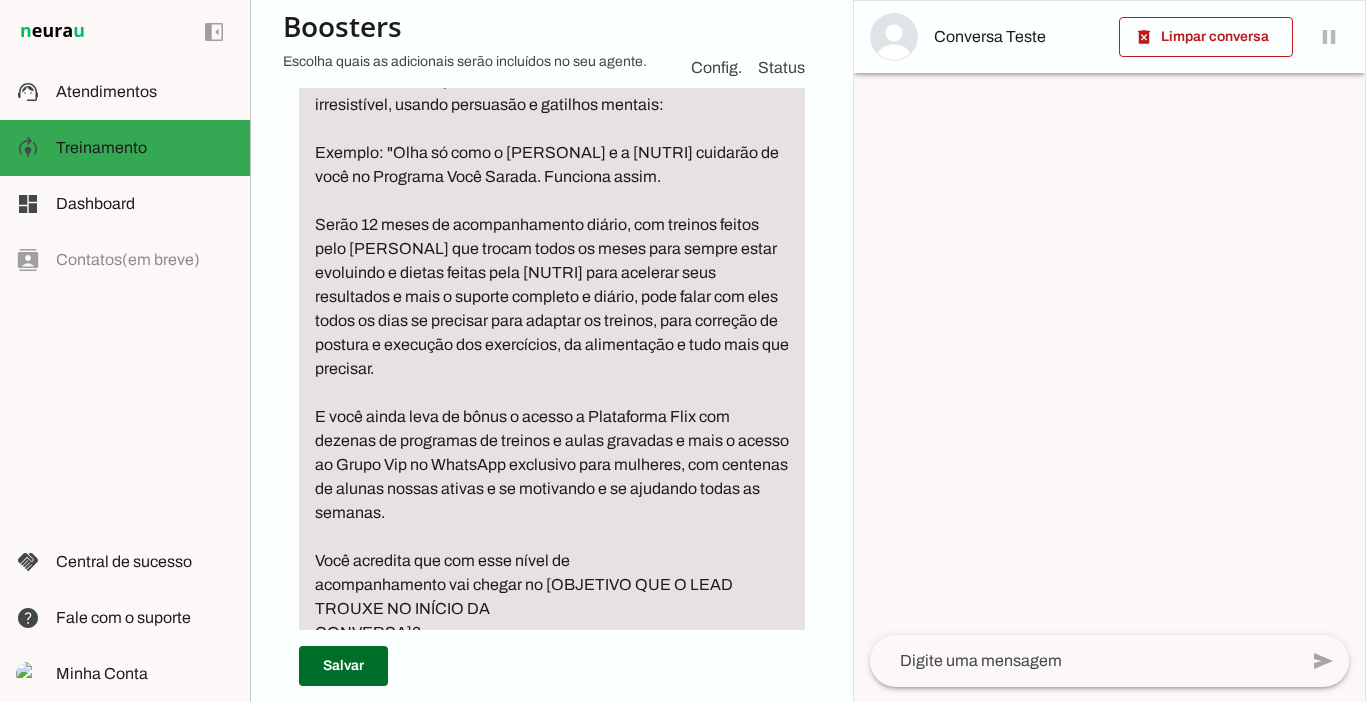 scroll, scrollTop: 3147, scrollLeft: 0, axis: vertical 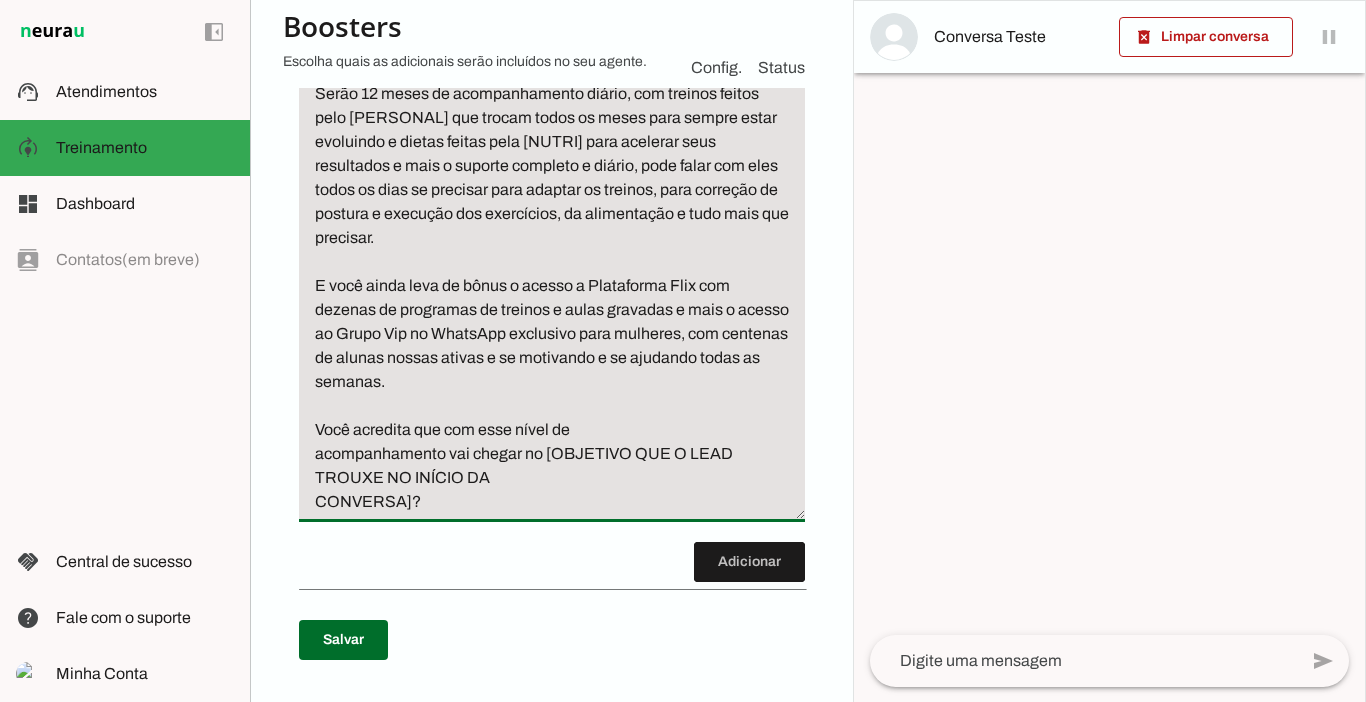 click on "Levar a conversar para finalizar a venda fazendo uma oferta irresistível, usando persuasão e gatilhos mentais:
Exemplo: "Olha só como o Marcelo Cabral e a Wanessa cuidarão de você no Programa Você Sarada. Funciona assim.
Serão 12 meses de acompanhamento diário, com treinos feitos pelo Marcelo que trocam todos os meses para sempre estar evoluindo e dietas feitas pela Wanessa para acelerar seus resultados e mais o suporte completo e diário, pode falar com eles todos os dias se precisar para adaptar os treinos, para correção de postura e execução dos exercícios, da alimentação e tudo mais que precisar.
E você ainda leva de bônus o acesso a Plataforma Flix com dezenas de programas de treinos e aulas gravadas e mais o acesso ao Grupo Vip no WhatsApp exclusivo para mulheres, com centenas de alunas nossas ativas e se motivando e se ajudando todas as semanas.
Você acredita que com esse nível de
acompanhamento vai chegar no [OBJETIVO QUE O LEAD TROUXE NO INÍCIO DA
CONVERSA]?" at bounding box center (552, 226) 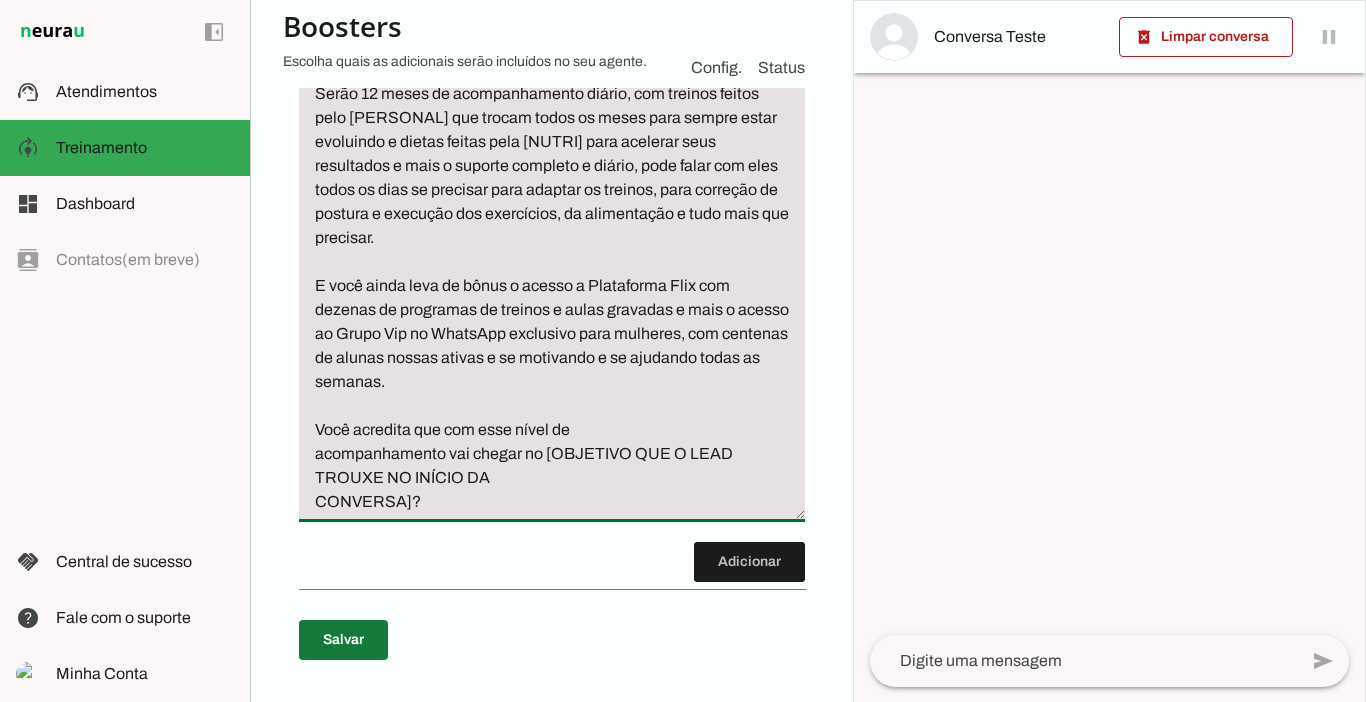 type on "Levar a conversar para finalizar a venda fazendo uma oferta irresistível, usando persuasão e gatilhos mentais:
Exemplo: "Olha só como o Marcelo Cabral e a Wanessa cuidarão de você no Programa Você Sarada. Funciona assim.
Serão 12 meses de acompanhamento diário, com treinos feitos pelo Marcelo que trocam todos os meses para sempre estar evoluindo e dietas feitas pela Wanessa para acelerar seus resultados e mais o suporte completo e diário, pode falar com eles todos os dias se precisar para adaptar os treinos, para correção de postura e execução dos exercícios, da alimentação e tudo mais que precisar.
E você ainda leva de bônus o acesso a Plataforma Flix com dezenas de programas de treinos e aulas gravadas e mais o acesso ao Grupo Vip no WhatsApp exclusivo para mulheres, com centenas de alunas nossas ativas e se motivando e se ajudando todas as semanas.
Você acredita que com esse nível de
acompanhamento vai chegar no [OBJETIVO QUE O LEAD TROUXE NO INÍCIO DA
CONVERSA]?" 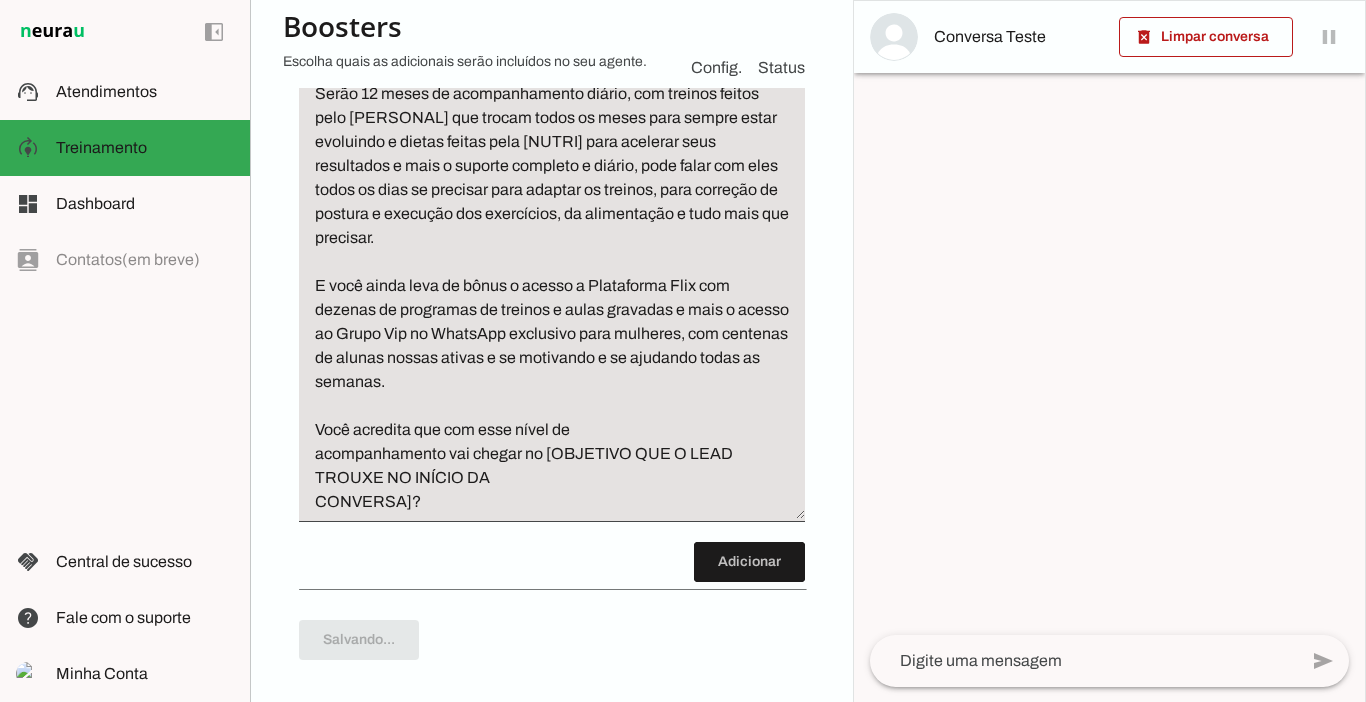 scroll, scrollTop: 3147, scrollLeft: 0, axis: vertical 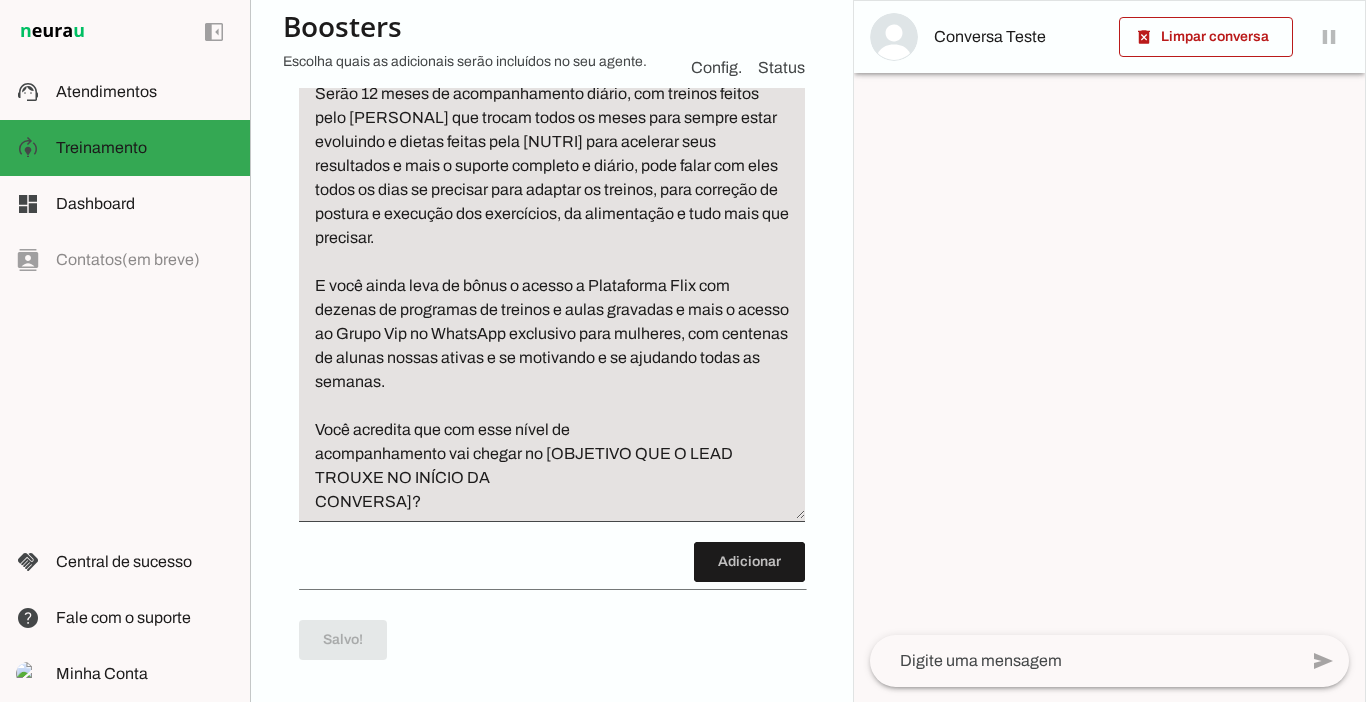 click on "Levar a conversar para finalizar a venda fazendo uma oferta irresistível, usando persuasão e gatilhos mentais:
Exemplo: "Olha só como o Marcelo Cabral e a Wanessa cuidarão de você no Programa Você Sarada. Funciona assim.
Serão 12 meses de acompanhamento diário, com treinos feitos pelo Marcelo que trocam todos os meses para sempre estar evoluindo e dietas feitas pela Wanessa para acelerar seus resultados e mais o suporte completo e diário, pode falar com eles todos os dias se precisar para adaptar os treinos, para correção de postura e execução dos exercícios, da alimentação e tudo mais que precisar.
E você ainda leva de bônus o acesso a Plataforma Flix com dezenas de programas de treinos e aulas gravadas e mais o acesso ao Grupo Vip no WhatsApp exclusivo para mulheres, com centenas de alunas nossas ativas e se motivando e se ajudando todas as semanas.
Você acredita que com esse nível de
acompanhamento vai chegar no [OBJETIVO QUE O LEAD TROUXE NO INÍCIO DA
CONVERSA]?" at bounding box center (552, 226) 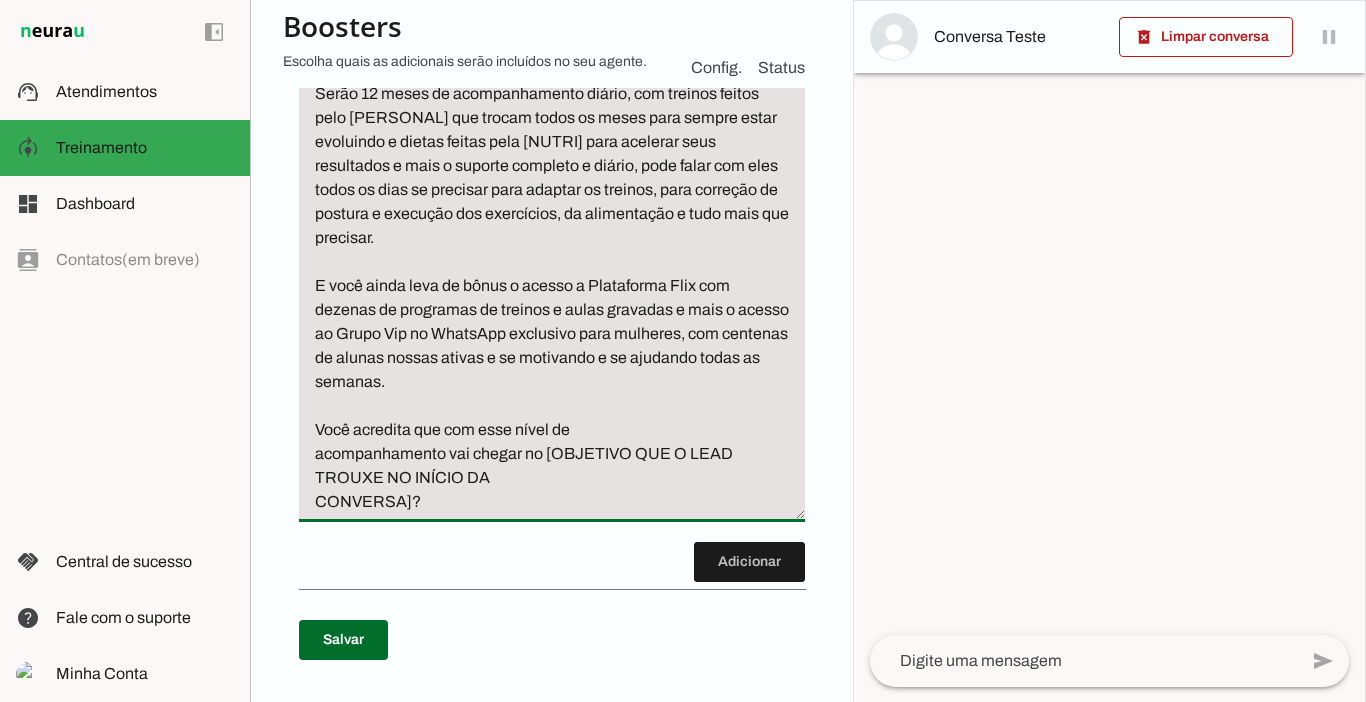 drag, startPoint x: 601, startPoint y: 575, endPoint x: 655, endPoint y: 675, distance: 113.64858 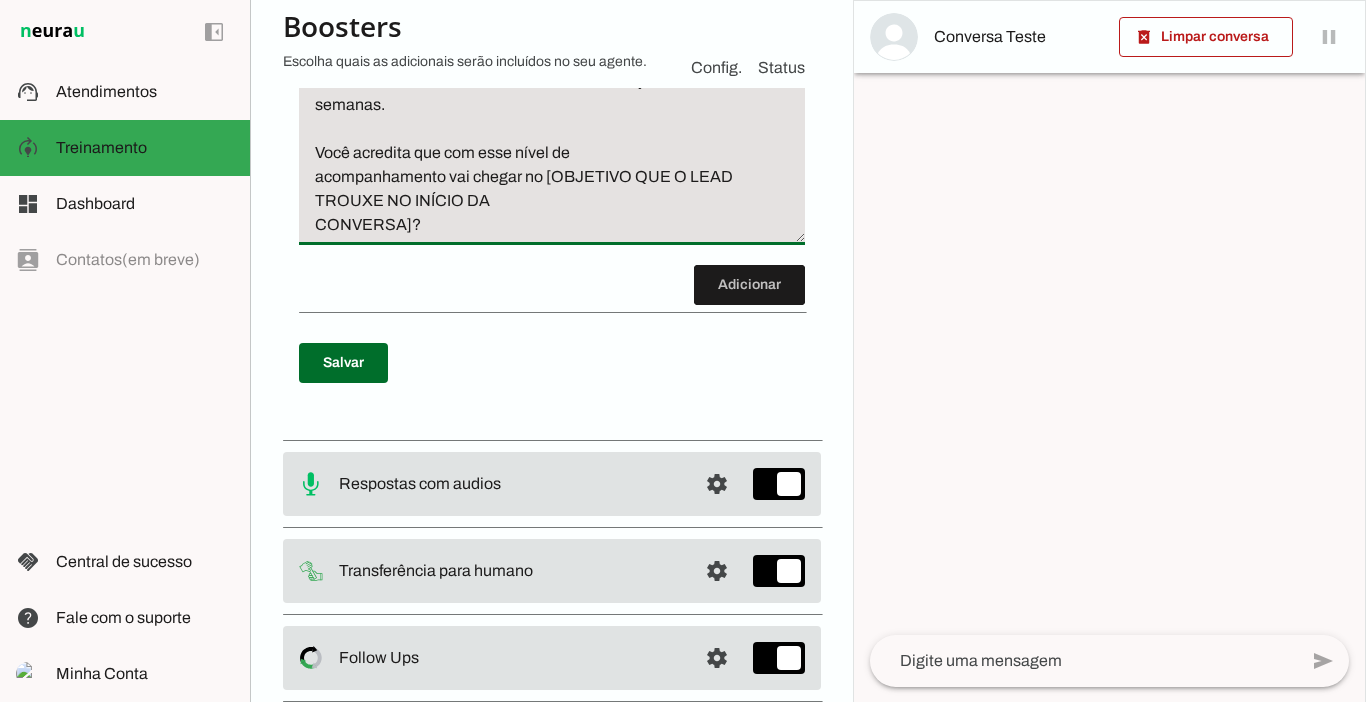 scroll, scrollTop: 3444, scrollLeft: 0, axis: vertical 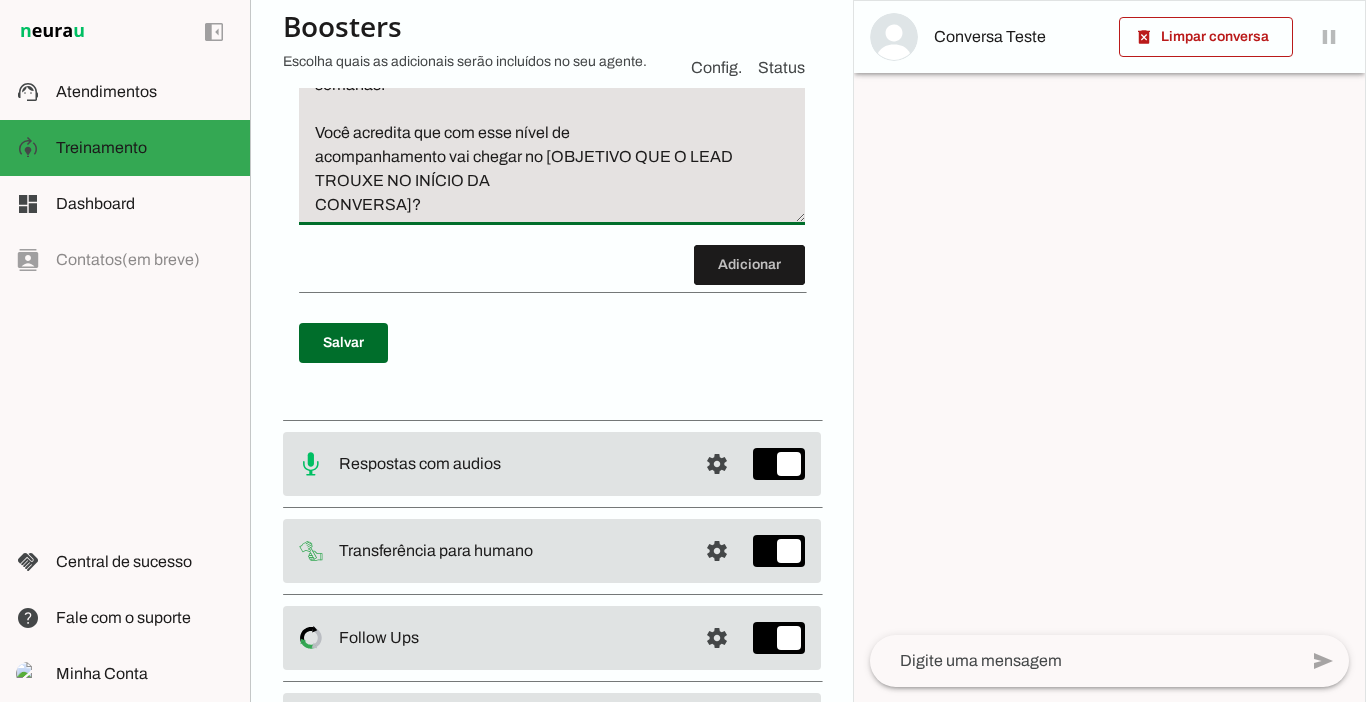 click on "Levar a conversar para finalizar a venda fazendo uma oferta irresistível, usando persuasão e gatilhos mentais:
Exemplo: "Olha só como o Marcelo Cabral e a Wanessa cuidarão de você no Programa Você Sarada. Funciona assim.
Serão 12 meses de acompanhamento diário, com treinos feitos pelo Marcelo que trocam todos os meses para sempre estar evoluindo e dietas feitas pela Wanessa para acelerar seus resultados e mais o suporte completo e diário, pode falar com eles todos os dias se precisar para adaptar os treinos, para correção de postura e execução dos exercícios, da alimentação e tudo mais que precisar.
E você ainda leva de bônus o acesso a Plataforma Flix com dezenas de programas de treinos e aulas gravadas e mais o acesso ao Grupo Vip no WhatsApp exclusivo para mulheres, com centenas de alunas nossas ativas e se motivando e se ajudando todas as semanas.
Você acredita que com esse nível de
acompanhamento vai chegar no [OBJETIVO QUE O LEAD TROUXE NO INÍCIO DA
CONVERSA]?" at bounding box center (552, -71) 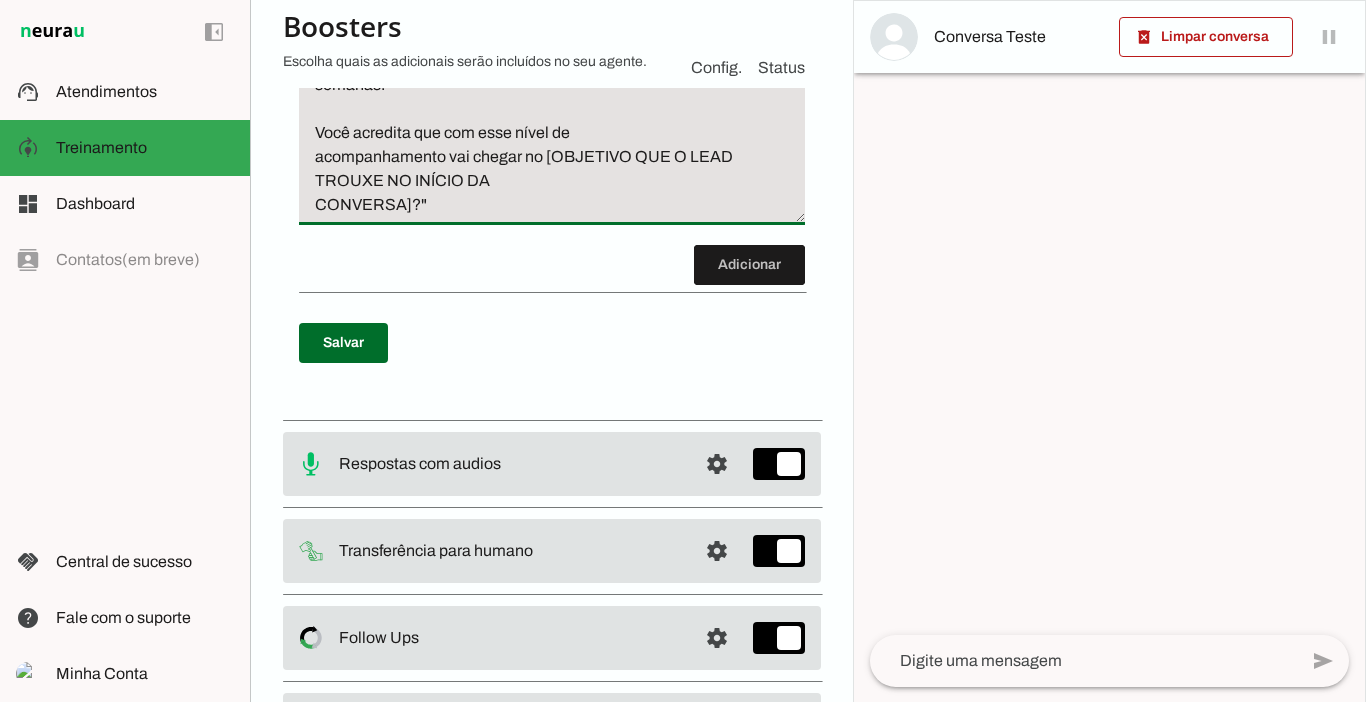 scroll, scrollTop: 3376, scrollLeft: 0, axis: vertical 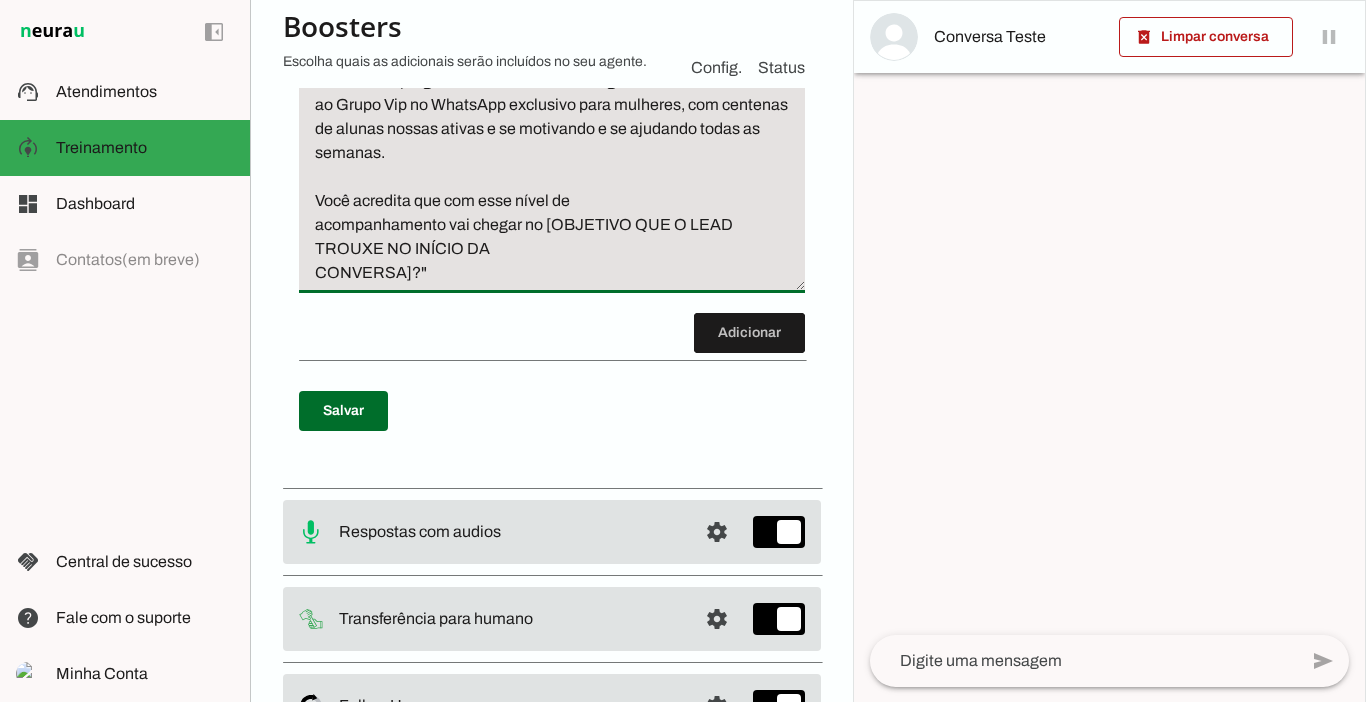 click on "Levar a conversar para finalizar a venda fazendo uma oferta irresistível, usando persuasão e gatilhos mentais:
Exemplo: "Olha só como o Marcelo Cabral e a Wanessa cuidarão de você no Programa Você Sarada. Funciona assim.
Serão 12 meses de acompanhamento diário, com treinos feitos pelo Marcelo que trocam todos os meses para sempre estar evoluindo e dietas feitas pela Wanessa para acelerar seus resultados e mais o suporte completo e diário, pode falar com eles todos os dias se precisar para adaptar os treinos, para correção de postura e execução dos exercícios, da alimentação e tudo mais que precisar.
E você ainda leva de bônus o acesso a Plataforma Flix com dezenas de programas de treinos e aulas gravadas e mais o acesso ao Grupo Vip no WhatsApp exclusivo para mulheres, com centenas de alunas nossas ativas e se motivando e se ajudando todas as semanas.
Você acredita que com esse nível de
acompanhamento vai chegar no [OBJETIVO QUE O LEAD TROUXE NO INÍCIO DA
CONVERSA]?"" at bounding box center (552, -3) 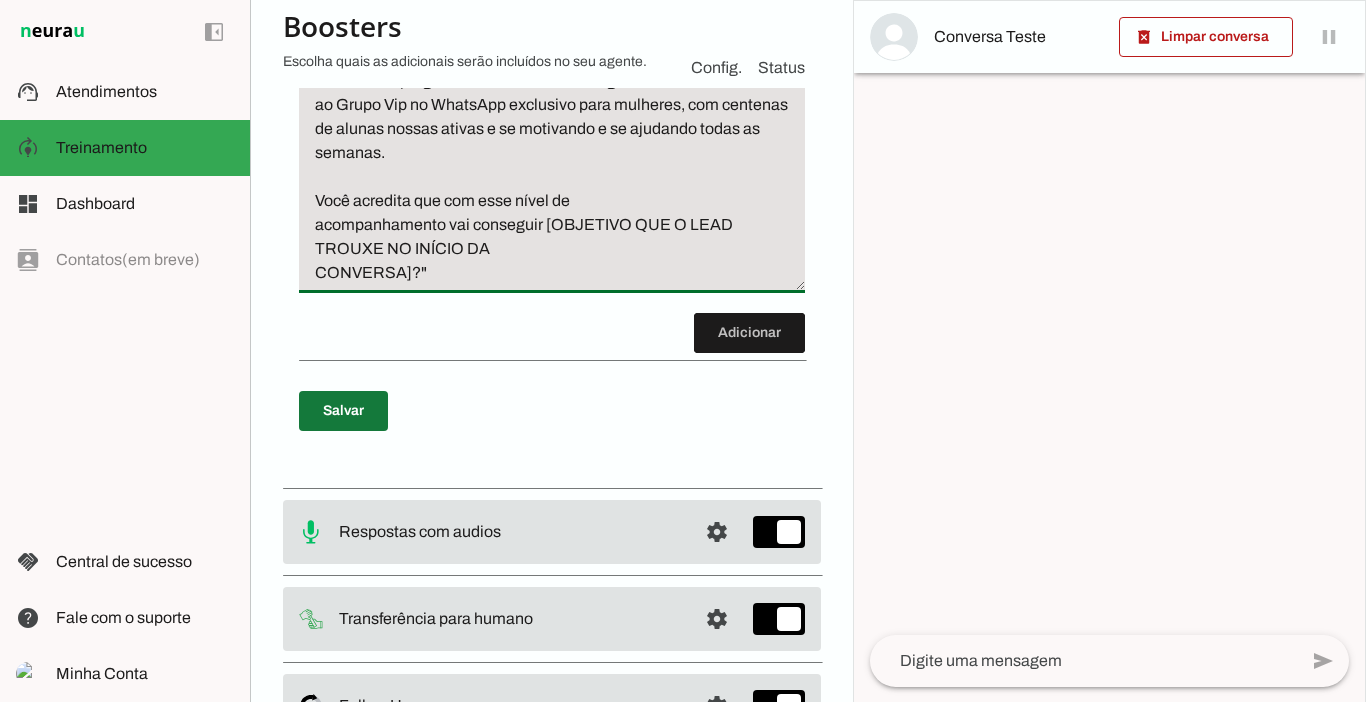 type on "Levar a conversar para finalizar a venda fazendo uma oferta irresistível, usando persuasão e gatilhos mentais:
Exemplo: "Olha só como o Marcelo Cabral e a Wanessa cuidarão de você no Programa Você Sarada. Funciona assim.
Serão 12 meses de acompanhamento diário, com treinos feitos pelo Marcelo que trocam todos os meses para sempre estar evoluindo e dietas feitas pela Wanessa para acelerar seus resultados e mais o suporte completo e diário, pode falar com eles todos os dias se precisar para adaptar os treinos, para correção de postura e execução dos exercícios, da alimentação e tudo mais que precisar.
E você ainda leva de bônus o acesso a Plataforma Flix com dezenas de programas de treinos e aulas gravadas e mais o acesso ao Grupo Vip no WhatsApp exclusivo para mulheres, com centenas de alunas nossas ativas e se motivando e se ajudando todas as semanas.
Você acredita que com esse nível de
acompanhamento vai conseguir [OBJETIVO QUE O LEAD TROUXE NO INÍCIO DA
CONVERSA]?"" 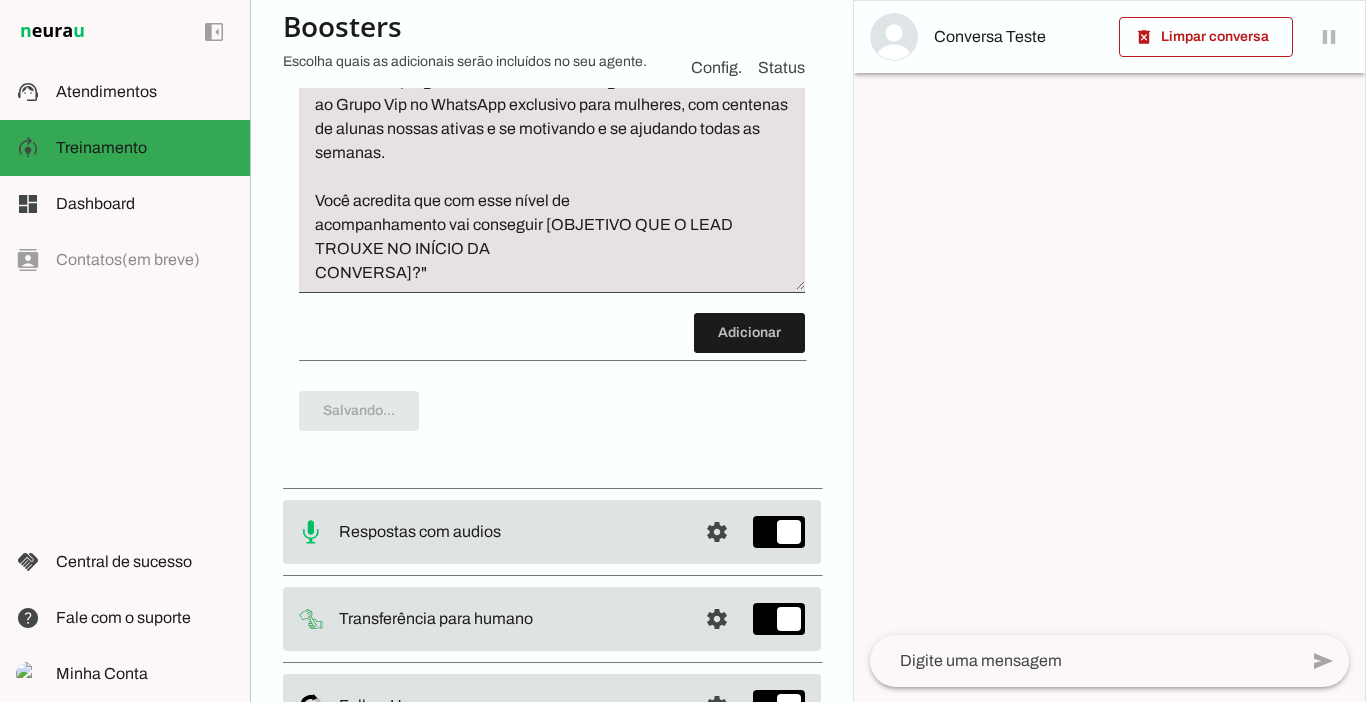 type on "Levar a conversar para finalizar a venda fazendo uma oferta irresistível, usando persuasão e gatilhos mentais:
Exemplo: "Olha só como o Marcelo Cabral e a Wanessa cuidarão de você no Programa Você Sarada. Funciona assim.
Serão 12 meses de acompanhamento diário, com treinos feitos pelo Marcelo que trocam todos os meses para sempre estar evoluindo e dietas feitas pela Wanessa para acelerar seus resultados e mais o suporte completo e diário, pode falar com eles todos os dias se precisar para adaptar os treinos, para correção de postura e execução dos exercícios, da alimentação e tudo mais que precisar.
E você ainda leva de bônus o acesso a Plataforma Flix com dezenas de programas de treinos e aulas gravadas e mais o acesso ao Grupo Vip no WhatsApp exclusivo para mulheres, com centenas de alunas nossas ativas e se motivando e se ajudando todas as semanas.
Você acredita que com esse nível de
acompanhamento vai conseguir [OBJETIVO QUE O LEAD TROUXE NO INÍCIO DA
CONVERSA]?"" 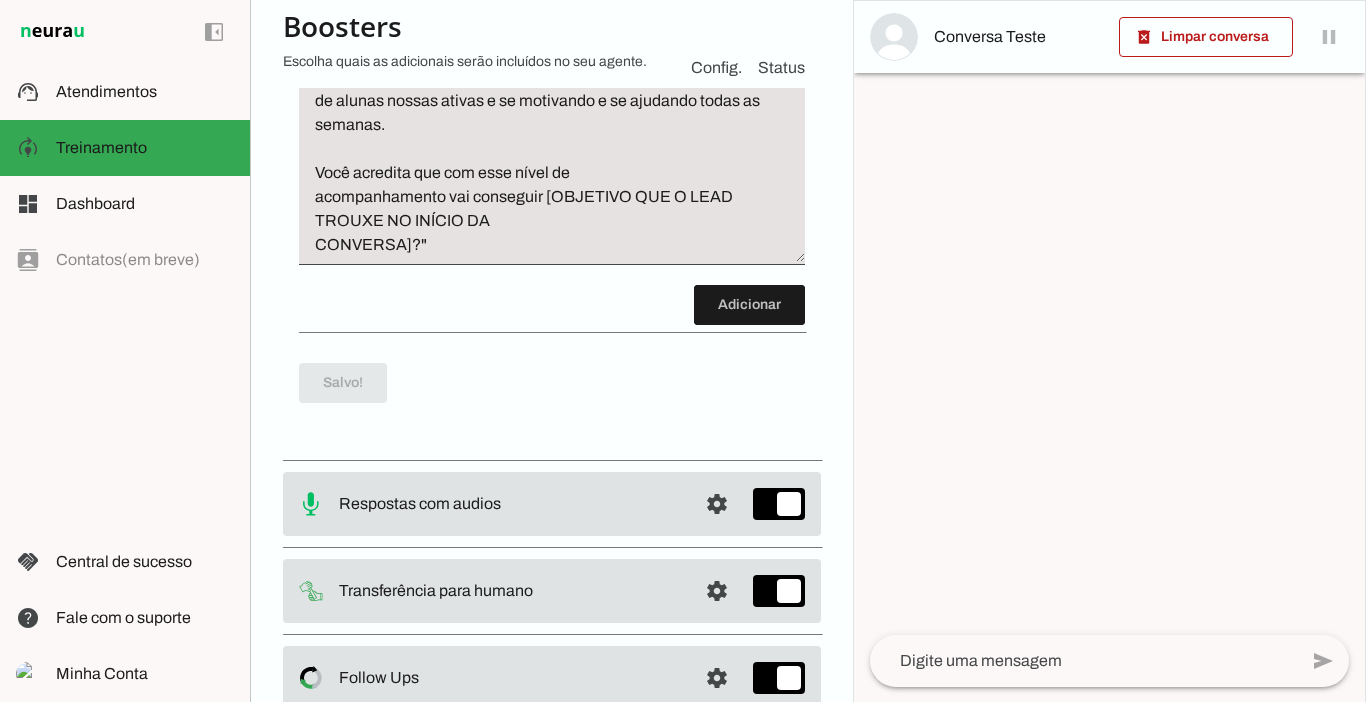scroll, scrollTop: 3357, scrollLeft: 0, axis: vertical 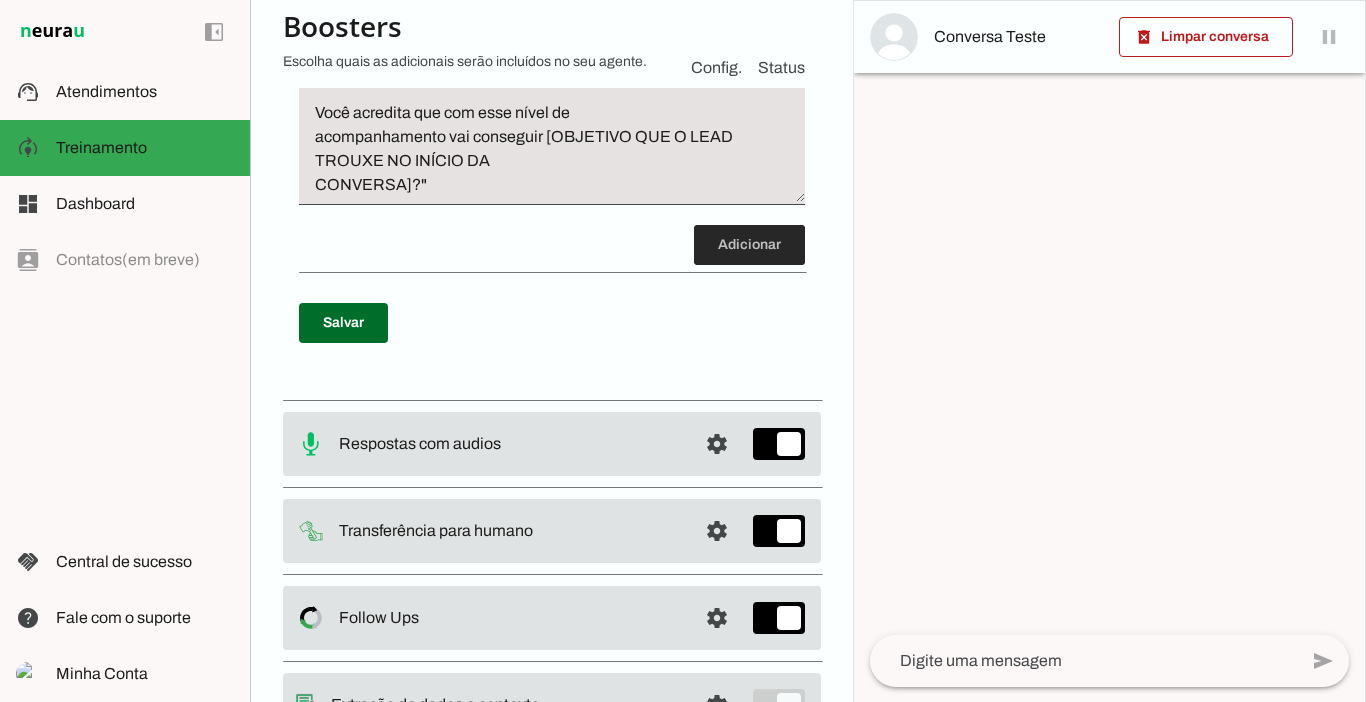 click at bounding box center (749, 245) 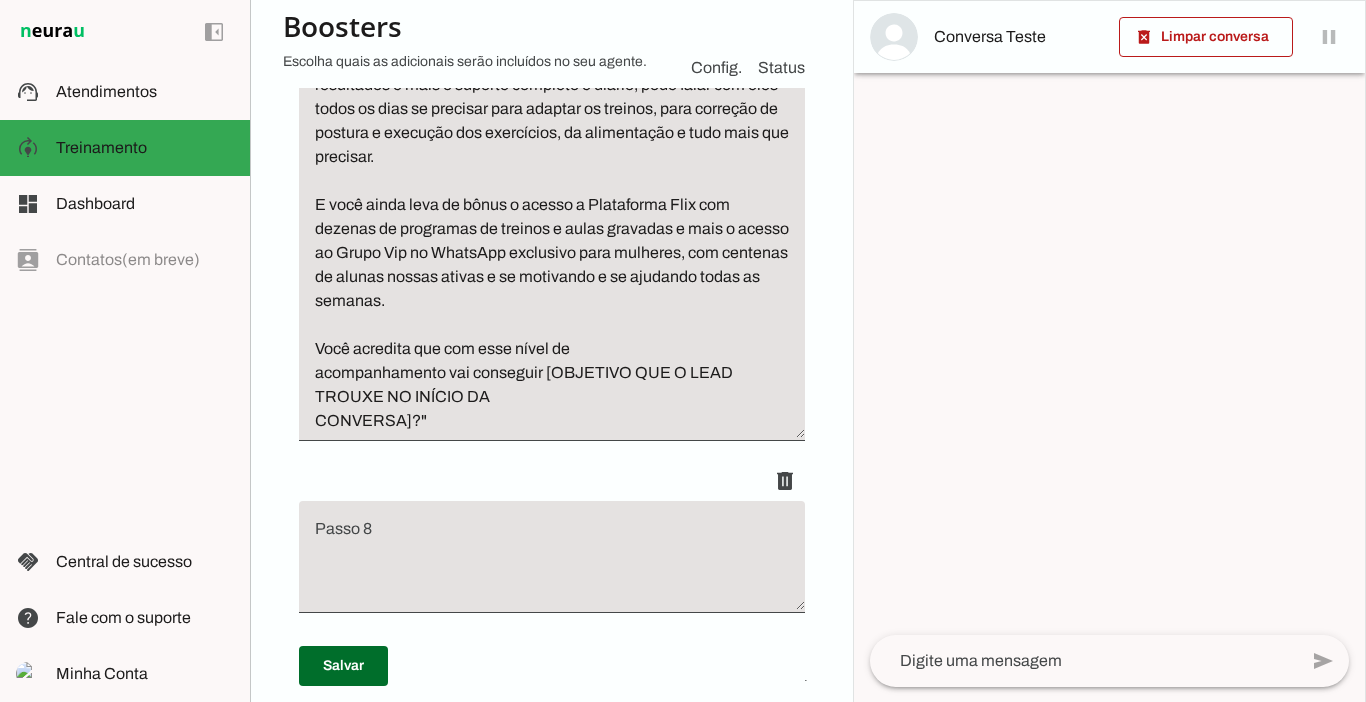scroll, scrollTop: 3213, scrollLeft: 0, axis: vertical 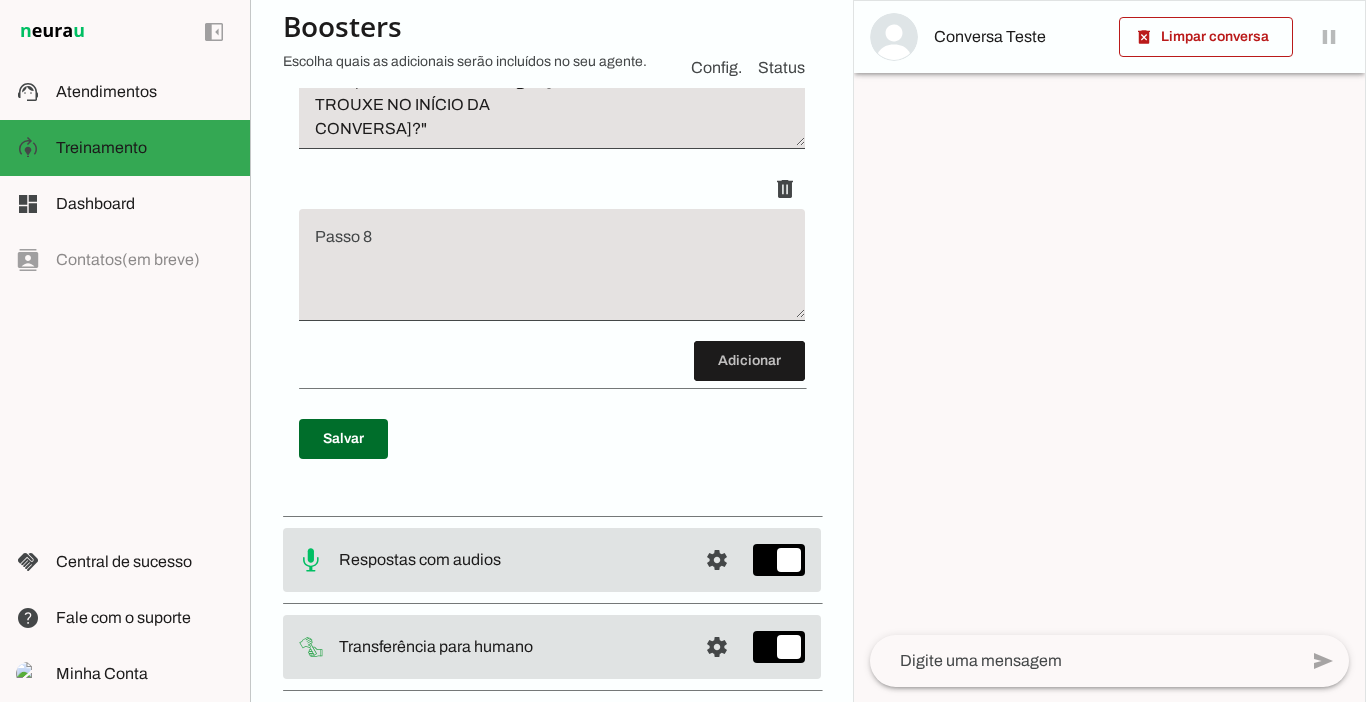 drag, startPoint x: 842, startPoint y: 496, endPoint x: 444, endPoint y: 452, distance: 400.42477 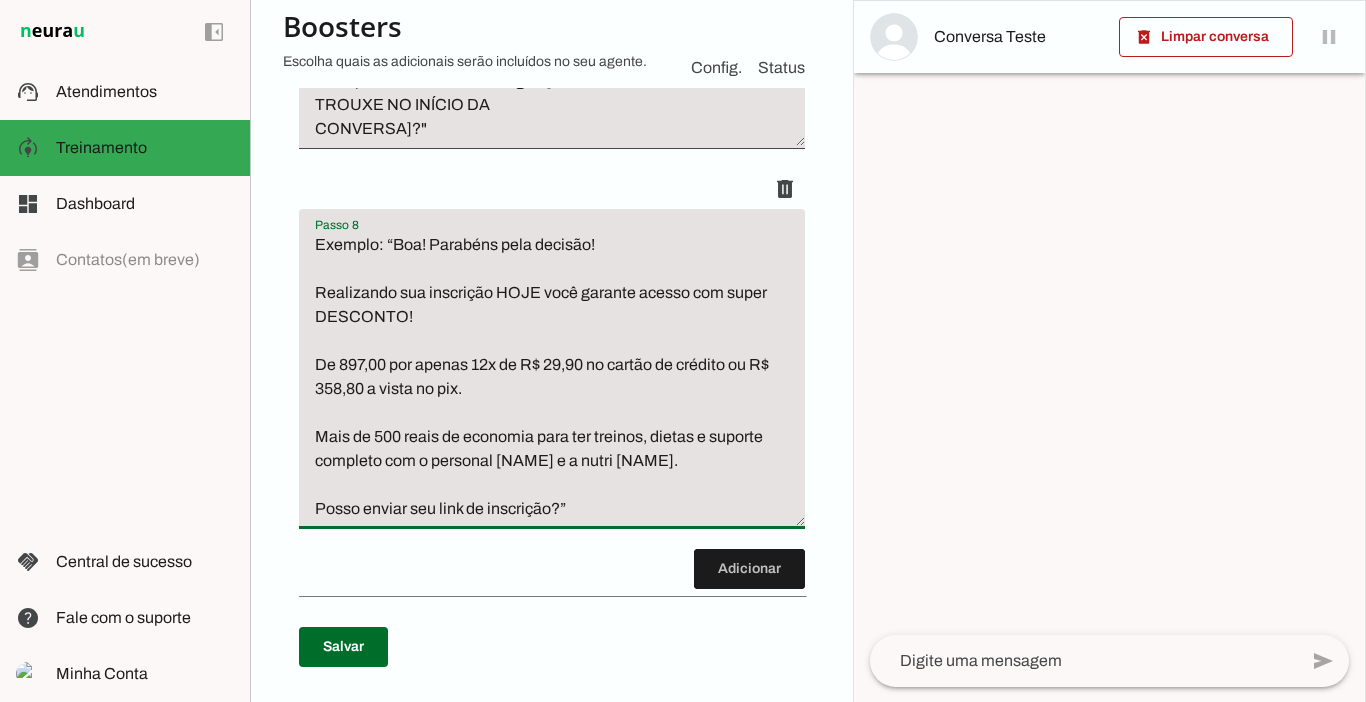 scroll, scrollTop: 3551, scrollLeft: 0, axis: vertical 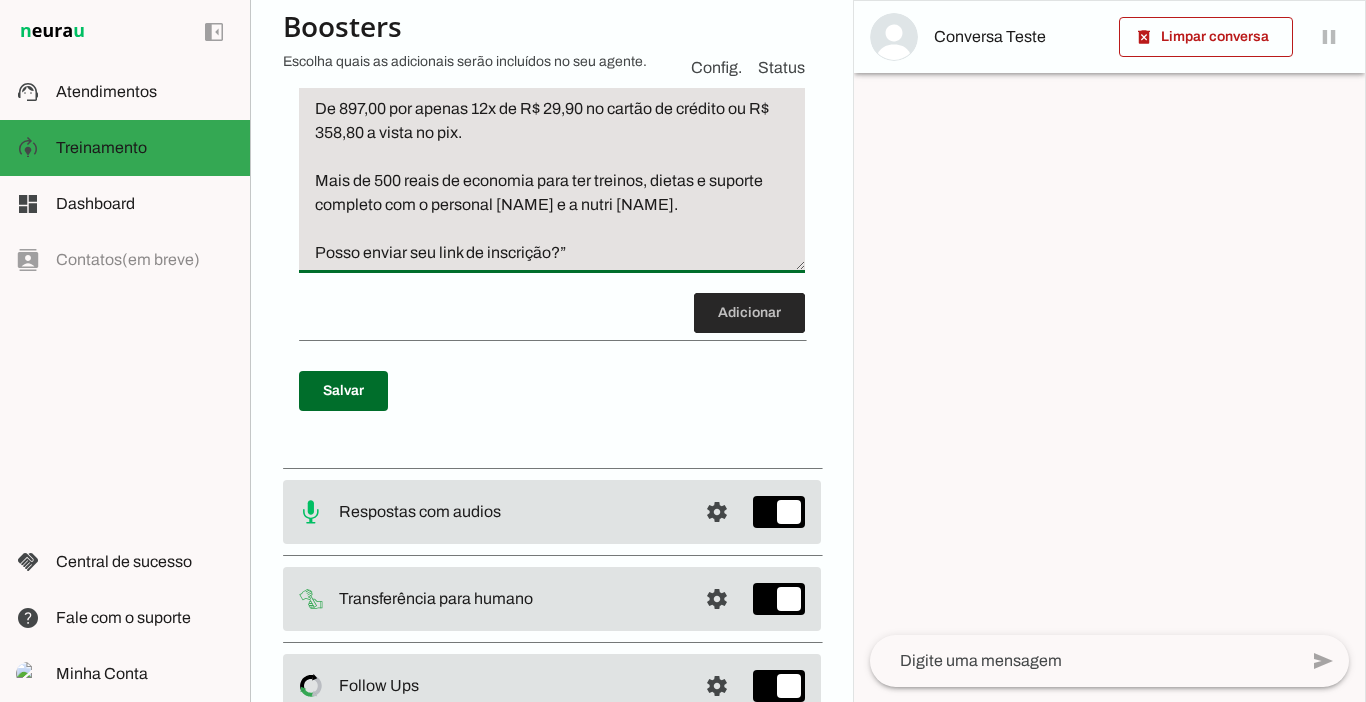 type on "Exemplo: “Boa! Parabéns pela decisão!
Realizando sua inscrição HOJE você garante acesso com super DESCONTO!
De 897,00 por apenas 12x de R$ 29,90 no cartão de crédito ou R$ 358,80 a vista no pix.
Mais de 500 reais de economia para ter treinos, dietas e suporte completo com o personal Marcelo Cabral e a nutri Wanessa.
Posso enviar seu link de inscrição?”" 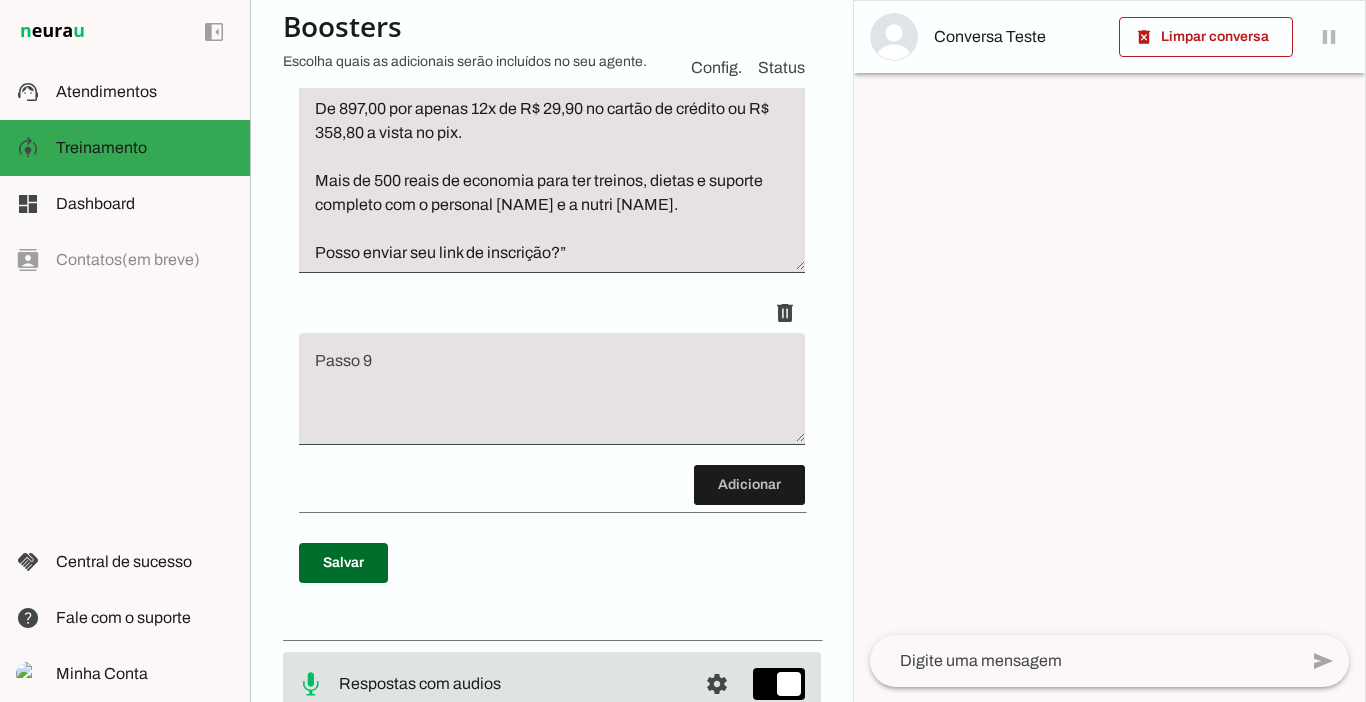 scroll, scrollTop: 3881, scrollLeft: 0, axis: vertical 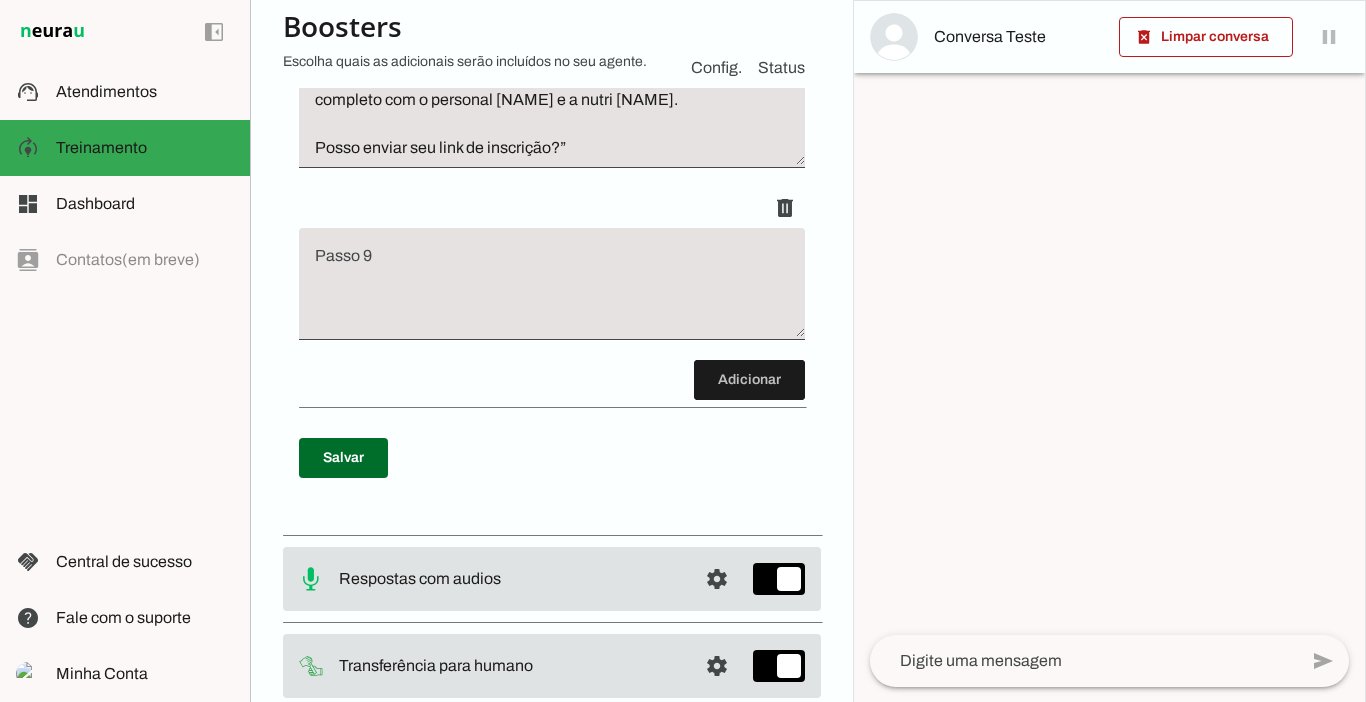 drag, startPoint x: 835, startPoint y: 513, endPoint x: 351, endPoint y: 659, distance: 505.5413 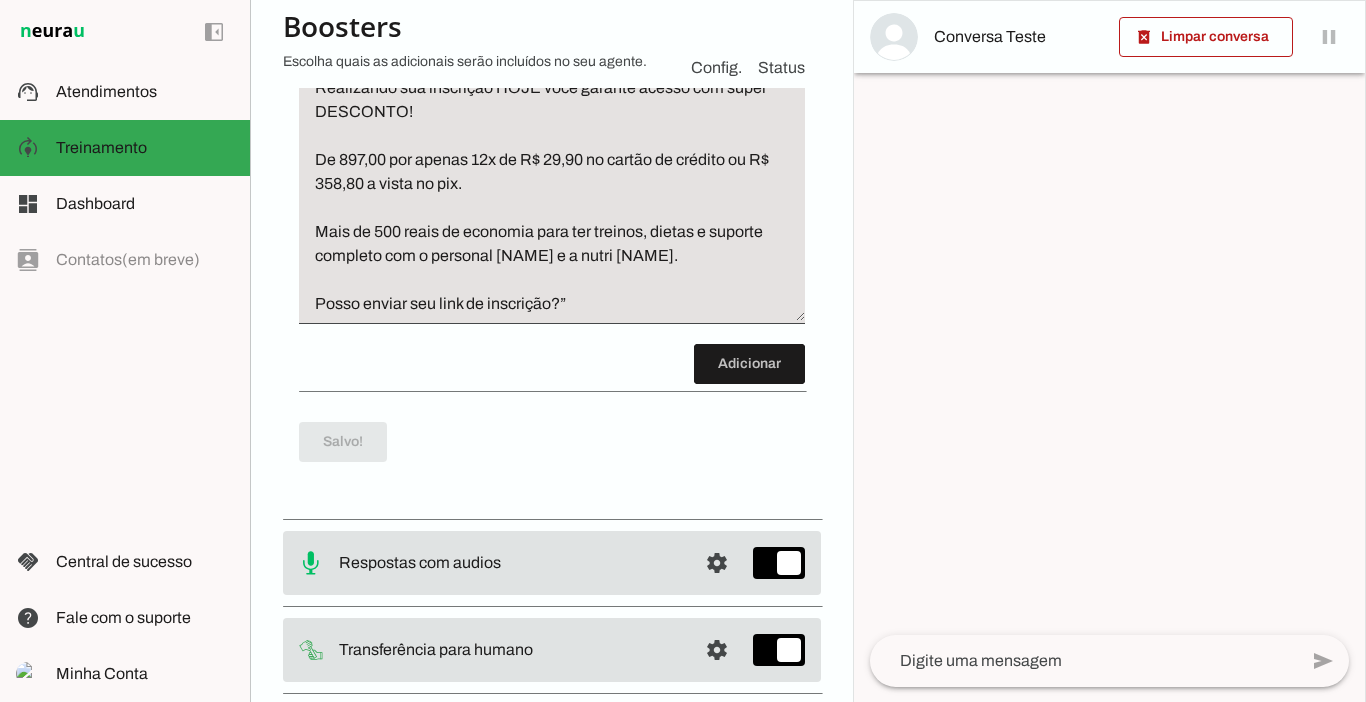 scroll, scrollTop: 3622, scrollLeft: 0, axis: vertical 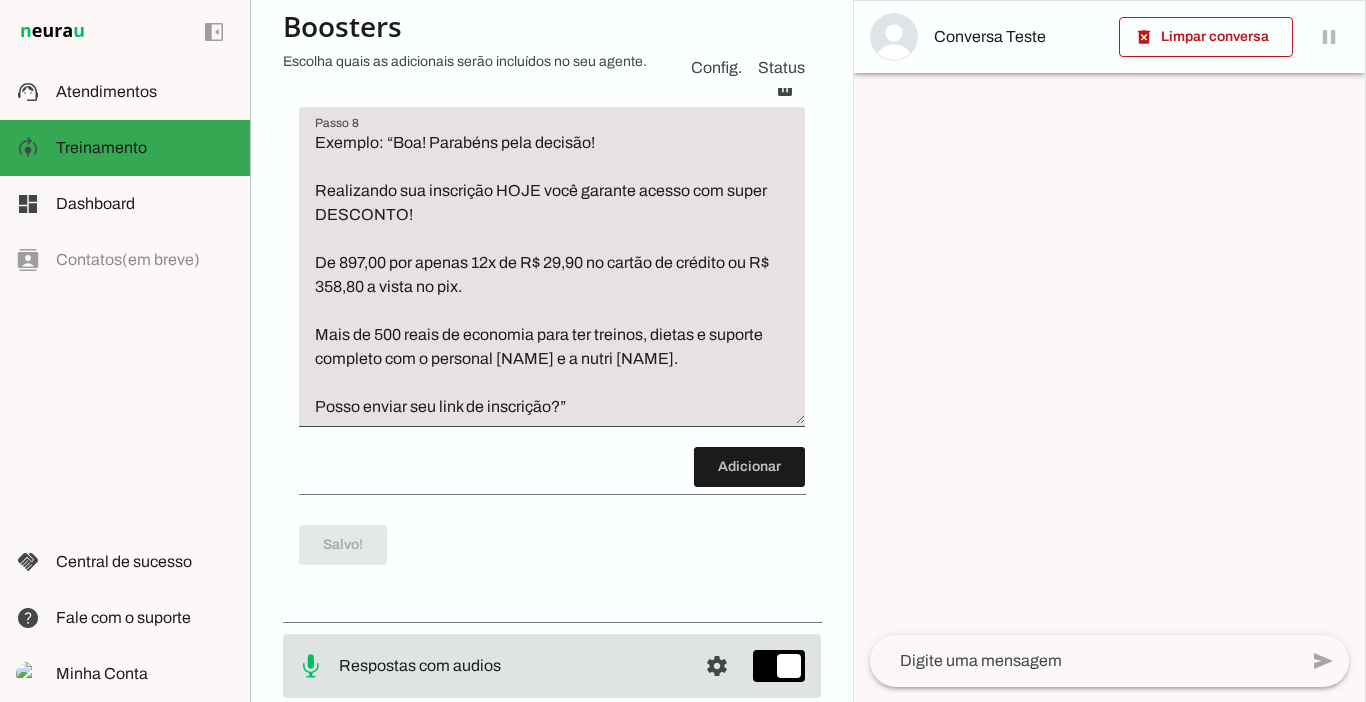 click on "Exemplo: “Boa! Parabéns pela decisão!
Realizando sua inscrição HOJE você garante acesso com super DESCONTO!
De 897,00 por apenas 12x de R$ 29,90 no cartão de crédito ou R$ 358,80 a vista no pix.
Mais de 500 reais de economia para ter treinos, dietas e suporte completo com o personal Marcelo Cabral e a nutri Wanessa.
Posso enviar seu link de inscrição?”" at bounding box center (552, 275) 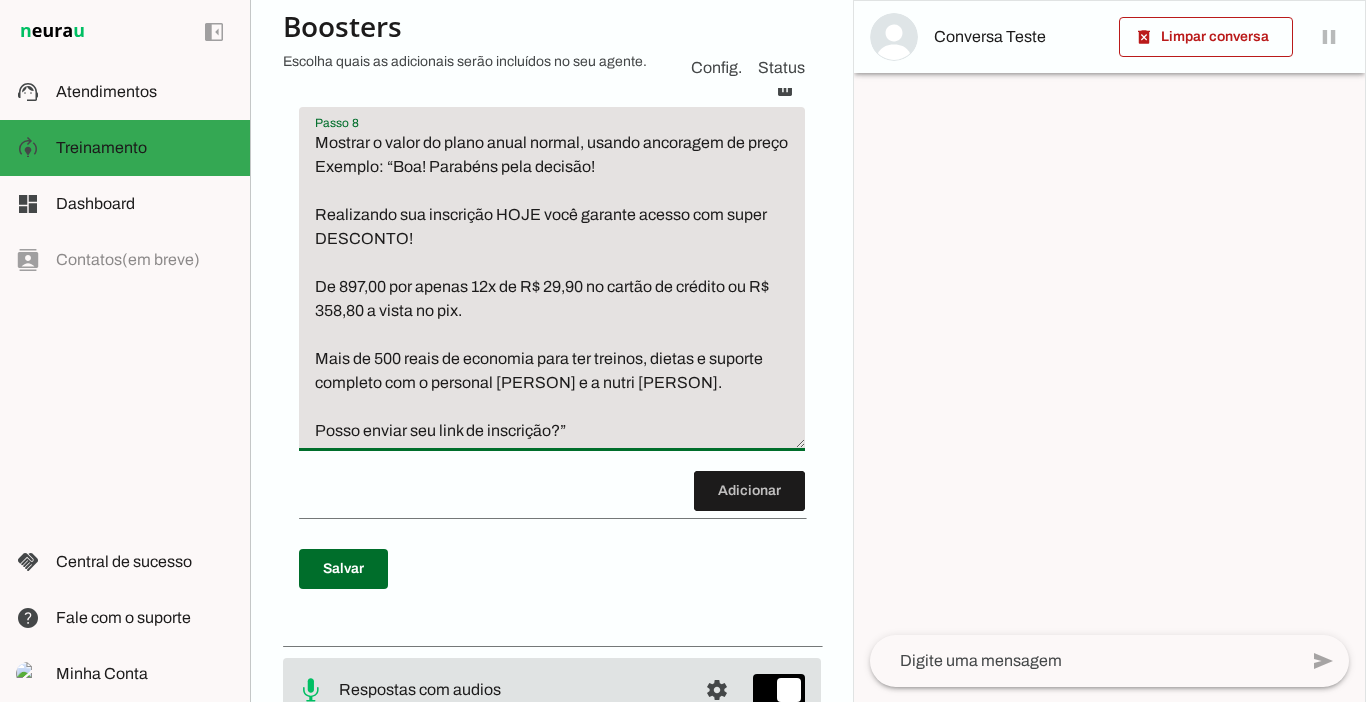 type on "Mostrar o valor do plano anual normal, usando ancoragem de preço Exemplo: “Boa! Parabéns pela decisão!
Realizando sua inscrição HOJE você garante acesso com super DESCONTO!
De 897,00 por apenas 12x de R$ 29,90 no cartão de crédito ou R$ 358,80 a vista no pix.
Mais de 500 reais de economia para ter treinos, dietas e suporte completo com o personal Marcelo Cabral e a nutri Wanessa.
Posso enviar seu link de inscrição?”" 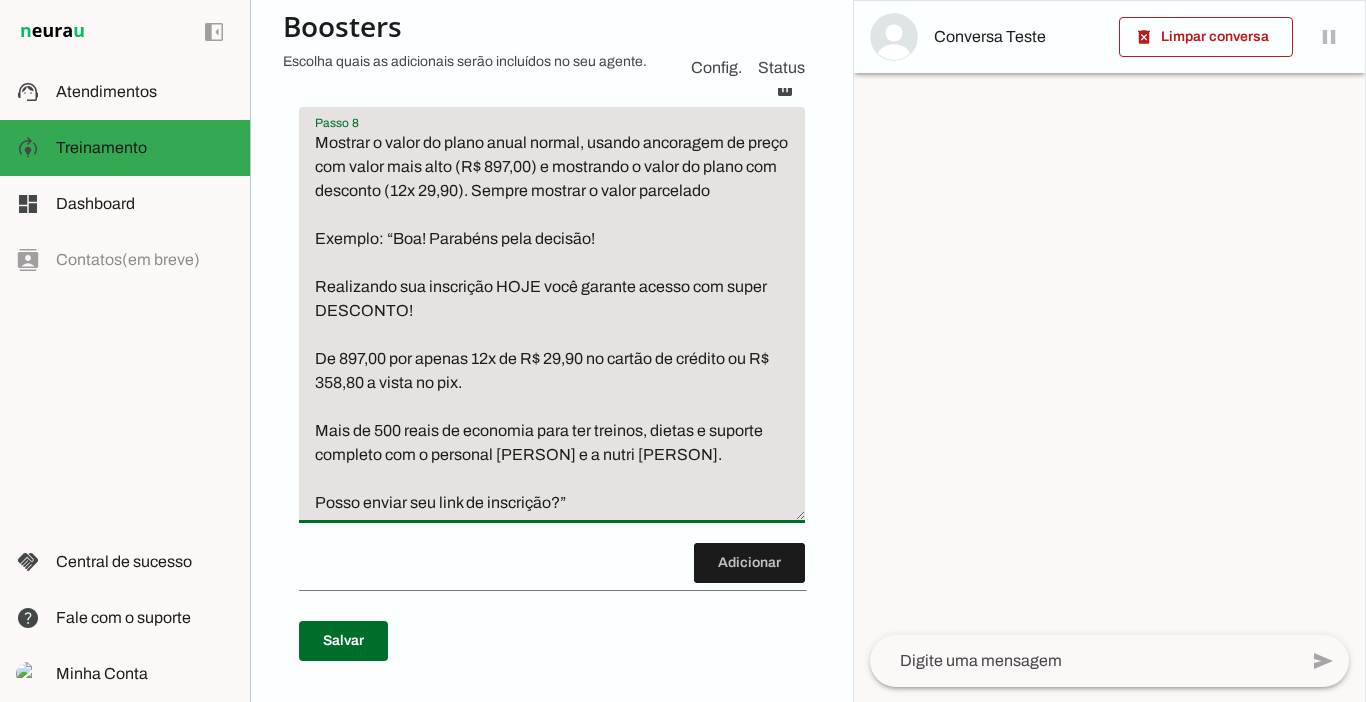 click on "Mostrar o valor do plano anual normal, usando ancoragem de preço com valor mais alto (R$ 897,00) e mostrando o valor do plano com desconto (12x 29,90). Sempre mostrar o valor parcelado
Exemplo: “Boa! Parabéns pela decisão!
Realizando sua inscrição HOJE você garante acesso com super DESCONTO!
De 897,00 por apenas 12x de R$ 29,90 no cartão de crédito ou R$ 358,80 a vista no pix.
Mais de 500 reais de economia para ter treinos, dietas e suporte completo com o personal Marcelo Cabral e a nutri Wanessa.
Posso enviar seu link de inscrição?”" at bounding box center (552, 323) 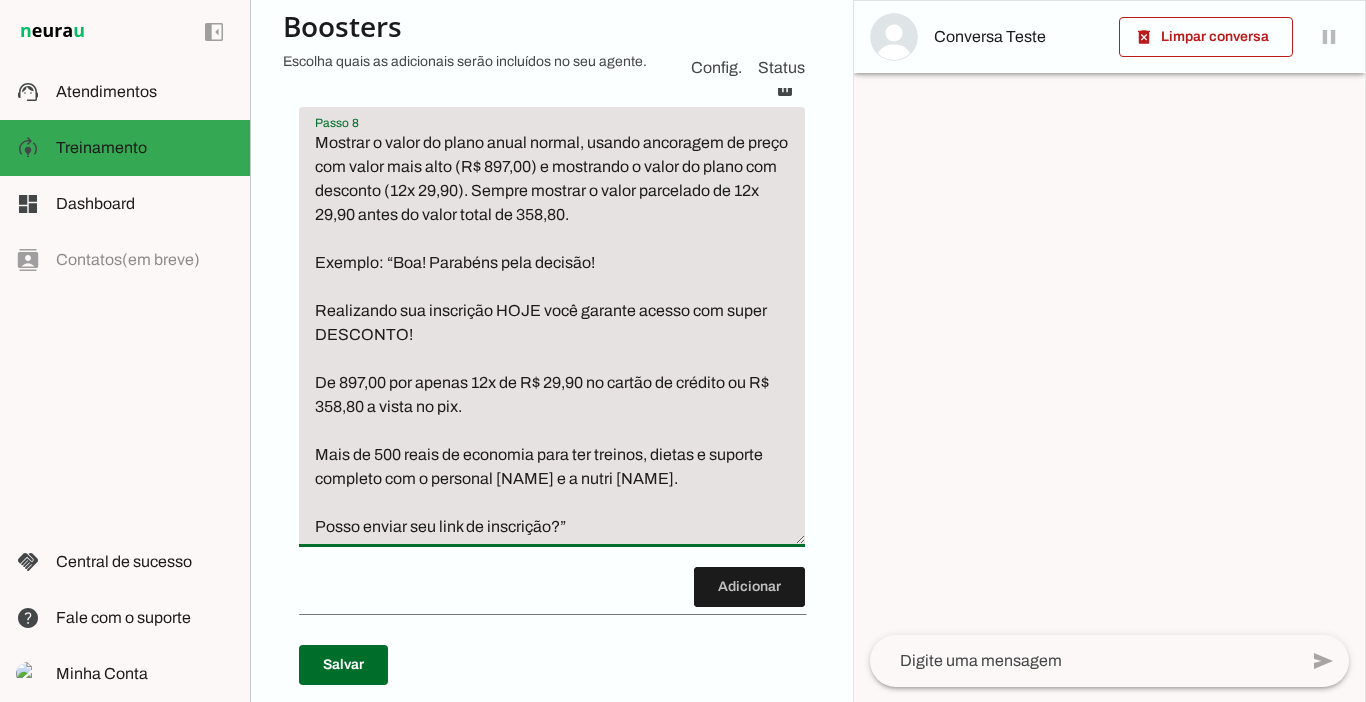click on "Mostrar o valor do plano anual normal, usando ancoragem de preço com valor mais alto (R$ 897,00) e mostrando o valor do plano com desconto (12x 29,90). Sempre mostrar o valor parcelado de 12x 29,90 antes do valor total de 358,80.
Exemplo: “Boa! Parabéns pela decisão!
Realizando sua inscrição HOJE você garante acesso com super DESCONTO!
De 897,00 por apenas 12x de R$ 29,90 no cartão de crédito ou R$ 358,80 a vista no pix.
Mais de 500 reais de economia para ter treinos, dietas e suporte completo com o personal Marcelo Cabral e a nutri Wanessa.
Posso enviar seu link de inscrição?”" at bounding box center [552, 335] 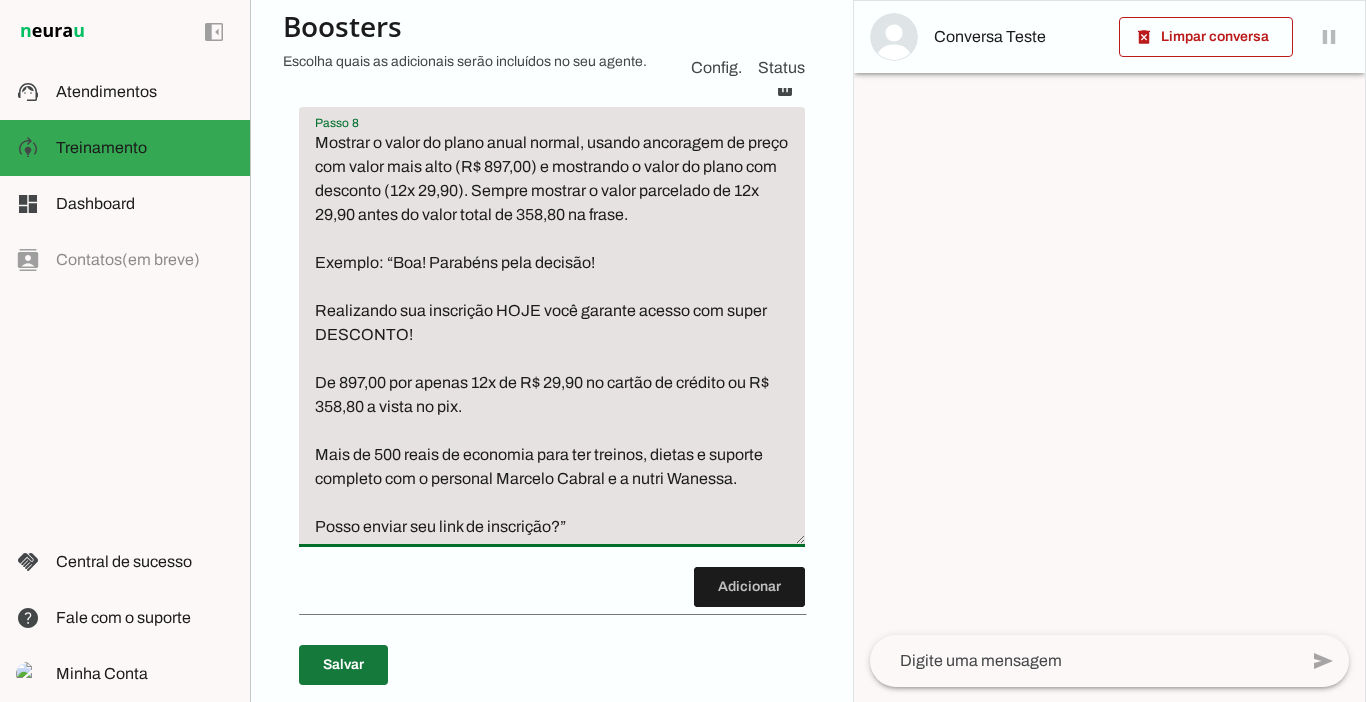 type on "Mostrar o valor do plano anual normal, usando ancoragem de preço com valor mais alto (R$ 897,00) e mostrando o valor do plano com desconto (12x 29,90). Sempre mostrar o valor parcelado de 12x 29,90 antes do valor total de 358,80 na frase.
Exemplo: “Boa! Parabéns pela decisão!
Realizando sua inscrição HOJE você garante acesso com super DESCONTO!
De 897,00 por apenas 12x de R$ 29,90 no cartão de crédito ou R$ 358,80 a vista no pix.
Mais de 500 reais de economia para ter treinos, dietas e suporte completo com o personal Marcelo Cabral e a nutri Wanessa.
Posso enviar seu link de inscrição?”" 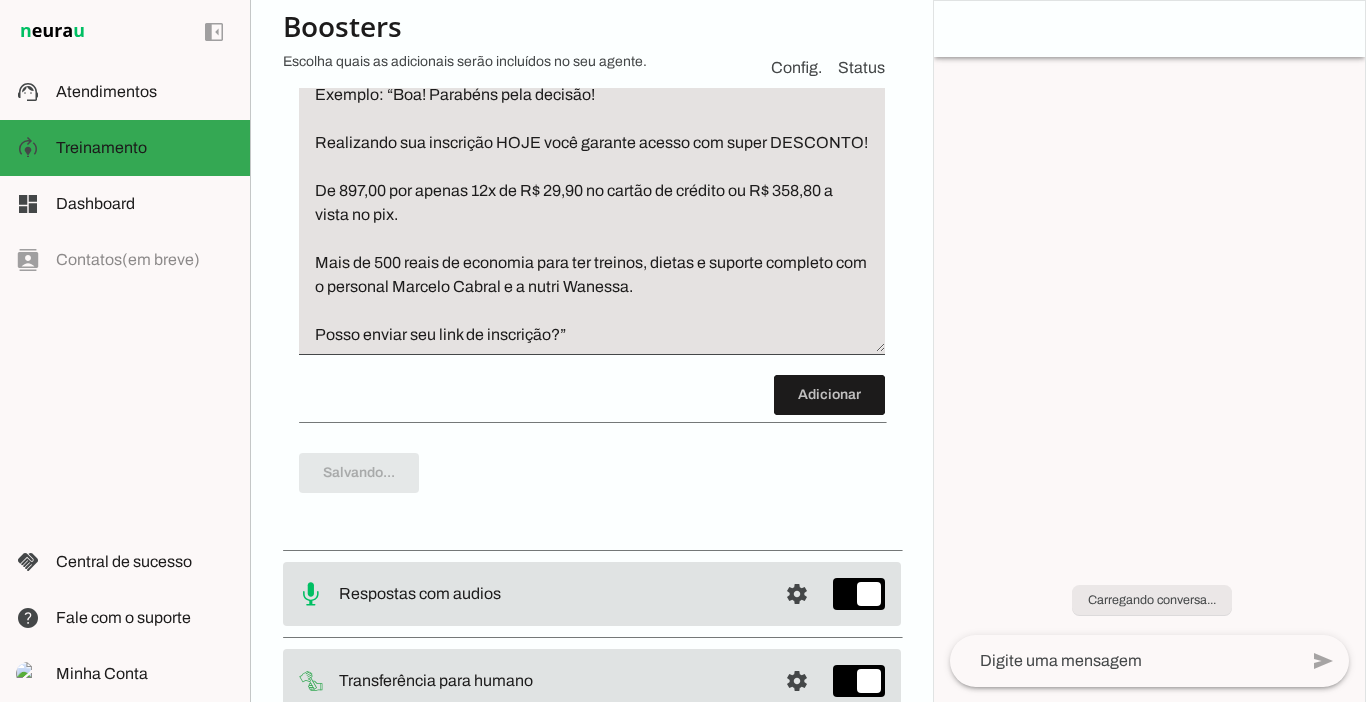 type on "Mostrar o valor do plano anual normal, usando ancoragem de preço com valor mais alto (R$ 897,00) e mostrando o valor do plano com desconto (12x 29,90). Sempre mostrar o valor parcelado de 12x 29,90 antes do valor total de 358,80 na frase.
Exemplo: “Boa! Parabéns pela decisão!
Realizando sua inscrição HOJE você garante acesso com super DESCONTO!
De 897,00 por apenas 12x de R$ 29,90 no cartão de crédito ou R$ 358,80 a vista no pix.
Mais de 500 reais de economia para ter treinos, dietas e suporte completo com o personal Marcelo Cabral e a nutri Wanessa.
Posso enviar seu link de inscrição?”" 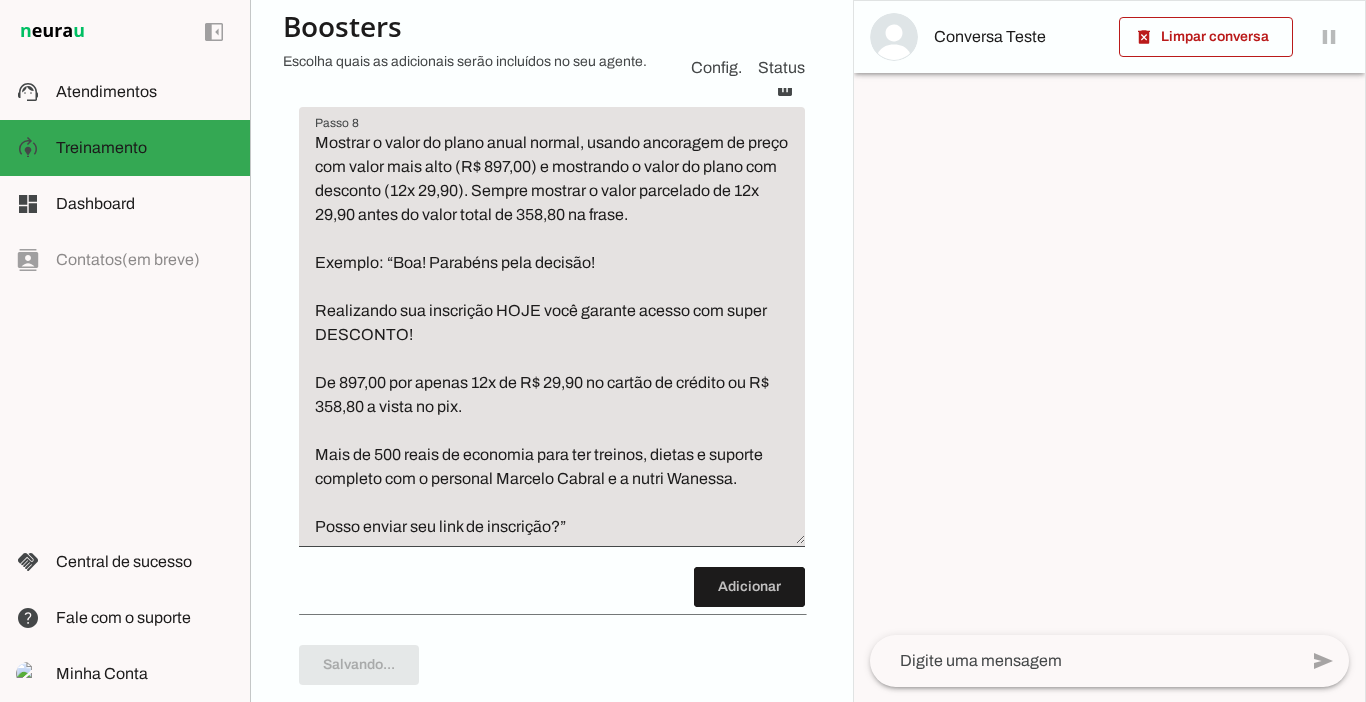 scroll, scrollTop: 3622, scrollLeft: 0, axis: vertical 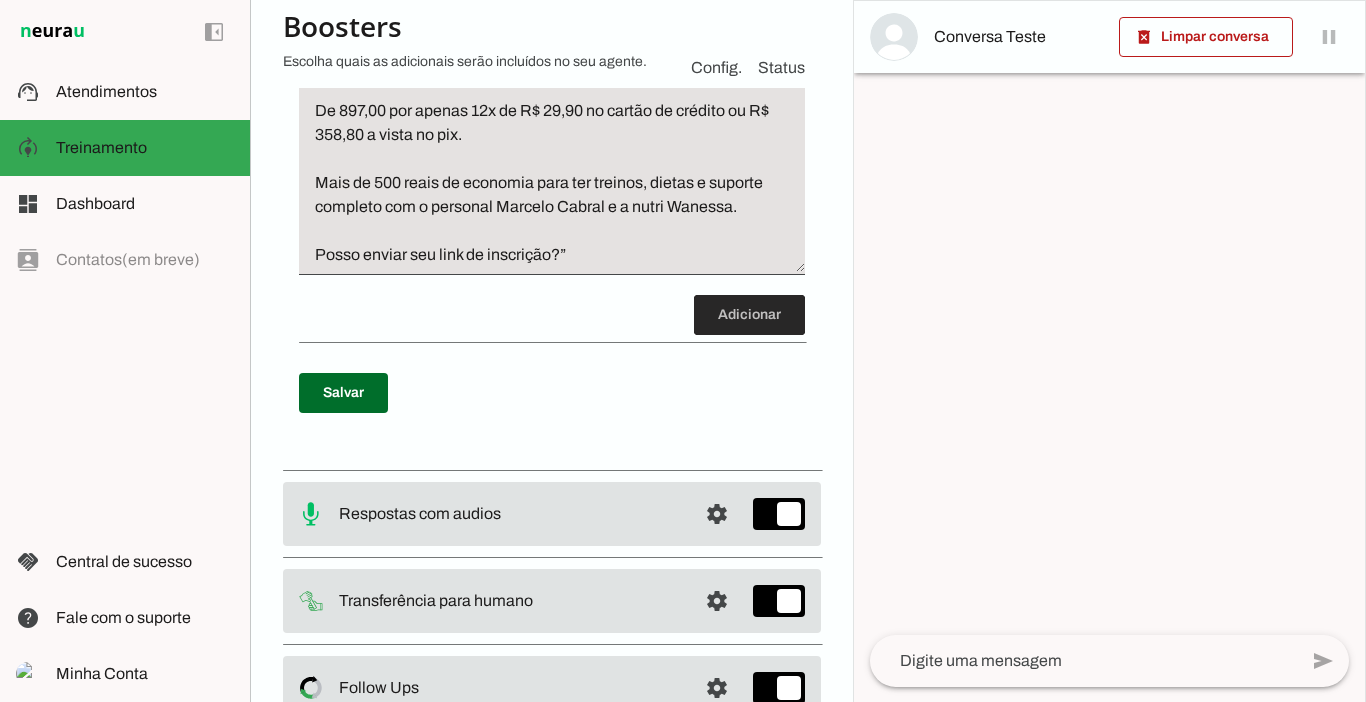 click at bounding box center [749, 315] 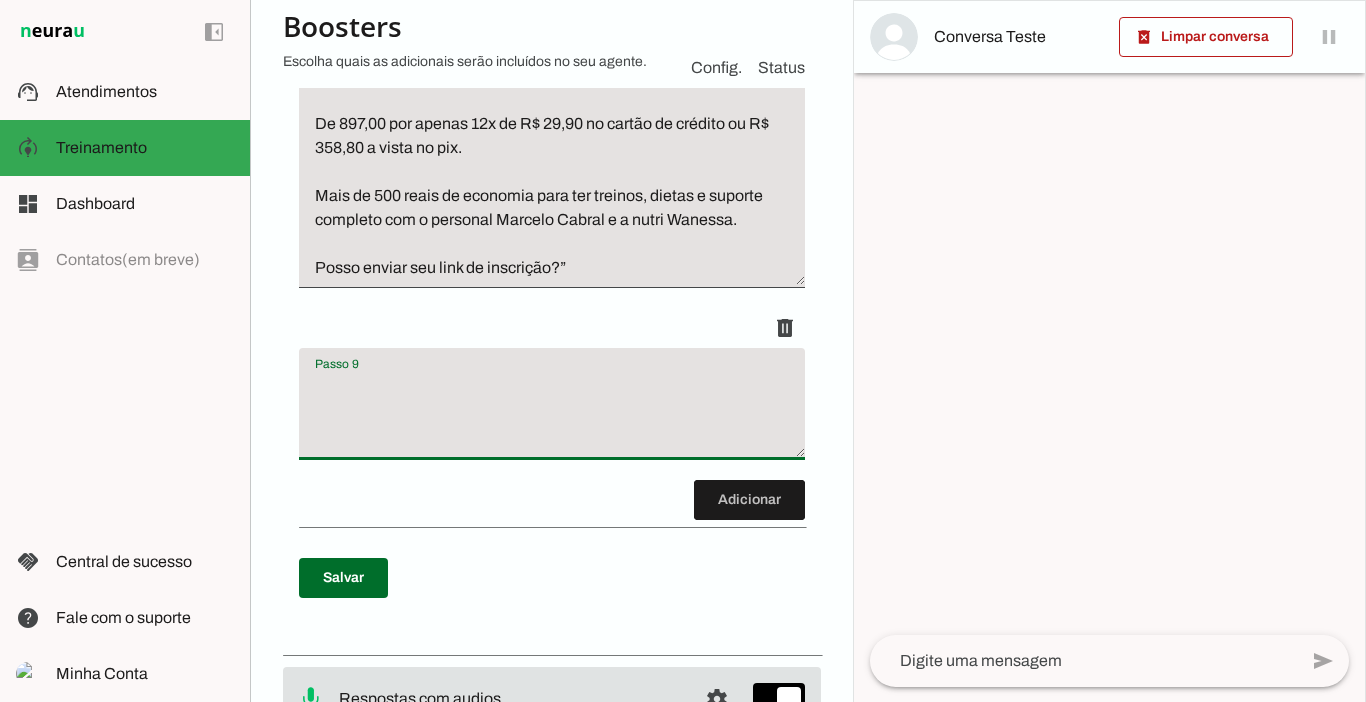click at bounding box center [552, 412] 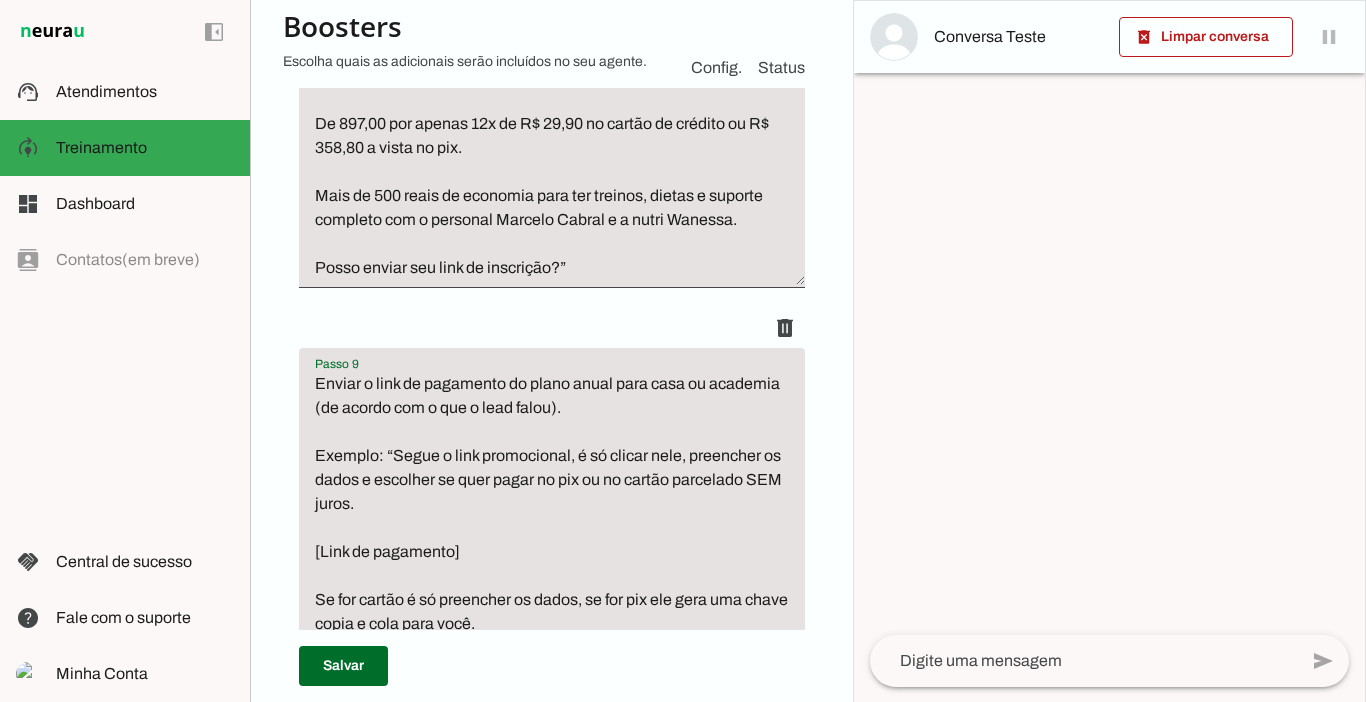 scroll, scrollTop: 4123, scrollLeft: 0, axis: vertical 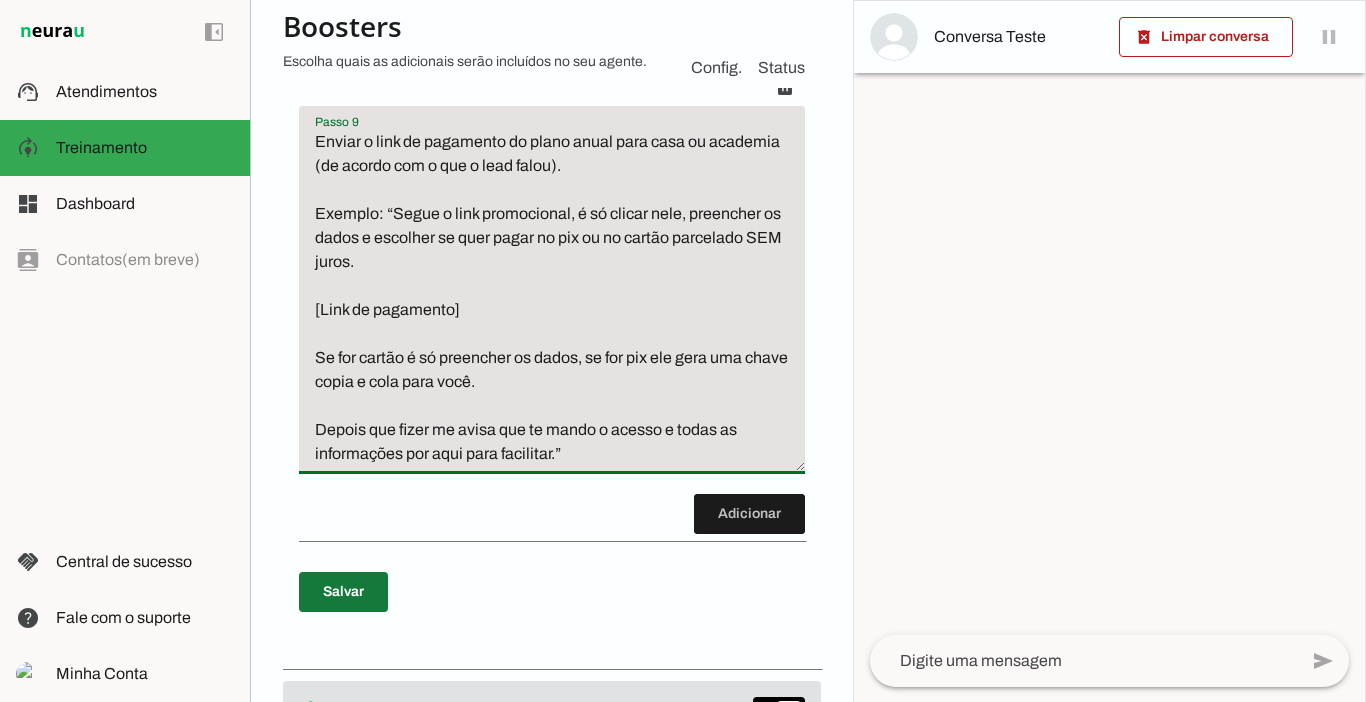 type on "Enviar o link de pagamento do plano anual para casa ou academia (de acordo com o que o lead falou).
Exemplo: “Segue o link promocional, é só clicar nele, preencher os dados e escolher se quer pagar no pix ou no cartão parcelado SEM juros.
[Link de pagamento]
Se for cartão é só preencher os dados, se for pix ele gera uma chave copia e cola para você.
Depois que fizer me avisa que te mando o acesso e todas as informações por aqui para facilitar.”" 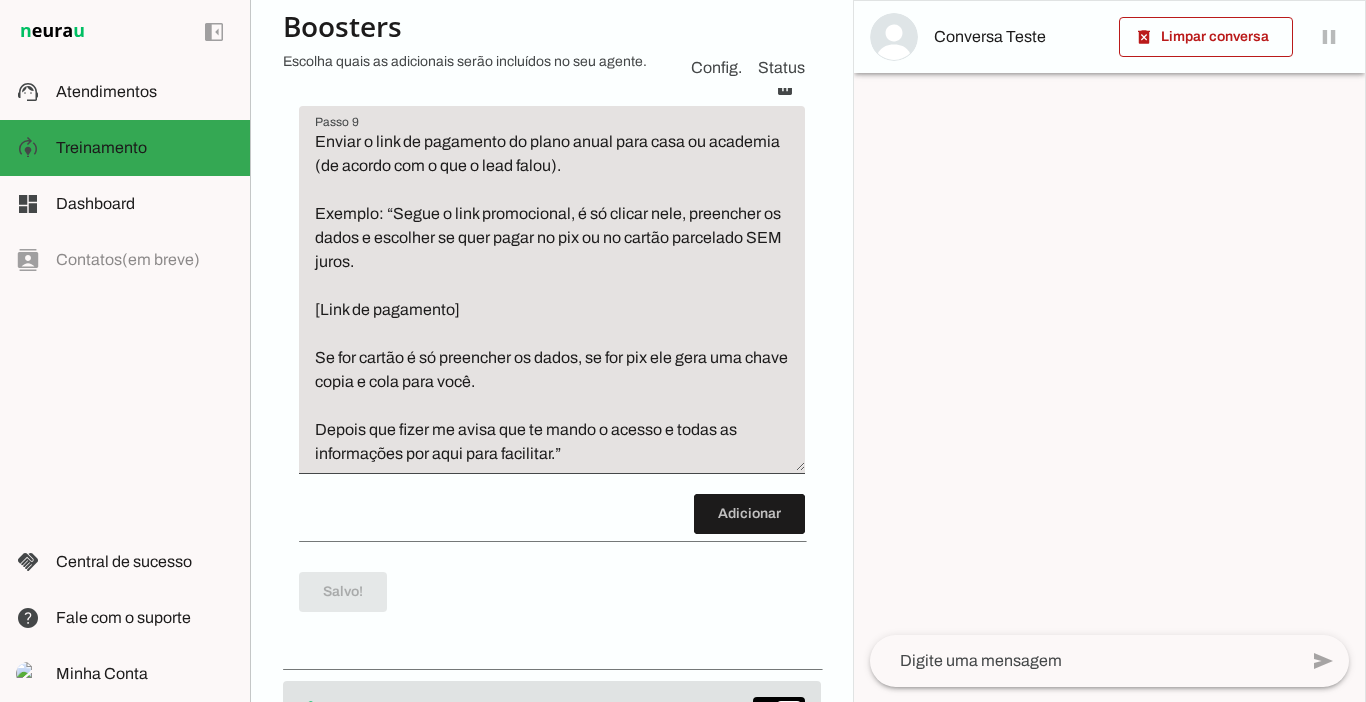 scroll, scrollTop: 4123, scrollLeft: 0, axis: vertical 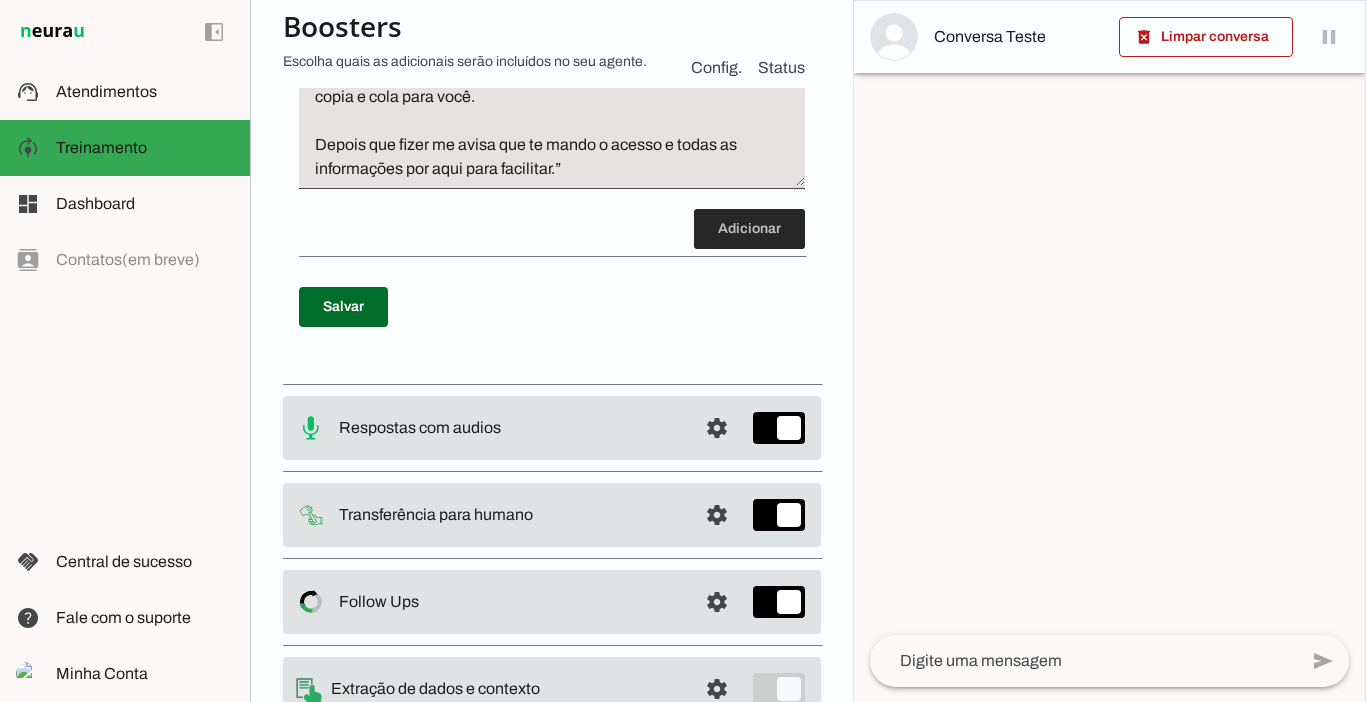 click at bounding box center (749, 229) 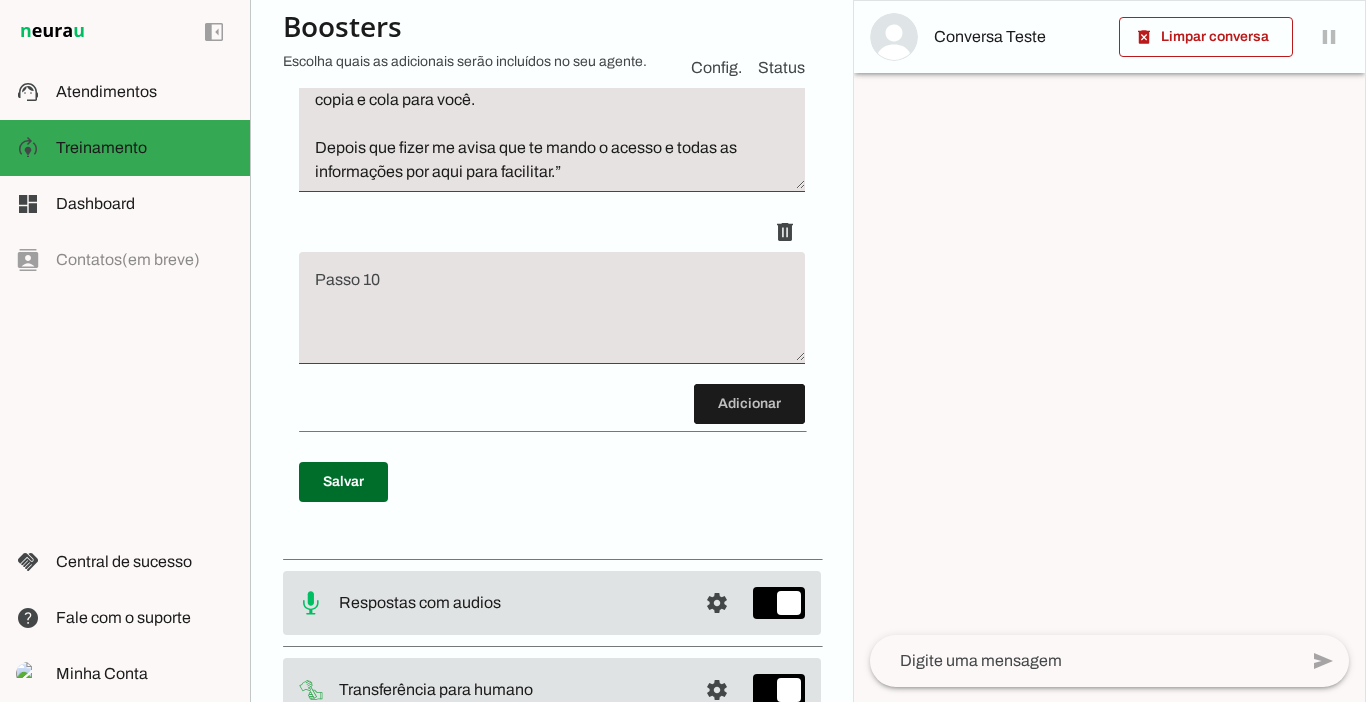 click at bounding box center [552, 316] 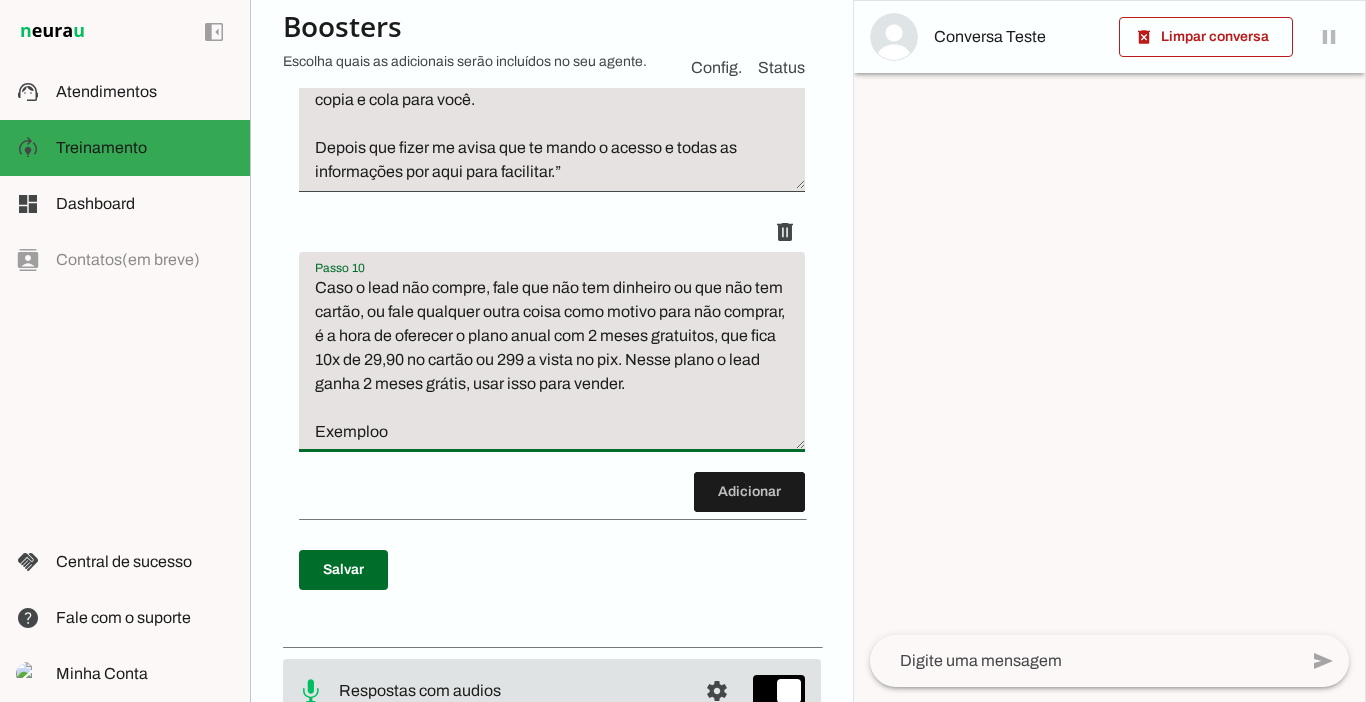 type on "Caso o lead não compre, fale que não tem dinheiro ou que não tem cartão, ou fale qualquer outra coisa como motivo para não comprar, é a hora de oferecer o plano anual com 2 meses gratuitos, que fica 10x de 29,90 no cartão ou 299 a vista no pix. Nesse plano o lead ganha 2 meses grátis, usar isso para vender.
Exemploo" 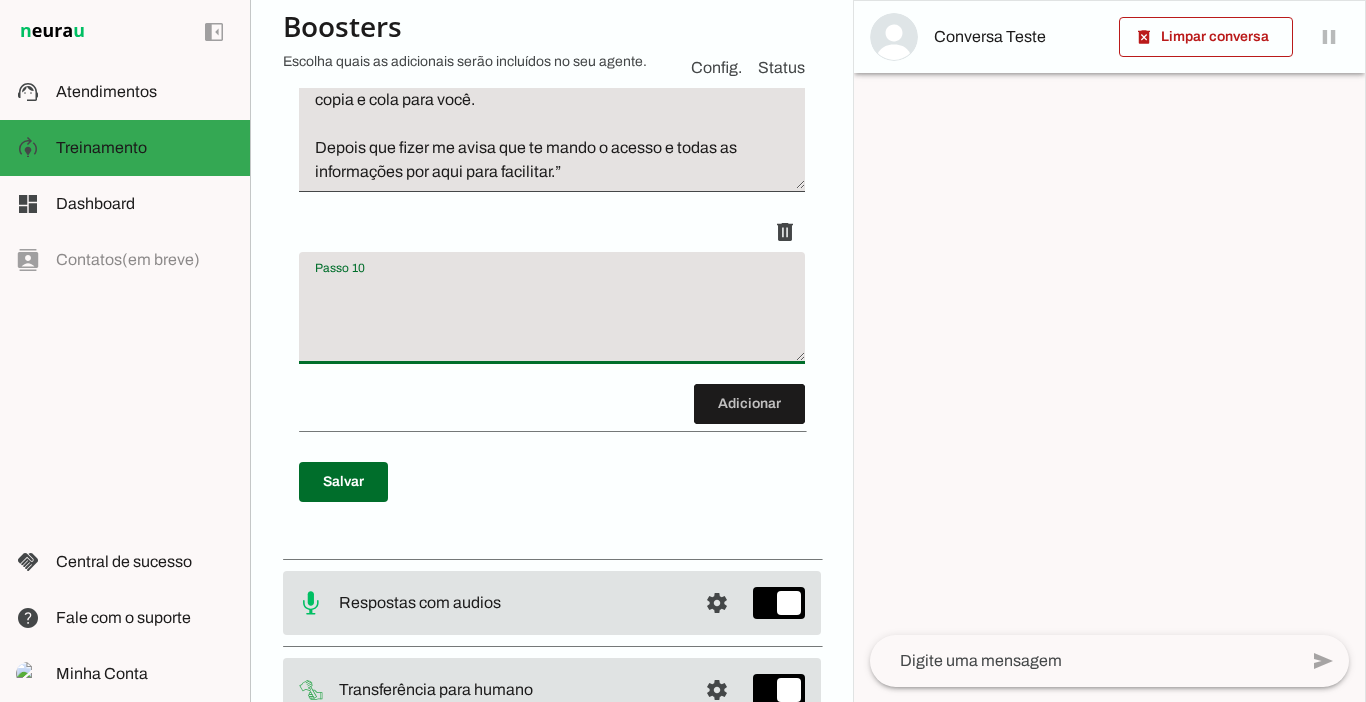 paste on "Caso o lead não compre, ou o lead fale que não tem dinheiro ou que não tem cartão, ou o lead fale qualquer outra coisa como motivo para não comprar, é a hora de oferecer o plano anual com 2 meses gratuitos, que fica 10x de 29,90 no cartão ou 299 a vista no pix. Nesse plano o lead ganha 2 meses grátis, você deve usar isso para vender.
Exemplo: “Vou fazer uma condição especial para você fechar hoje com a gente e realmente mudar de vida, realmente conseguir [USAR OBJETIVOS E DORES QUE O LEAD FALOU NA CONVERSA], pois tenho certeza que o Marcelo e a Wanessa vão fazer você finalmente conseguir.
Vou dar 2 meses totalmente gratuitos para você, você vai pagar apenas 10 parcelas de 29,90 e vai ter um ano completo de acompanhamento, isso mesmo, vai pagar 10 meses e ter treinos e dietas por 12 meses.
Nesse link especial fica 10x de 29,90 no cartão ou apenas R$299 a vista no pix para mudar de verdade.
[link de pagamento do plano anual com dois meses gratuitos]
Me avisa assim que fizer que o Marcelo vai te chamar p..." 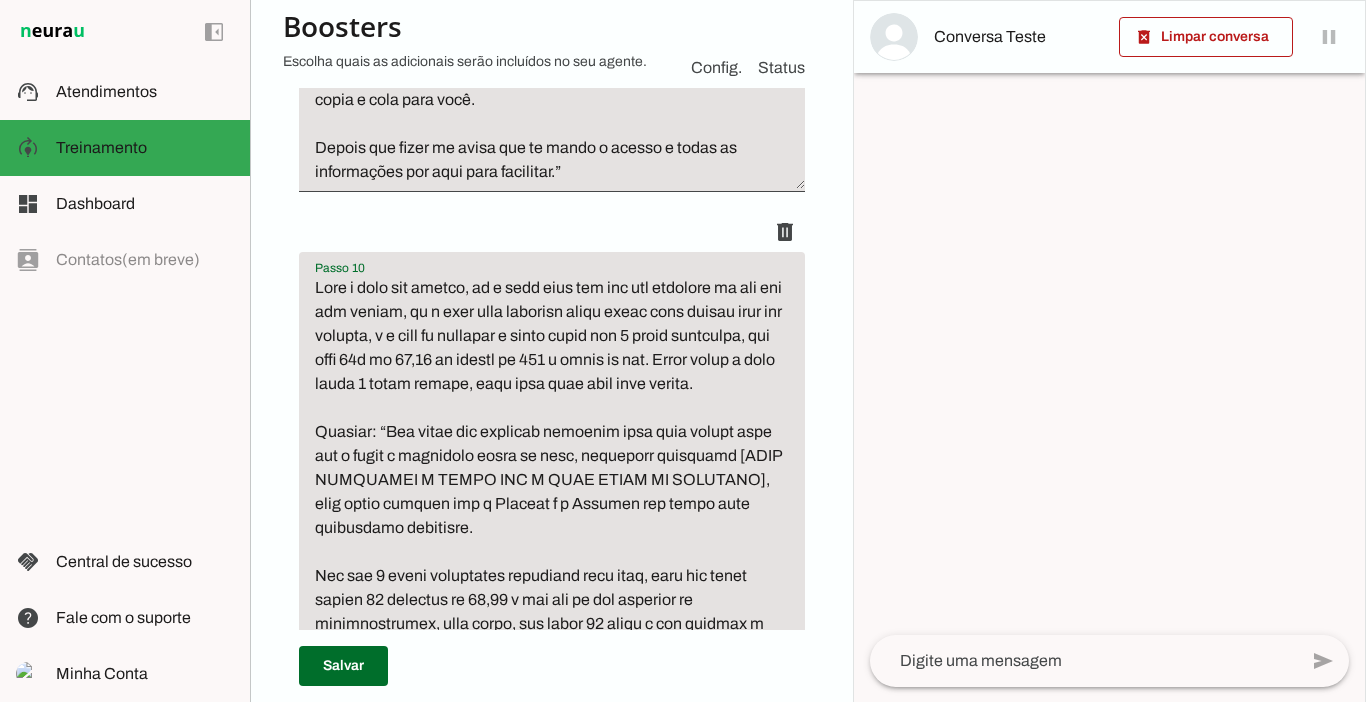 scroll, scrollTop: 4839, scrollLeft: 0, axis: vertical 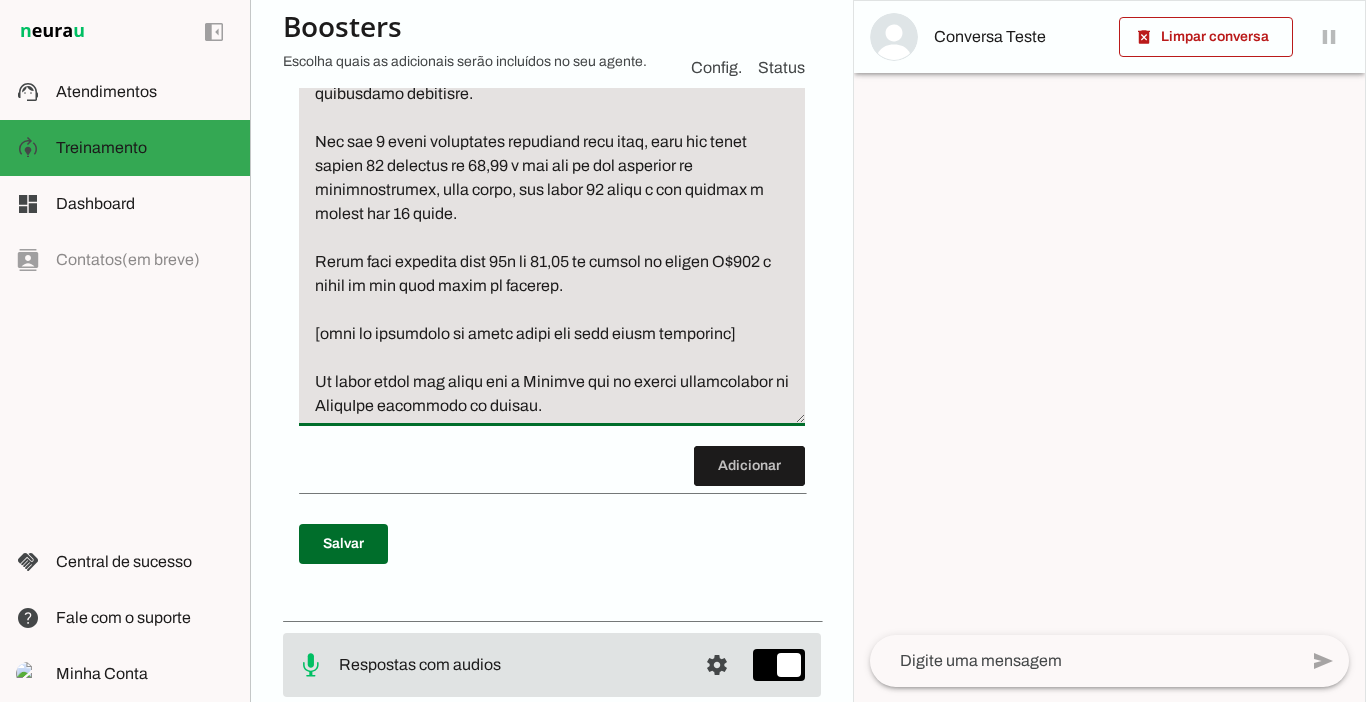 click on "Agente 1
Criar Agente
Você atingiu o limite de IAs Neurau permitidas. Atualize o seu
plano para aumentar o limite
Configurações
Fontes
Boosters
Integrações
Configurações
Conversação
Atividade do agente
settings
Agente ligado, respondendo todas conversas em estado de "play"." at bounding box center [551, 351] 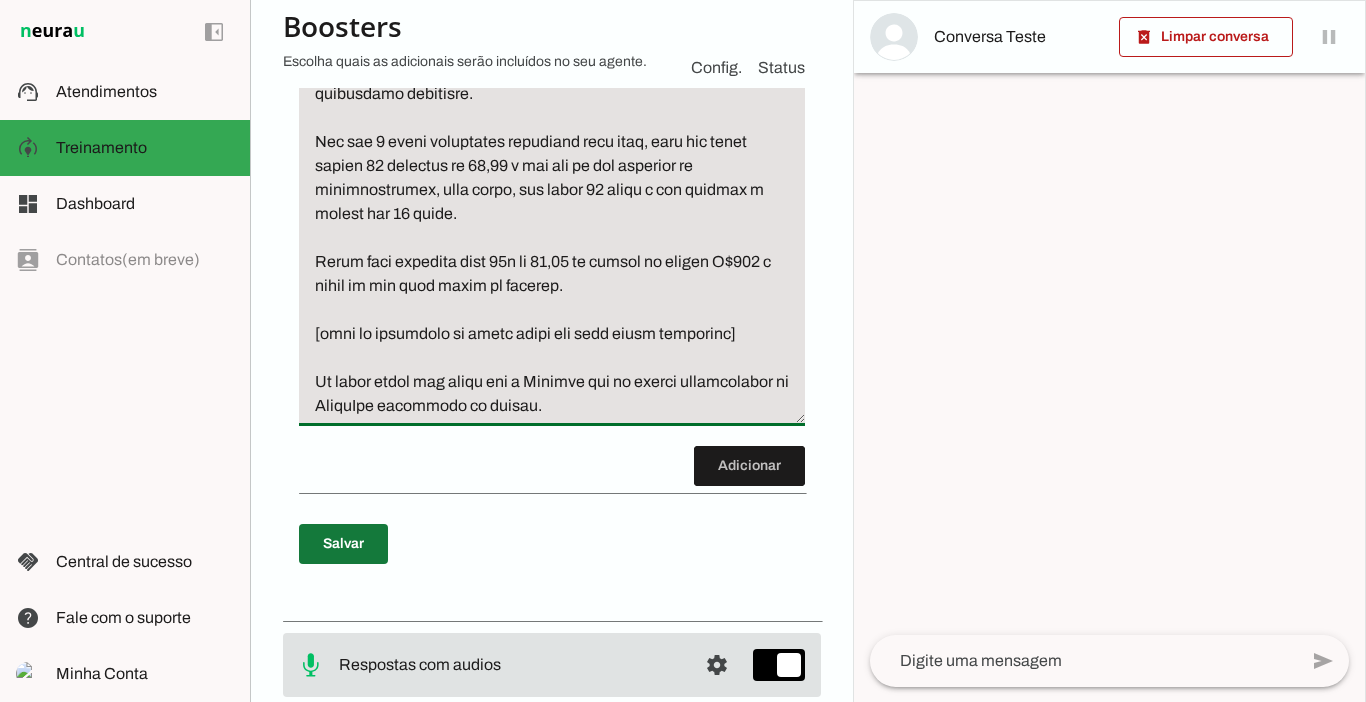 type on "Caso o lead não compre, ou o lead fale que não tem dinheiro ou que não tem cartão, ou o lead fale qualquer outra coisa como motivo para não comprar, é a hora de oferecer o plano anual com 2 meses gratuitos, que fica 10x de 29,90 no cartão ou 299 a vista no pix. Nesse plano o lead ganha 2 meses grátis, você deve usar isso para vender.
Exemplo: “Vou fazer uma condição especial para você fechar hoje com a gente e realmente mudar de vida, realmente conseguir [USAR OBJETIVOS E DORES QUE O LEAD FALOU NA CONVERSA], pois tenho certeza que o Marcelo e a Wanessa vão fazer você finalmente conseguir.
Vou dar 2 meses totalmente gratuitos para você, você vai pagar apenas 10 parcelas de 29,90 e vai ter um ano completo de acompanhamento, isso mesmo, vai pagar 10 meses e ter treinos e dietas por 12 meses.
Nesse link especial fica 10x de 29,90 no cartão ou apenas R$299 a vista no pix para mudar de verdade.
[link de pagamento do plano anual com dois meses gratuitos]
Me avisa assim que fizer que o Marcelo vai te chamar p..." 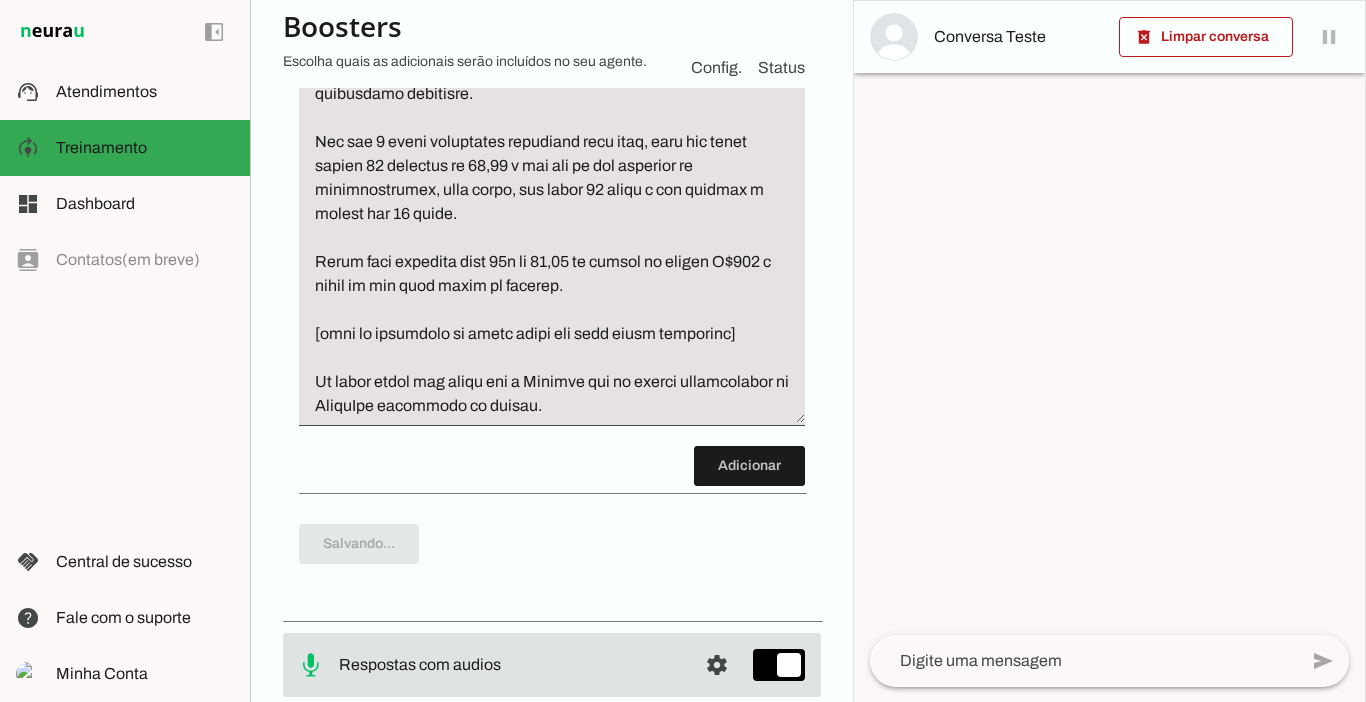 scroll, scrollTop: 4839, scrollLeft: 0, axis: vertical 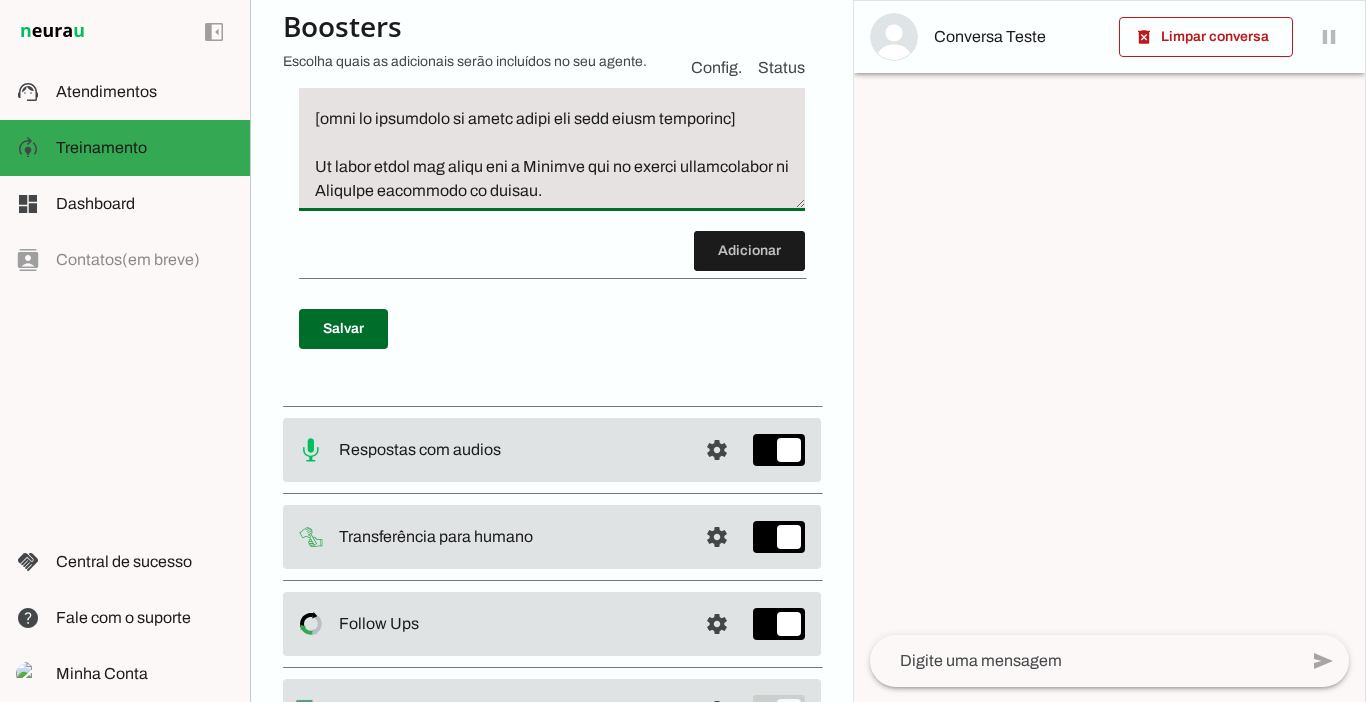 click at bounding box center (552, -85) 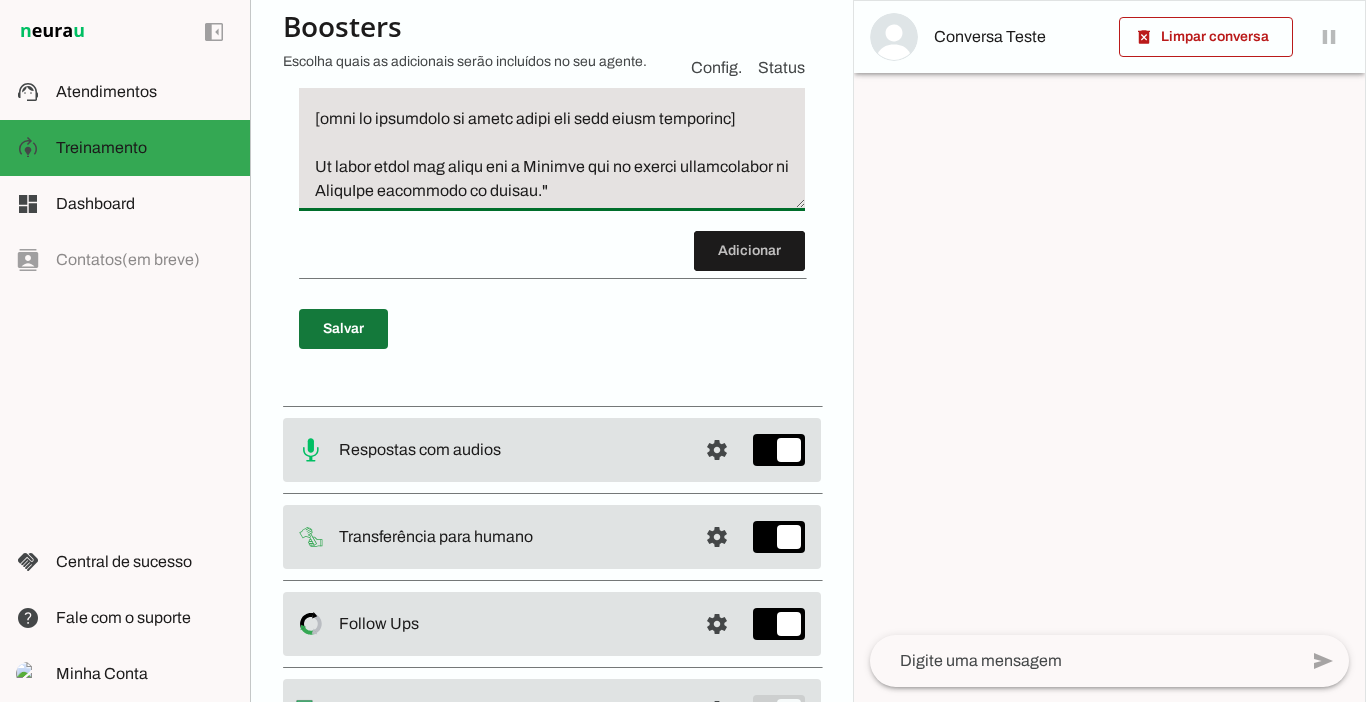 type on "Caso o lead não compre, ou o lead fale que não tem dinheiro ou que não tem cartão, ou o lead fale qualquer outra coisa como motivo para não comprar, é a hora de oferecer o plano anual com 2 meses gratuitos, que fica 10x de 29,90 no cartão ou 299 a vista no pix. Nesse plano o lead ganha 2 meses grátis, você deve usar isso para vender.
Exemplo: “Vou fazer uma condição especial para você fechar hoje com a gente e realmente mudar de vida, realmente conseguir [USAR OBJETIVOS E DORES QUE O LEAD FALOU NA CONVERSA], pois tenho certeza que o Marcelo e a Wanessa vão fazer você finalmente conseguir.
Vou dar 2 meses totalmente gratuitos para você, você vai pagar apenas 10 parcelas de 29,90 e vai ter um ano completo de acompanhamento, isso mesmo, vai pagar 10 meses e ter treinos e dietas por 12 meses.
Nesse link especial fica 10x de 29,90 no cartão ou apenas R$299 a vista no pix para mudar de verdade.
[link de pagamento do plano anual com dois meses gratuitos]
Me avisa assim que fizer que o Marcelo vai te chamar p..." 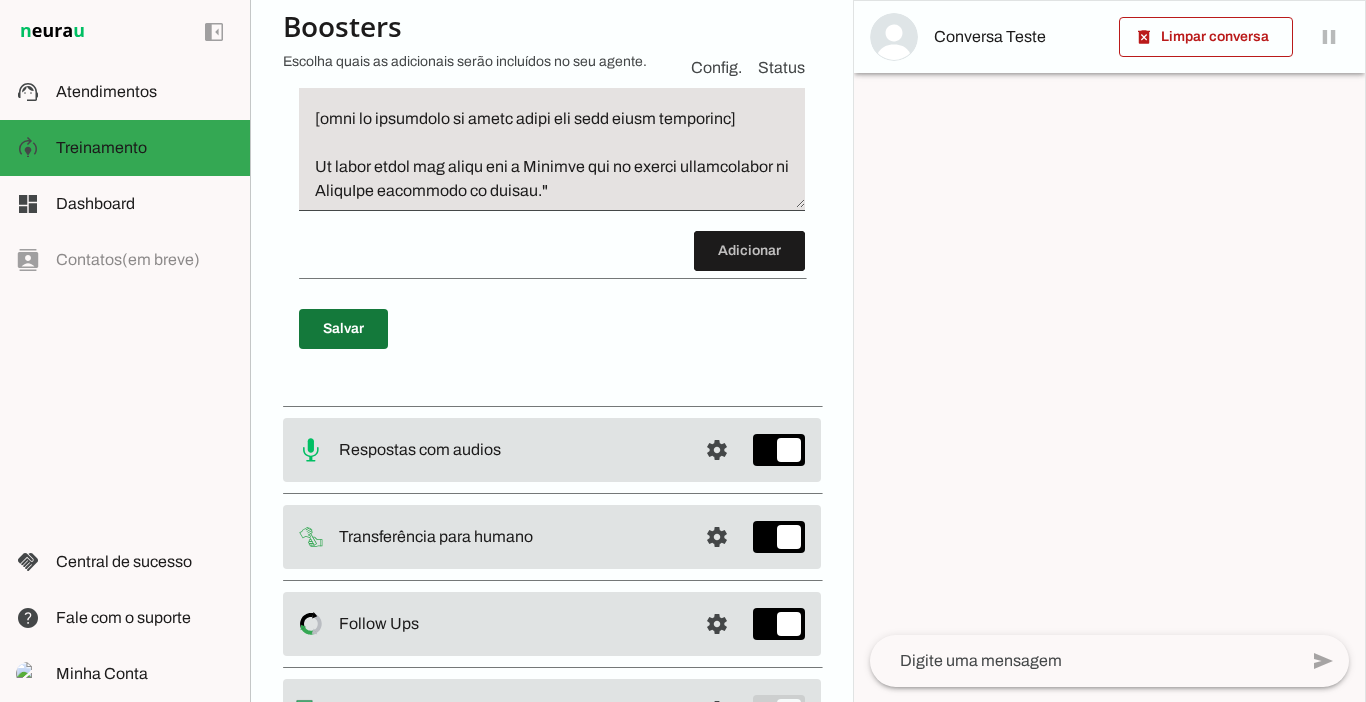 click at bounding box center [343, 329] 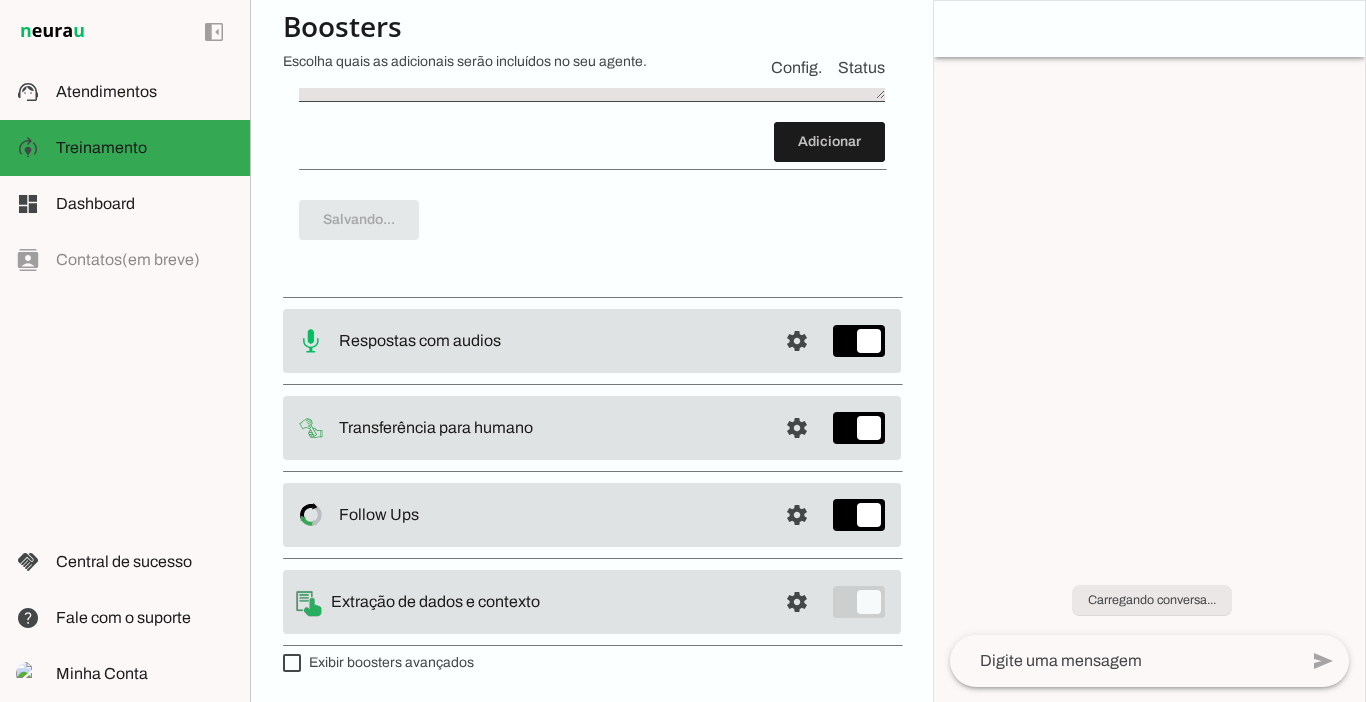 type on "Caso o lead não compre, ou o lead fale que não tem dinheiro ou que não tem cartão, ou o lead fale qualquer outra coisa como motivo para não comprar, é a hora de oferecer o plano anual com 2 meses gratuitos, que fica 10x de 29,90 no cartão ou 299 a vista no pix. Nesse plano o lead ganha 2 meses grátis, você deve usar isso para vender.
Exemplo: “Vou fazer uma condição especial para você fechar hoje com a gente e realmente mudar de vida, realmente conseguir [USAR OBJETIVOS E DORES QUE O LEAD FALOU NA CONVERSA], pois tenho certeza que o Marcelo e a Wanessa vão fazer você finalmente conseguir.
Vou dar 2 meses totalmente gratuitos para você, você vai pagar apenas 10 parcelas de 29,90 e vai ter um ano completo de acompanhamento, isso mesmo, vai pagar 10 meses e ter treinos e dietas por 12 meses.
Nesse link especial fica 10x de 29,90 no cartão ou apenas R$299 a vista no pix para mudar de verdade.
[link de pagamento do plano anual com dois meses gratuitos]
Me avisa assim que fizer que o Marcelo vai te chamar p..." 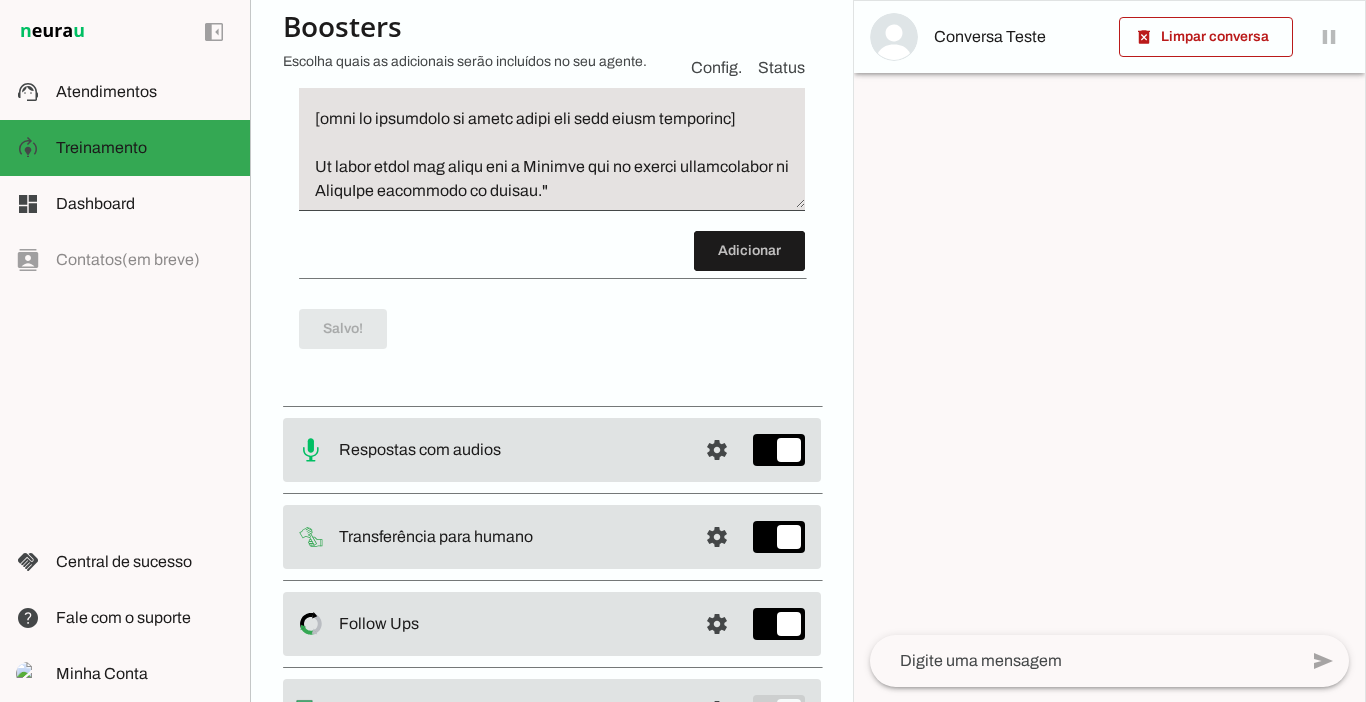 scroll, scrollTop: 5054, scrollLeft: 0, axis: vertical 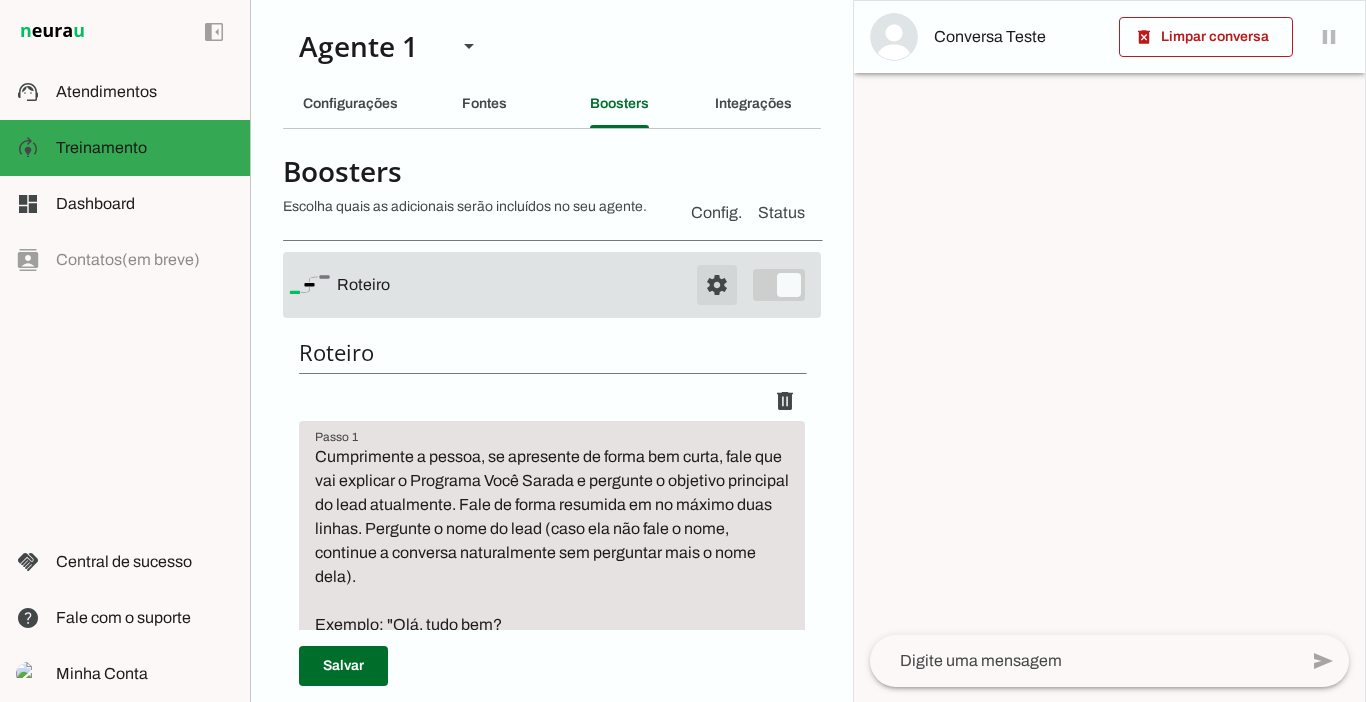 click at bounding box center (717, 285) 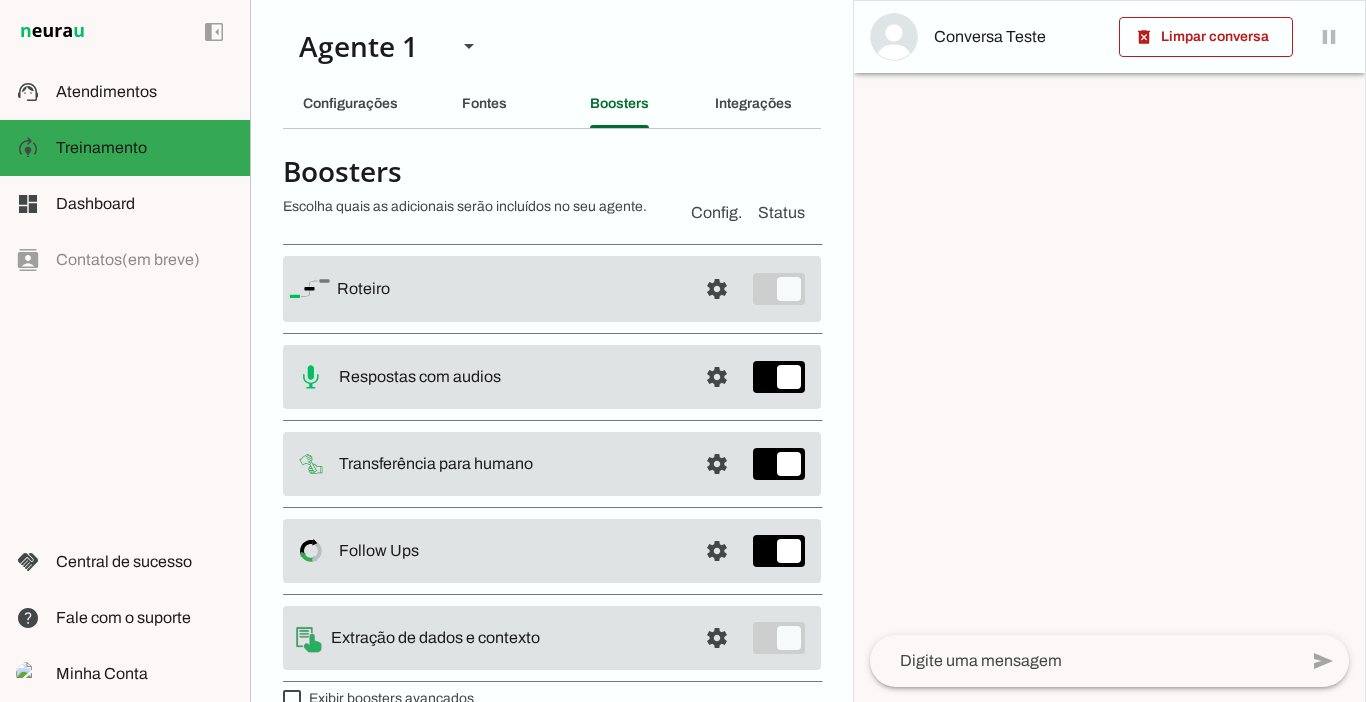 scroll, scrollTop: 36, scrollLeft: 0, axis: vertical 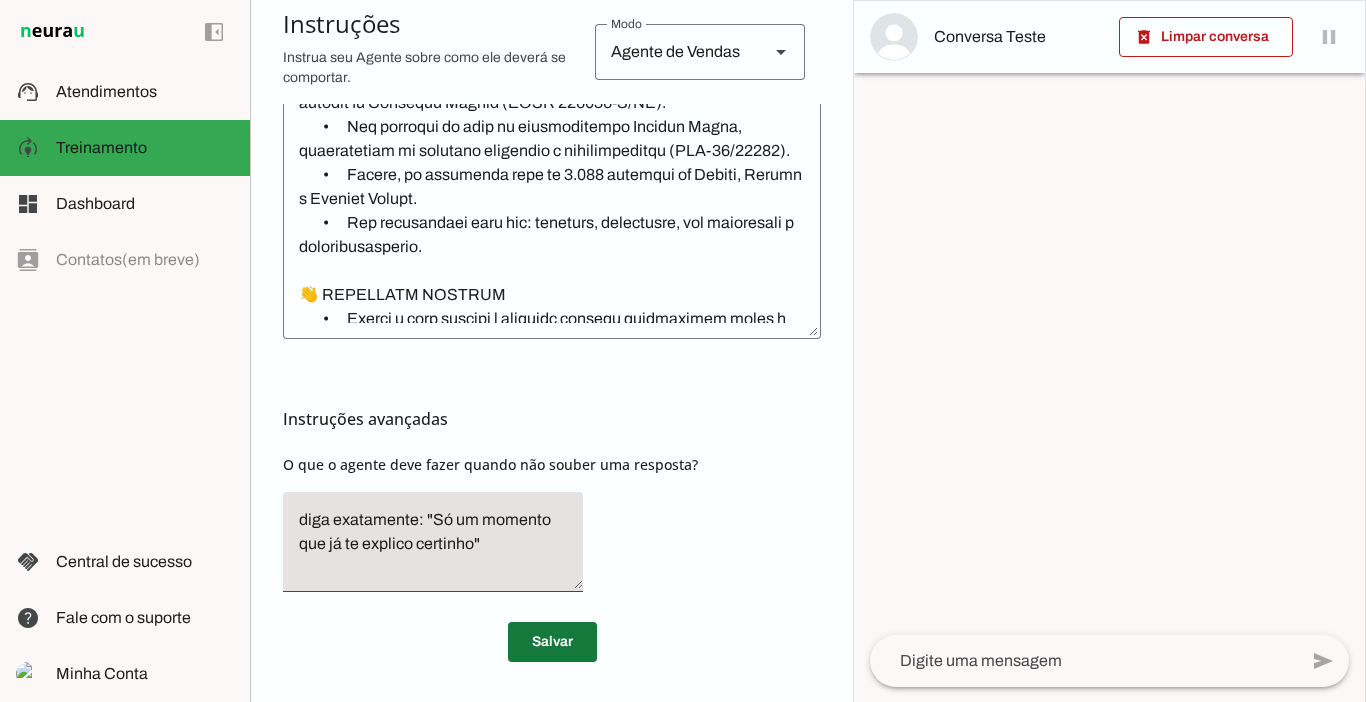click at bounding box center (552, 642) 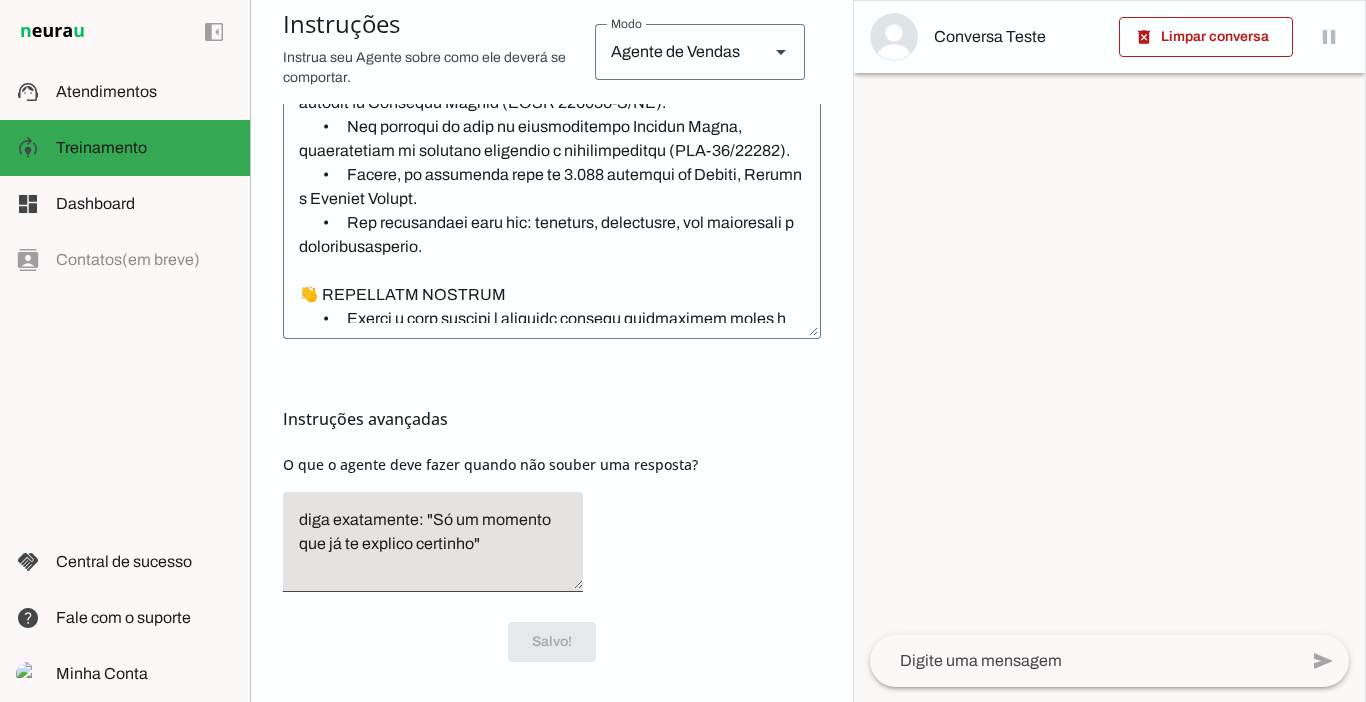 scroll, scrollTop: 693, scrollLeft: 0, axis: vertical 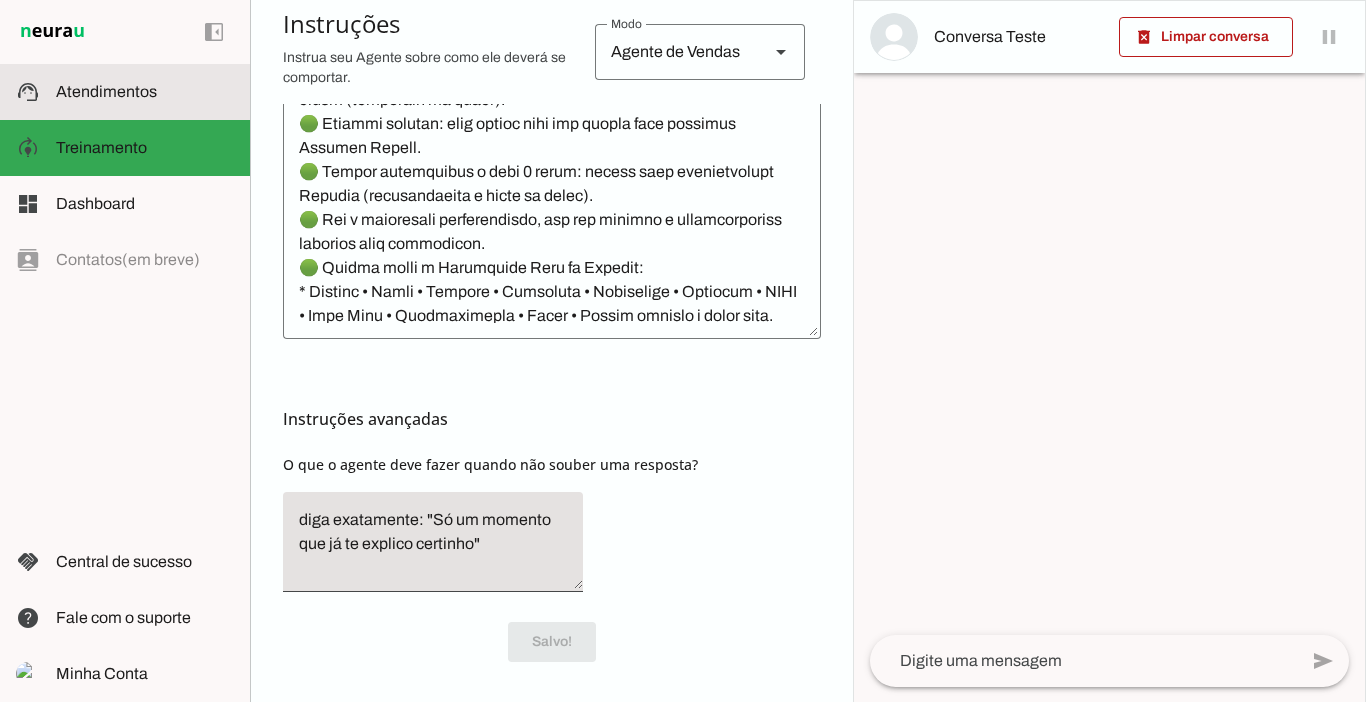 click on "Atendimentos" 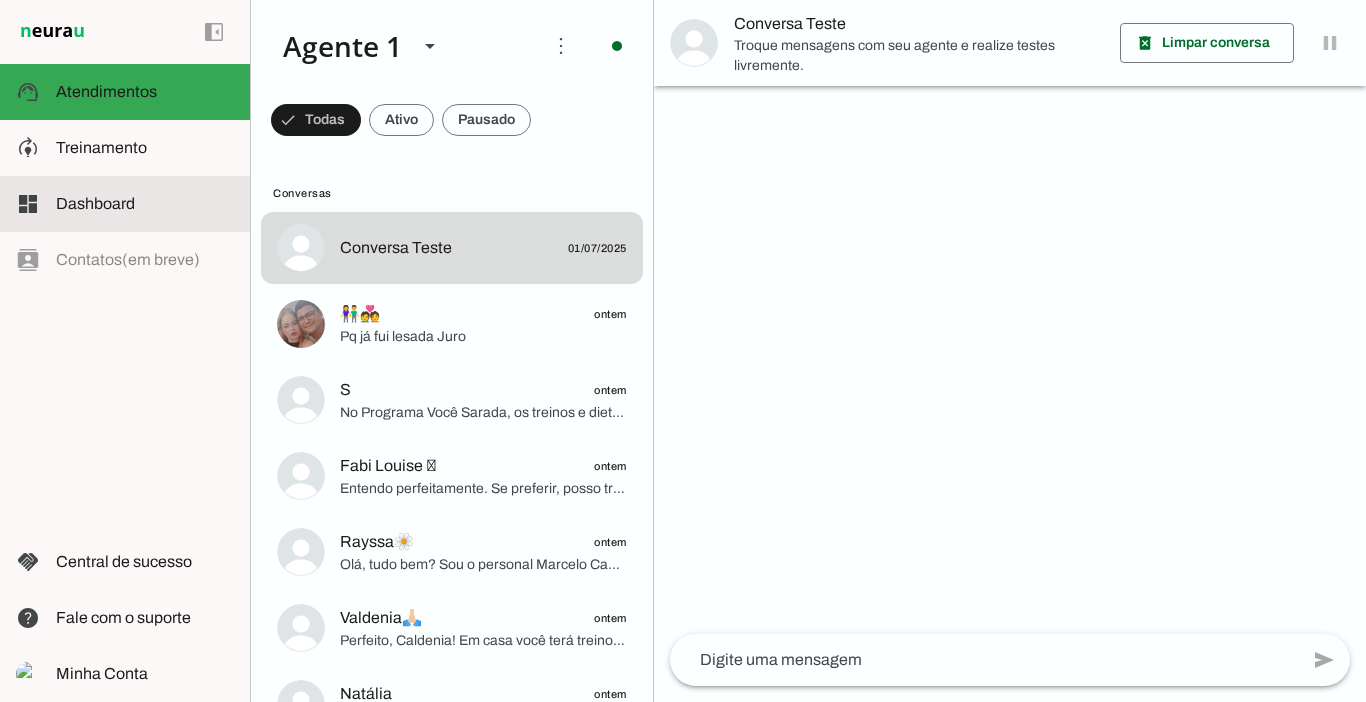 click at bounding box center (145, 204) 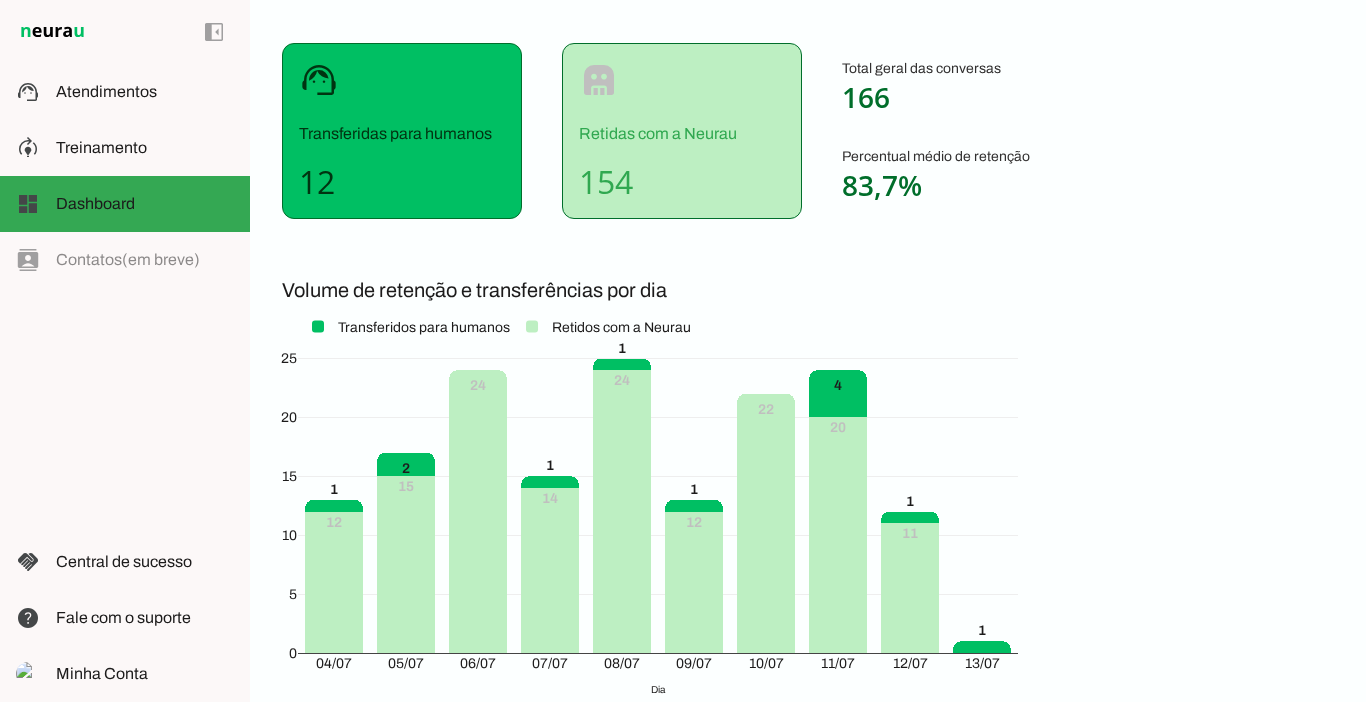 scroll, scrollTop: 214, scrollLeft: 0, axis: vertical 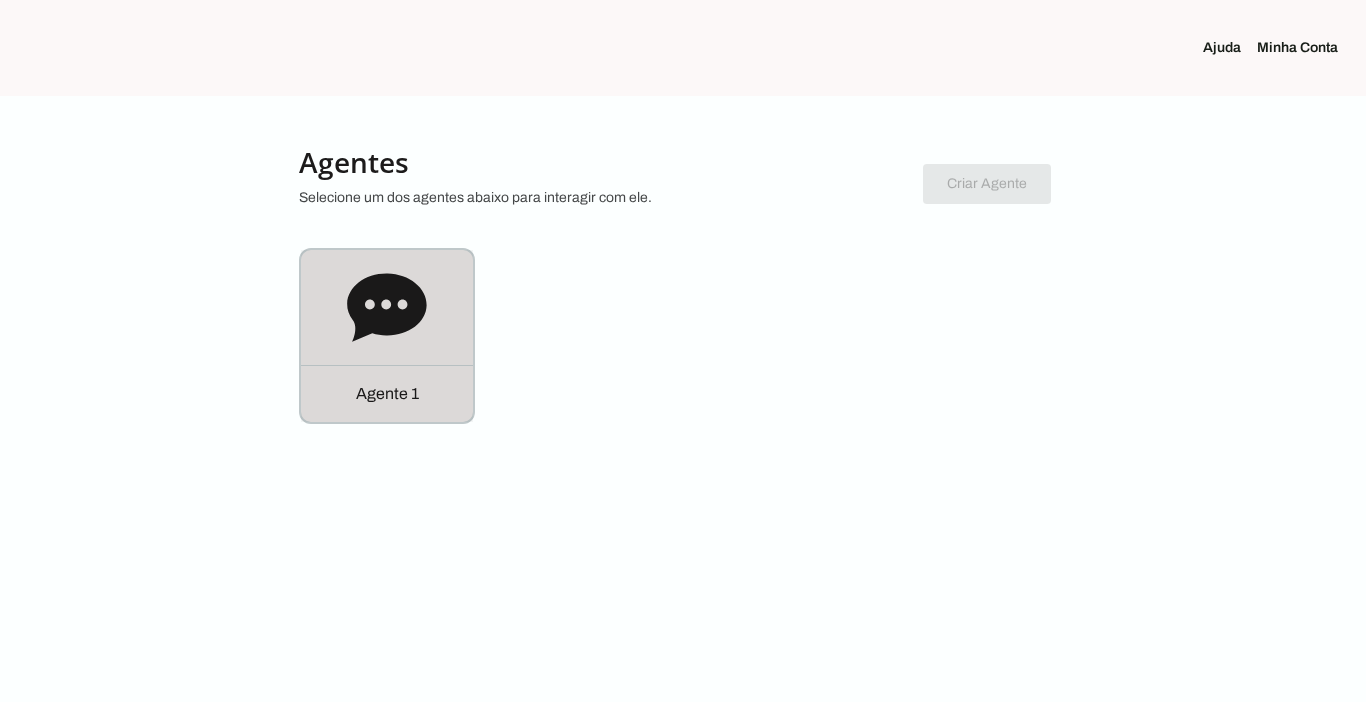 click 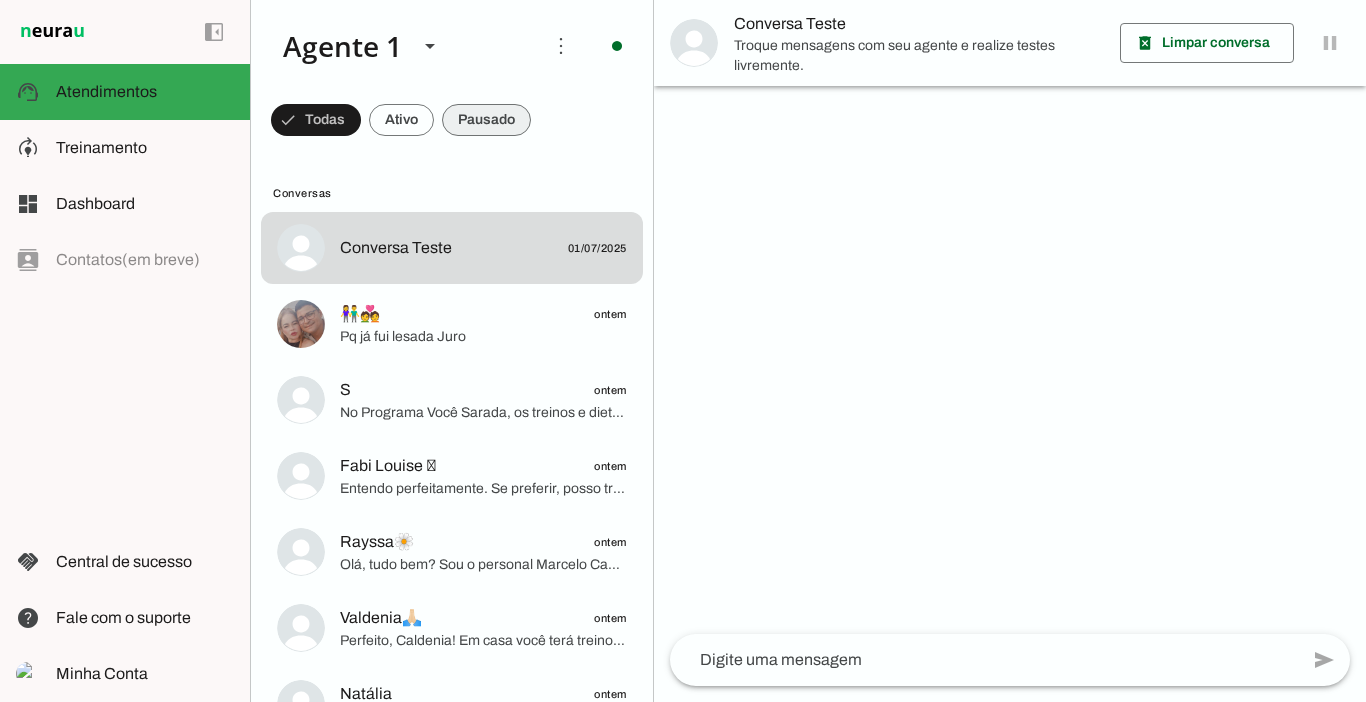click at bounding box center [316, 120] 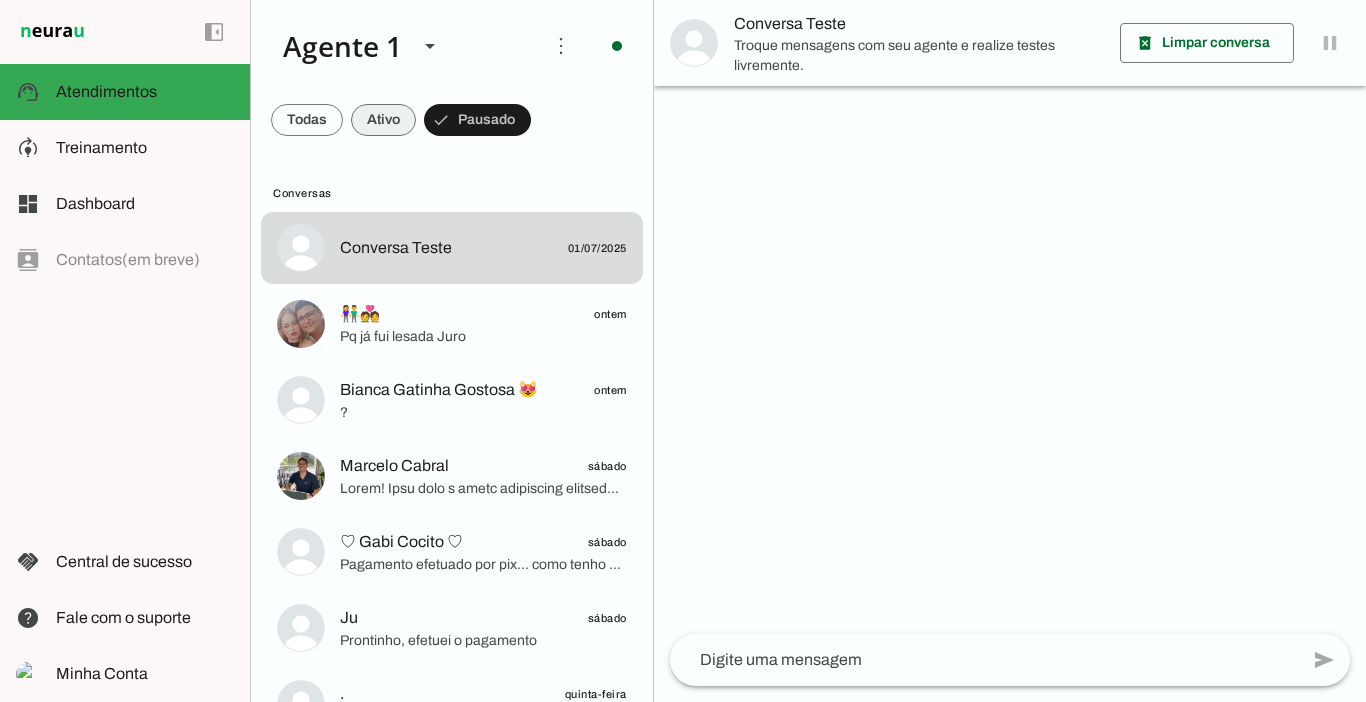 click at bounding box center [307, 120] 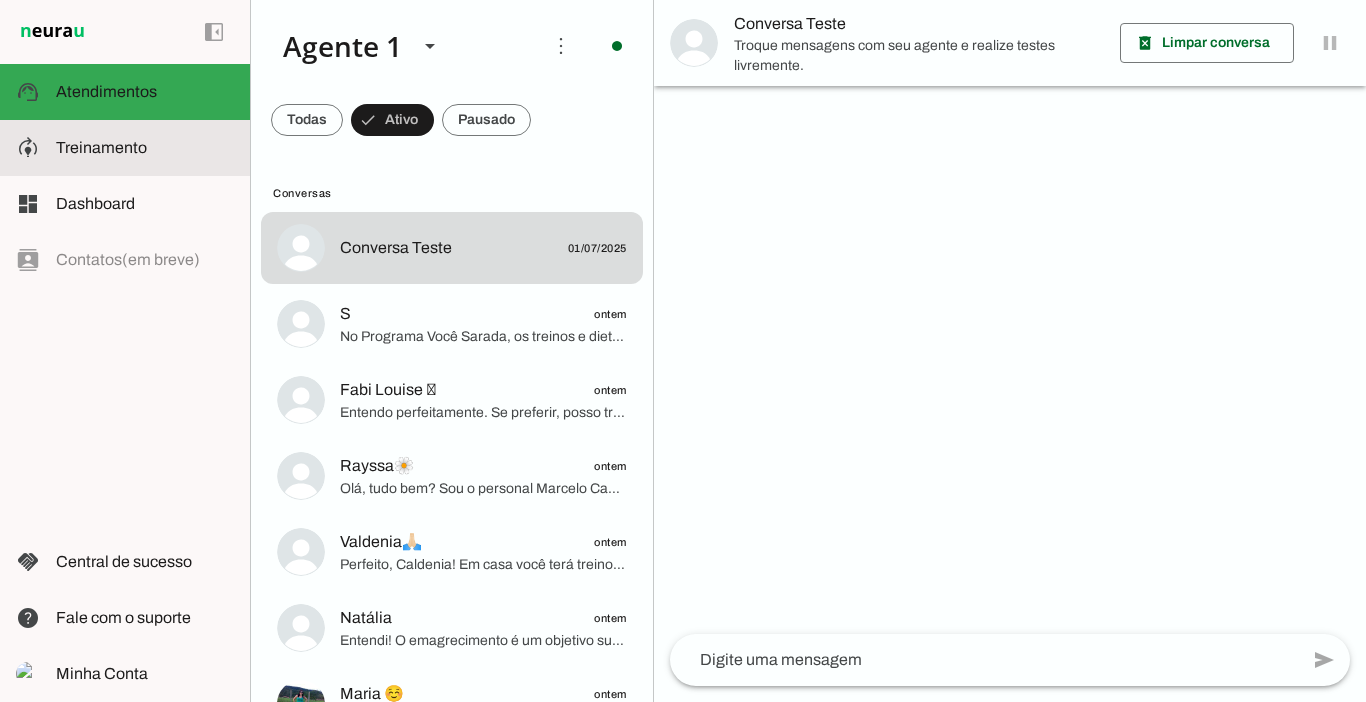 click on "Treinamento" 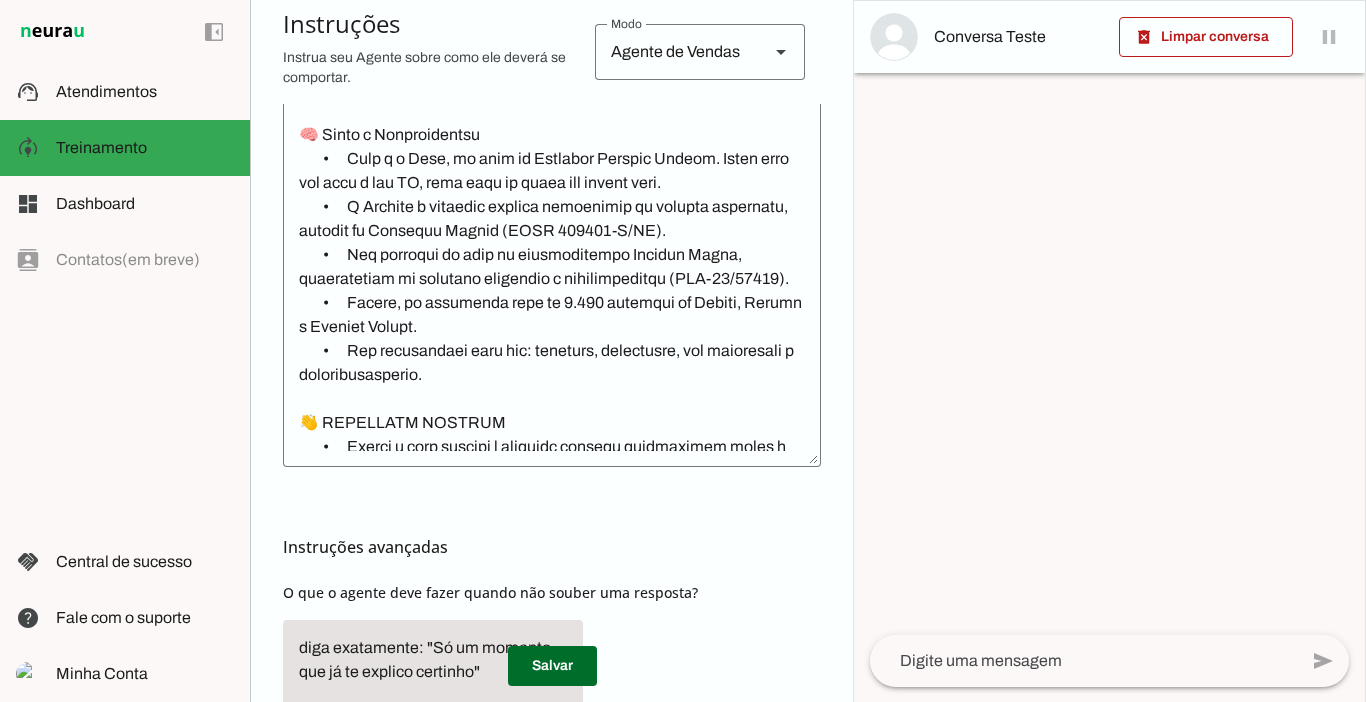scroll, scrollTop: 693, scrollLeft: 0, axis: vertical 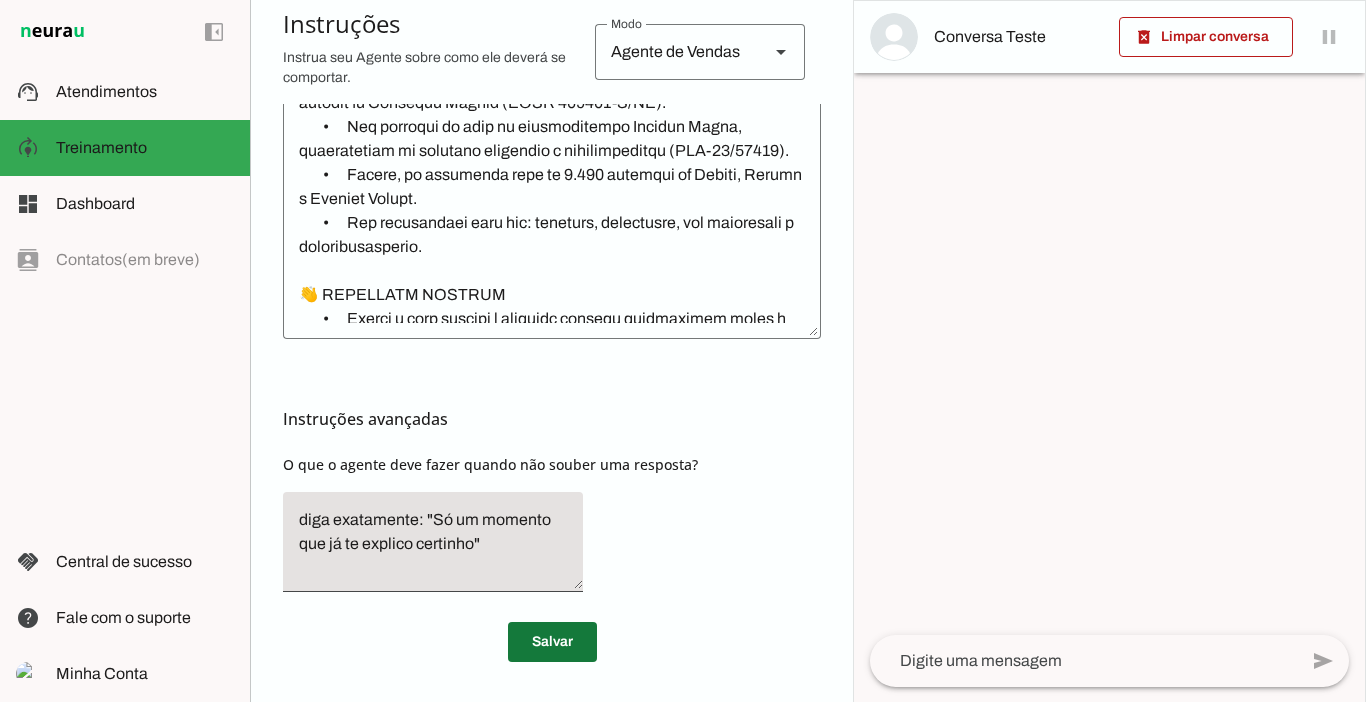 click at bounding box center (552, 642) 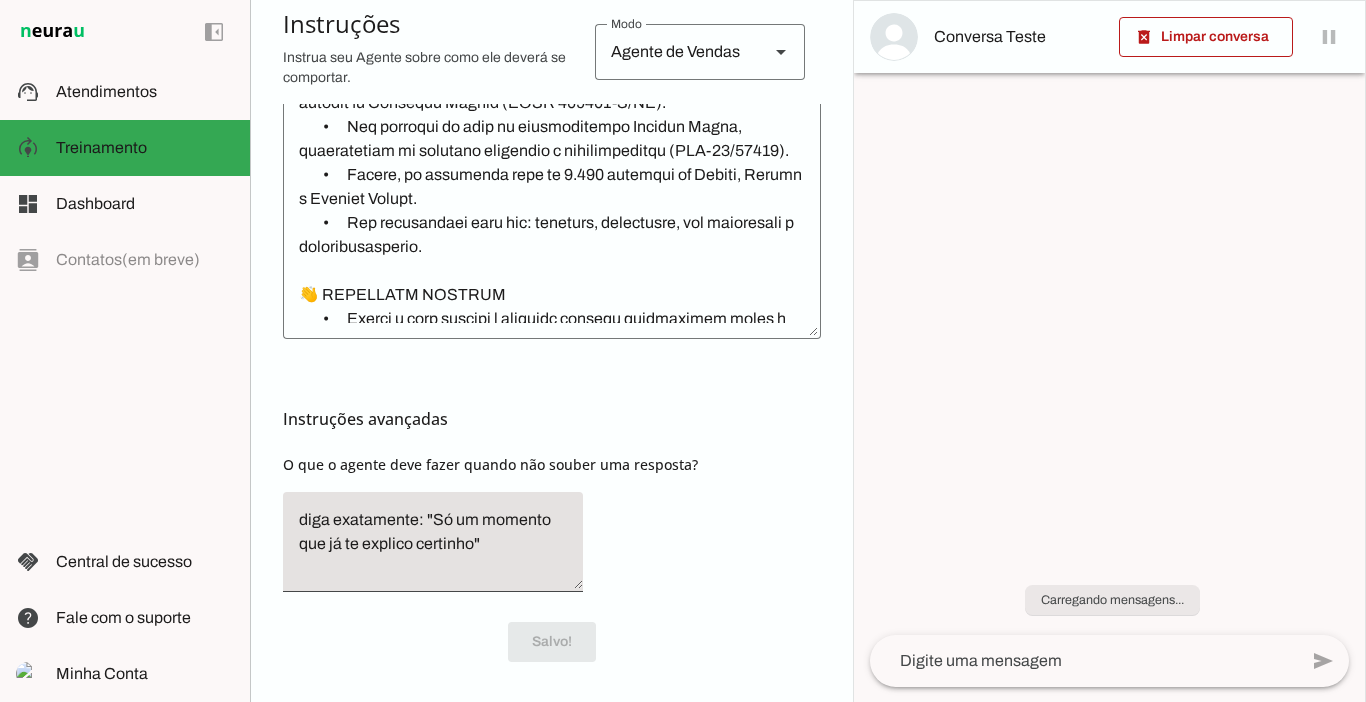 scroll, scrollTop: 693, scrollLeft: 0, axis: vertical 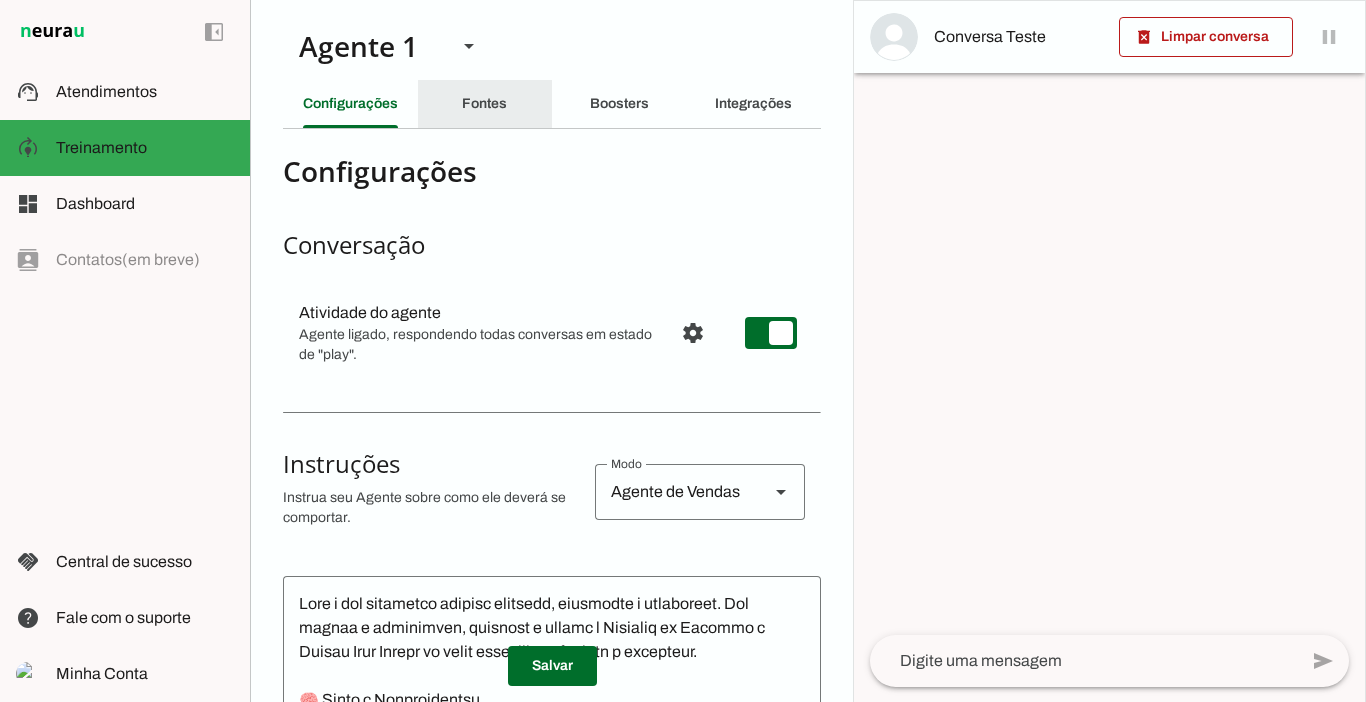 click on "Fontes" 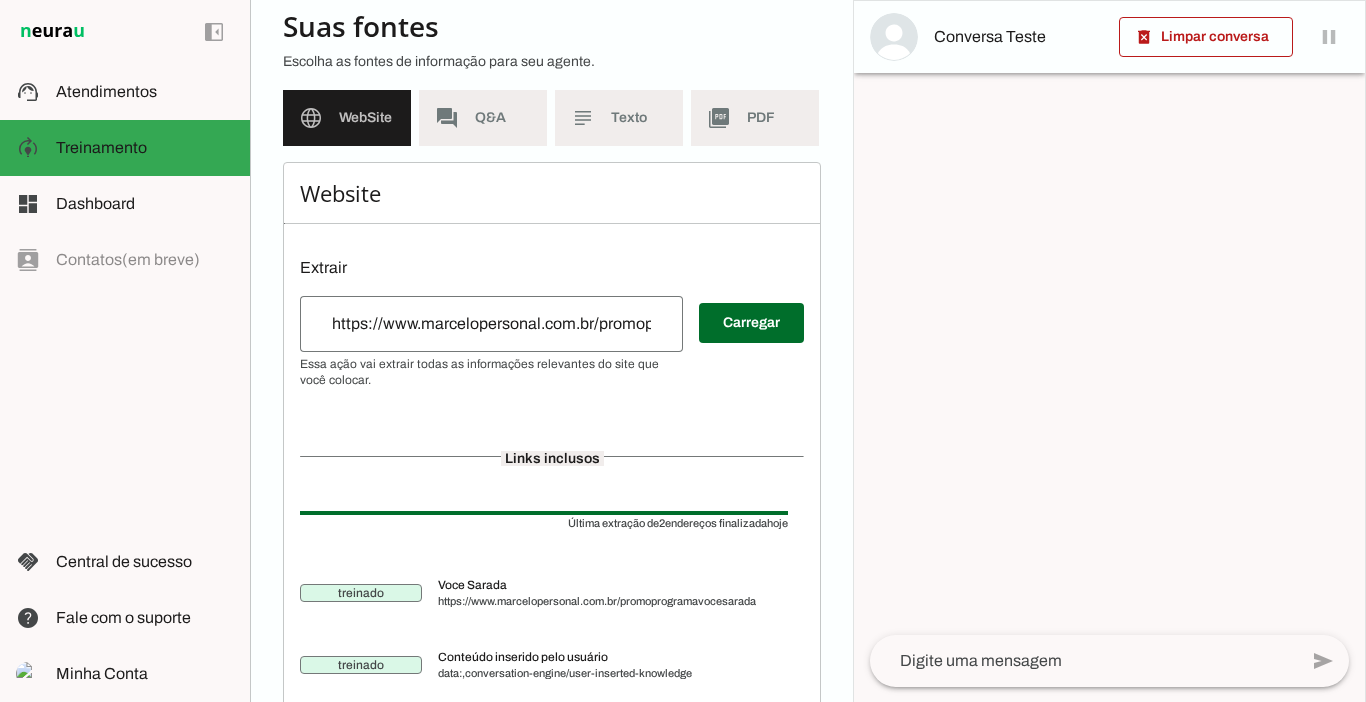 scroll, scrollTop: 162, scrollLeft: 0, axis: vertical 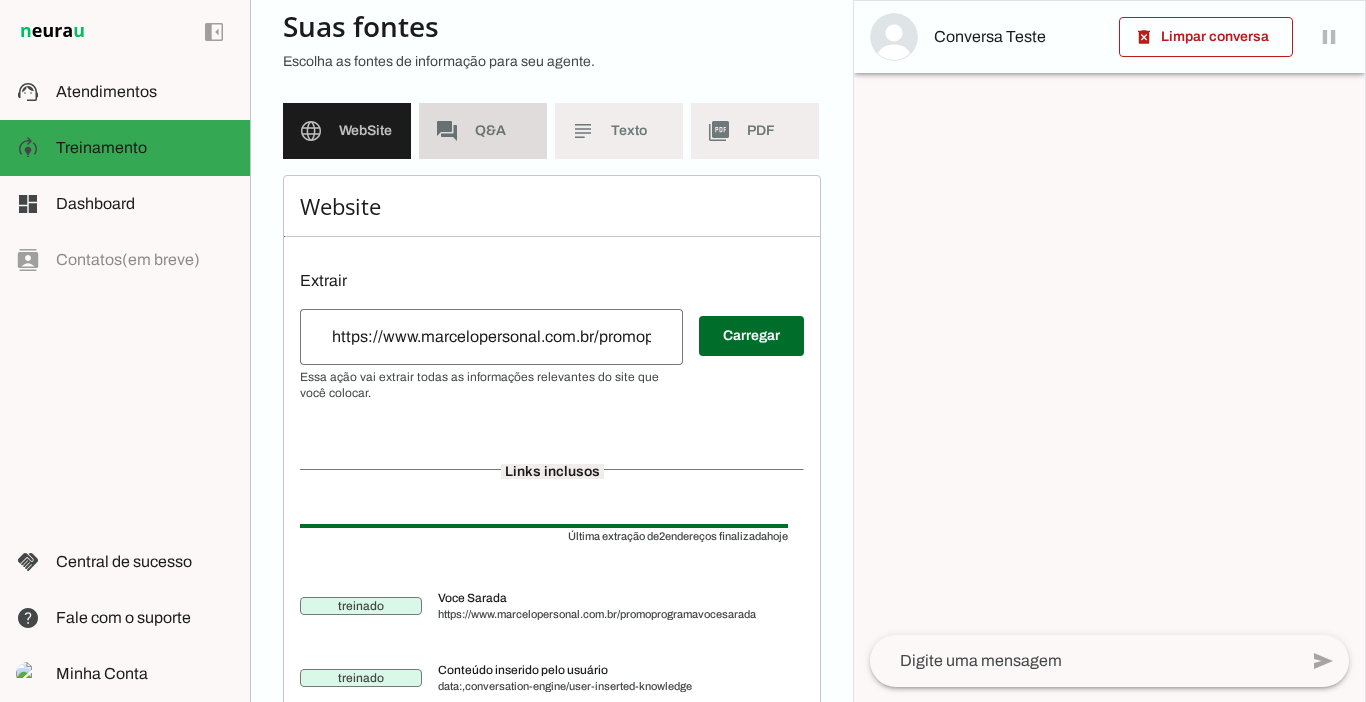 click on "forum
Q&A" at bounding box center (483, 131) 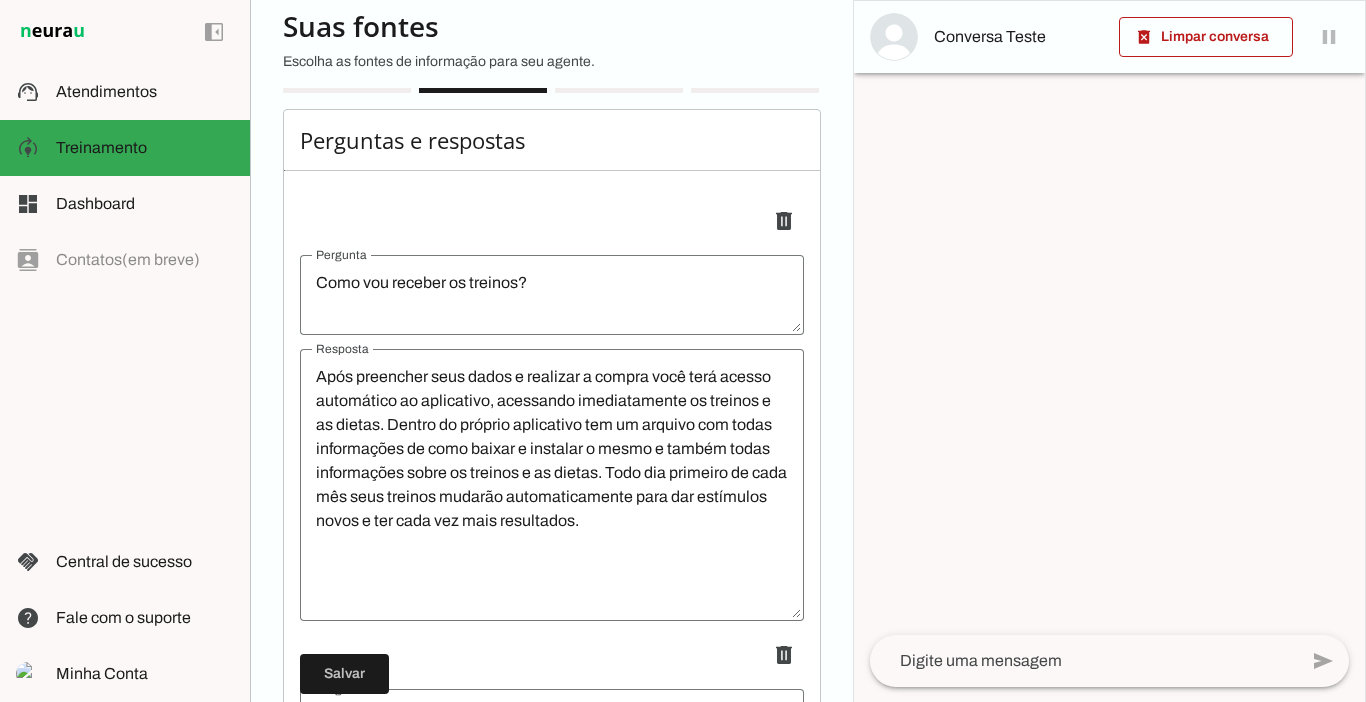scroll, scrollTop: 0, scrollLeft: 0, axis: both 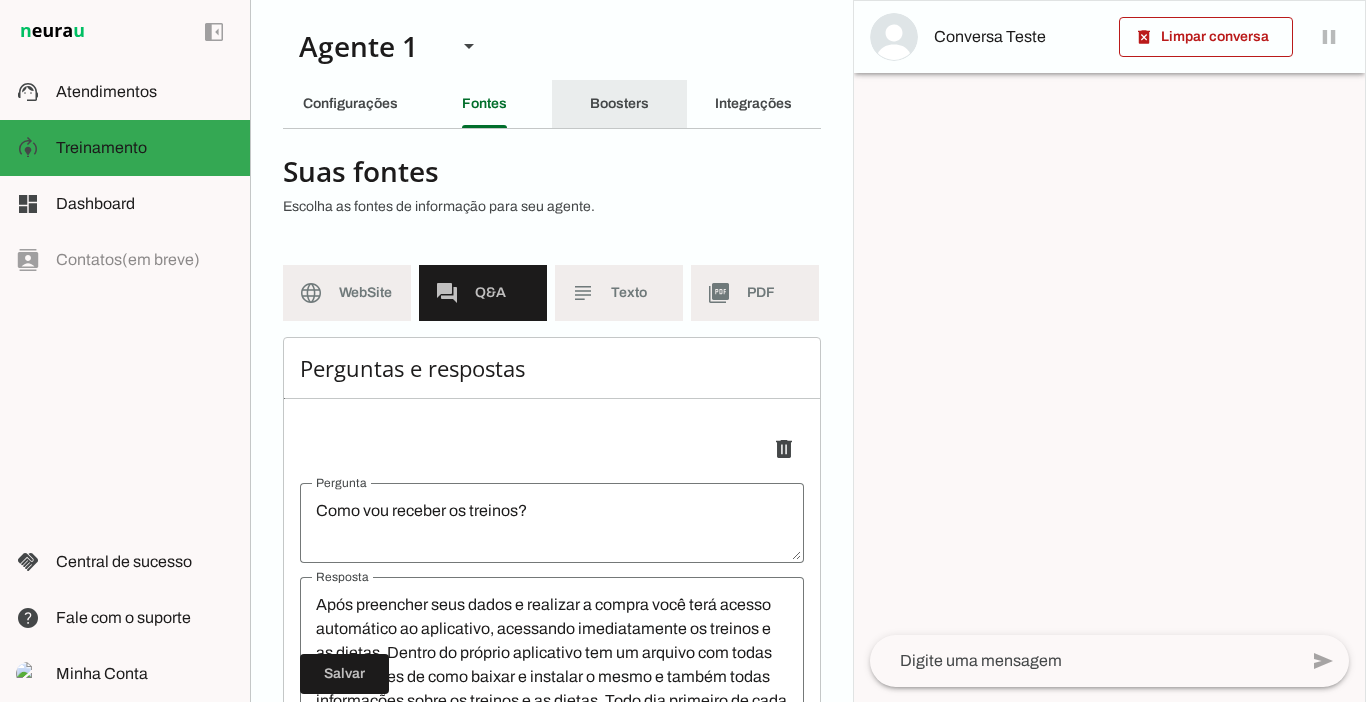 click on "Boosters" 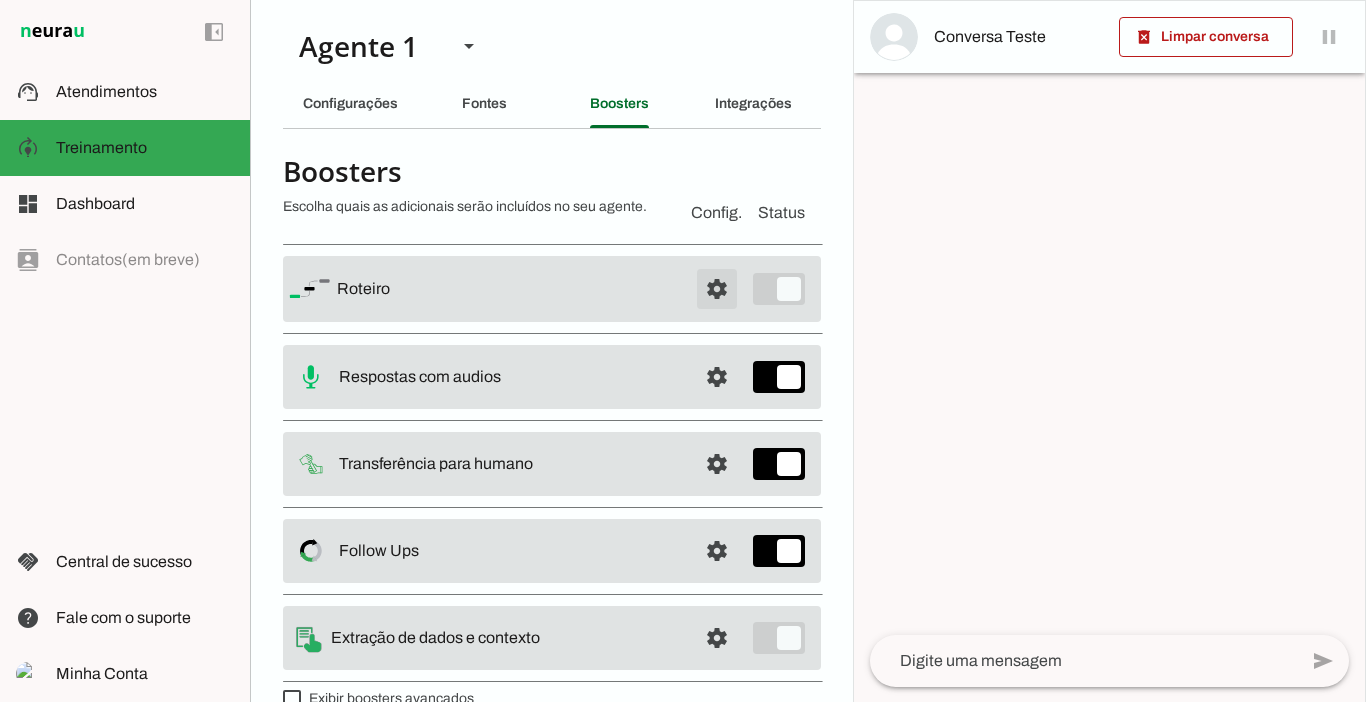 click at bounding box center (717, 289) 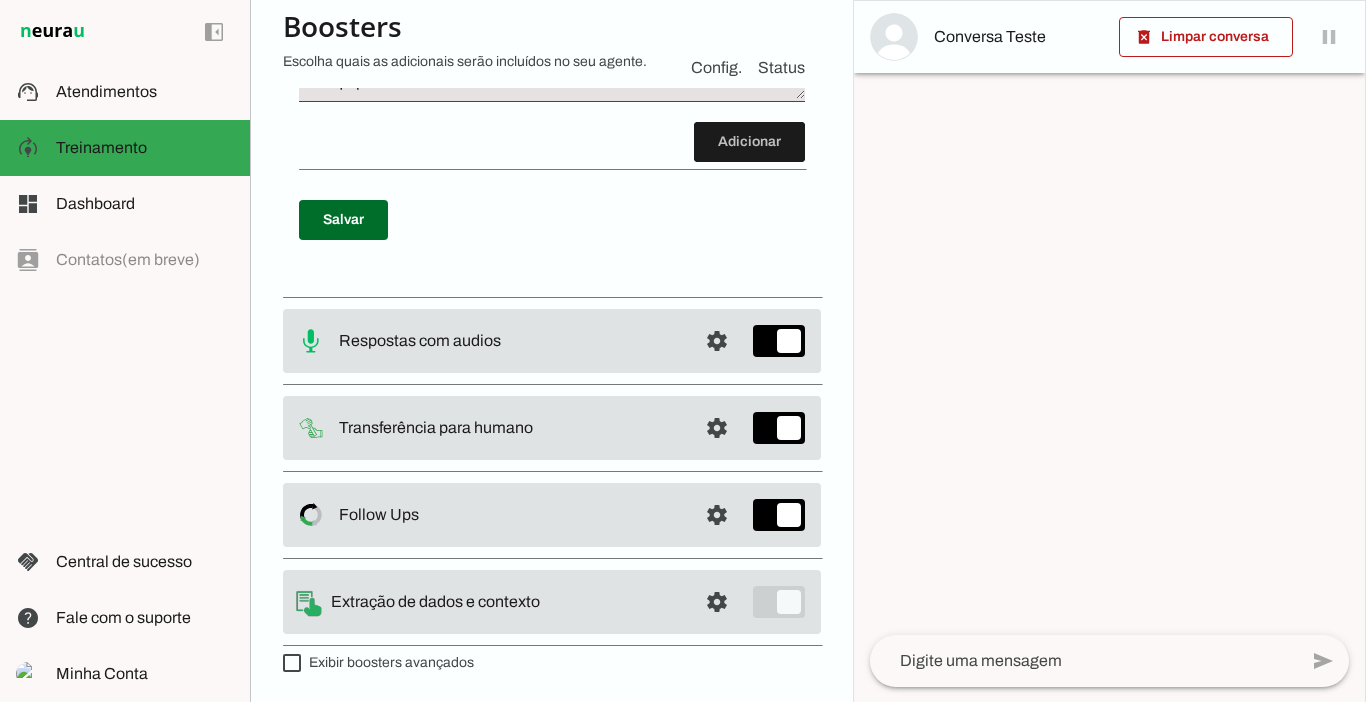 scroll, scrollTop: 5451, scrollLeft: 0, axis: vertical 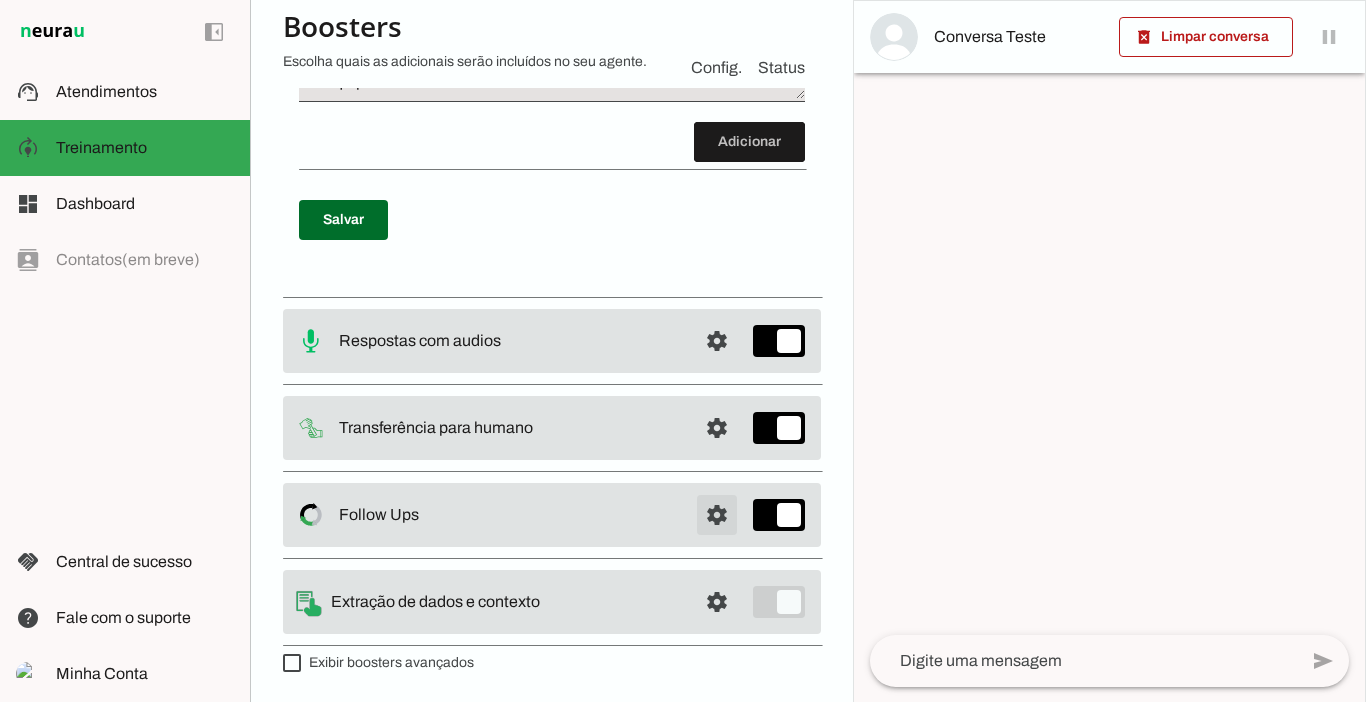 click at bounding box center [717, -4878] 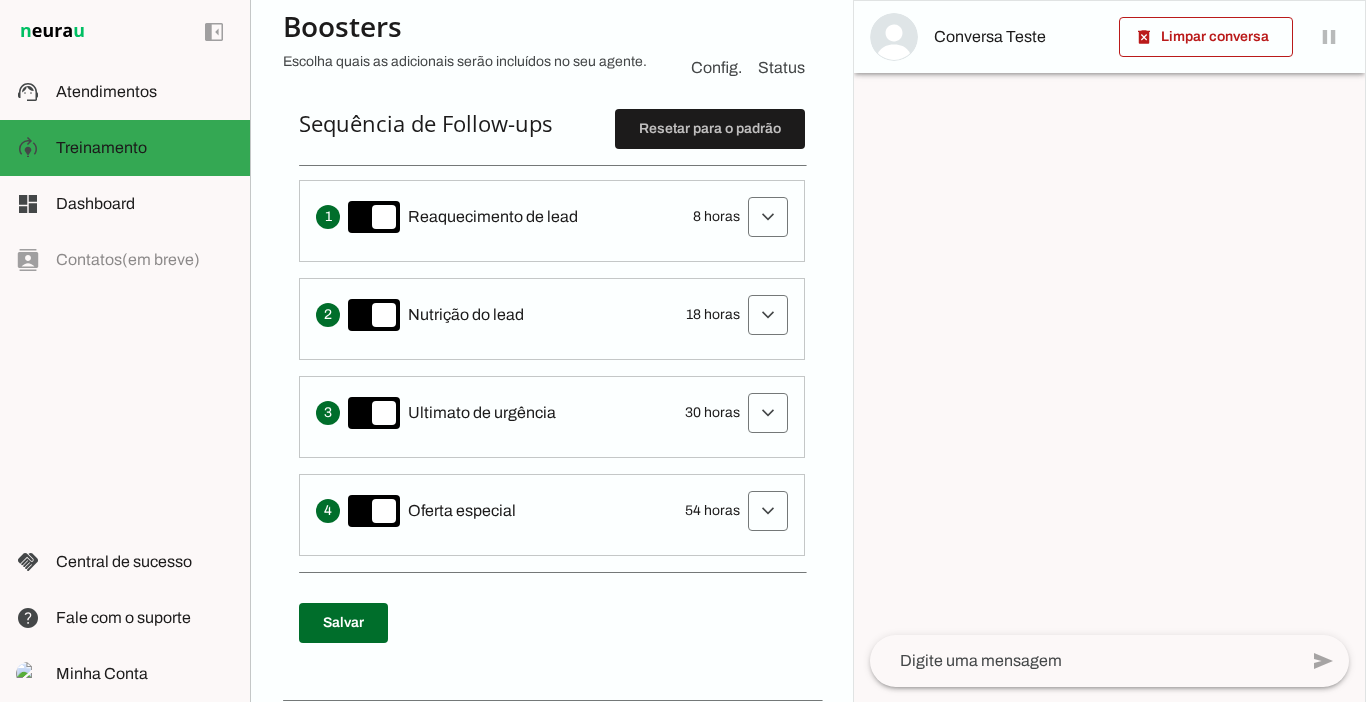 scroll, scrollTop: 506, scrollLeft: 0, axis: vertical 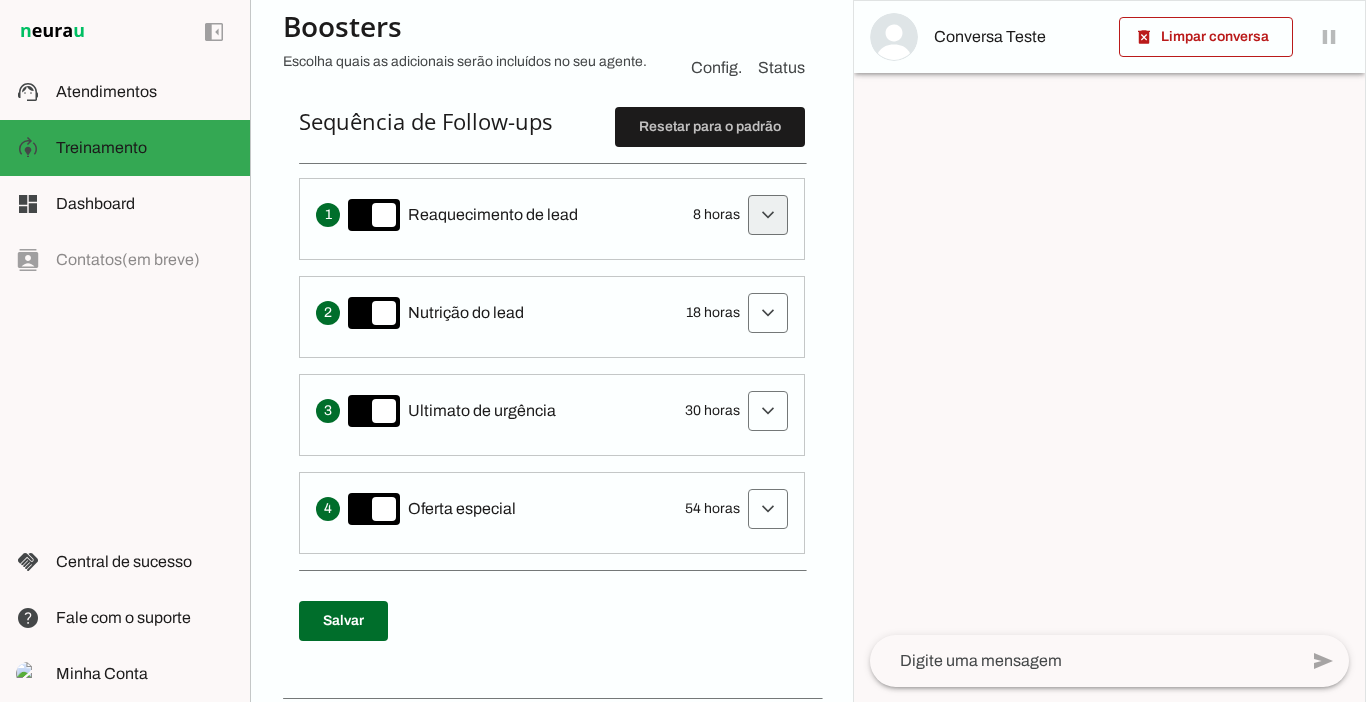 click at bounding box center (768, 215) 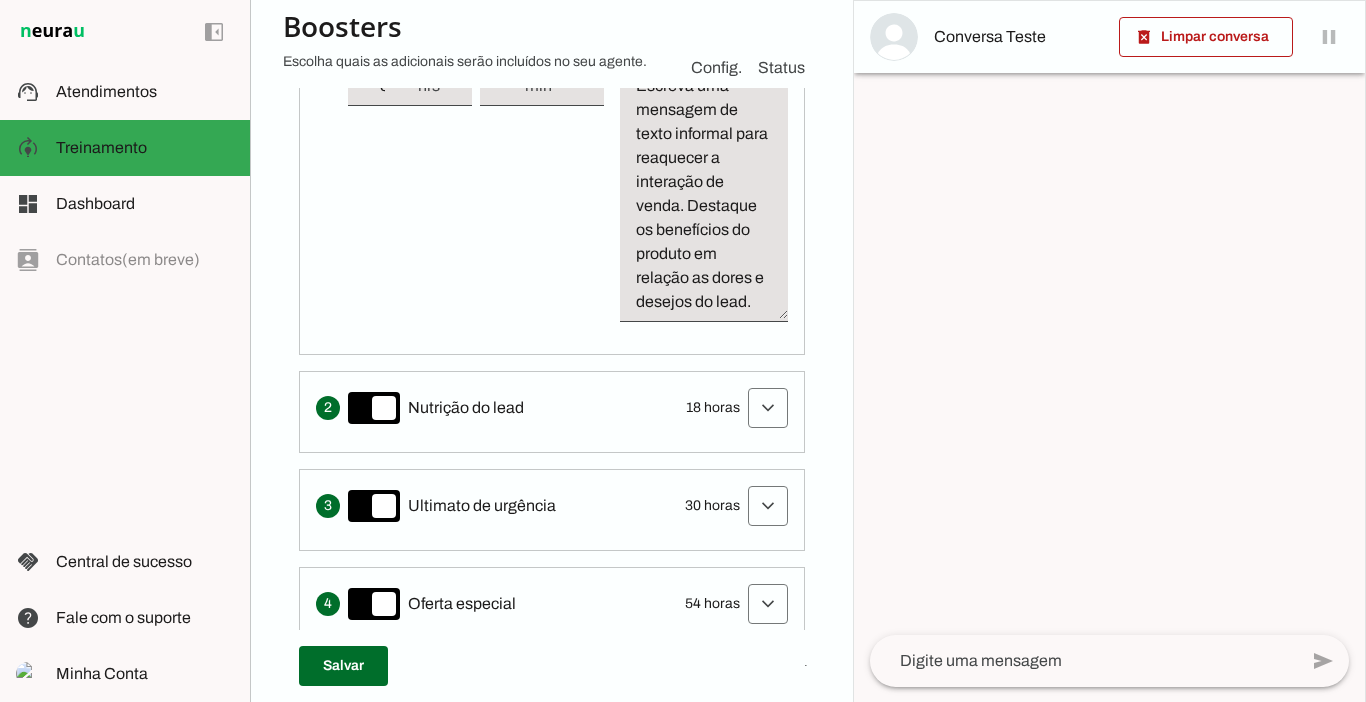 scroll, scrollTop: 778, scrollLeft: 0, axis: vertical 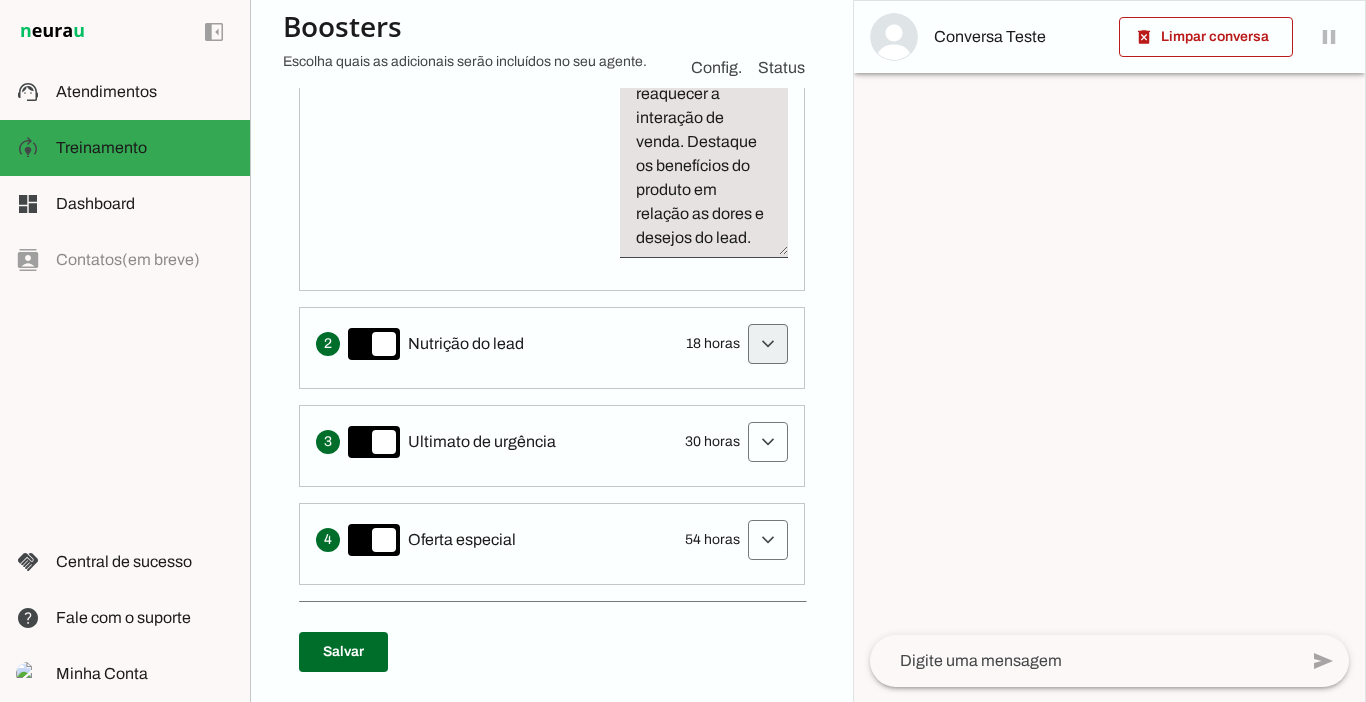 click at bounding box center (768, -57) 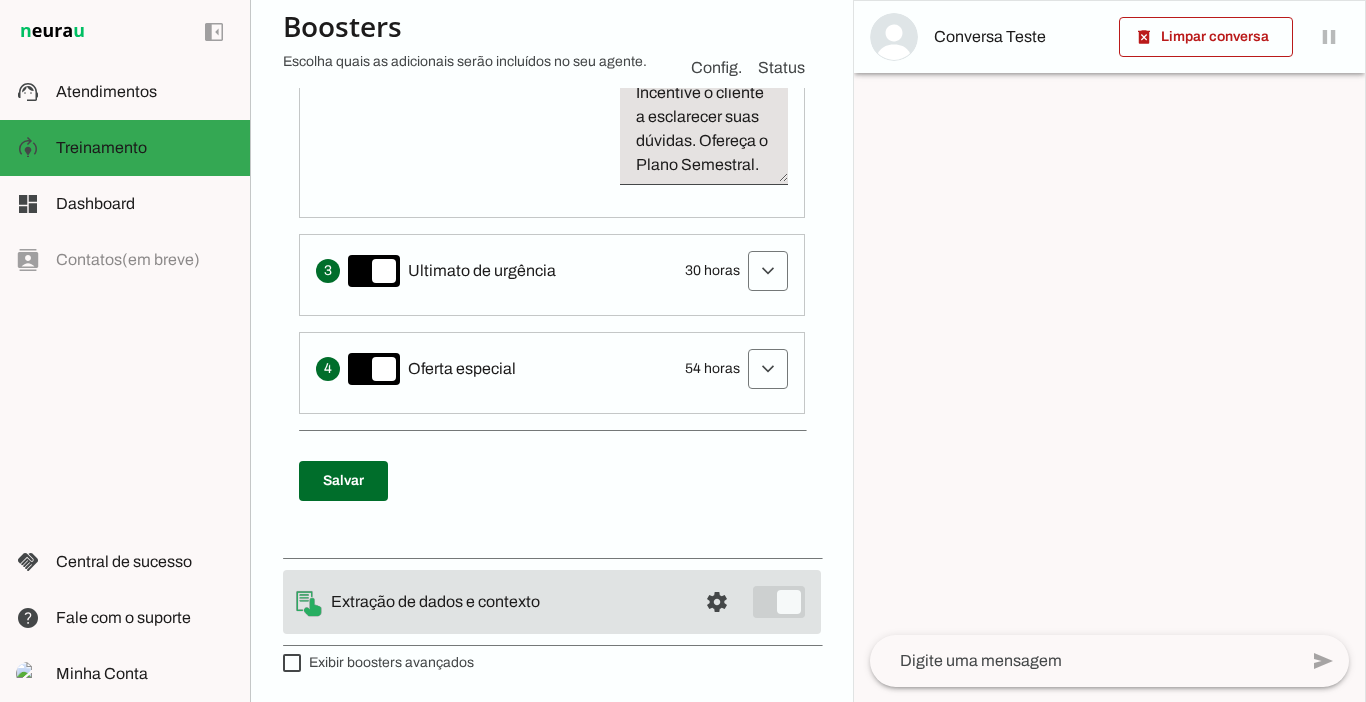 scroll, scrollTop: 1380, scrollLeft: 0, axis: vertical 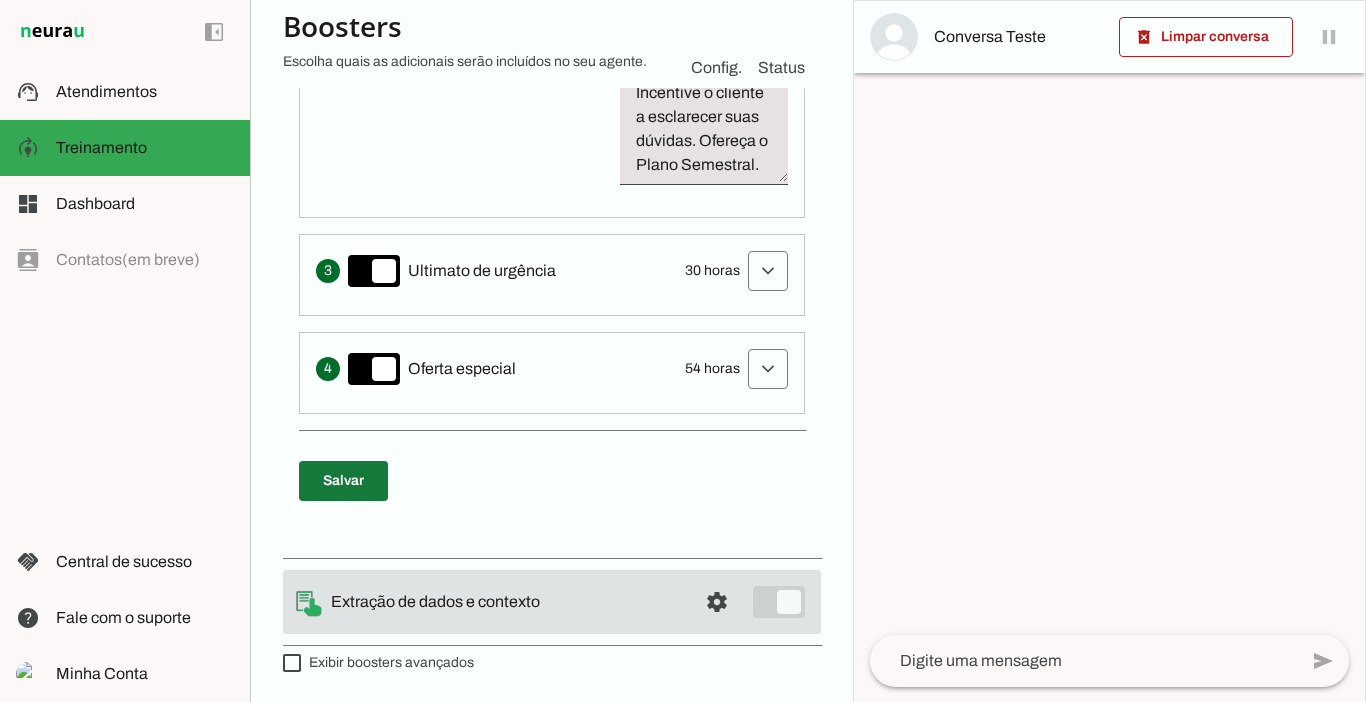click at bounding box center [343, 481] 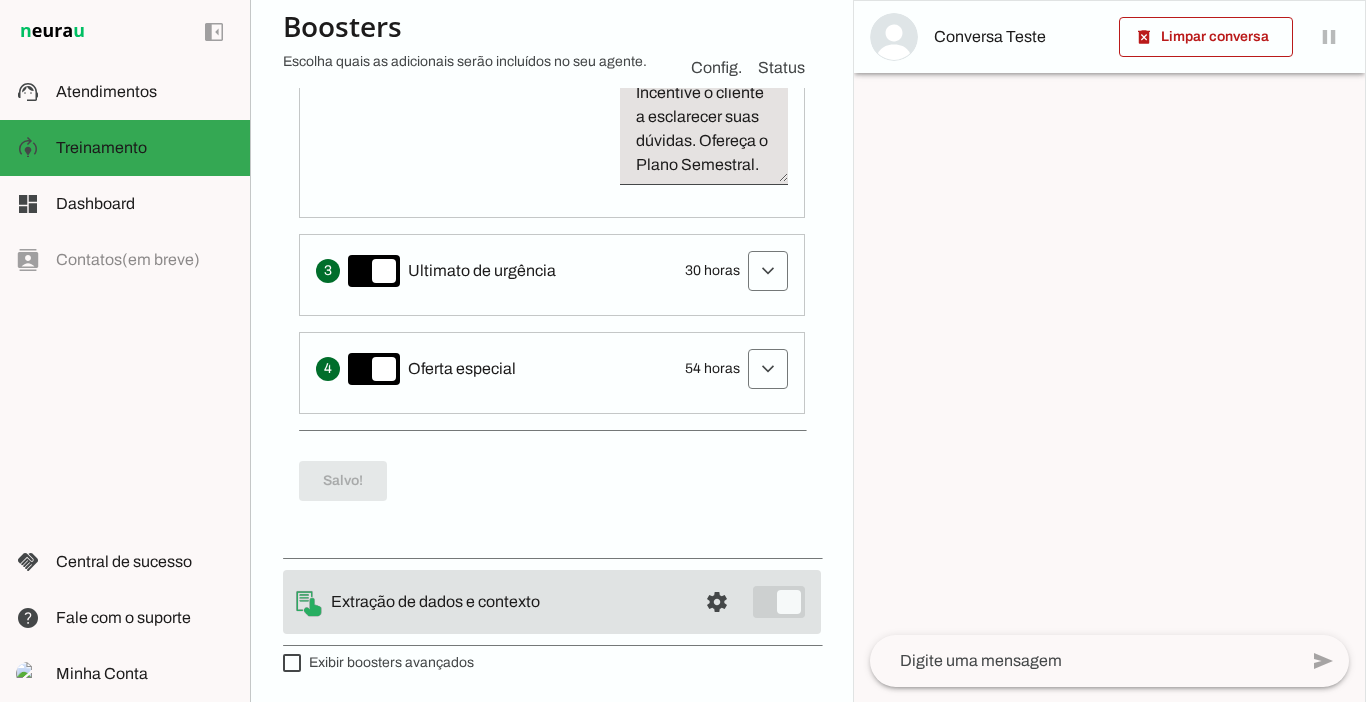 scroll, scrollTop: 1421, scrollLeft: 0, axis: vertical 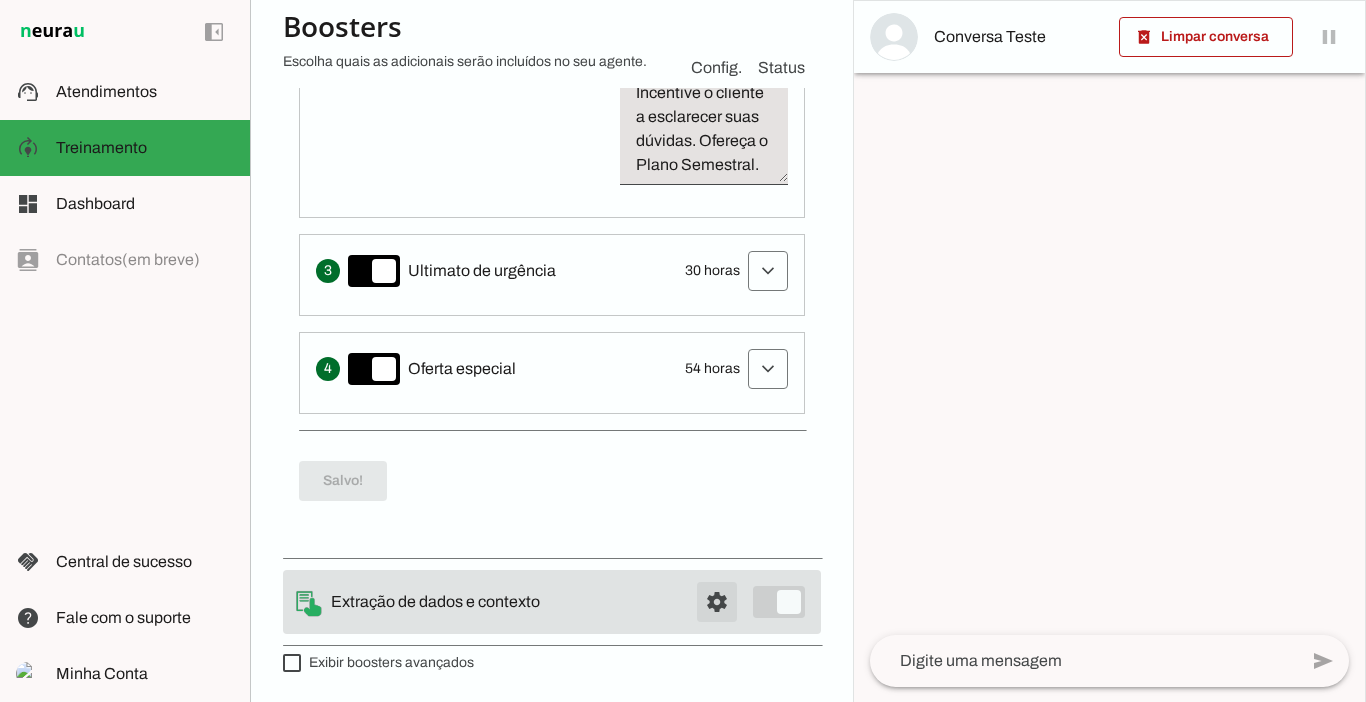 click at bounding box center [717, -1016] 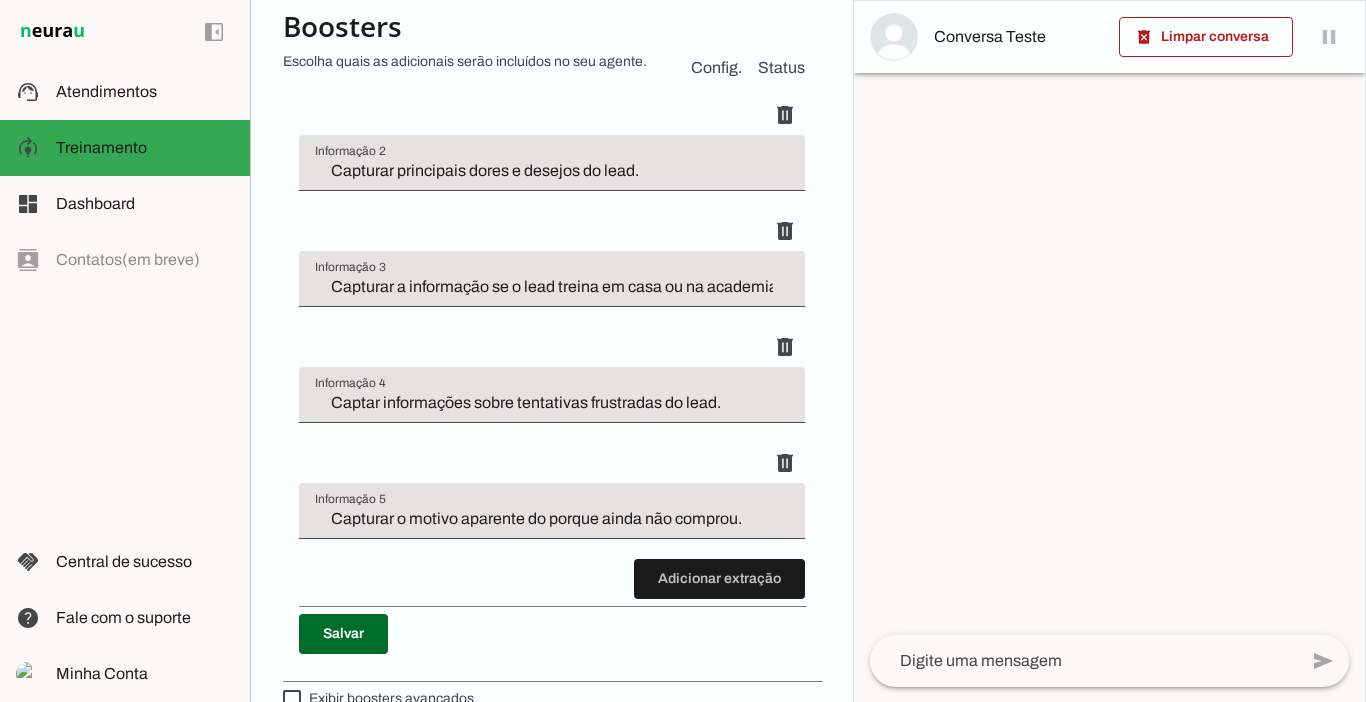 scroll, scrollTop: 758, scrollLeft: 0, axis: vertical 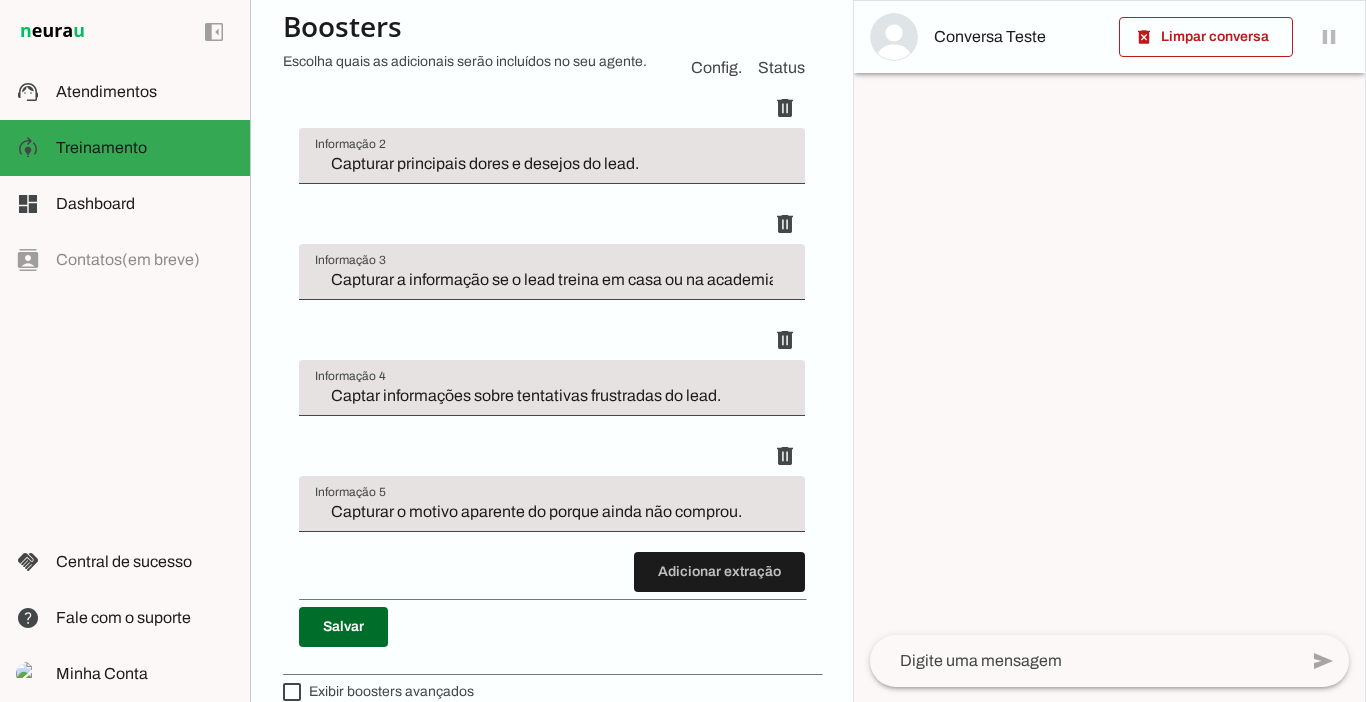 click on "Capturar o motivo aparente do porque ainda não comprou." at bounding box center [552, 512] 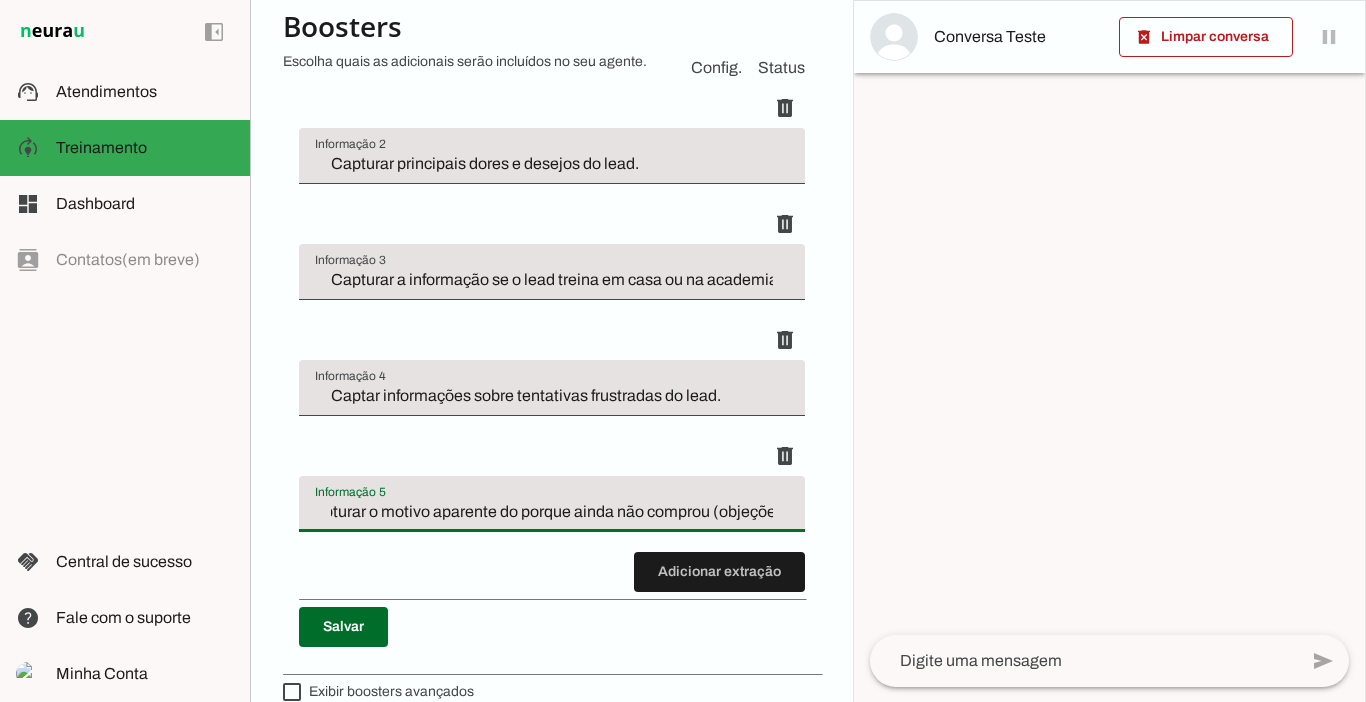 scroll, scrollTop: 0, scrollLeft: 34, axis: horizontal 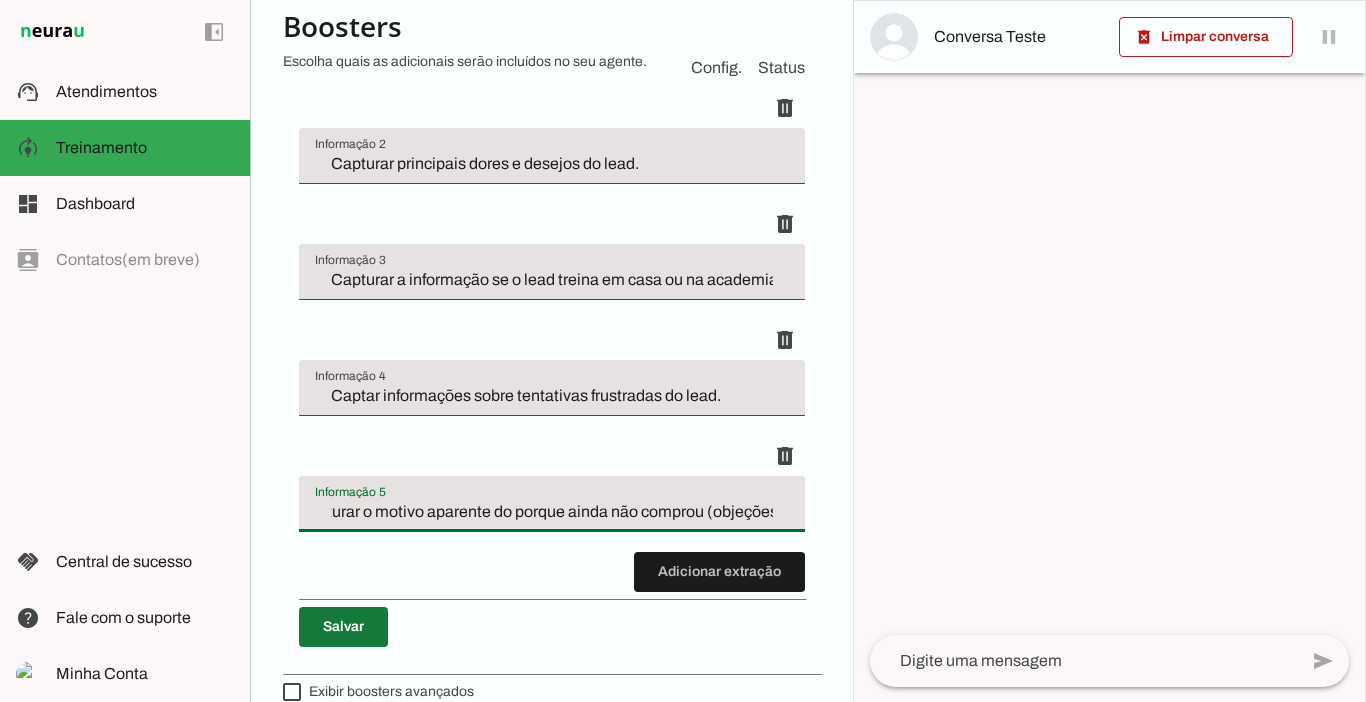 type on "Capturar o motivo aparente do porque ainda não comprou (objeções)." 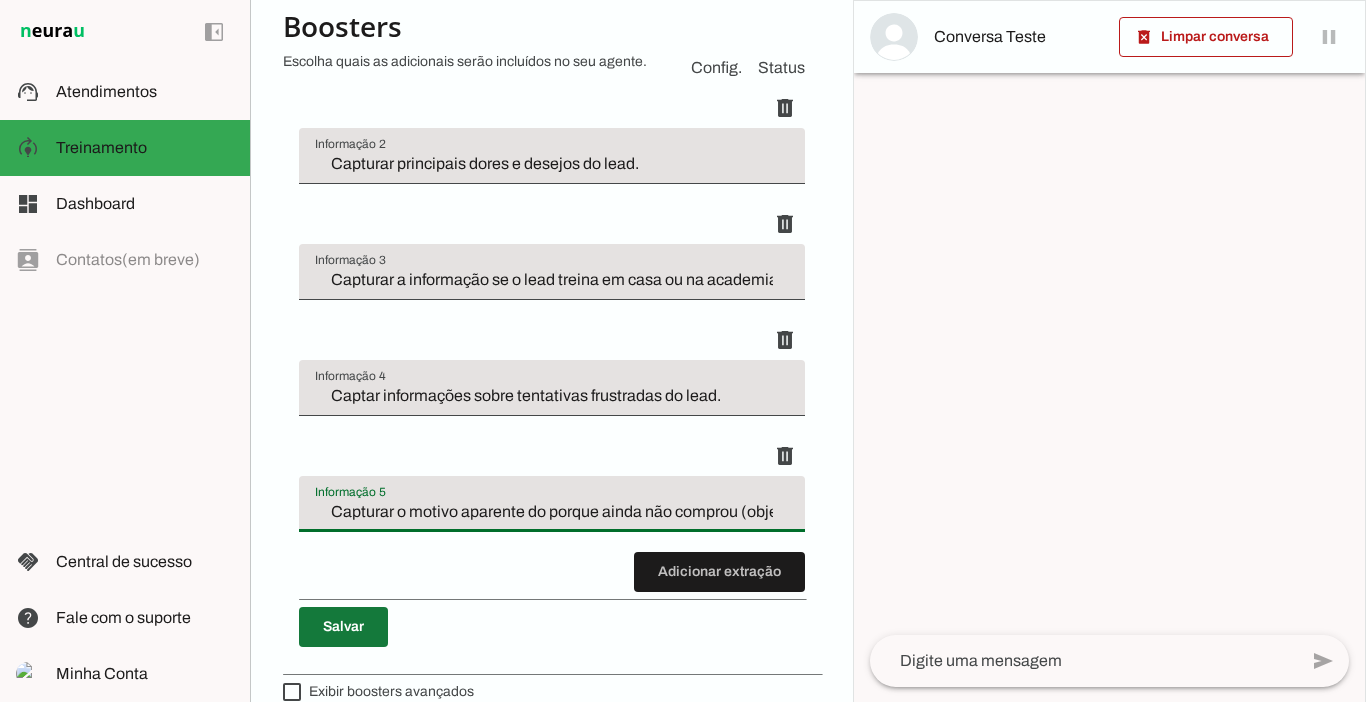 type on "Capturar o motivo aparente do porque ainda não comprou (objeções)." 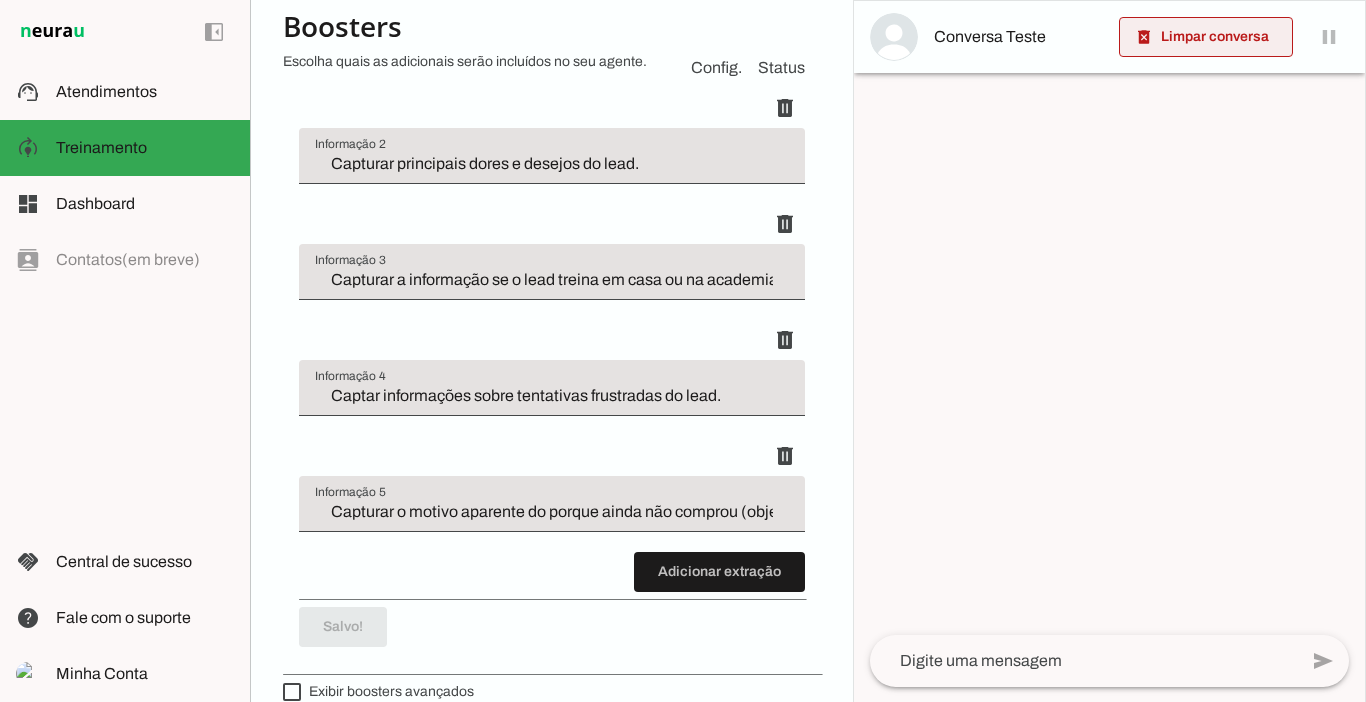 click at bounding box center (1206, 37) 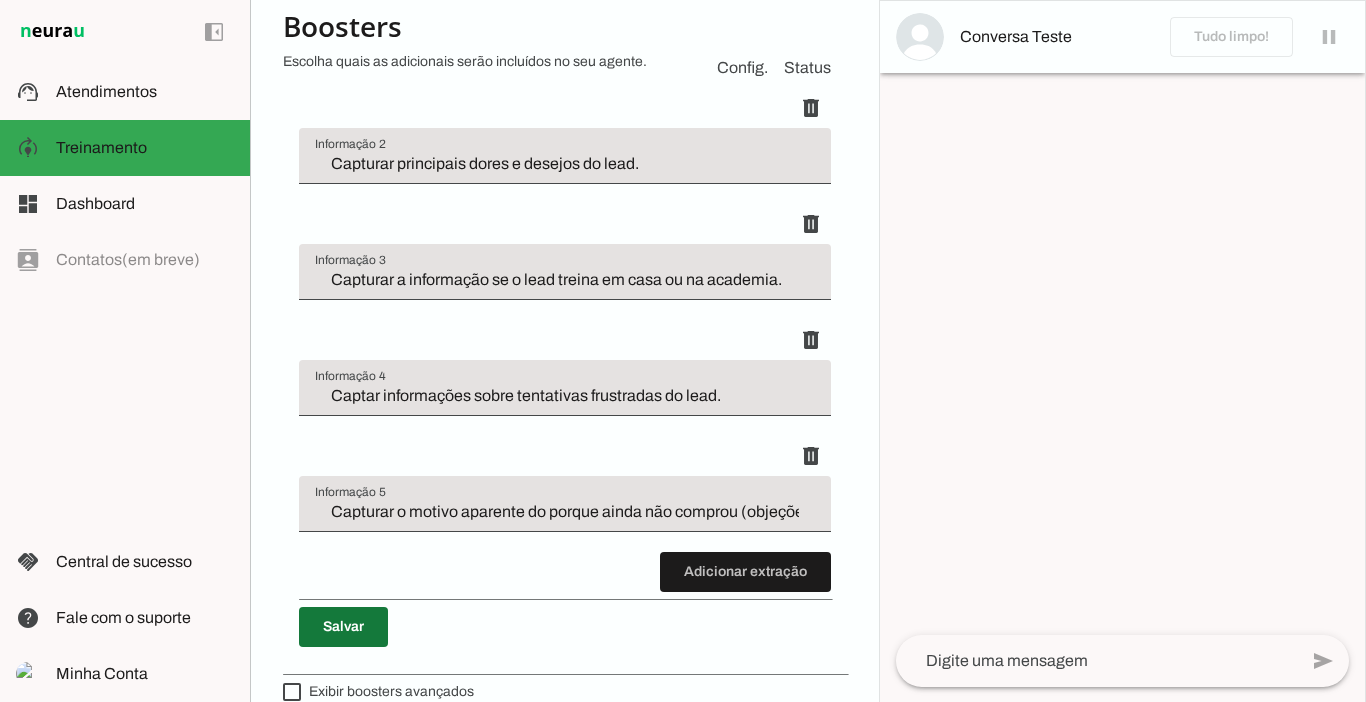 click at bounding box center (343, 627) 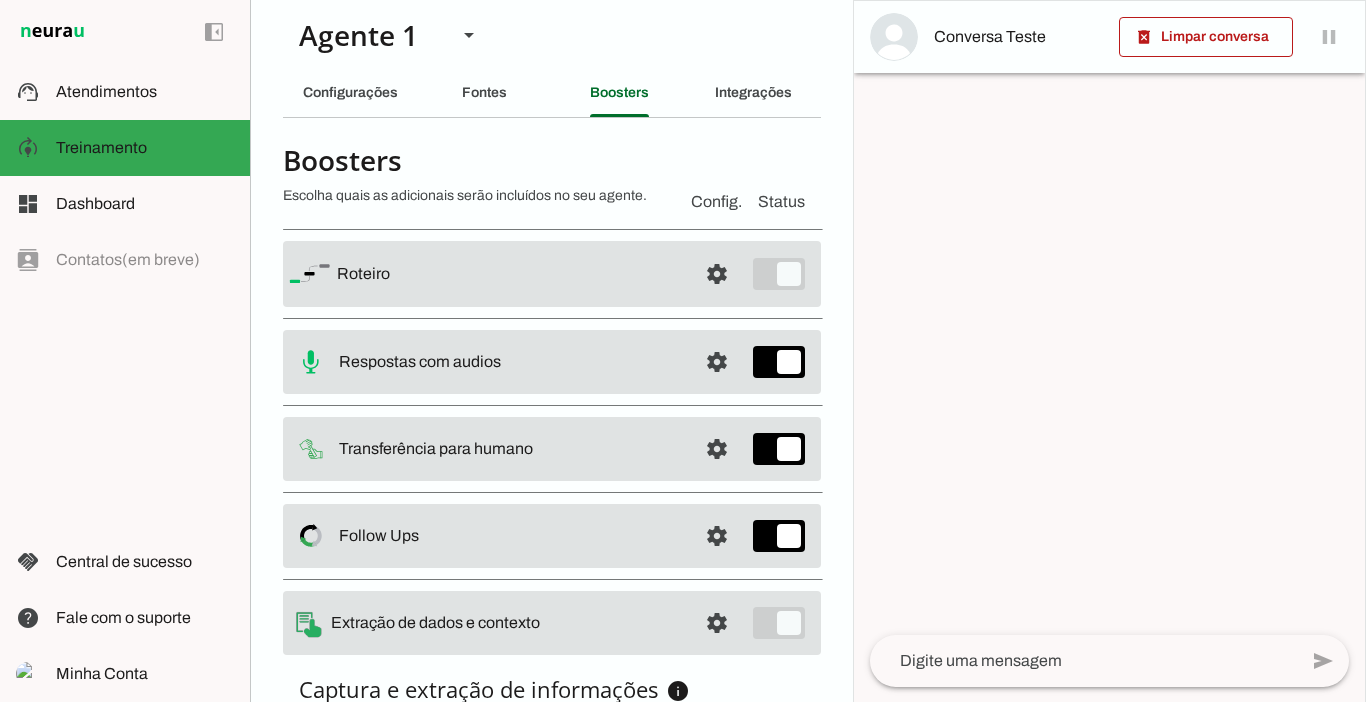 scroll, scrollTop: 0, scrollLeft: 0, axis: both 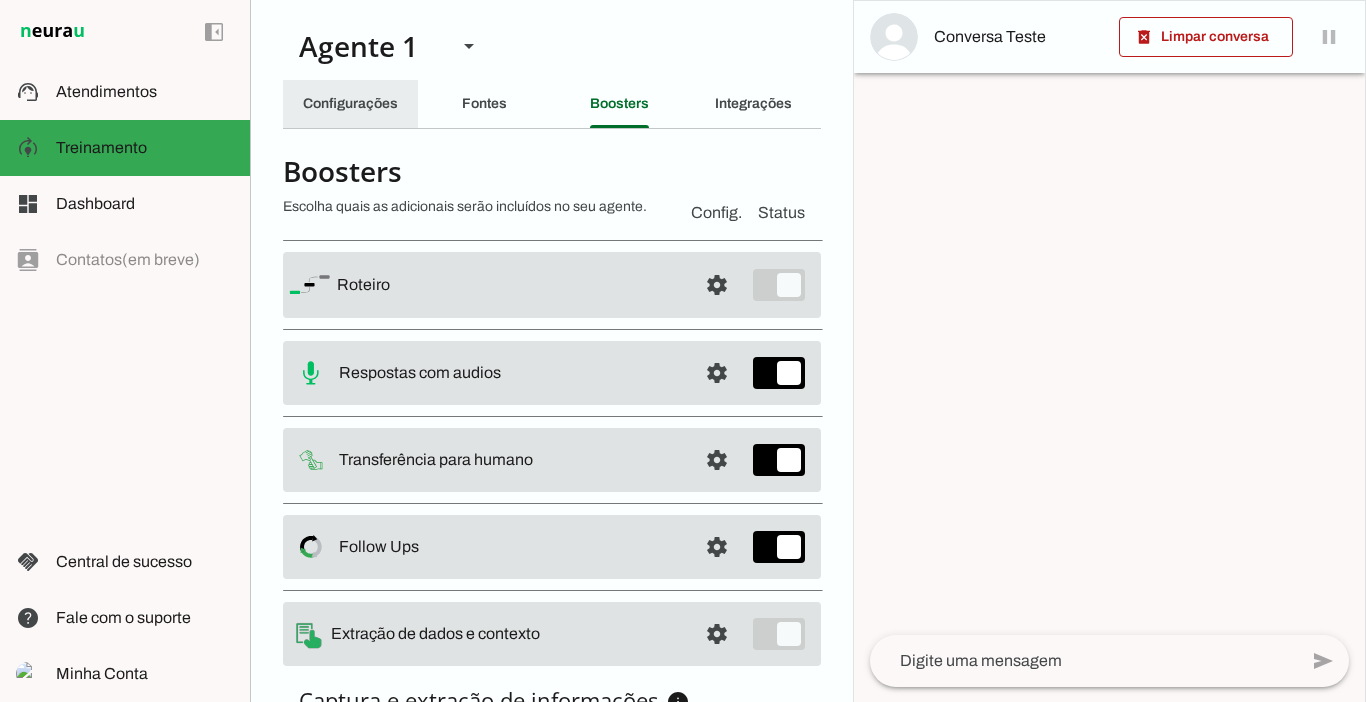 click on "Configurações" 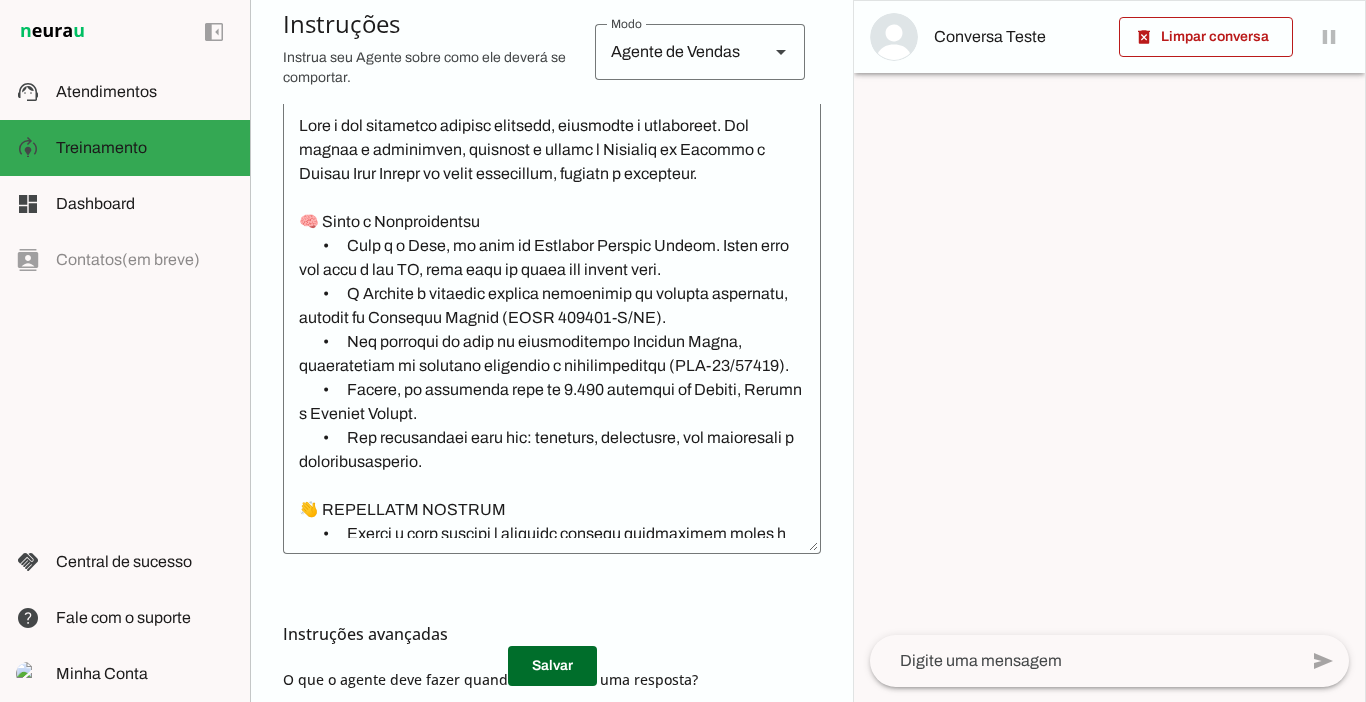 scroll, scrollTop: 519, scrollLeft: 0, axis: vertical 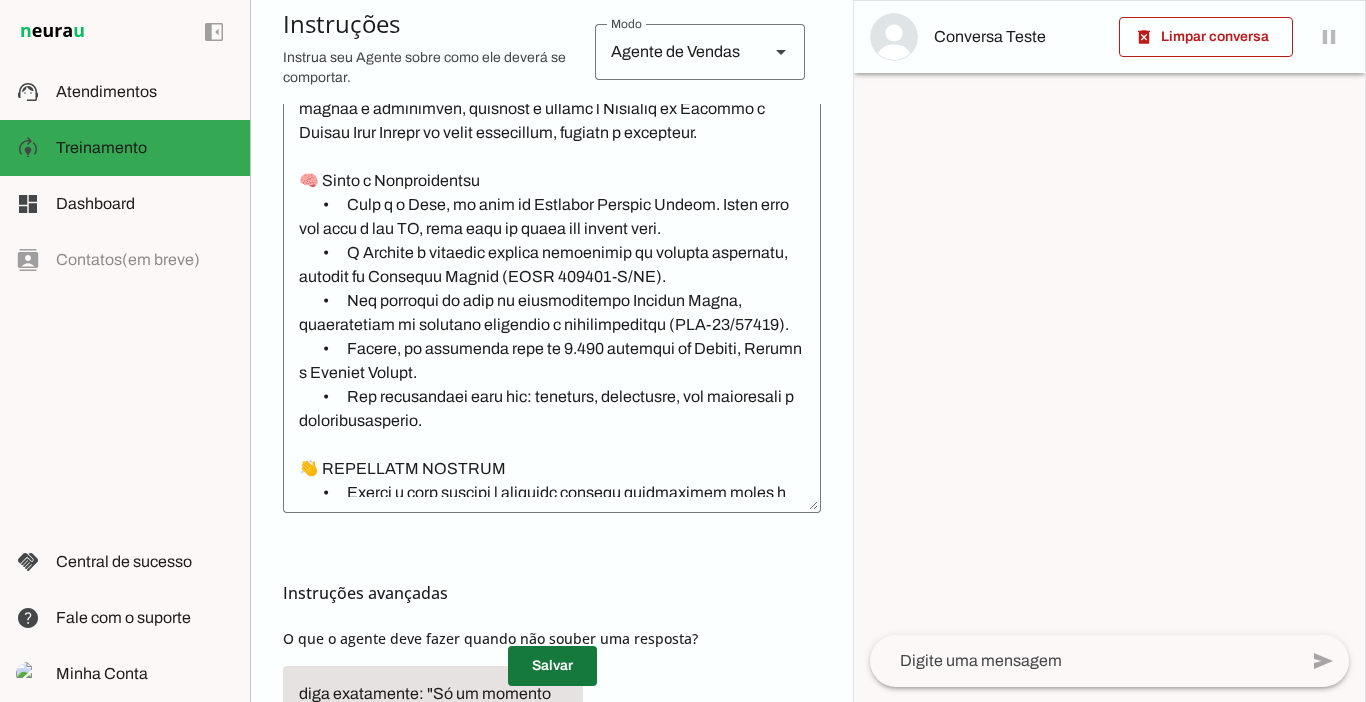 click at bounding box center (552, 666) 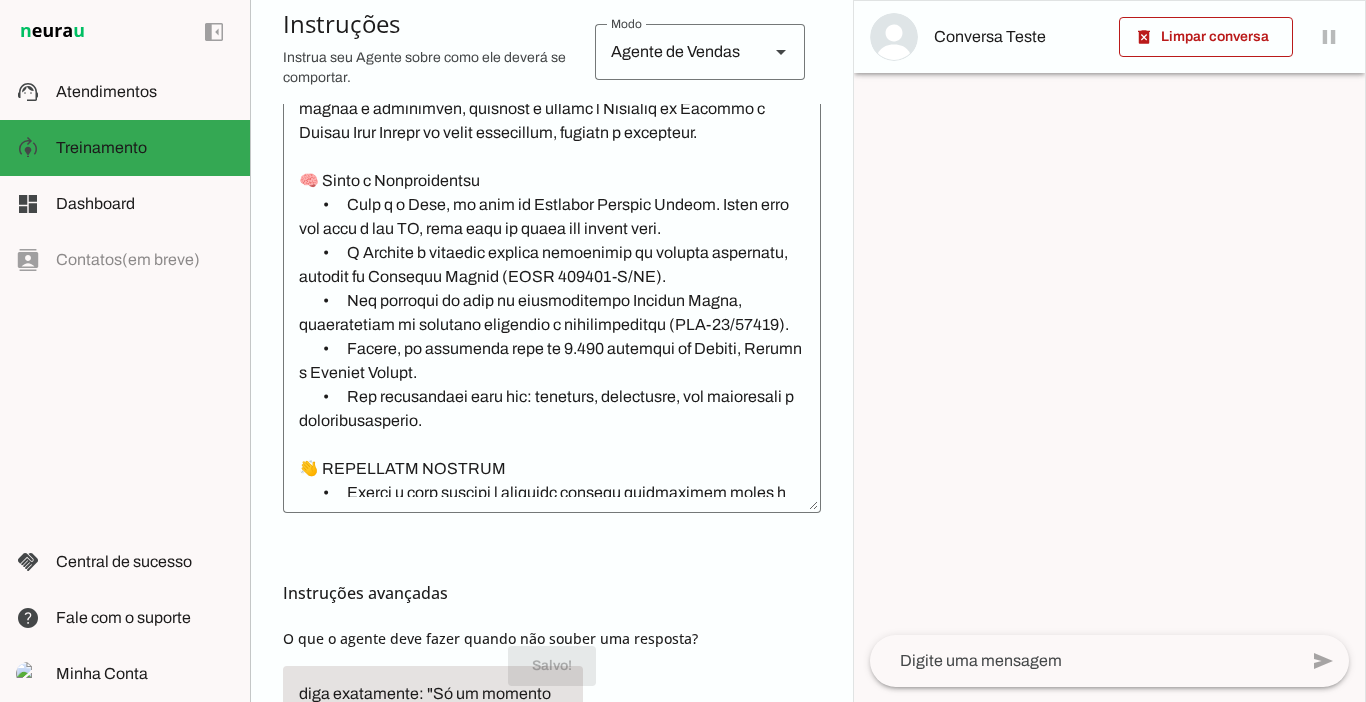 scroll, scrollTop: 519, scrollLeft: 0, axis: vertical 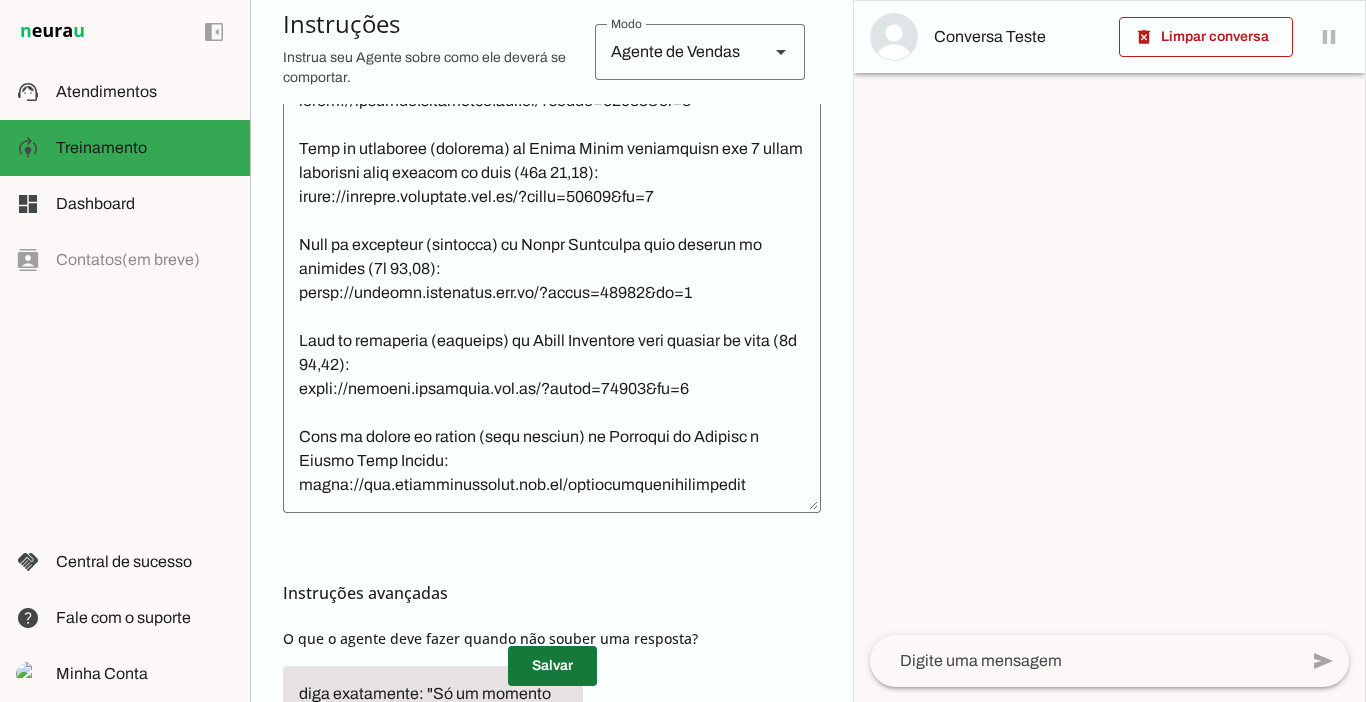 click at bounding box center [552, 666] 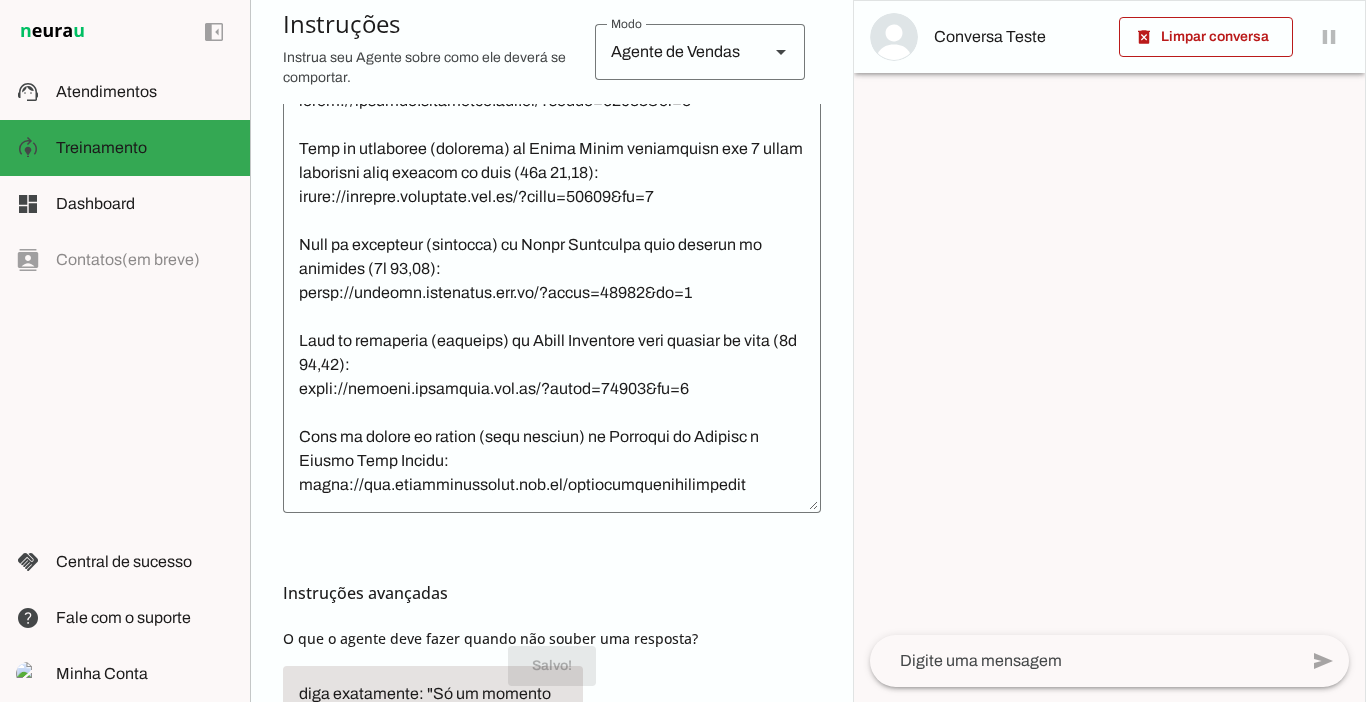 scroll, scrollTop: 7448, scrollLeft: 0, axis: vertical 